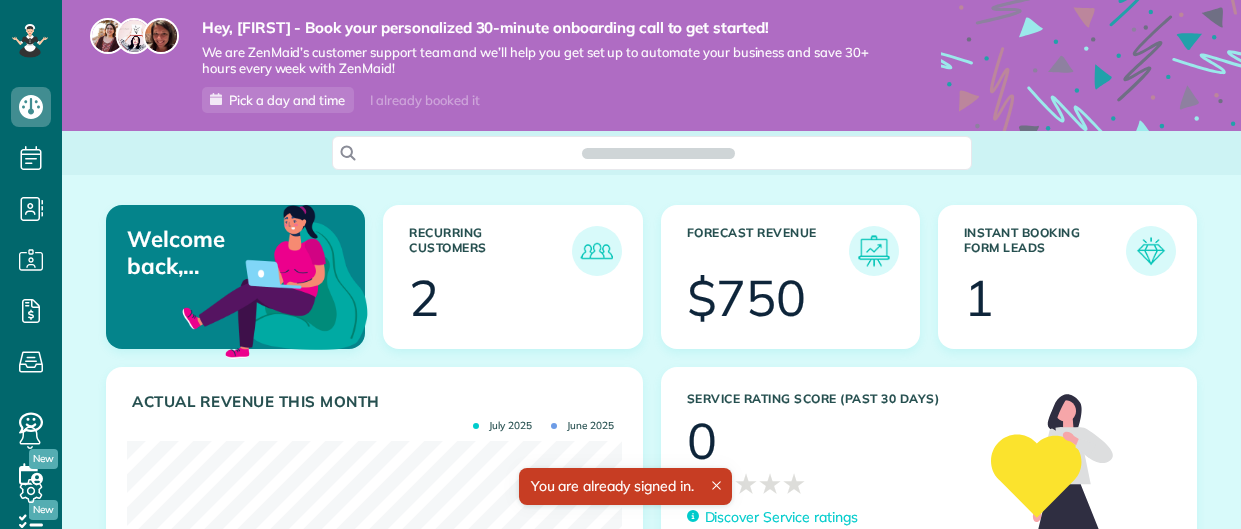 scroll, scrollTop: 0, scrollLeft: 0, axis: both 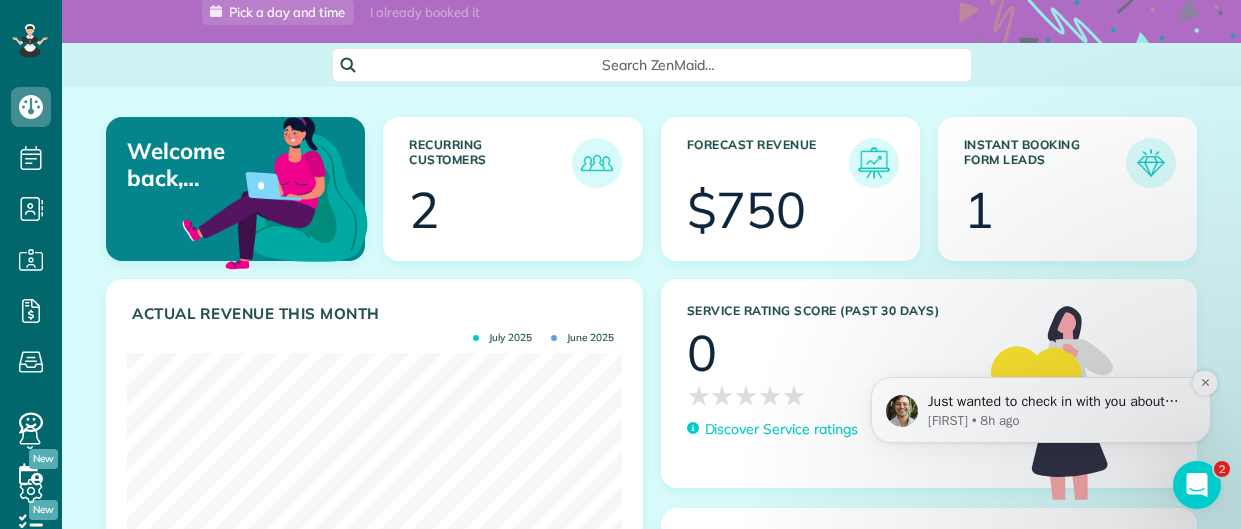 click on "Amar • 8h ago" at bounding box center [1057, 421] 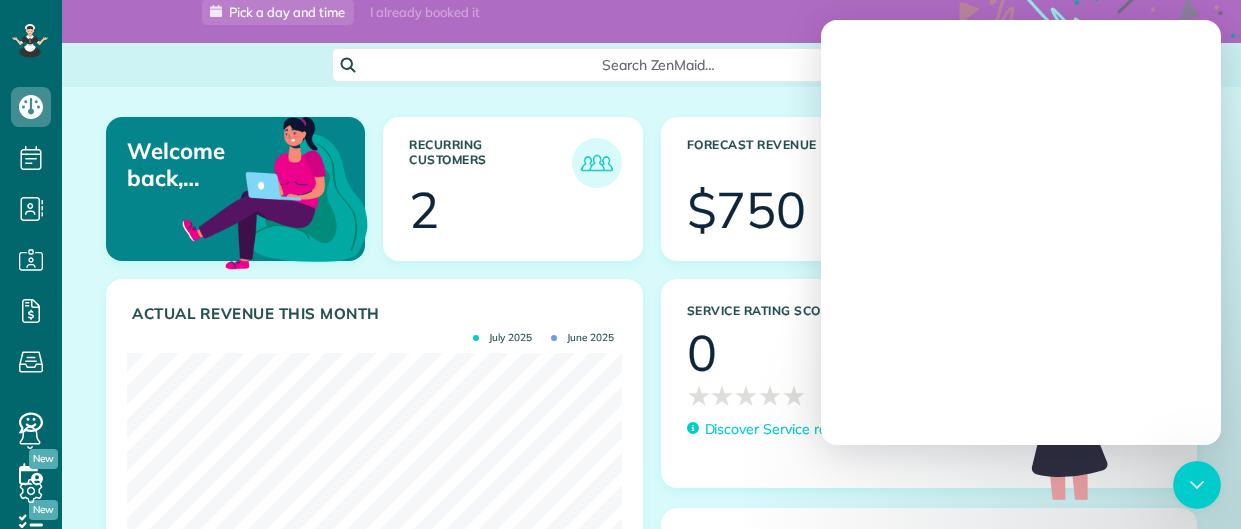 scroll, scrollTop: 0, scrollLeft: 0, axis: both 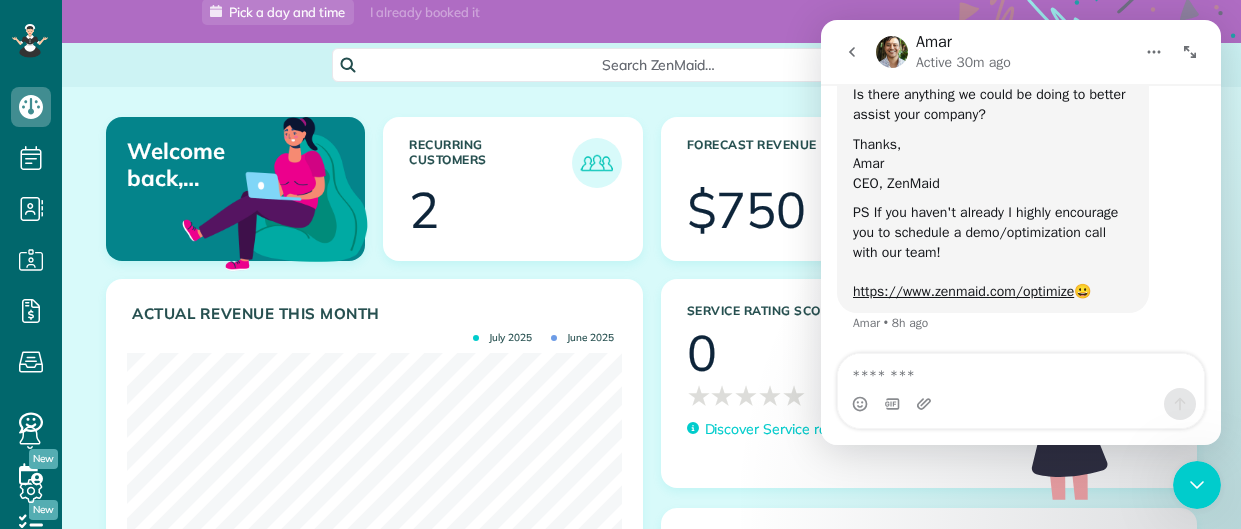 click at bounding box center [1190, 52] 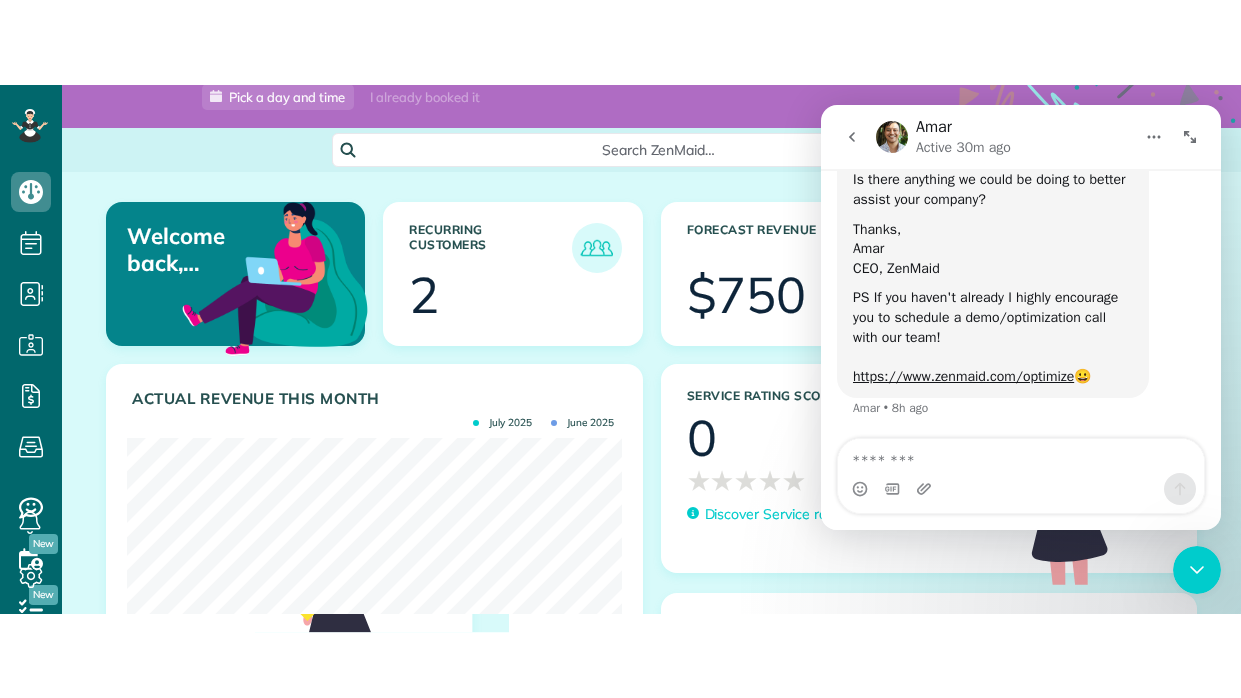 scroll, scrollTop: 192, scrollLeft: 0, axis: vertical 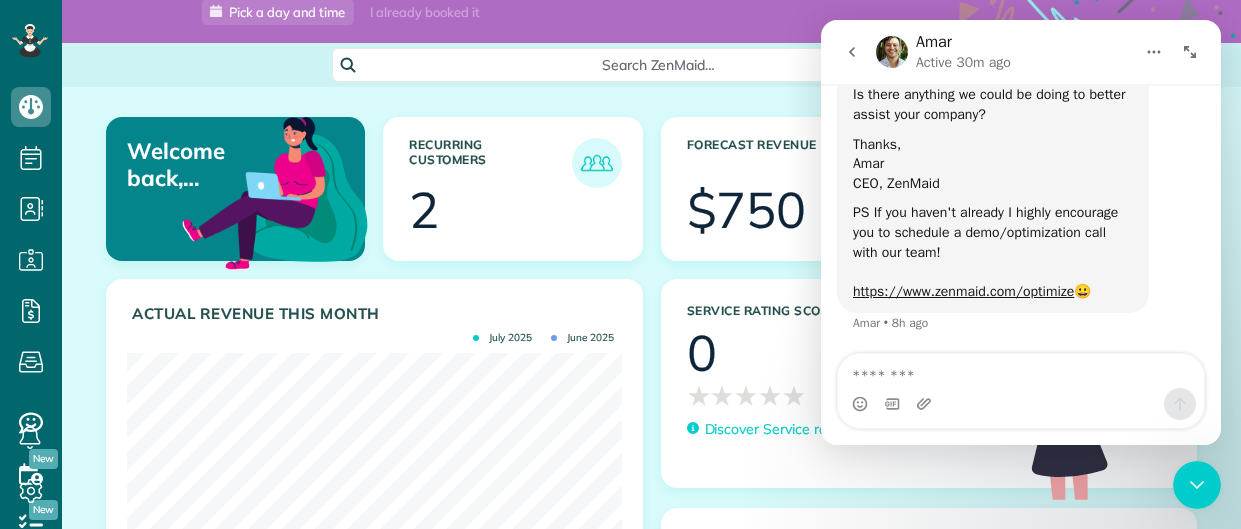 click on "Hey, Katie - Book your personalized 30-minute onboarding call to get started!
We are ZenMaid’s customer support team and we’ll help you get set up to automate your business and save 30+ hours every week with ZenMaid!
Pick a day and time
I already booked it" at bounding box center [525, -23] 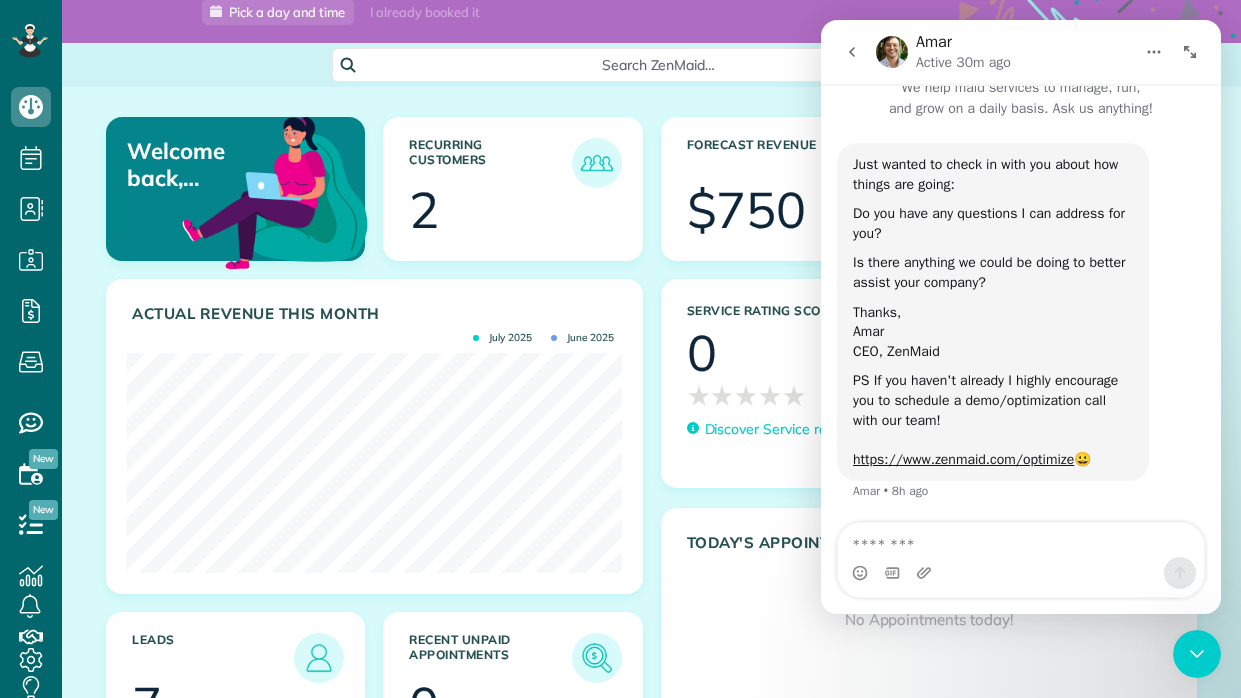 scroll, scrollTop: 697, scrollLeft: 61, axis: both 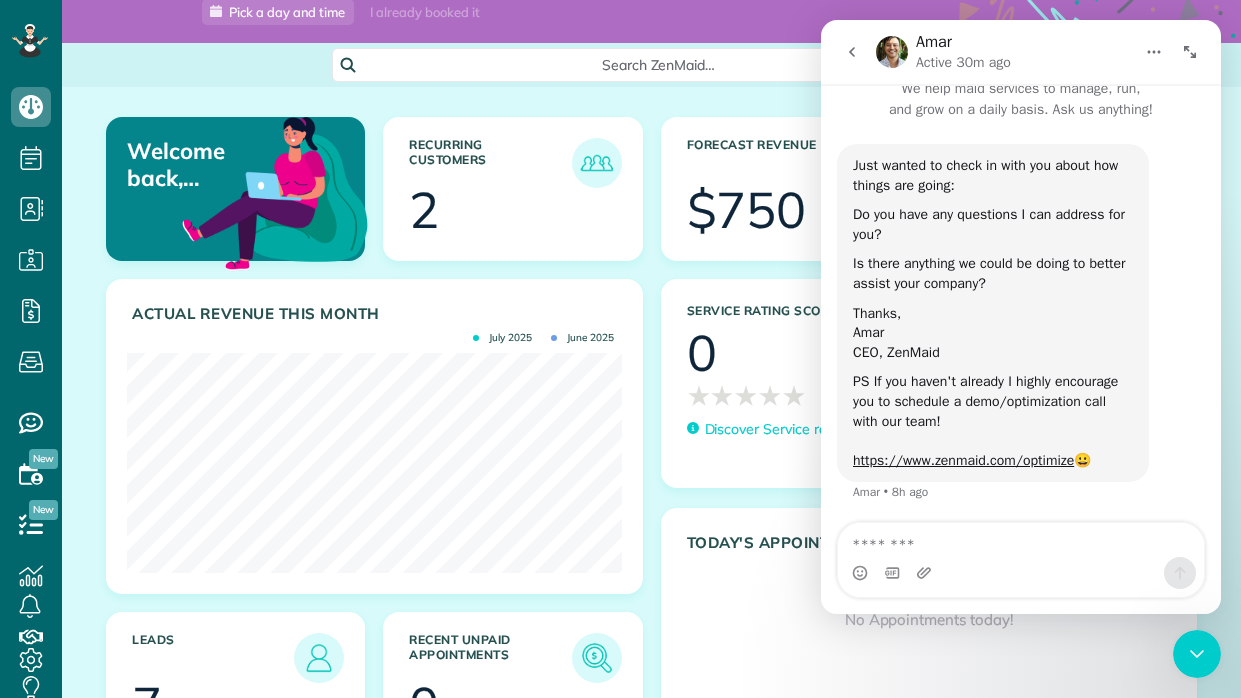 click 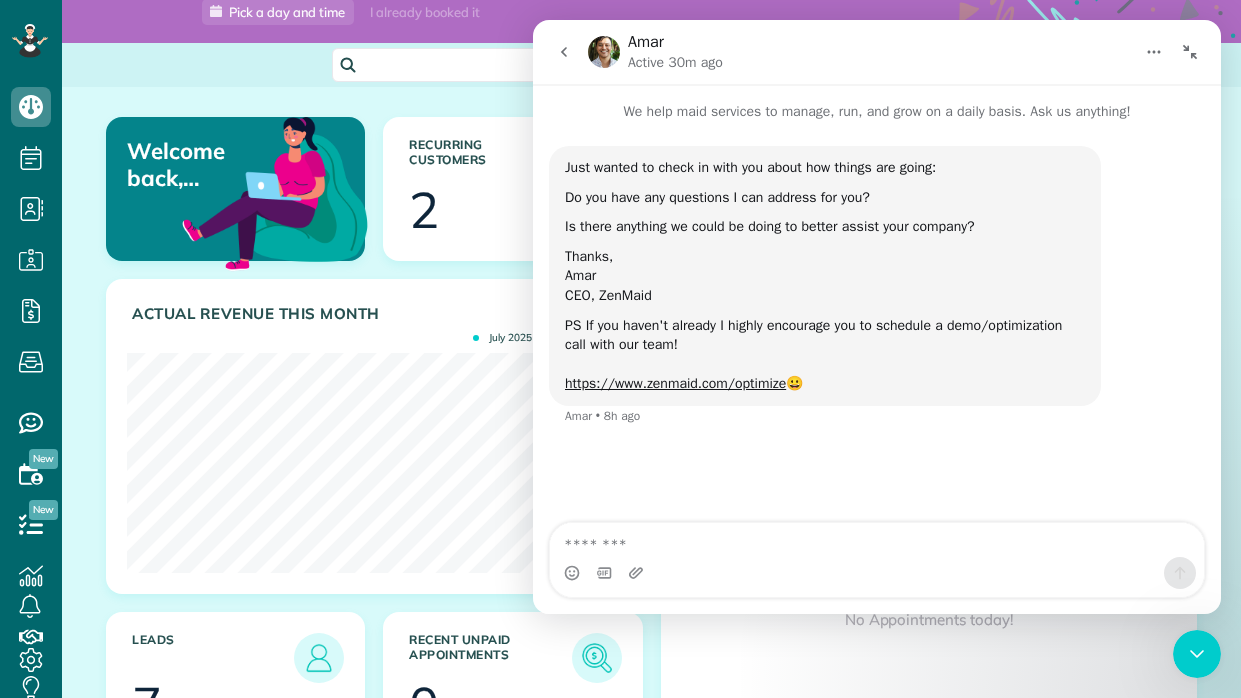 scroll, scrollTop: 0, scrollLeft: 0, axis: both 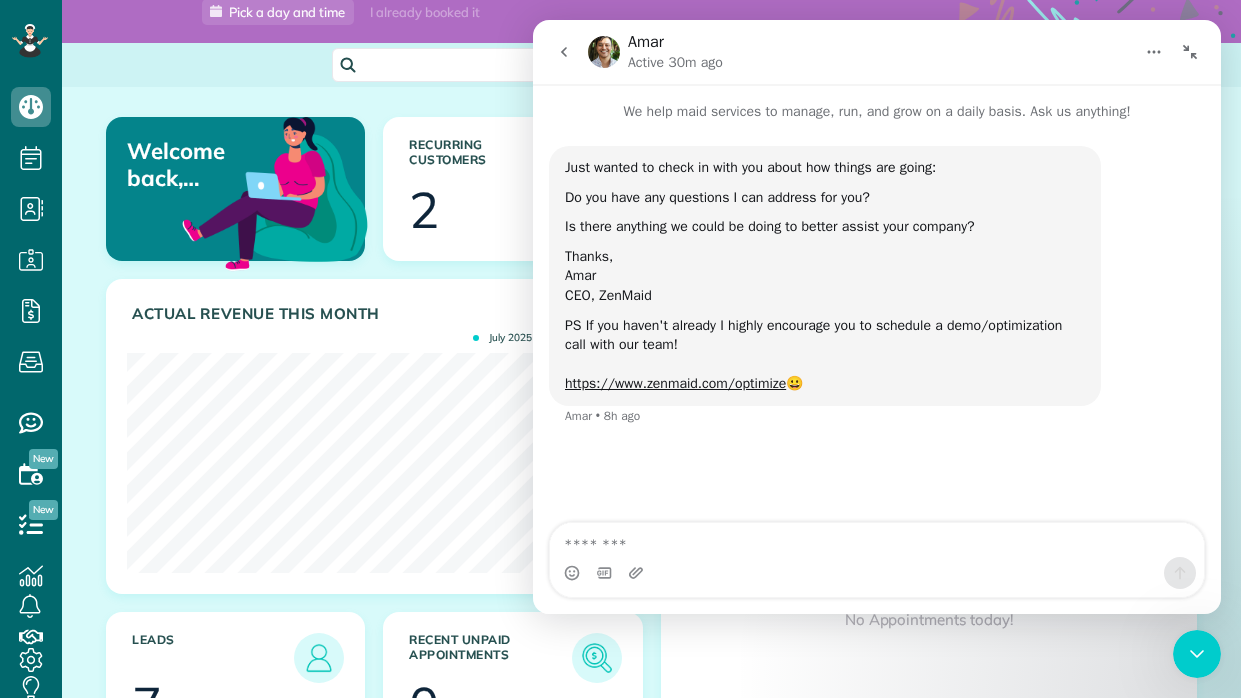 click 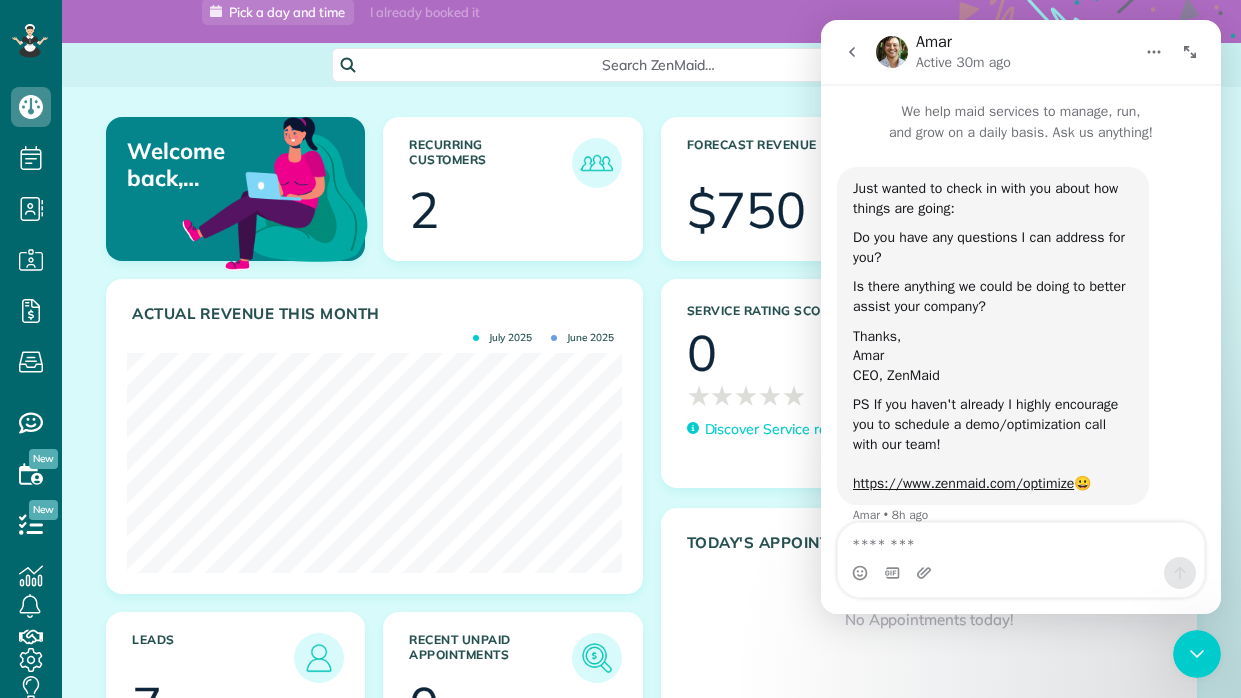 scroll, scrollTop: 23, scrollLeft: 0, axis: vertical 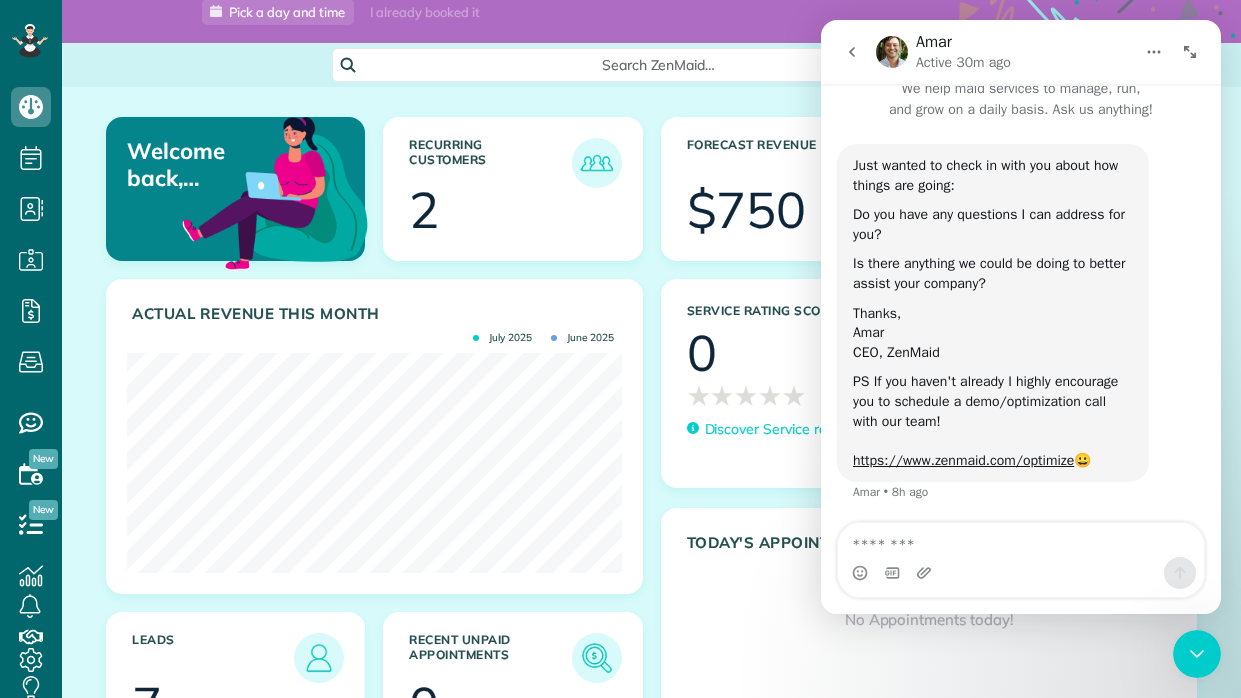 click at bounding box center [1154, 52] 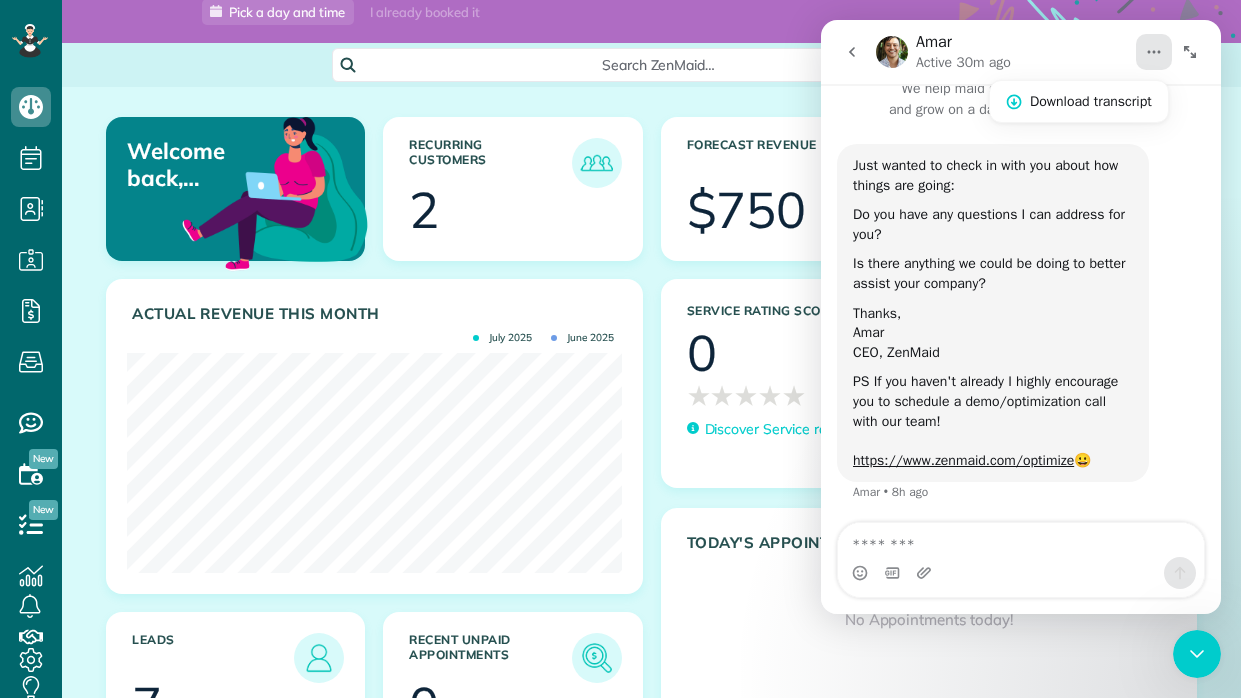 click on "Hey, Katie - Book your personalized 30-minute onboarding call to get started!
We are ZenMaid’s customer support team and we’ll help you get set up to automate your business and save 30+ hours every week with ZenMaid!
Pick a day and time
I already booked it" at bounding box center (525, -23) 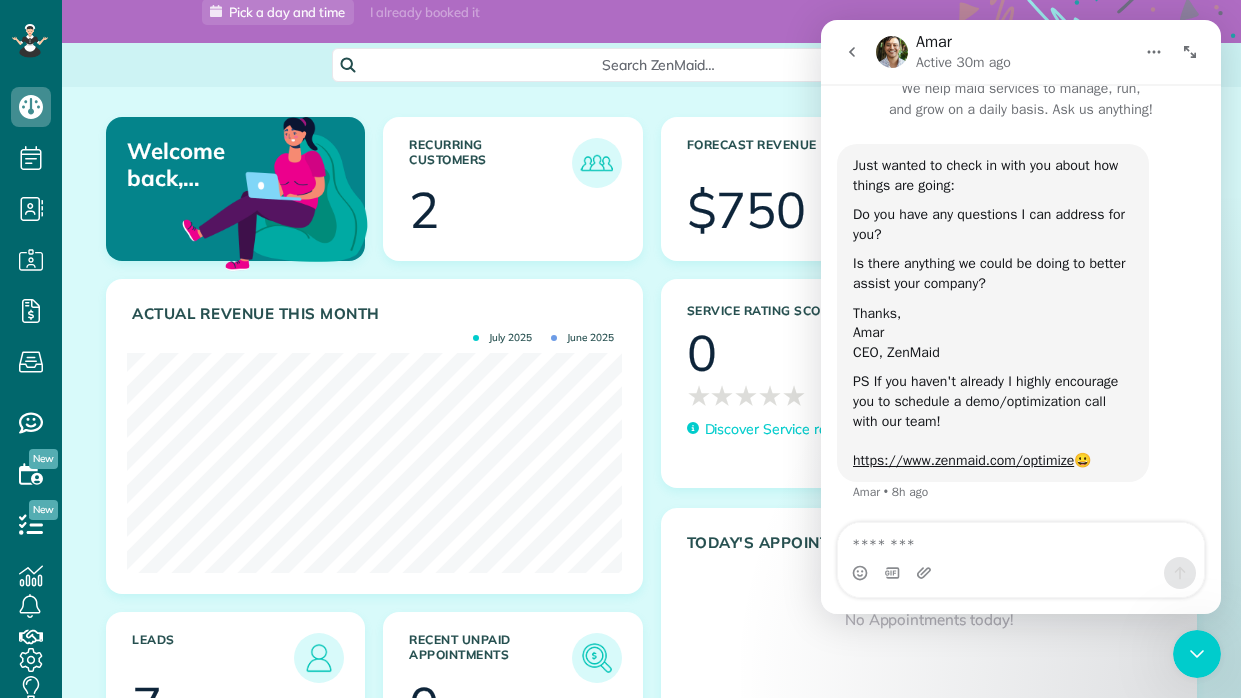 click on "Amar Active 30m ago" at bounding box center (1021, 52) 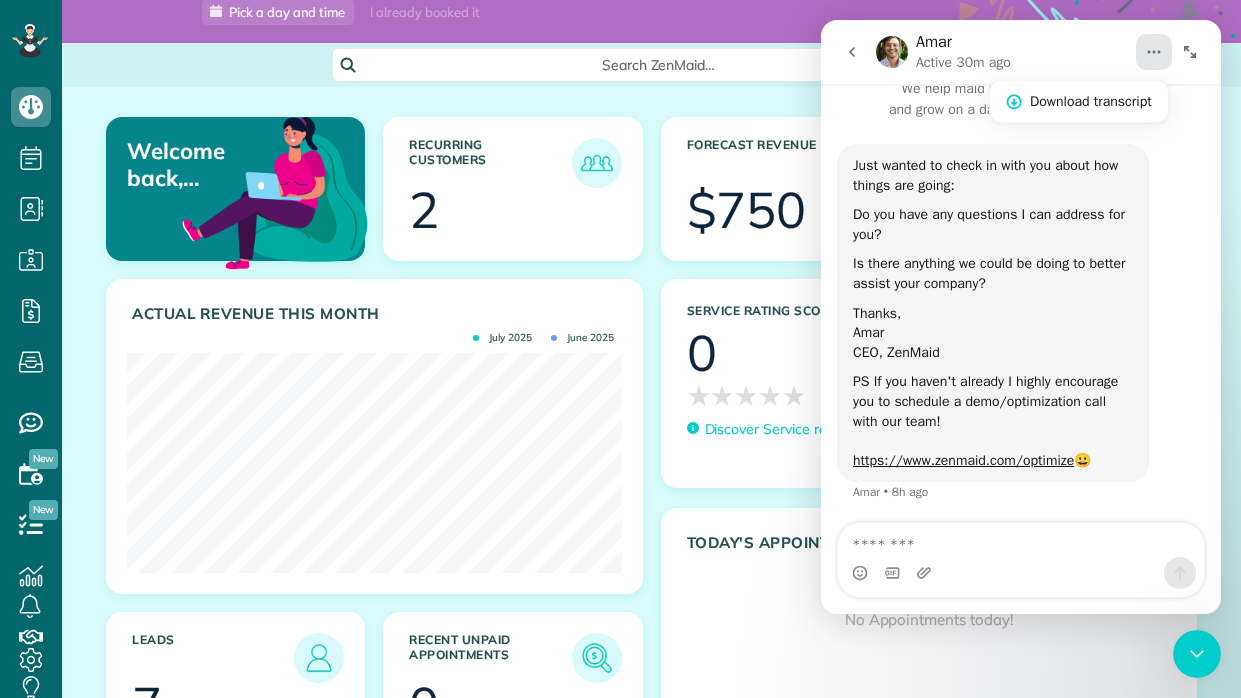 click 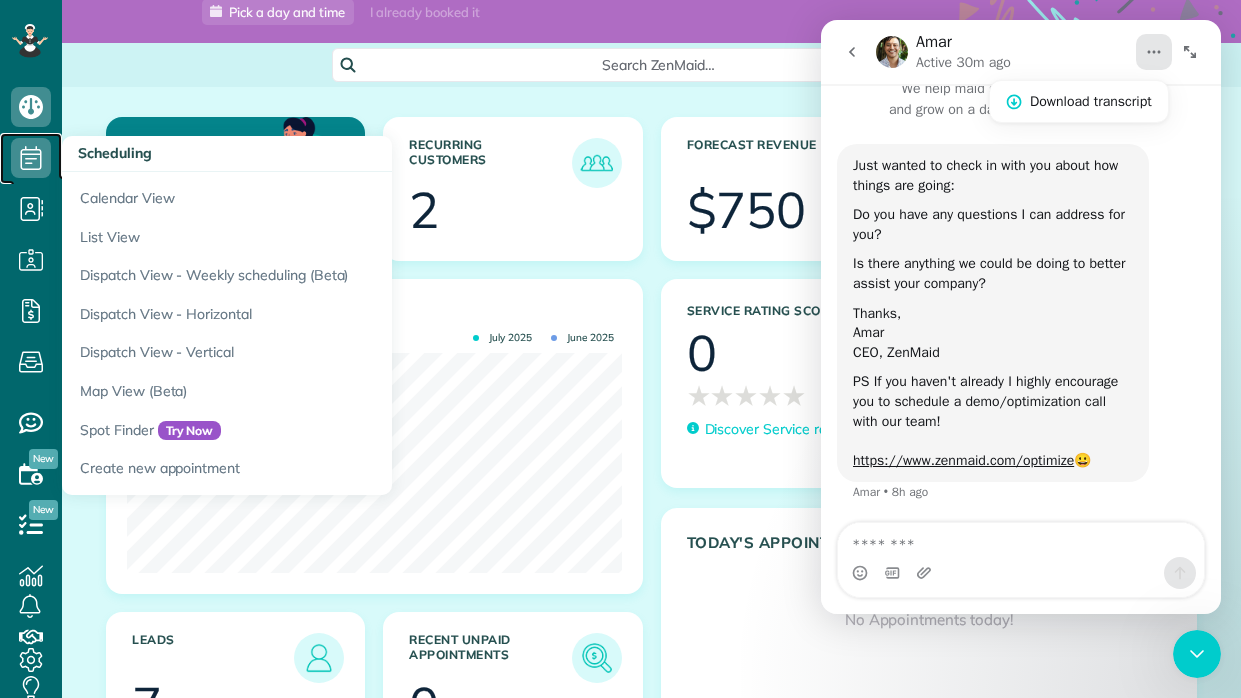 click 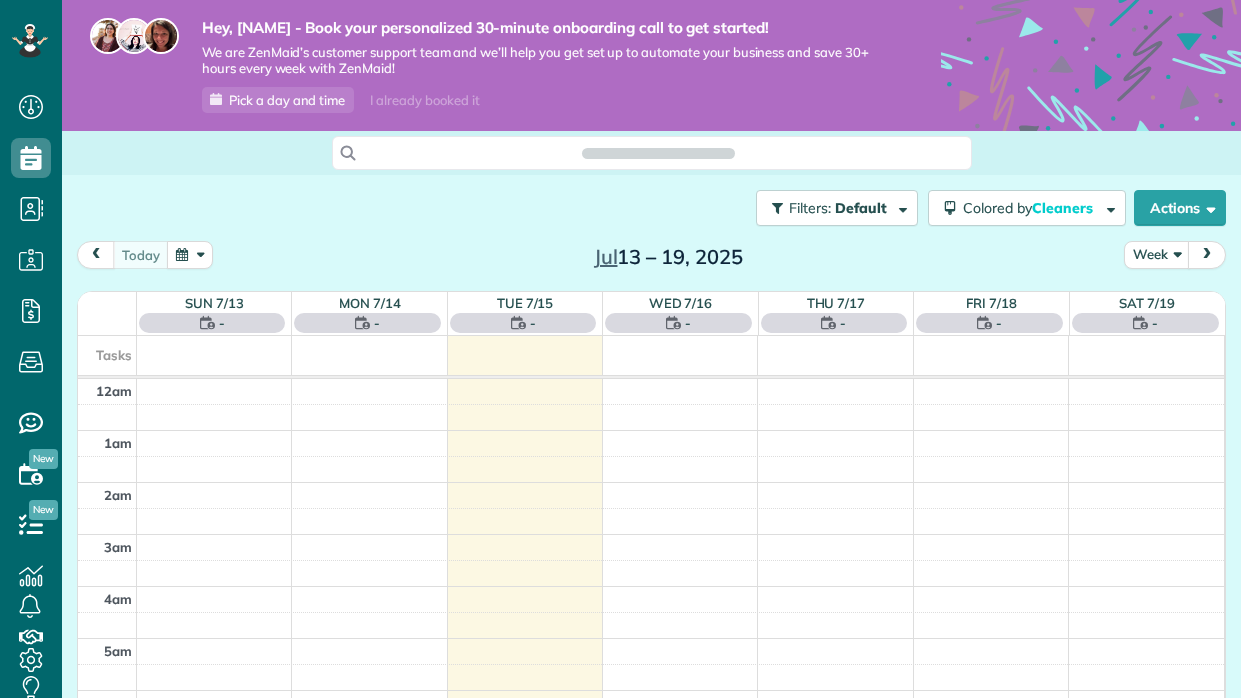 scroll, scrollTop: 0, scrollLeft: 0, axis: both 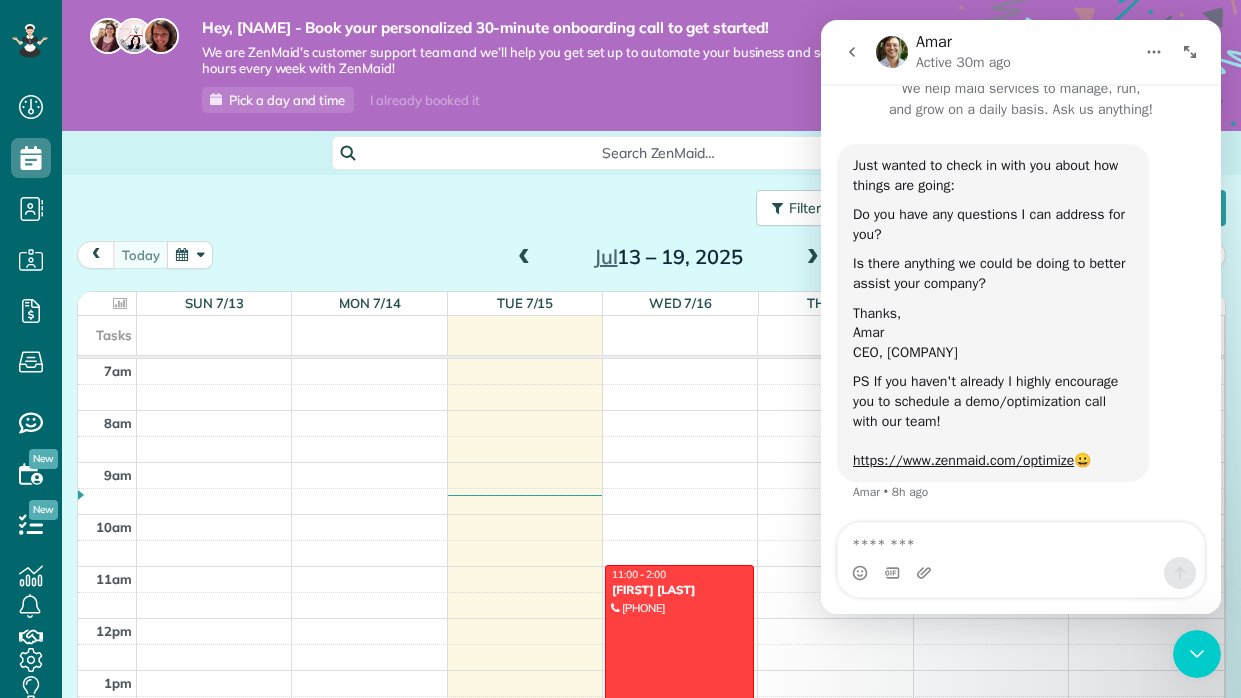 click at bounding box center (1197, 654) 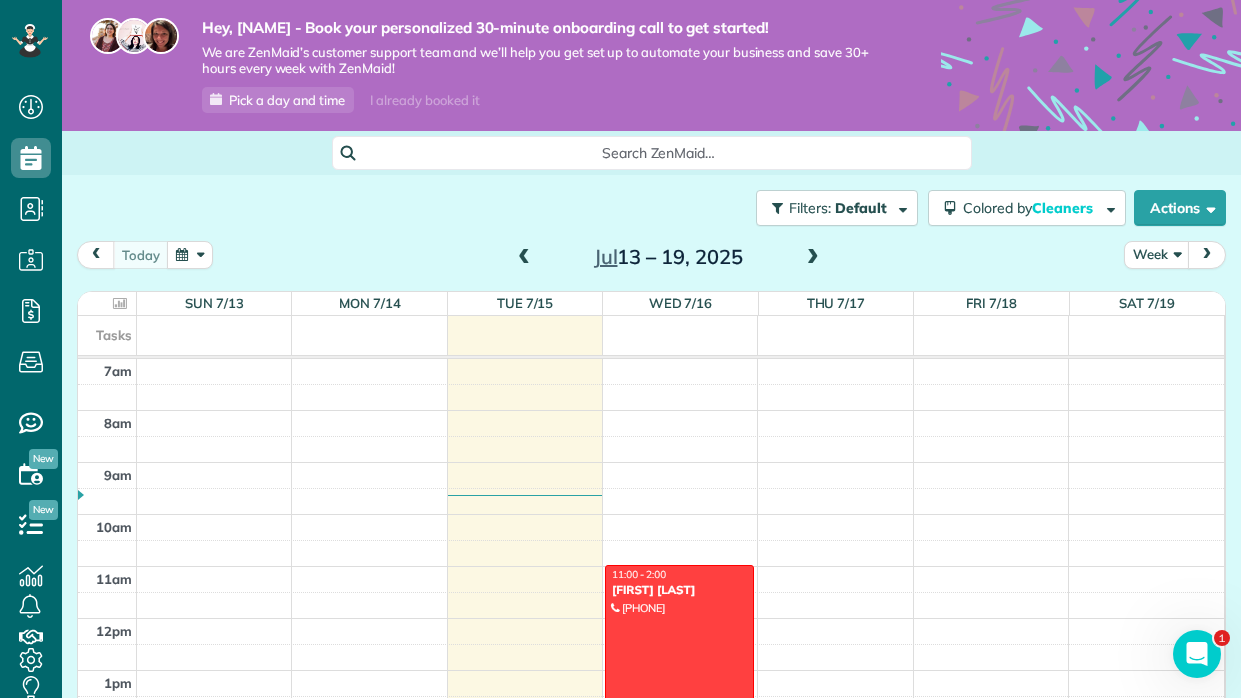 scroll, scrollTop: 0, scrollLeft: 0, axis: both 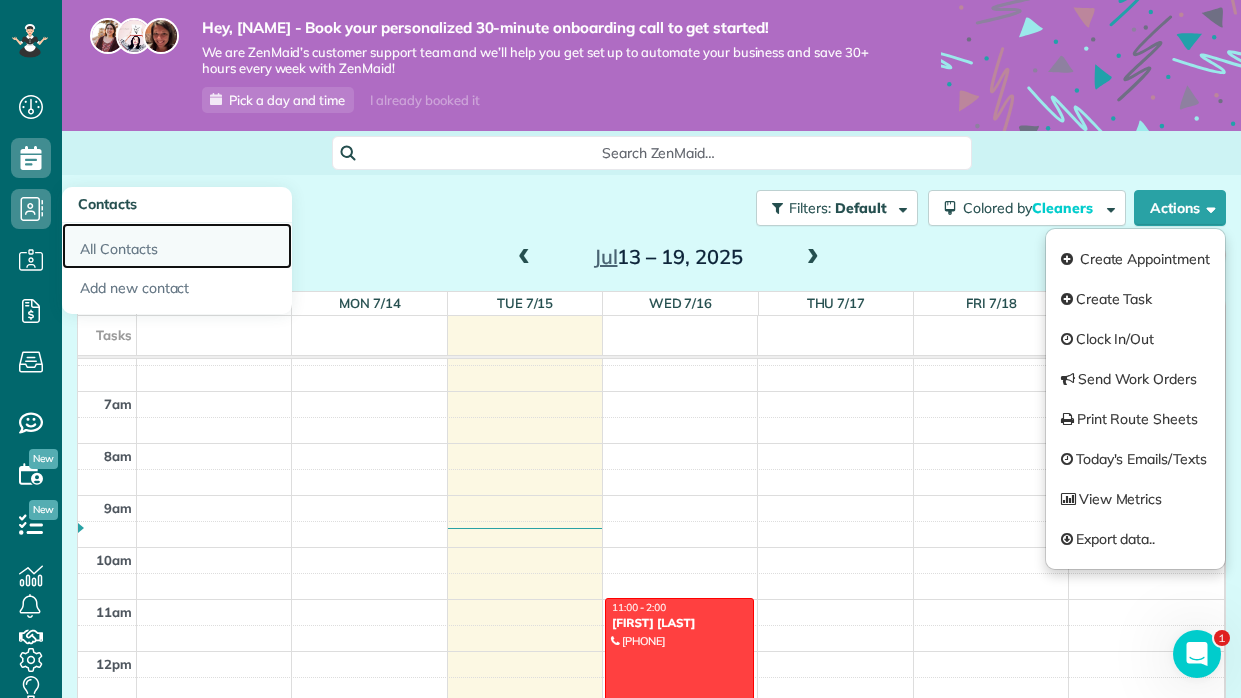 click on "All Contacts" at bounding box center (177, 246) 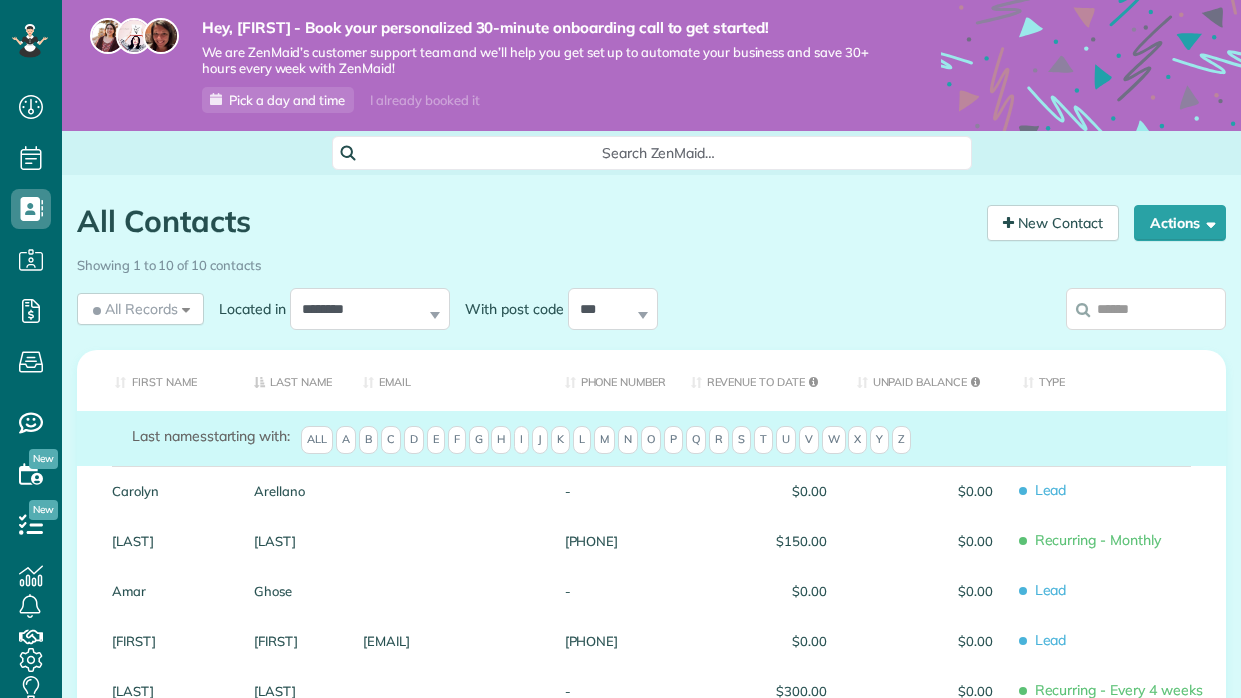 scroll, scrollTop: 0, scrollLeft: 0, axis: both 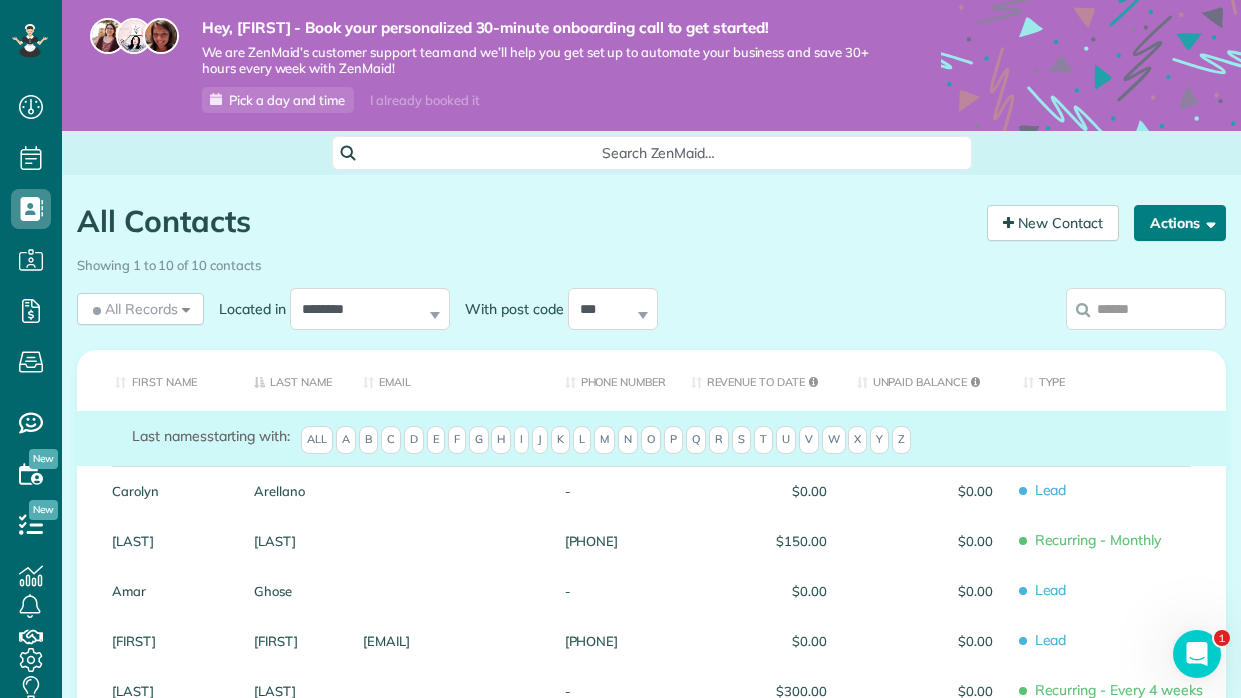 click on "Actions" at bounding box center (1180, 223) 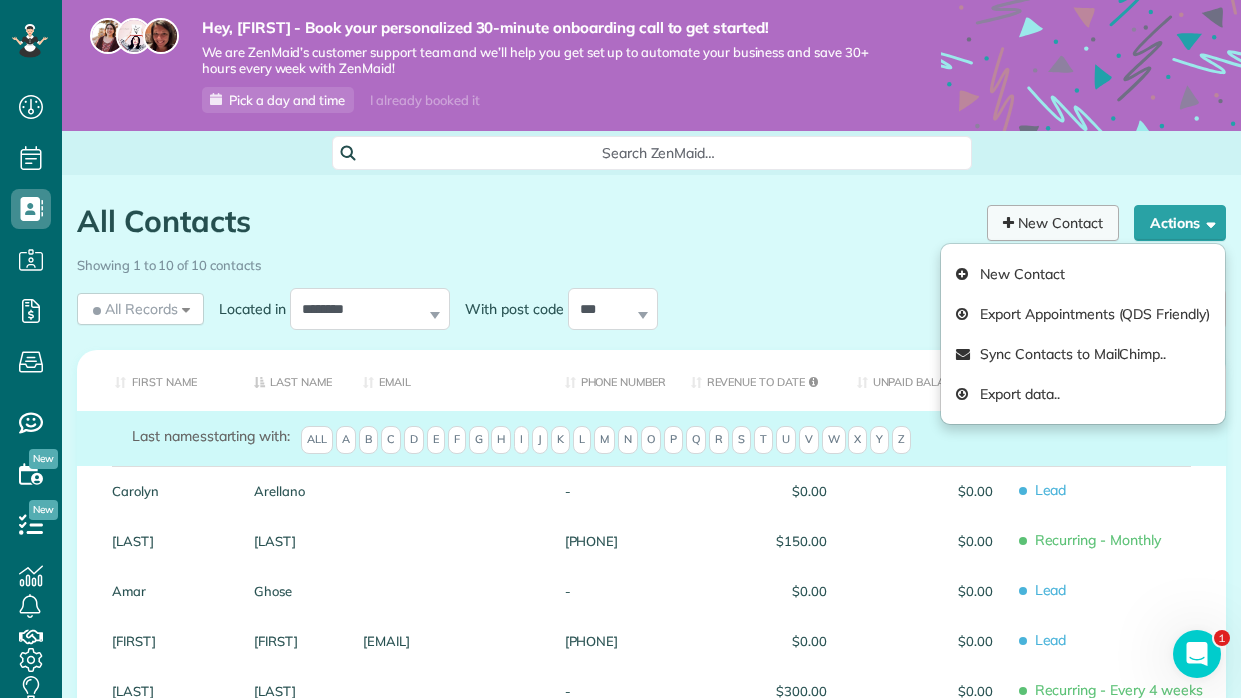 click on "New Contact" at bounding box center (1053, 223) 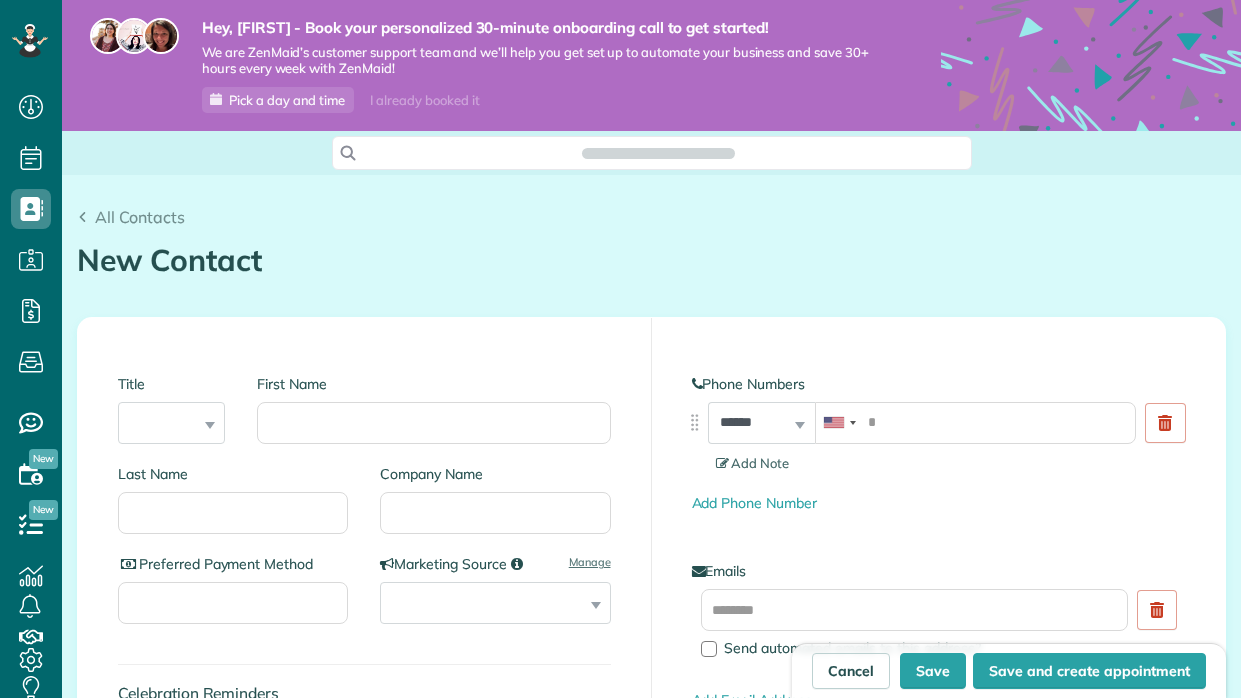scroll, scrollTop: 0, scrollLeft: 0, axis: both 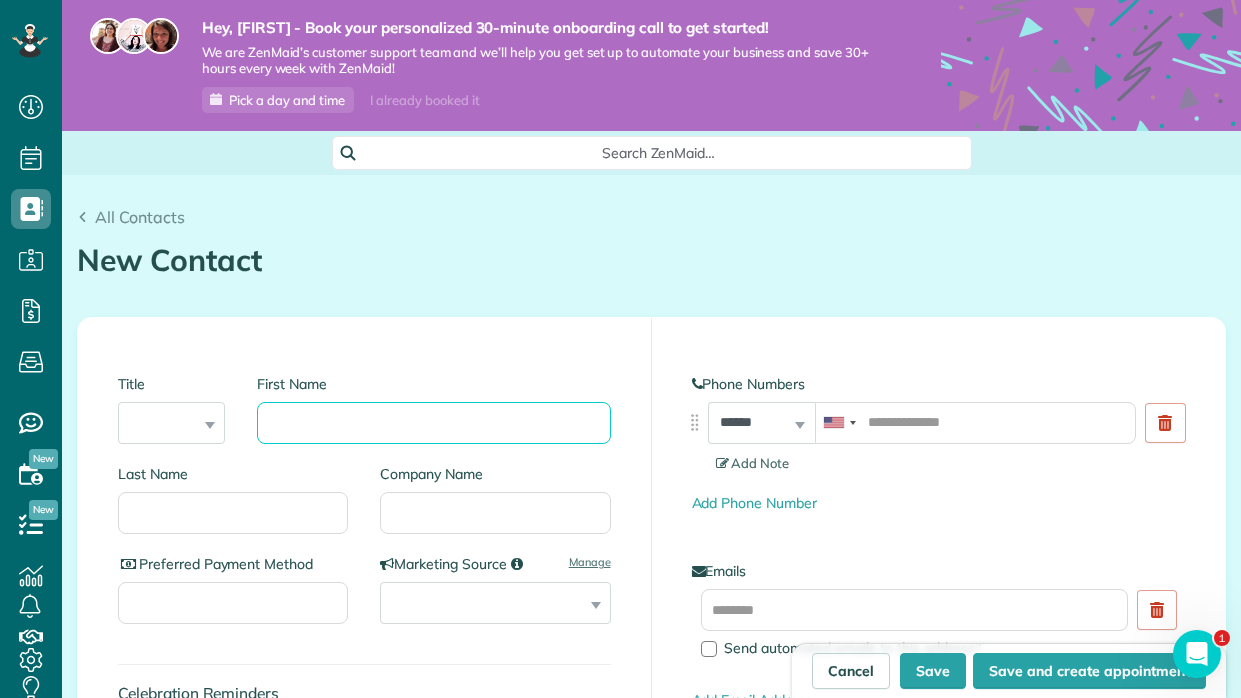 click on "First Name" at bounding box center [433, 423] 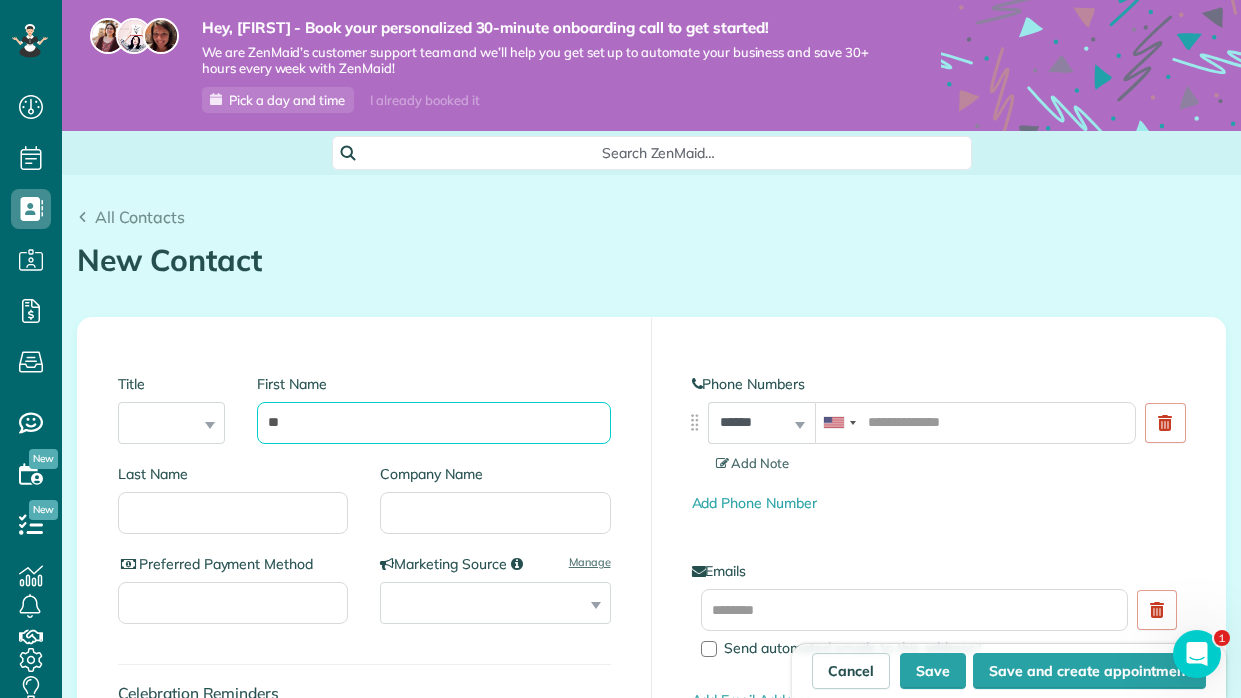 type on "*" 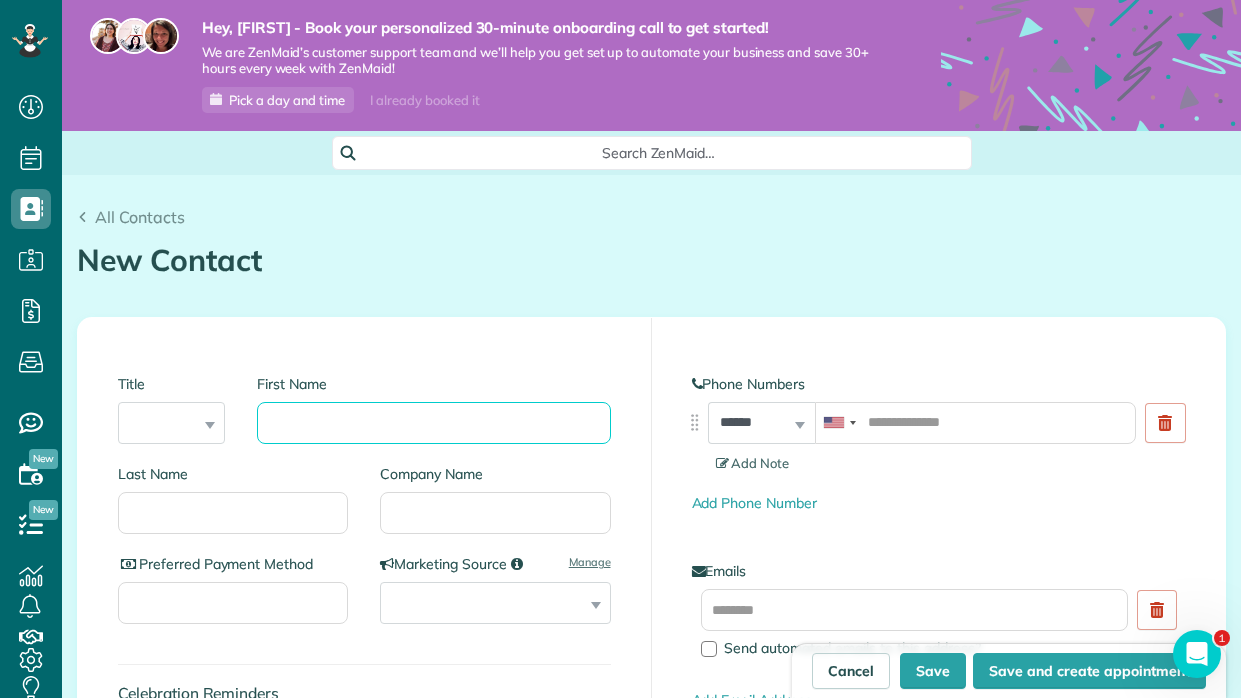 type on "*" 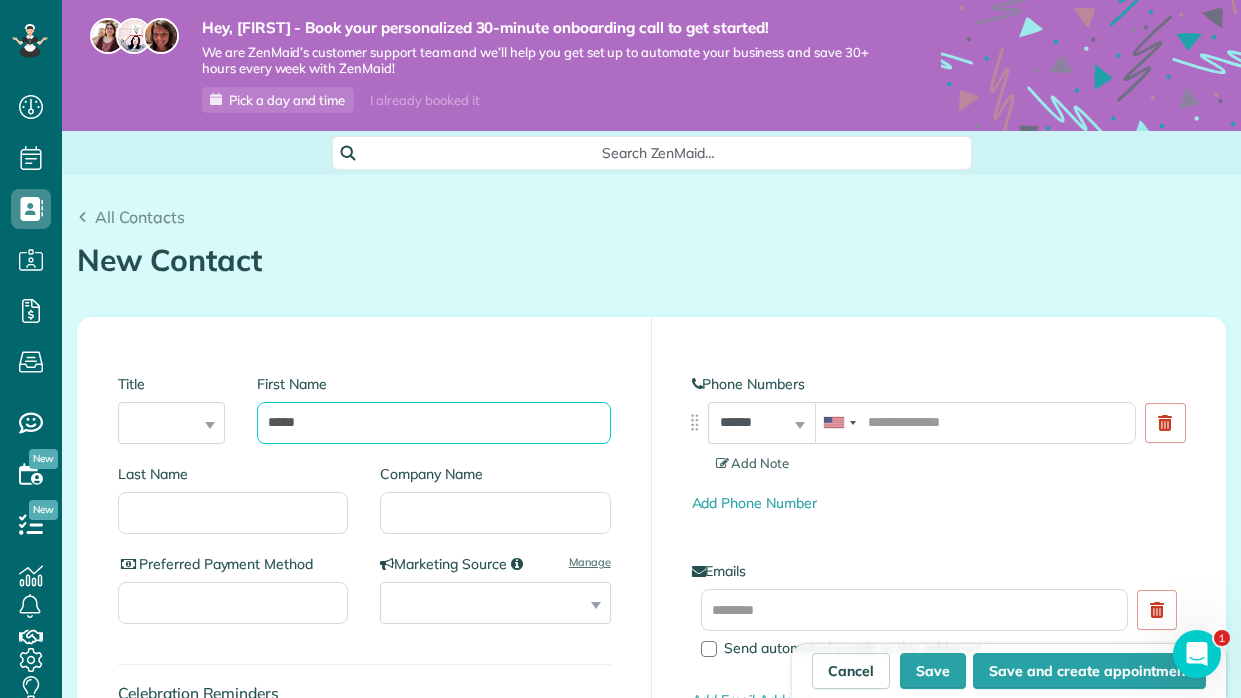 type on "****" 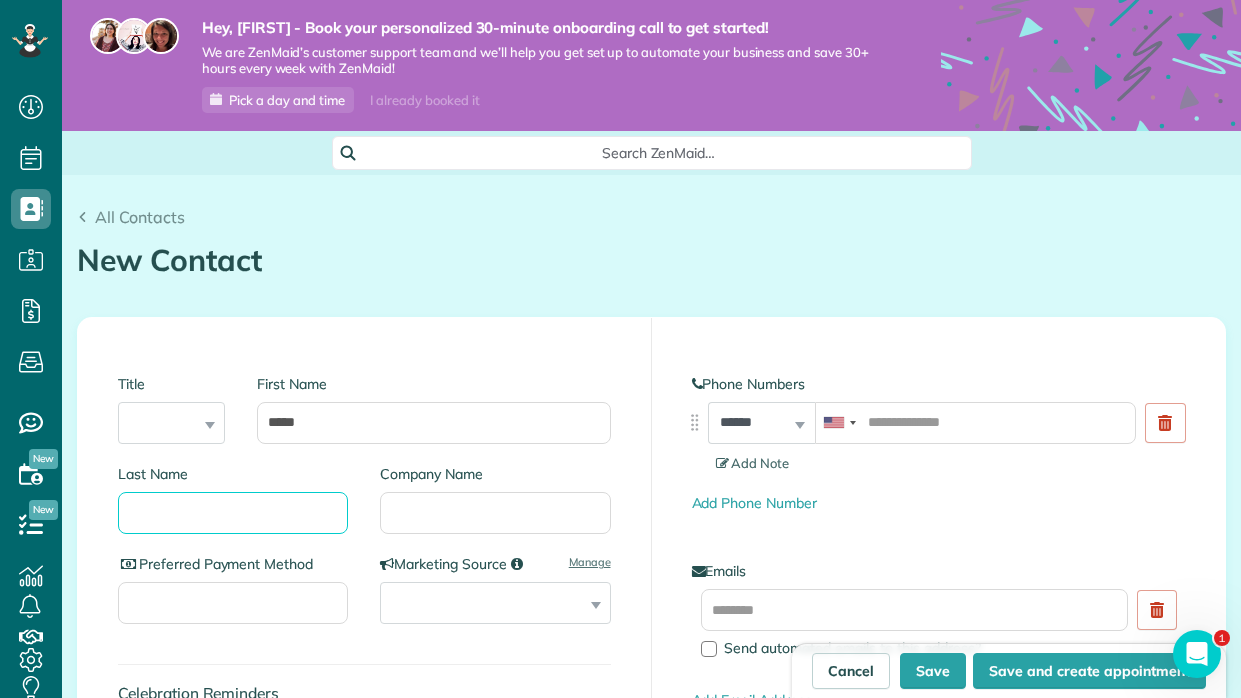 click on "Last Name" at bounding box center [233, 513] 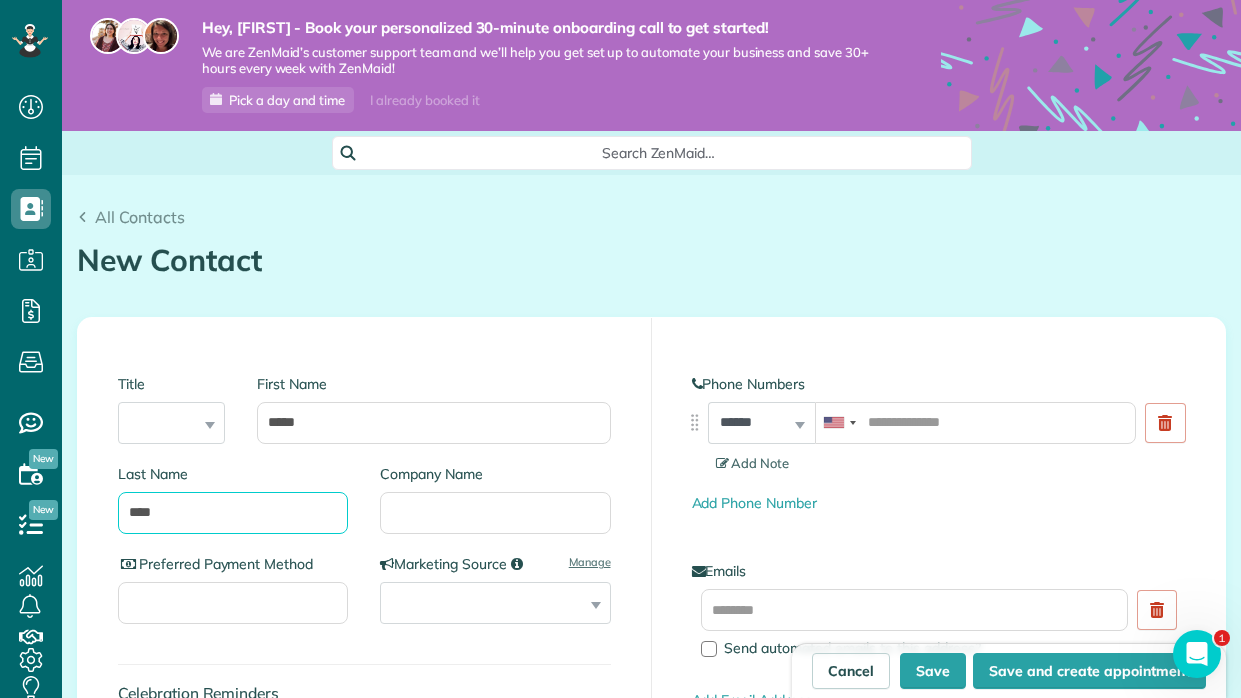 type on "****" 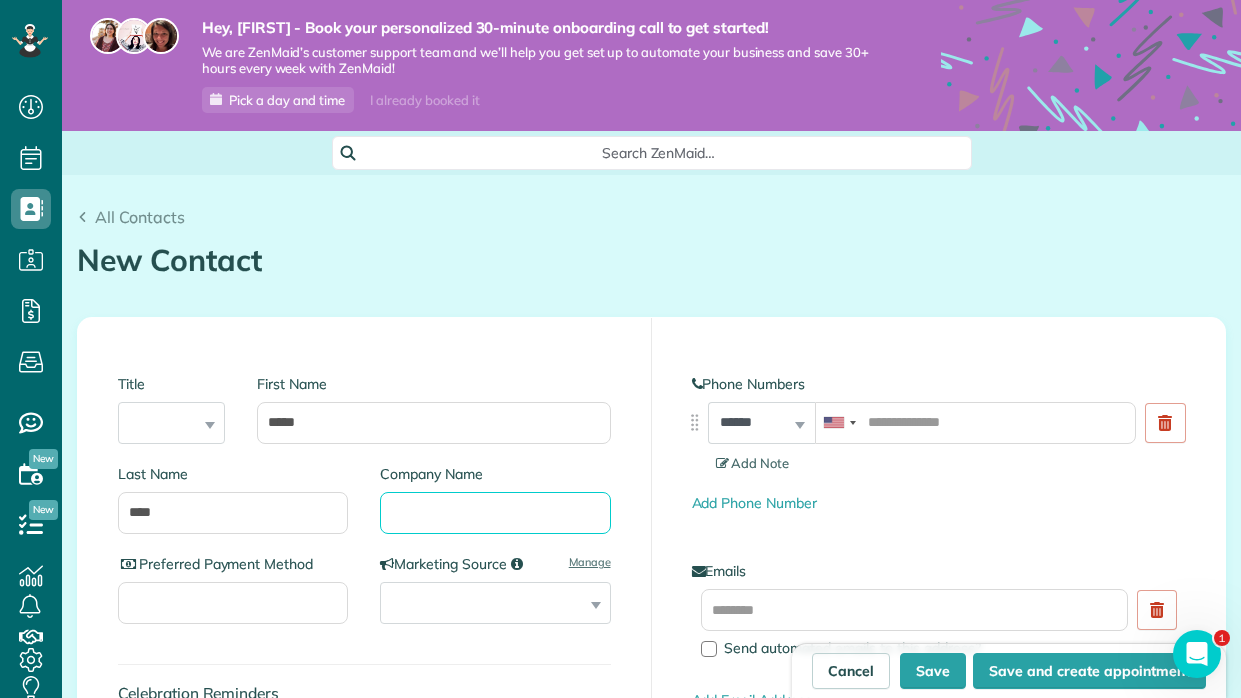 click on "Company Name" at bounding box center [495, 513] 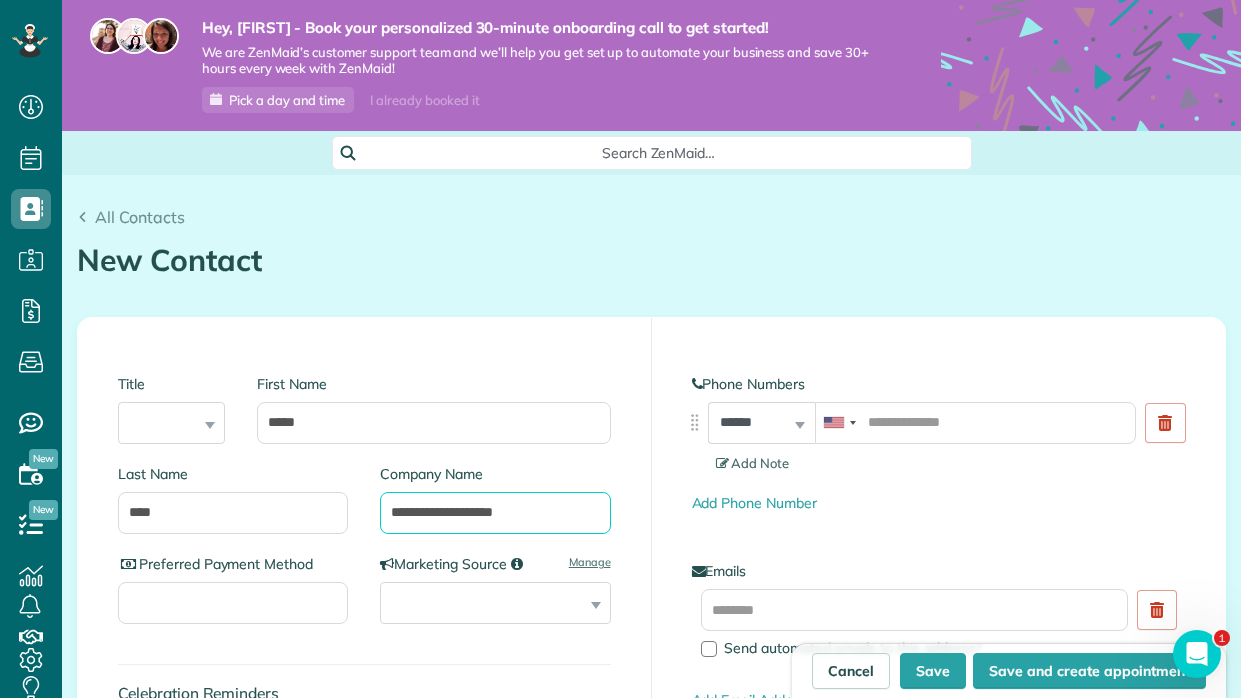 type on "**********" 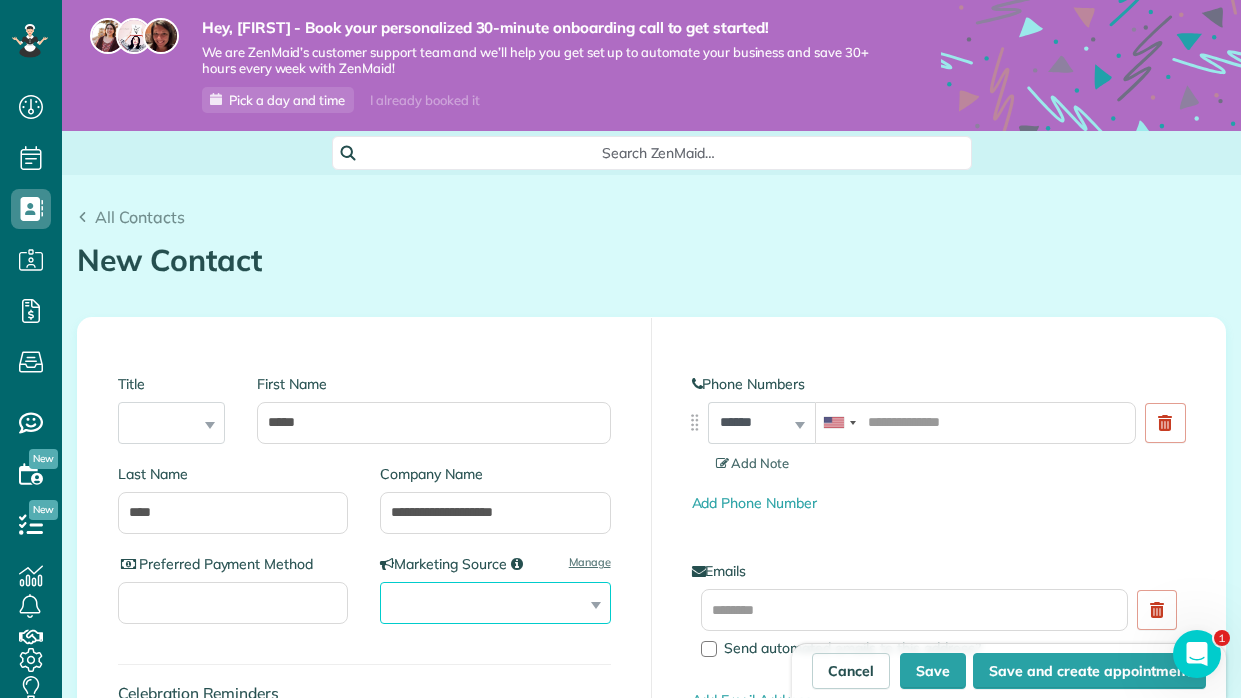 click on "**********" at bounding box center [495, 603] 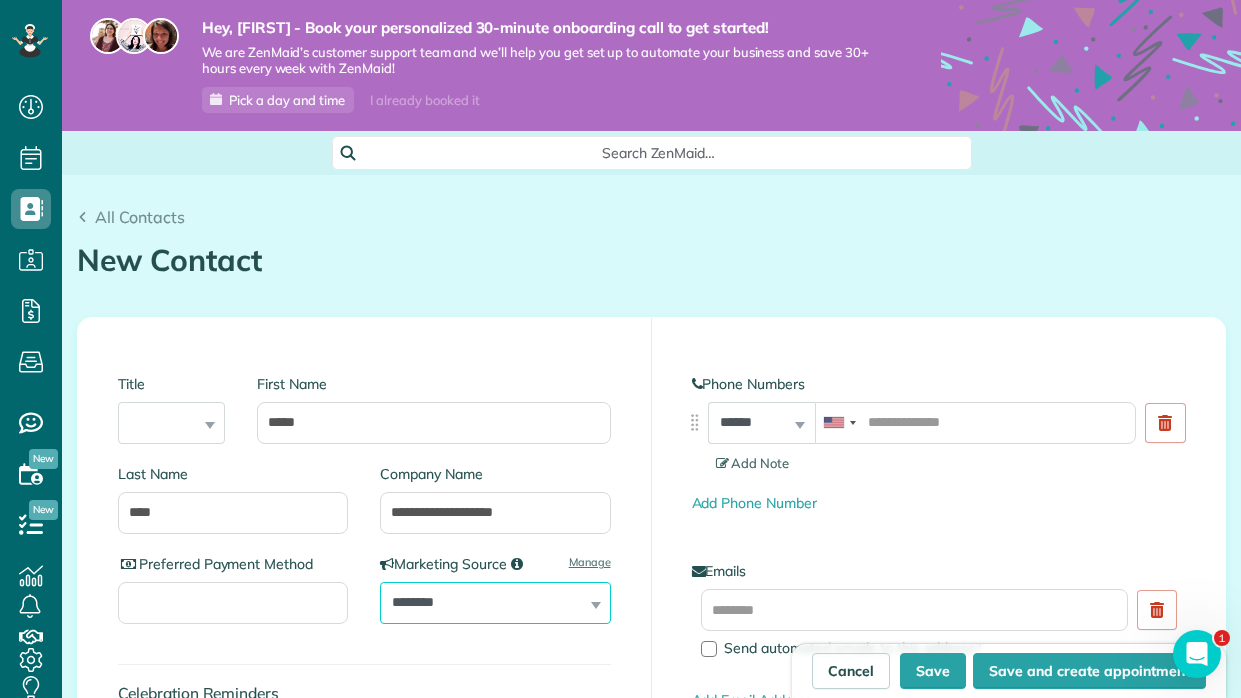 click on "**********" at bounding box center (495, 603) 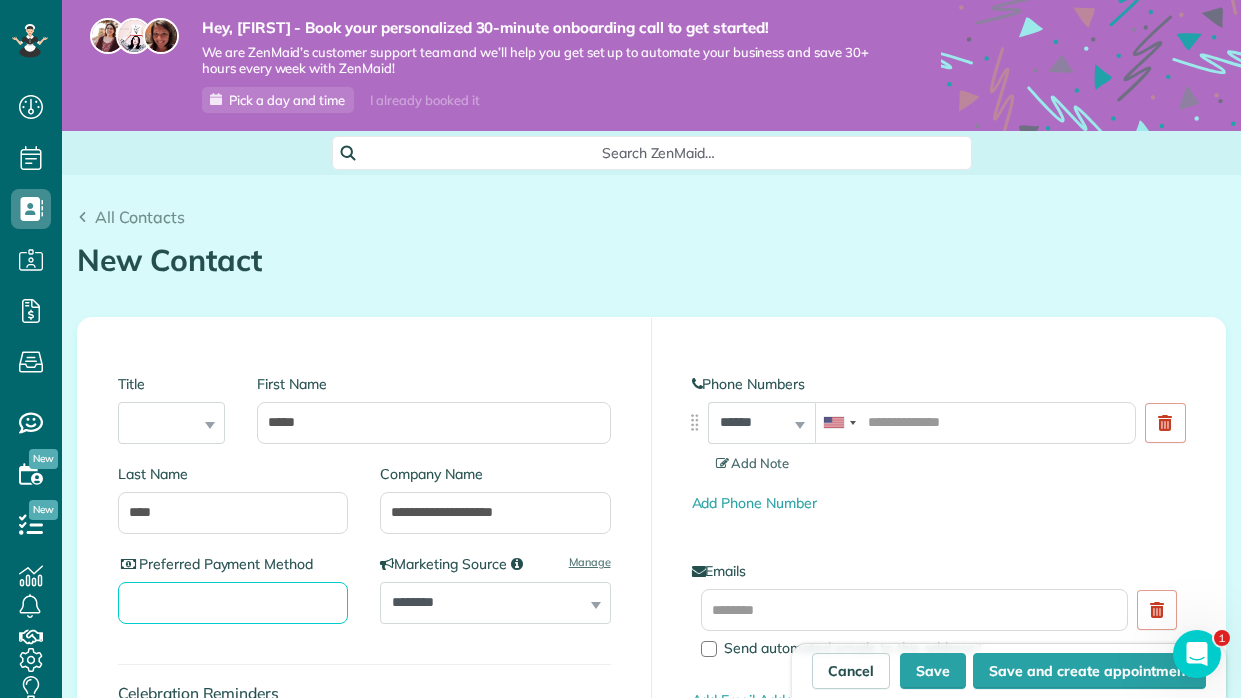 click on "Preferred Payment Method" at bounding box center [233, 603] 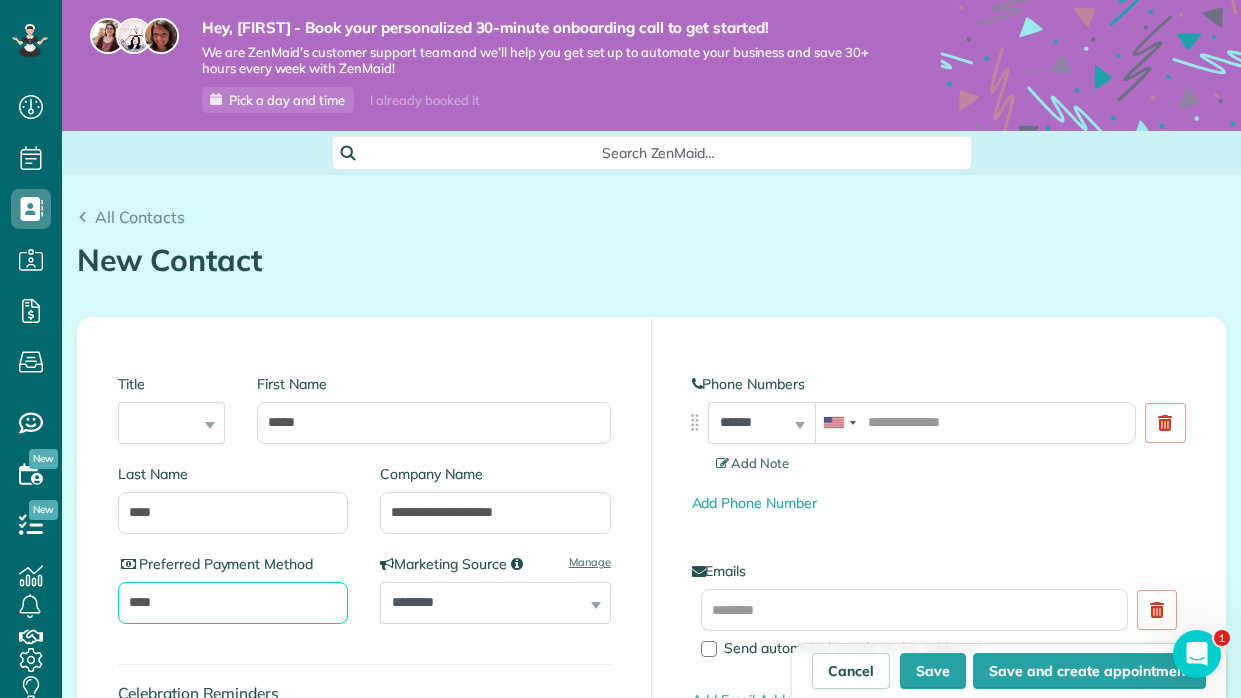 type on "*****" 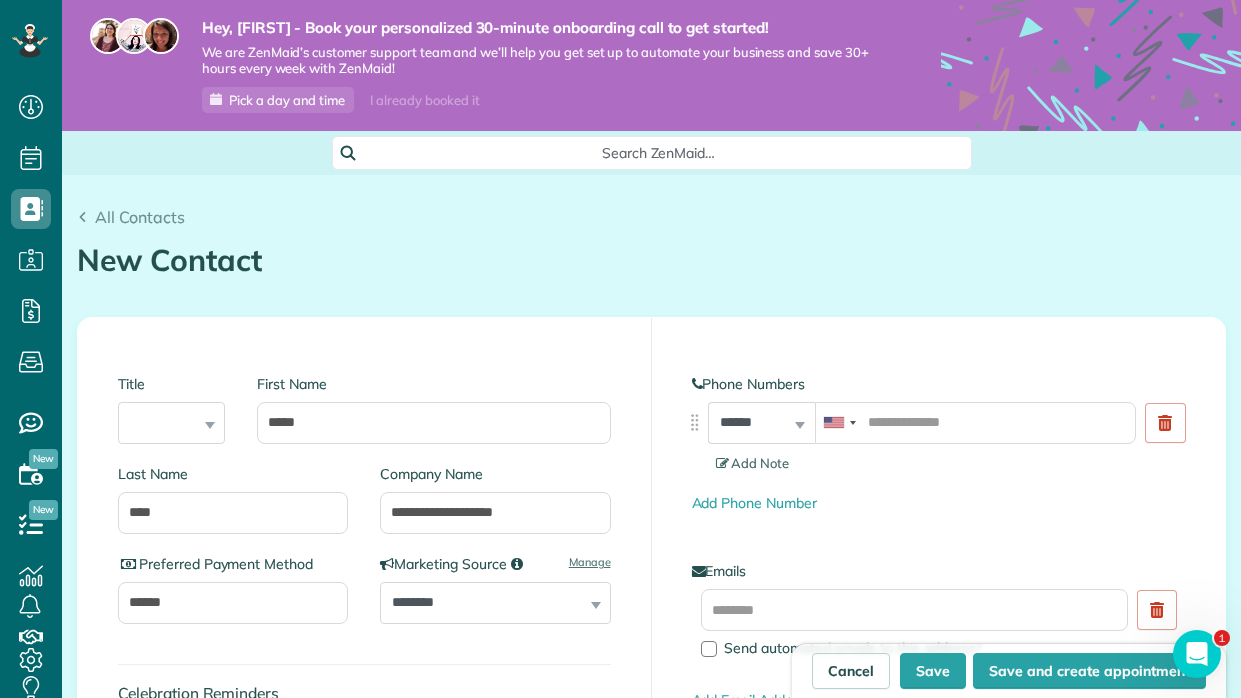 click on "All Contacts
New Contact
Creating a New Contact" at bounding box center (651, 245) 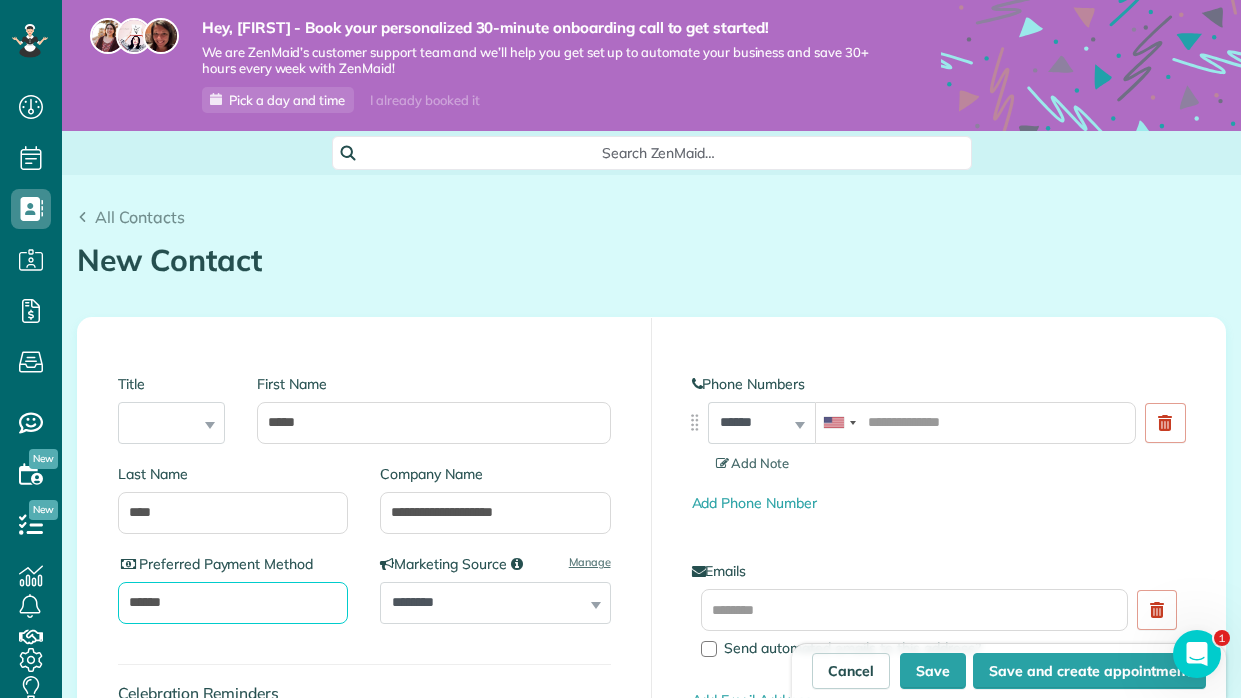 click on "******" at bounding box center (233, 603) 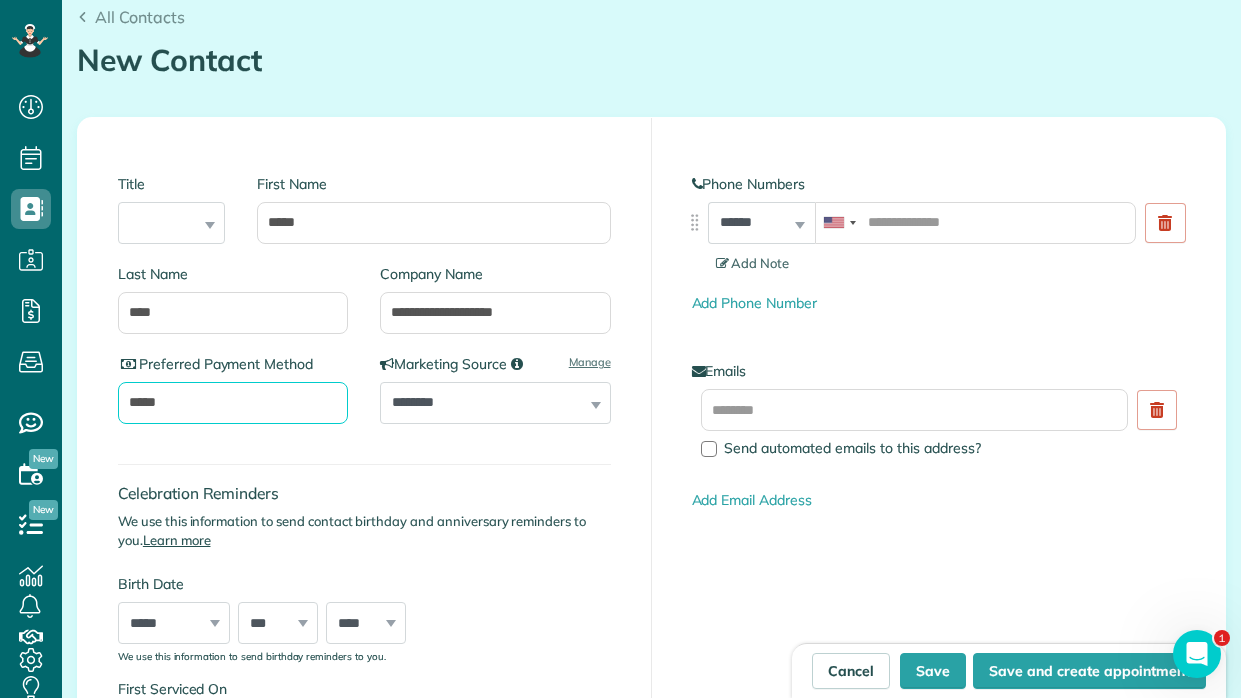 scroll, scrollTop: 209, scrollLeft: 0, axis: vertical 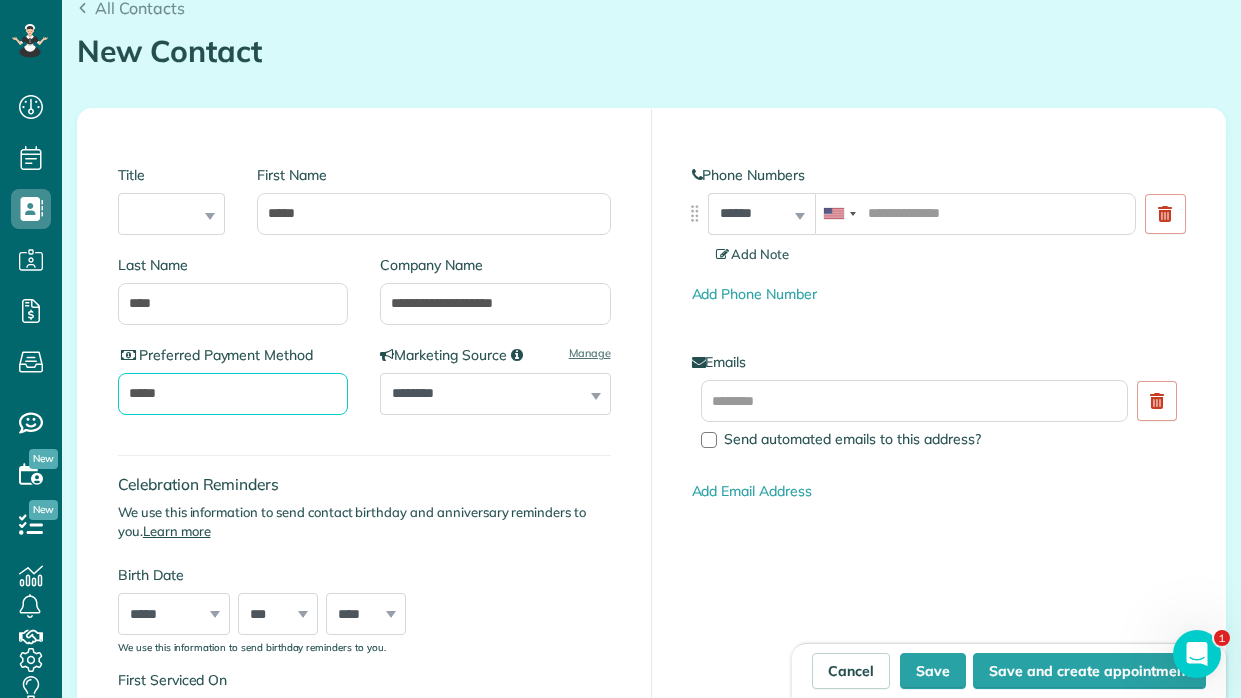 type on "*****" 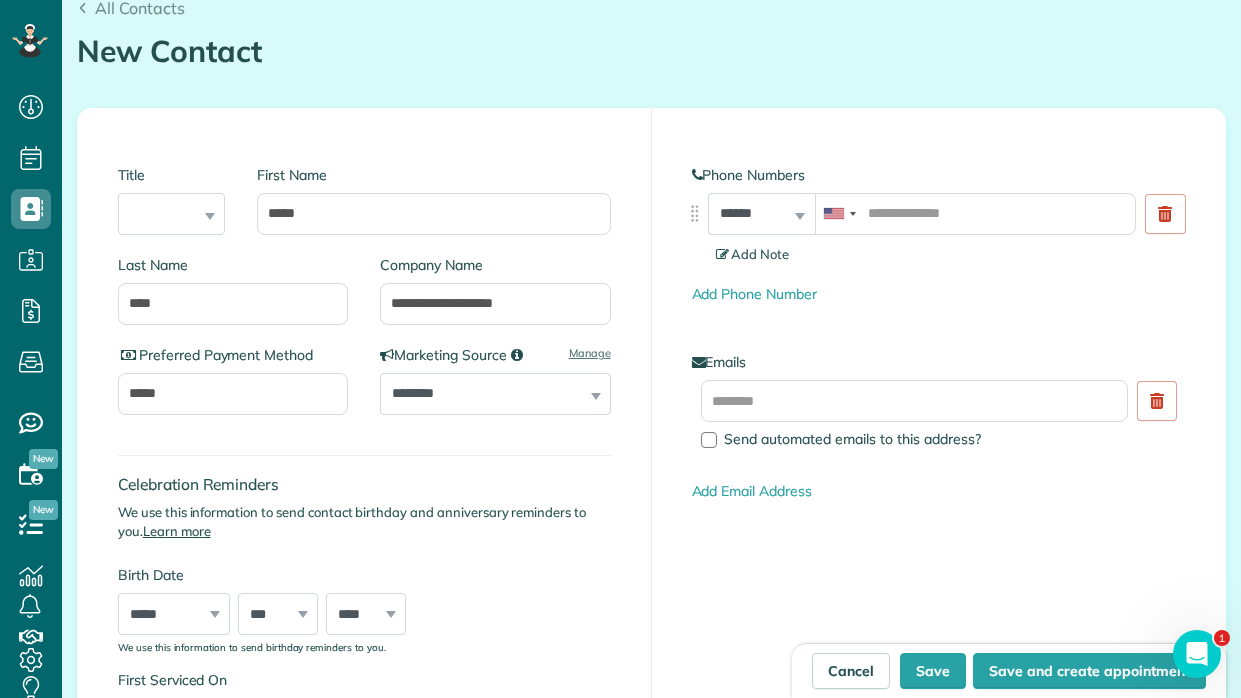 click on "Add Note" at bounding box center (753, 254) 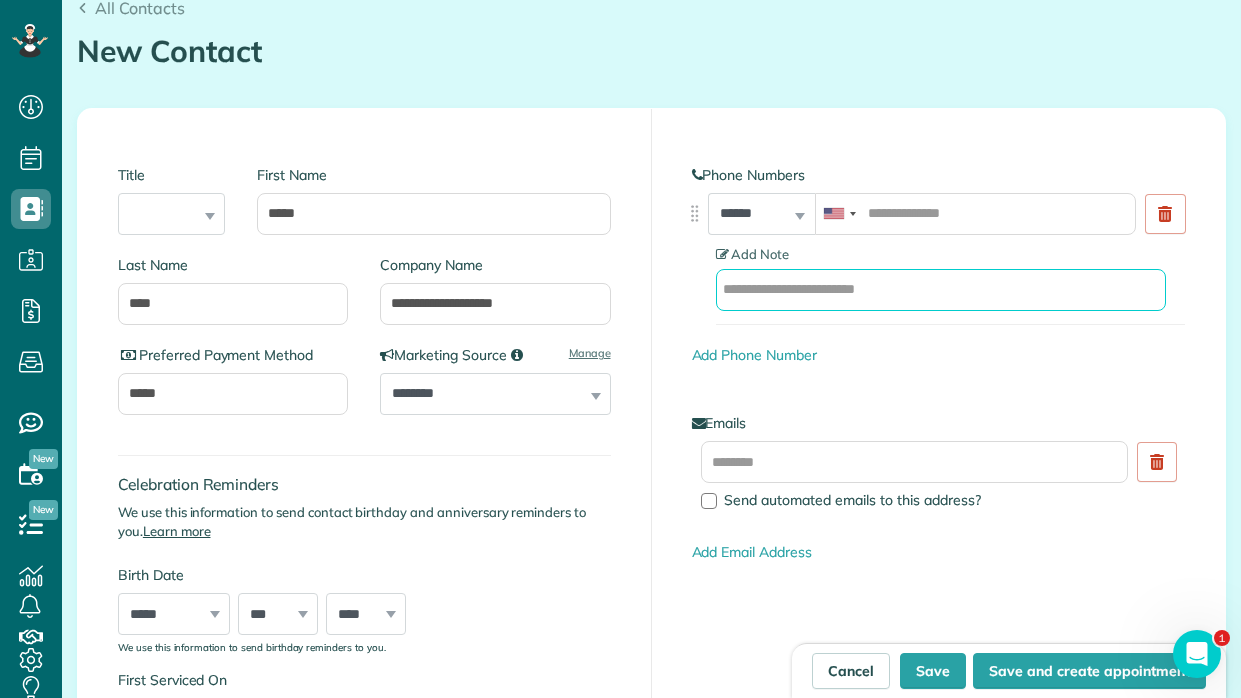 click at bounding box center [941, 290] 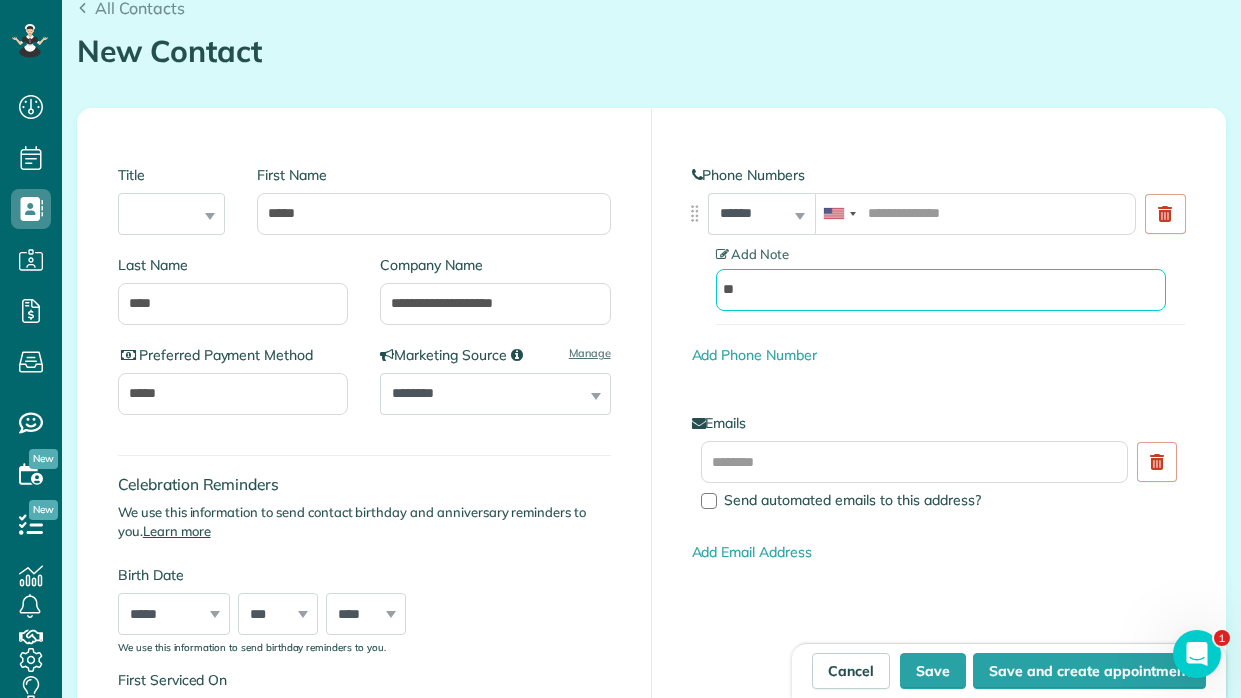 type on "*" 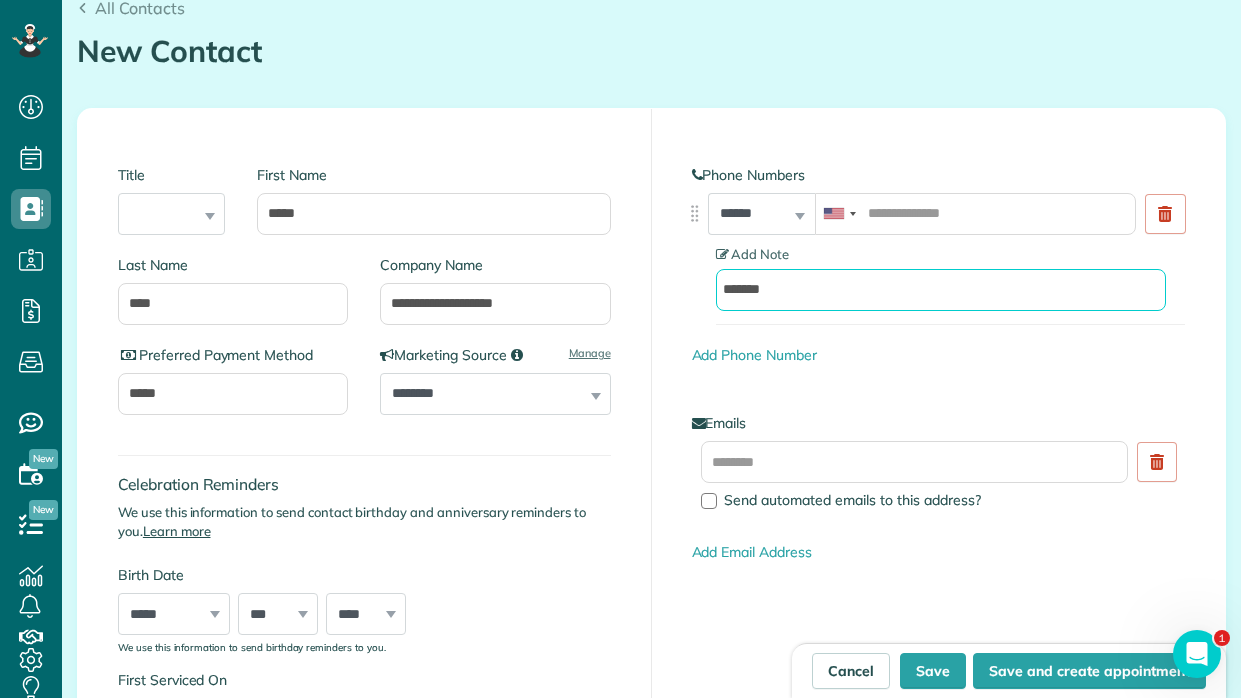 type on "********" 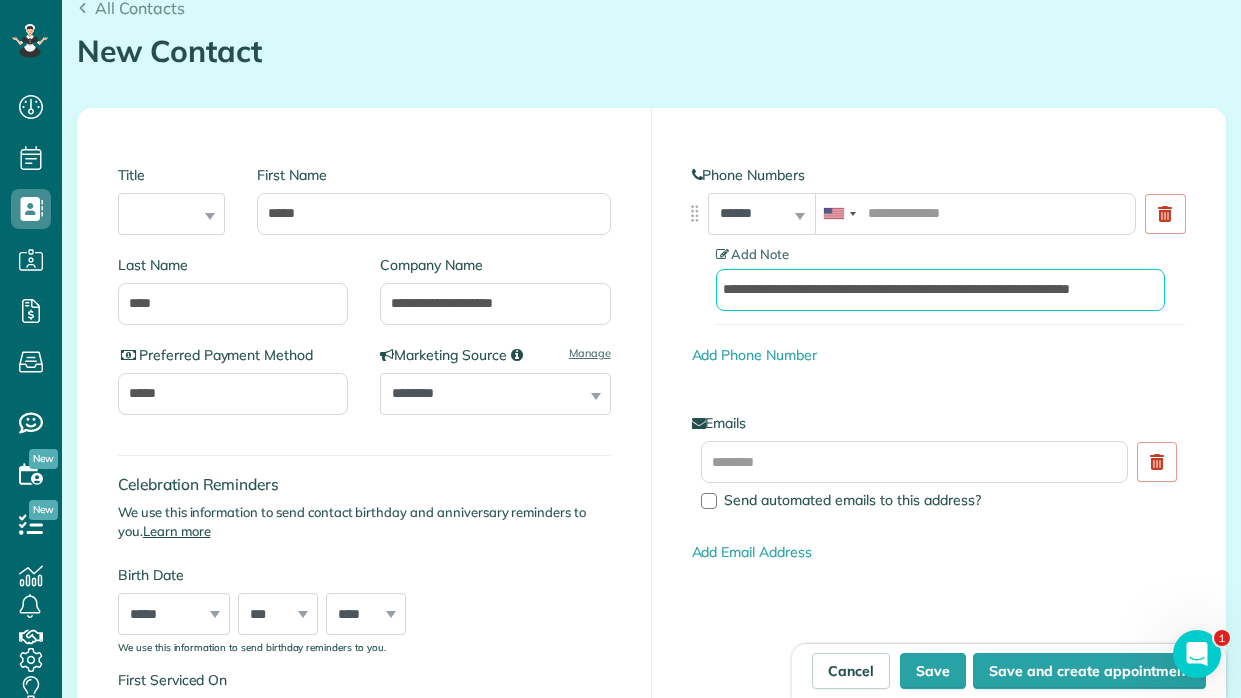 scroll, scrollTop: 0, scrollLeft: 0, axis: both 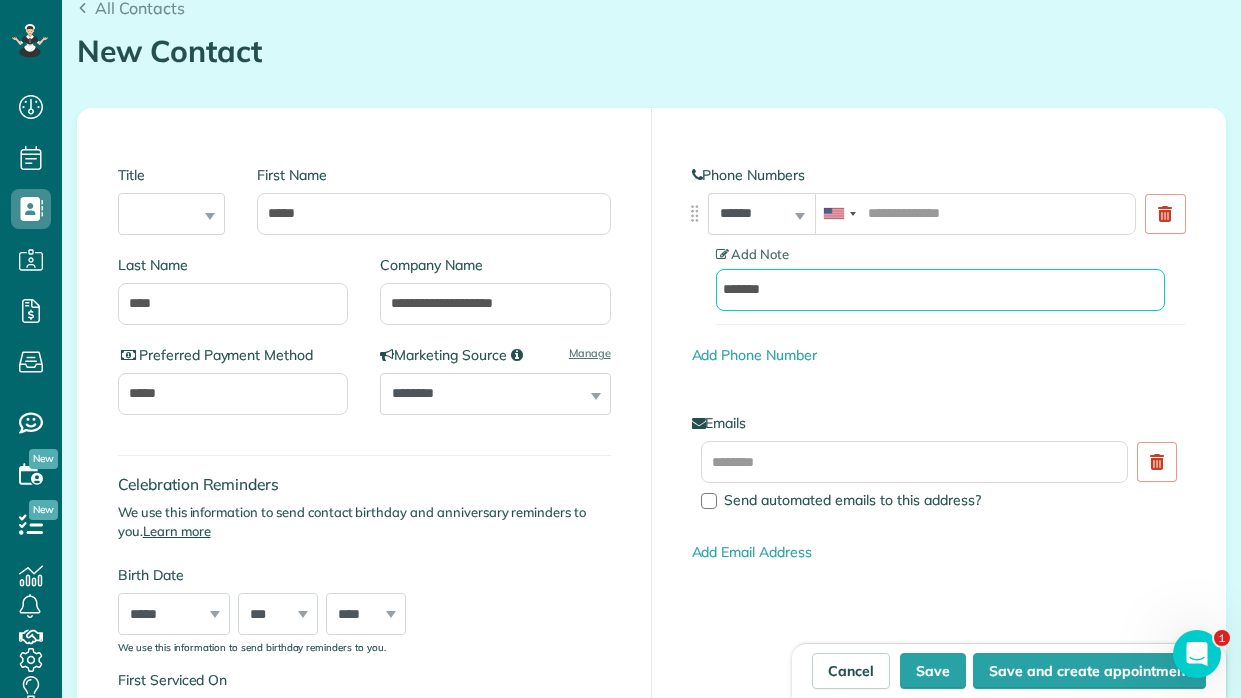 type on "*******" 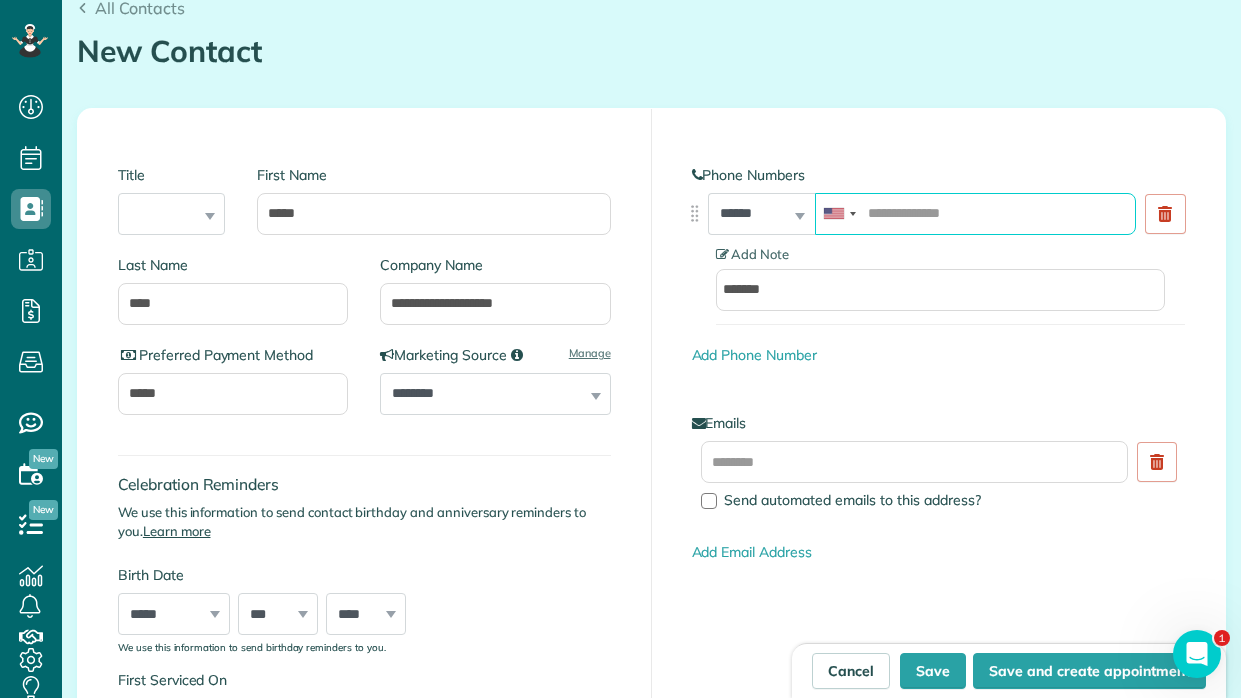 click at bounding box center (975, 214) 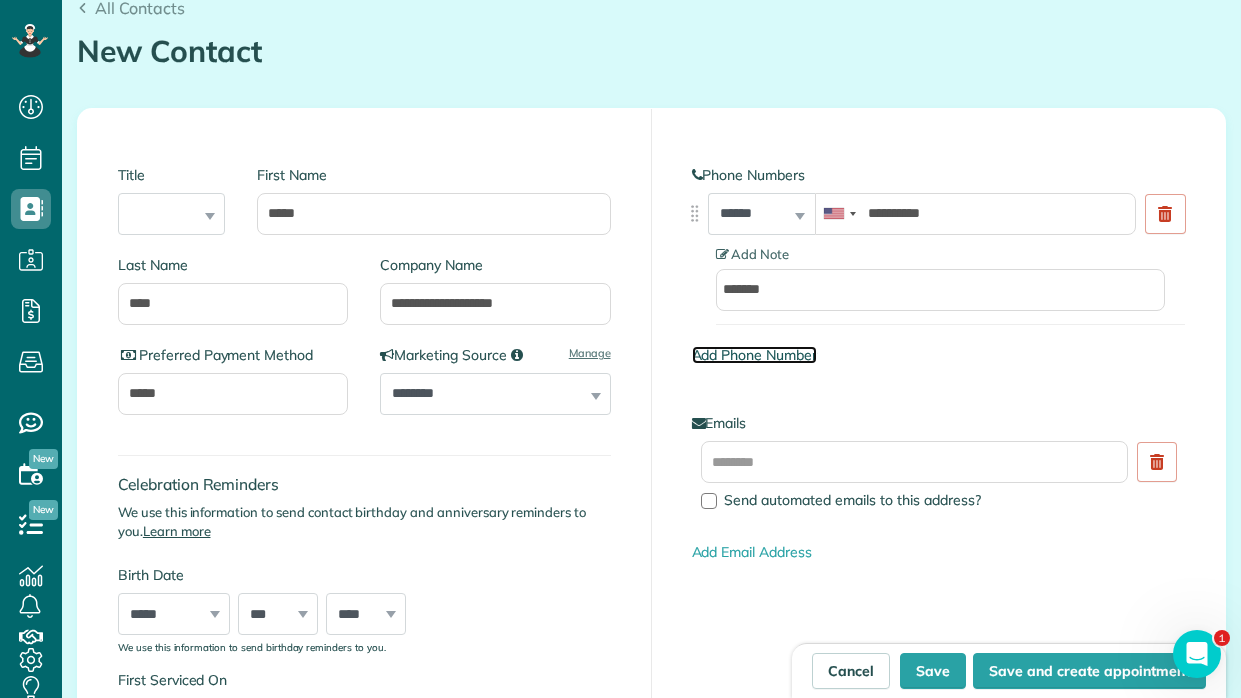 click on "Add Phone Number" at bounding box center (754, 355) 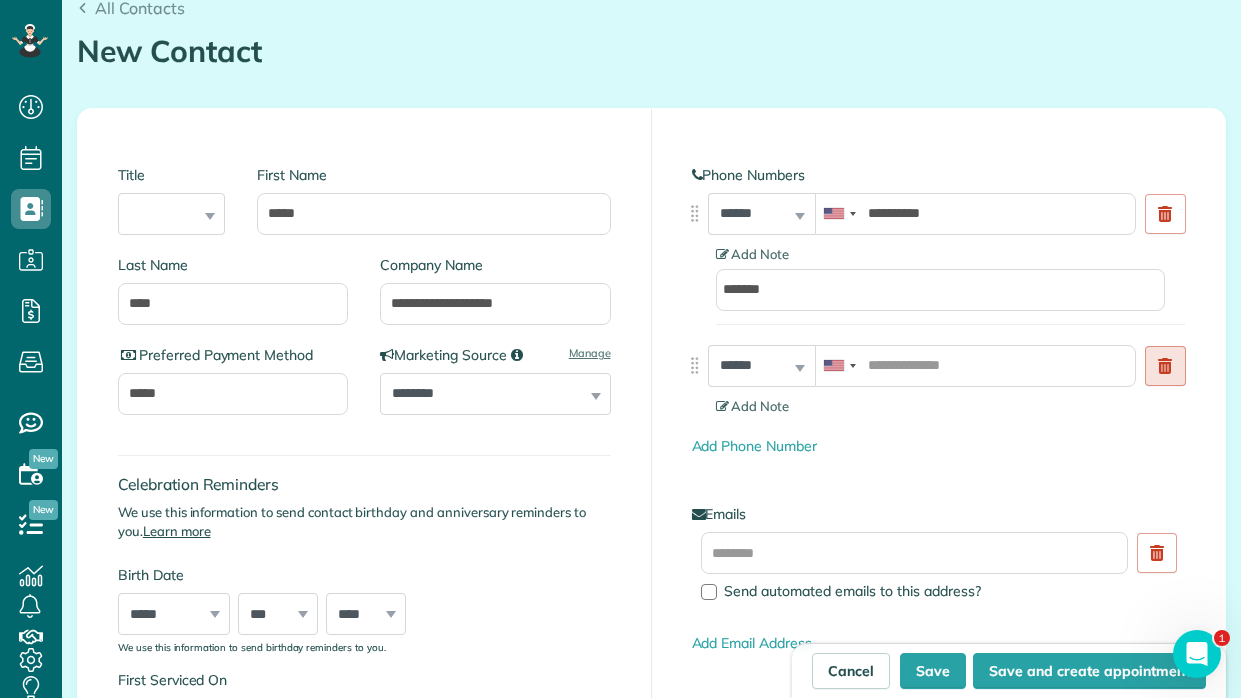 click at bounding box center [1165, 366] 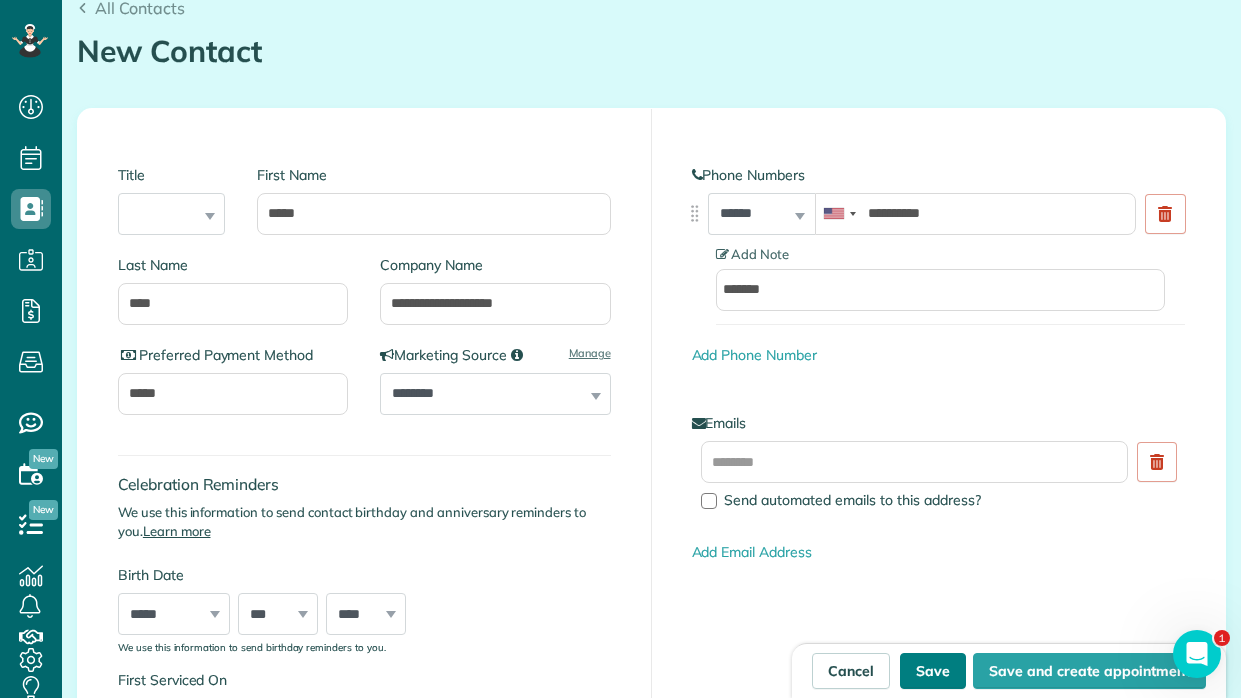 click on "Save" at bounding box center (933, 671) 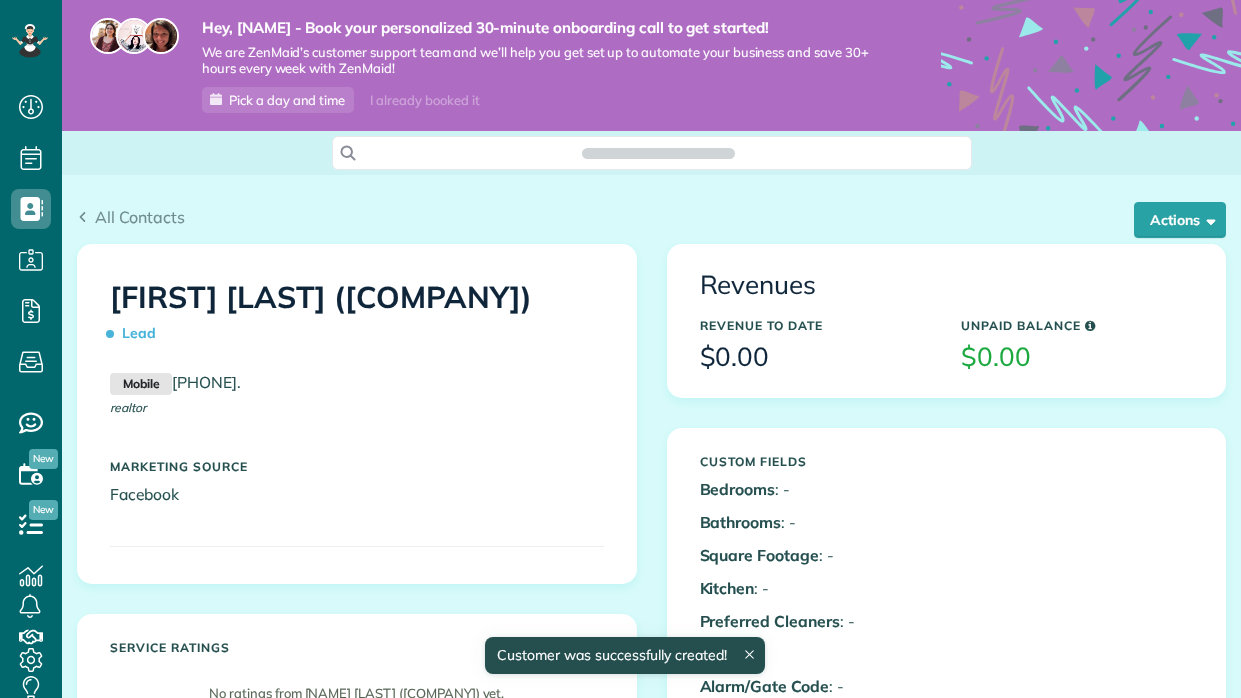 scroll, scrollTop: 0, scrollLeft: 0, axis: both 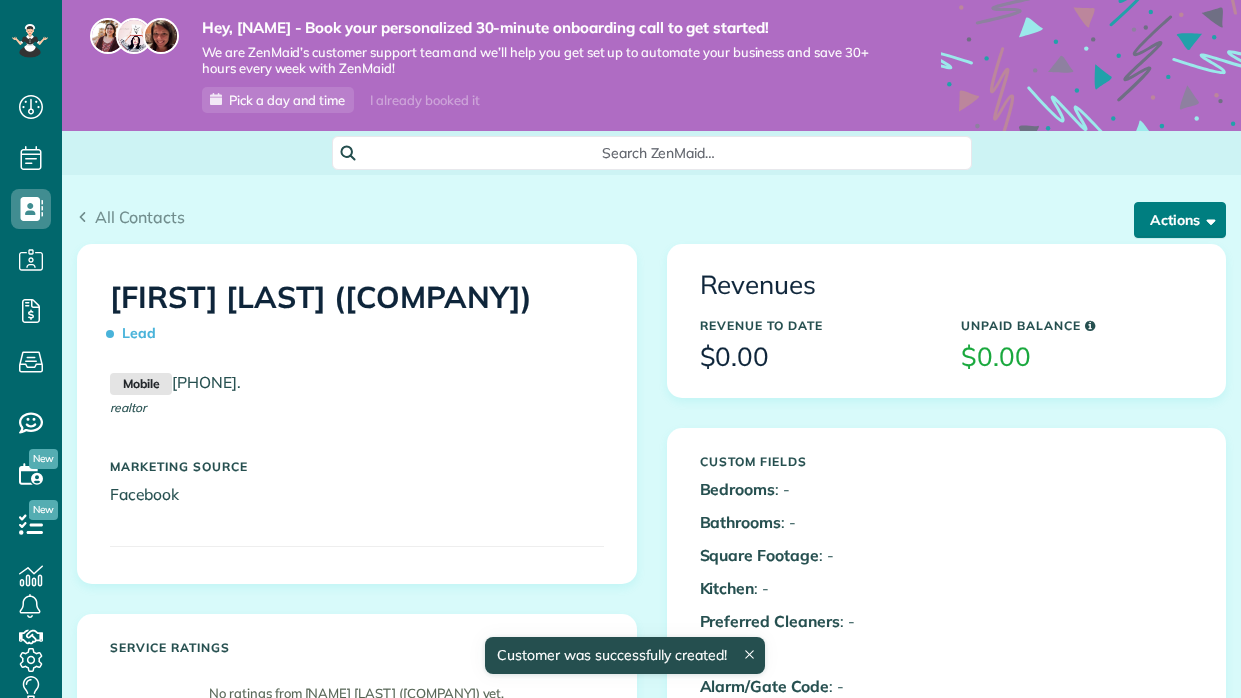 click on "Actions" at bounding box center (1180, 220) 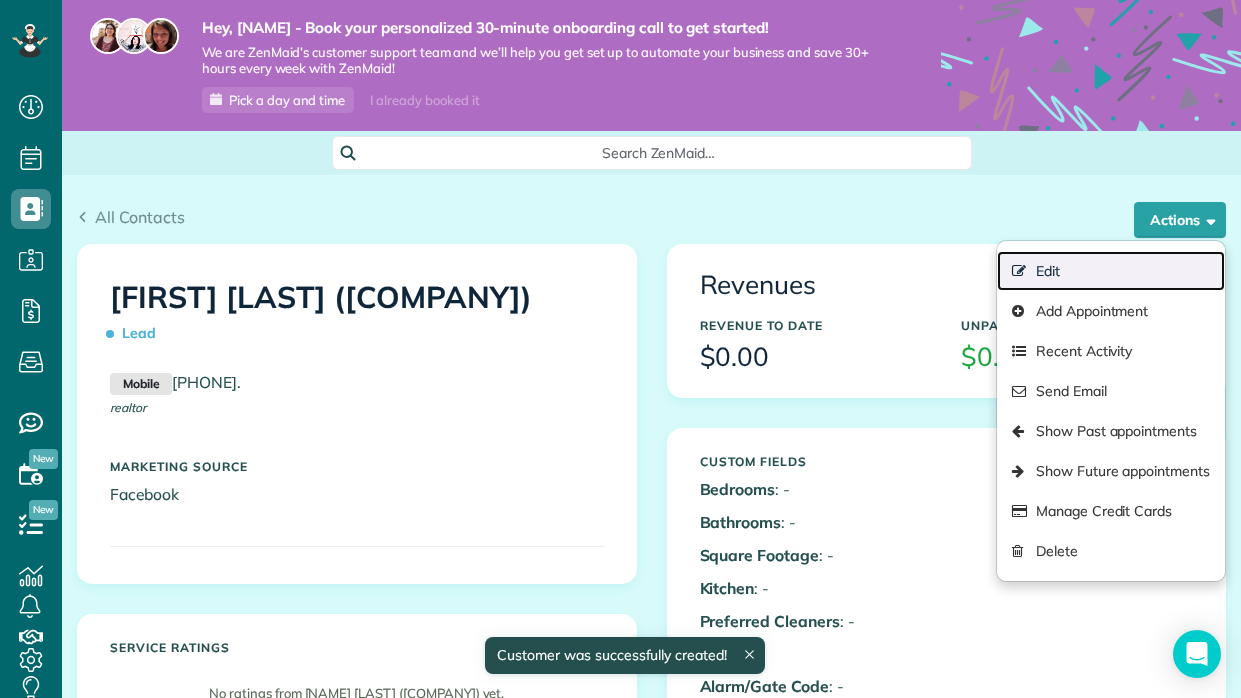 click on "Edit" at bounding box center (1111, 271) 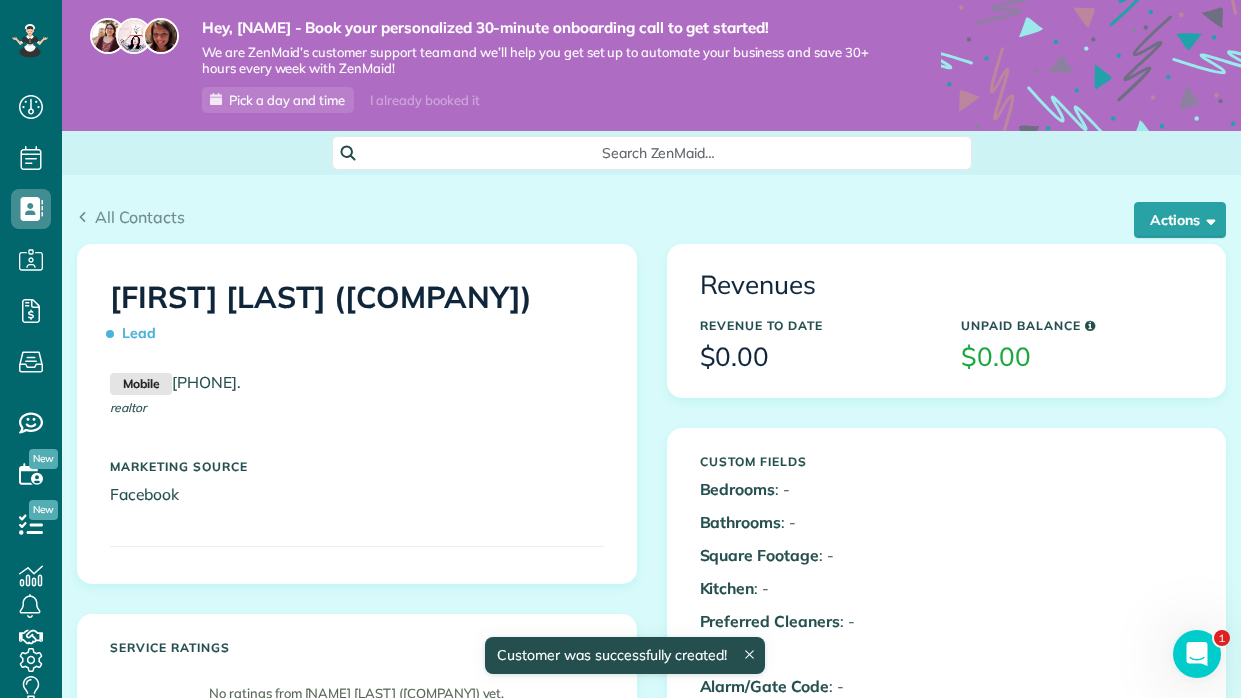 scroll, scrollTop: 0, scrollLeft: 0, axis: both 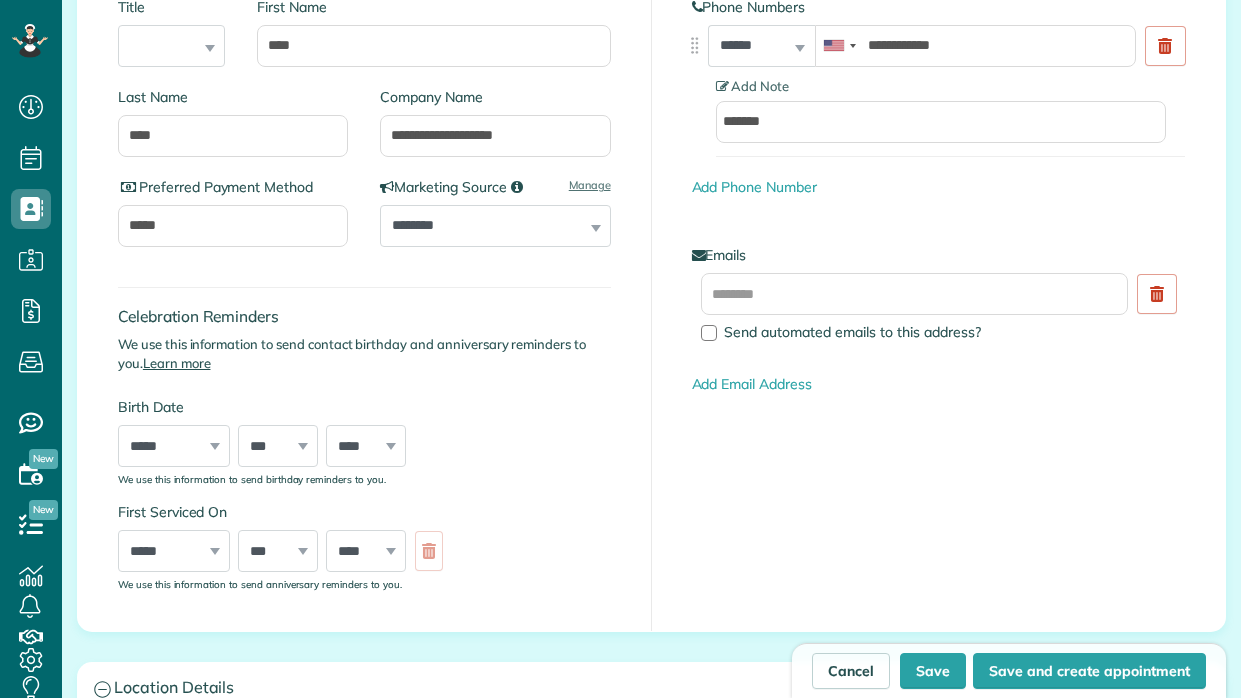 type on "**********" 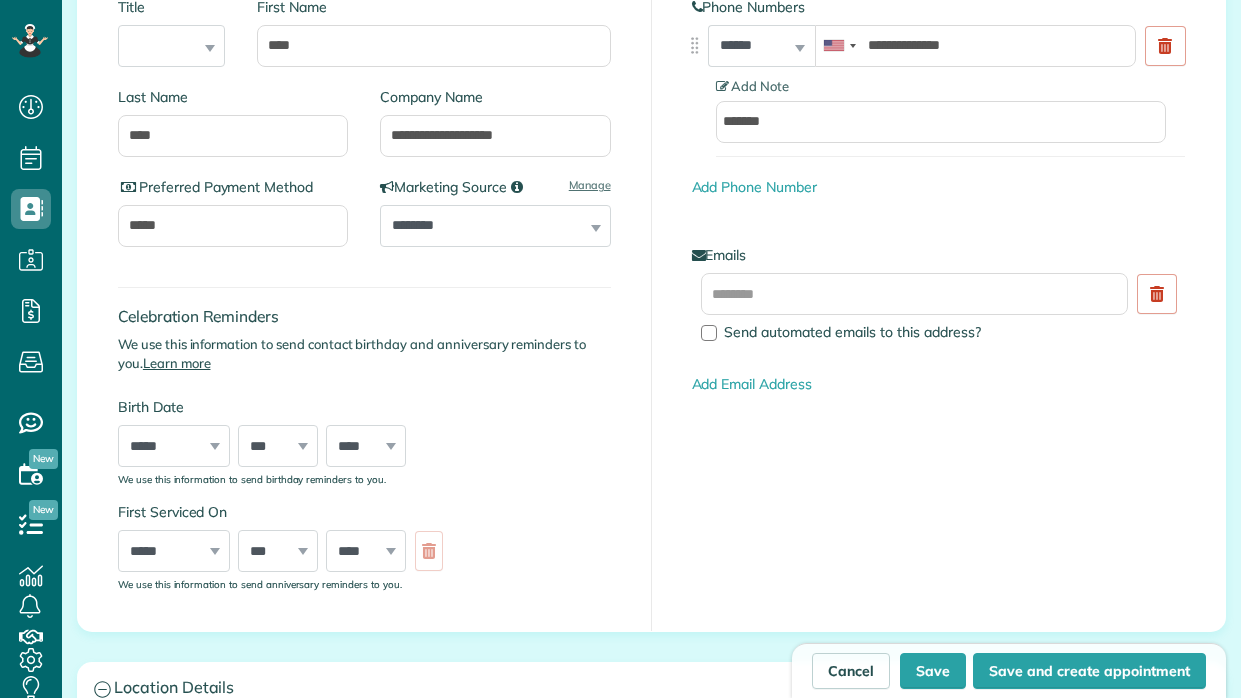 scroll, scrollTop: 697, scrollLeft: 61, axis: both 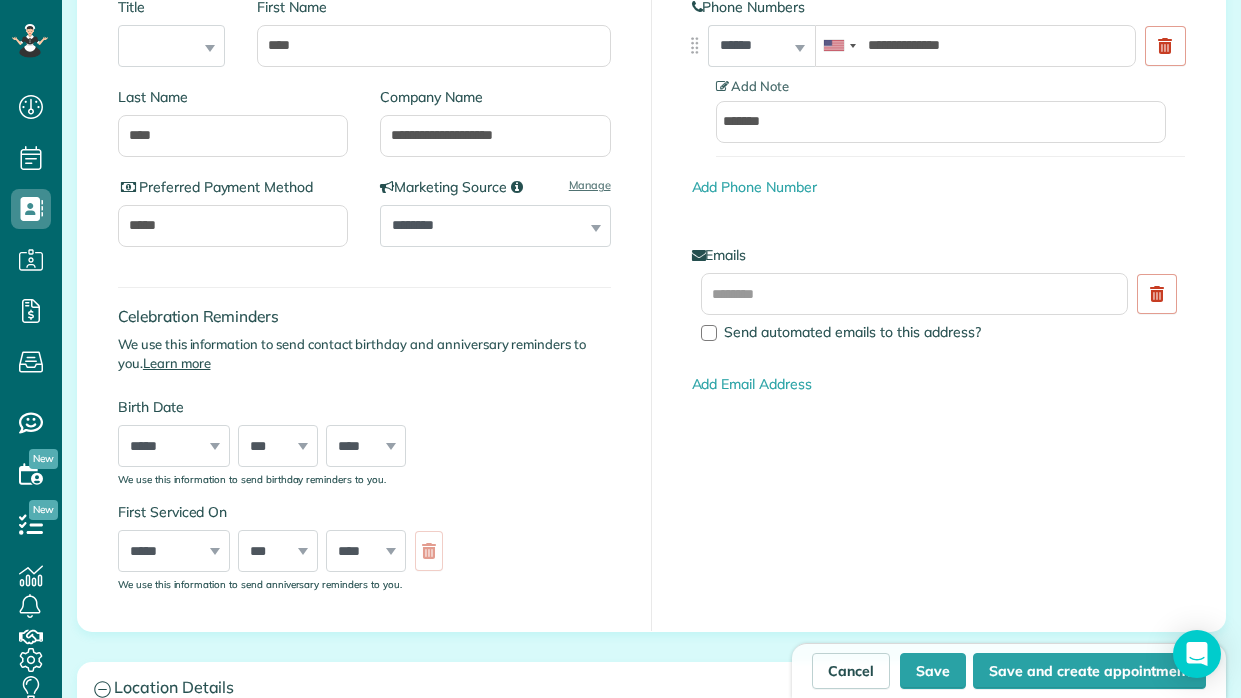 click on "*****
*******
********
*****
*****
***
****
****
******
*********
*******
********
********" at bounding box center (174, 551) 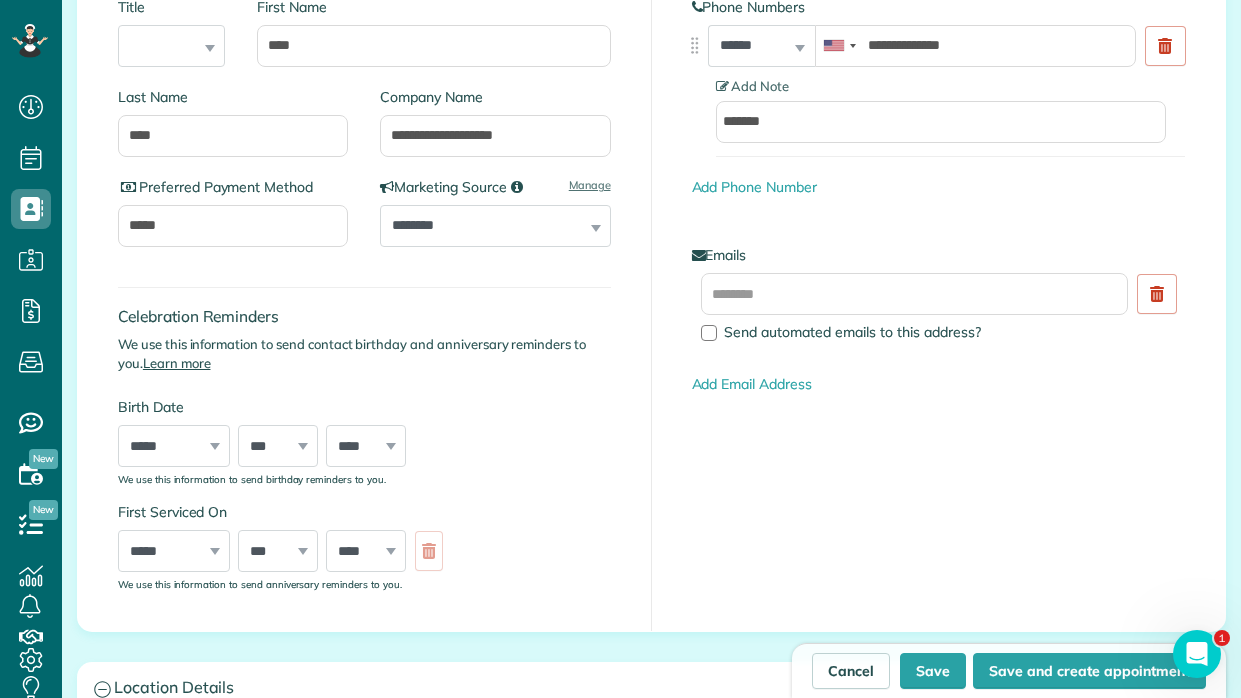 scroll, scrollTop: 0, scrollLeft: 0, axis: both 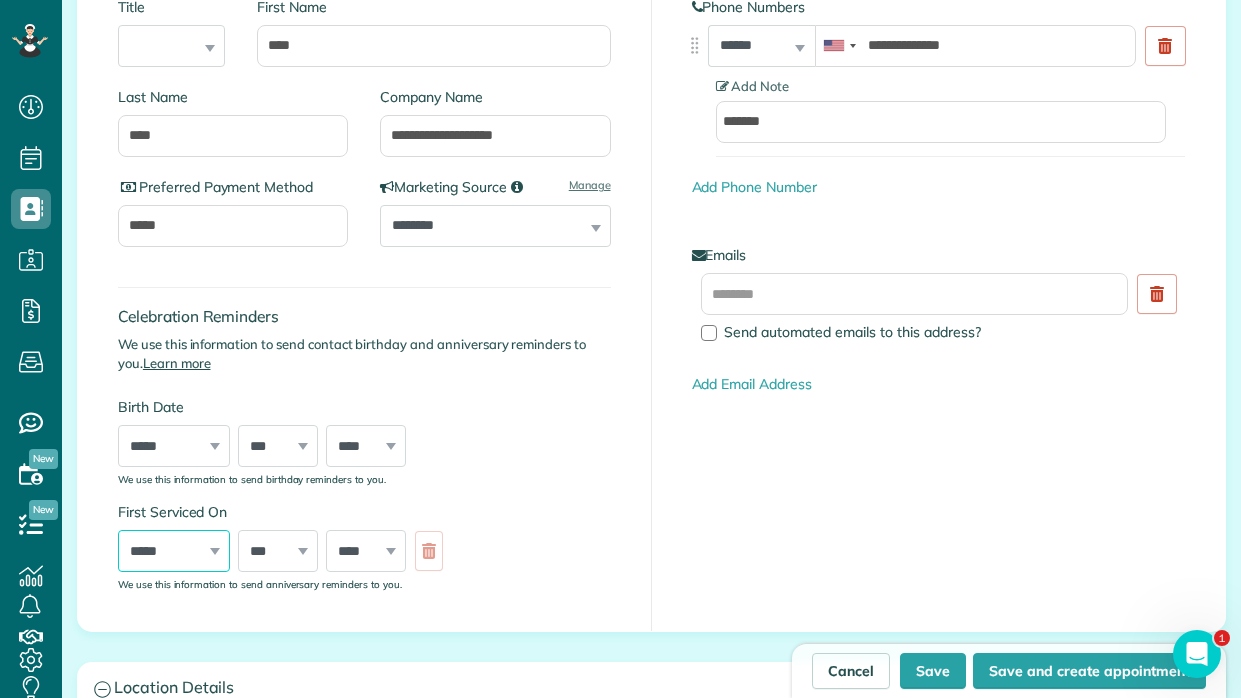 click on "*****
*******
********
*****
*****
***
****
****
******
*********
*******
********
********" at bounding box center [174, 551] 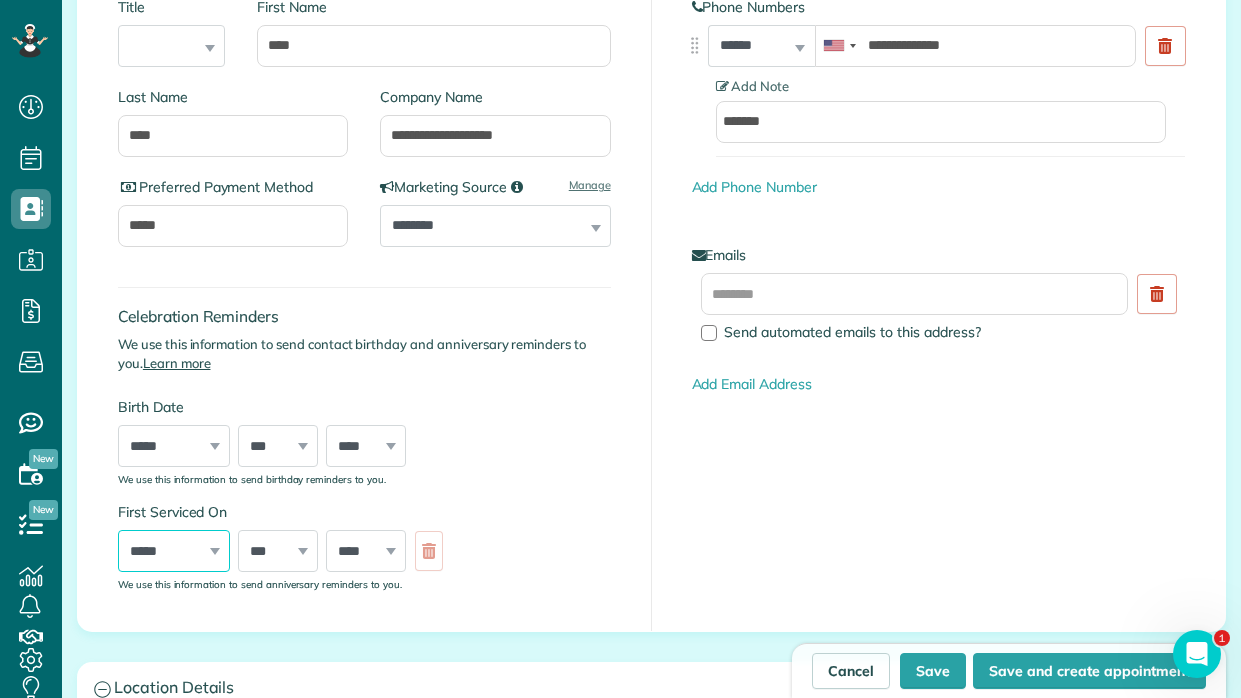select on "*" 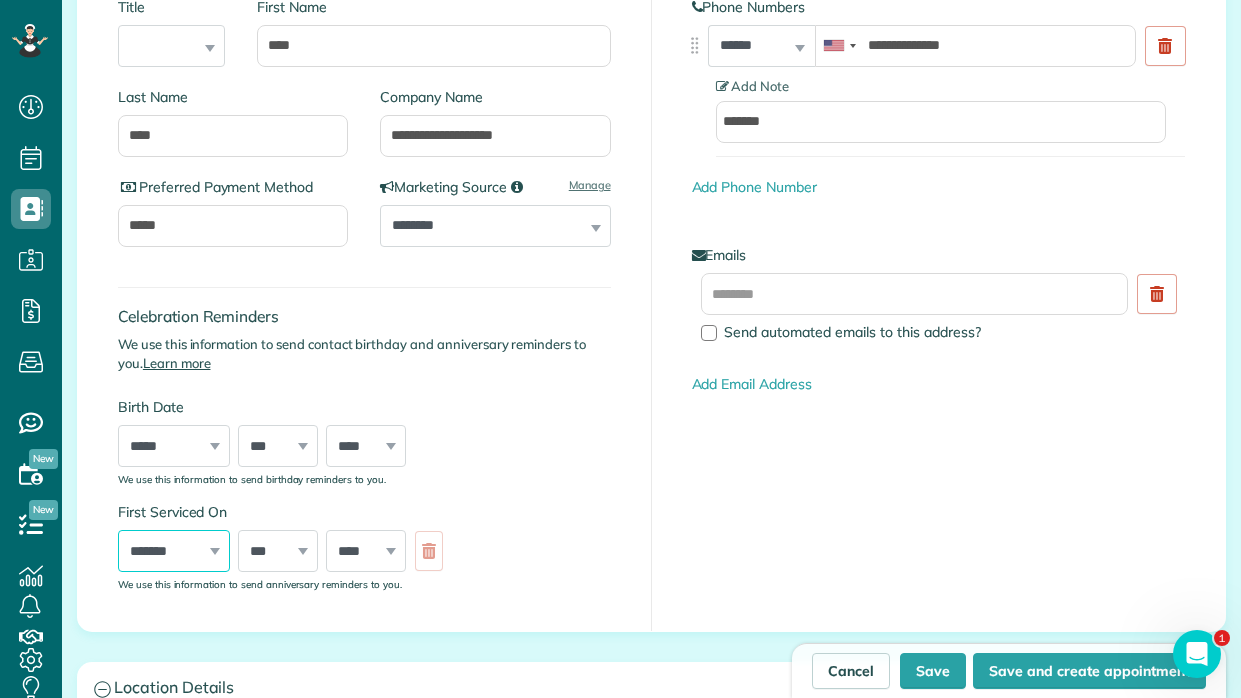 click on "*****
*******
********
*****
*****
***
****
****
******
*********
*******
********
********" at bounding box center [174, 551] 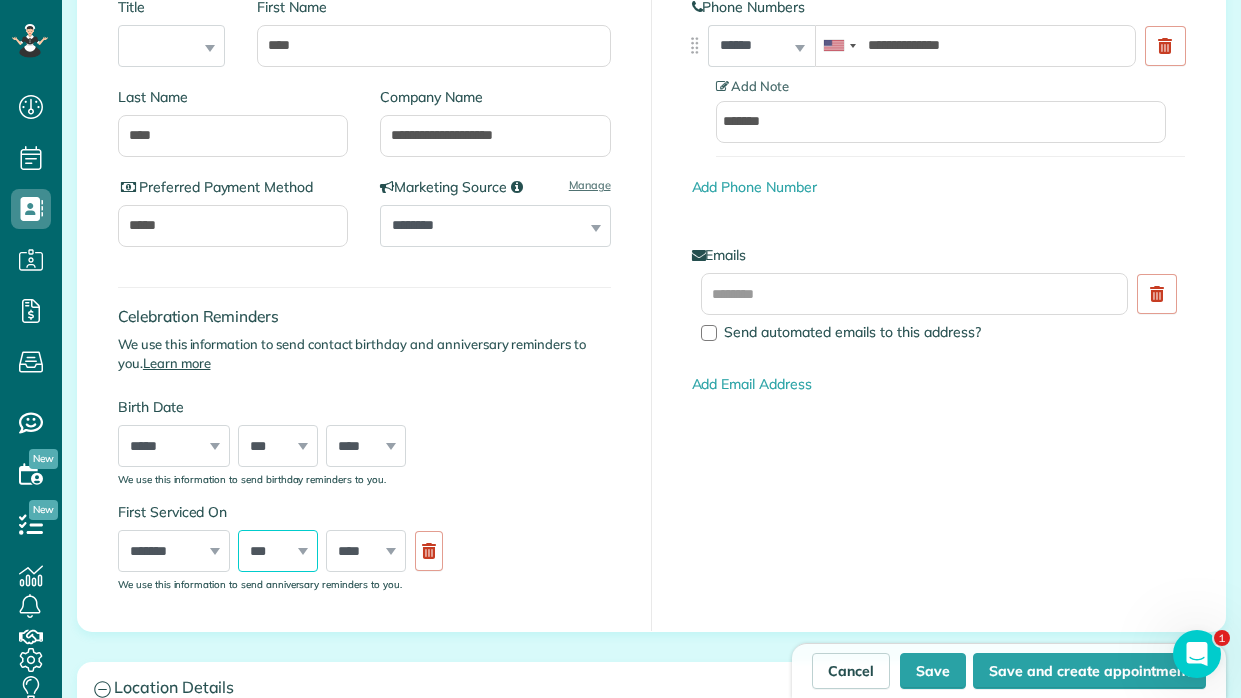 click on "***
*
*
*
*
*
*
*
*
*
**
**
**
**
**
**
**
**
**
**
**
**
**
**
**
**
**
**
**
**
**
**" at bounding box center (278, 551) 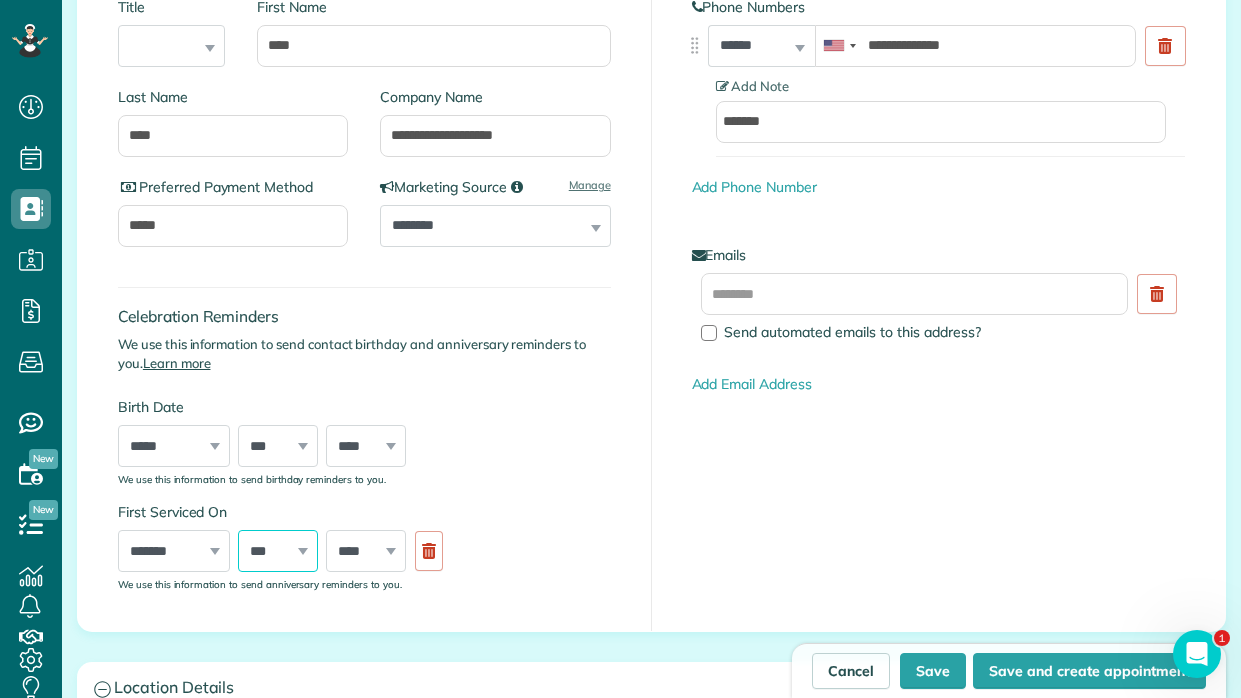 select on "**" 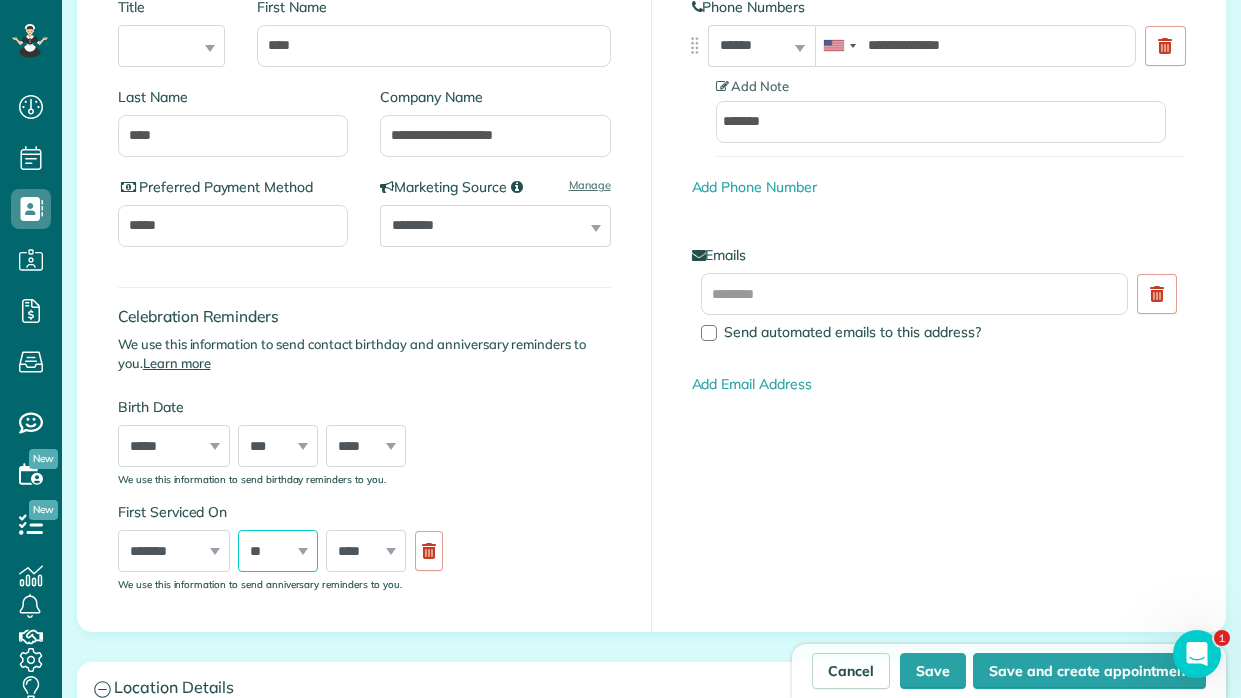 click on "***
*
*
*
*
*
*
*
*
*
**
**
**
**
**
**
**
**
**
**
**
**
**
**
**
**
**
**
**
**
**
**" at bounding box center [278, 551] 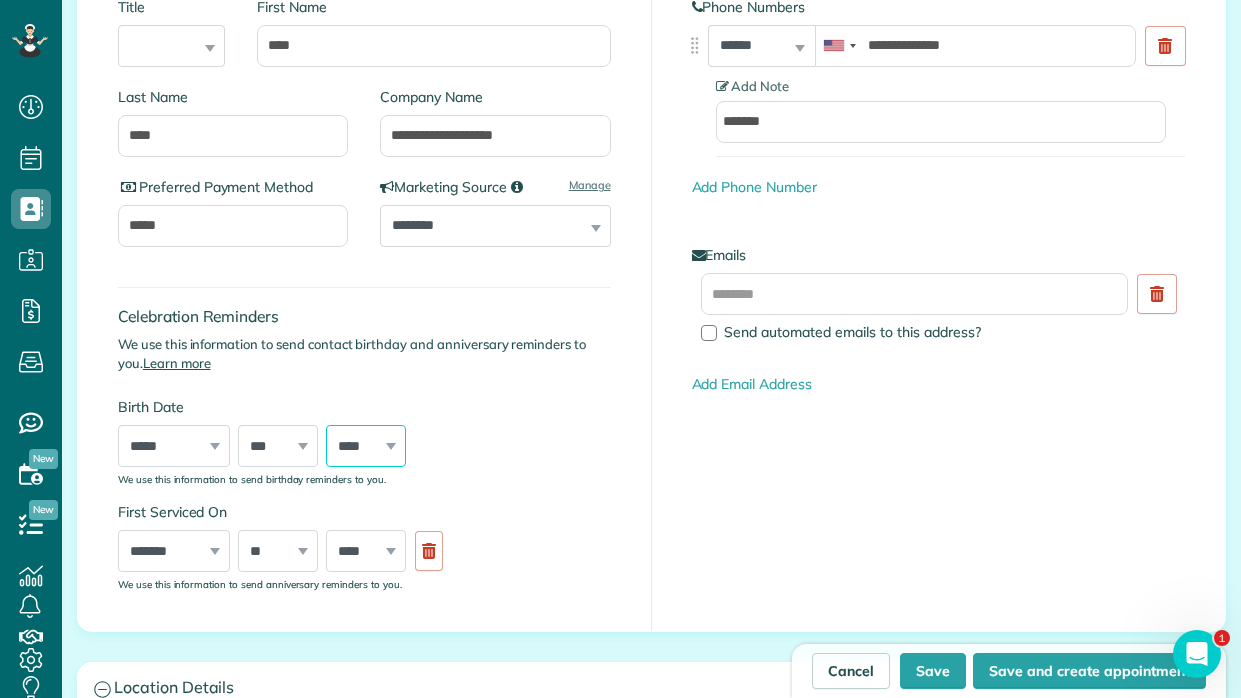 click on "****
****
****
****
****
****
****
****
****
****
****
****
****
****
****
****
****
****
****
****
****
****
****
****
****
****
****
****
****
****
****
****
****
****
****
****
****
****
****
****
****
****
****
****
****
****
****
****
****
****
****
****
****
****
****
****
****
****
****
****
****
****
****
****
****
****
****
****
****
****
****
****
****
****
****
****
****
****
****
****" at bounding box center [366, 446] 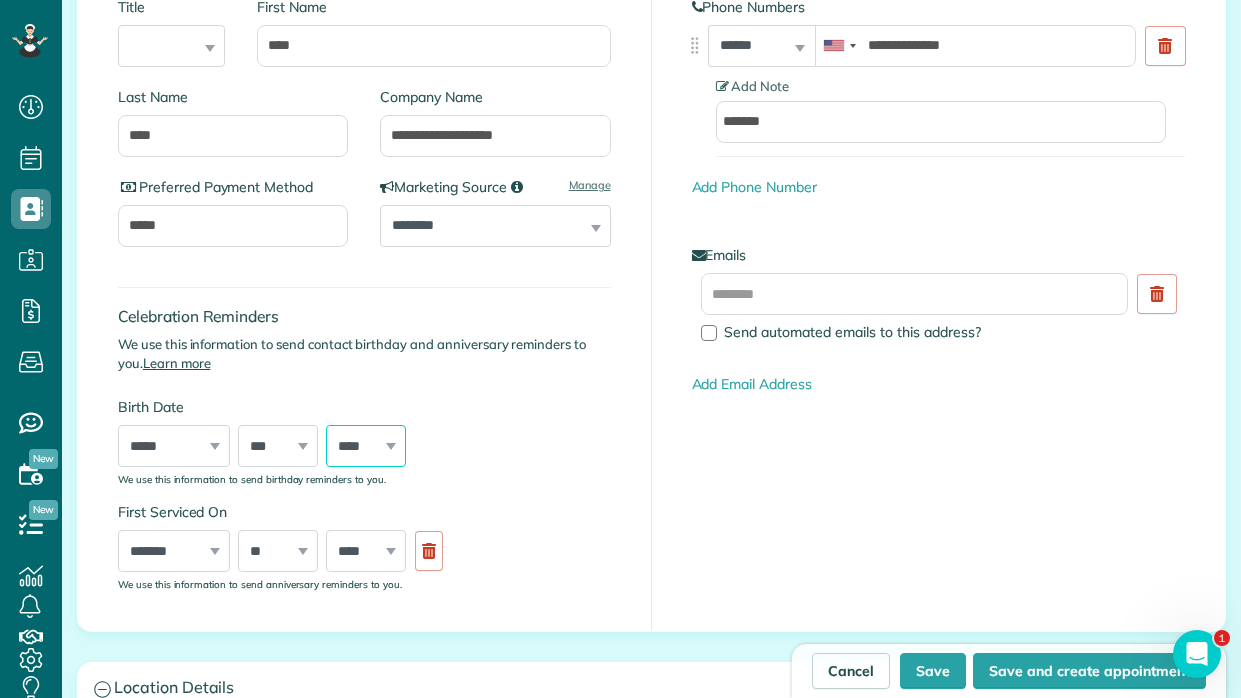 click on "****
****
****
****
****
****
****
****
****
****
****
****
****
****
****
****
****
****
****
****
****
****
****
****
****
****
****
****
****
****
****
****
****
****
****
****
****
****
****
****
****
****
****
****
****
****
****
****
****
****
****
****
****
****
****
****
****
****
****
****
****
****
****
****
****
****
****
****
****
****
****
****
****
****
****
****
****
****
****
****" at bounding box center (366, 446) 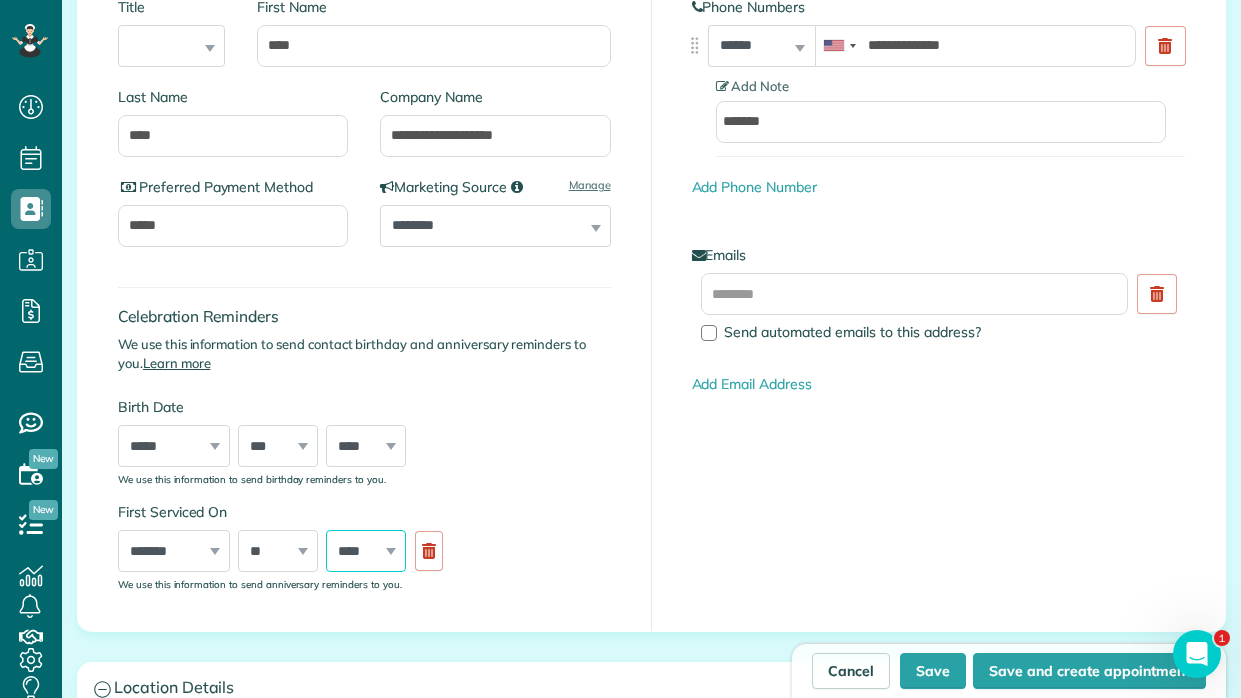click on "****
****
****
****
****
****
****
****
****
****
****
****
****
****
****
****
****
****
****
****
****
****
****
****
****
****
****
****
****
****
****
****
****
****
****
****
****
****
****
****
****
****
****
****
****
****
****
****
****
****
****
****" at bounding box center [366, 551] 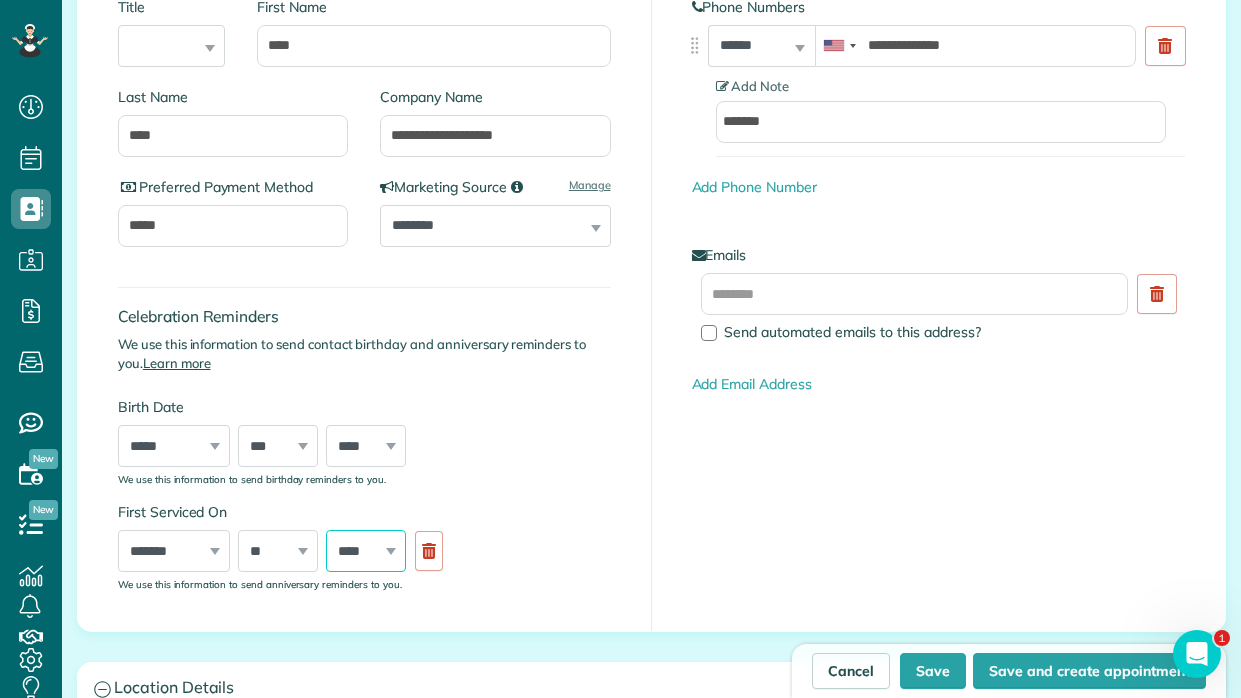 select on "****" 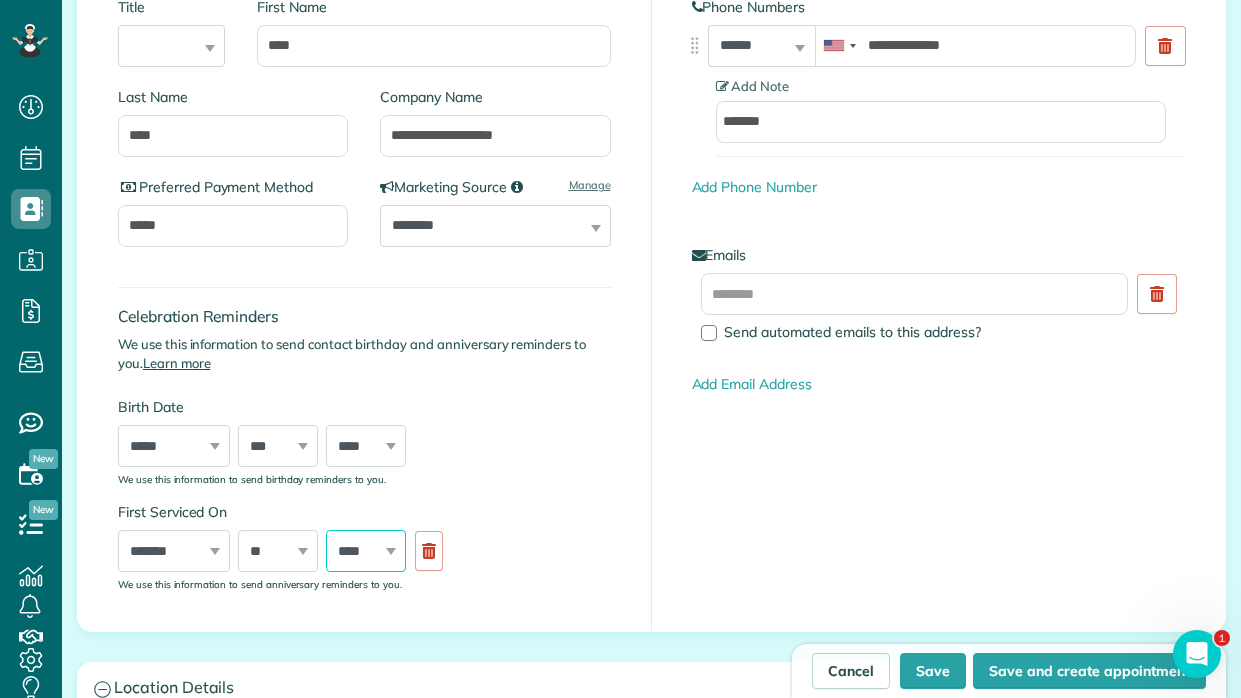 click on "****
****
****
****
****
****
****
****
****
****
****
****
****
****
****
****
****
****
****
****
****
****
****
****
****
****
****
****
****
****
****
****
****
****
****
****
****
****
****
****
****
****
****
****
****
****
****
****
****
****
****
****" at bounding box center (366, 551) 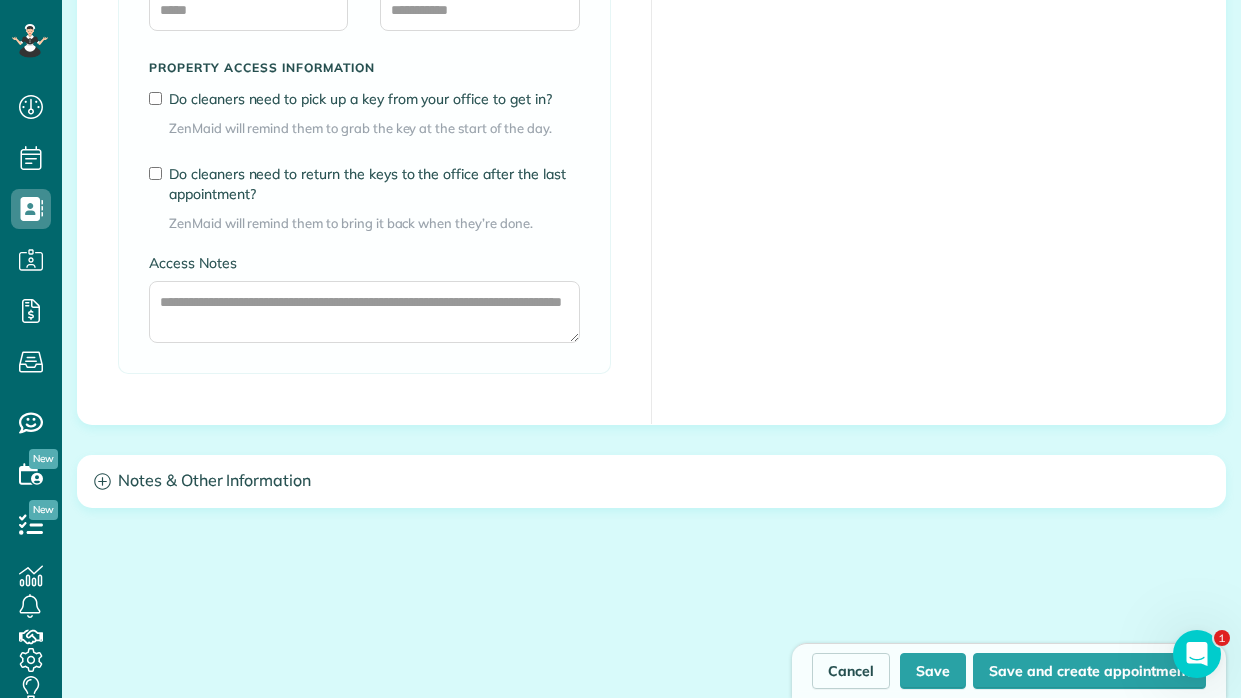 scroll, scrollTop: 1644, scrollLeft: 0, axis: vertical 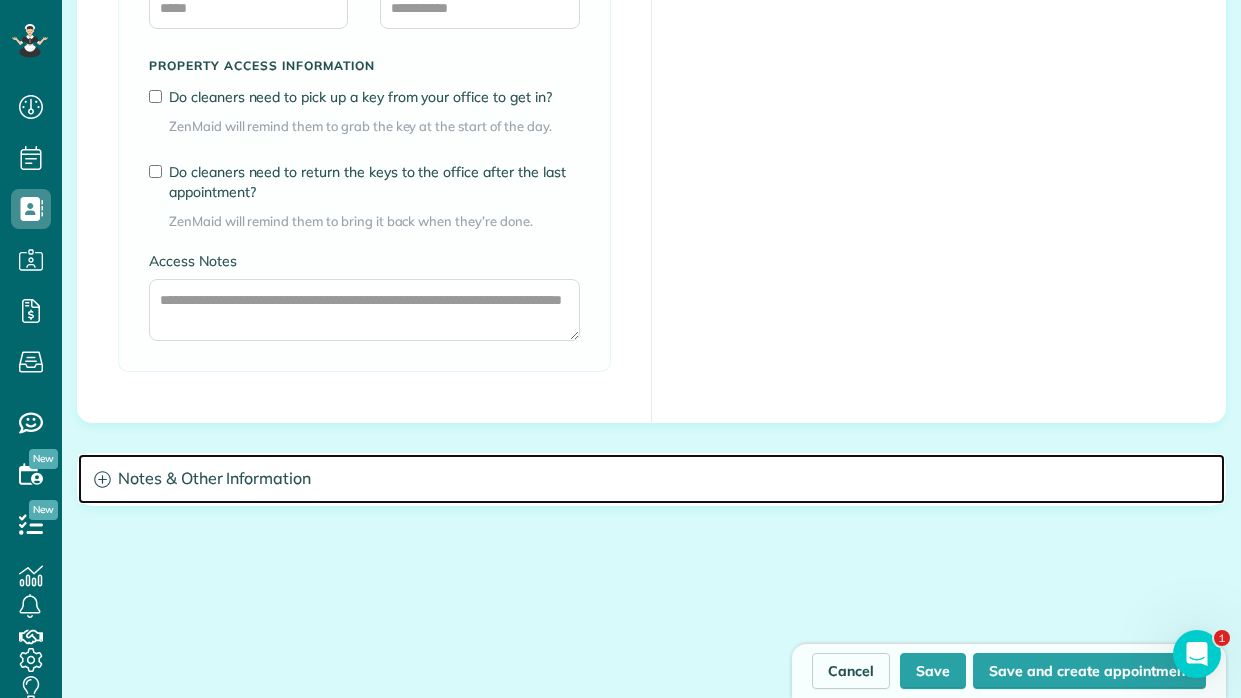 click on "Notes & Other Information" at bounding box center [651, 479] 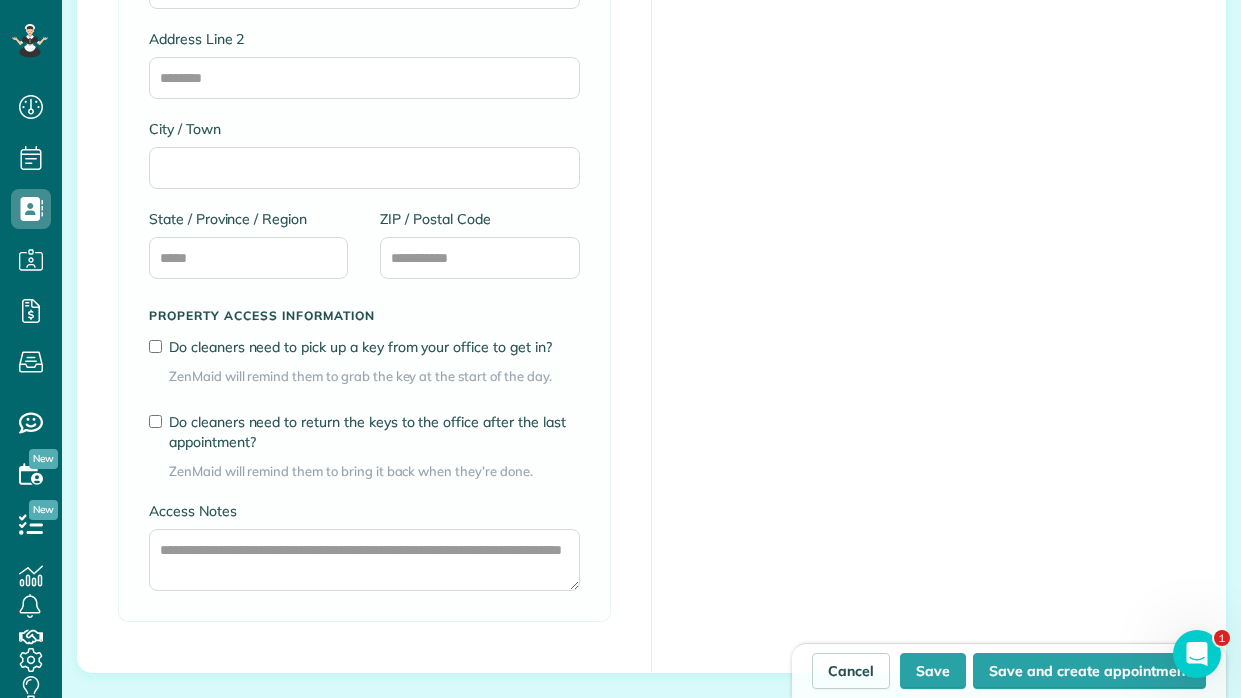 scroll, scrollTop: 1398, scrollLeft: 0, axis: vertical 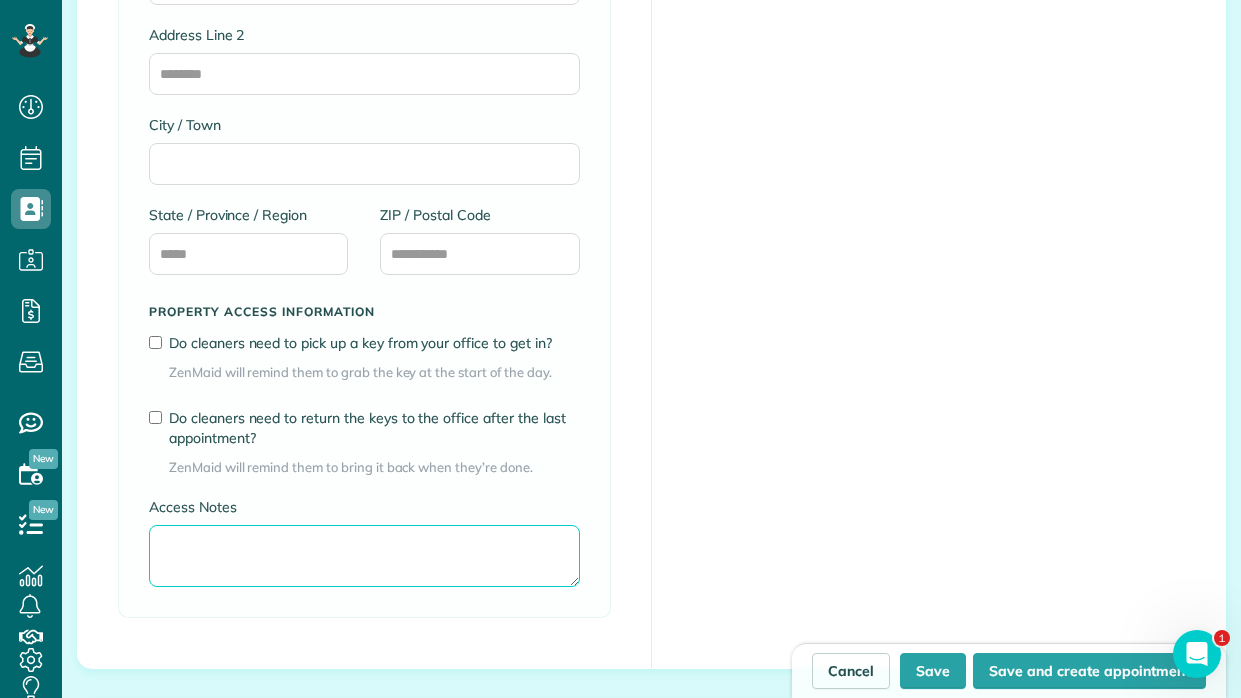 click on "Access Notes" at bounding box center (364, 556) 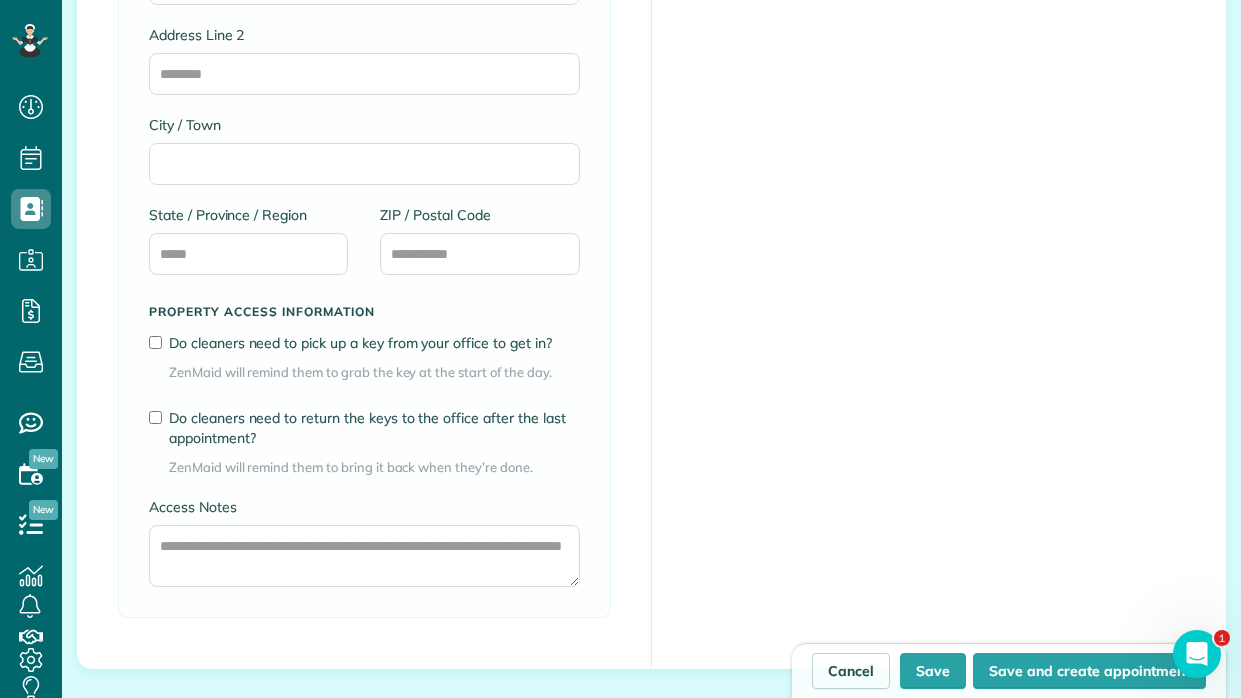 click on "Edit Current Service Address
Add Service Address
To copy over, please clear field above
Address Line 1
Address Line 2
City / Town
State / Province / Region
ZIP / Postal Code
Property access information
Do cleaners need to pick up a key from your office to get in? ZenMaid will remind them to grab the key at the start of the day.
Do cleaners need to return the keys to the office after the last appointment?" at bounding box center [651, 181] 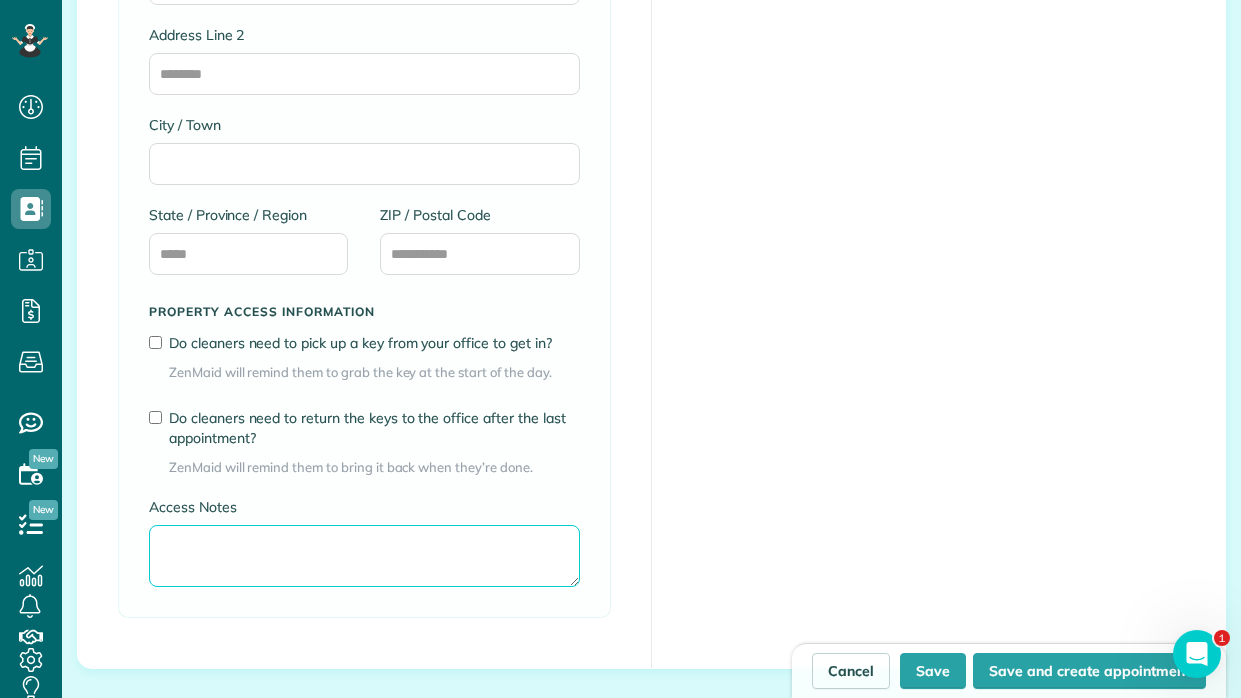 click on "Access Notes" at bounding box center [364, 556] 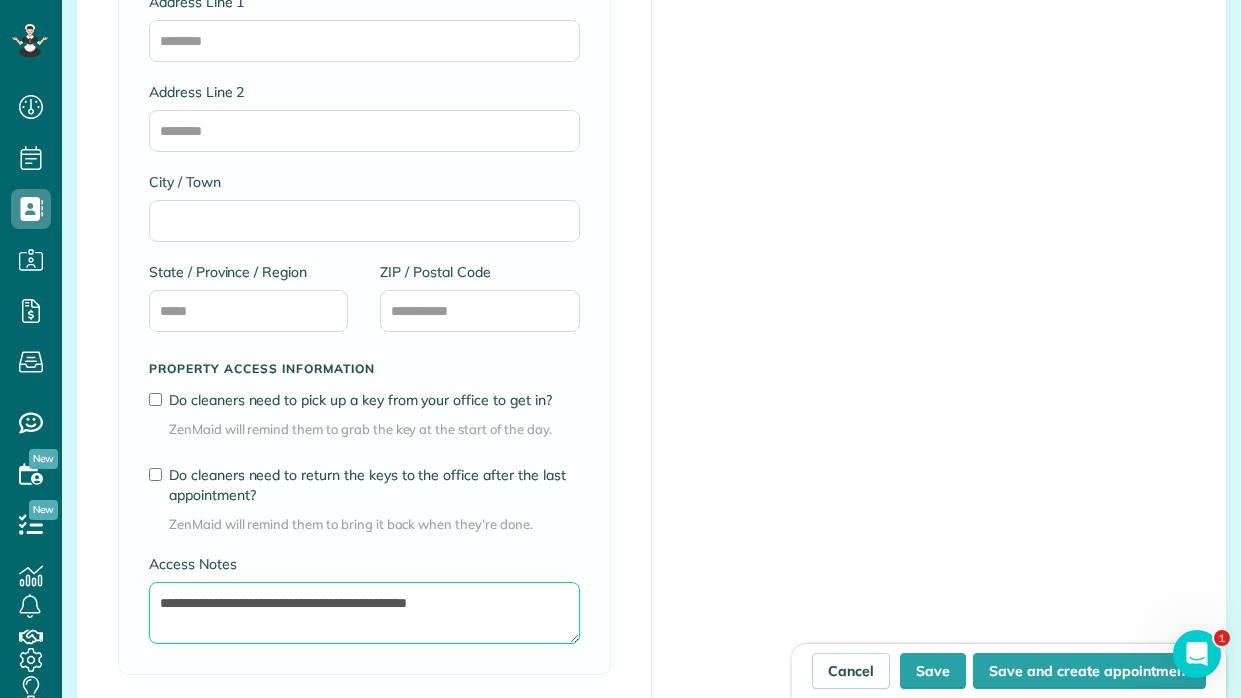 scroll, scrollTop: 1340, scrollLeft: 0, axis: vertical 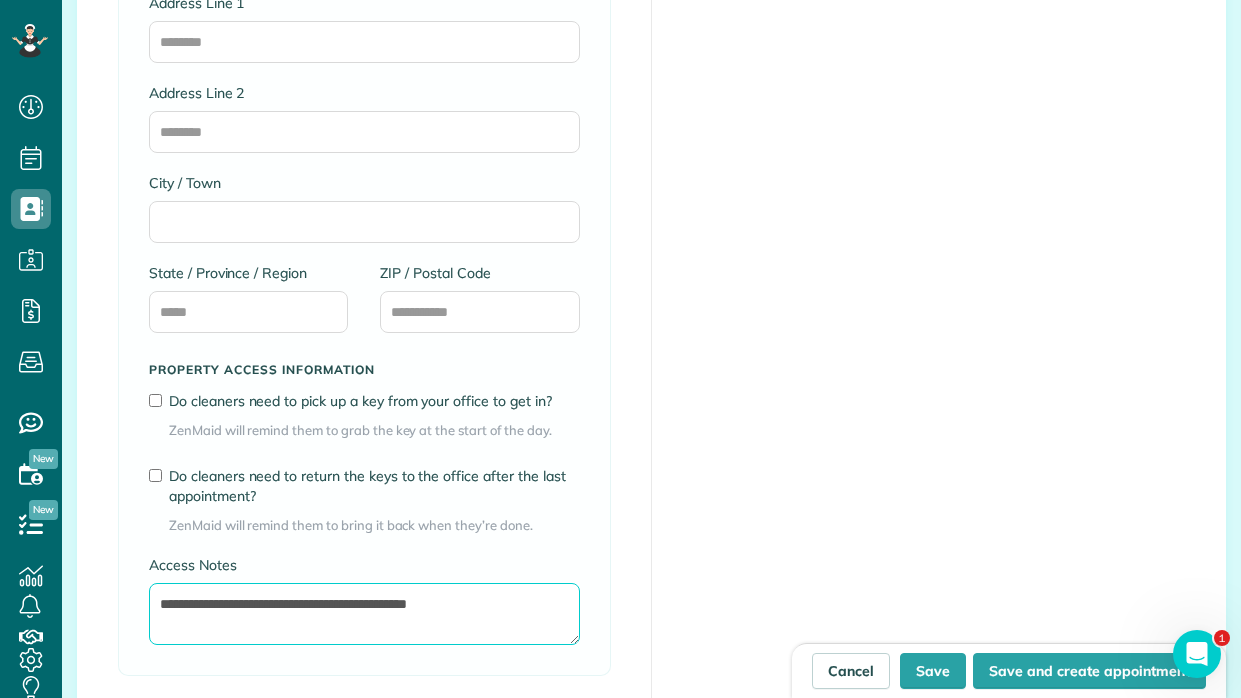 type on "**********" 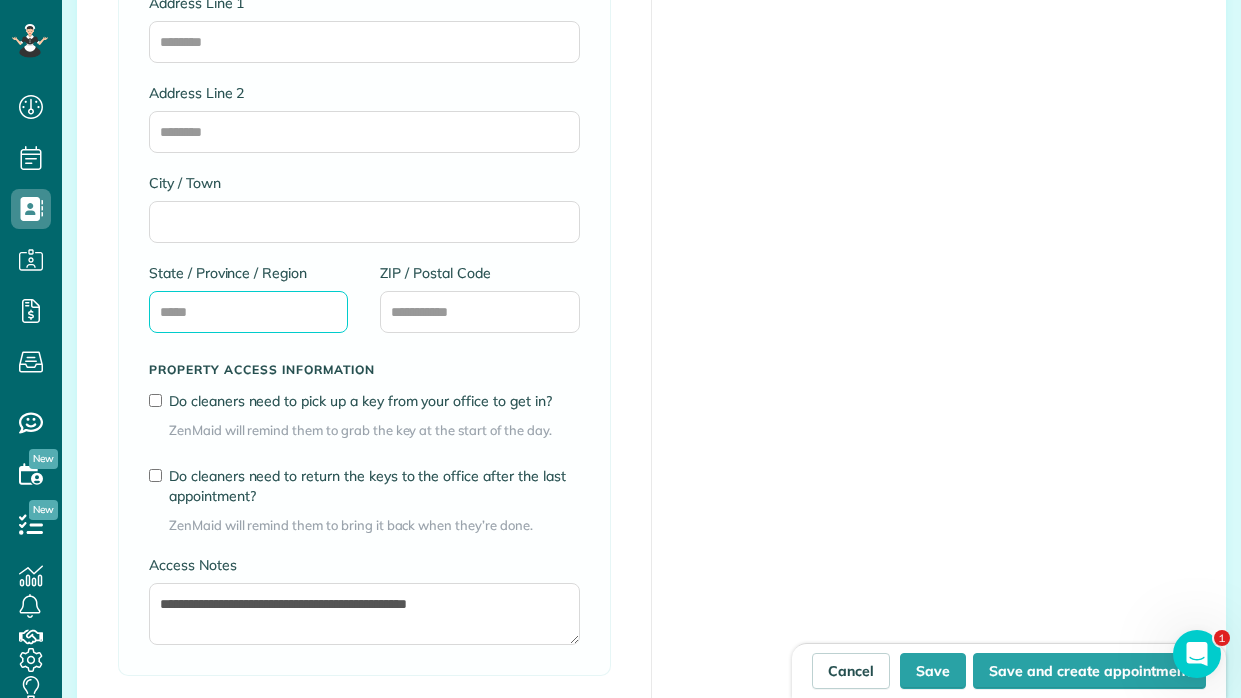 click on "State / Province / Region" at bounding box center (248, 312) 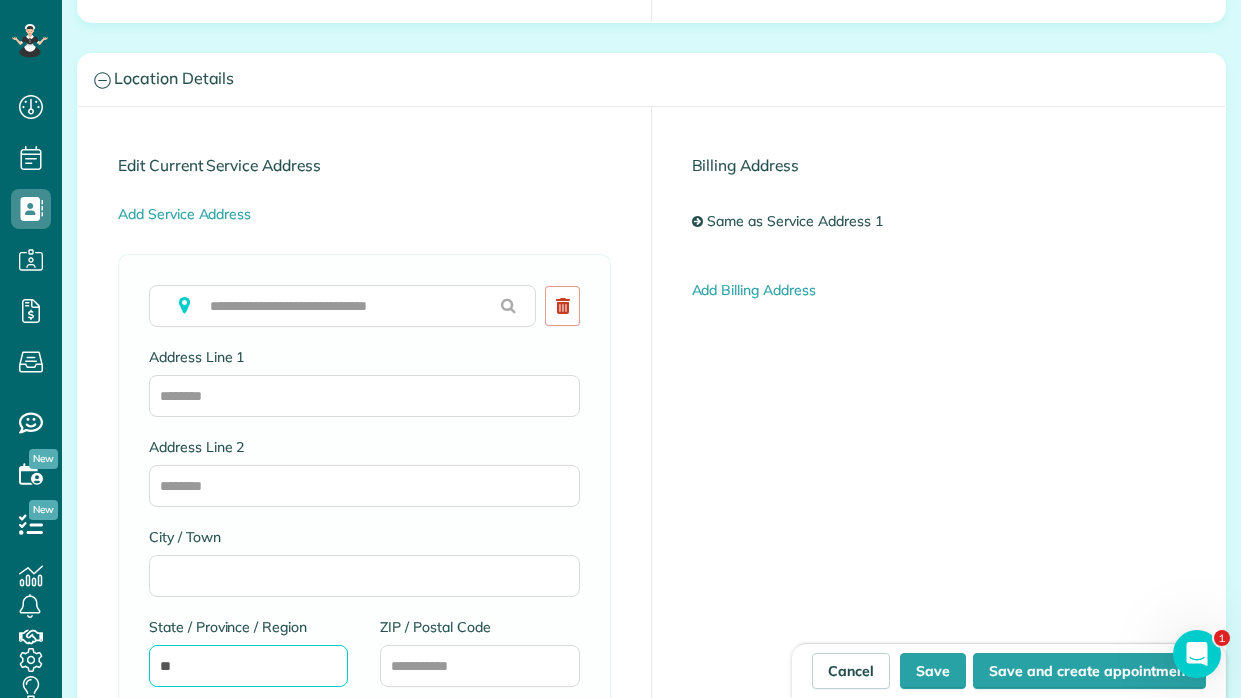 scroll, scrollTop: 982, scrollLeft: 0, axis: vertical 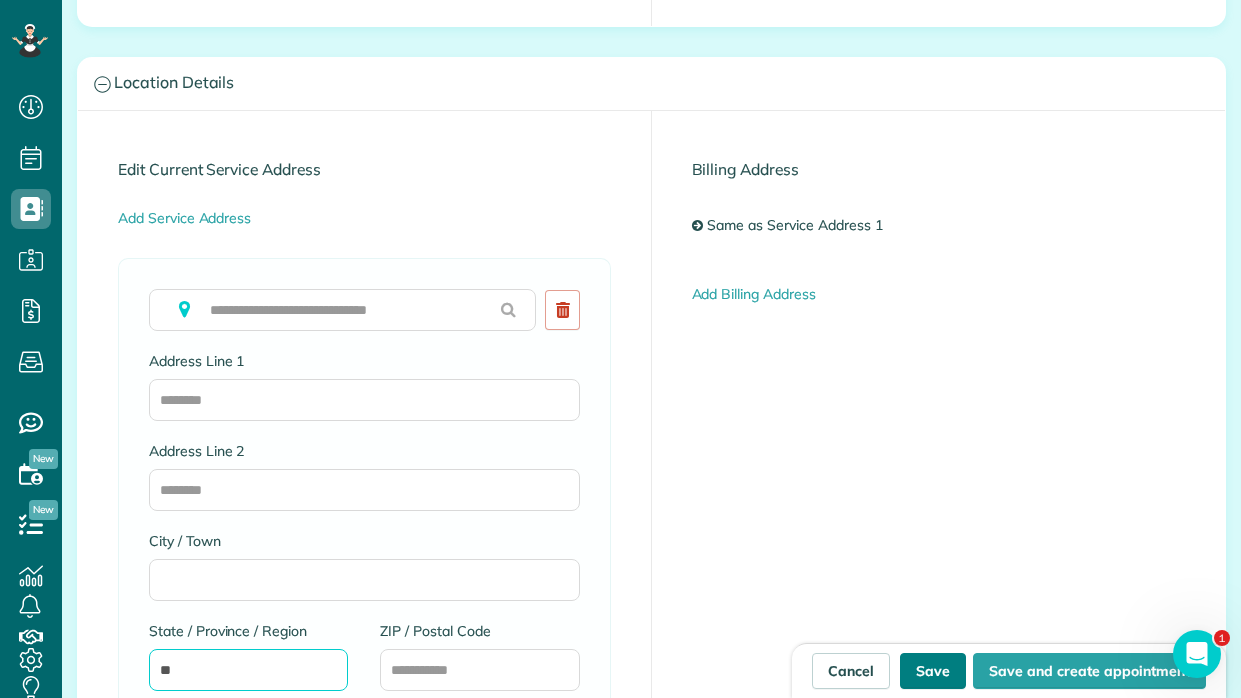 type on "**" 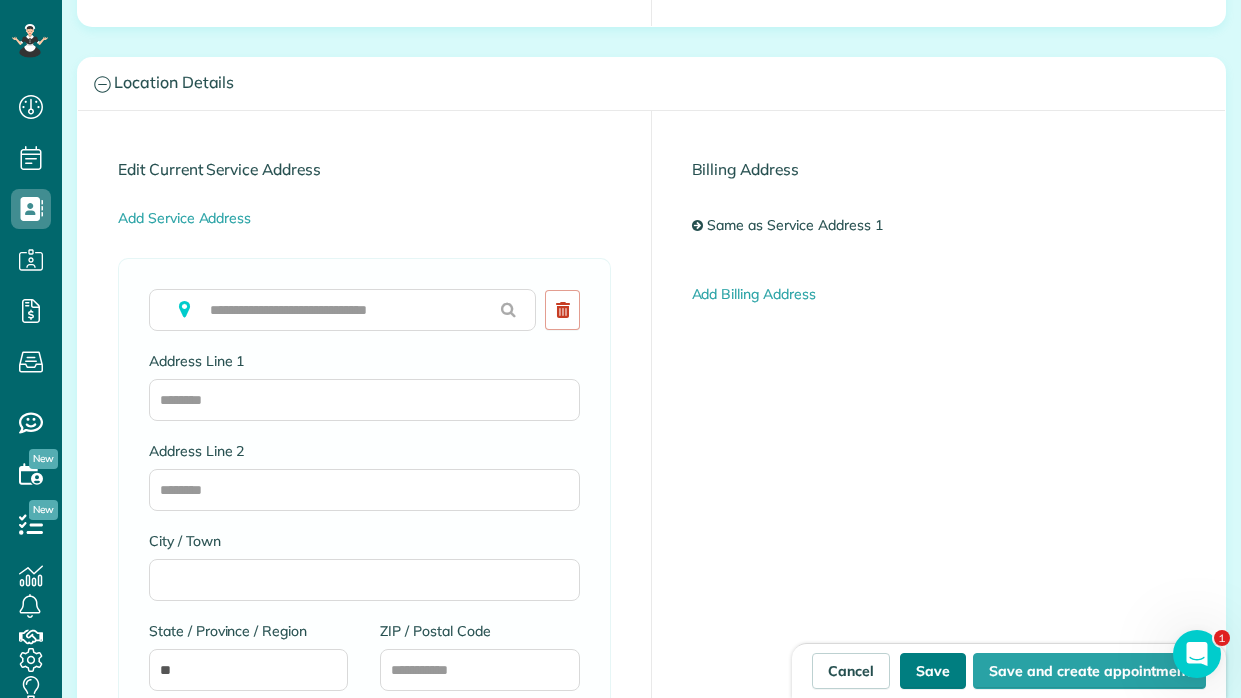 click on "Save" at bounding box center (933, 671) 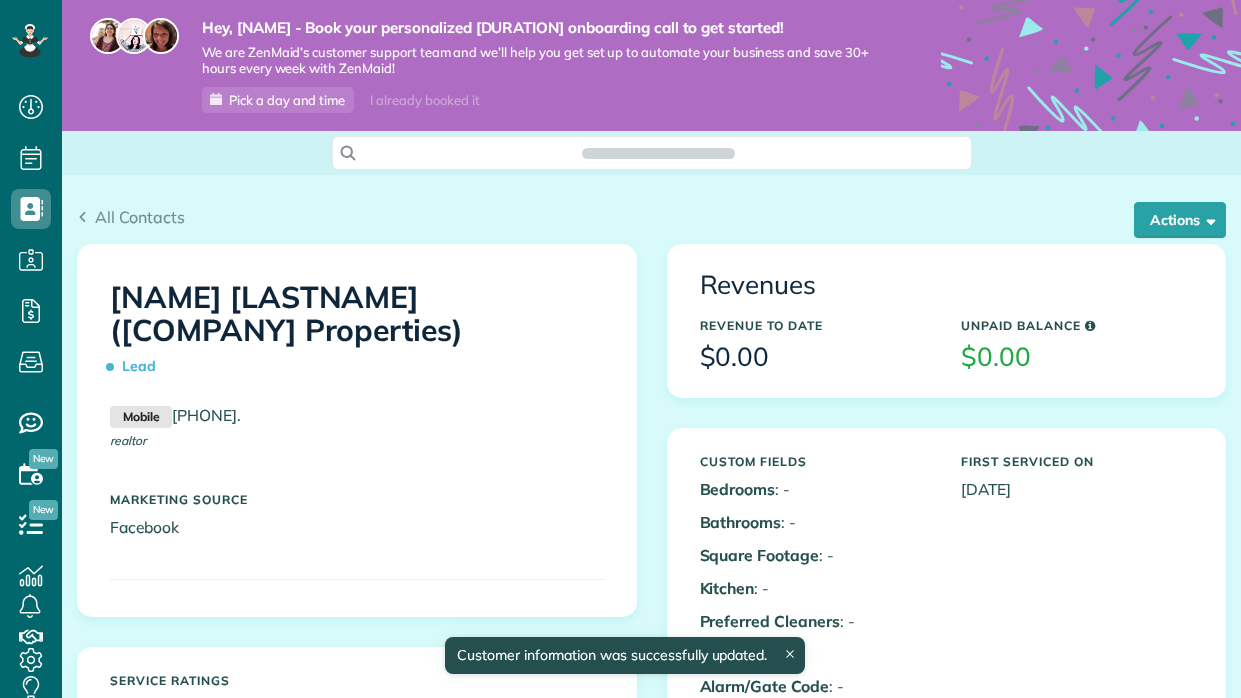 scroll, scrollTop: 0, scrollLeft: 0, axis: both 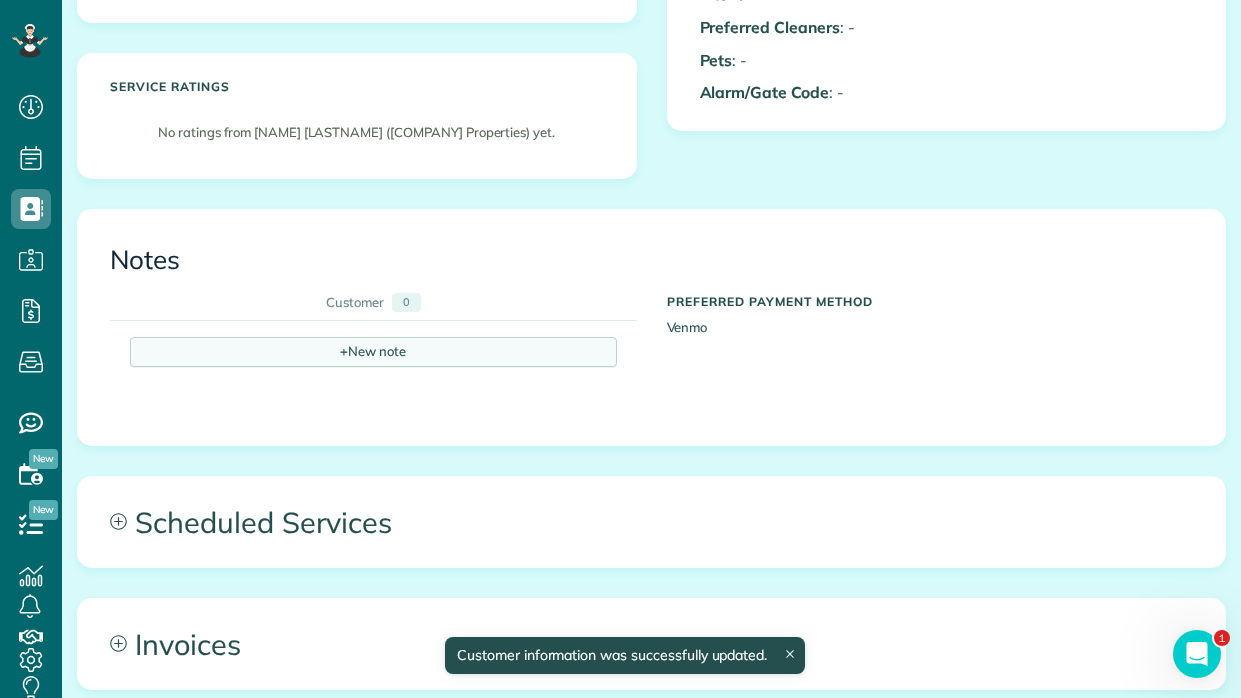 click on "+
New note" at bounding box center [373, 352] 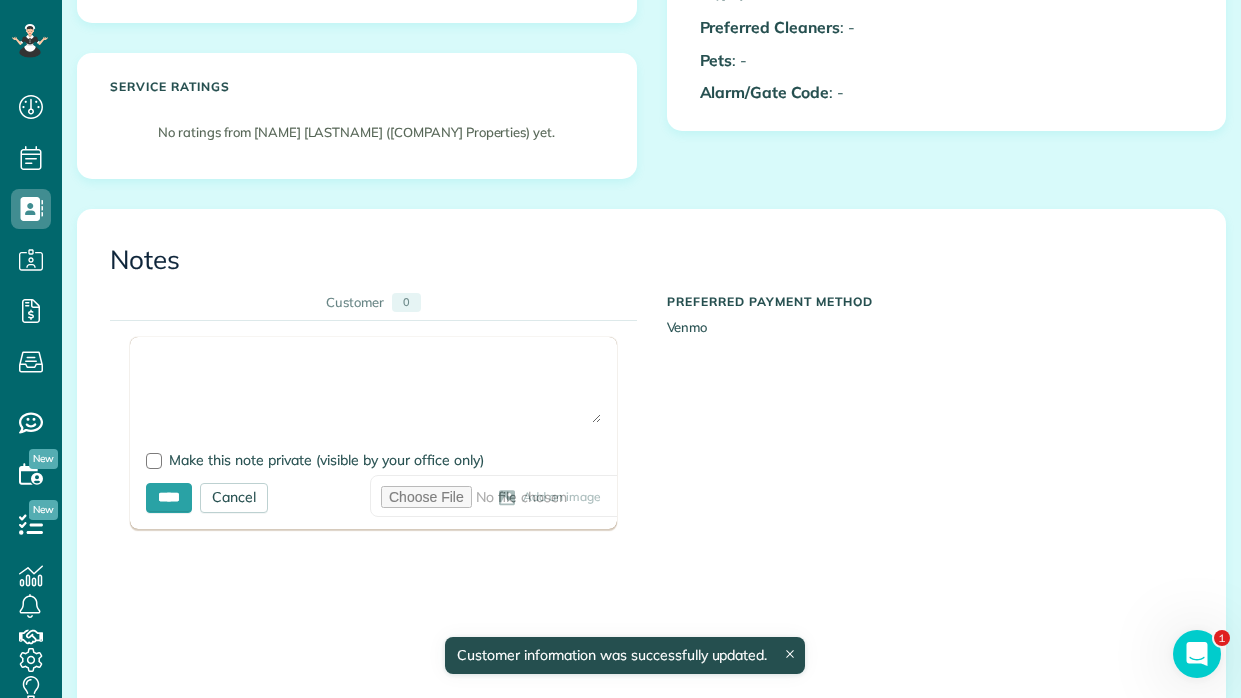 click at bounding box center [373, 388] 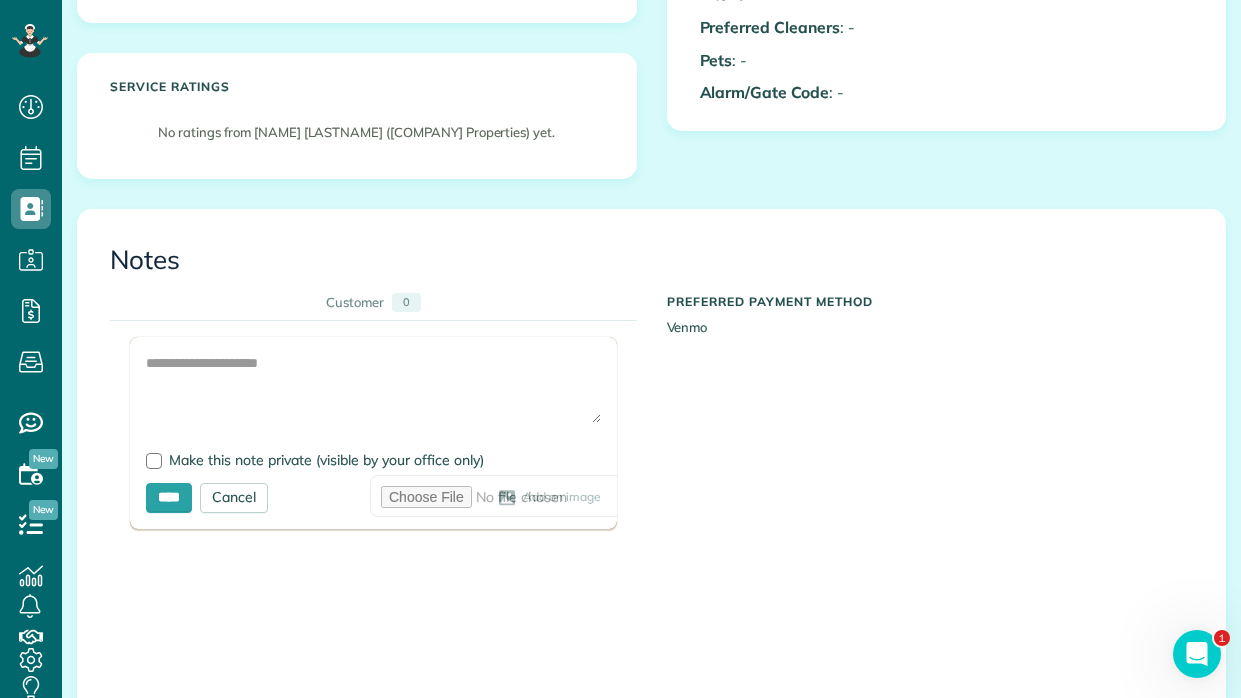 click on "Add Image
Make this note private (visible by your office only)
****
Cancel
Add an image" at bounding box center [636, 530] 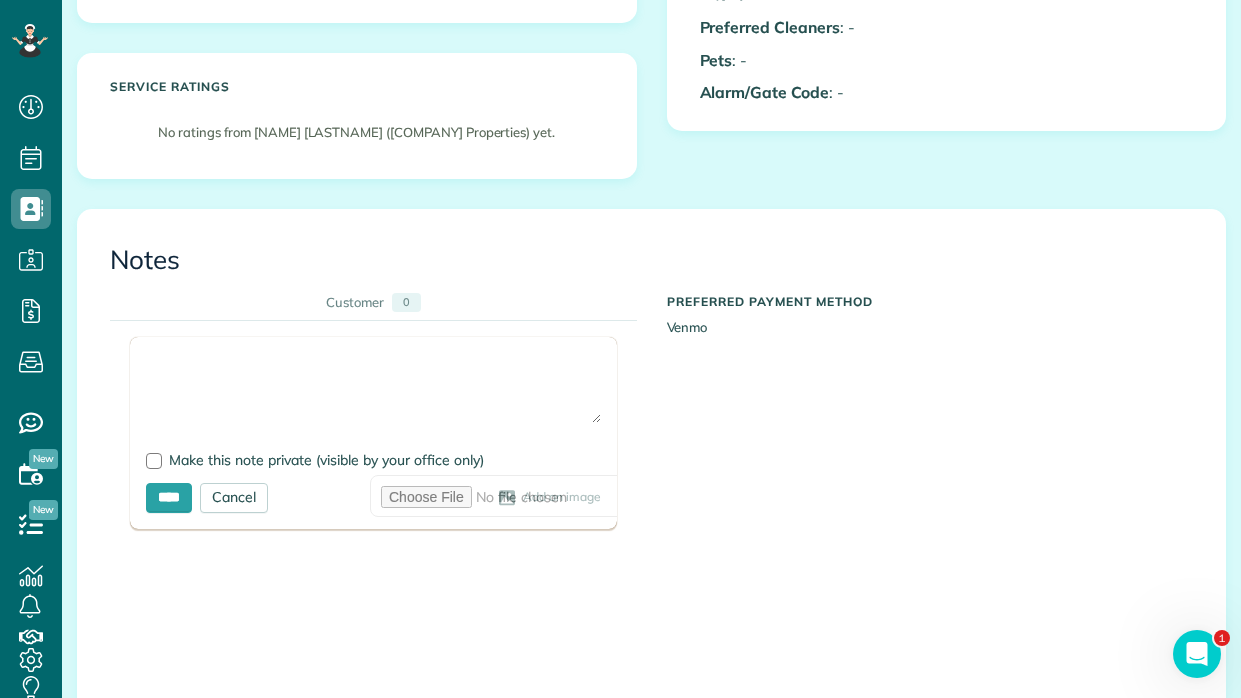 click at bounding box center [373, 388] 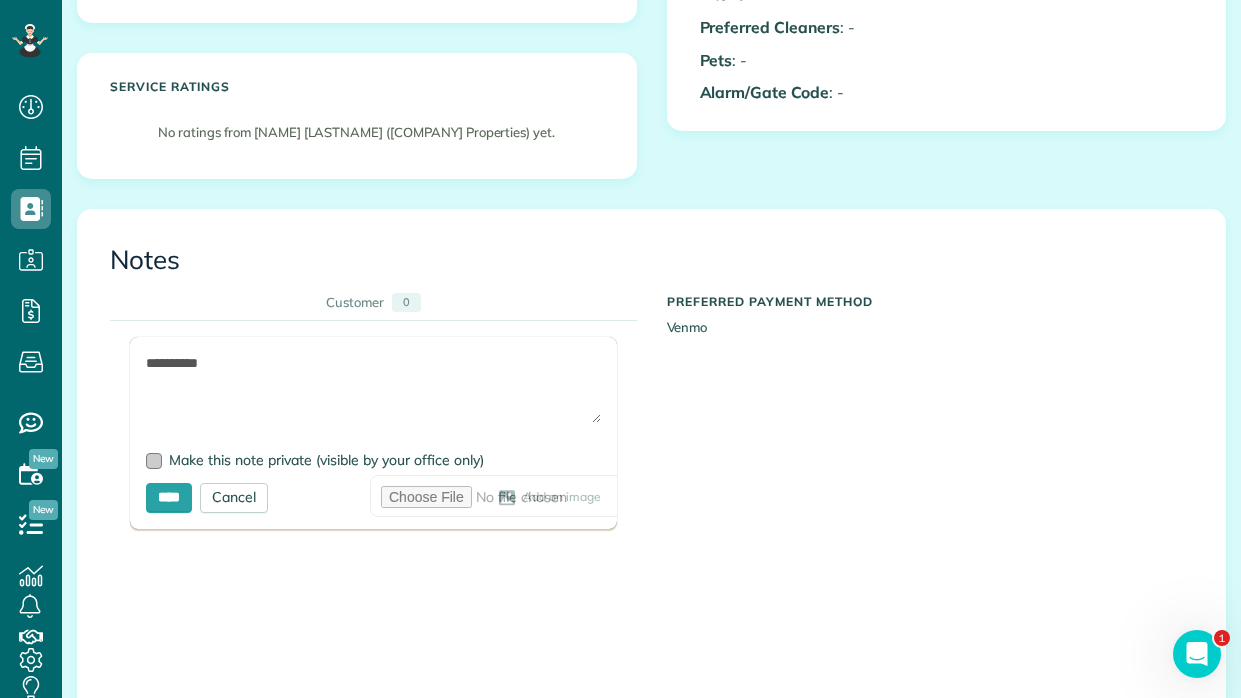 click at bounding box center [154, 461] 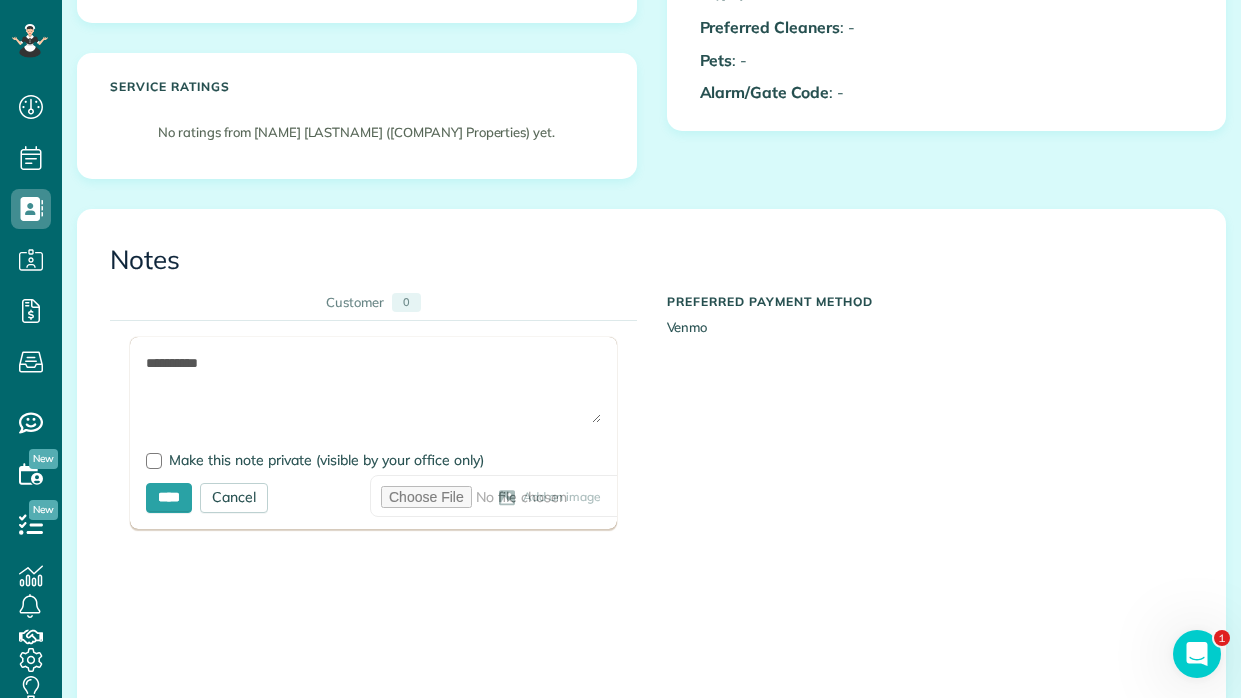 click on "**********" at bounding box center [373, 388] 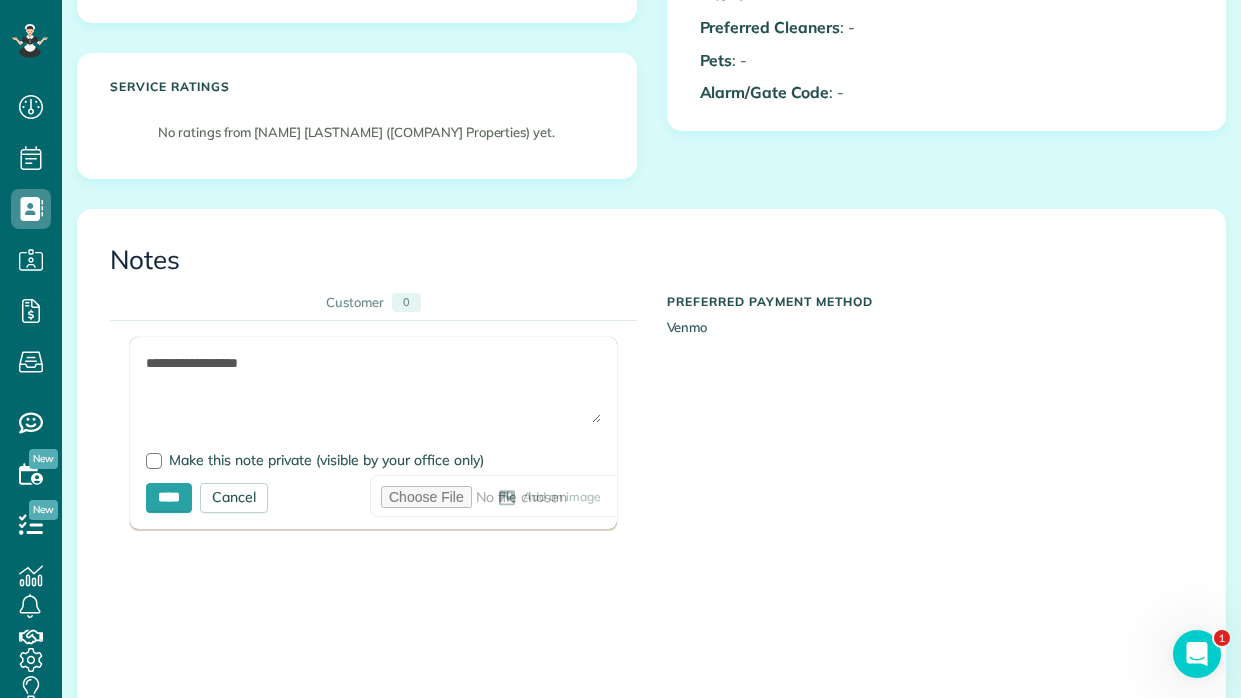 click on "**********" at bounding box center (636, 530) 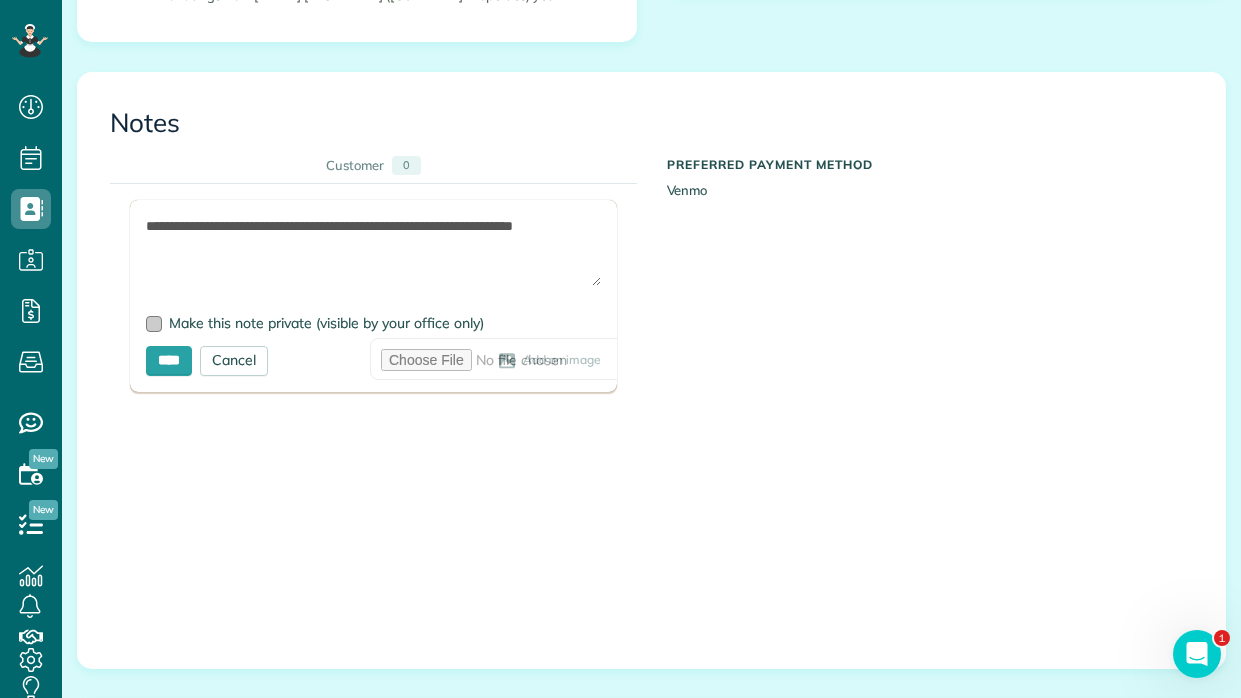 scroll, scrollTop: 734, scrollLeft: 0, axis: vertical 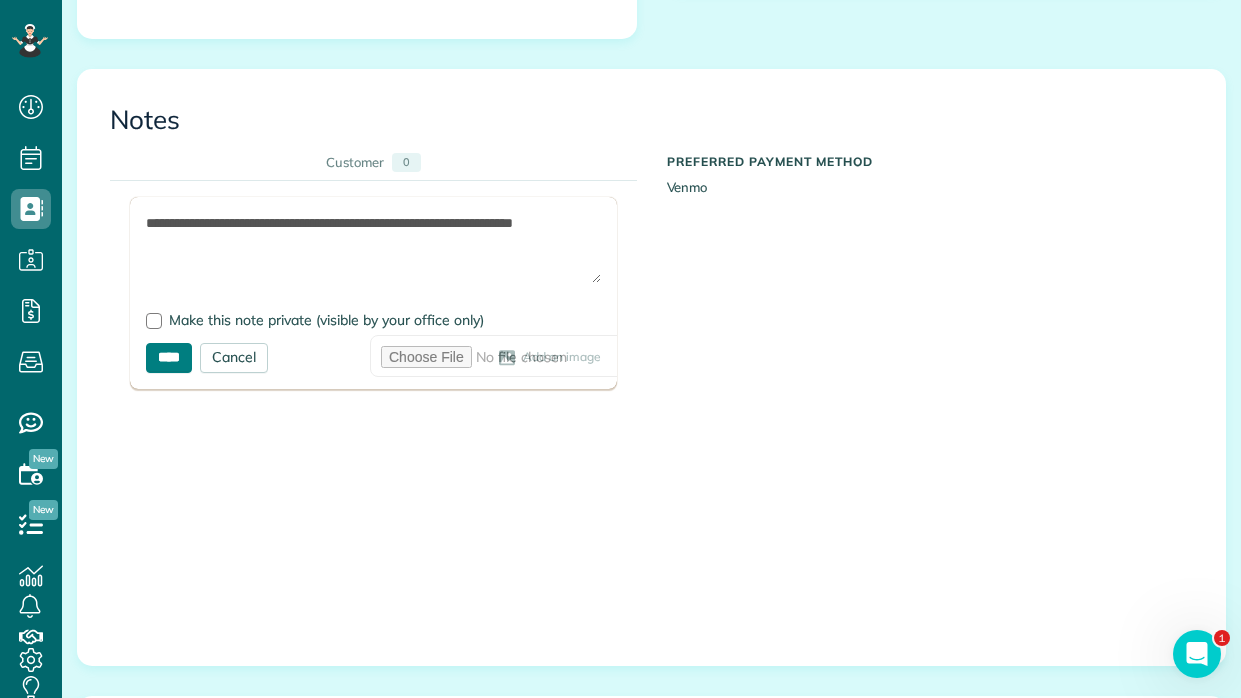 type on "**********" 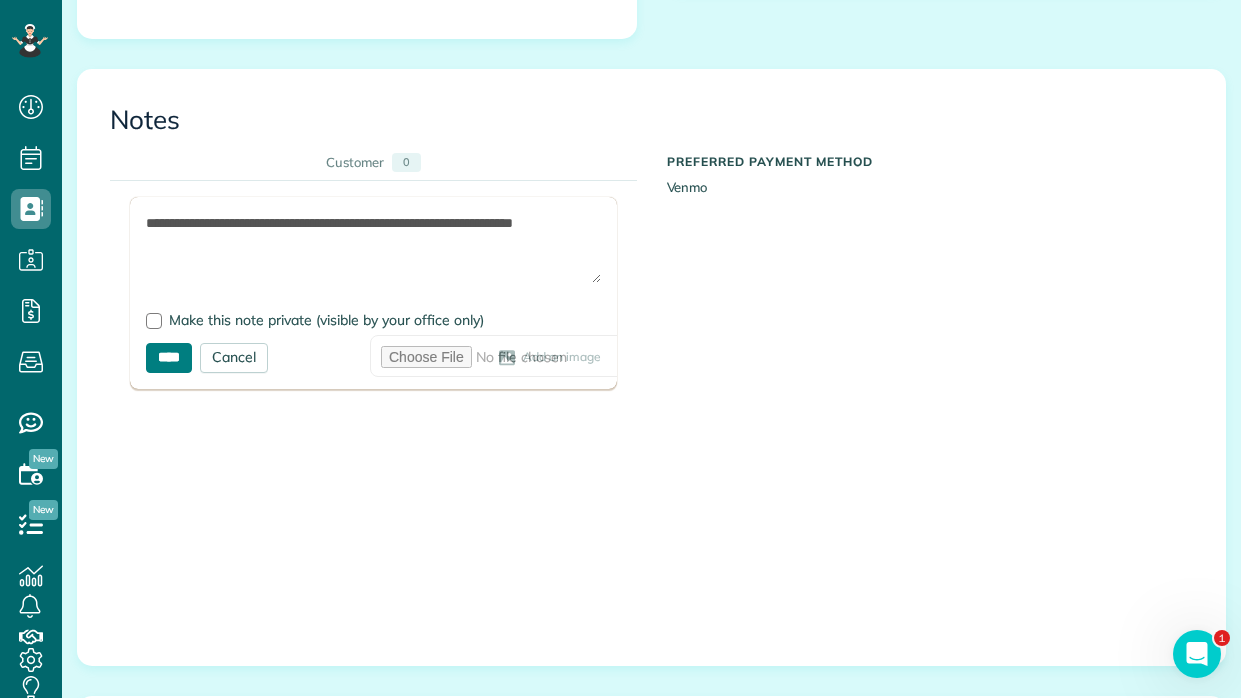 click on "****" at bounding box center (169, 358) 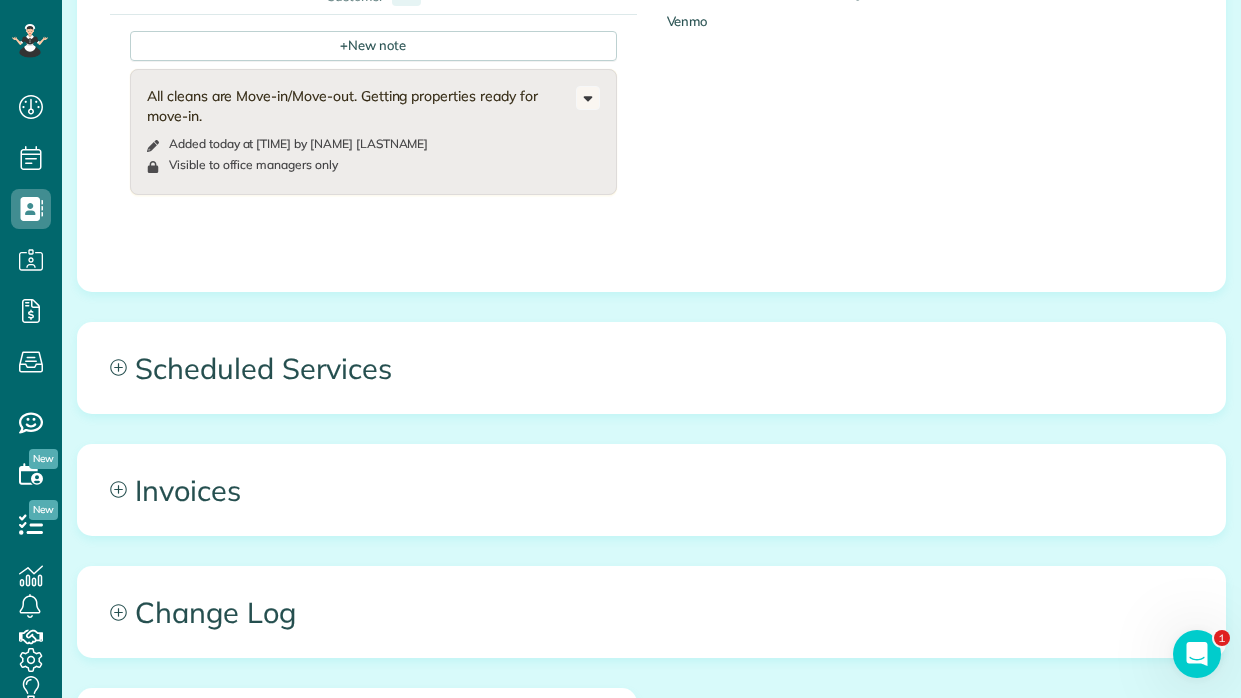 scroll, scrollTop: 1156, scrollLeft: 0, axis: vertical 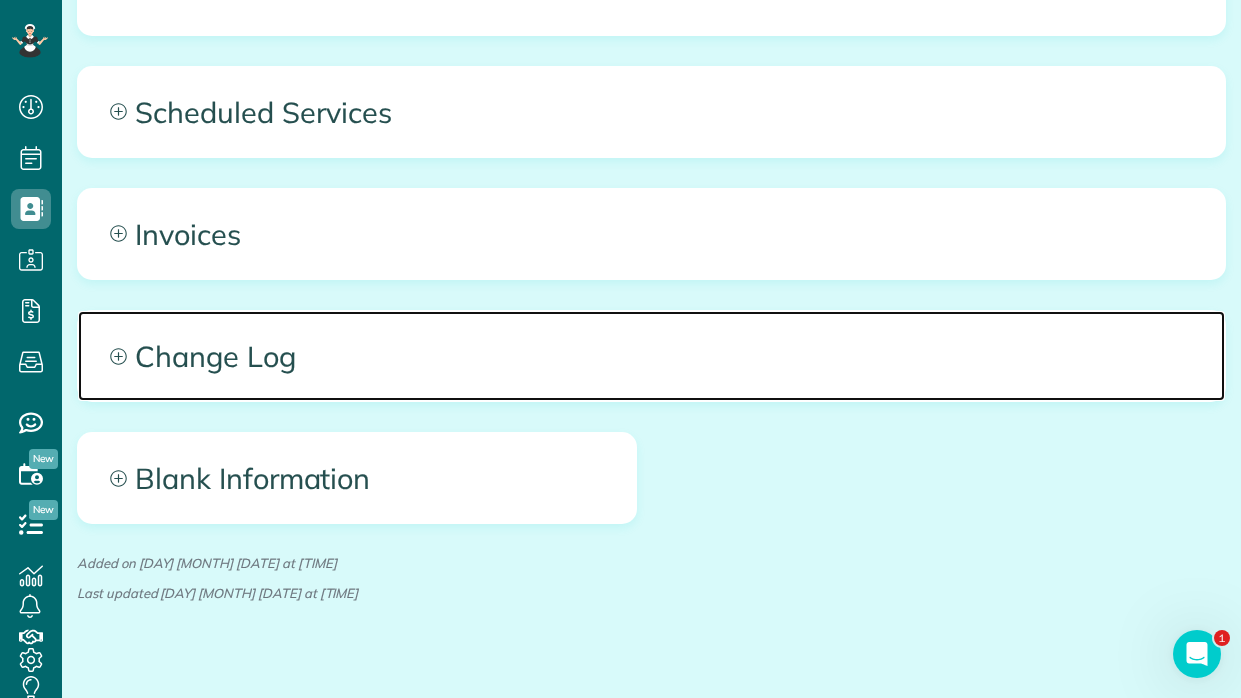 click on "Change Log" at bounding box center [651, 356] 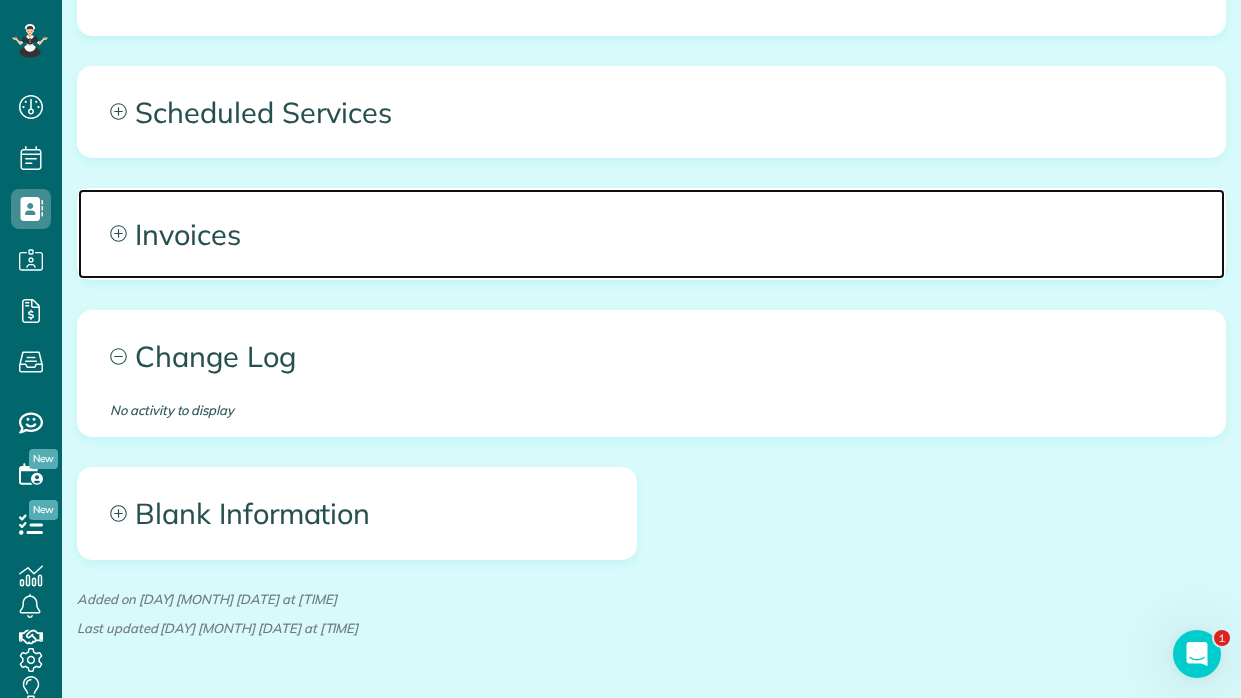 click 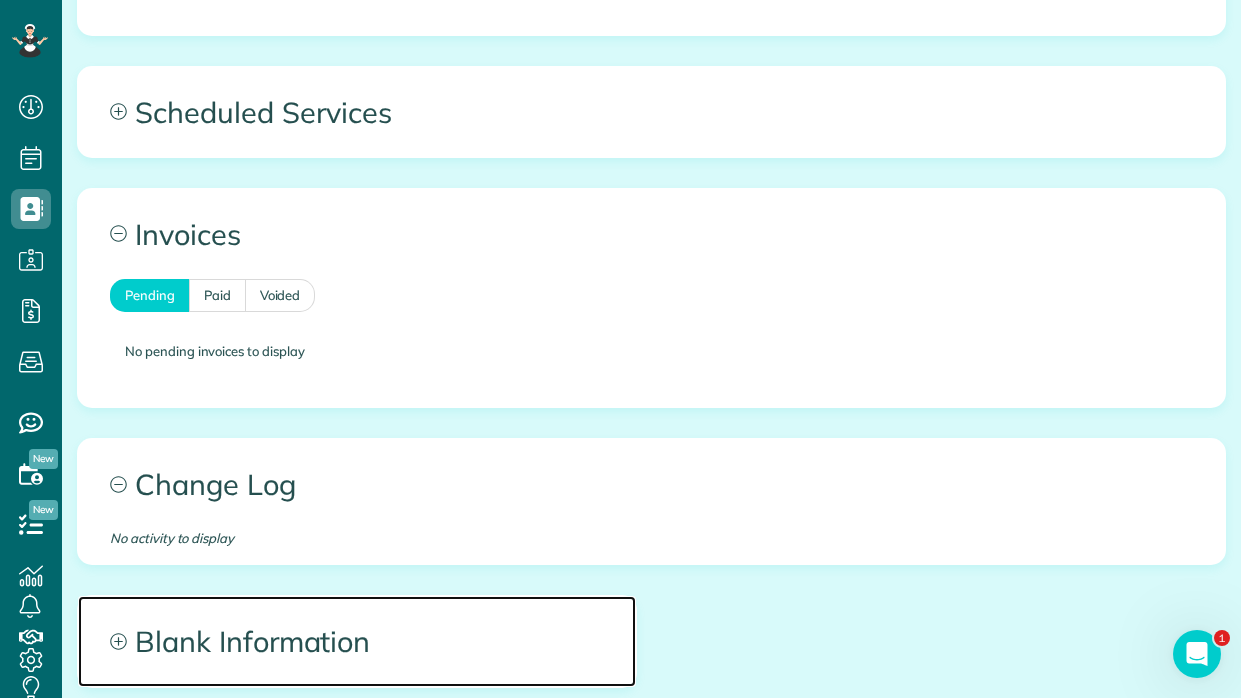 click on "Blank Information" at bounding box center [357, 641] 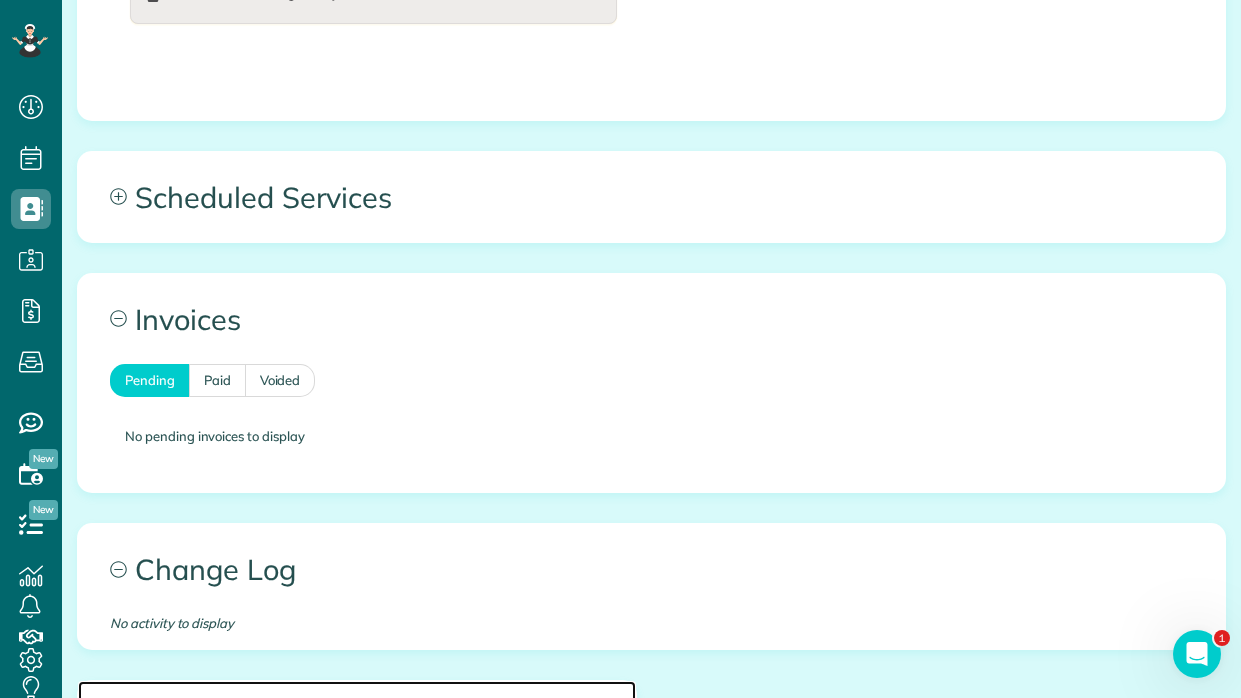 scroll, scrollTop: 883, scrollLeft: 0, axis: vertical 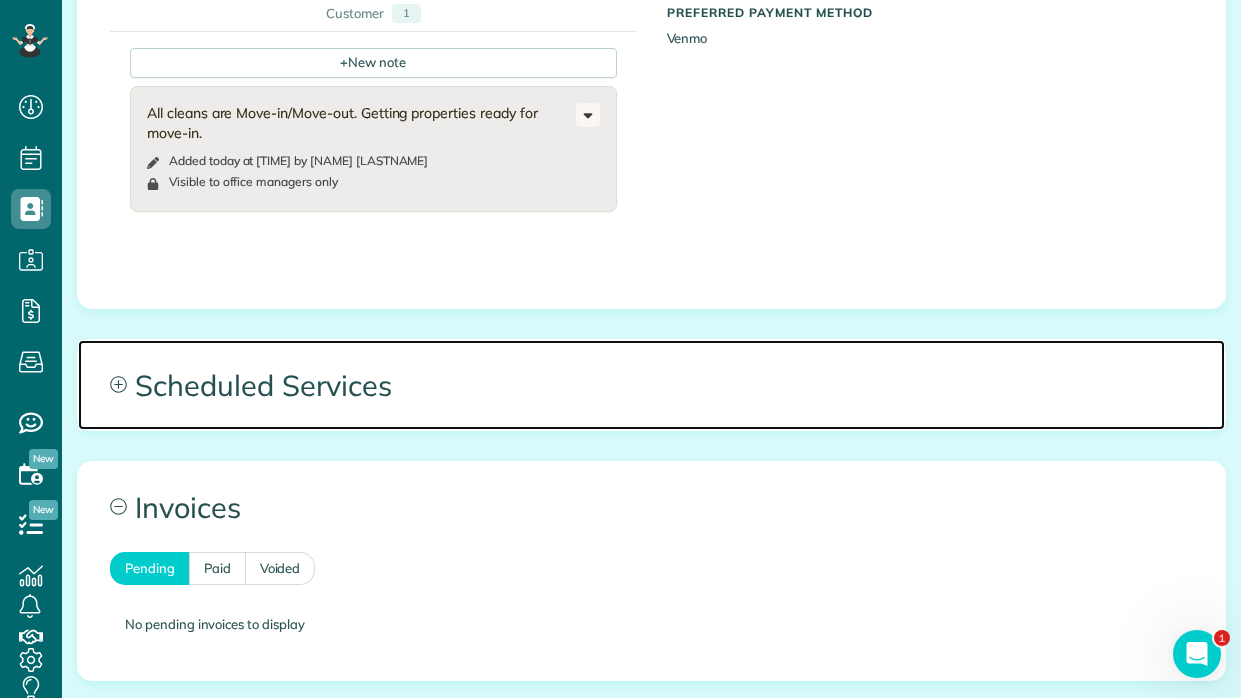 click 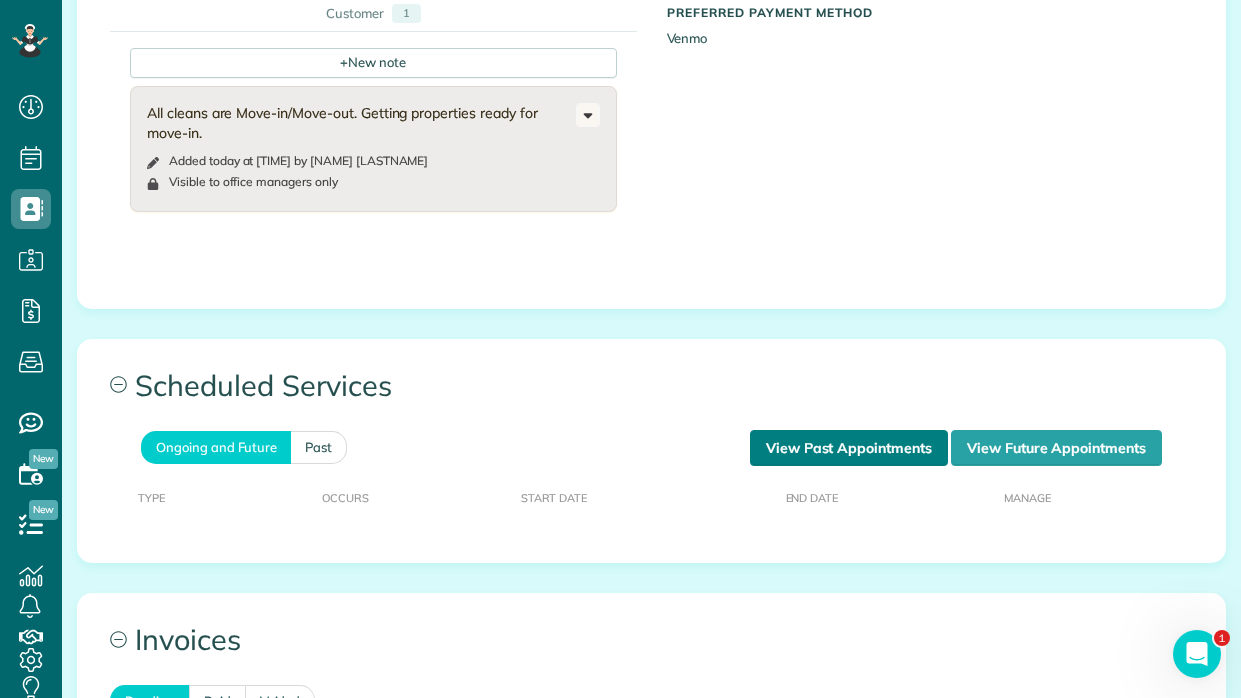 click on "View Past Appointments" at bounding box center (849, 448) 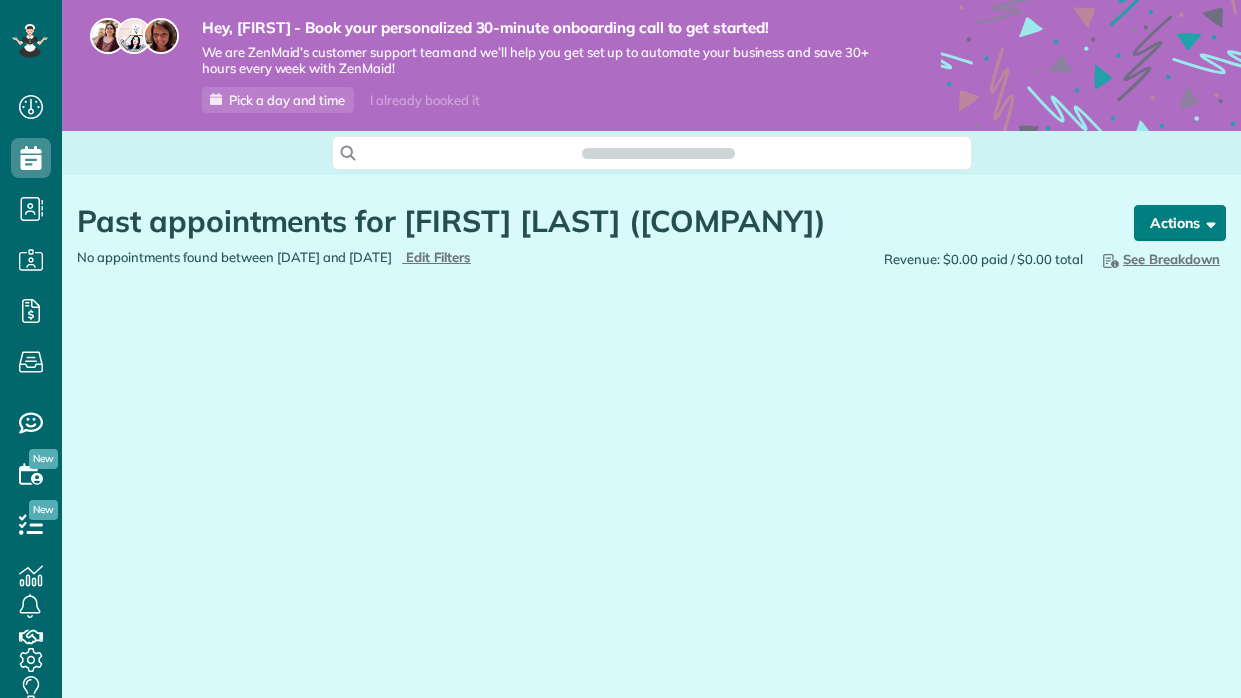 scroll, scrollTop: 0, scrollLeft: 0, axis: both 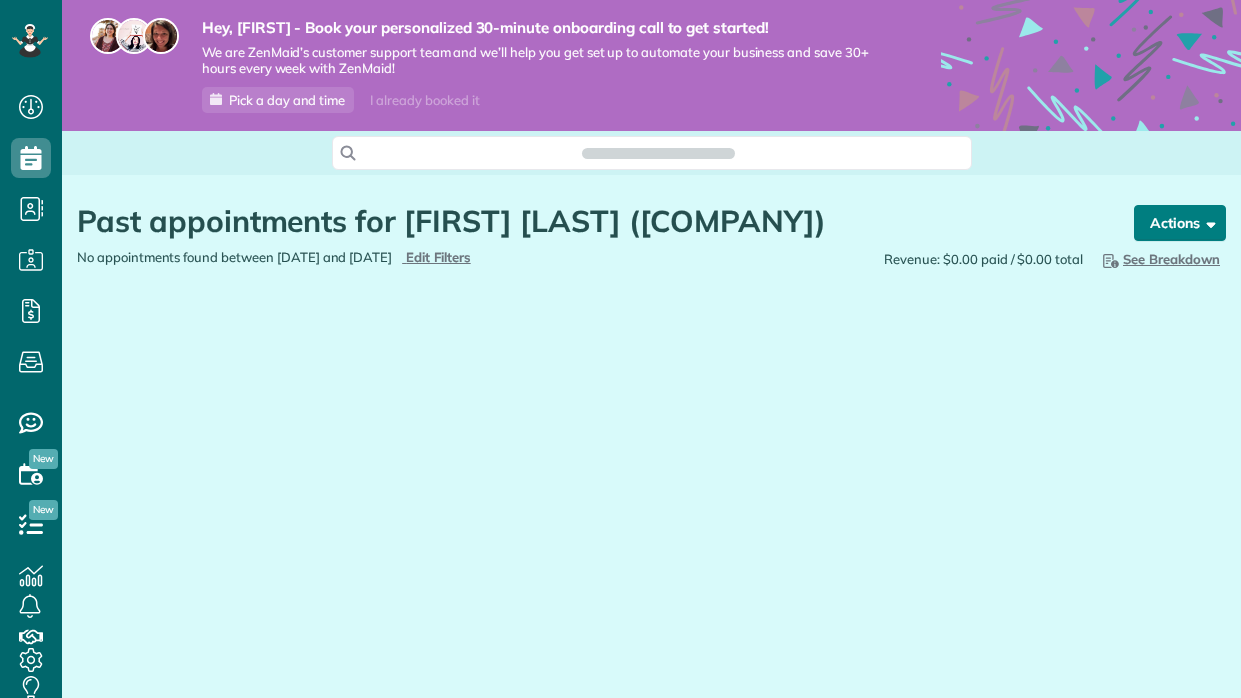 click on "Actions" at bounding box center (1180, 223) 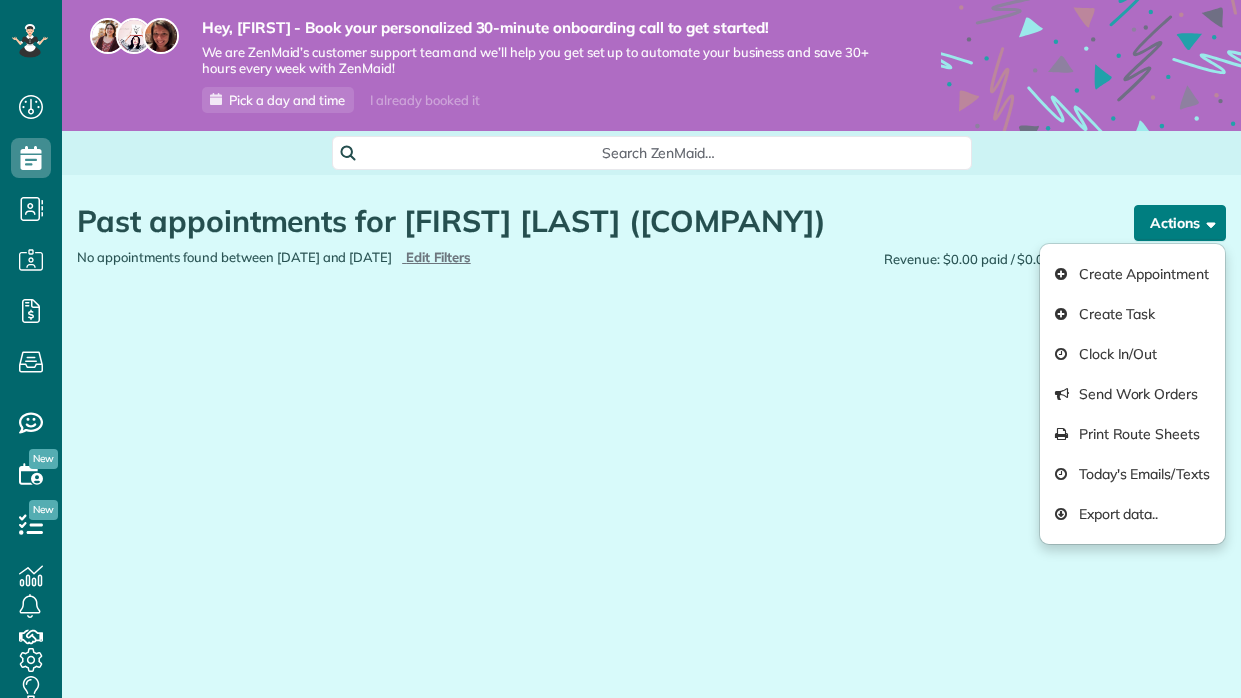 scroll, scrollTop: 697, scrollLeft: 61, axis: both 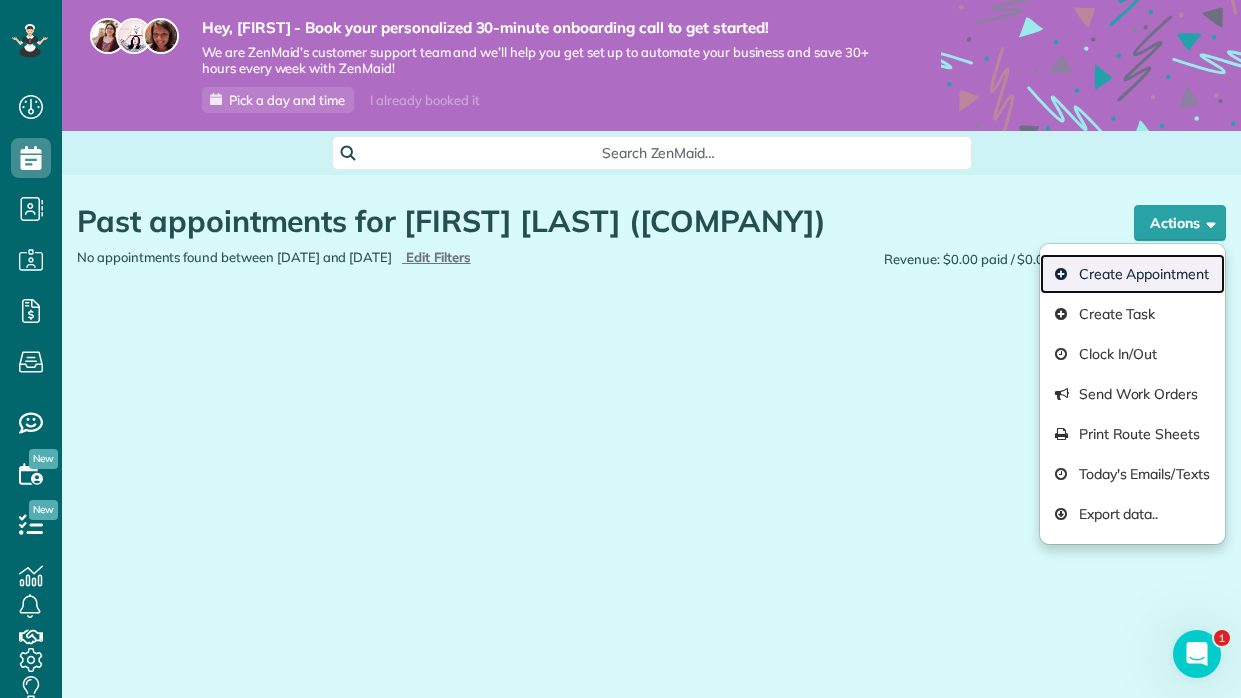 click on "Create Appointment" at bounding box center [1132, 274] 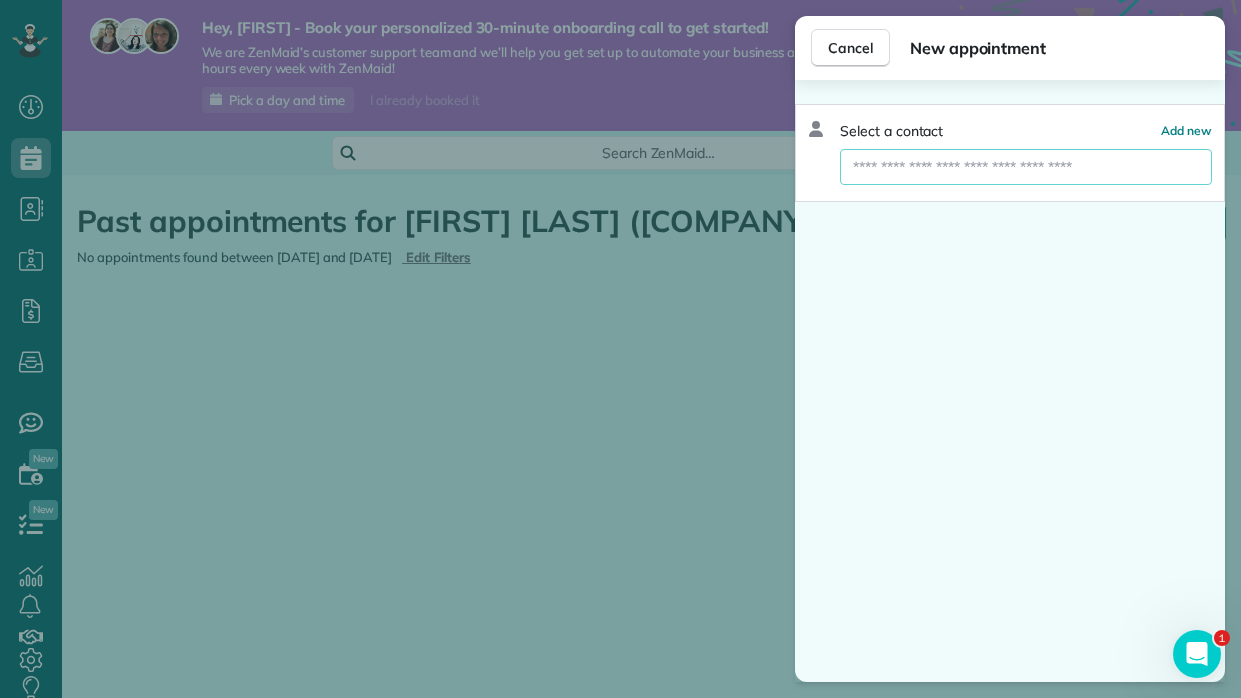 click at bounding box center (1026, 167) 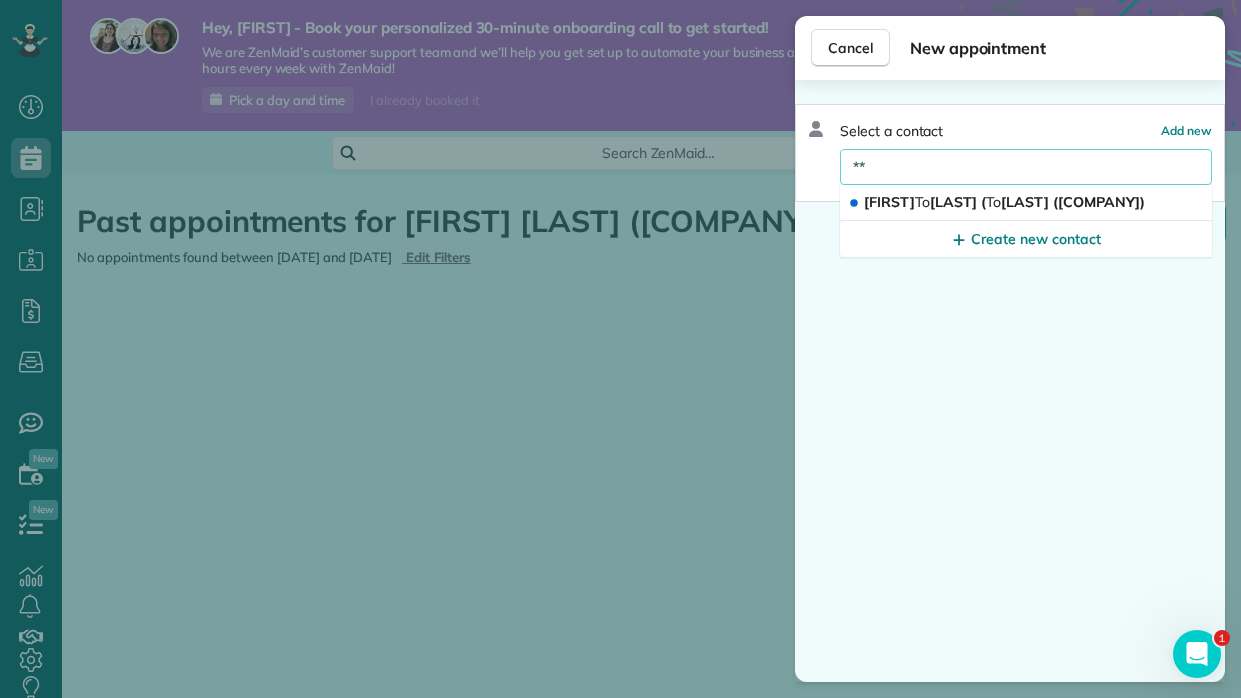 type on "*" 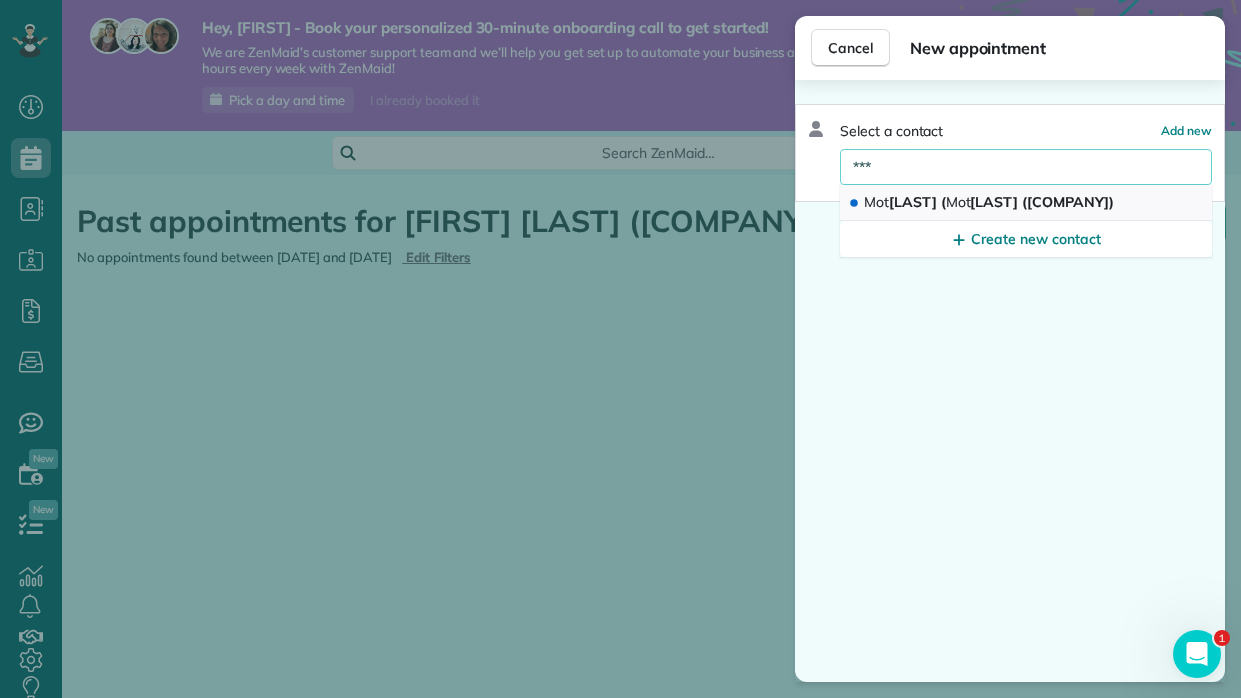type on "***" 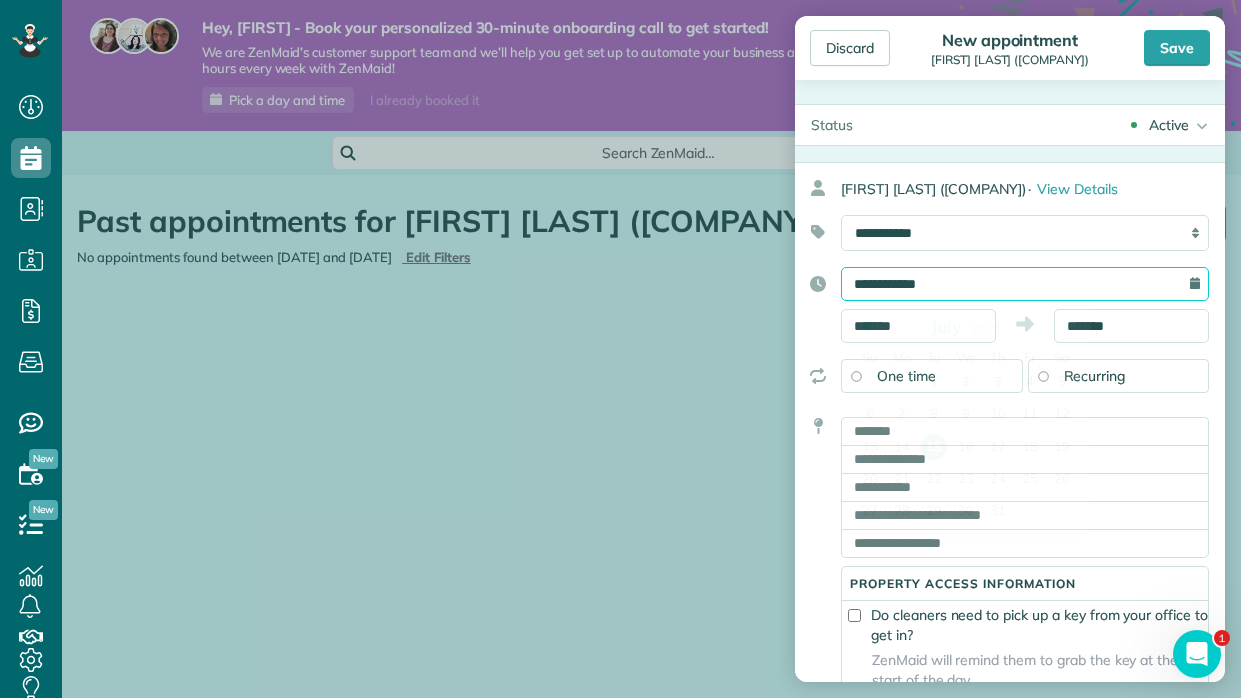 click on "**********" at bounding box center (1025, 284) 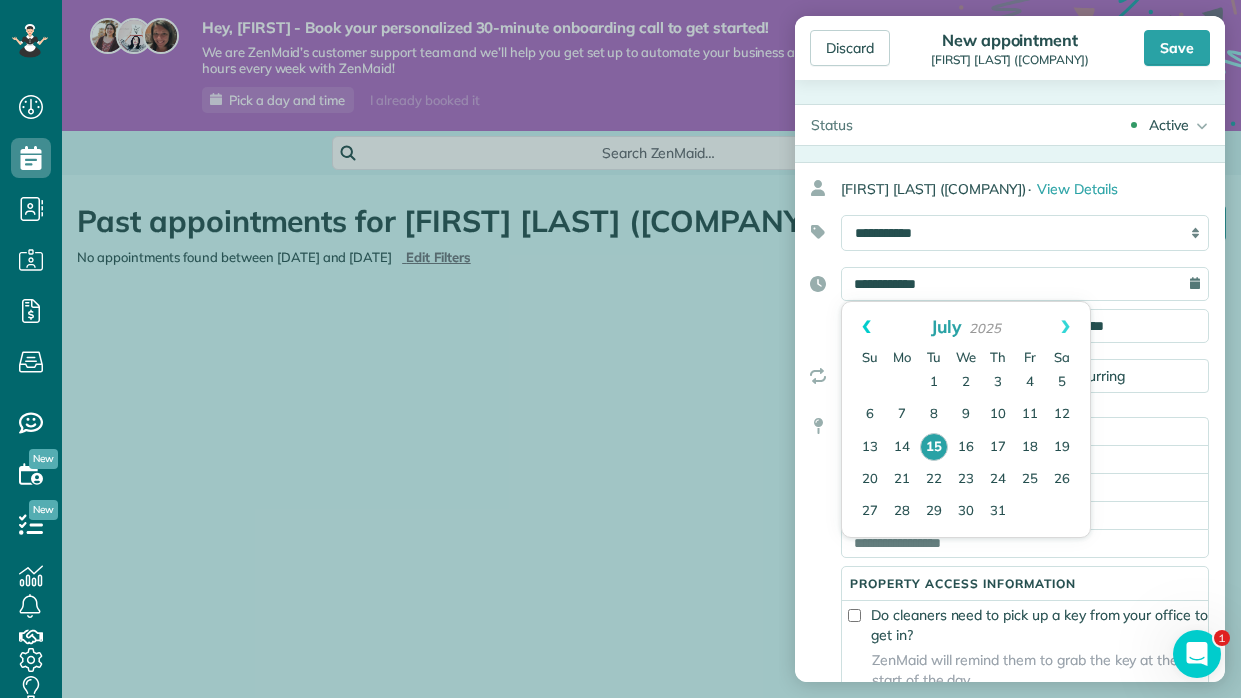 click on "Prev" at bounding box center [866, 327] 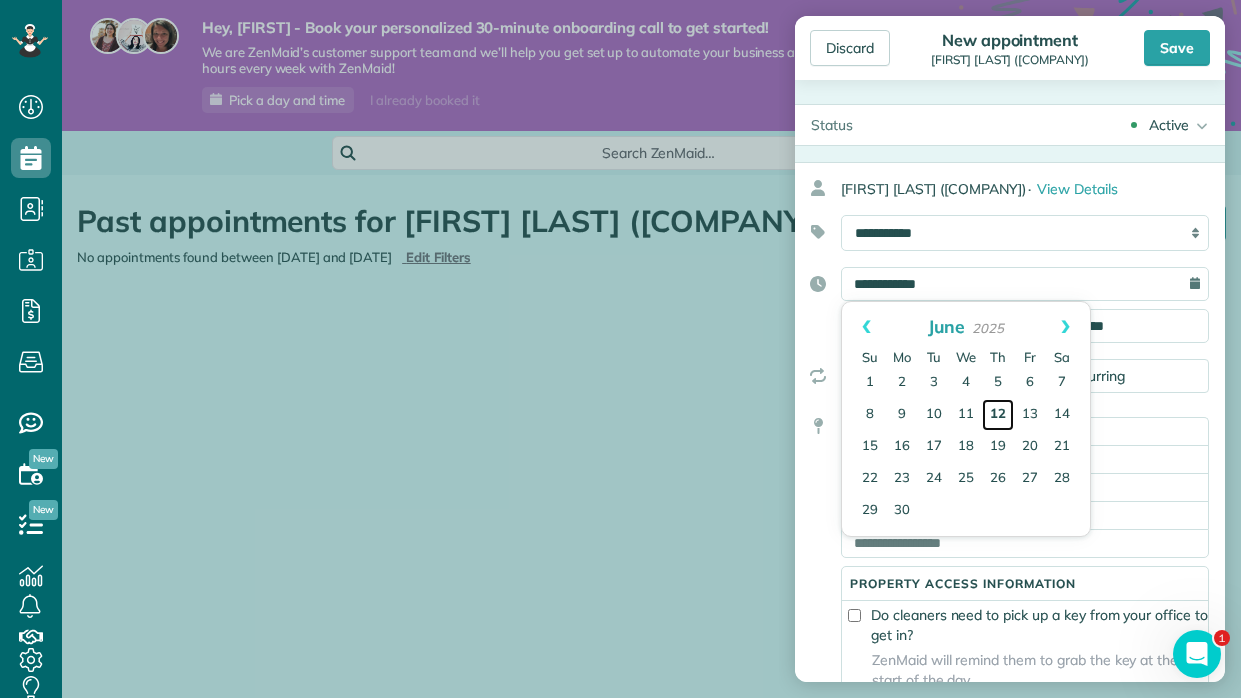 click on "12" at bounding box center [998, 415] 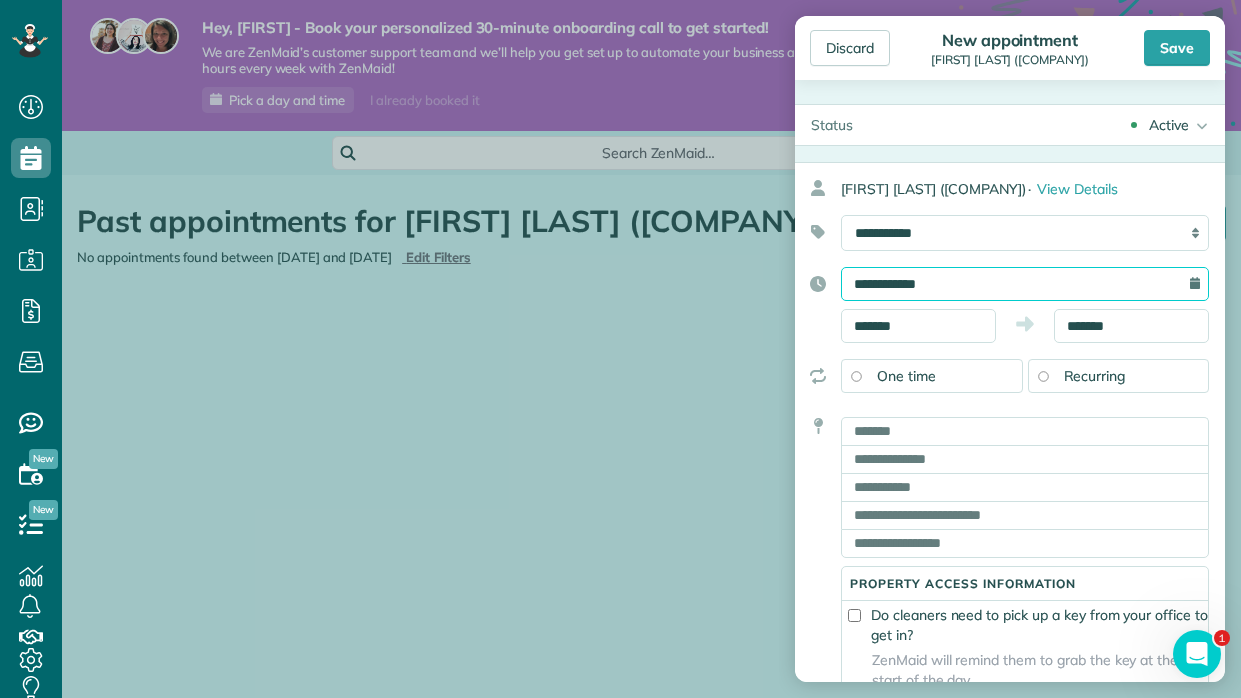 click on "**********" at bounding box center [1025, 284] 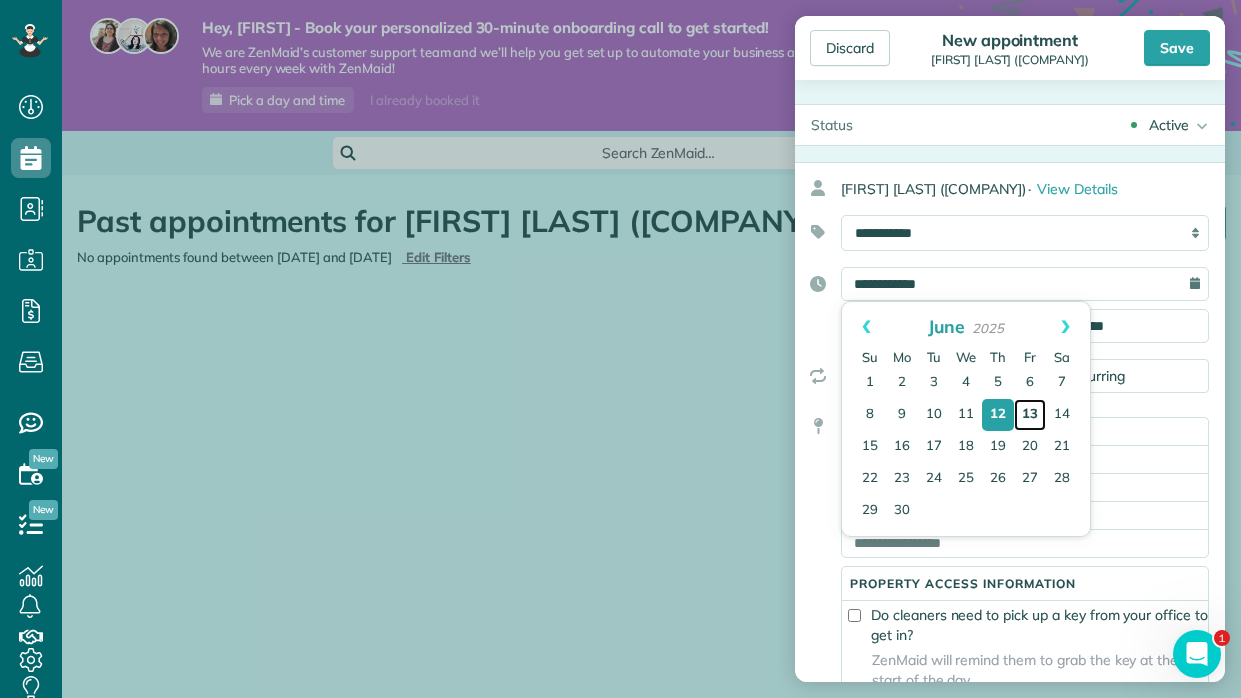 click on "13" at bounding box center [1030, 415] 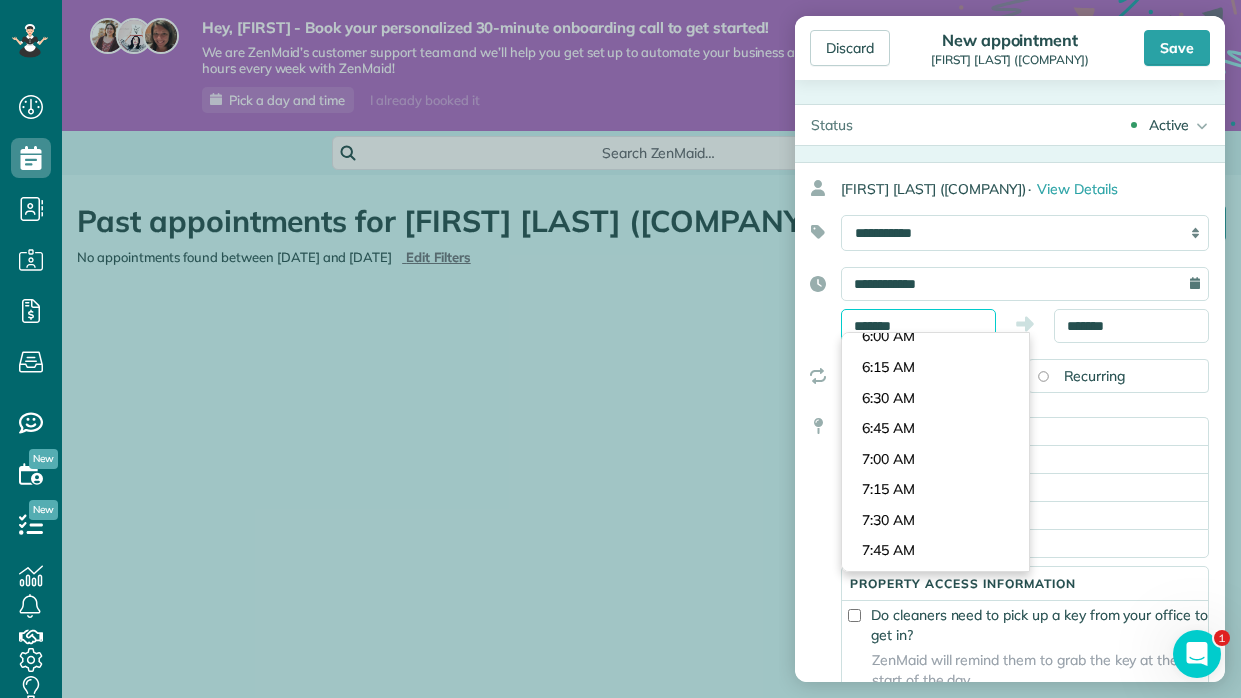 drag, startPoint x: 952, startPoint y: 328, endPoint x: 866, endPoint y: 326, distance: 86.023254 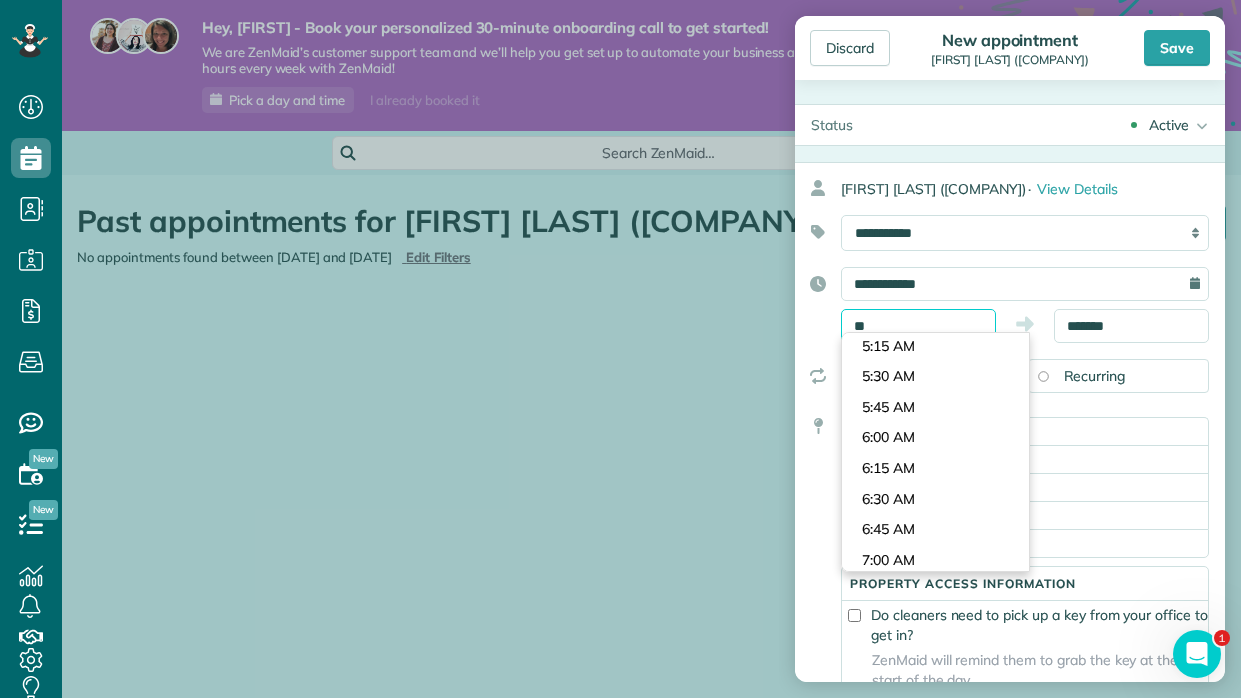 type on "*" 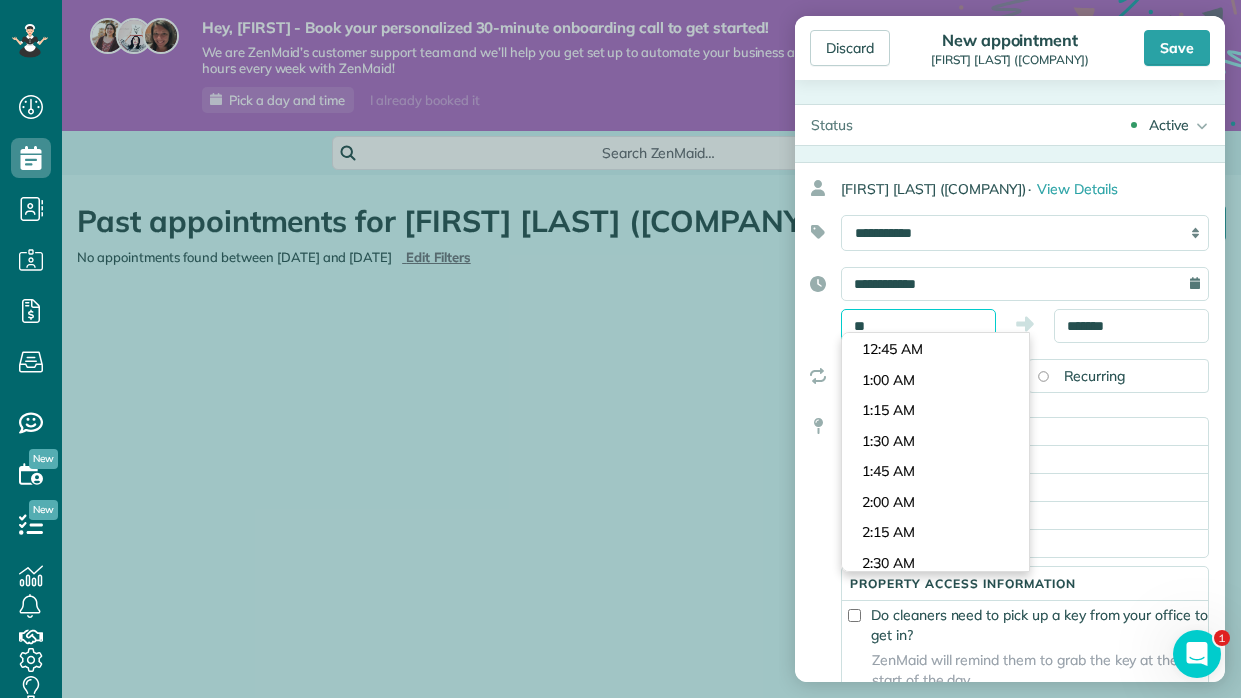 scroll, scrollTop: 1403, scrollLeft: 0, axis: vertical 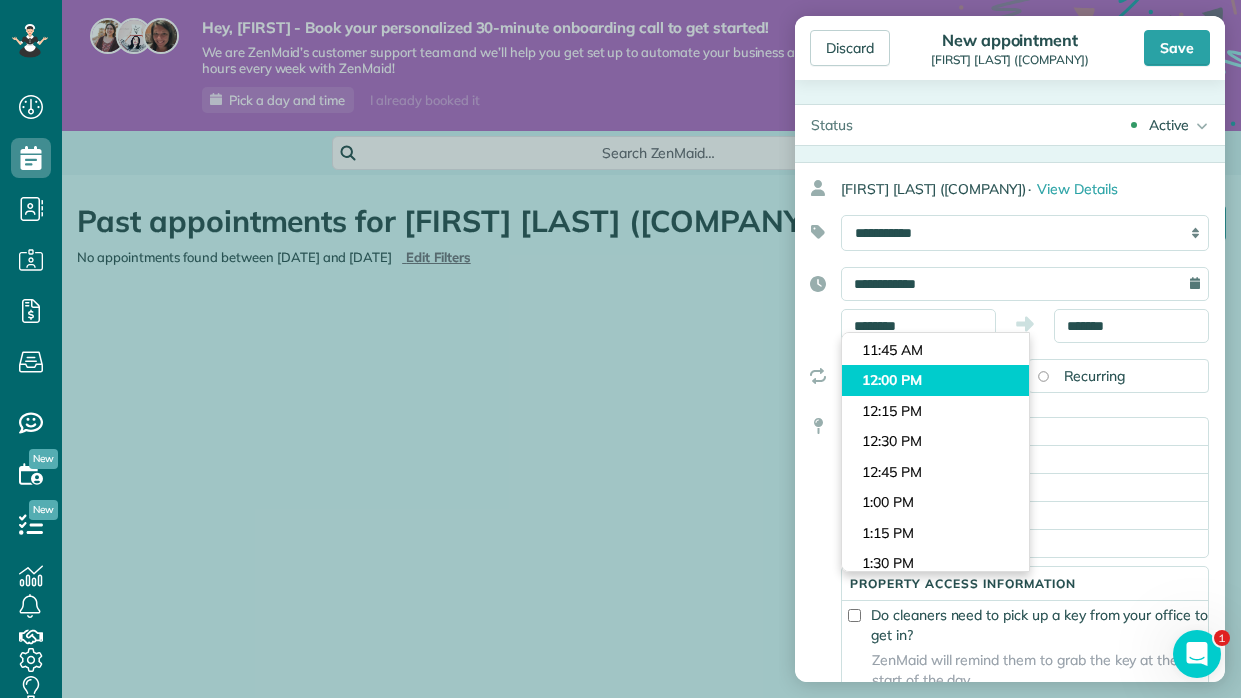 click on "Dashboard
Scheduling
Calendar View
List View
Dispatch View - Weekly scheduling (Beta)" at bounding box center (620, 349) 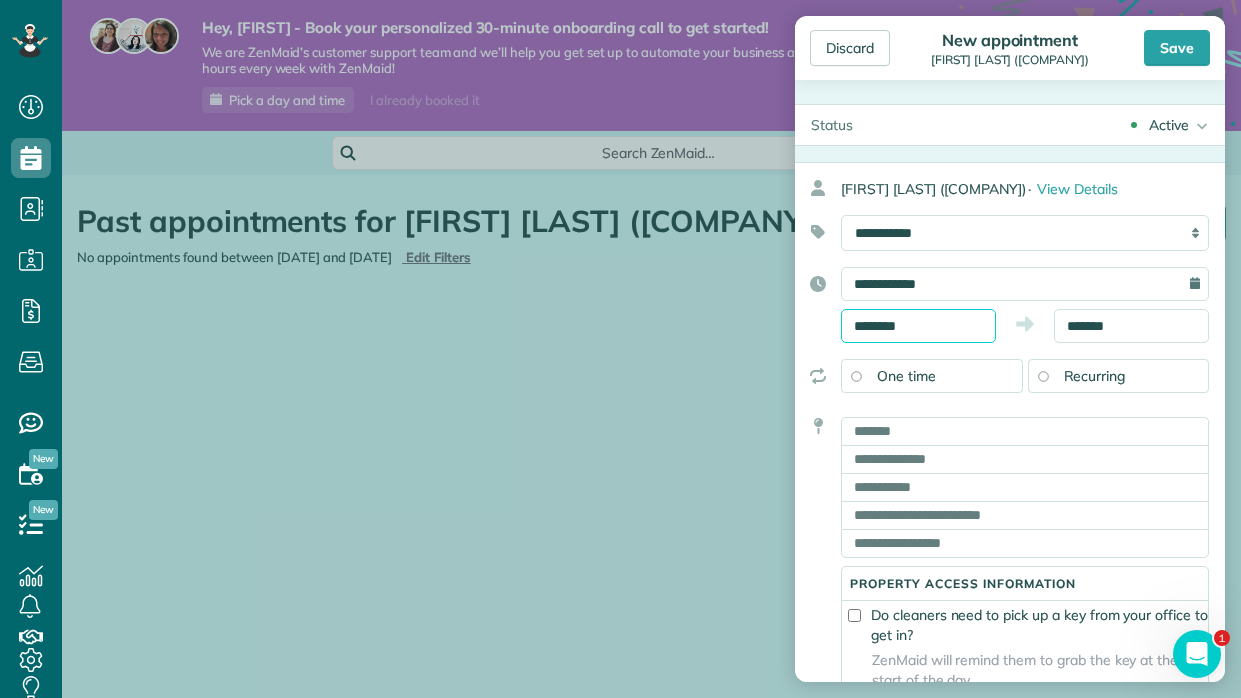 click on "********" at bounding box center [918, 326] 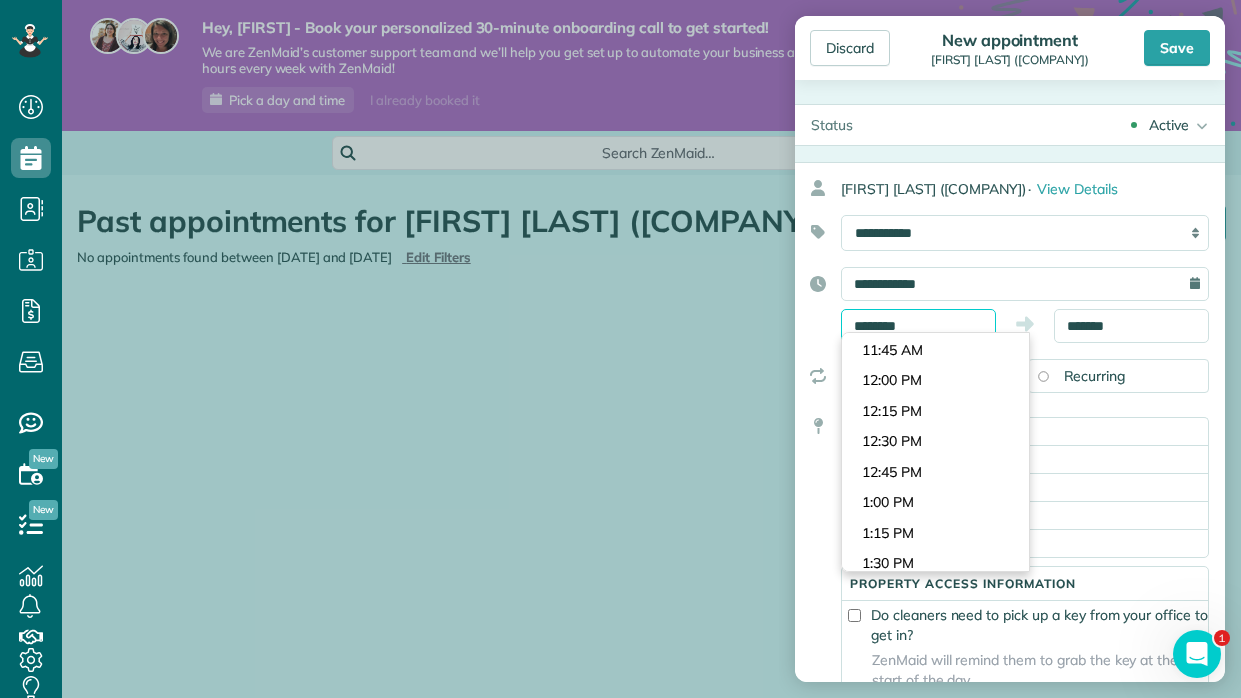 scroll, scrollTop: 2624, scrollLeft: 0, axis: vertical 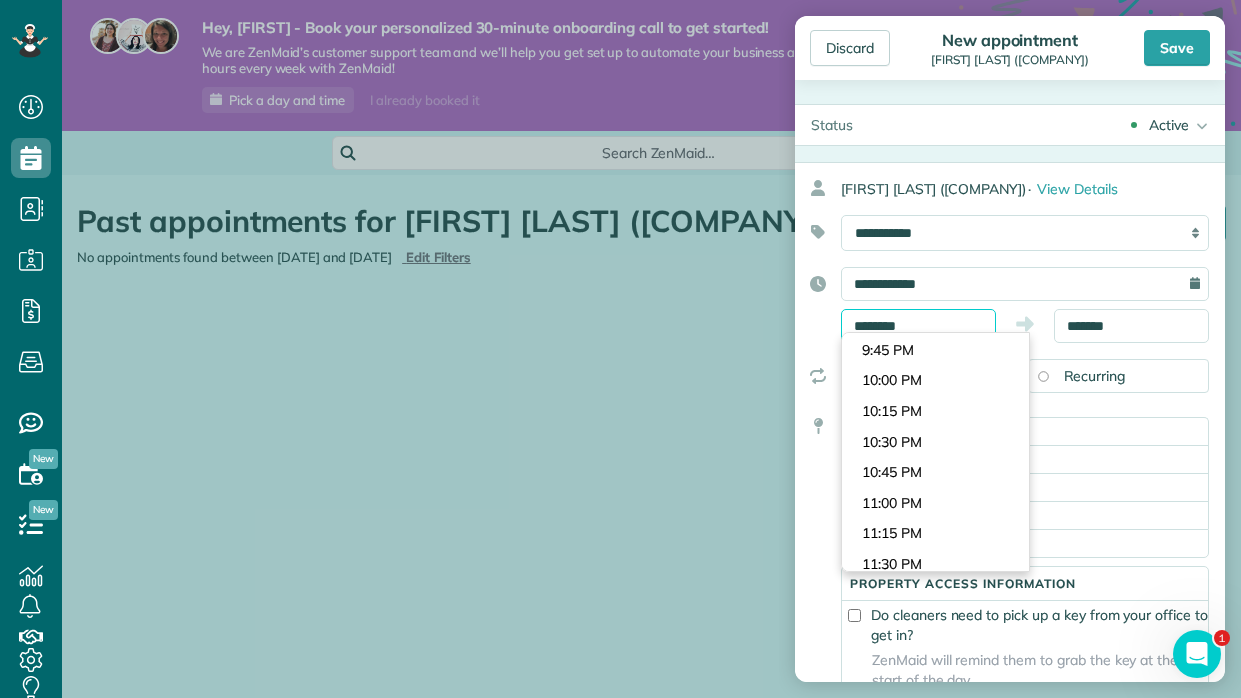 click on "********" at bounding box center [918, 326] 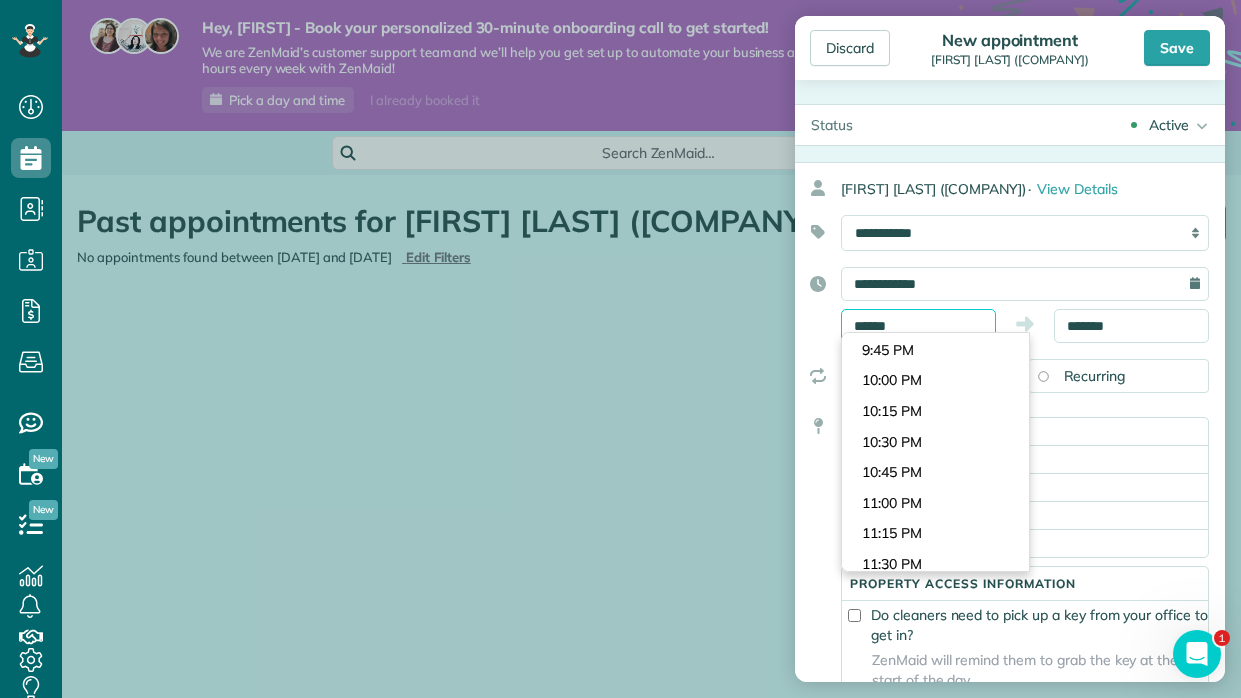 scroll, scrollTop: 1160, scrollLeft: 0, axis: vertical 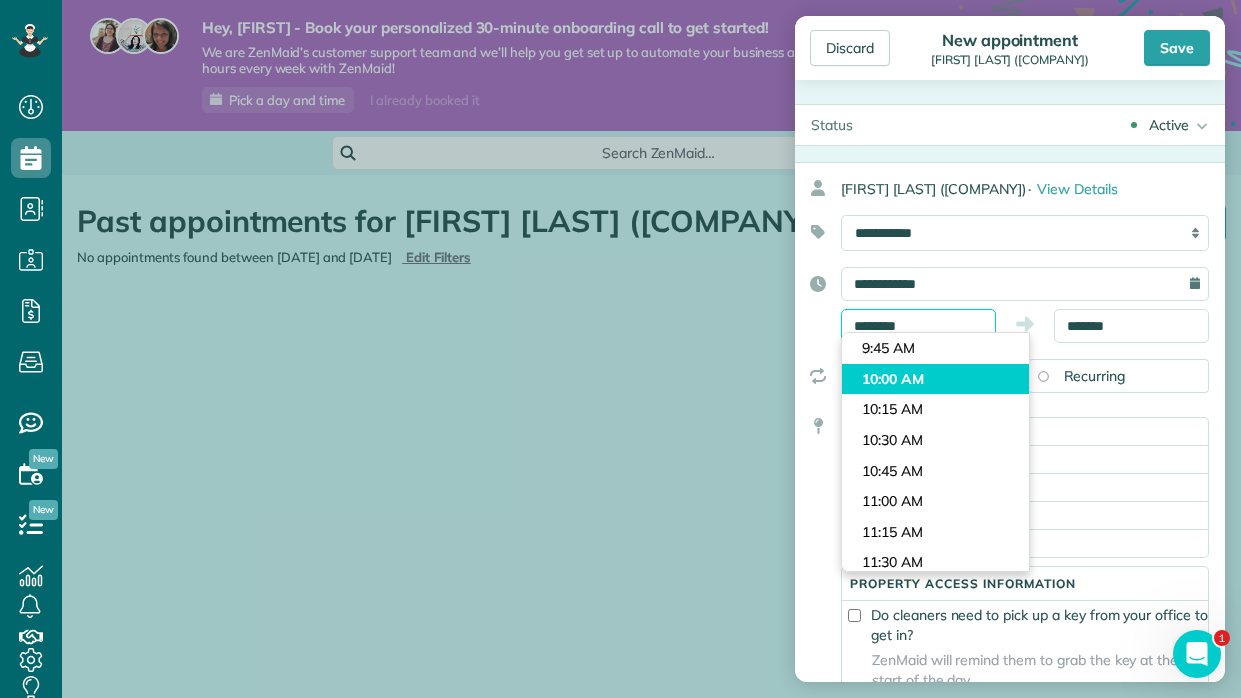 type on "********" 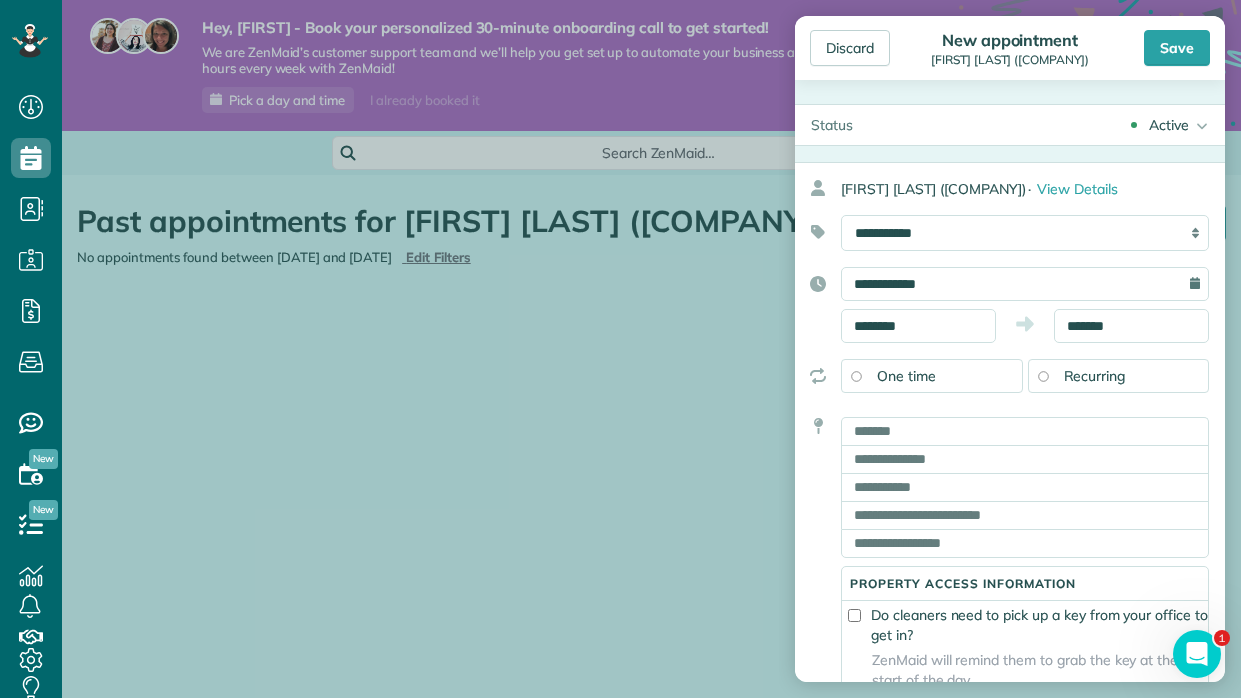 click on "Dashboard
Scheduling
Calendar View
List View
Dispatch View - Weekly scheduling (Beta)" at bounding box center (620, 349) 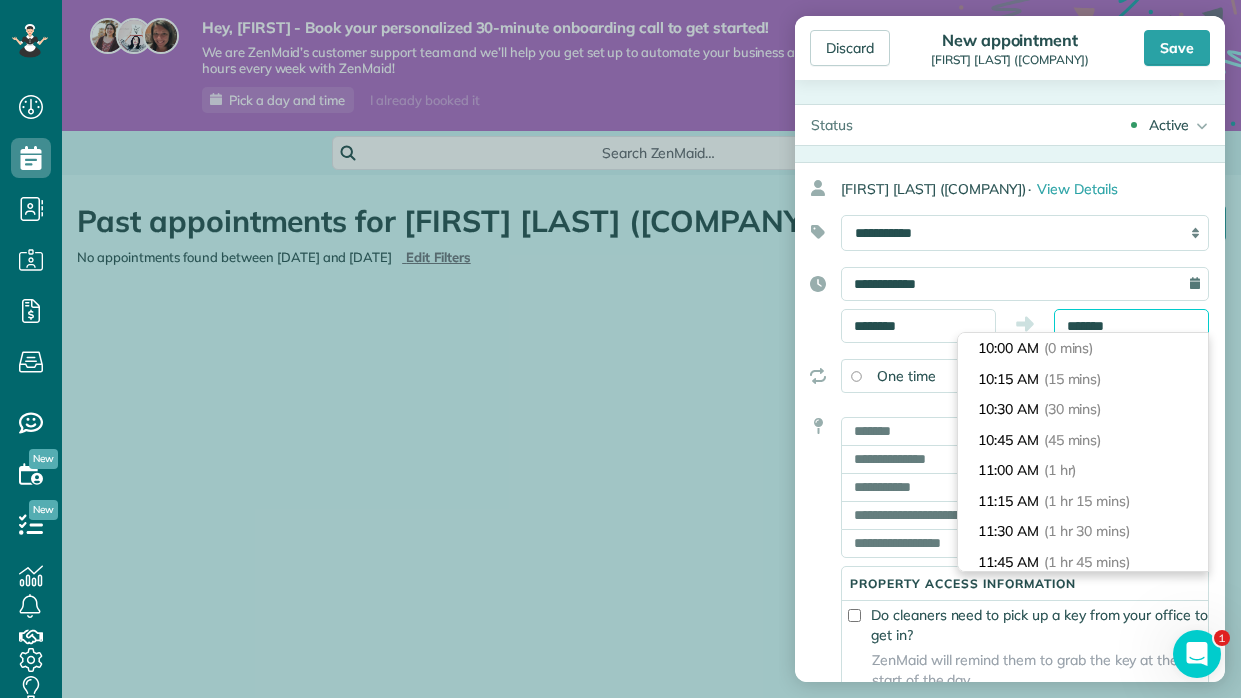 click on "*******" at bounding box center (1131, 326) 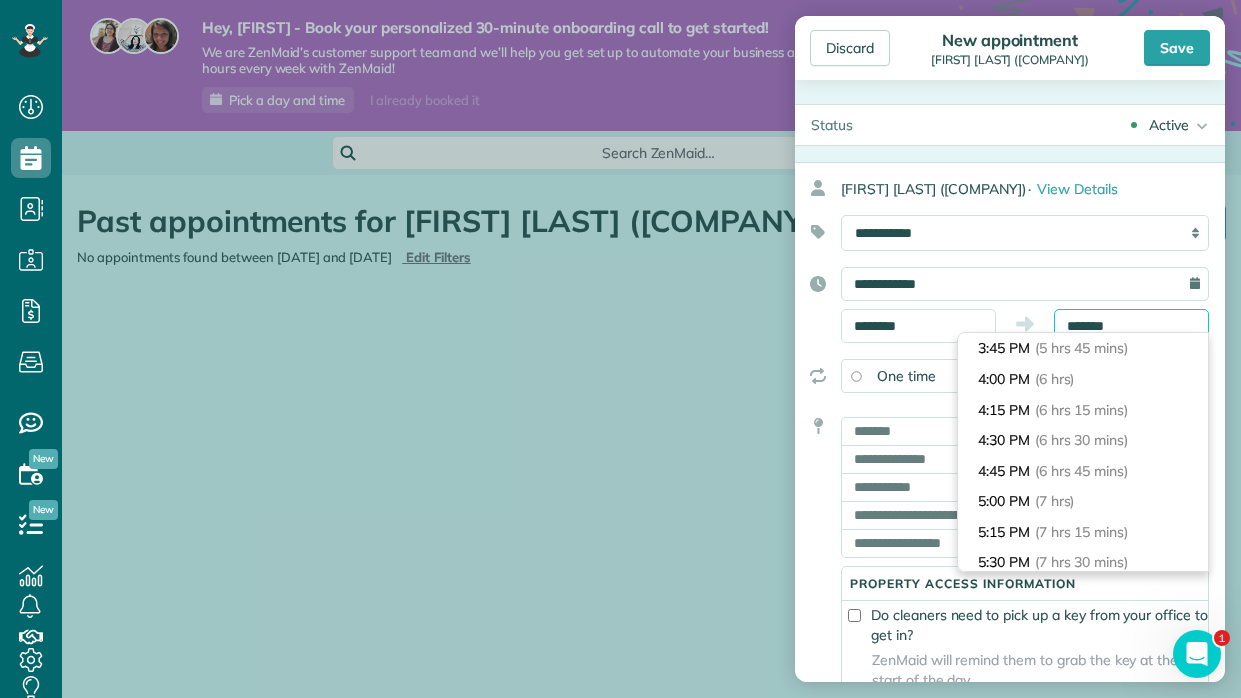 scroll, scrollTop: 336, scrollLeft: 0, axis: vertical 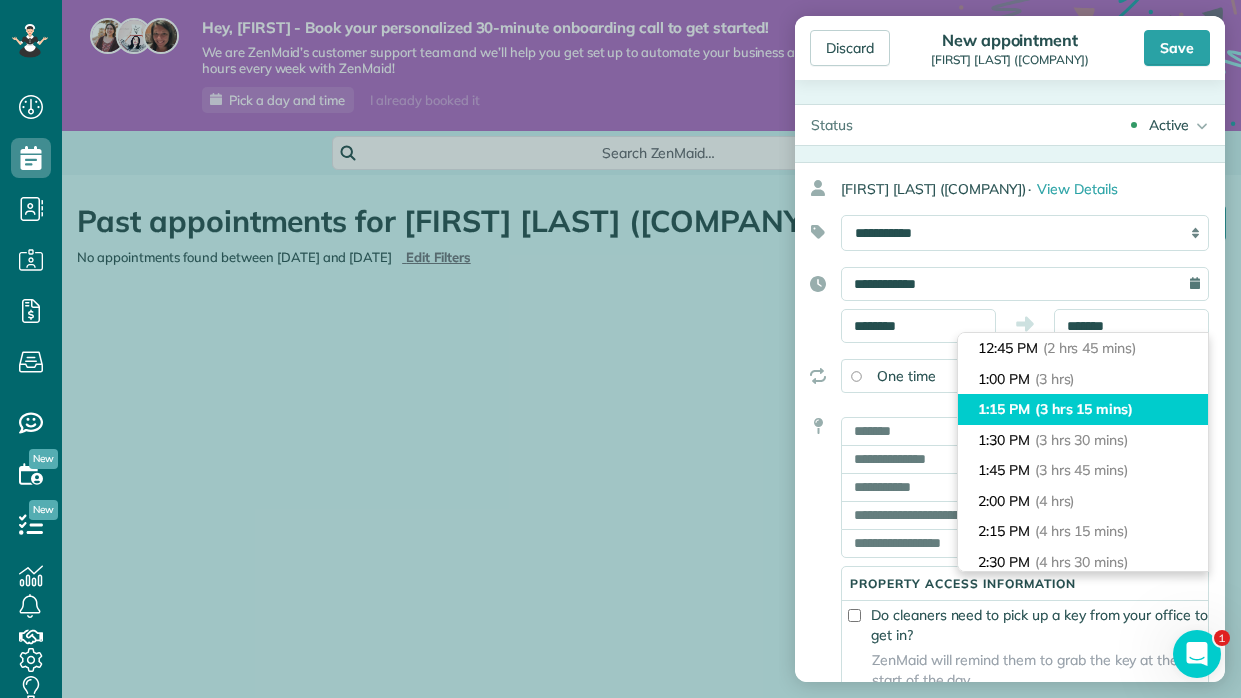 click on "(3 hrs 15 mins)" at bounding box center [1084, 409] 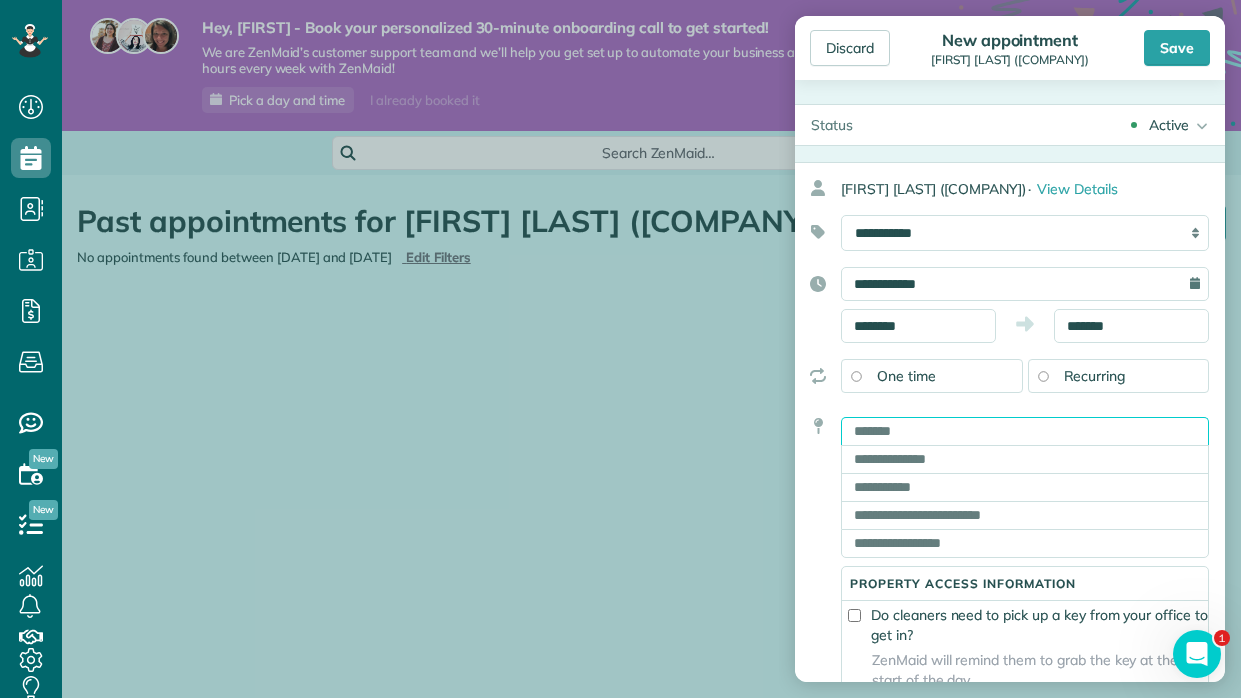 click at bounding box center [1025, 431] 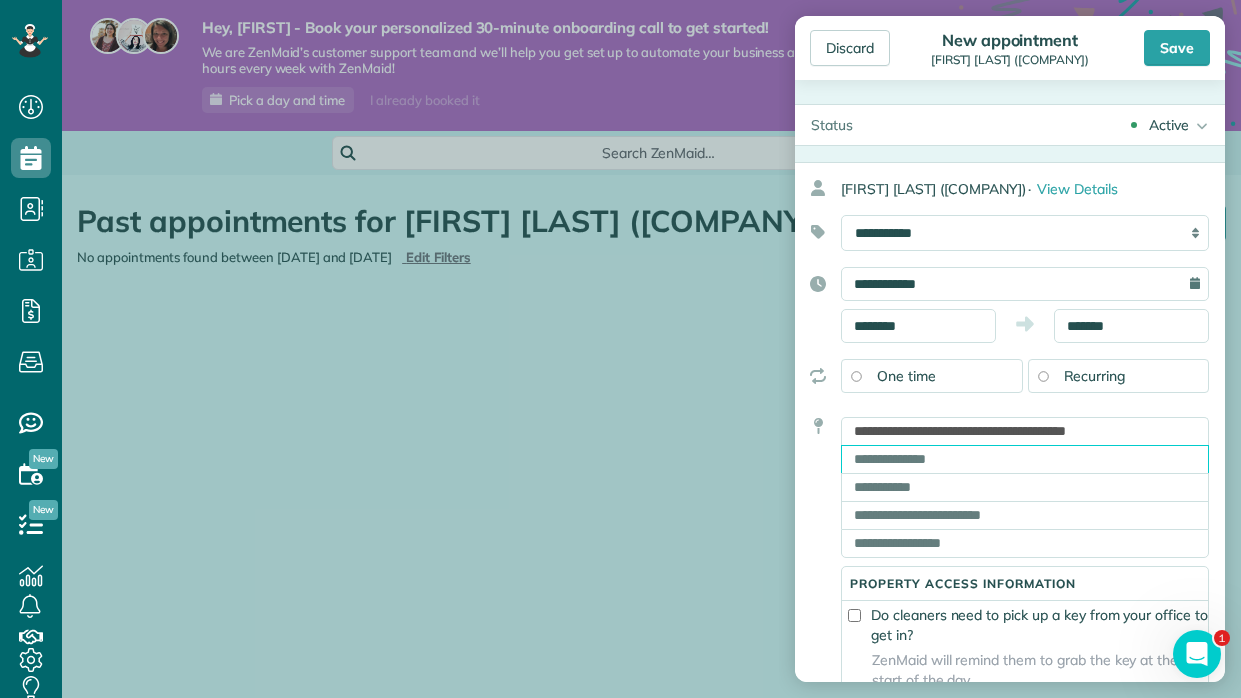 type on "**********" 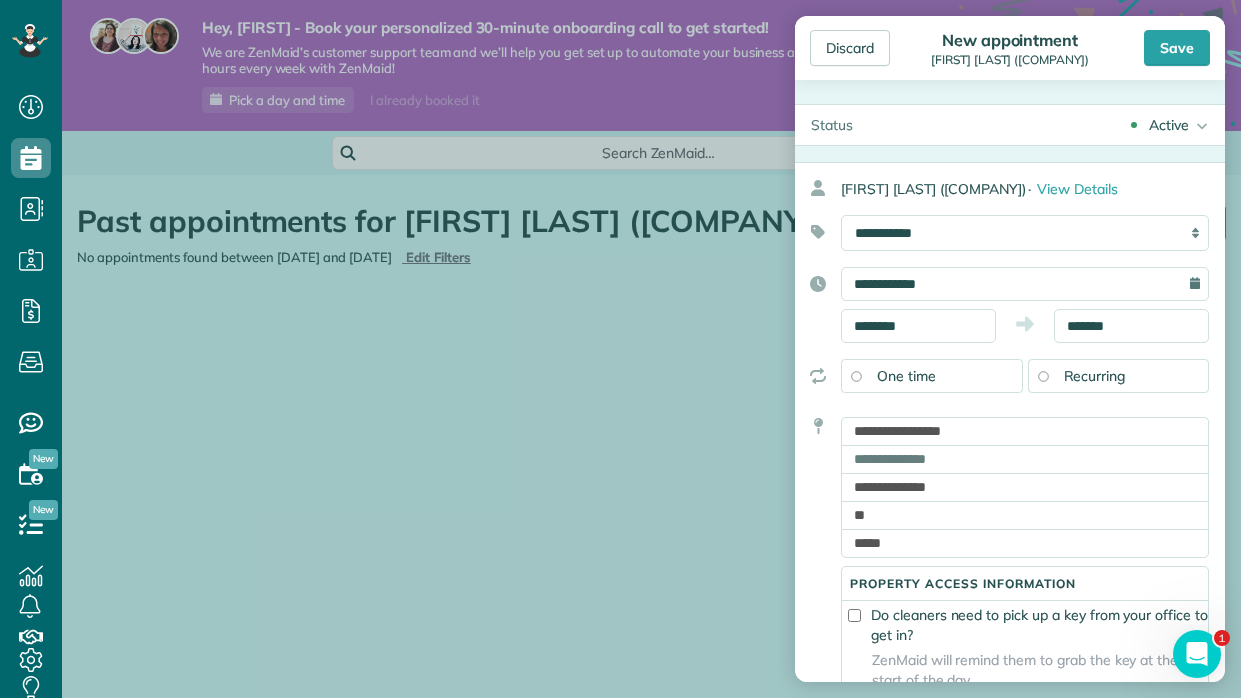 click on "**********" at bounding box center [1002, 629] 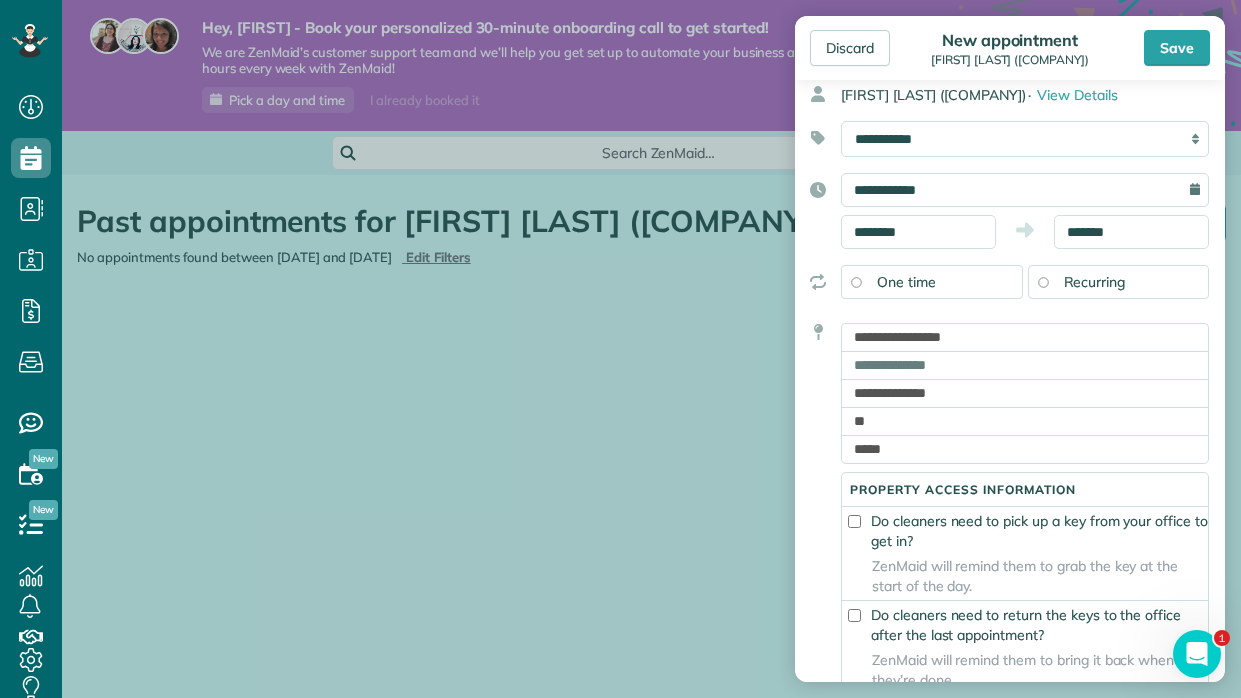 scroll, scrollTop: 101, scrollLeft: 0, axis: vertical 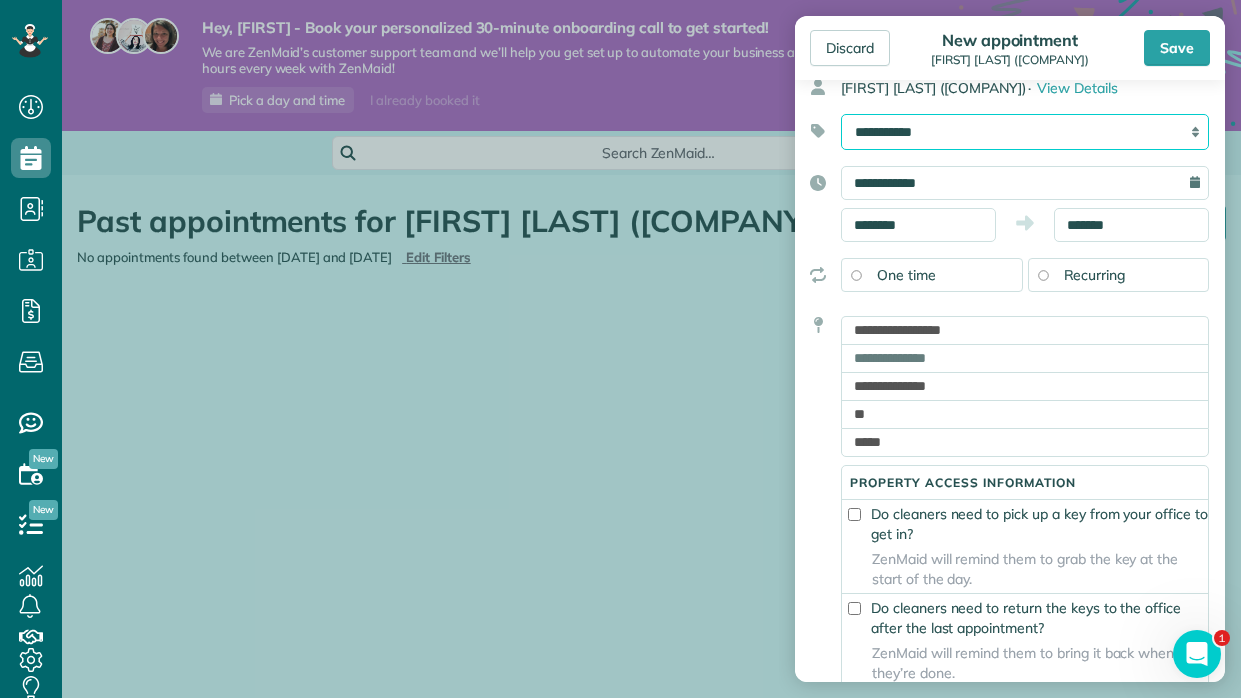 click on "**********" at bounding box center (1025, 132) 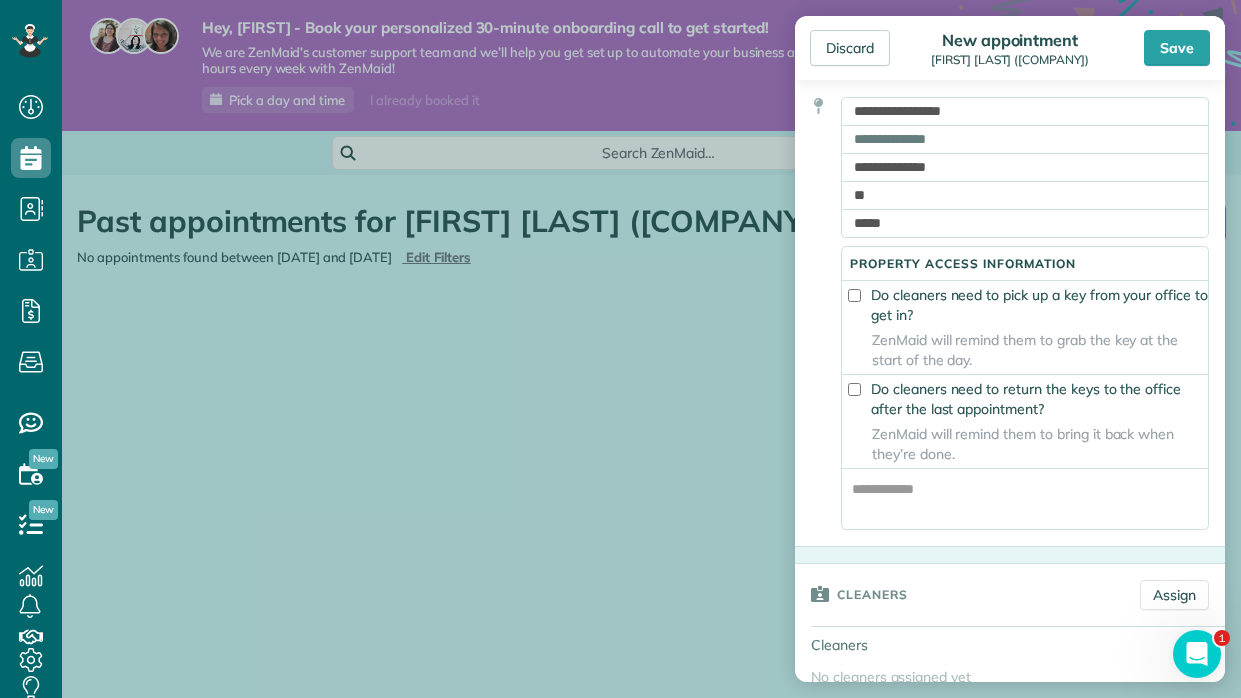 scroll, scrollTop: 512, scrollLeft: 0, axis: vertical 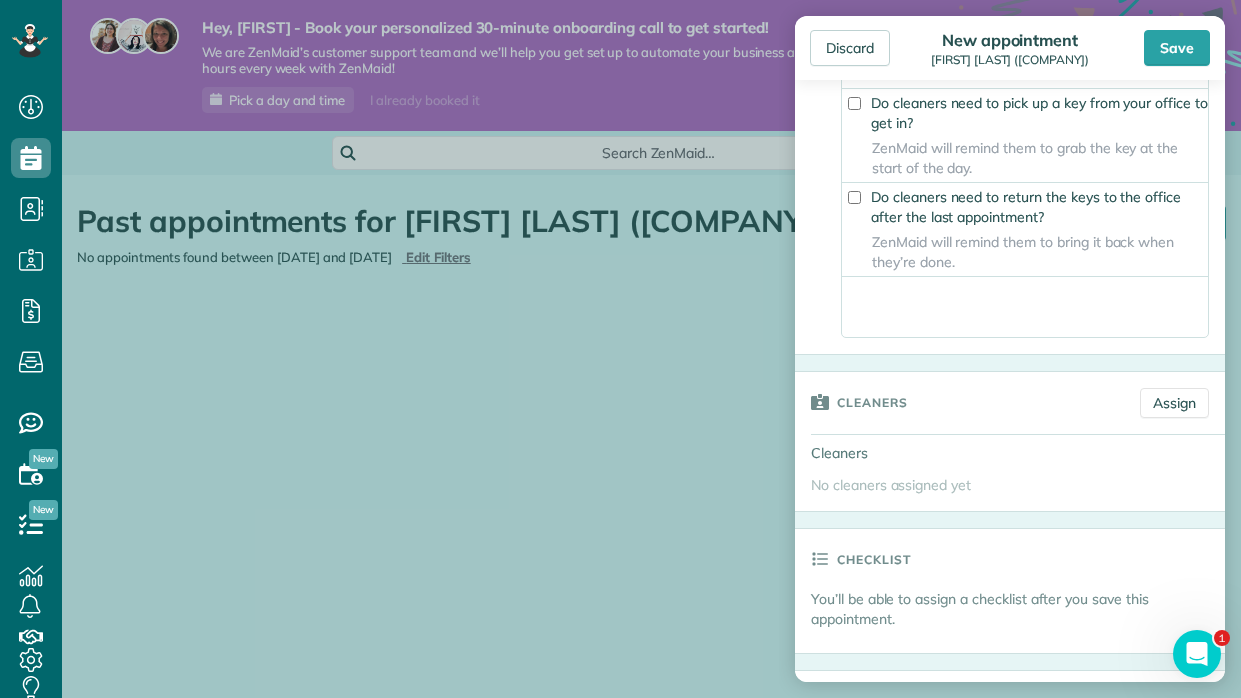 click at bounding box center (1025, 307) 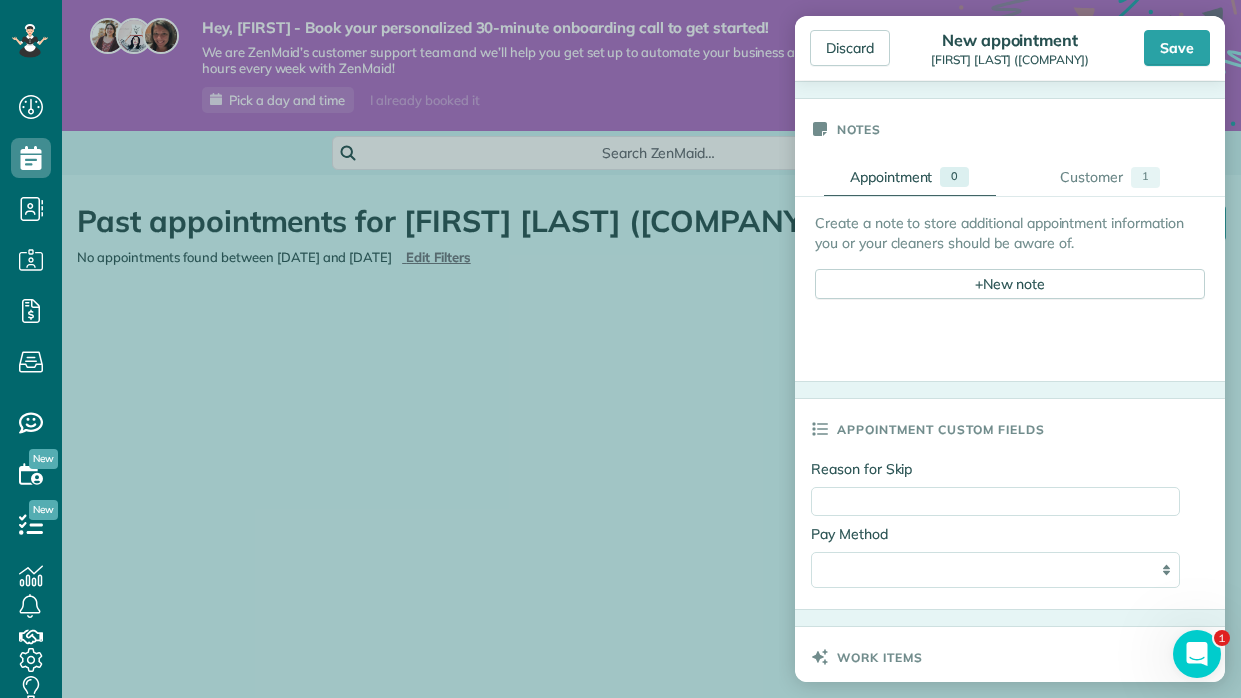 scroll, scrollTop: 1139, scrollLeft: 0, axis: vertical 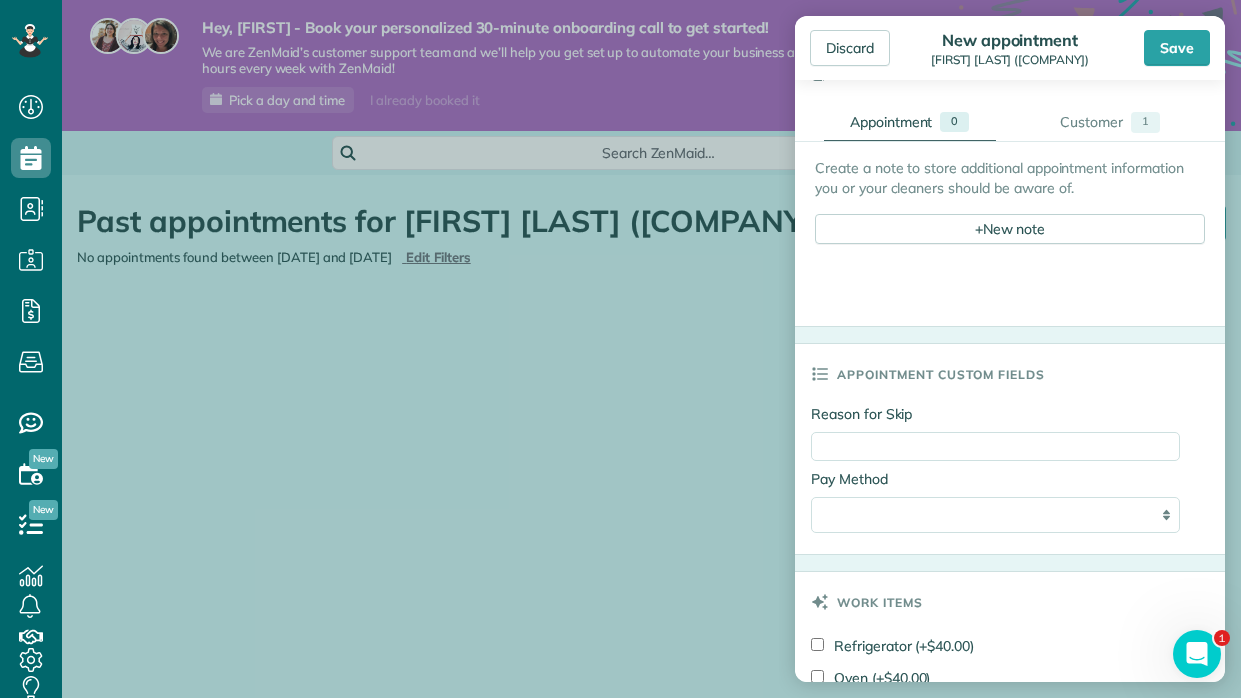 type on "****" 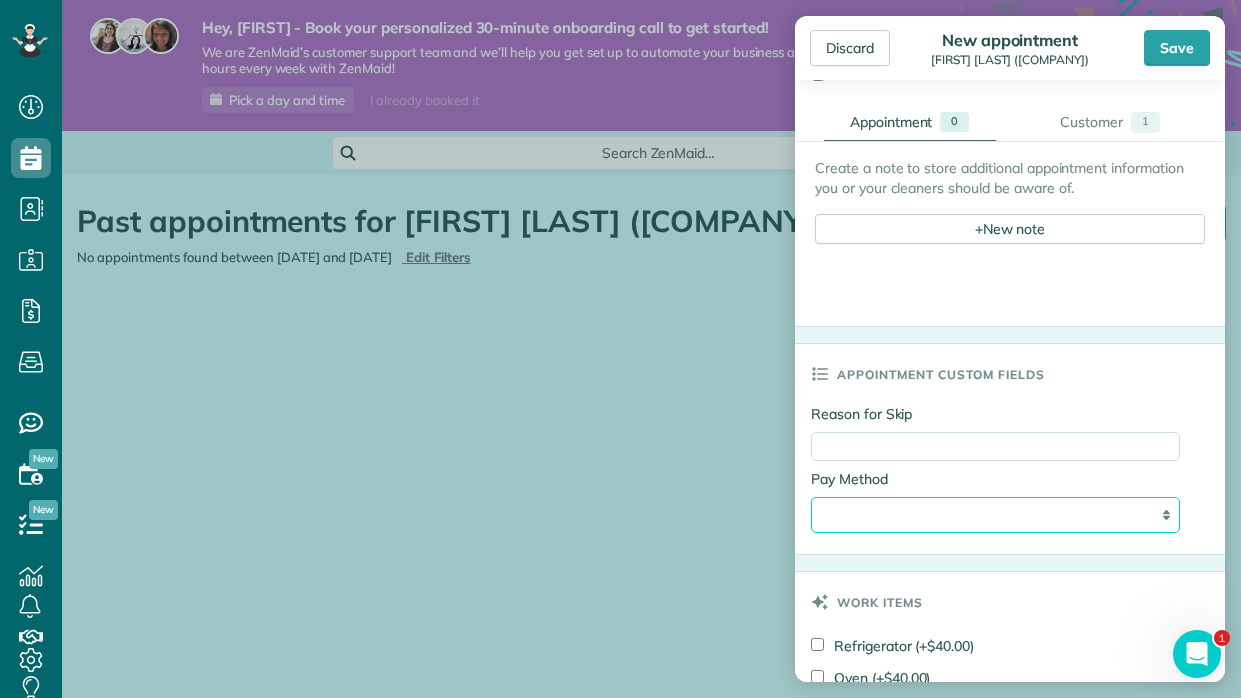 click on "**********" at bounding box center [995, 515] 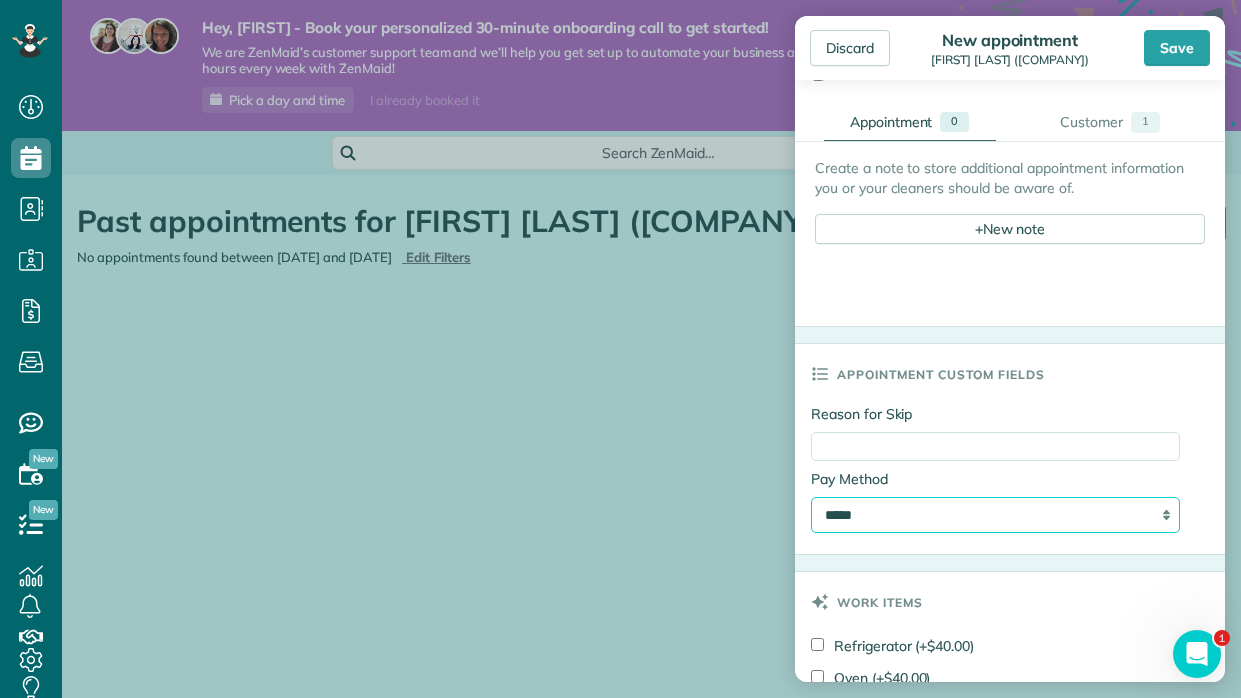 click on "**********" at bounding box center [995, 515] 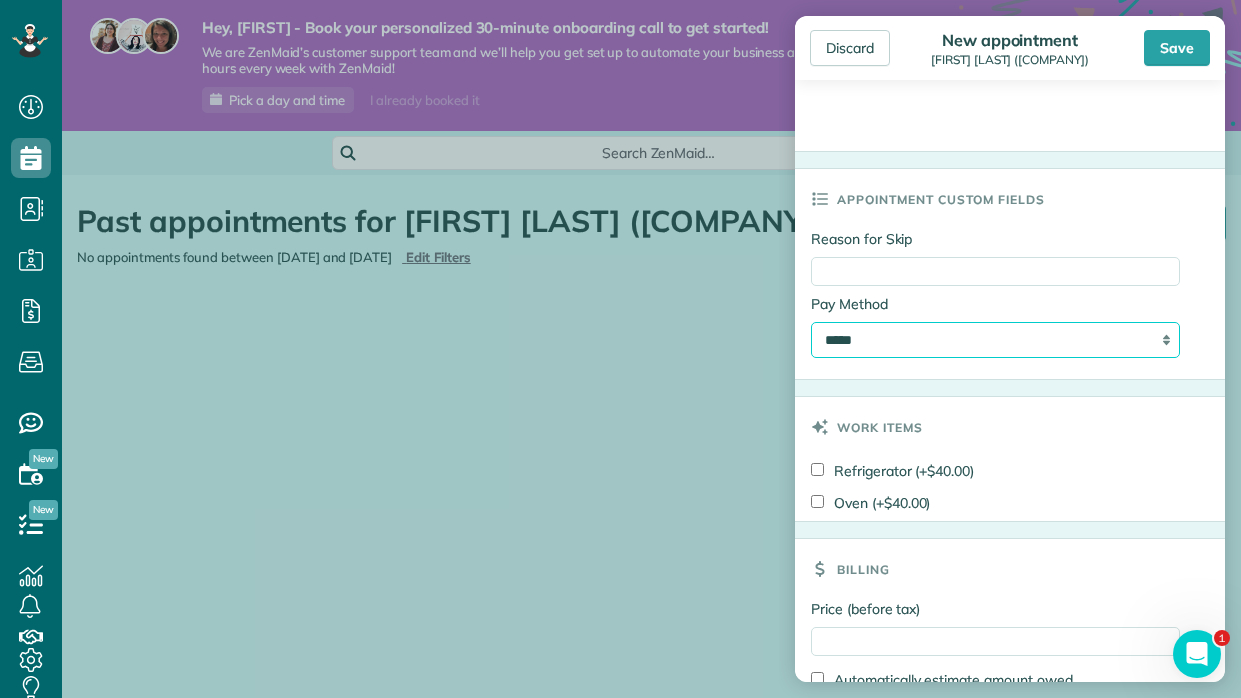 scroll, scrollTop: 1330, scrollLeft: 0, axis: vertical 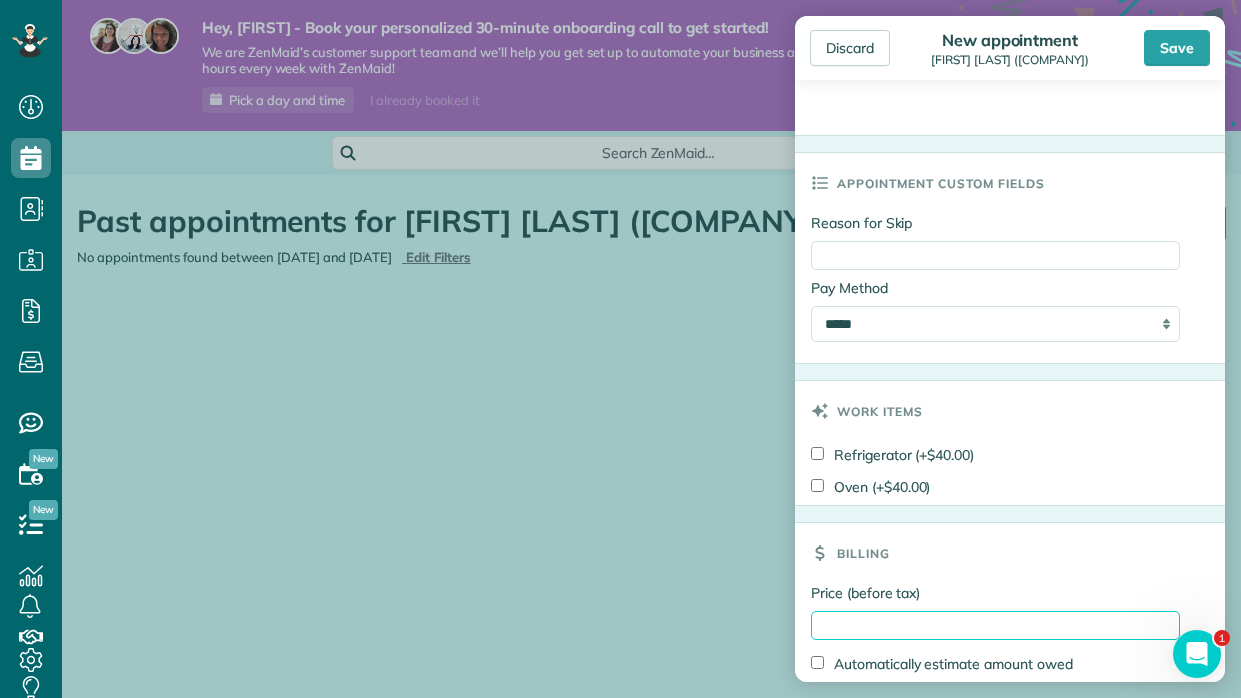 click on "Price (before tax)" at bounding box center [995, 625] 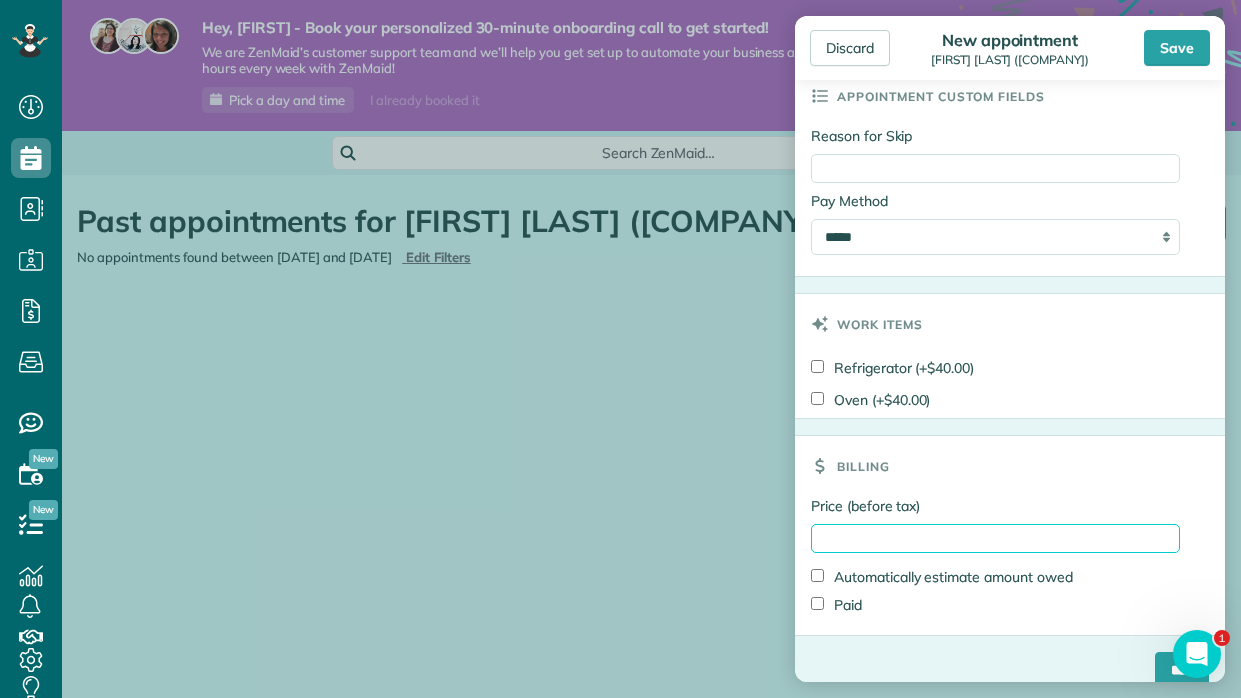 scroll, scrollTop: 1418, scrollLeft: 0, axis: vertical 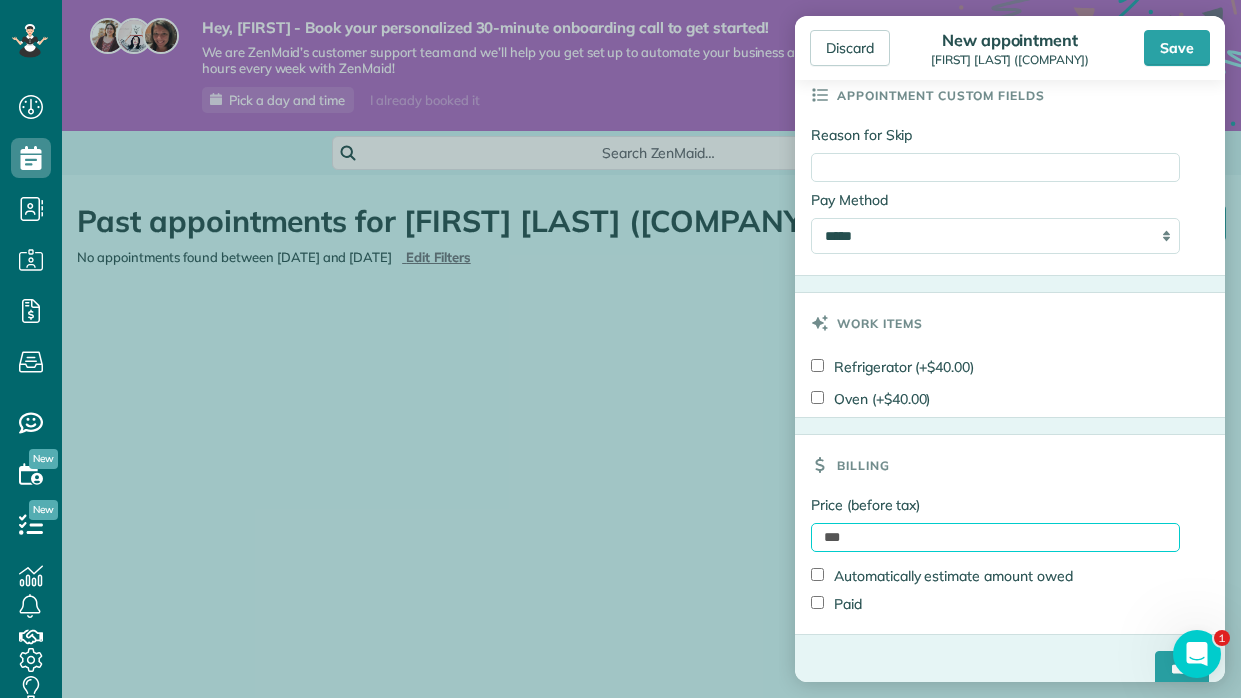 type on "***" 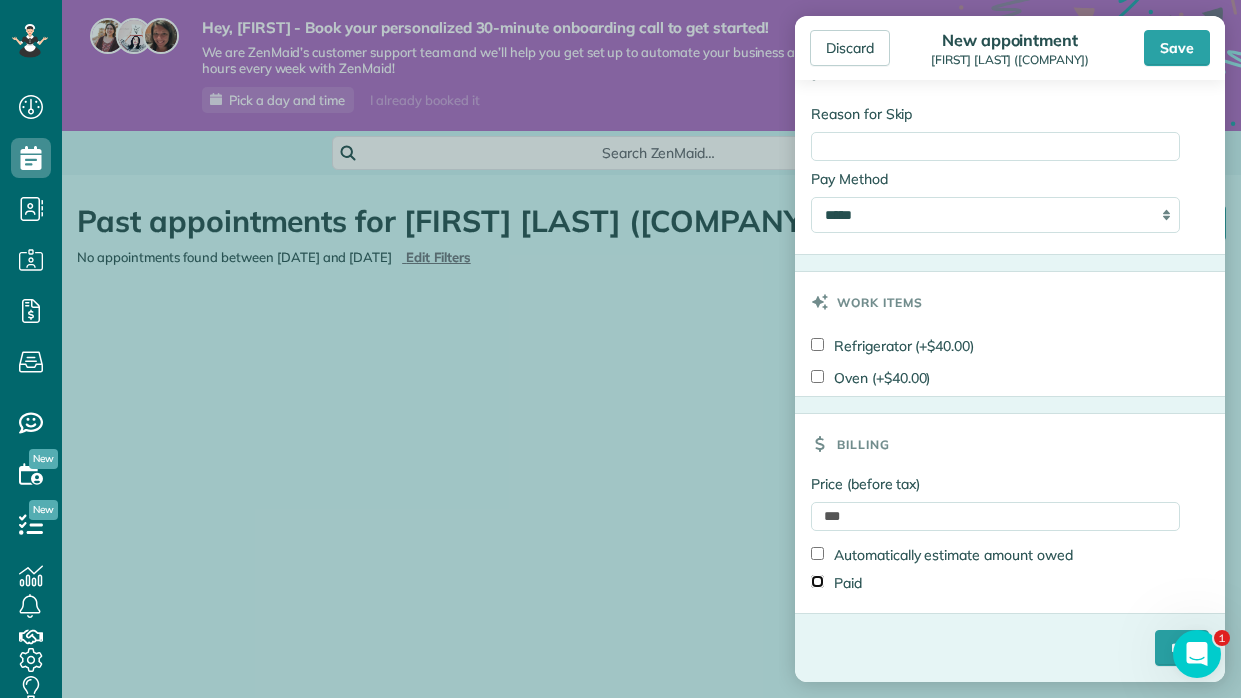 scroll, scrollTop: 1444, scrollLeft: 0, axis: vertical 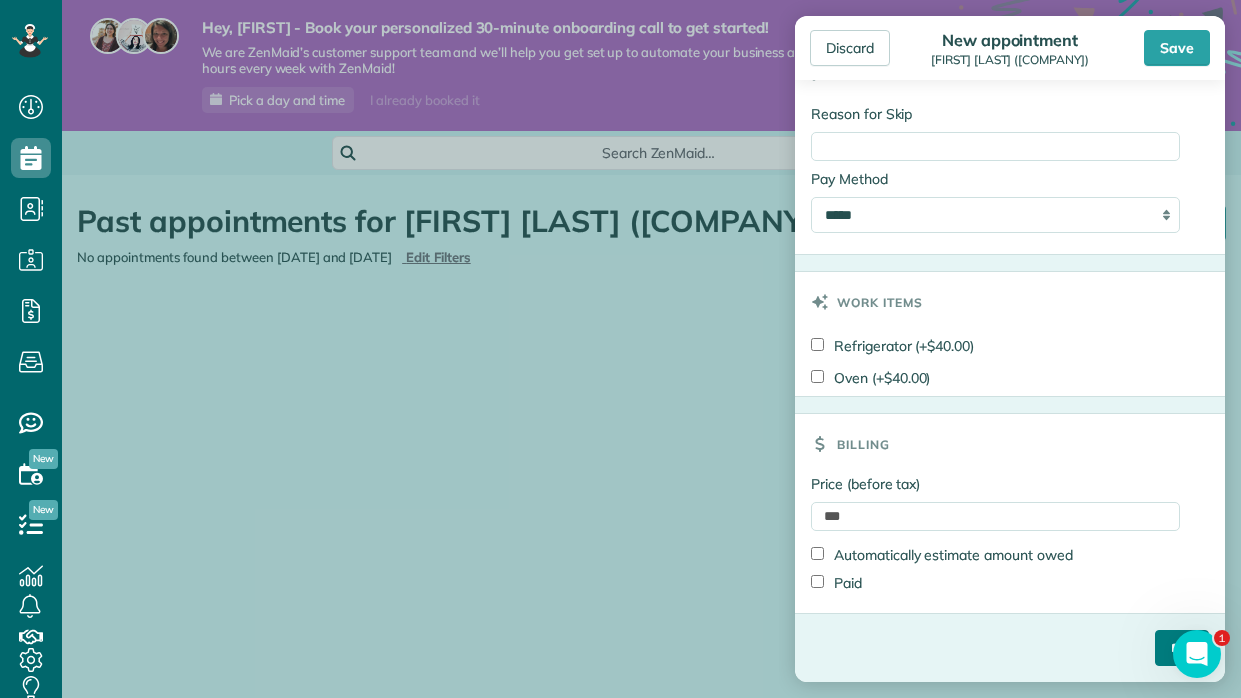 click on "****" at bounding box center (1182, 648) 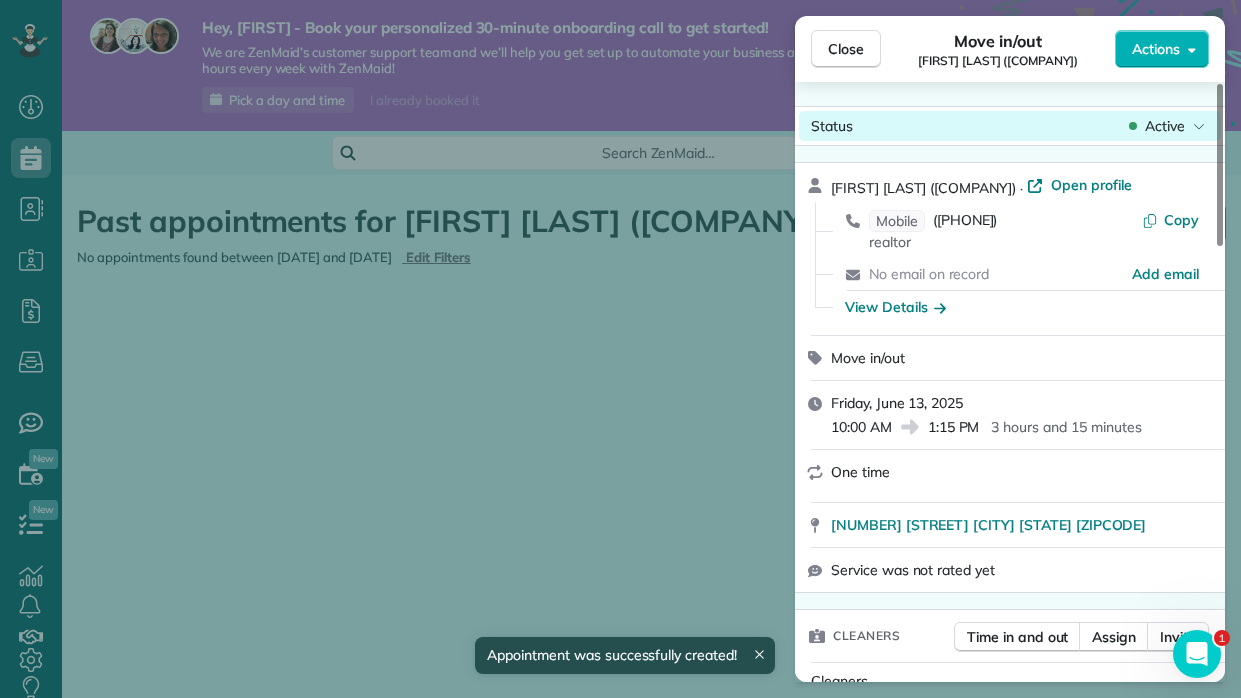click on "Active" at bounding box center (1165, 126) 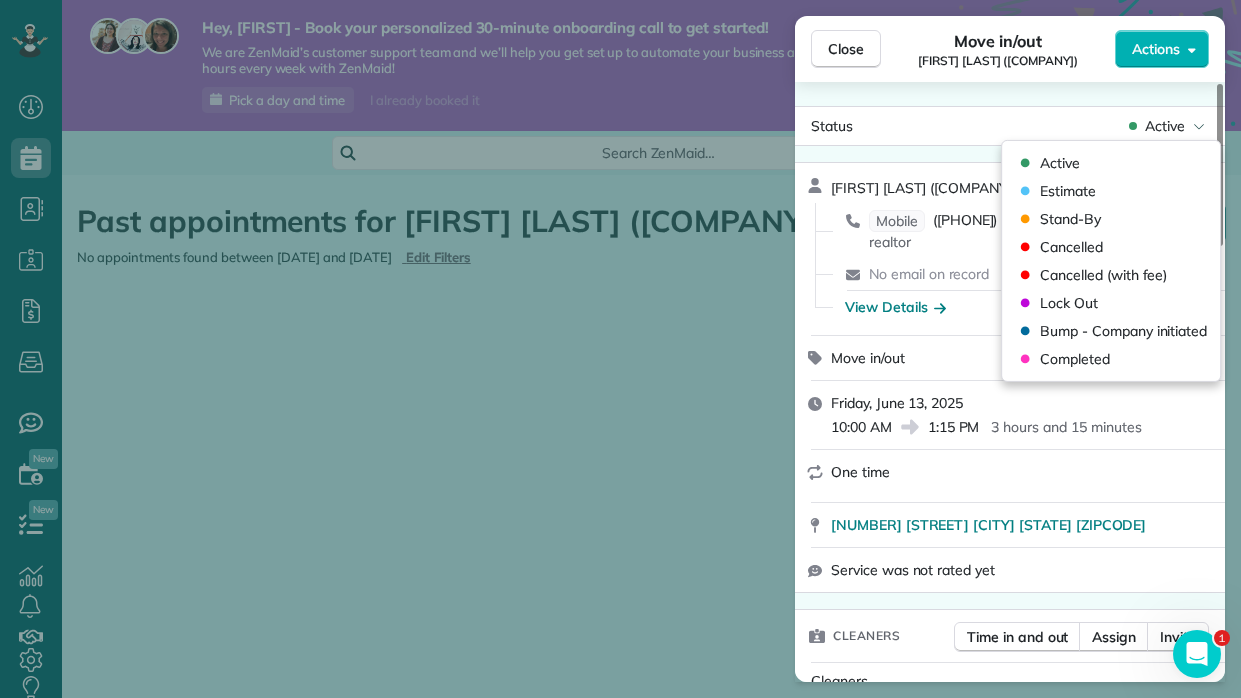 click on "Close Move in/out Moti Tobi (Moti Tobi Properties) Actions Status Active Moti Tobi (Moti Tobi Properties) · Open profile Mobile (678) 613-1765 realtor Copy No email on record Add email View Details Move in/out Friday, June 13, 2025 10:00 AM 1:15 PM 3 hours and 15 minutes One time 2960 Donita Drive Vestavia Hills AL 35243 Service was not rated yet Cleaners Time in and out Assign Invite Cleaners No cleaners assigned yet Checklist Try Now Keep this appointment up to your standards. Stay on top of every detail, keep your cleaners organised, and your client happy. Assign a checklist Watch a 5 min demo Billing Billing actions Price $200.00 Overcharge $0.00 Discount $0.00 Coupon discount - Primary tax - Secondary tax - Total appointment price $200.00 Tips collected New feature! $0.00 Paid Total including tip $200.00 Get paid online in no-time! Send an invoice and reward your cleaners with tips Charge customer credit card Appointment custom fields Reason for Skip - Hidden from cleaners Pay Method Venmo Work items 0" at bounding box center (620, 349) 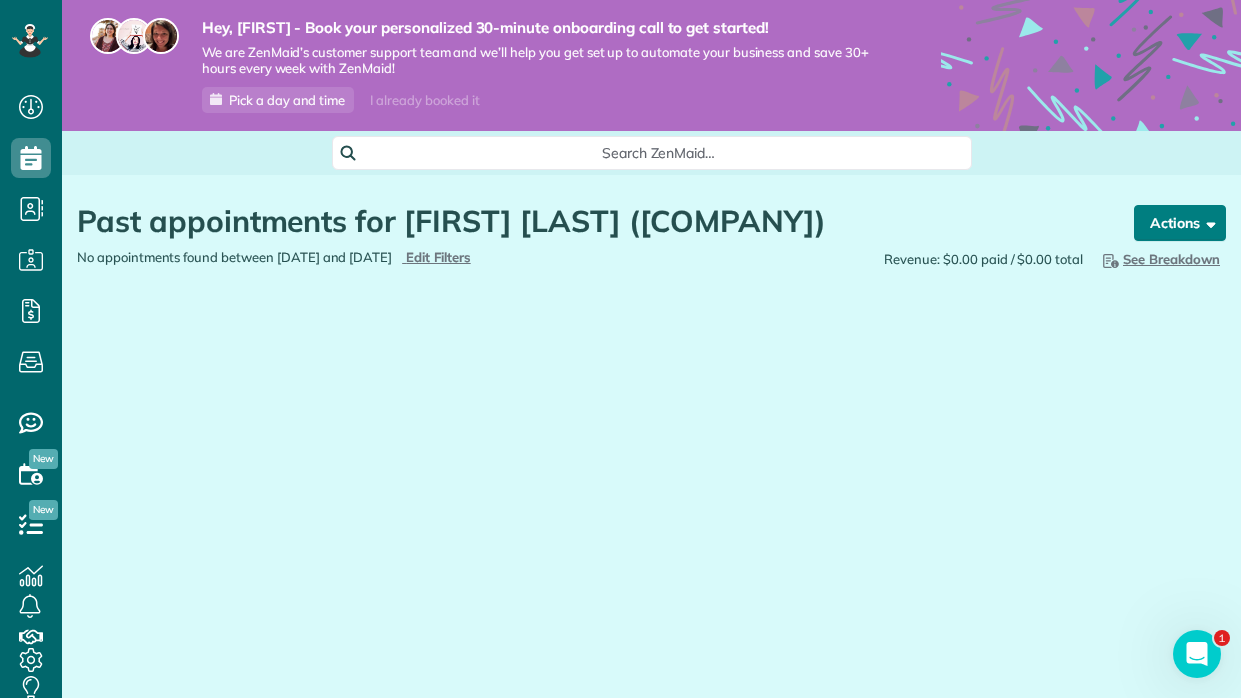 click on "Actions" at bounding box center (1180, 223) 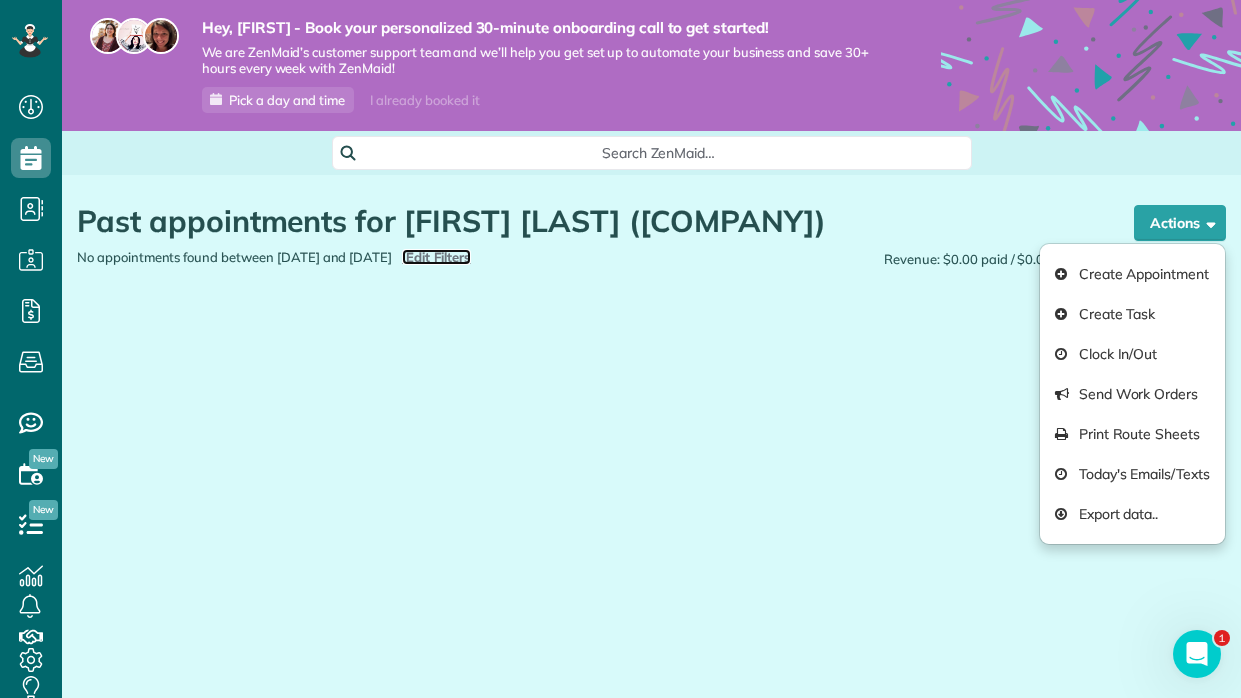 click on "Edit Filters" at bounding box center [438, 257] 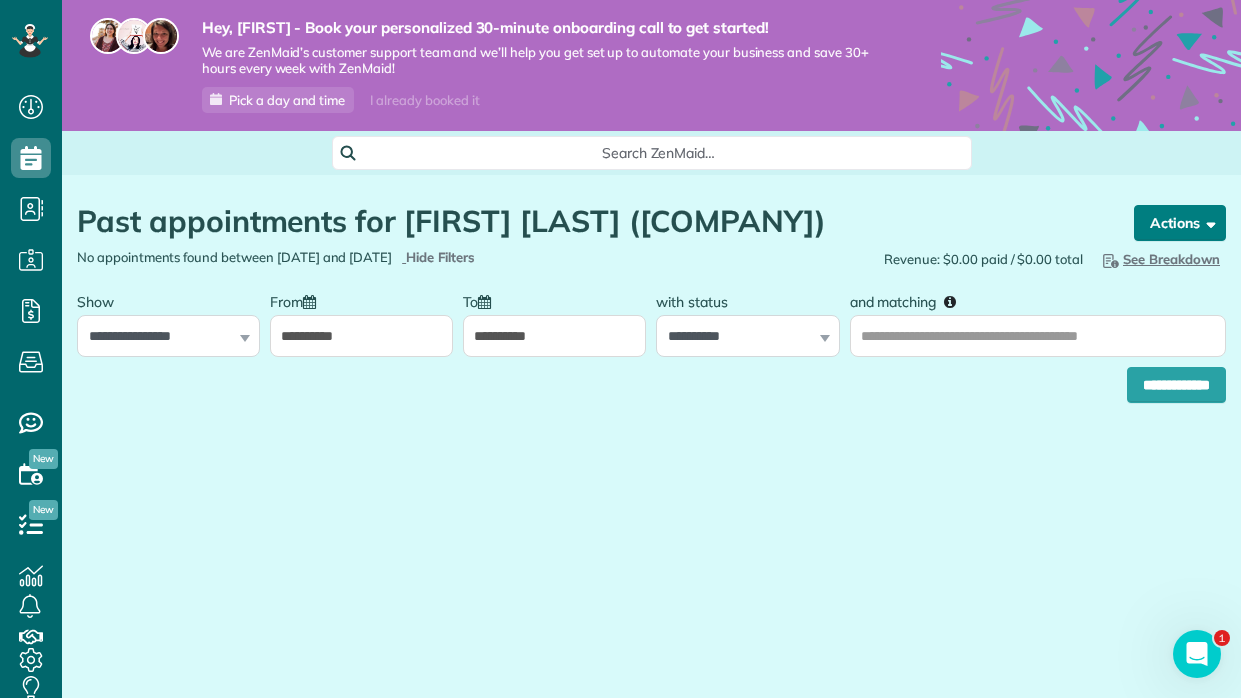 click on "Actions" at bounding box center (1180, 223) 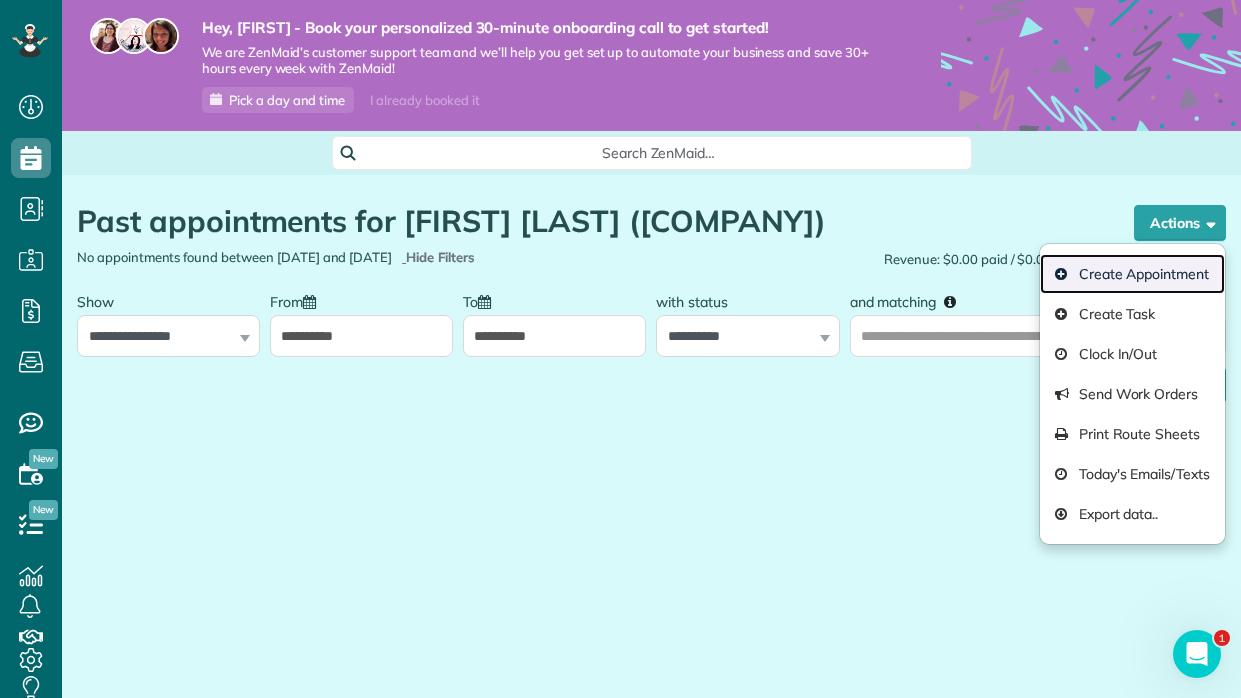 click on "Create Appointment" at bounding box center (1132, 274) 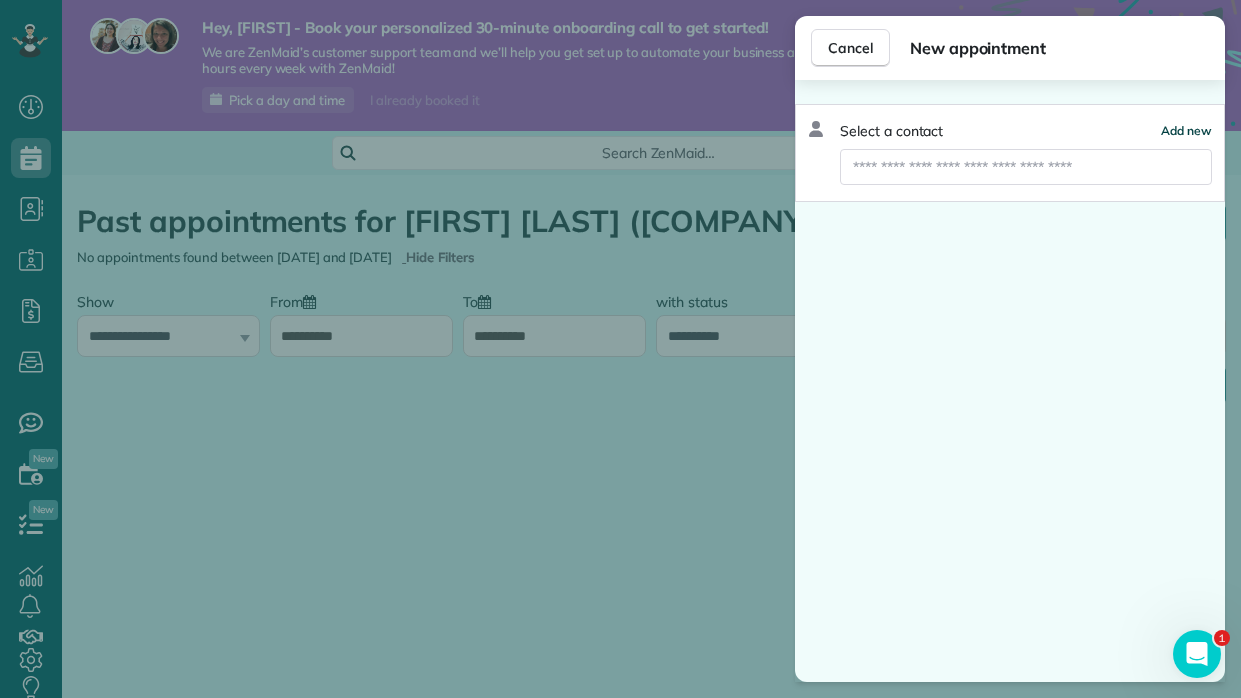 click on "Add new" at bounding box center [1186, 130] 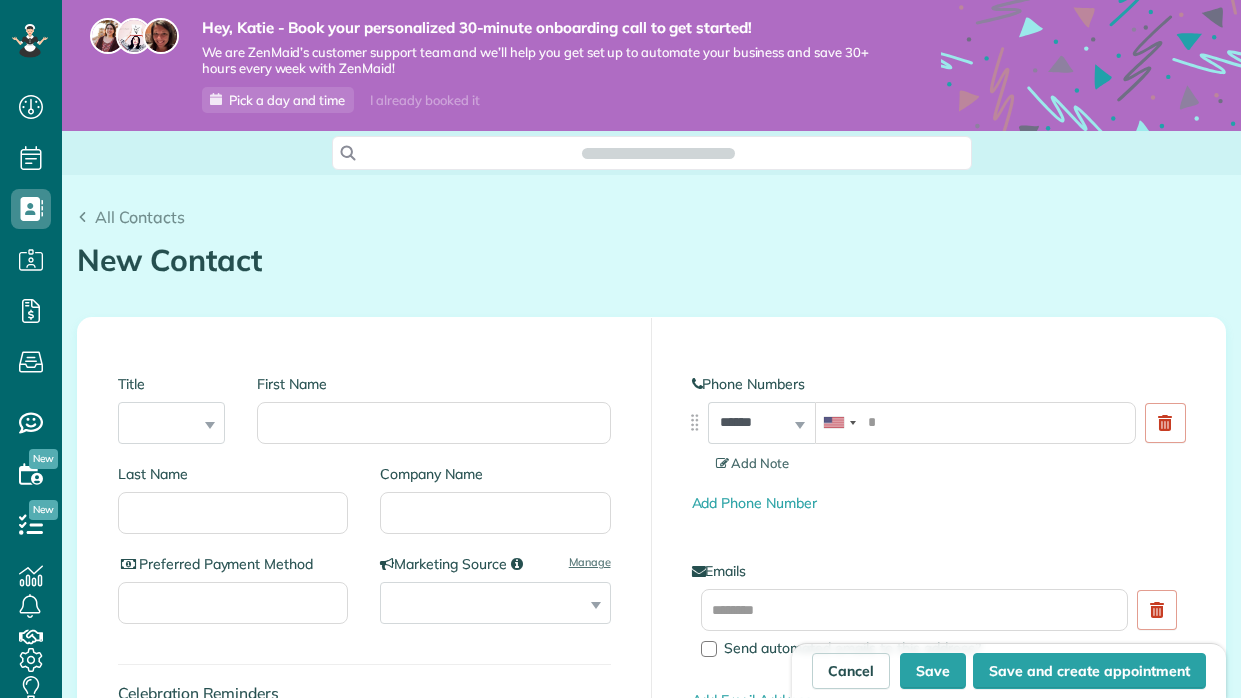 drag, startPoint x: 0, startPoint y: 0, endPoint x: 725, endPoint y: 337, distance: 799.4961 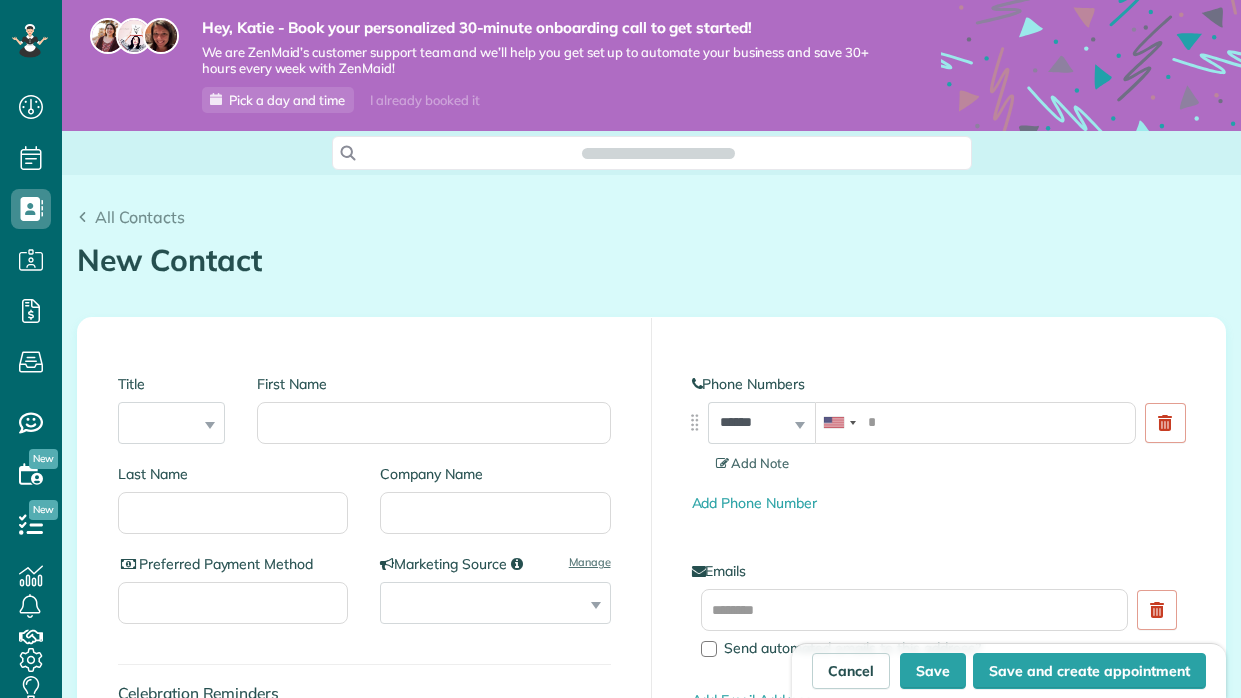 click on "**********" at bounding box center [651, 1377] 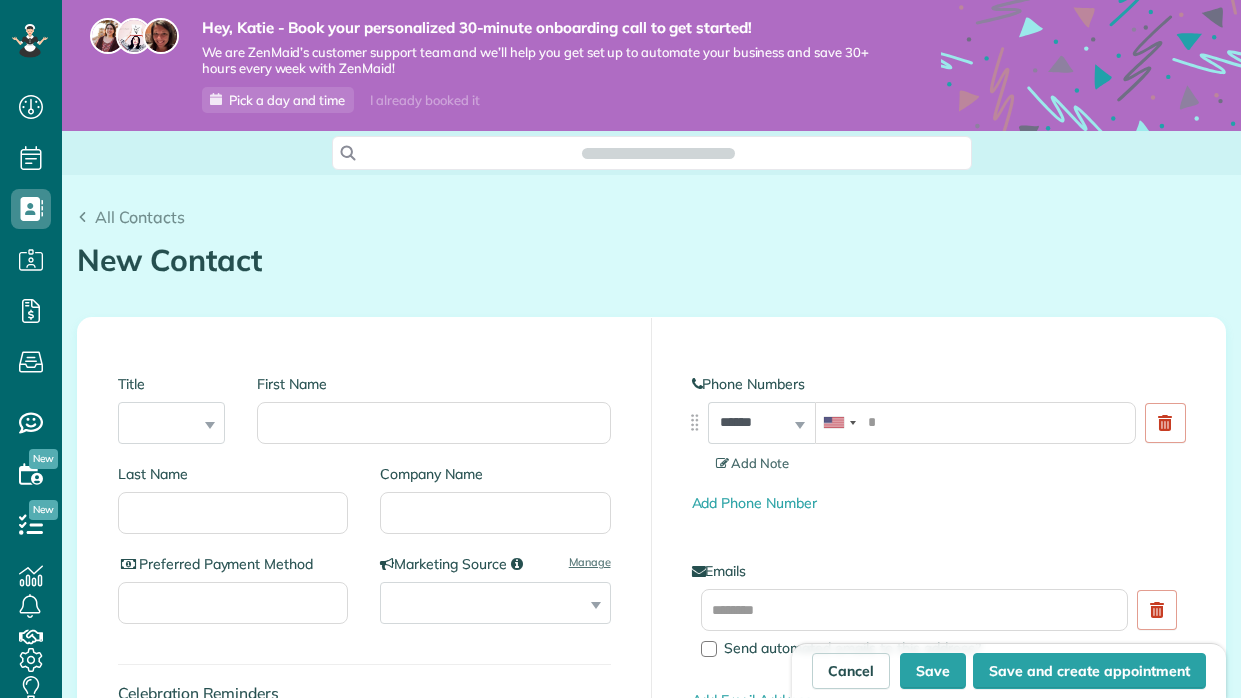 scroll, scrollTop: 0, scrollLeft: 0, axis: both 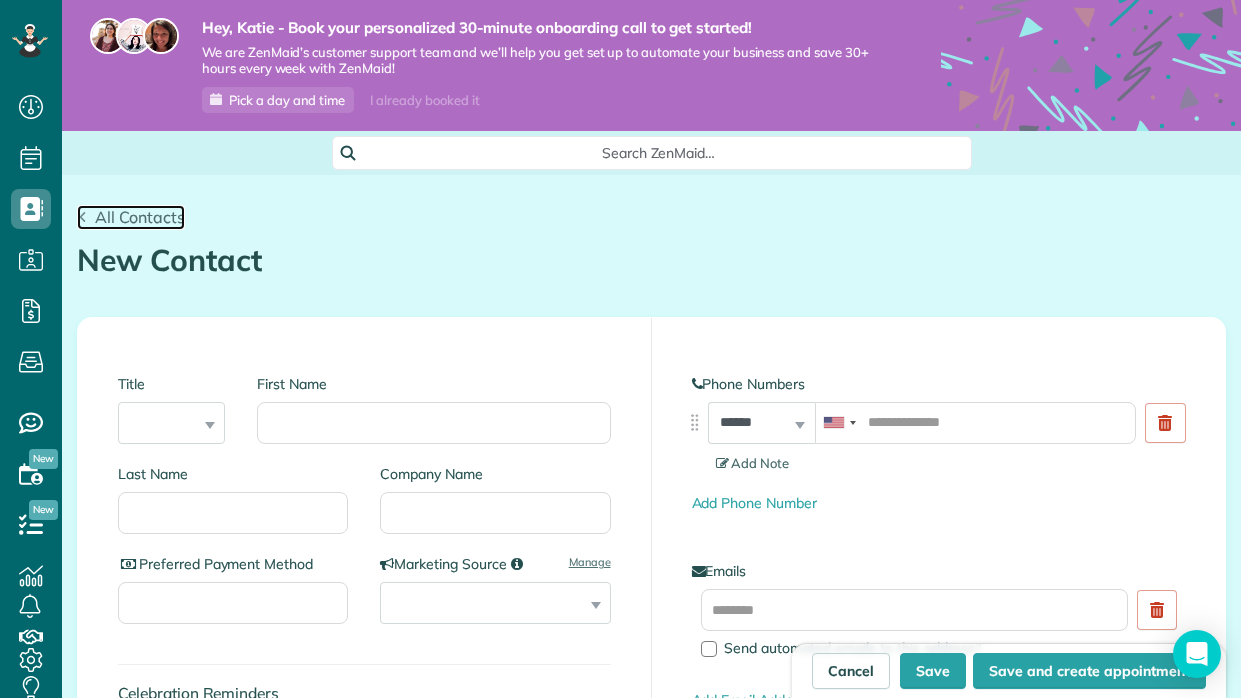 click on "All Contacts" at bounding box center [140, 217] 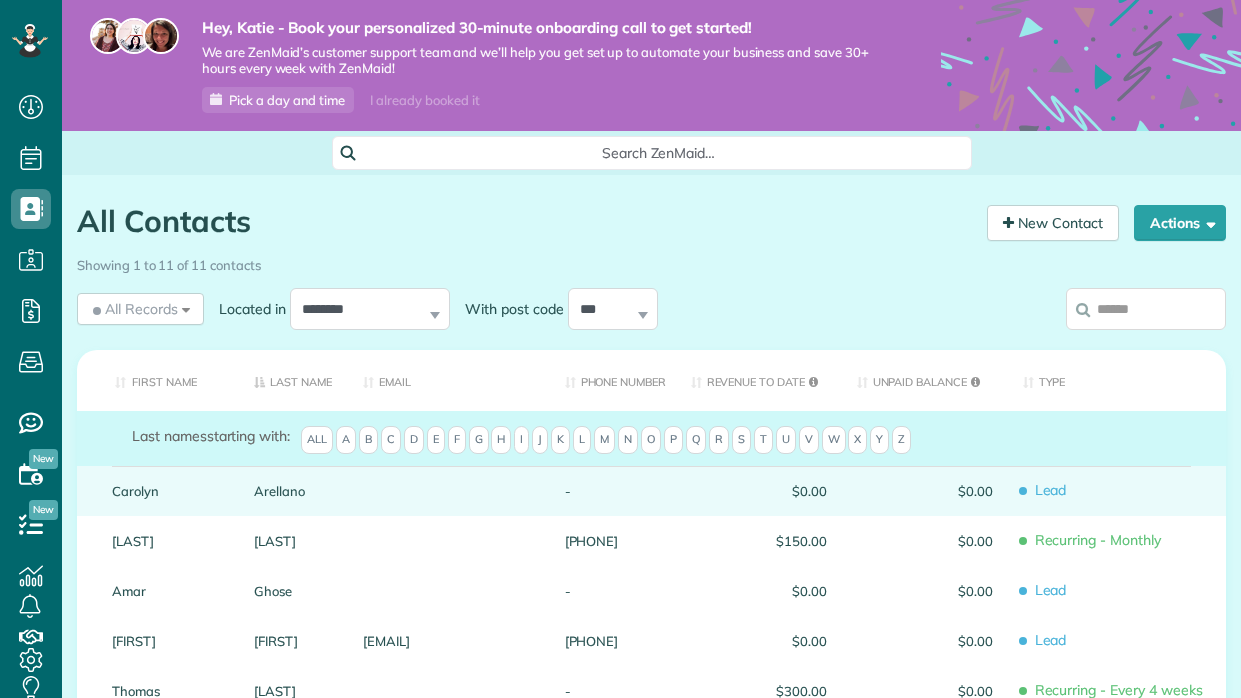 scroll, scrollTop: 9, scrollLeft: 9, axis: both 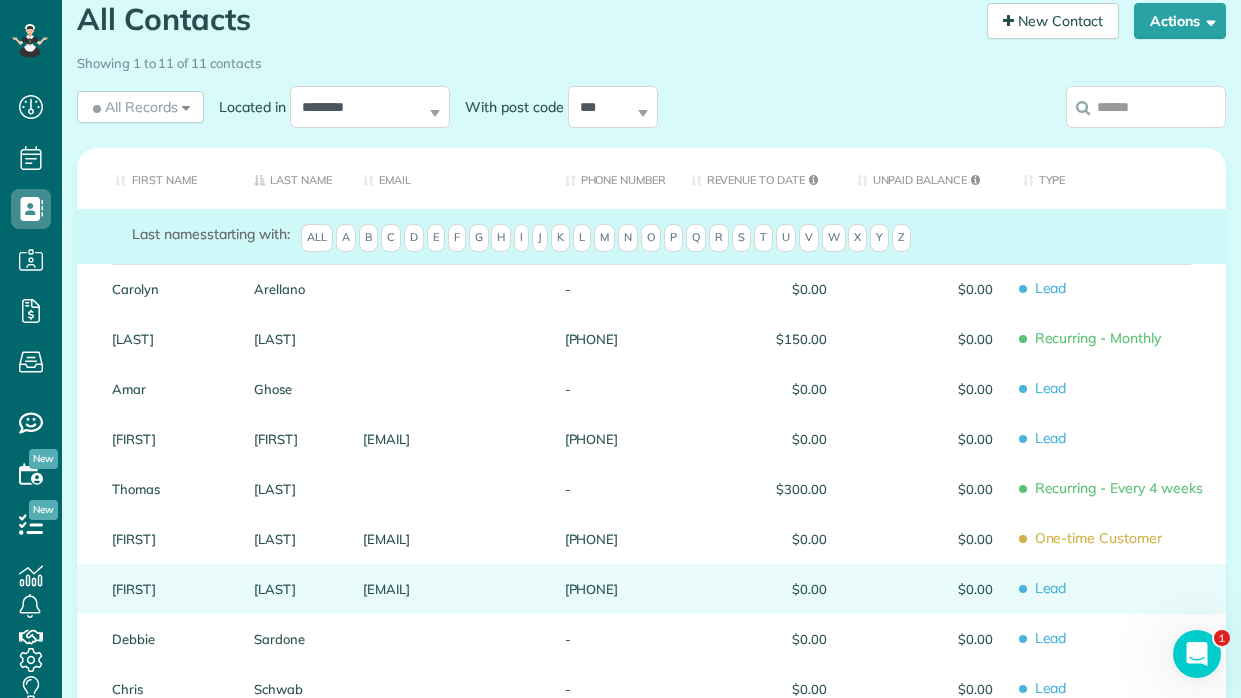 click on "$0.00" at bounding box center (925, 589) 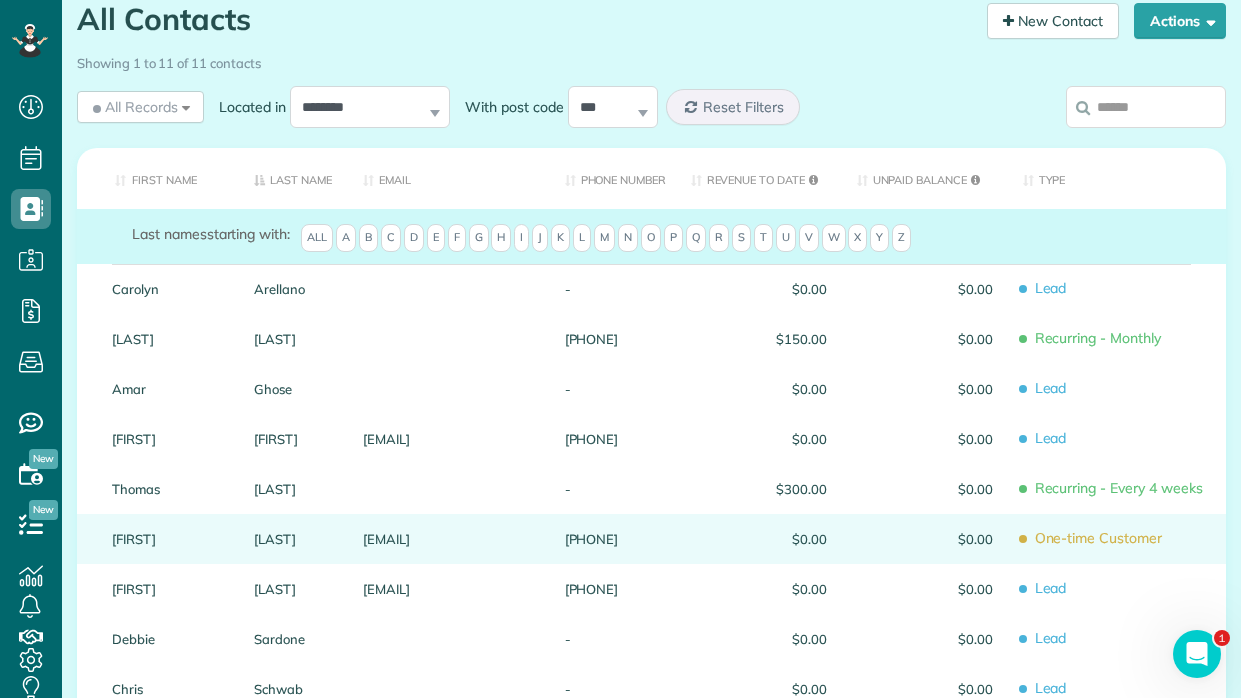 scroll, scrollTop: 318, scrollLeft: 0, axis: vertical 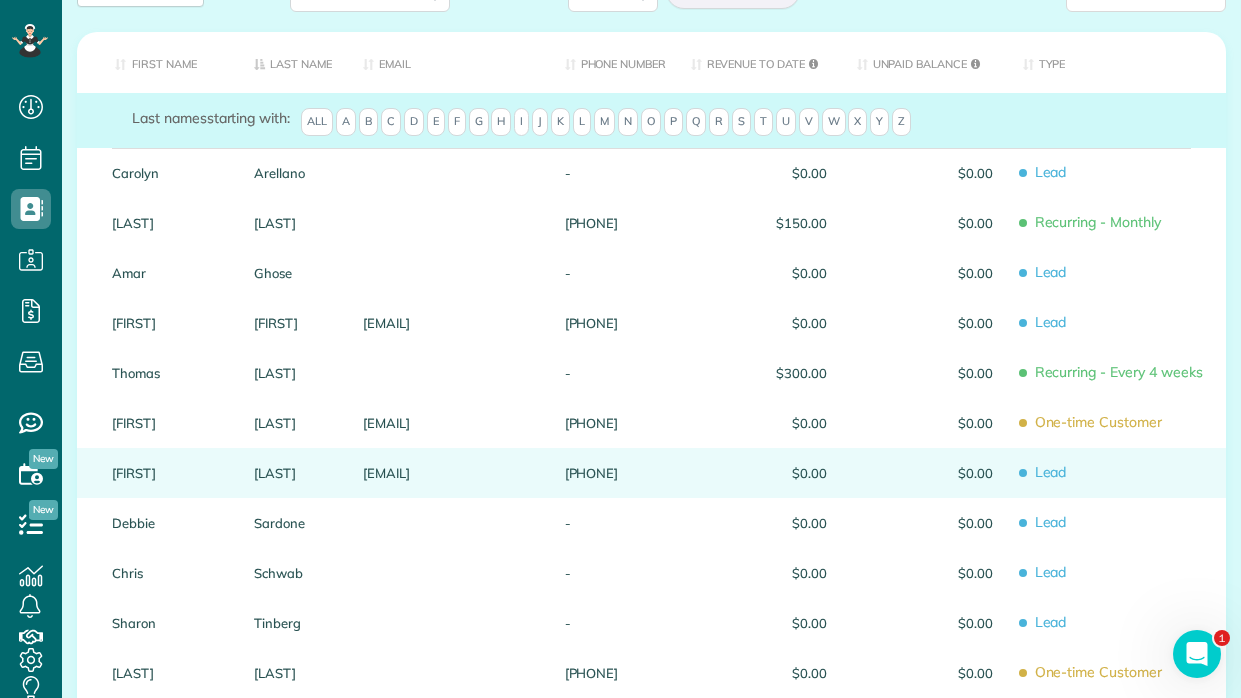 click on "$0.00" at bounding box center [925, 473] 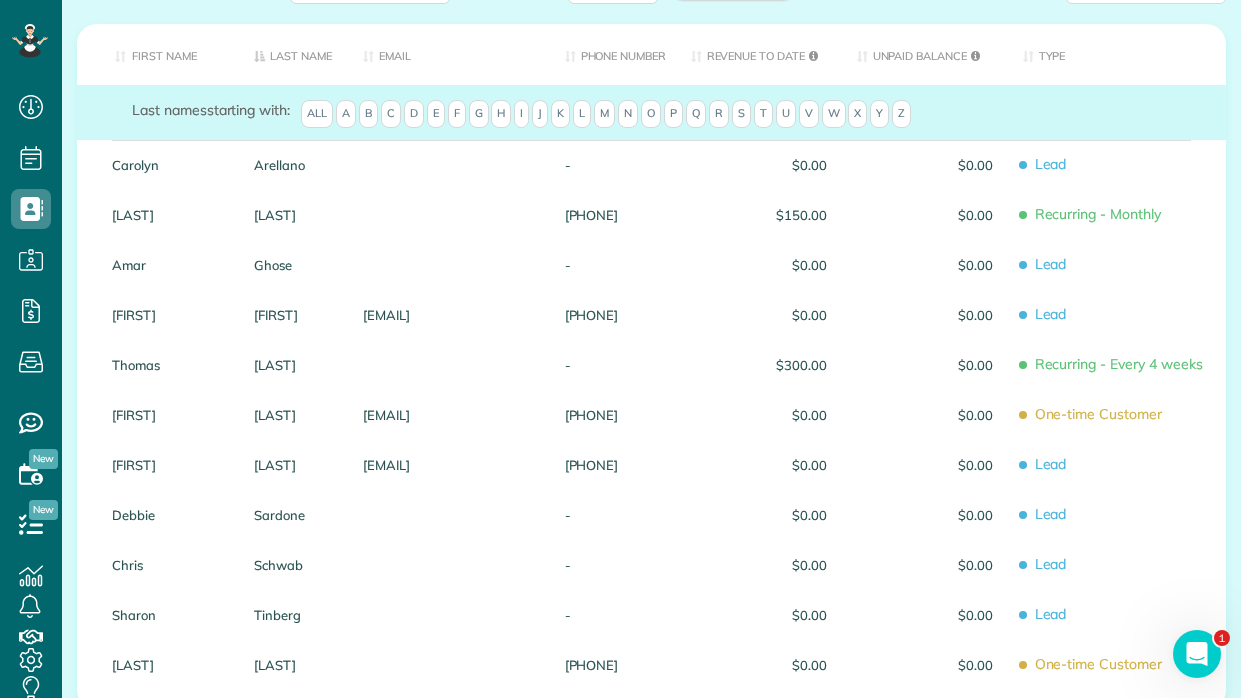 scroll, scrollTop: 268, scrollLeft: 0, axis: vertical 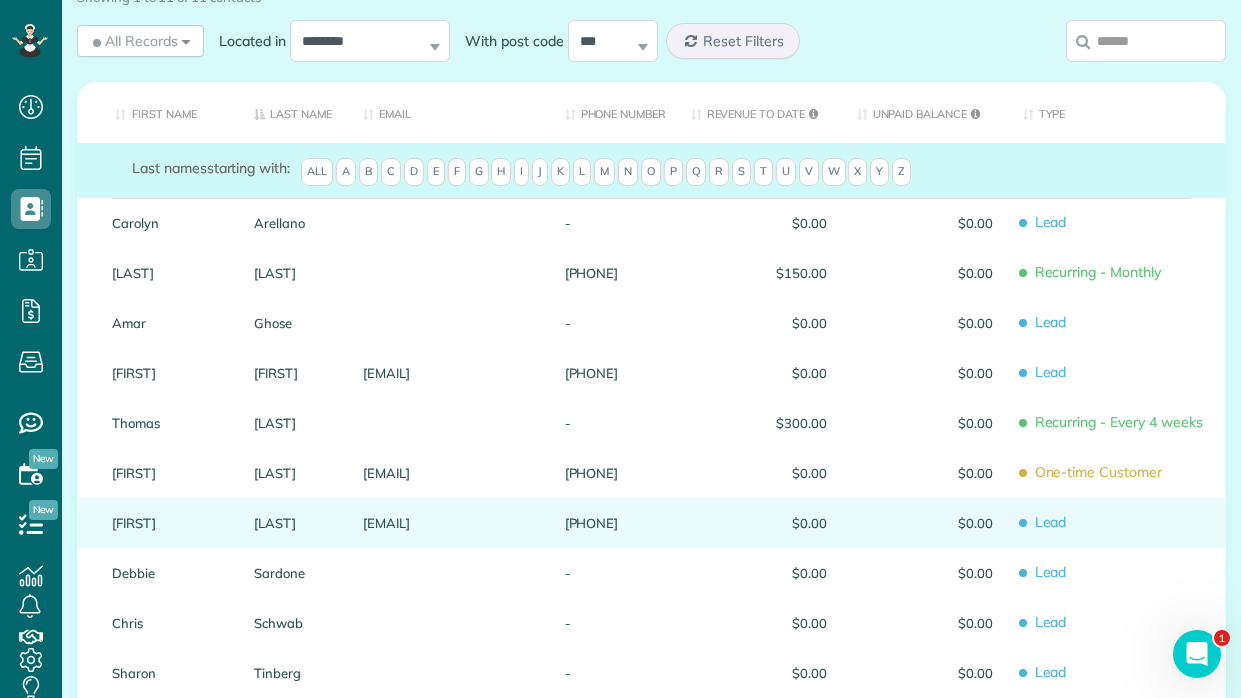 click on "bmichaelmorgan98@gmail.com" at bounding box center [449, 523] 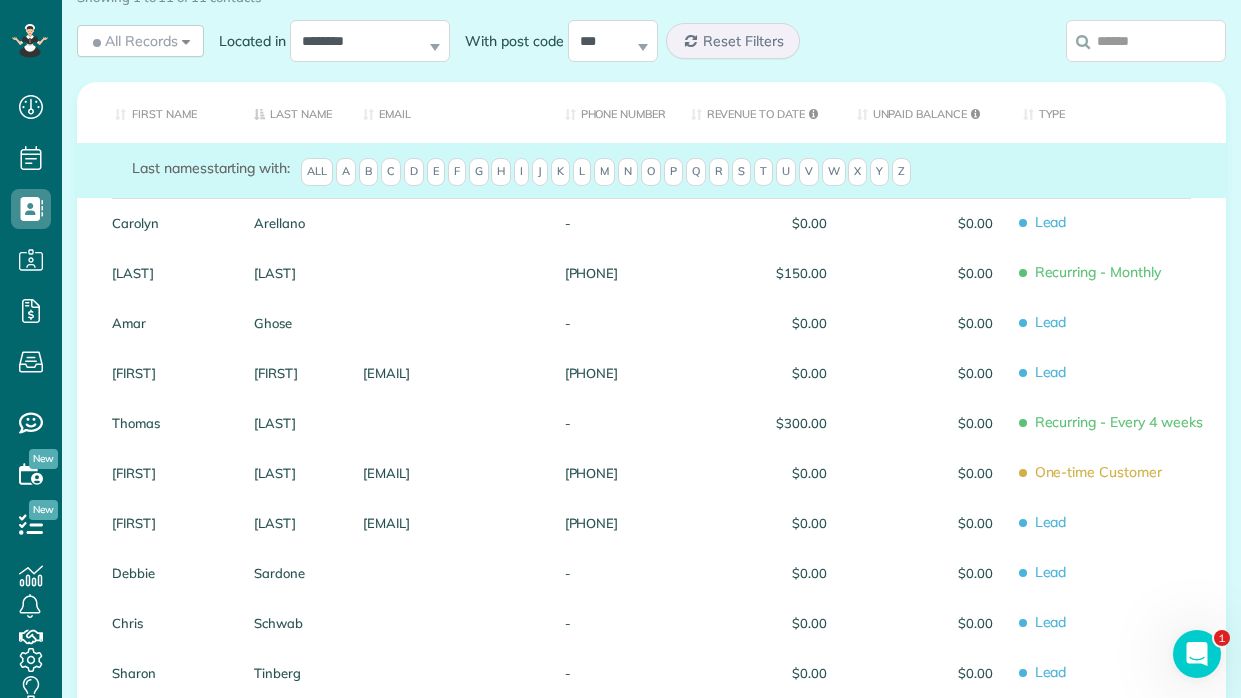 click on "bmichaelmorgan98@gmail.com" at bounding box center [449, 523] 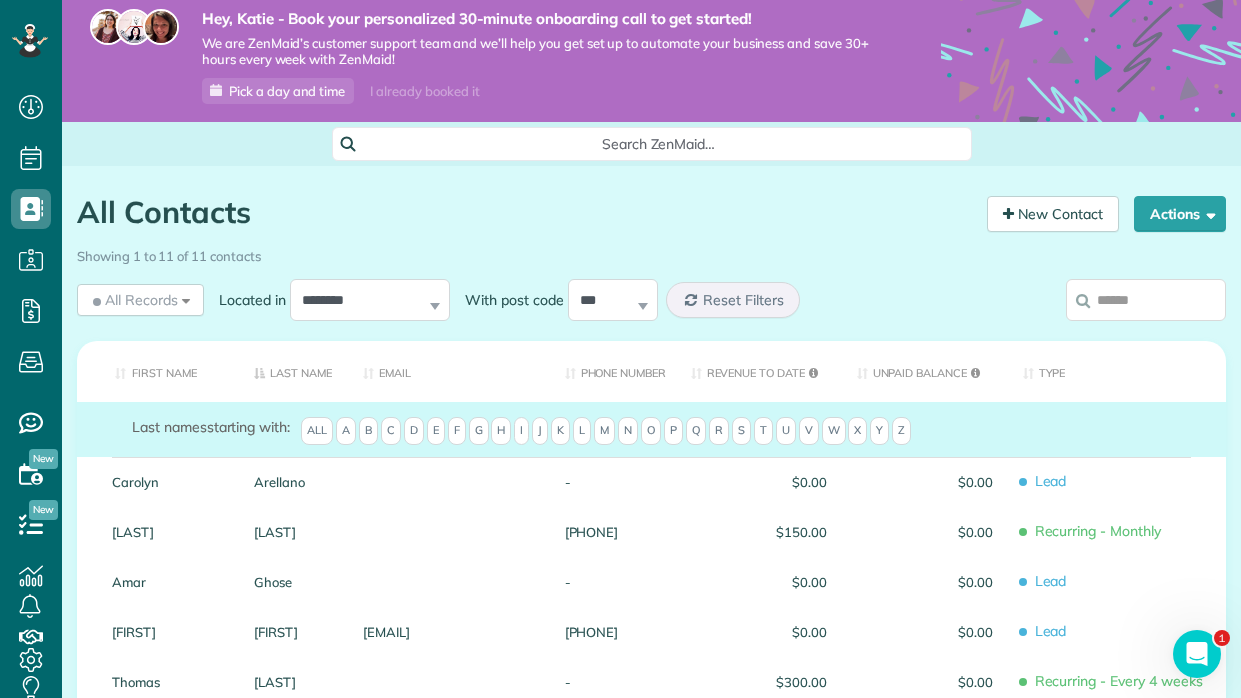 scroll, scrollTop: 3, scrollLeft: 0, axis: vertical 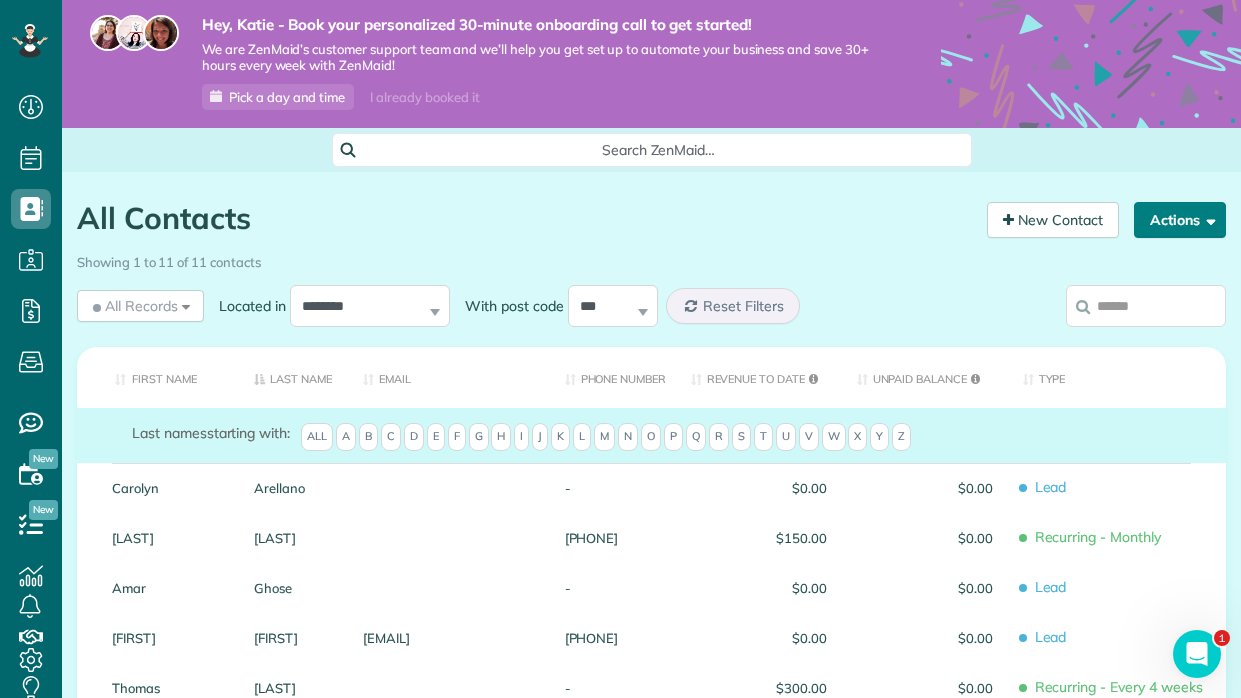click on "Actions" at bounding box center (1180, 220) 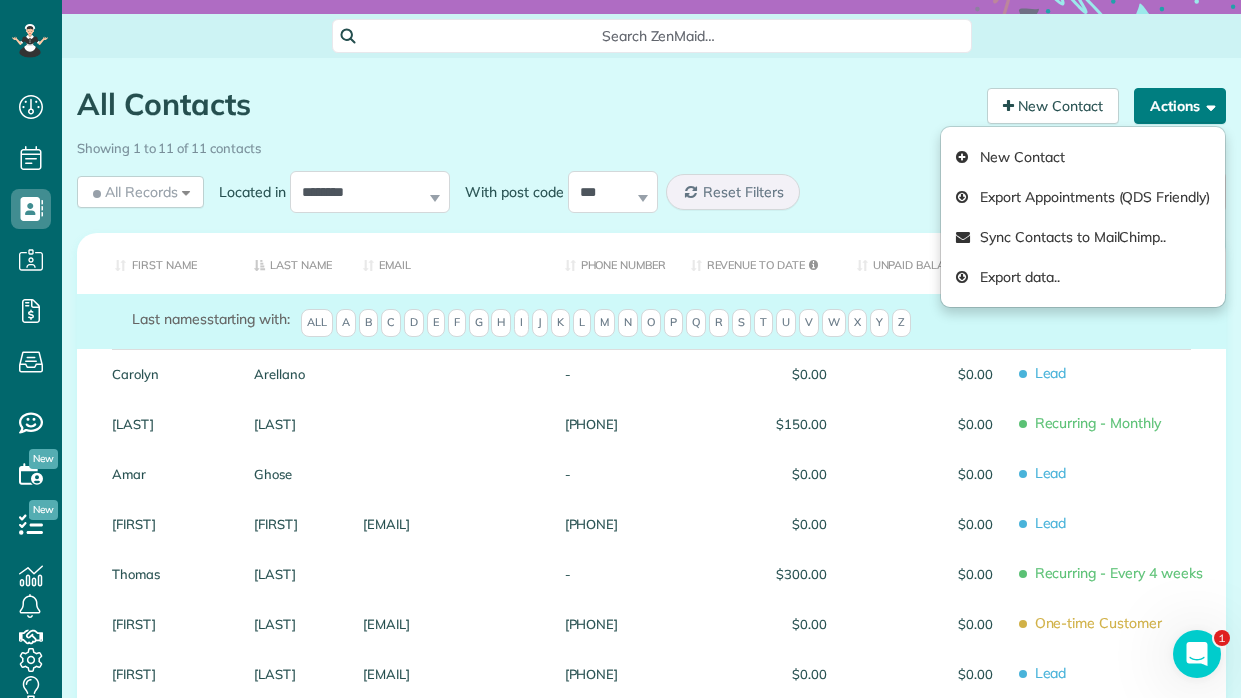 scroll, scrollTop: 118, scrollLeft: 0, axis: vertical 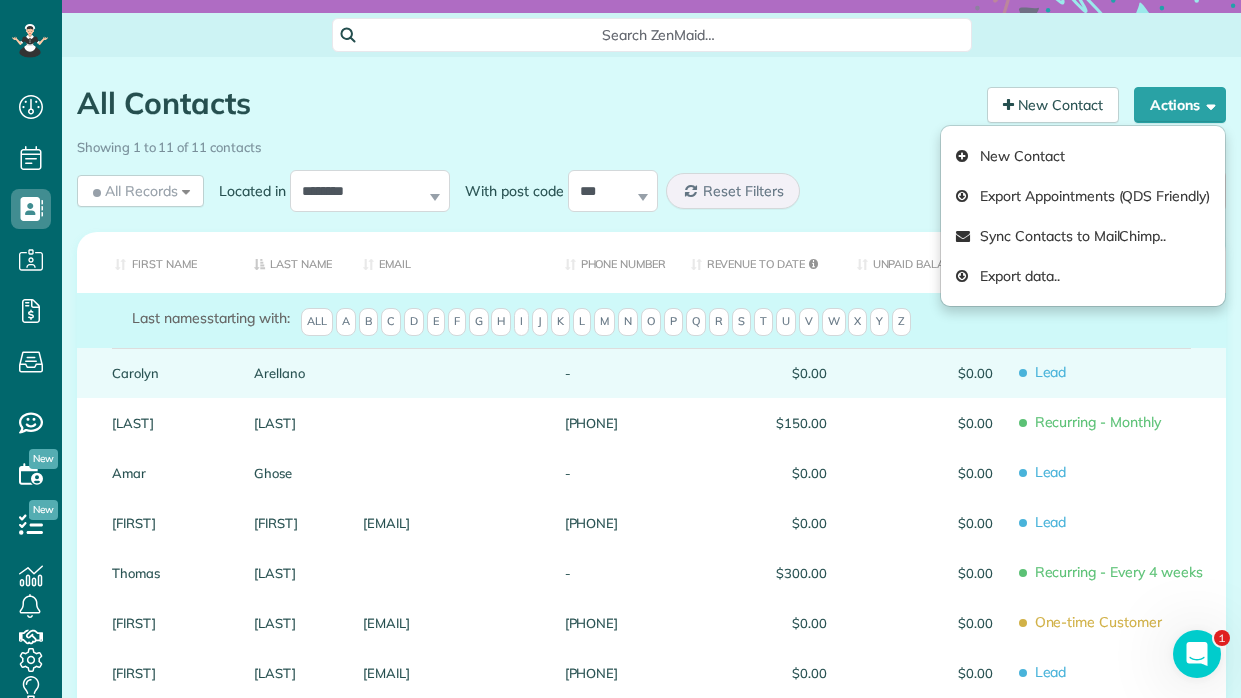 click at bounding box center (449, 373) 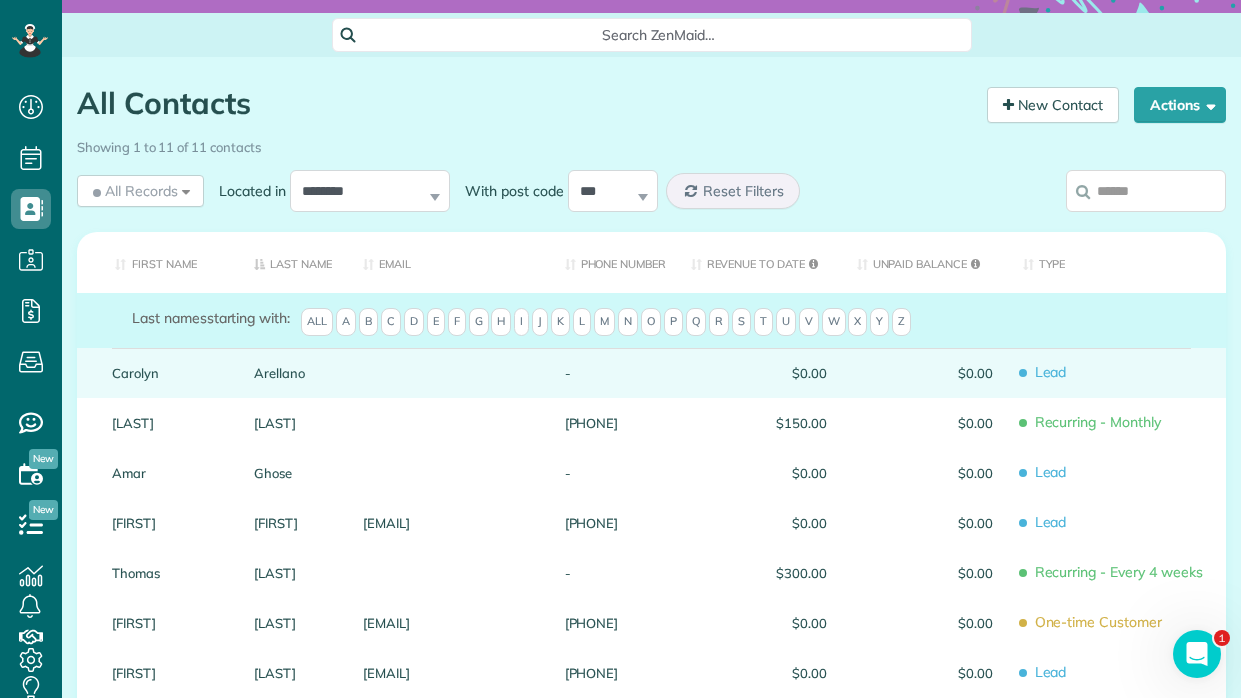 click at bounding box center [449, 373] 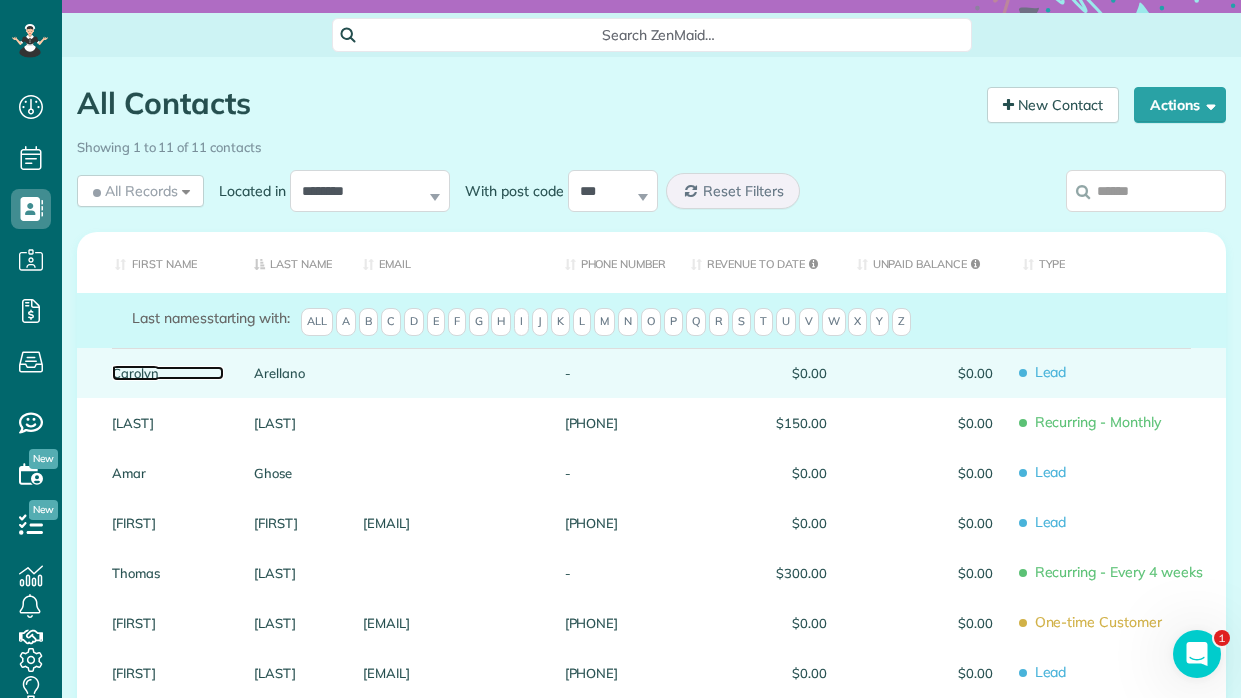 click on "Carolyn" at bounding box center [168, 373] 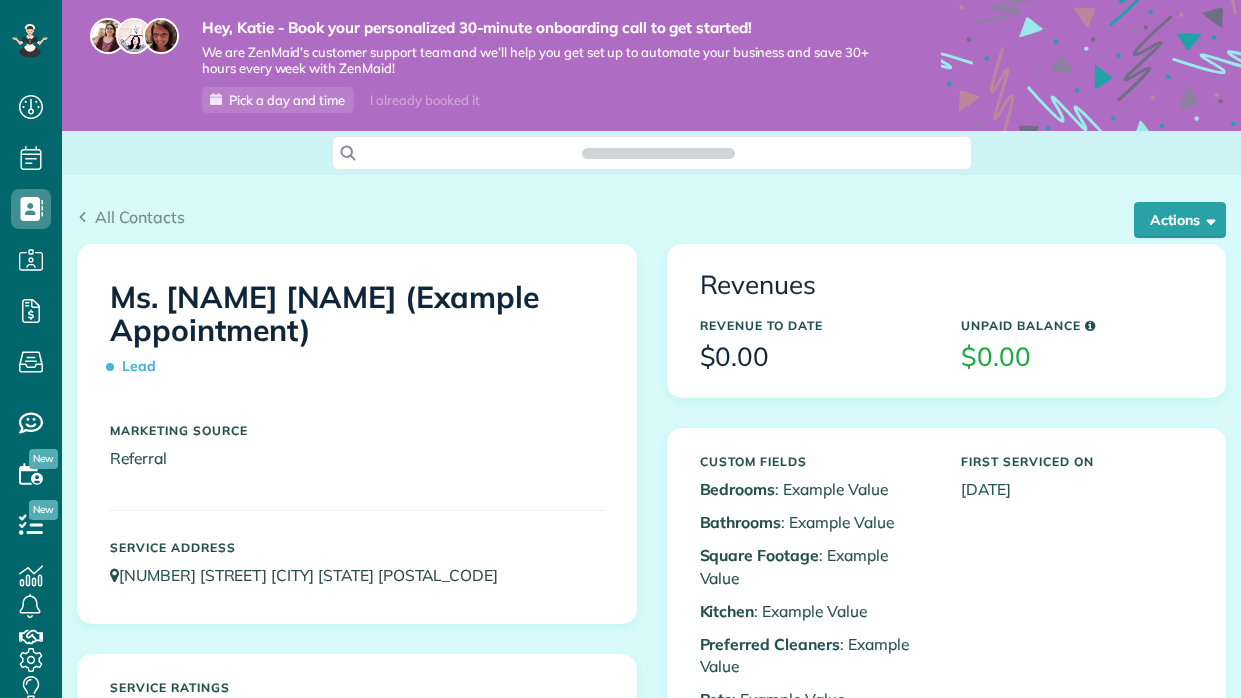 scroll, scrollTop: 0, scrollLeft: 0, axis: both 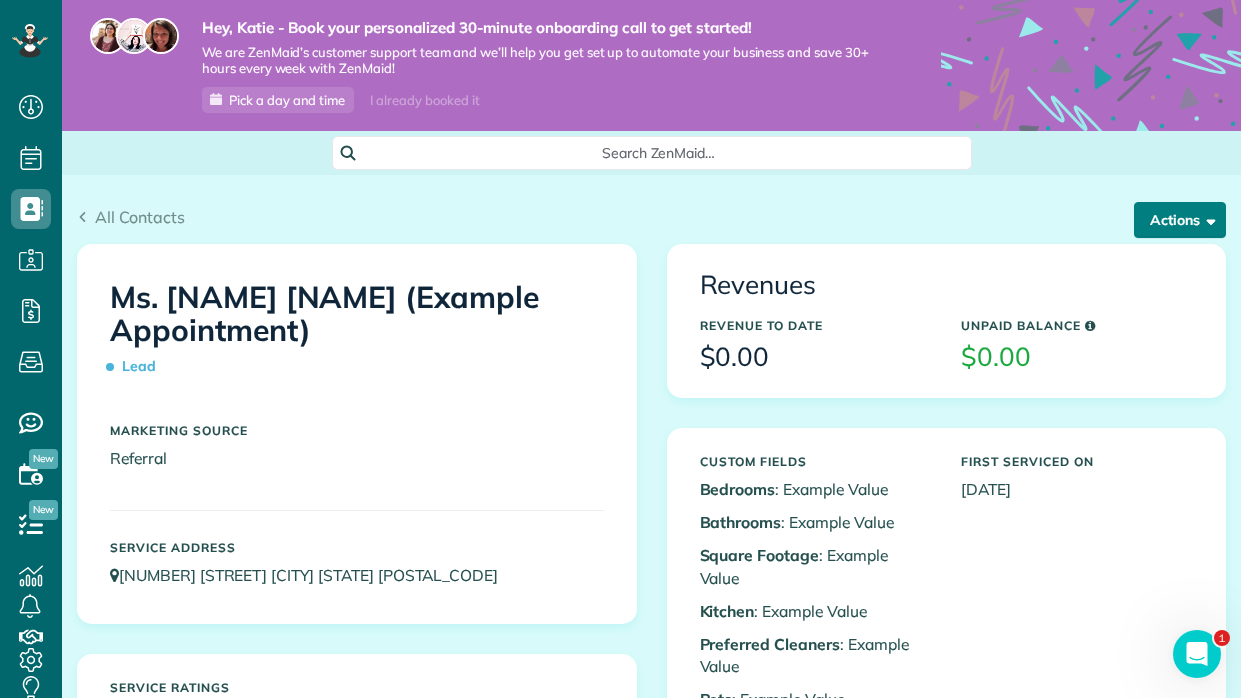 click at bounding box center [1207, 219] 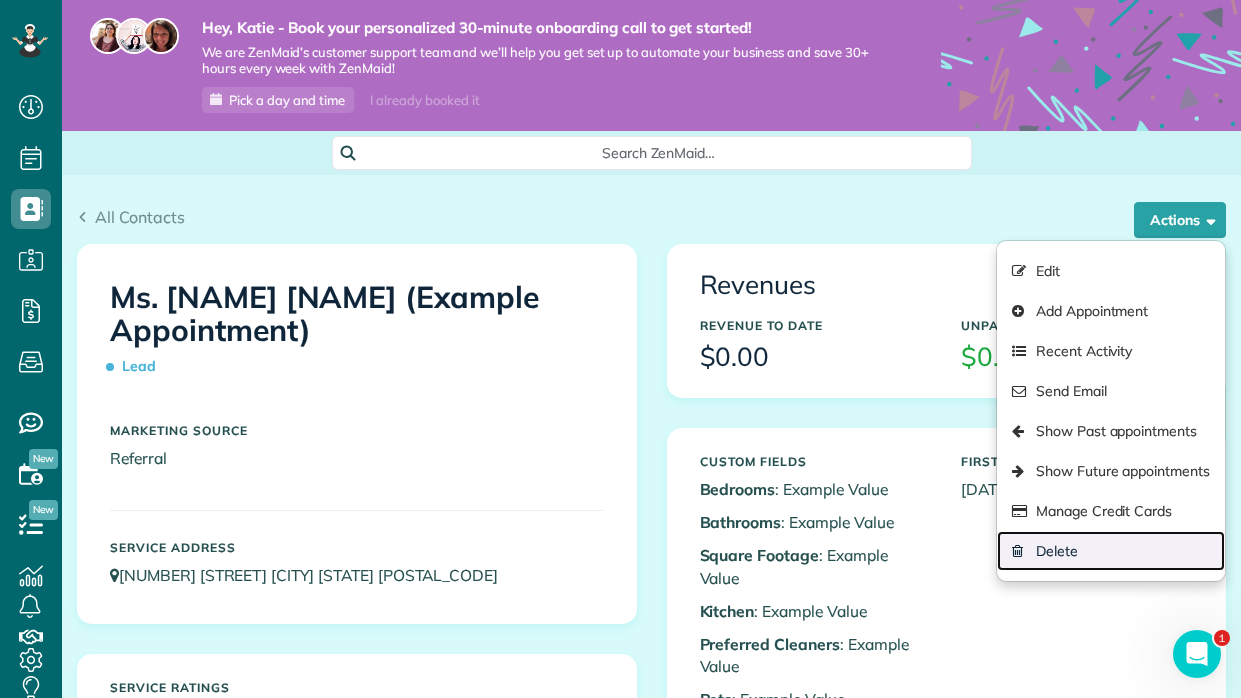 click on "Delete" at bounding box center [1111, 551] 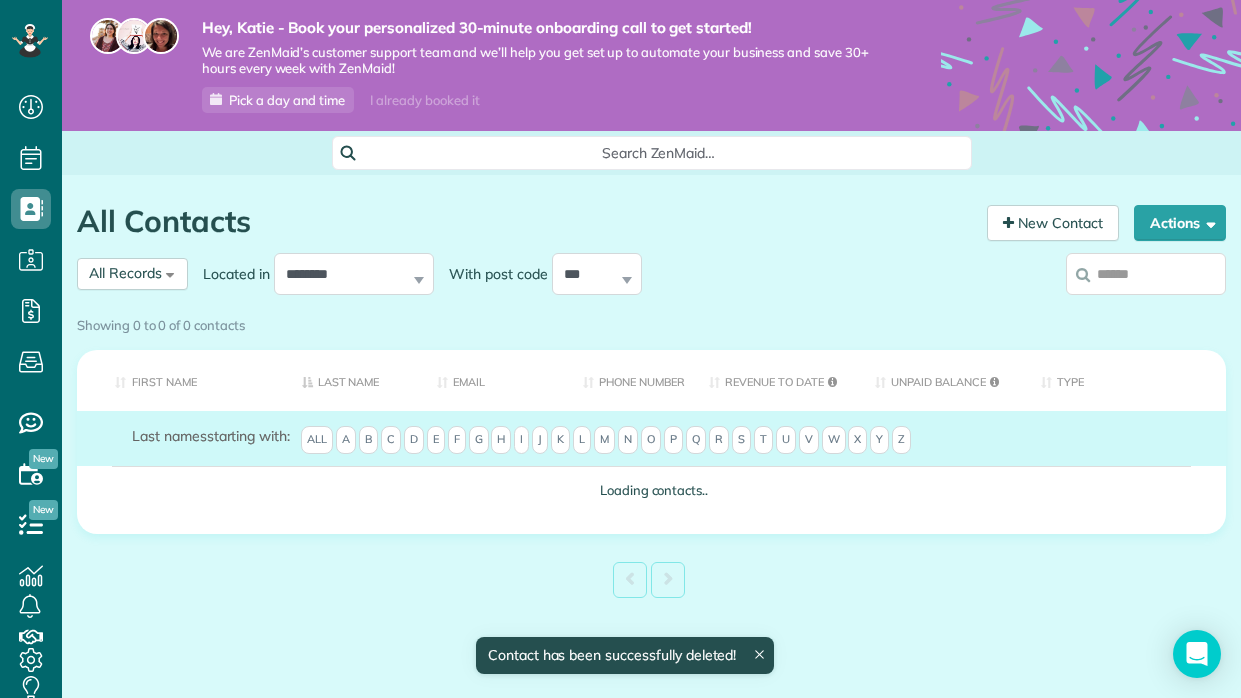 scroll, scrollTop: 0, scrollLeft: 0, axis: both 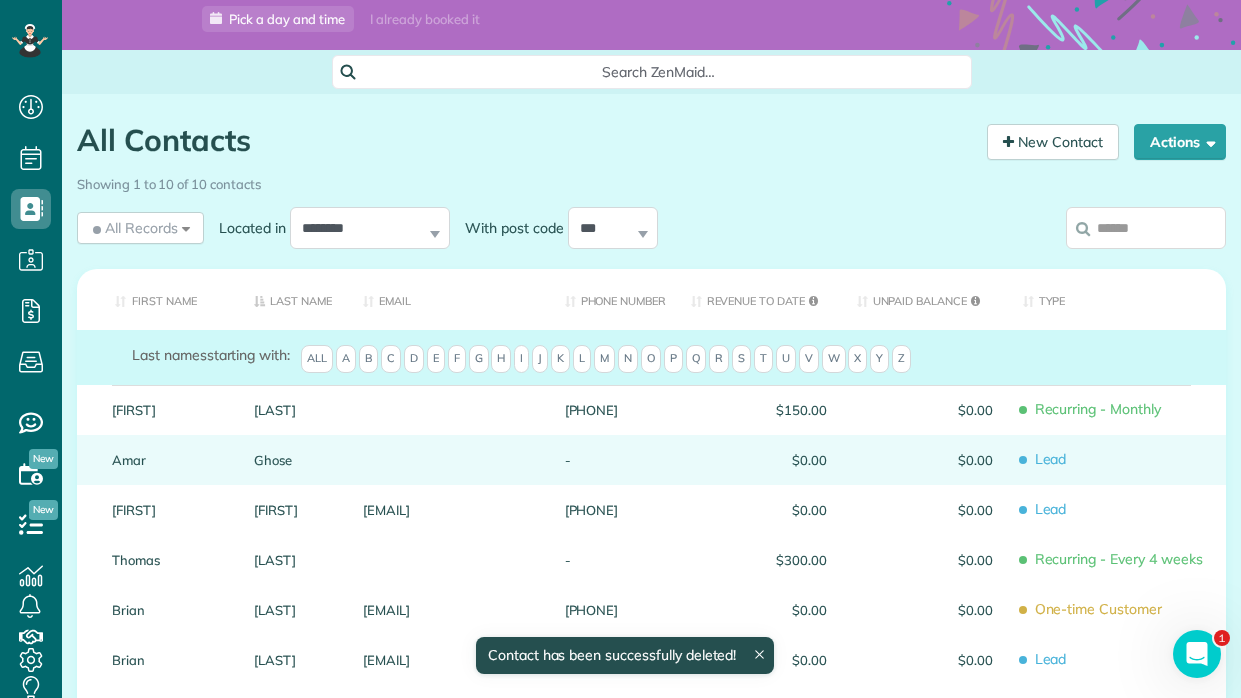 click on "Amar" at bounding box center (168, 460) 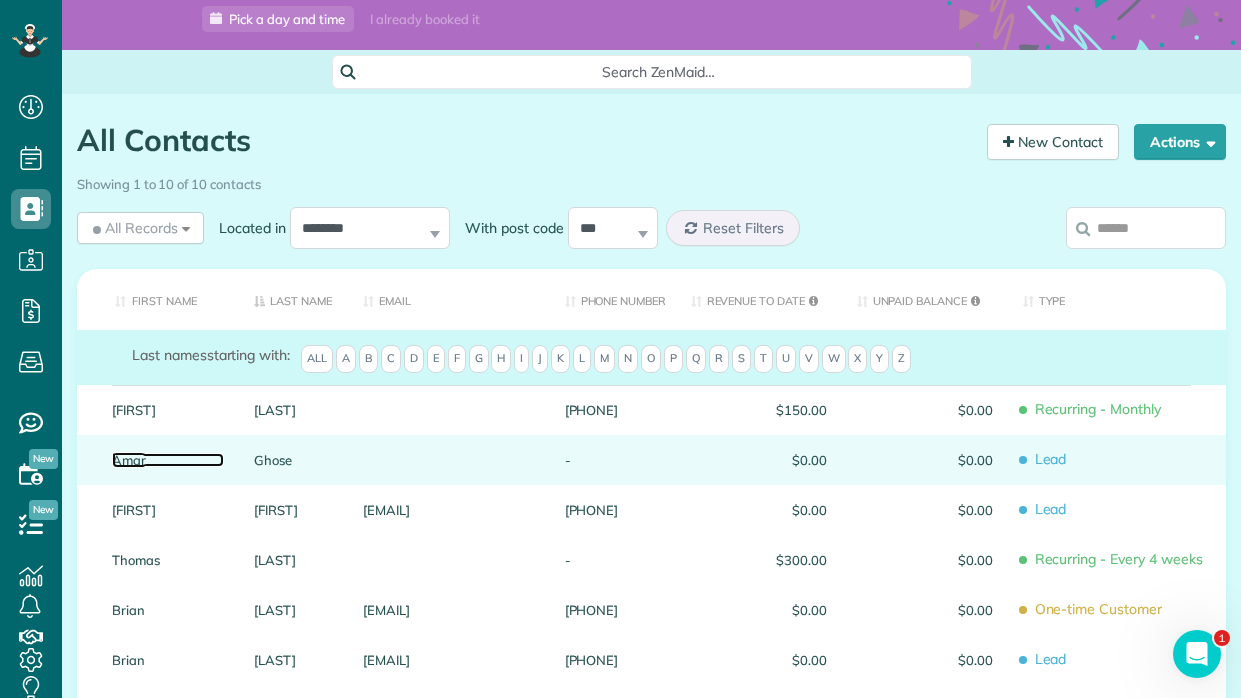 click on "Amar" at bounding box center [168, 460] 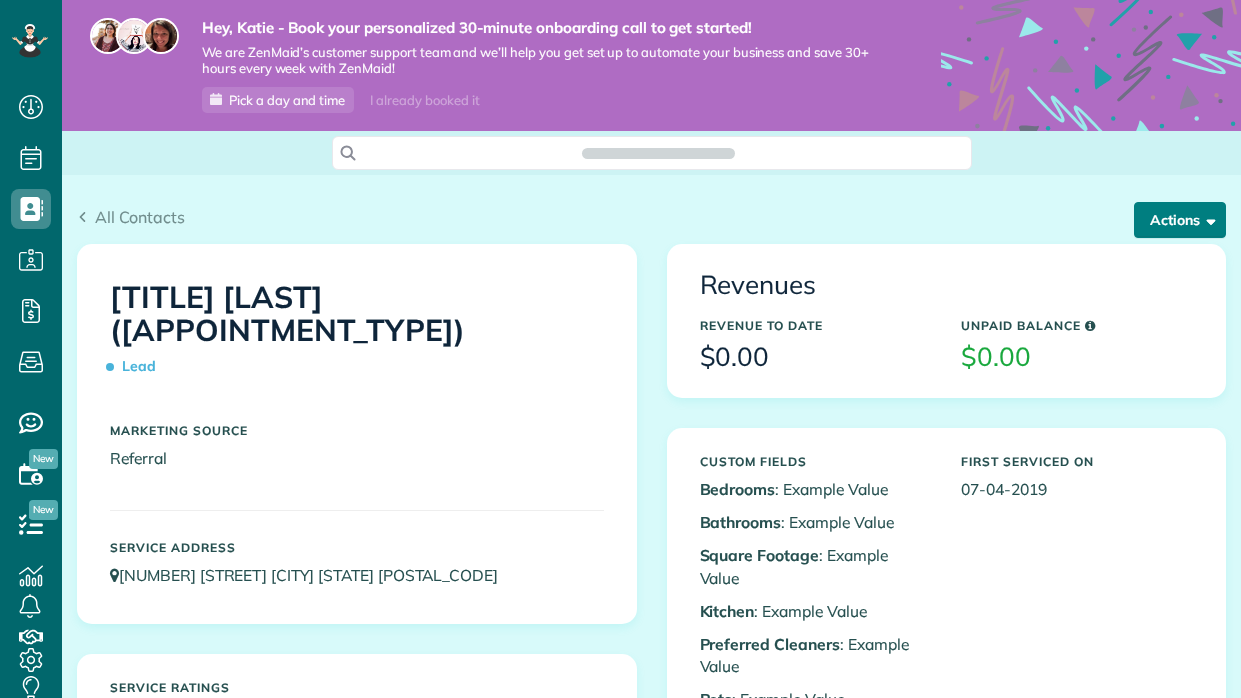 scroll, scrollTop: 0, scrollLeft: 0, axis: both 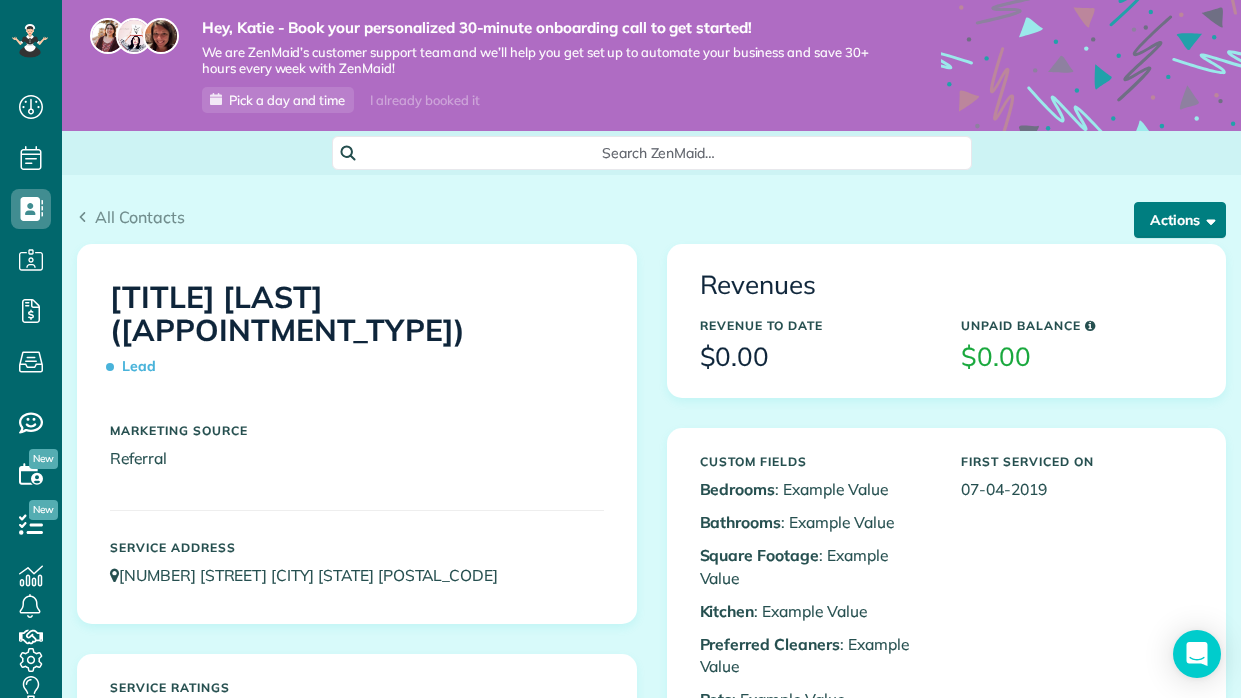 click on "Actions" at bounding box center [1180, 220] 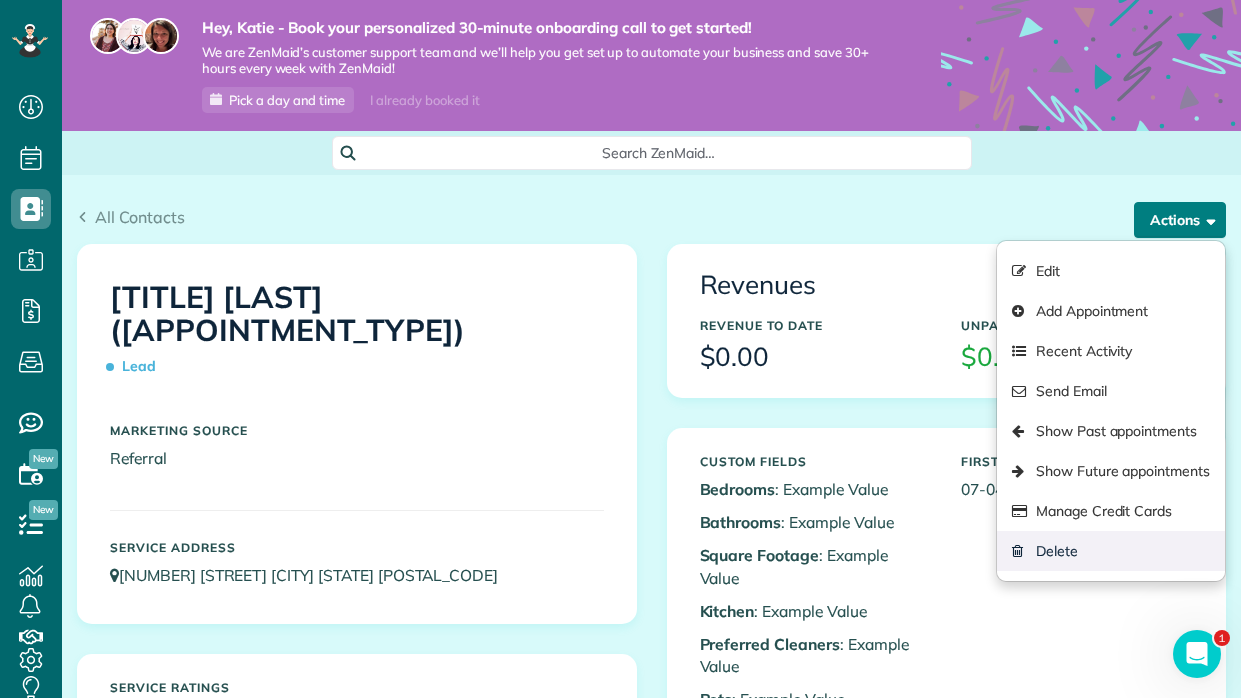scroll, scrollTop: 0, scrollLeft: 0, axis: both 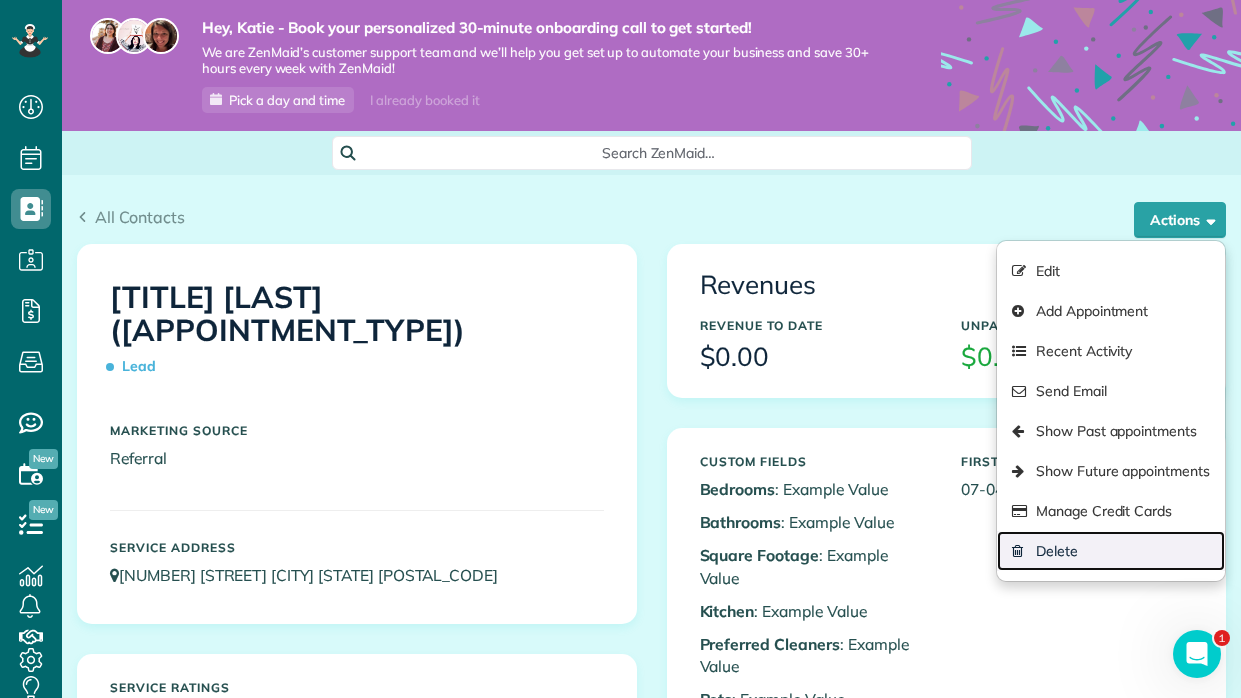 click on "Delete" at bounding box center [1111, 551] 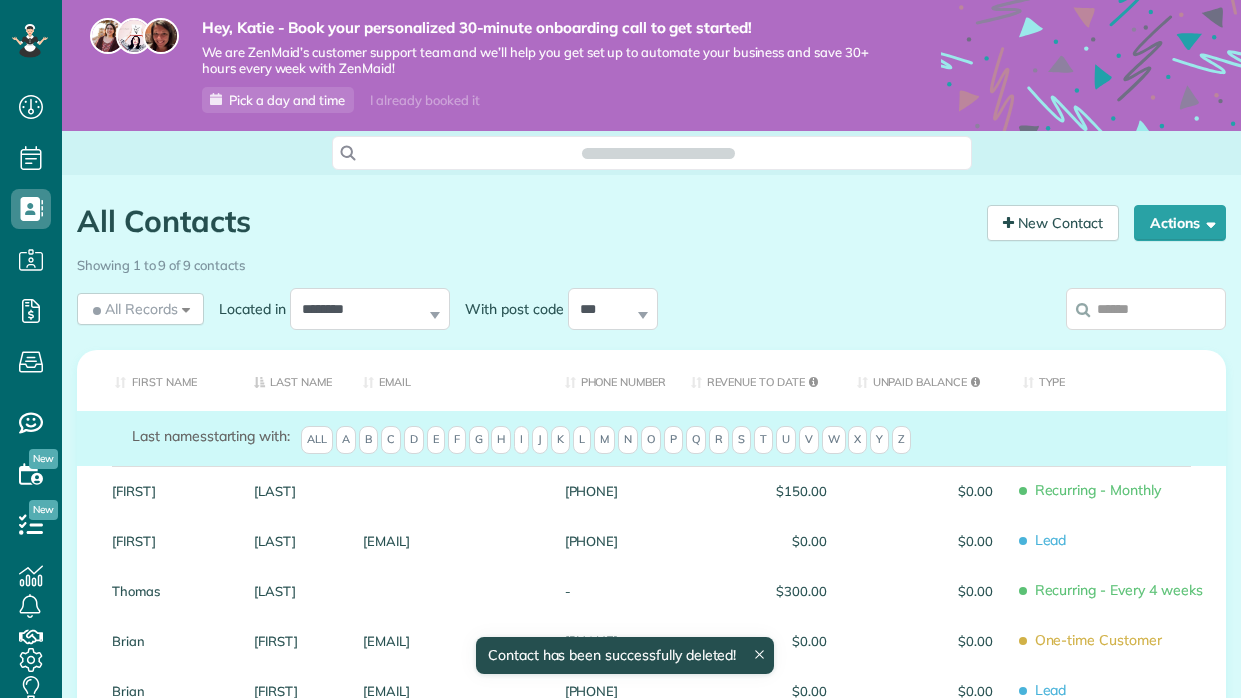 scroll, scrollTop: 0, scrollLeft: 0, axis: both 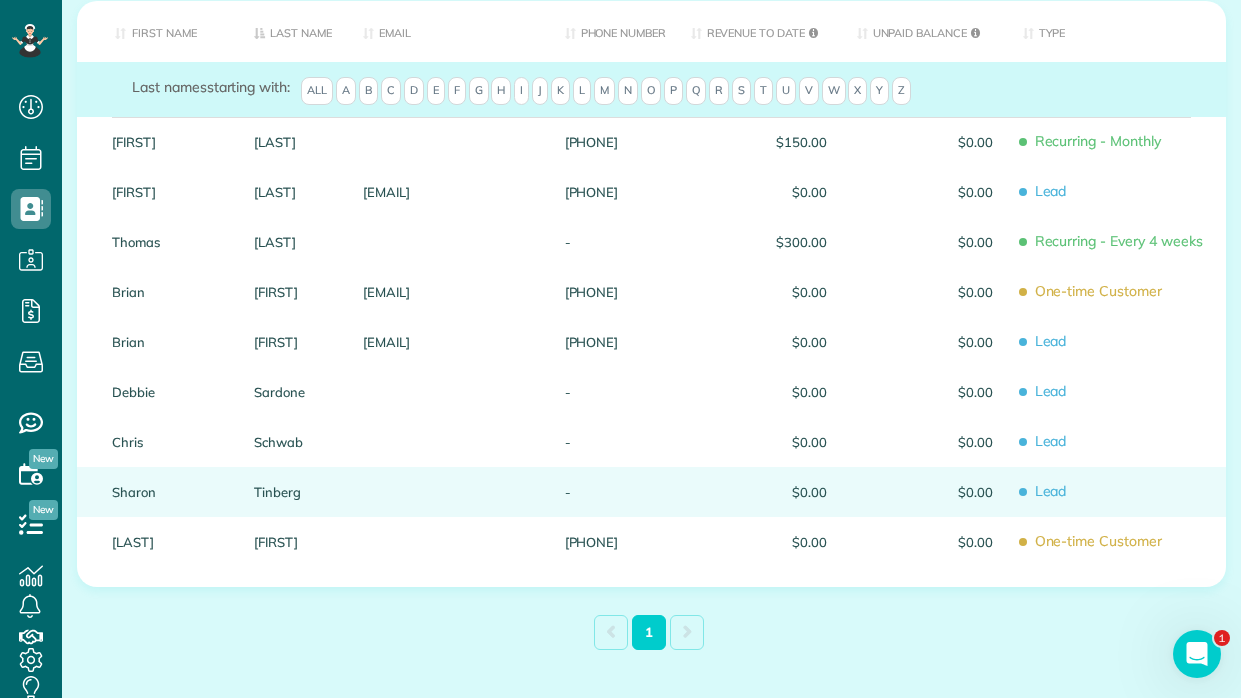 click on "Tinberg" at bounding box center [293, 492] 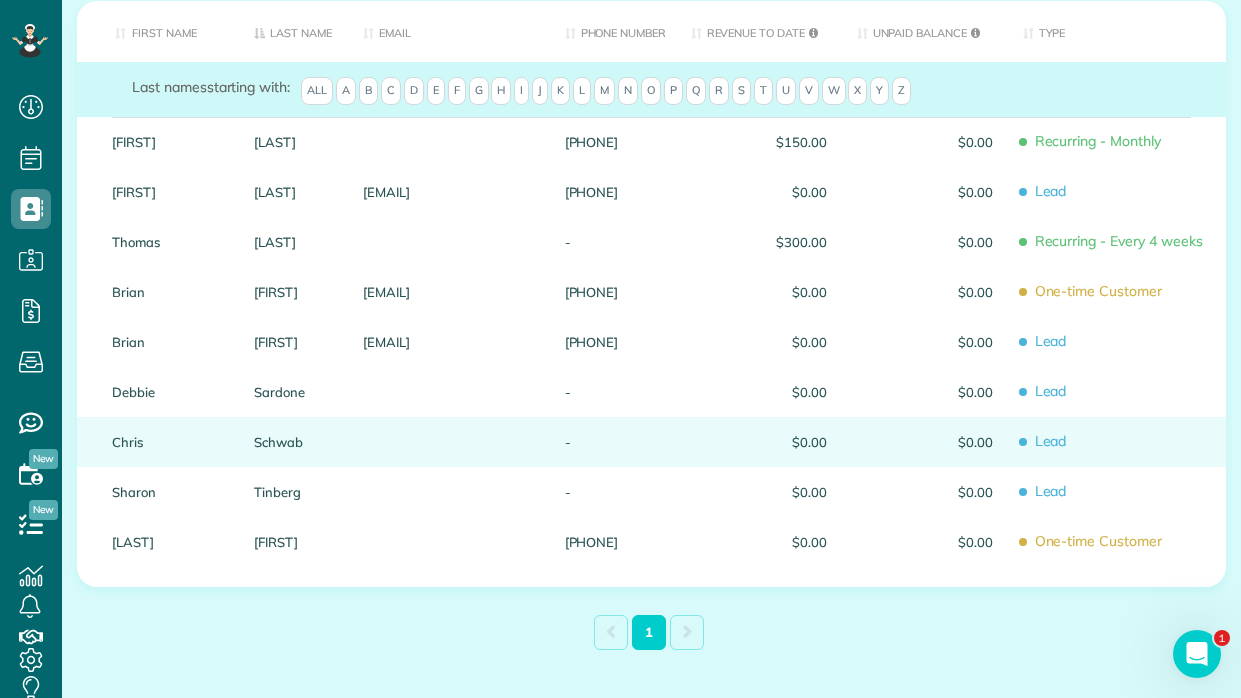 click on "Chris" at bounding box center [168, 442] 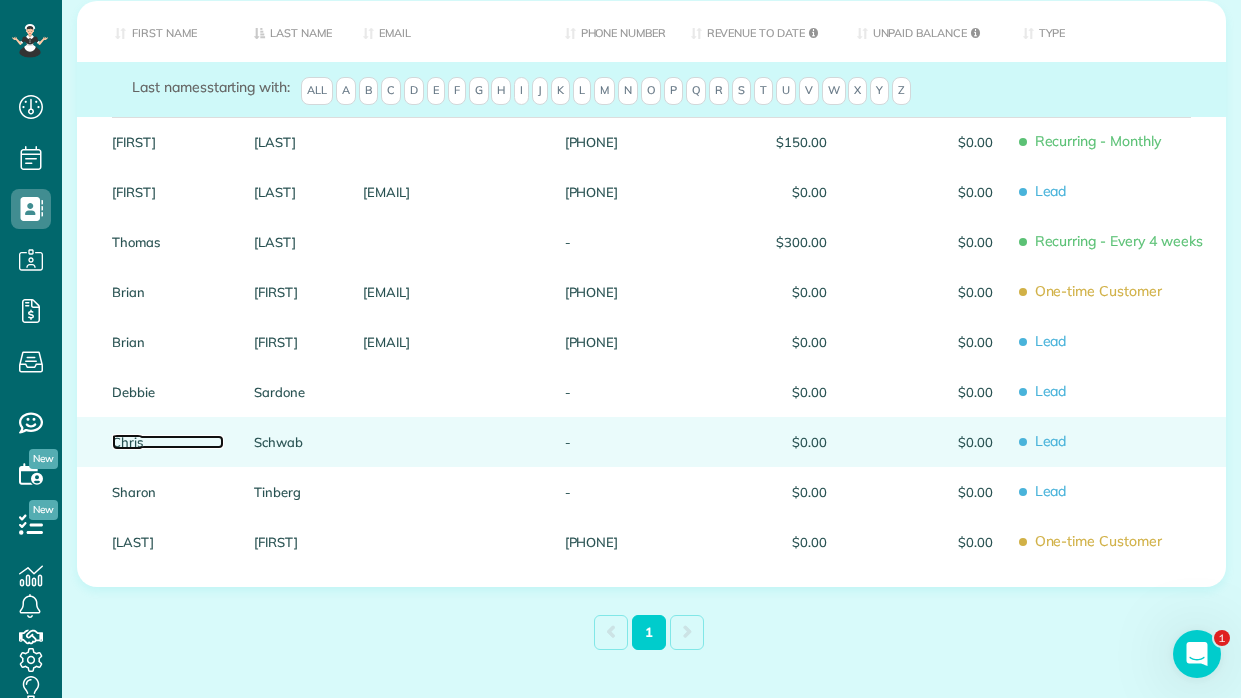 click on "Chris" at bounding box center [168, 442] 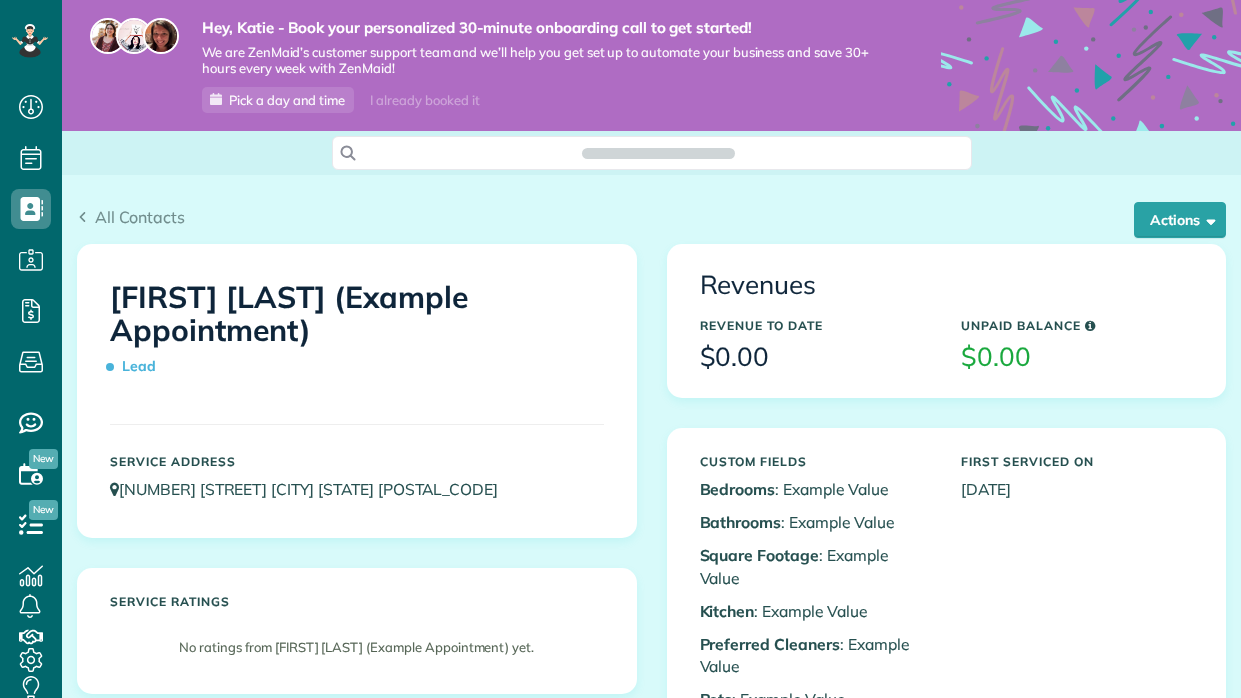 scroll, scrollTop: 0, scrollLeft: 0, axis: both 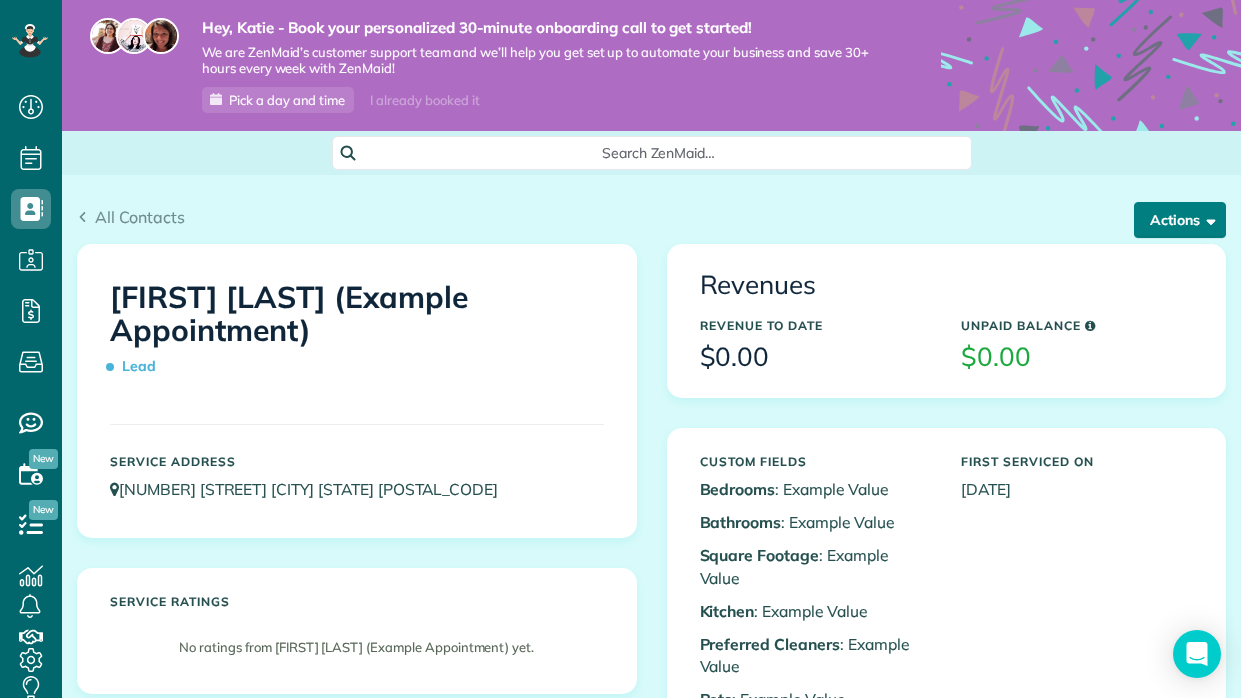 click on "Actions" at bounding box center [1180, 220] 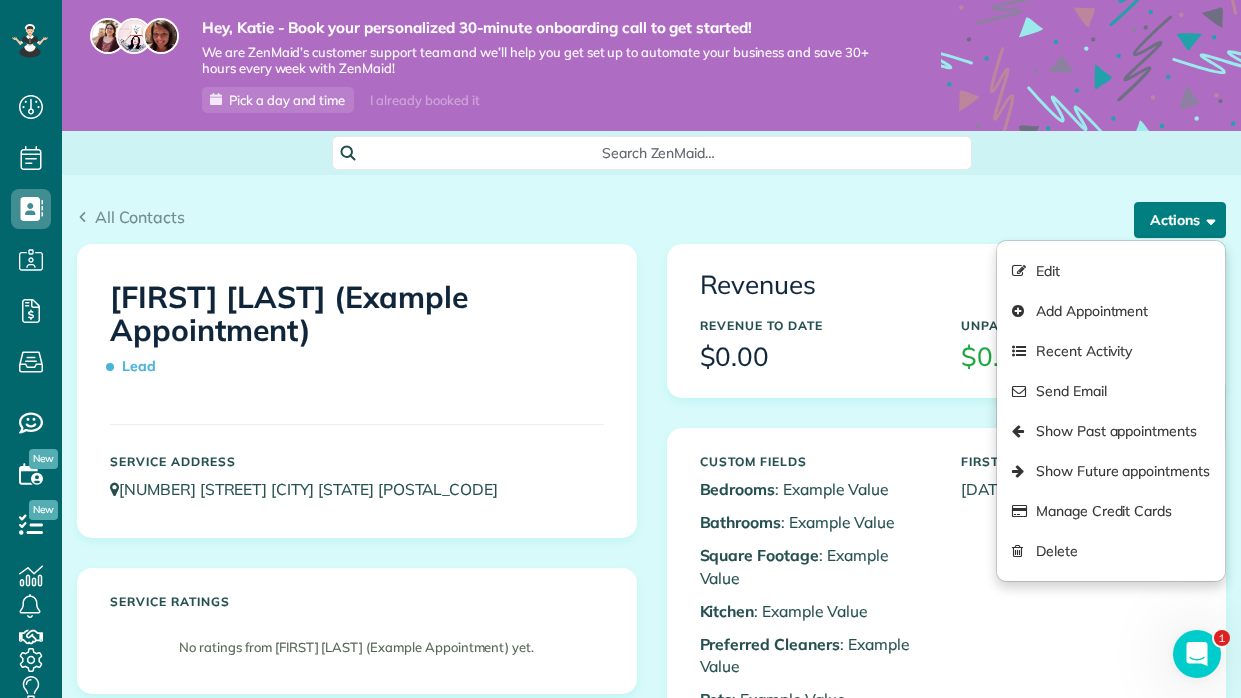 scroll, scrollTop: 0, scrollLeft: 0, axis: both 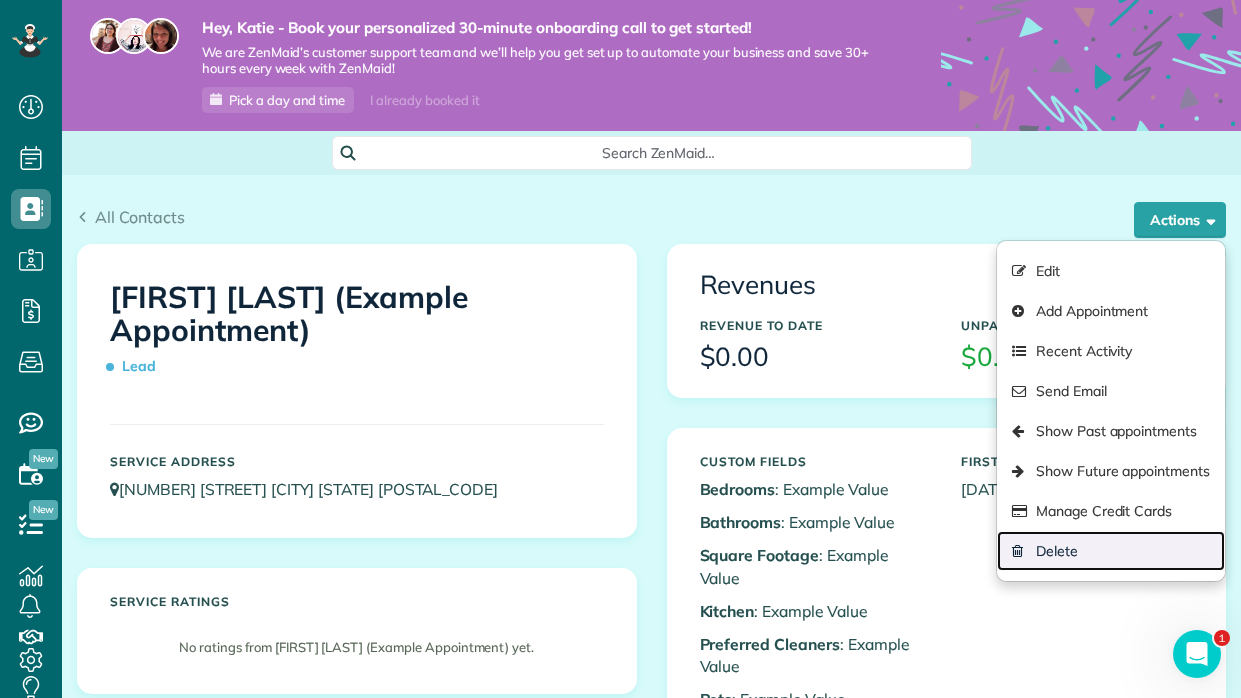 click on "Delete" at bounding box center (1111, 551) 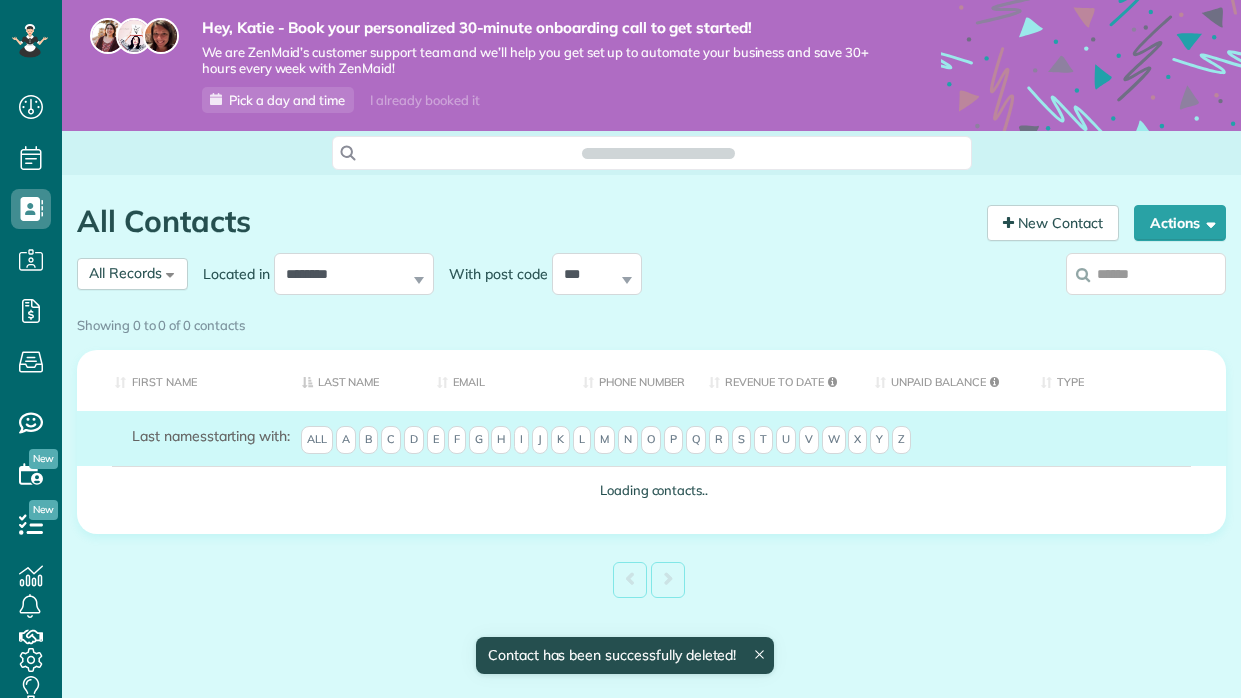 scroll, scrollTop: 0, scrollLeft: 0, axis: both 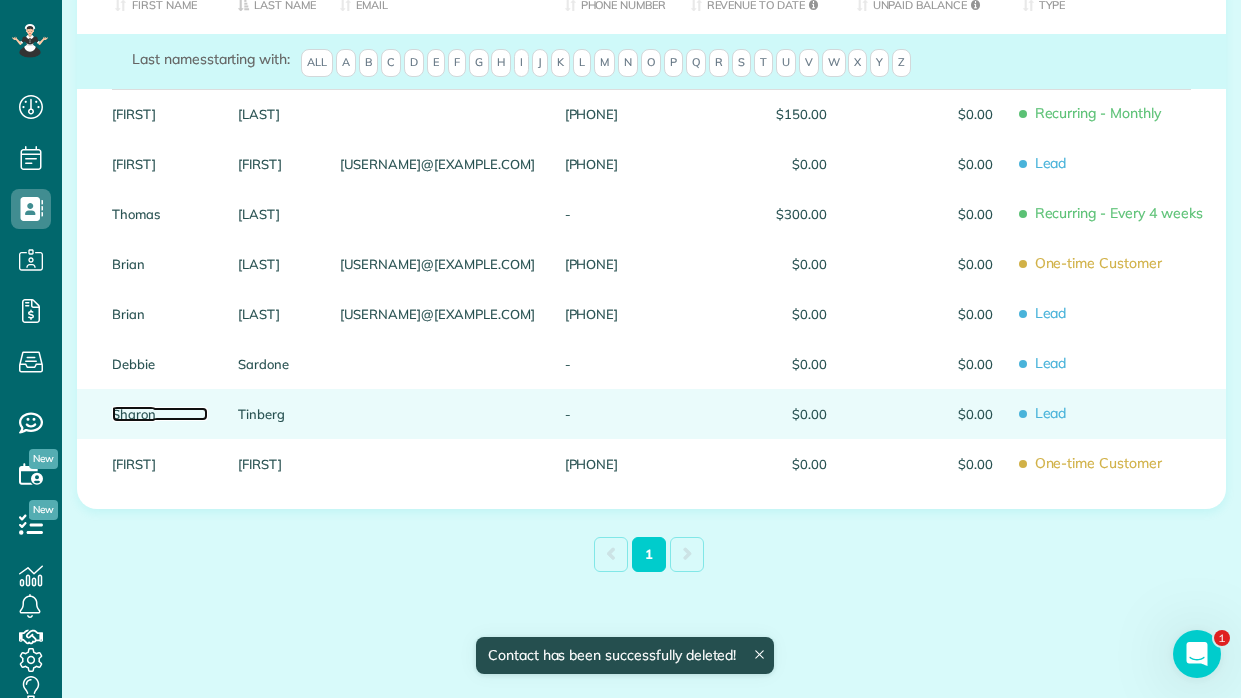 click on "Sharon" at bounding box center (160, 414) 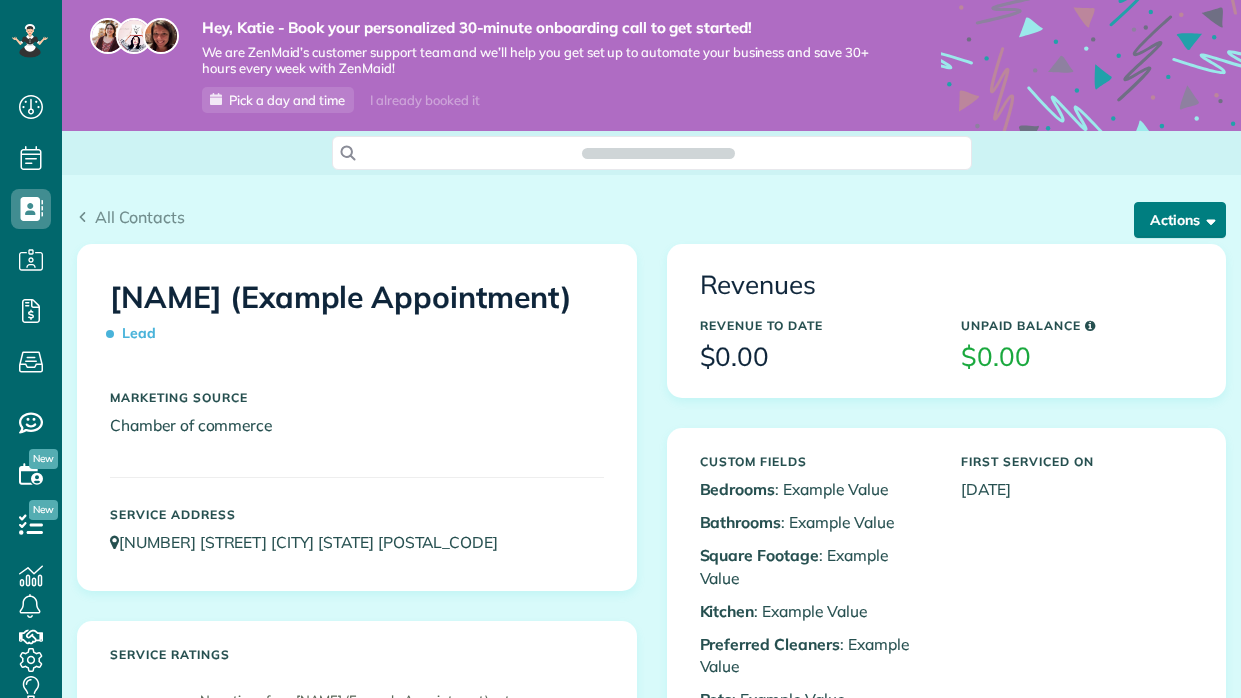 scroll, scrollTop: 0, scrollLeft: 0, axis: both 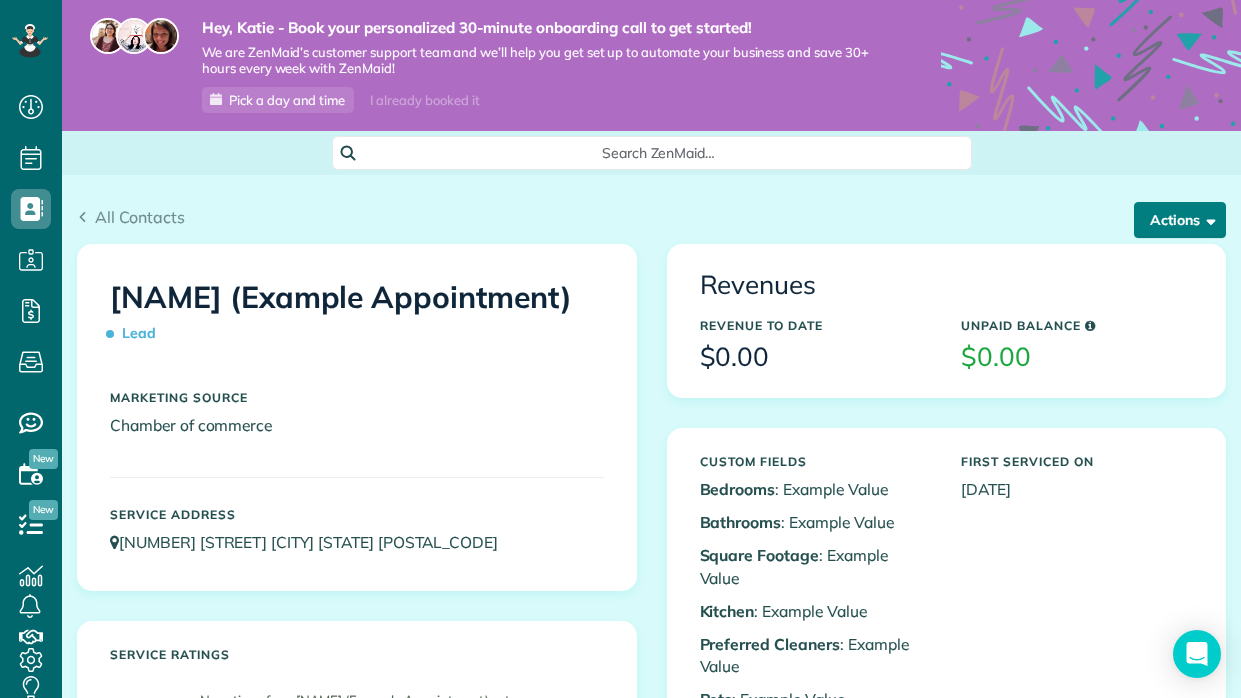click on "Actions" at bounding box center (1180, 220) 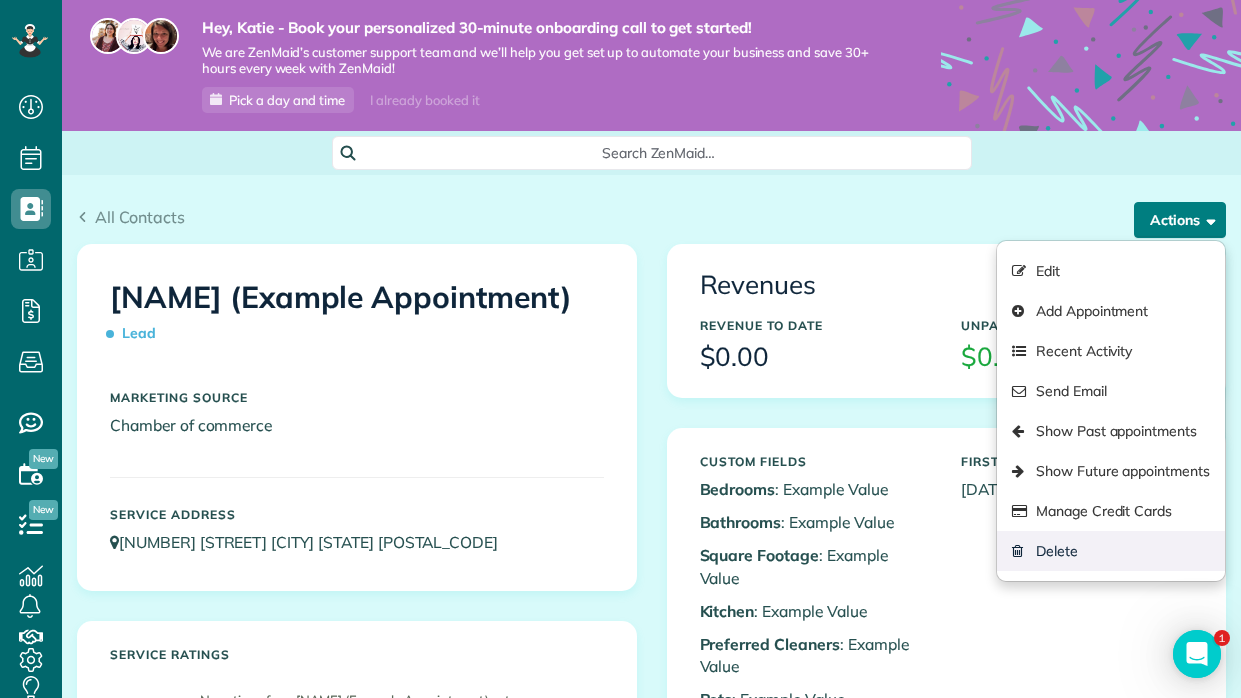 scroll, scrollTop: 0, scrollLeft: 0, axis: both 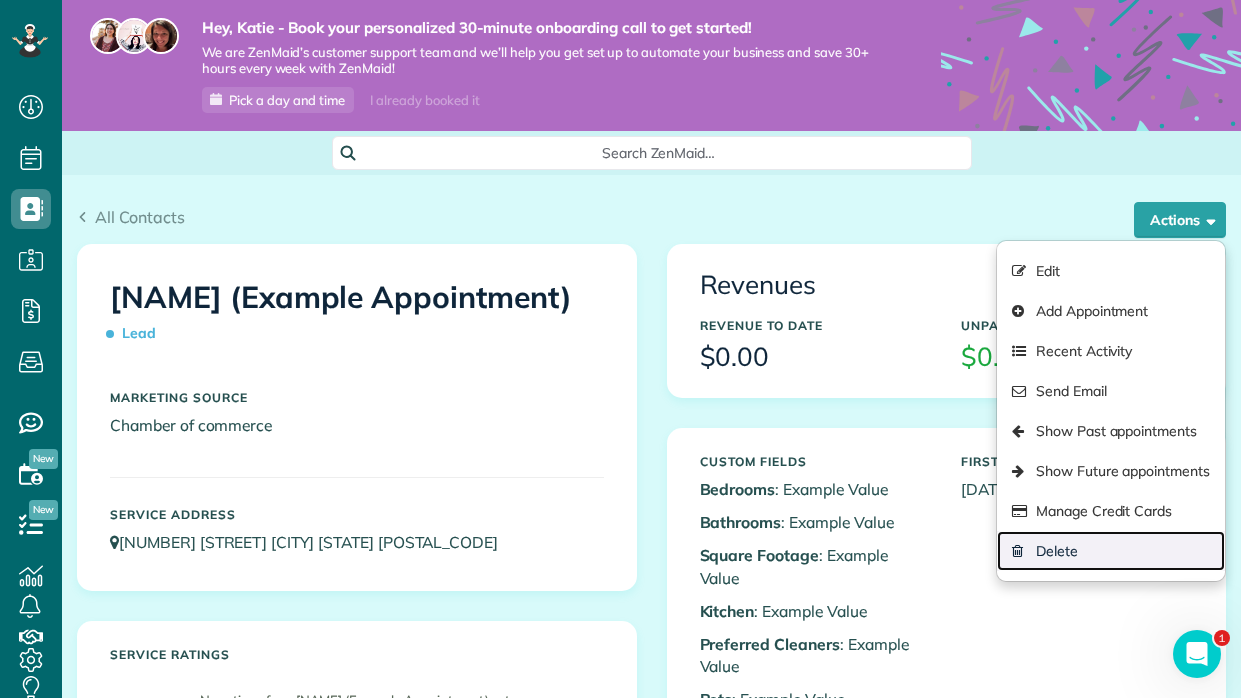 click on "Delete" at bounding box center [1111, 551] 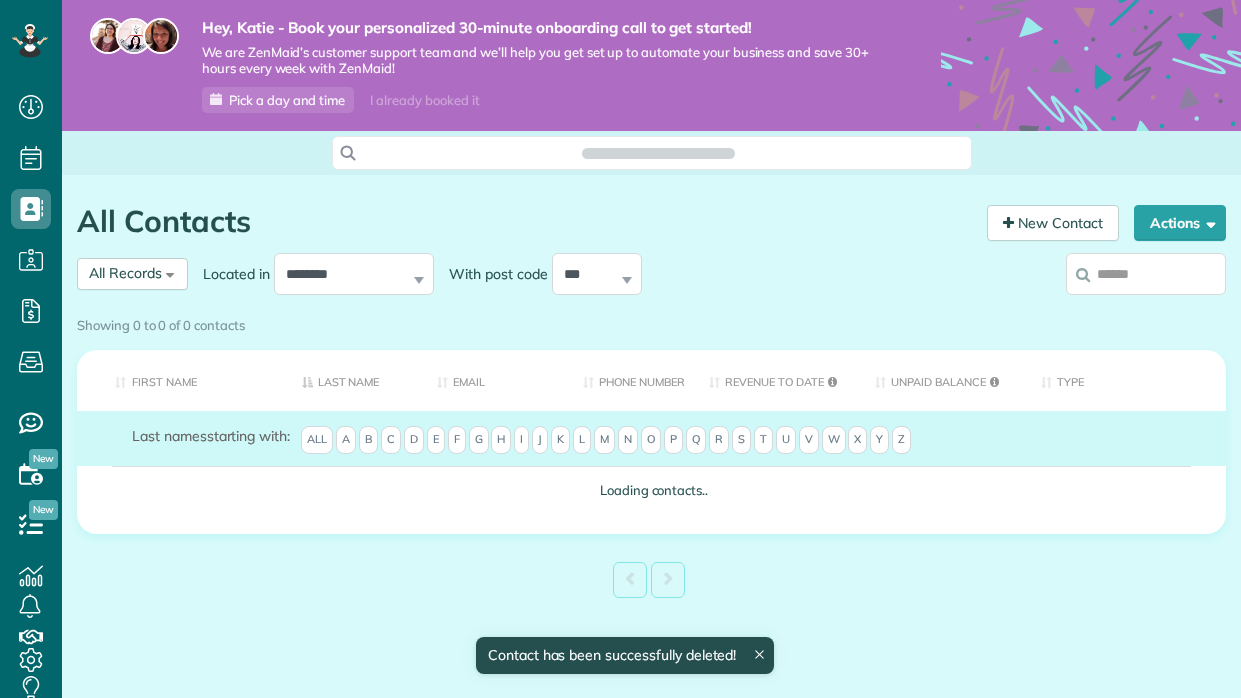 scroll, scrollTop: 0, scrollLeft: 0, axis: both 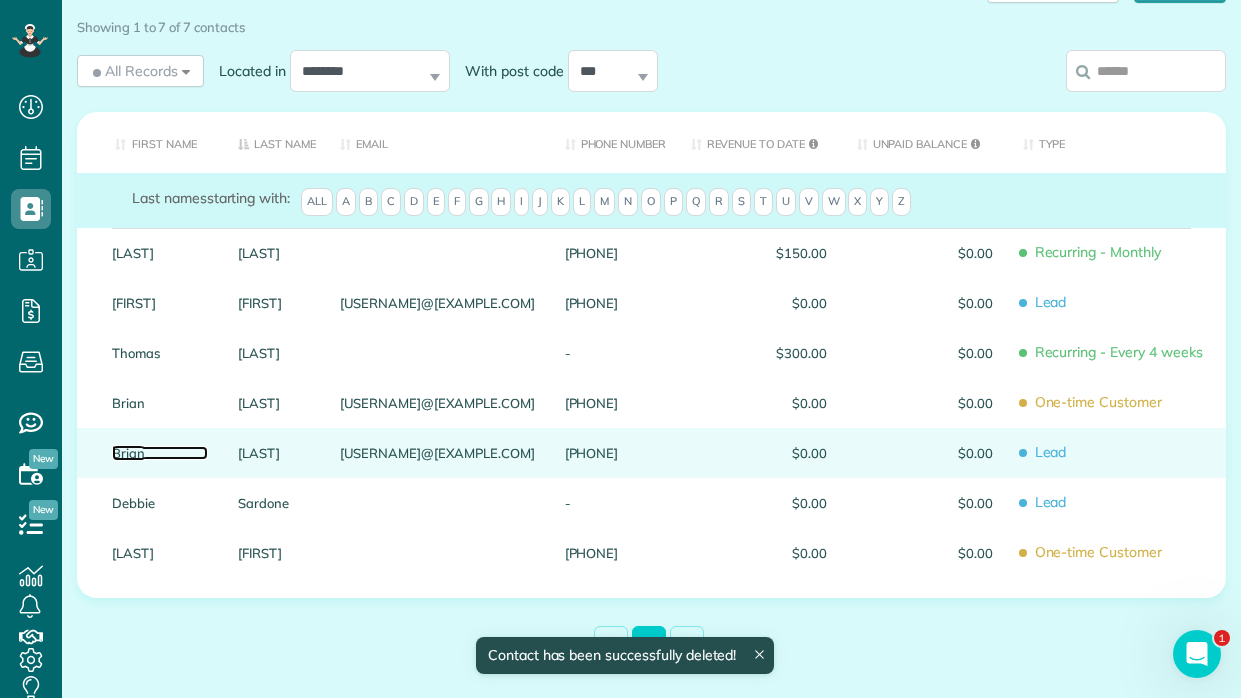 click on "Brian" at bounding box center (160, 453) 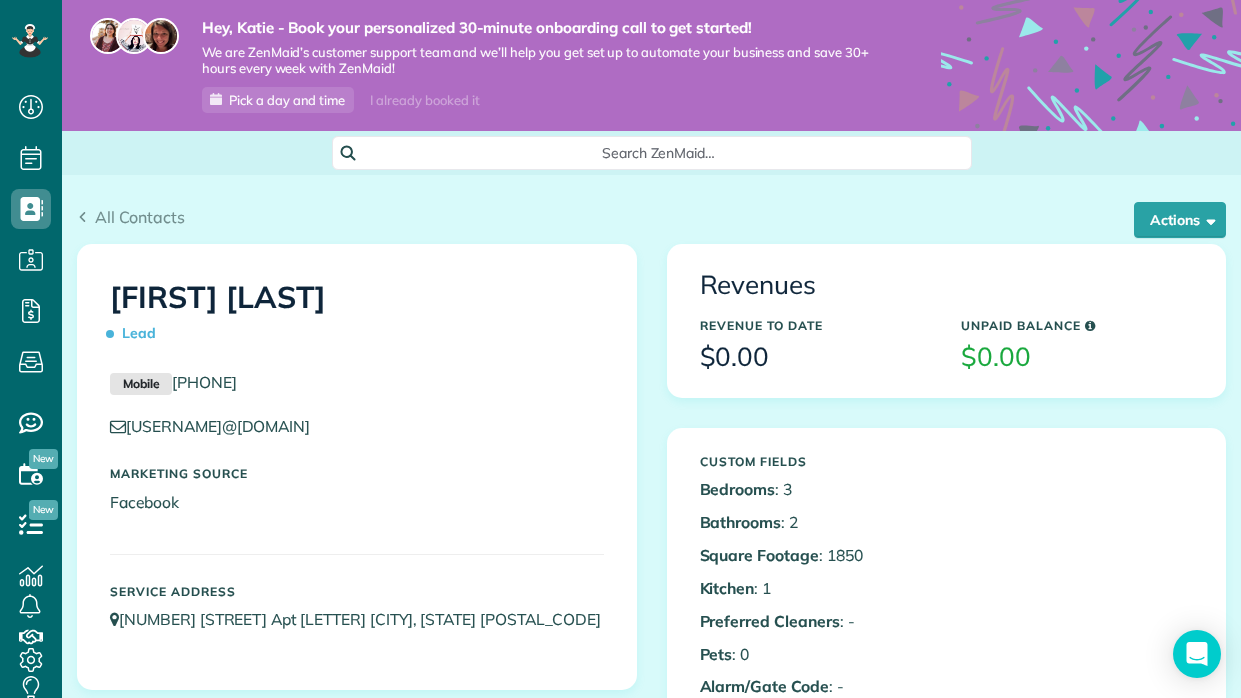 scroll, scrollTop: 0, scrollLeft: 0, axis: both 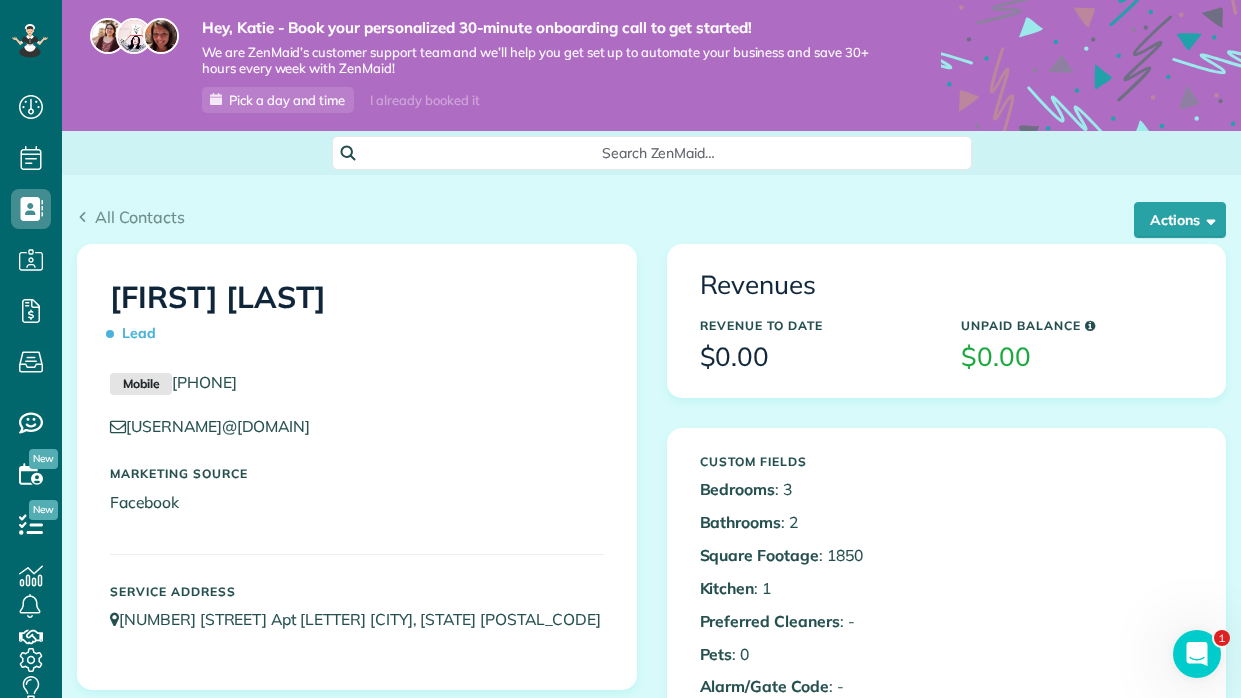 click on "All Contacts" at bounding box center (651, 217) 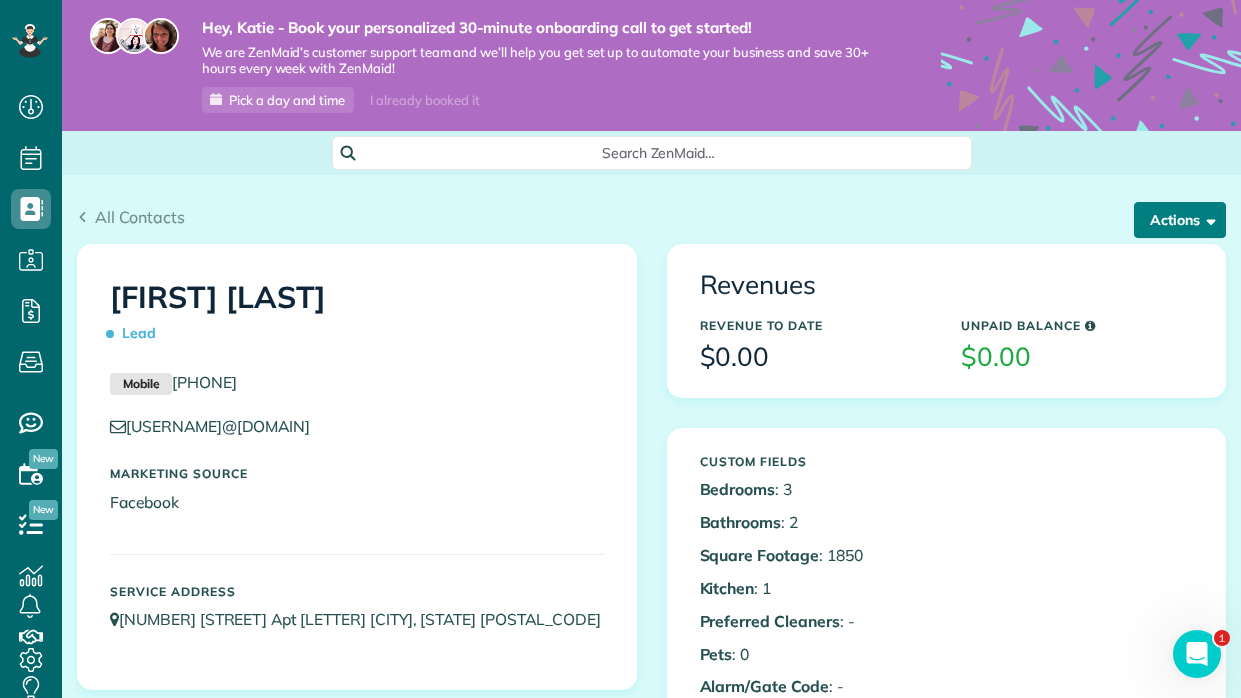 click on "Actions" at bounding box center (1180, 220) 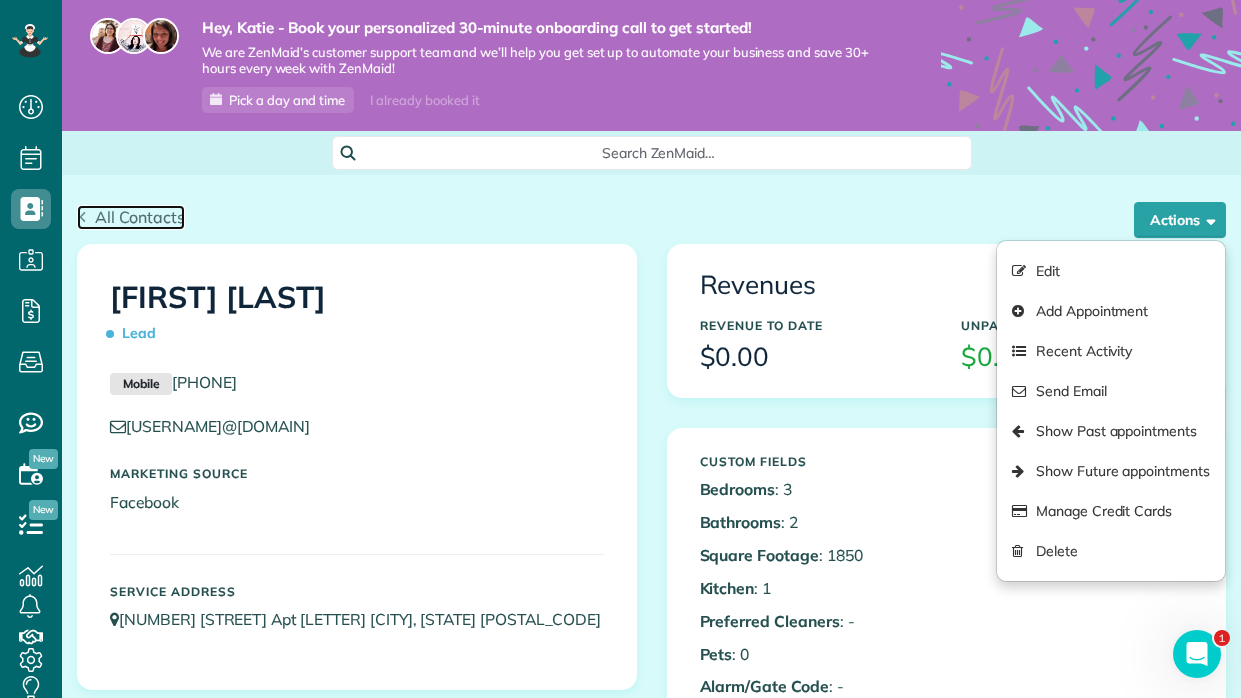 click on "All Contacts" at bounding box center (140, 217) 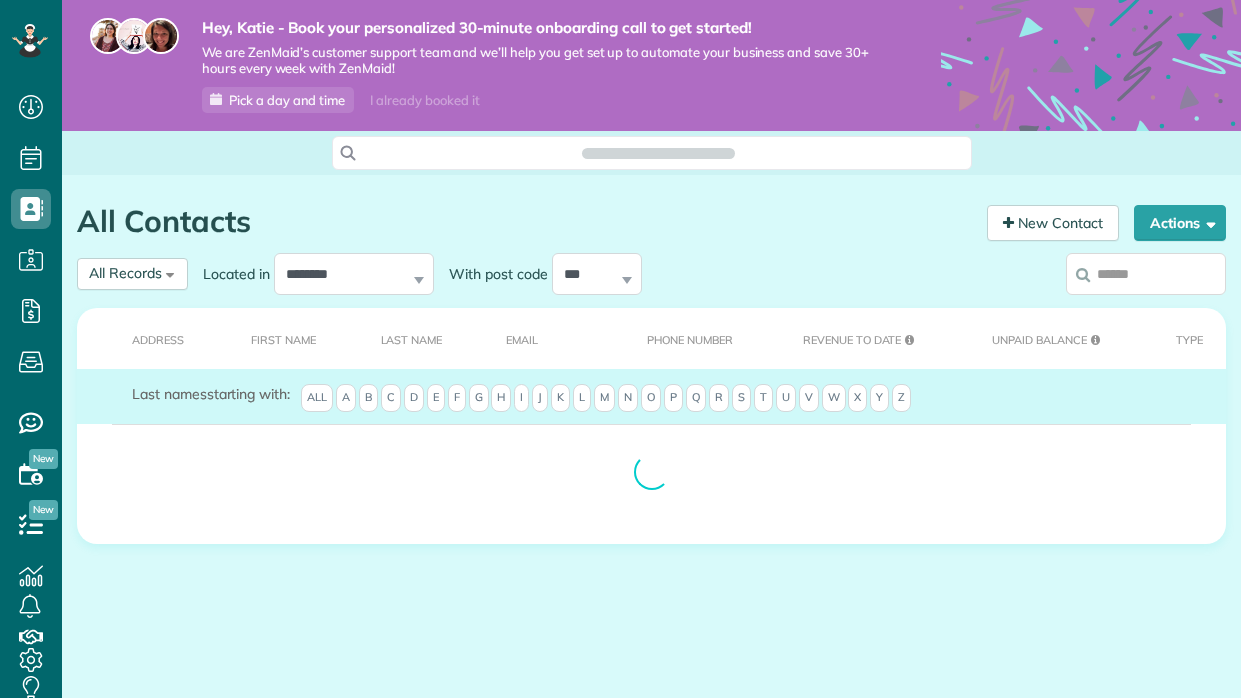 scroll, scrollTop: 0, scrollLeft: 0, axis: both 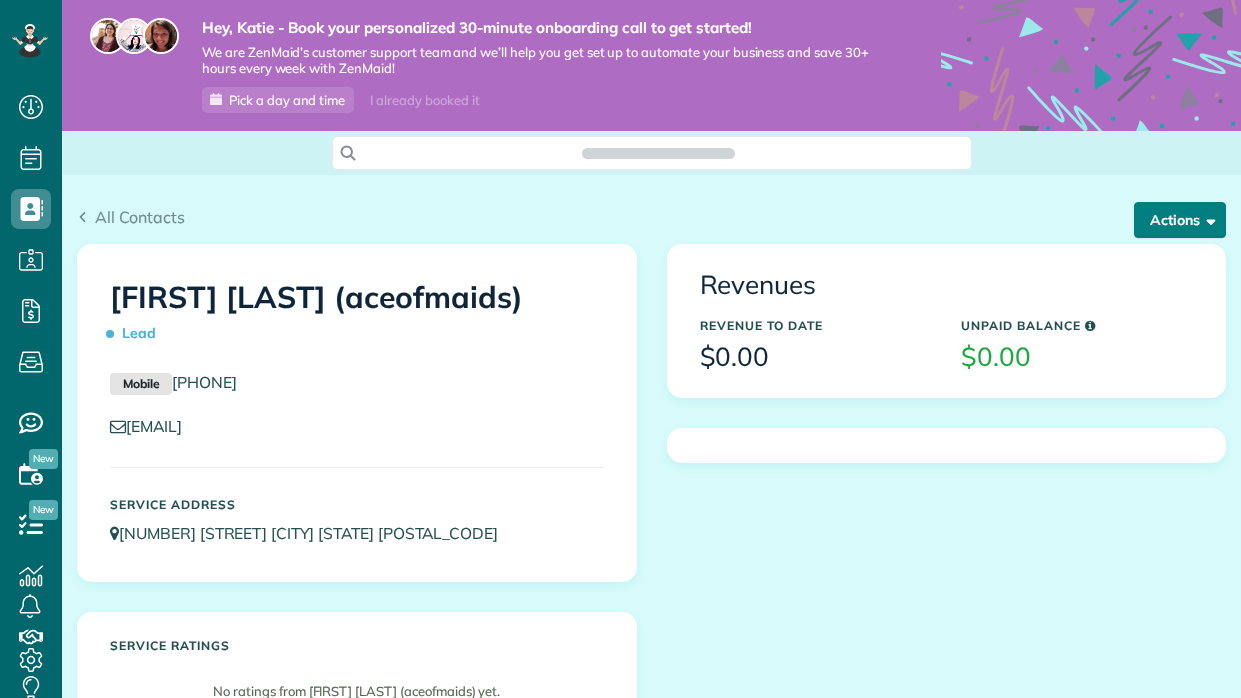 click on "Actions" at bounding box center (1180, 220) 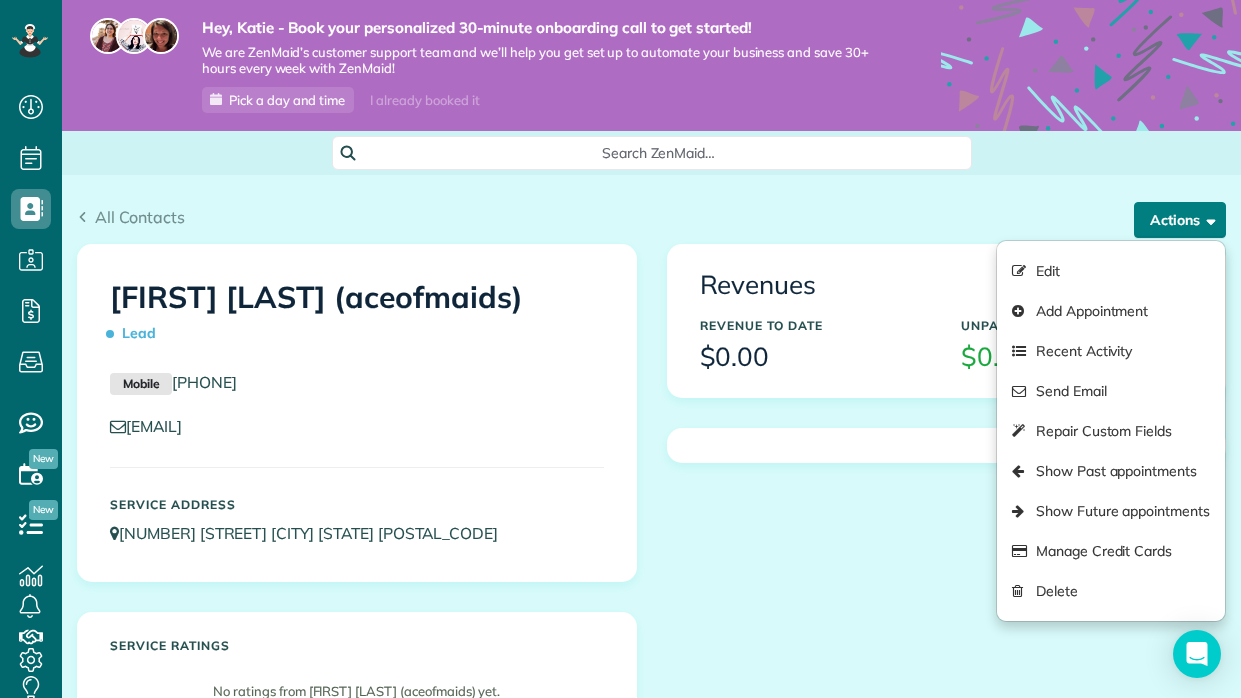 scroll, scrollTop: 697, scrollLeft: 61, axis: both 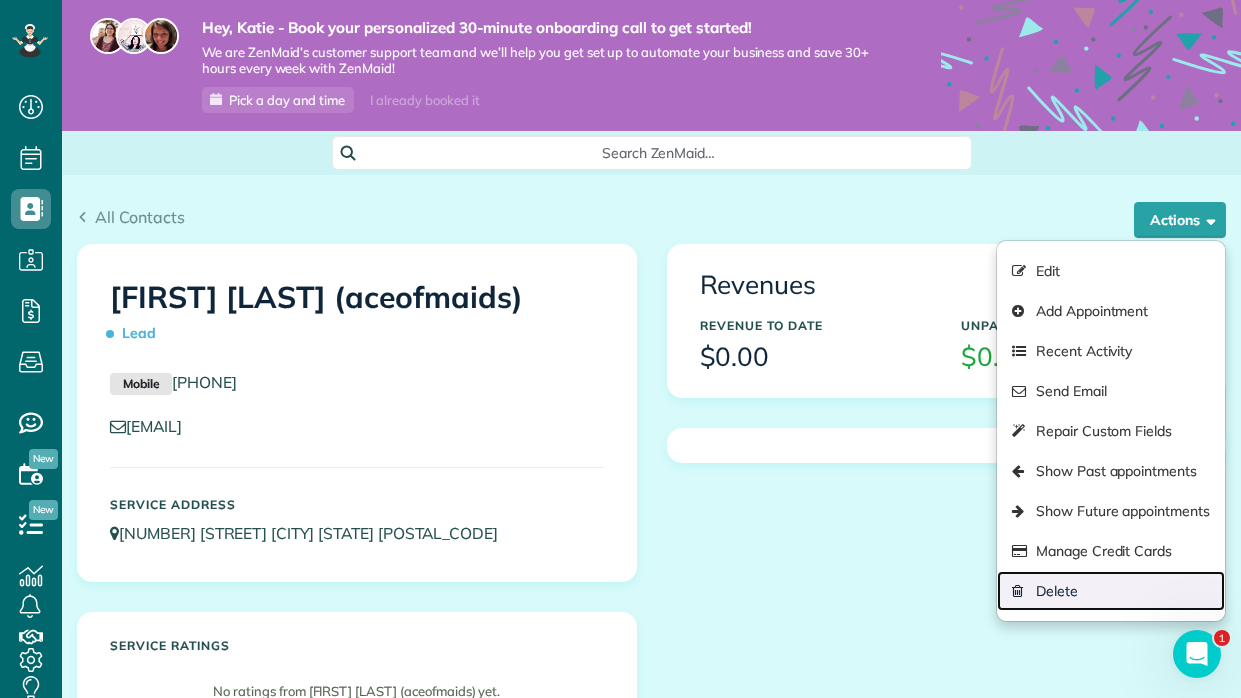 click on "Delete" at bounding box center [1111, 591] 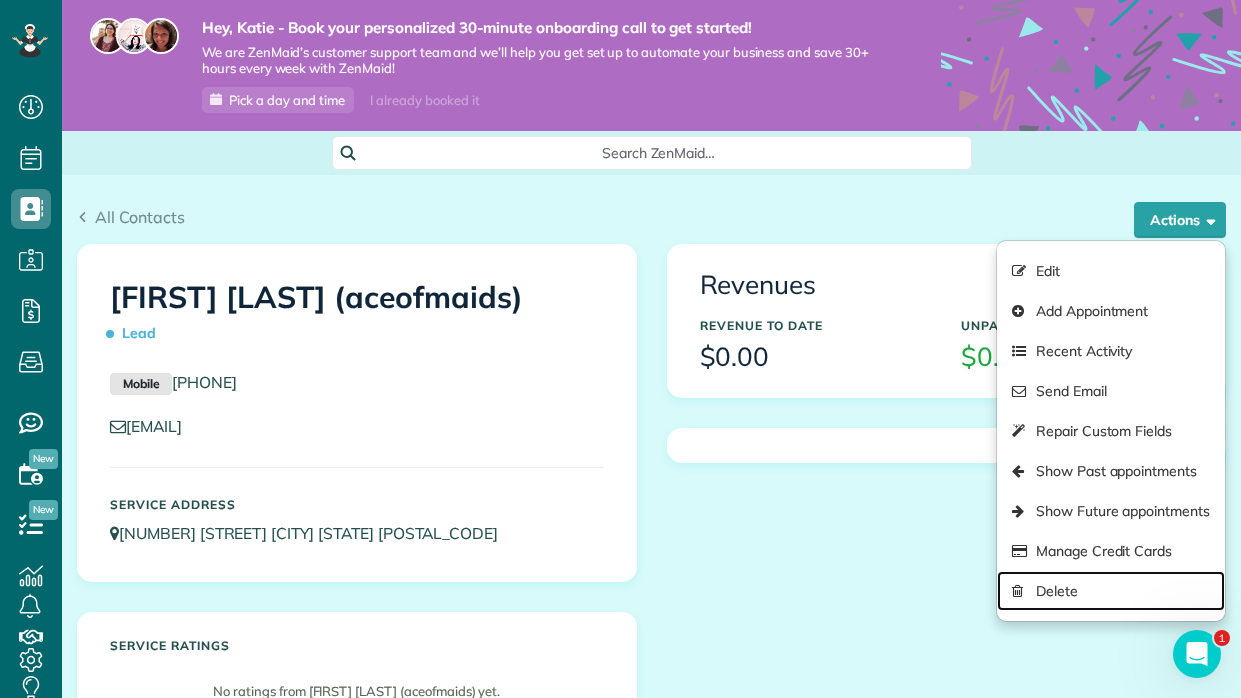 scroll, scrollTop: 0, scrollLeft: 0, axis: both 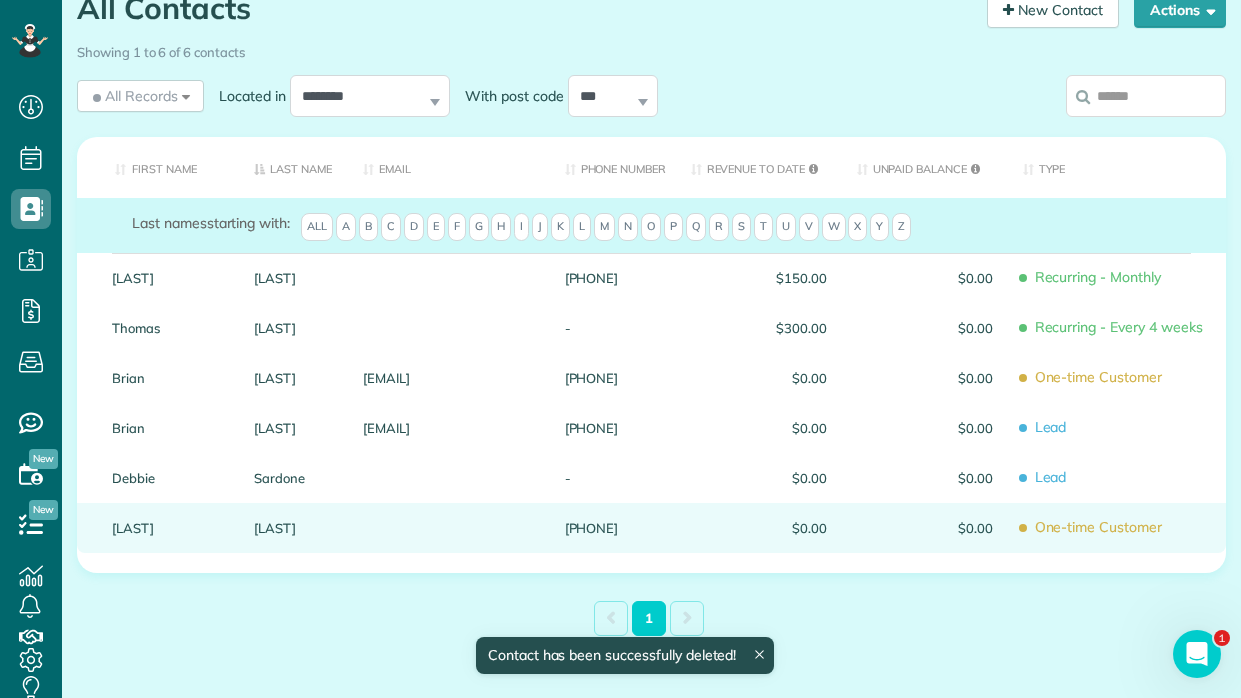click on "One-time Customer" at bounding box center [1117, 527] 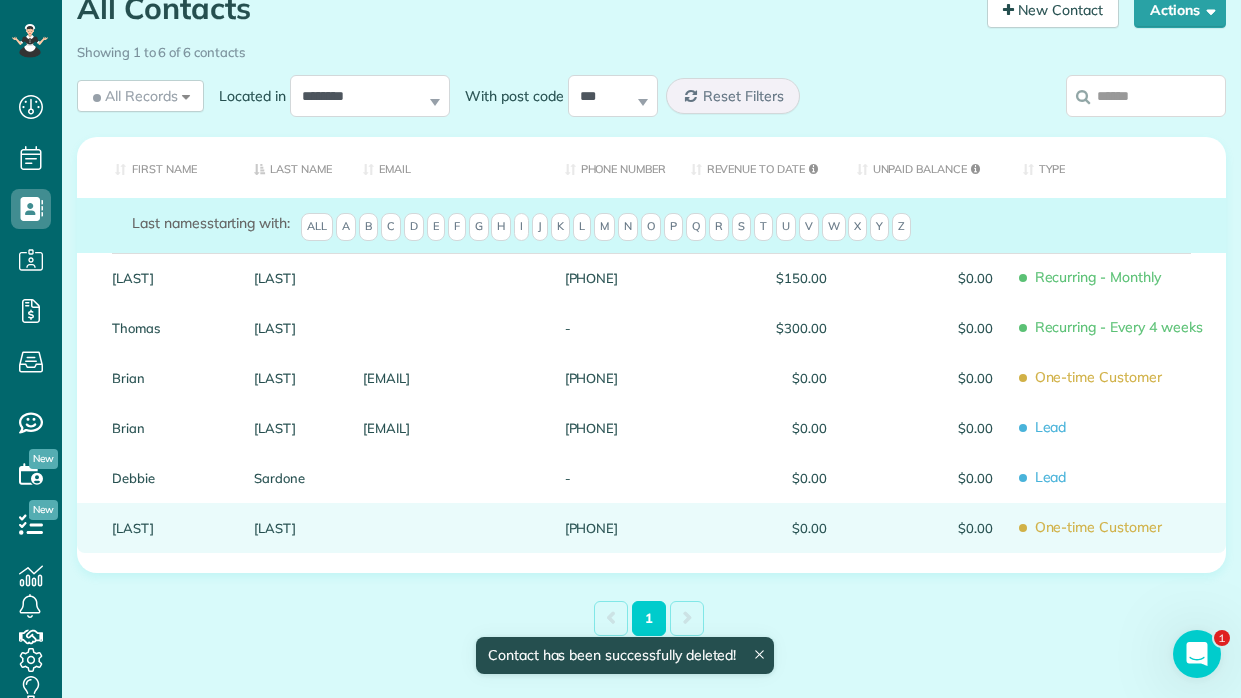 click on "One-time Customer" at bounding box center (1117, 527) 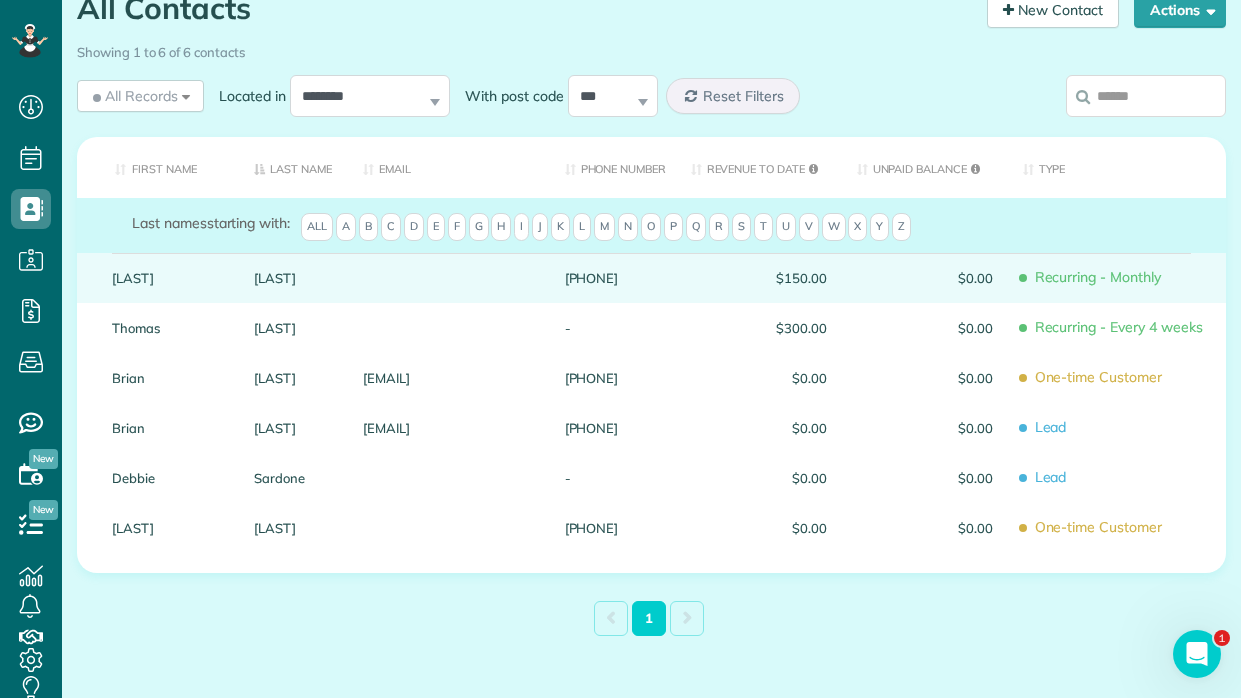 click on "$0.00" at bounding box center [925, 278] 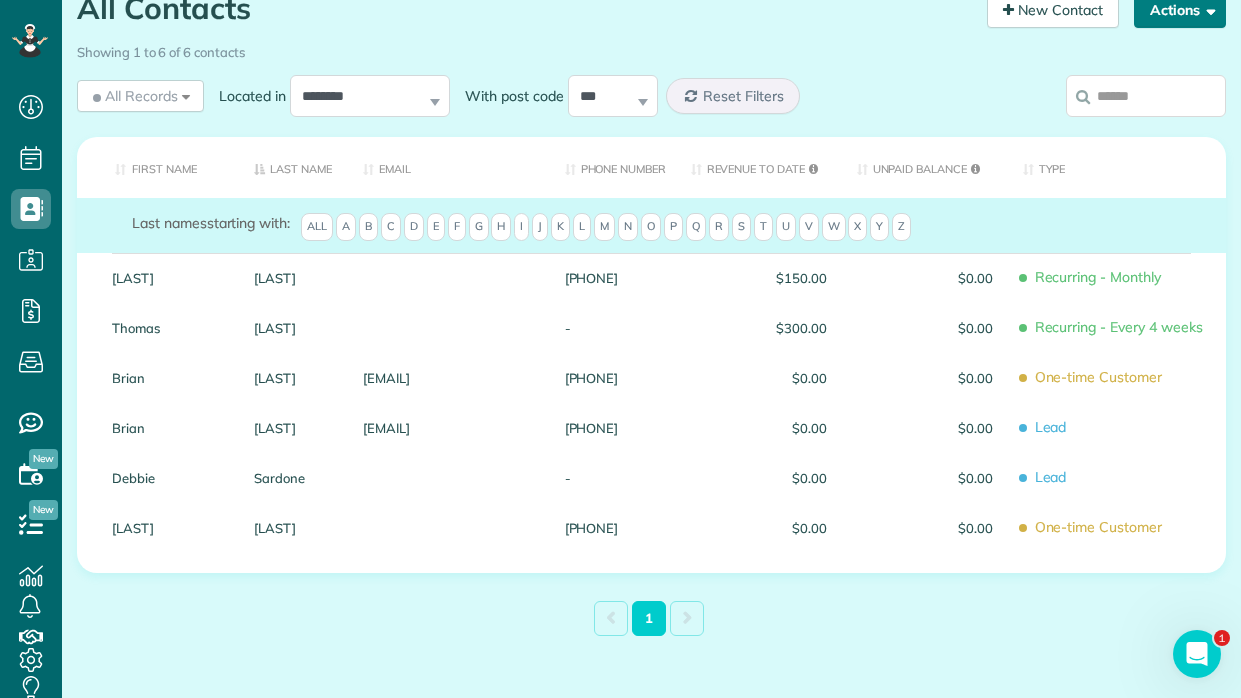 click on "Actions" at bounding box center [1180, 10] 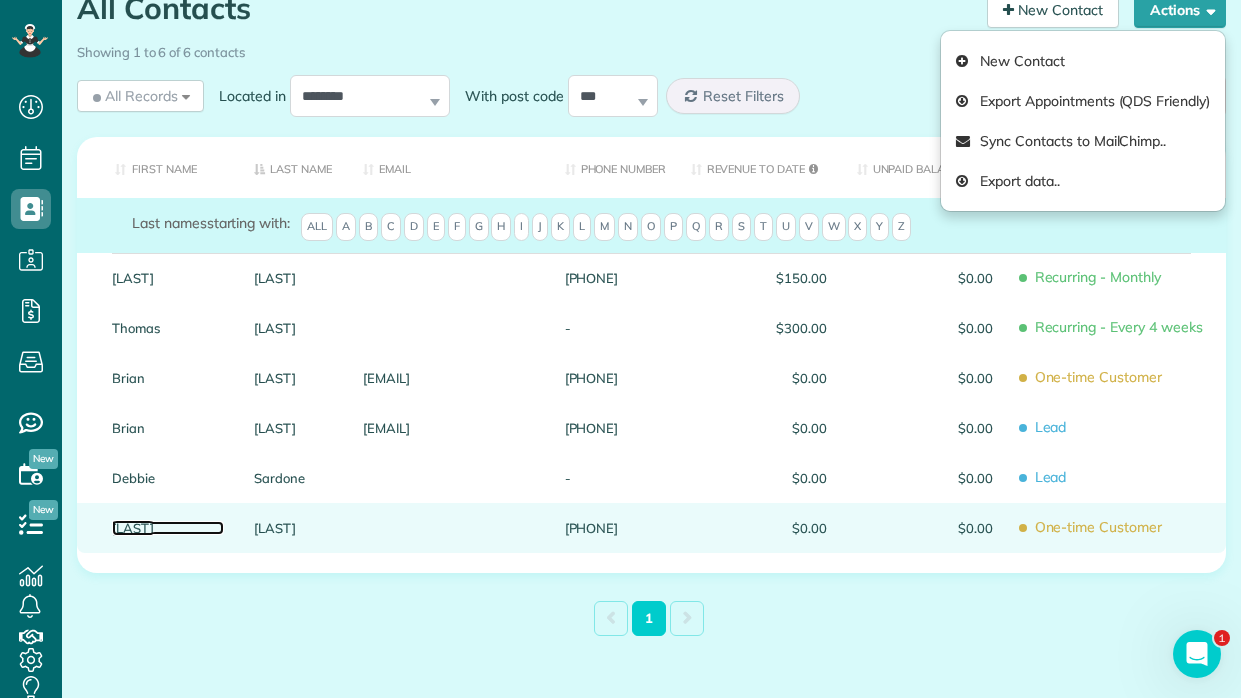 click on "Moti" at bounding box center (168, 528) 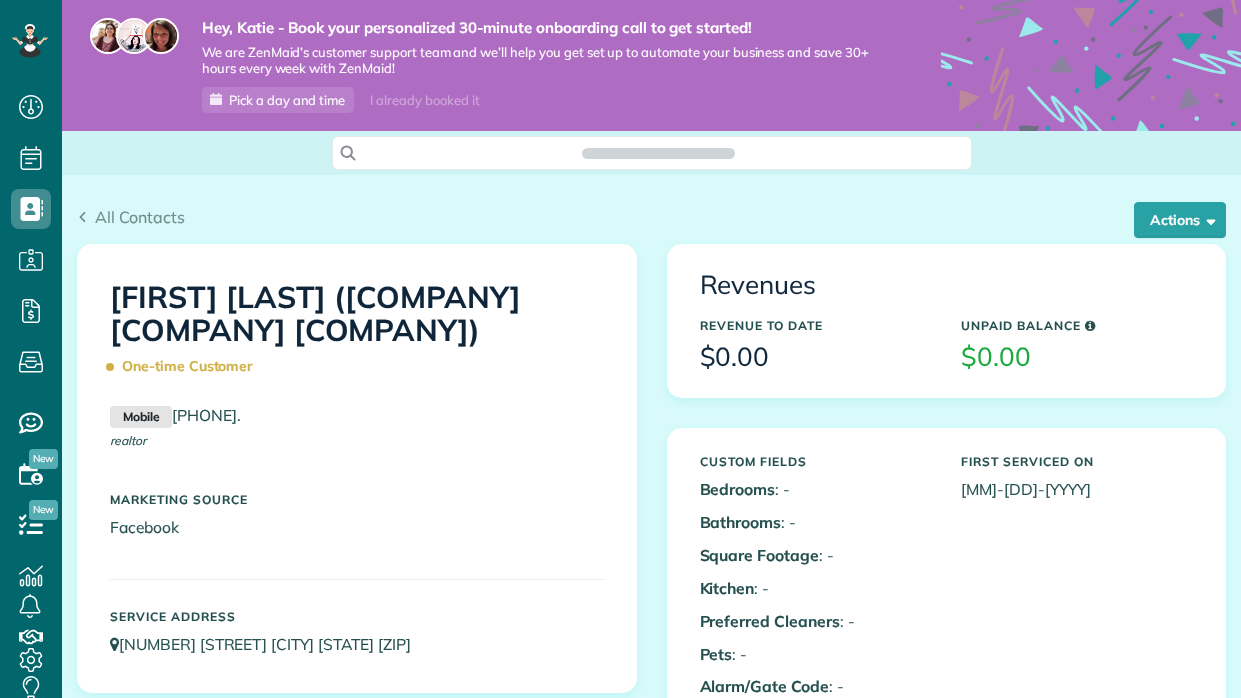 scroll, scrollTop: 0, scrollLeft: 0, axis: both 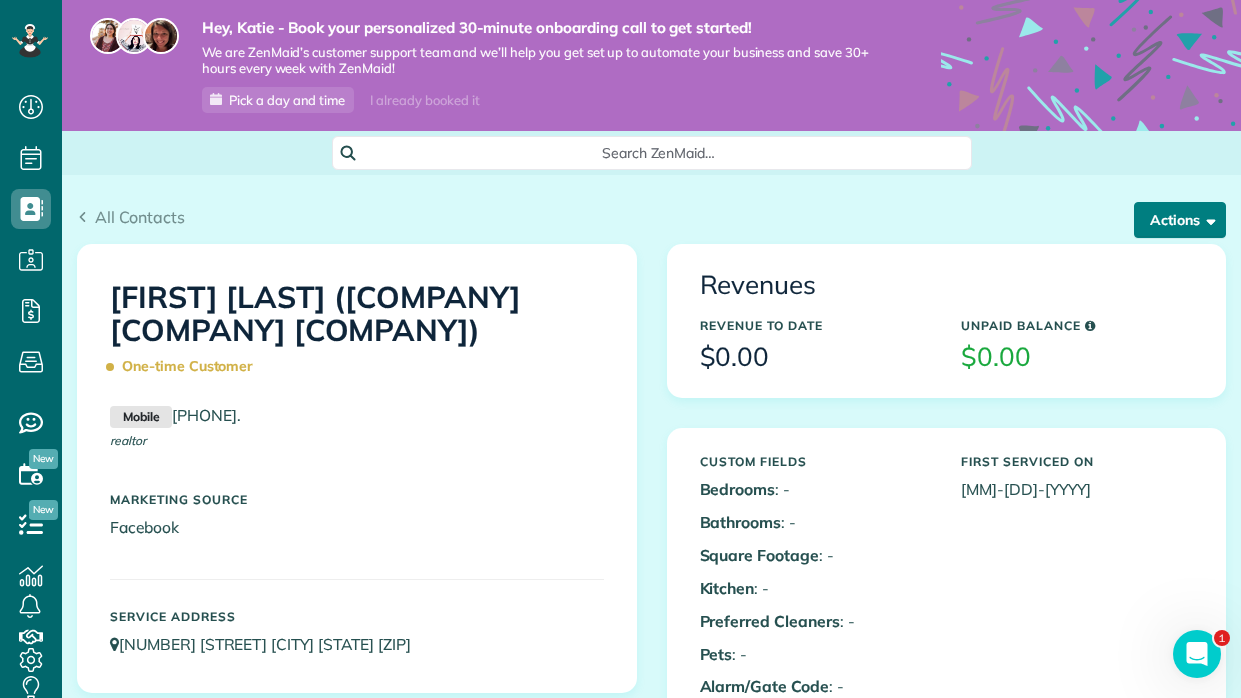 click at bounding box center (1207, 219) 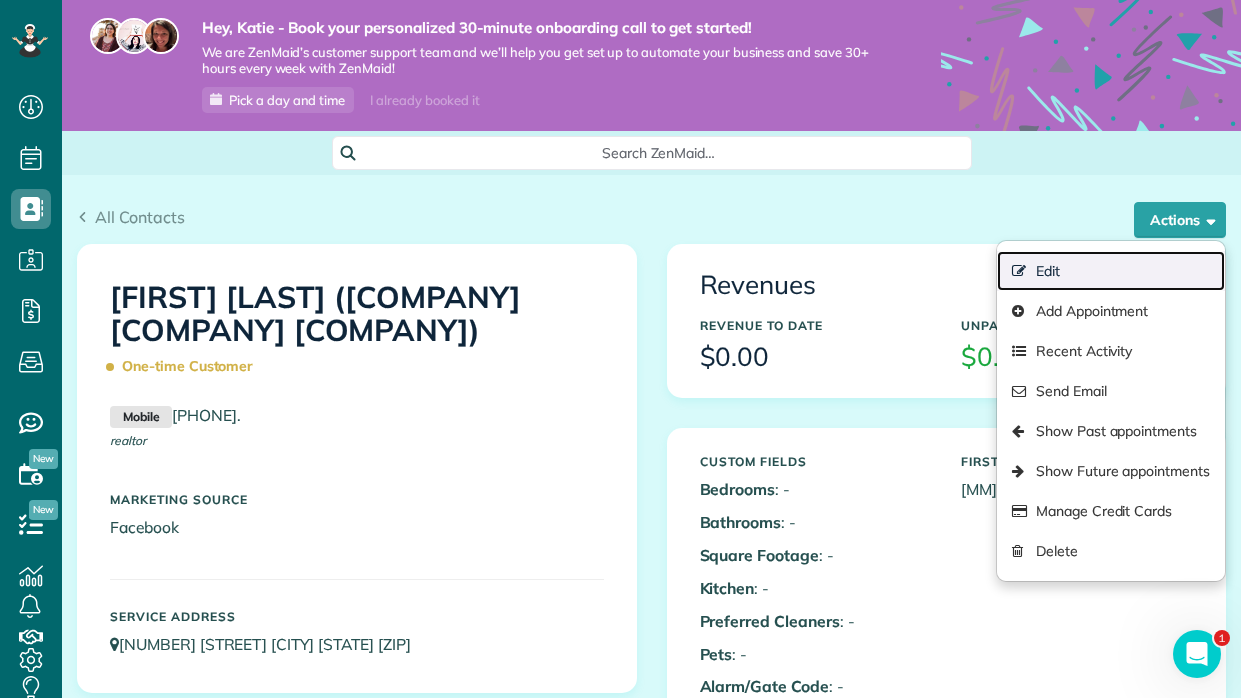 click on "Edit" at bounding box center (1111, 271) 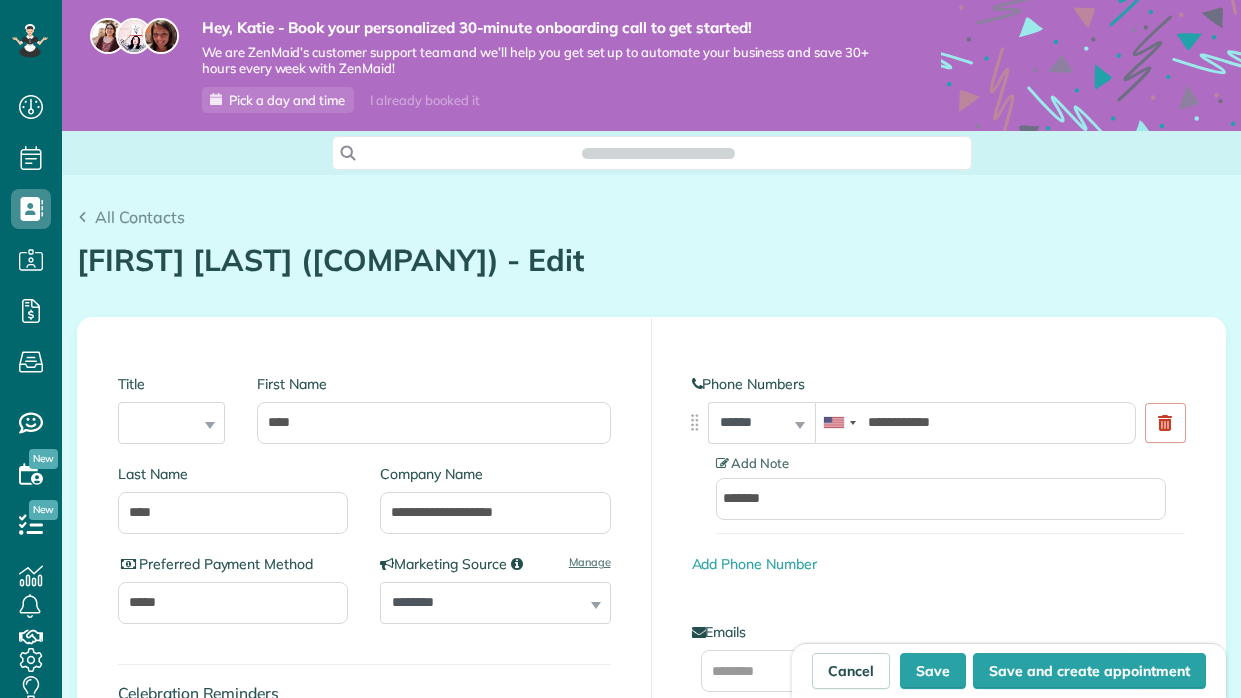 scroll, scrollTop: 0, scrollLeft: 0, axis: both 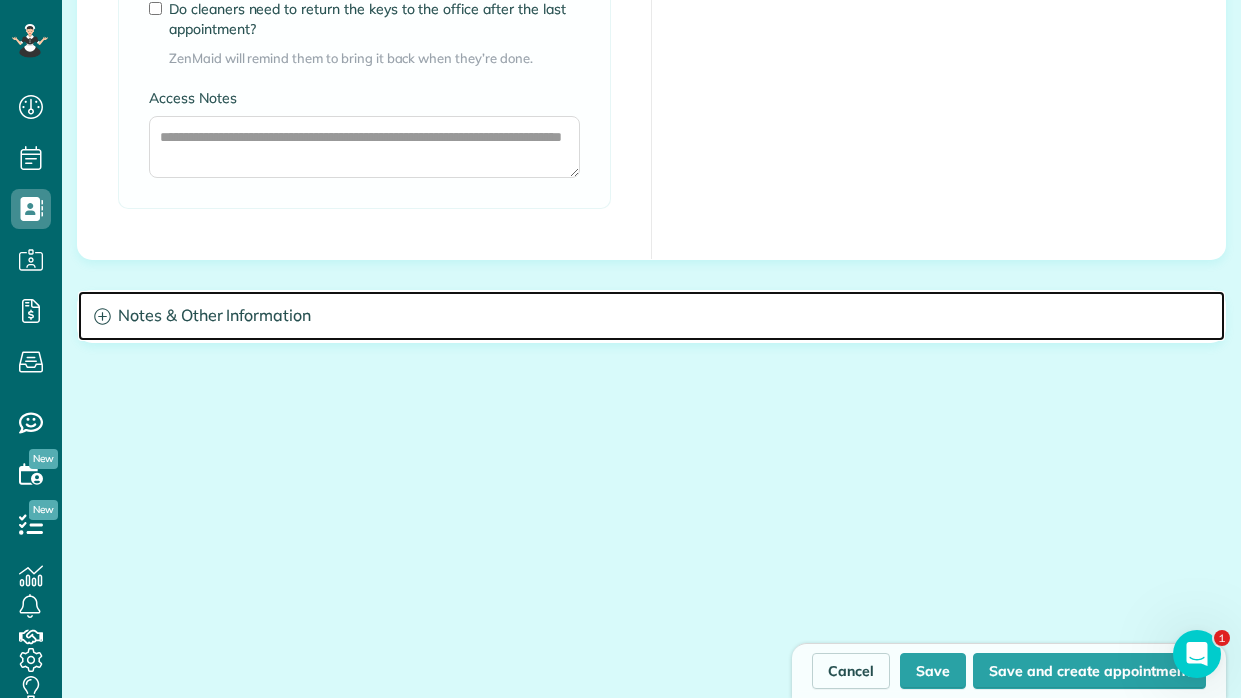 click on "Notes & Other Information" at bounding box center (651, 316) 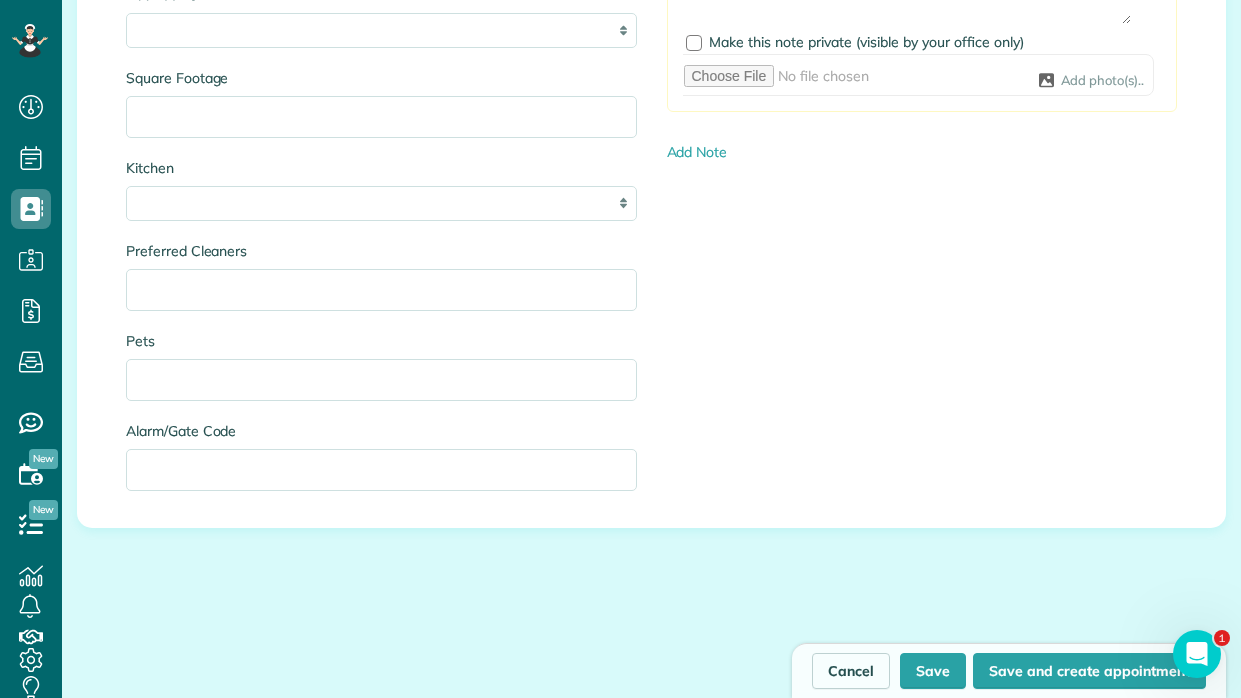 scroll, scrollTop: 2329, scrollLeft: 0, axis: vertical 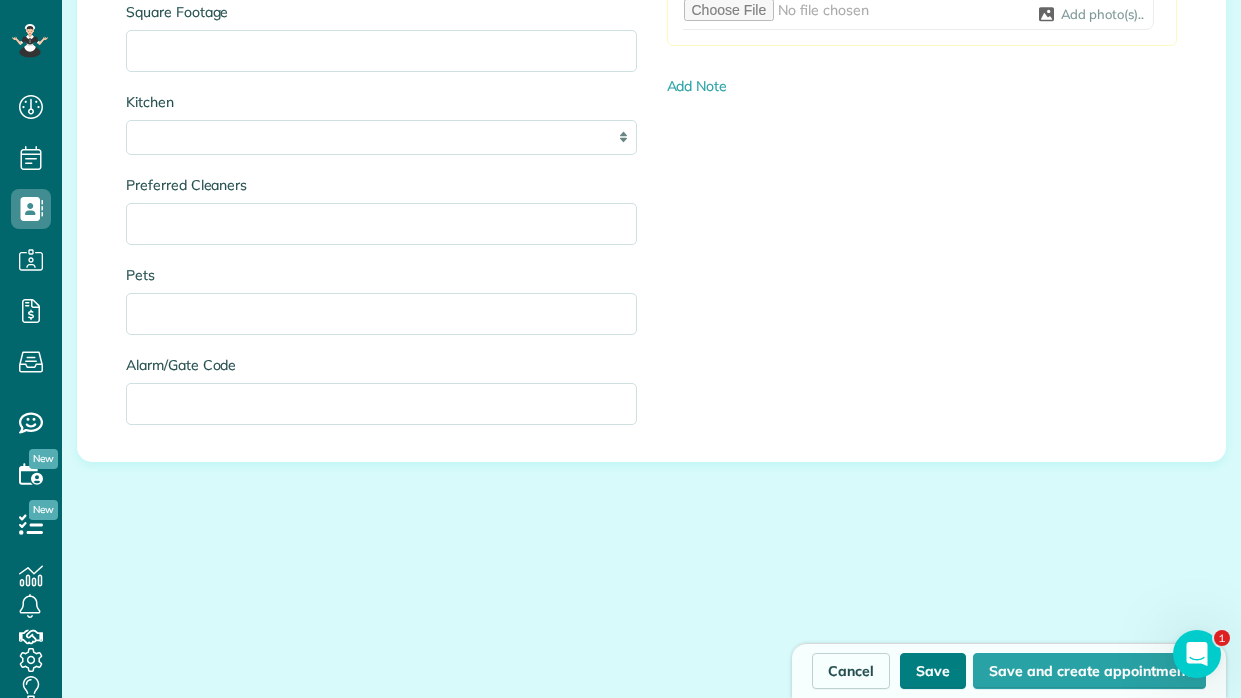 click on "Save" at bounding box center (933, 671) 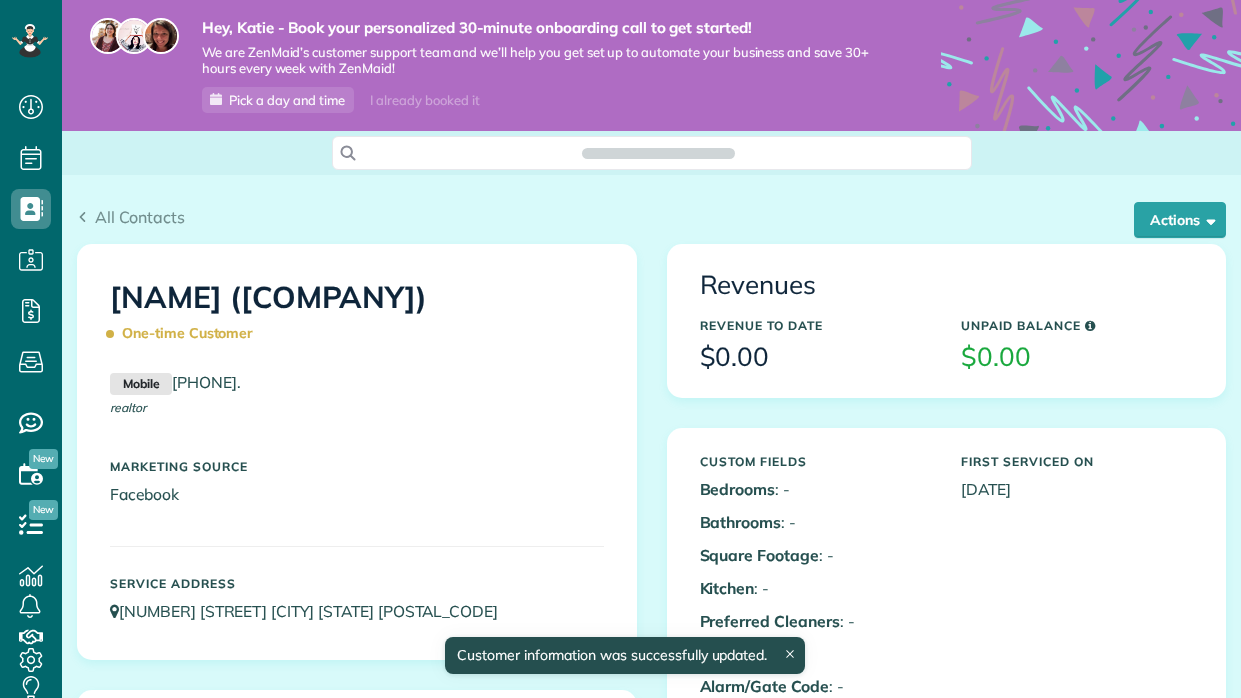 click on "Moti Tobi (Moti Tobi Properties)
One-time Customer
Mobile
(678) 613-1765
.
realtor
Marketing Source
Facebook
Service Address
2960 Donita Drive Vestavia Hills AL 35243
Service ratings
No ratings from Moti Tobi (Moti Tobi Properties) yet." at bounding box center [651, 545] 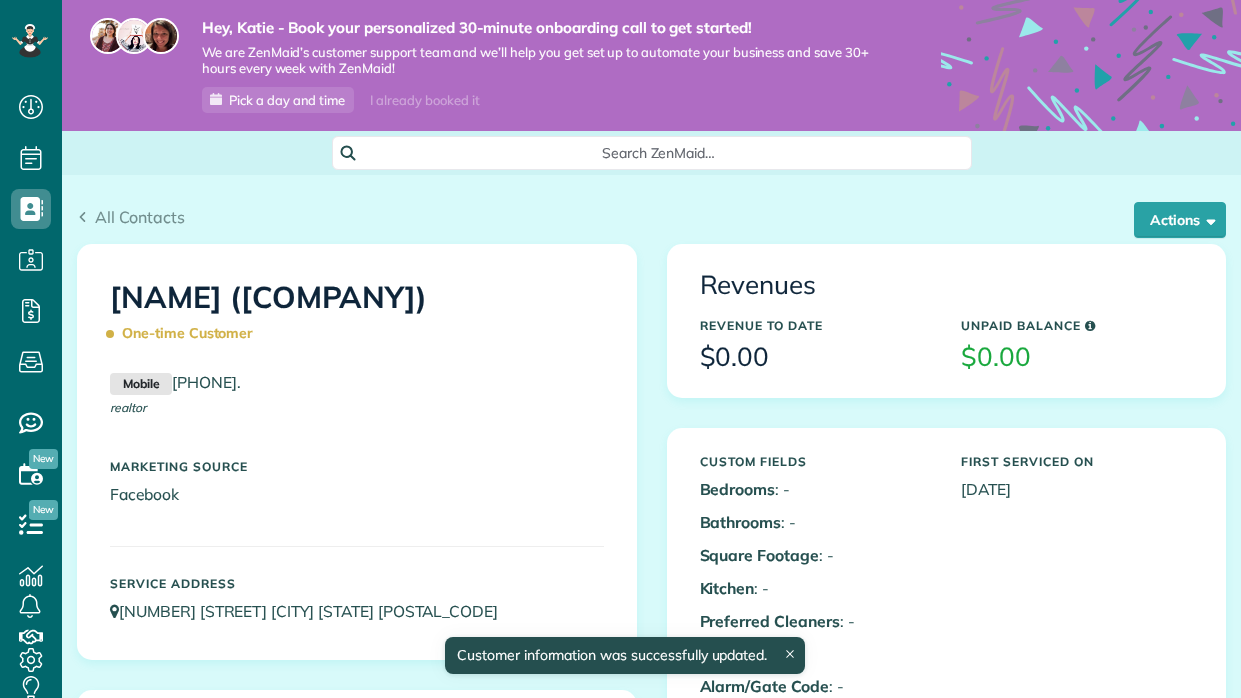 scroll, scrollTop: 697, scrollLeft: 61, axis: both 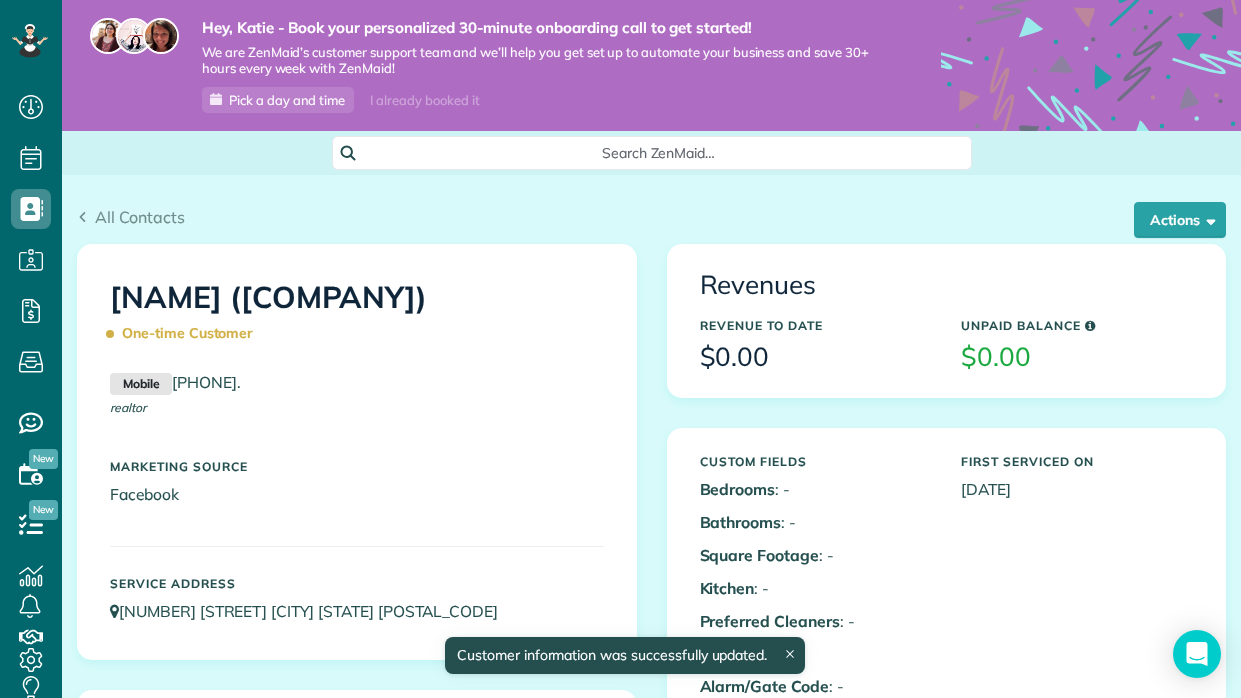 click on "Search ZenMaid…" at bounding box center [651, 153] 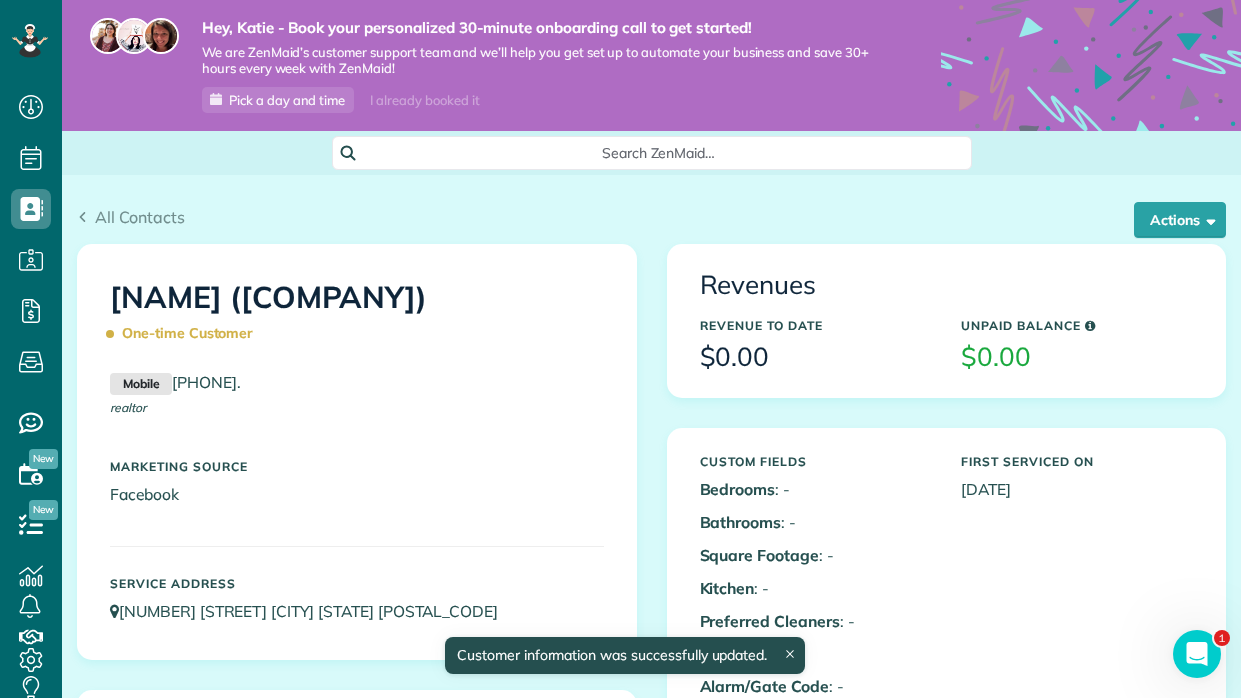 scroll, scrollTop: 0, scrollLeft: 0, axis: both 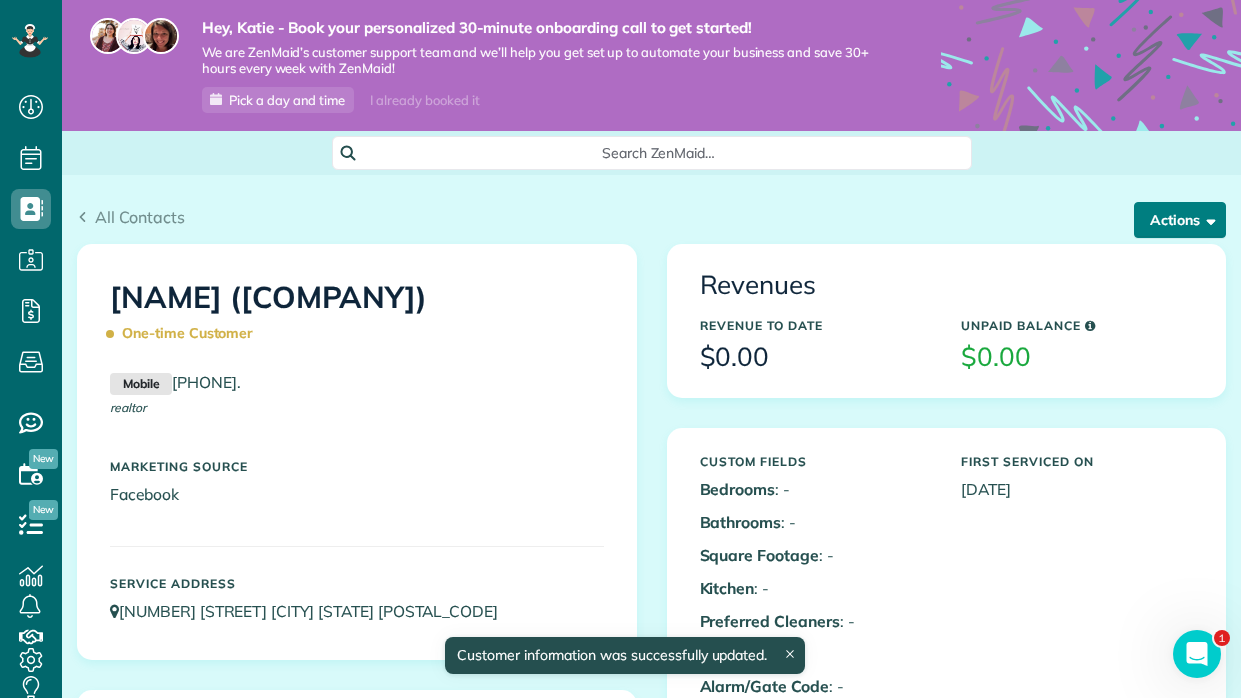 click on "Actions" at bounding box center [1180, 220] 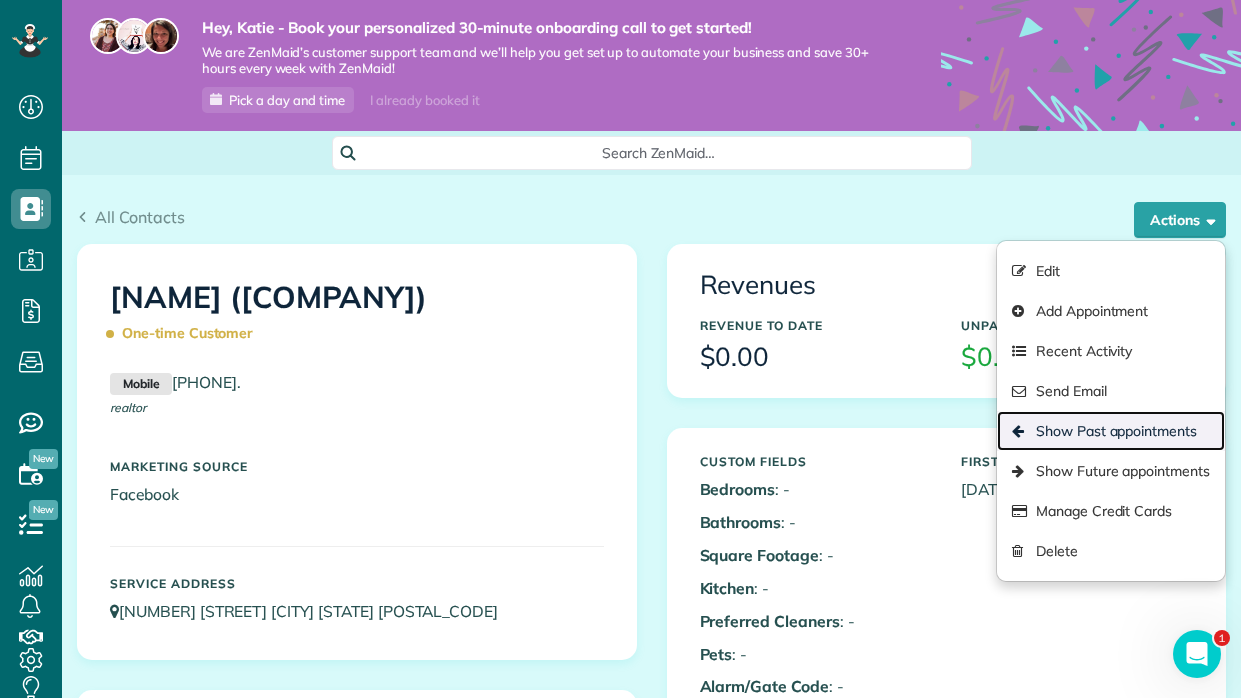 click on "Show Past appointments" at bounding box center (1111, 431) 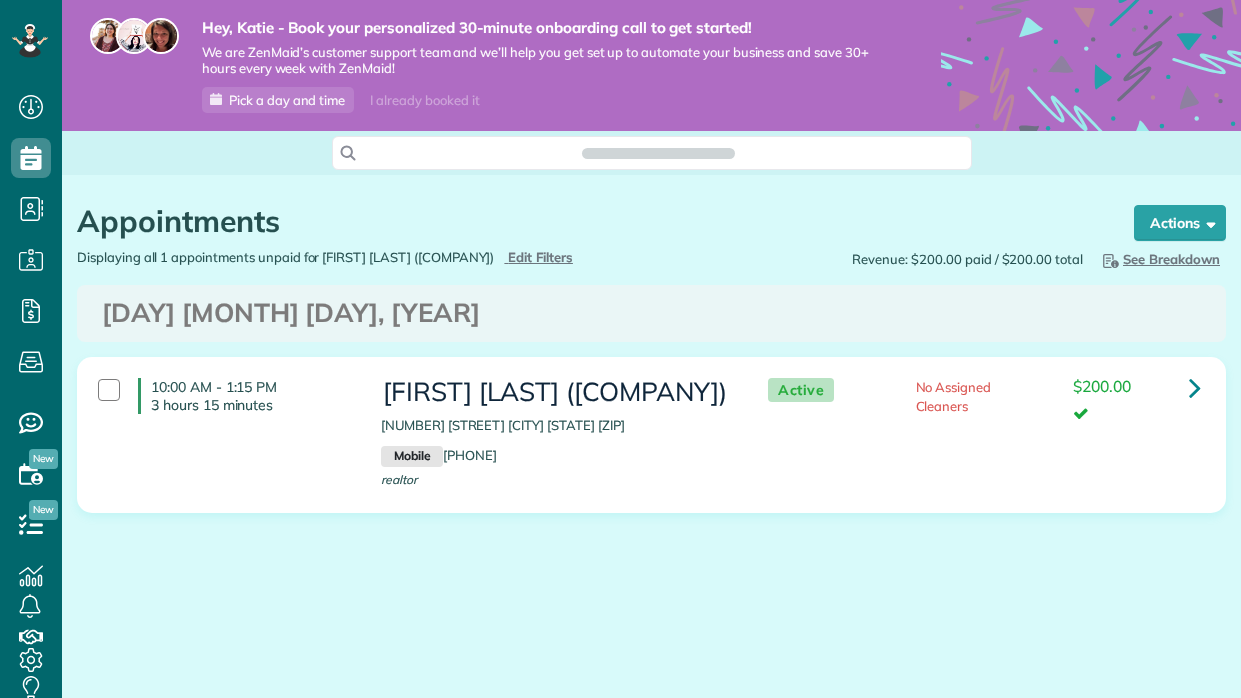 scroll, scrollTop: 0, scrollLeft: 0, axis: both 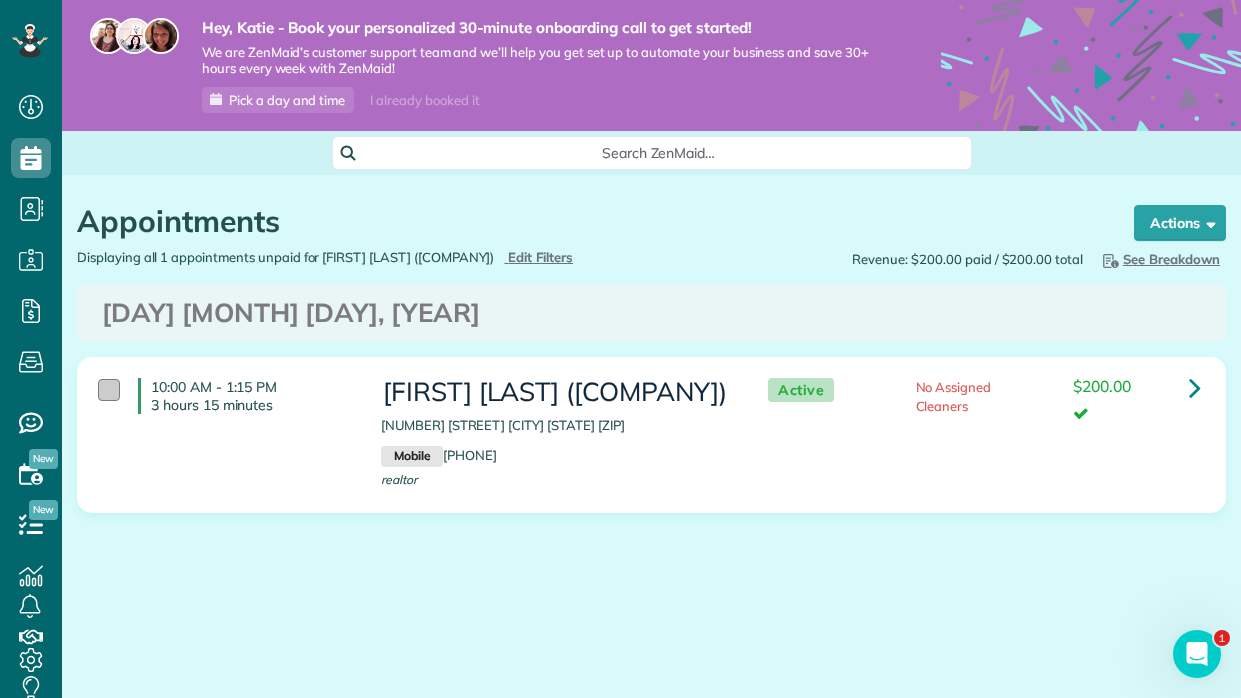 click at bounding box center [109, 390] 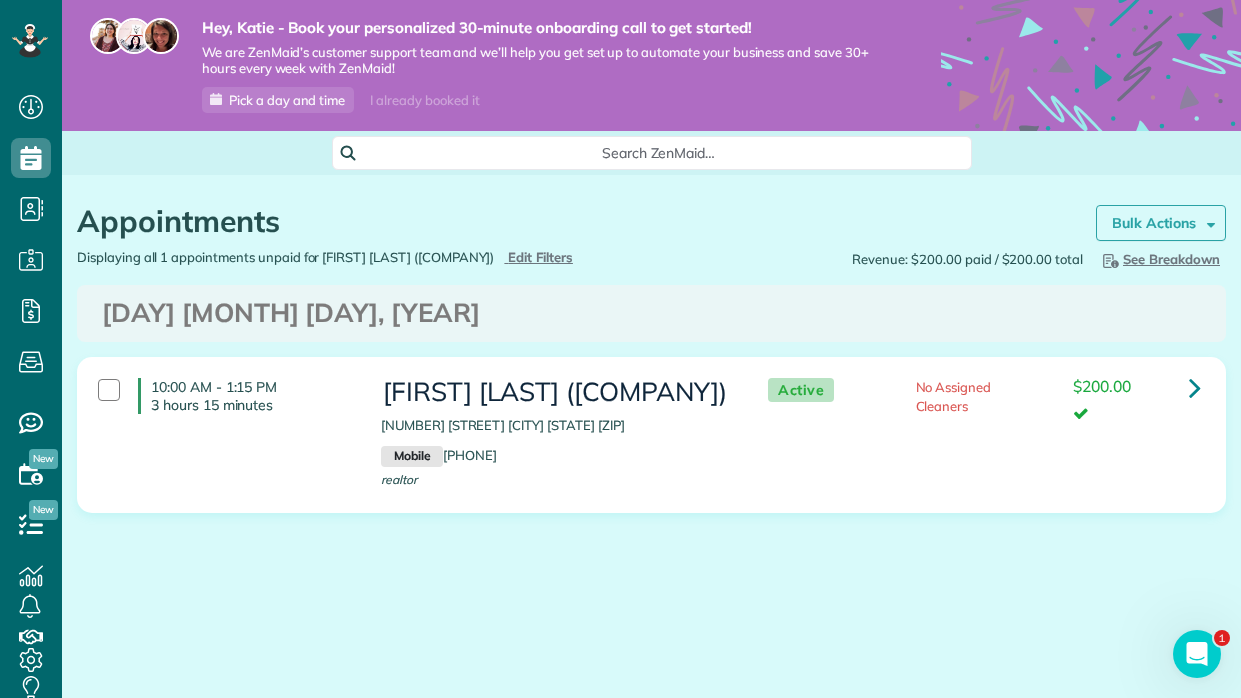 click on "Bulk Actions" at bounding box center [1161, 223] 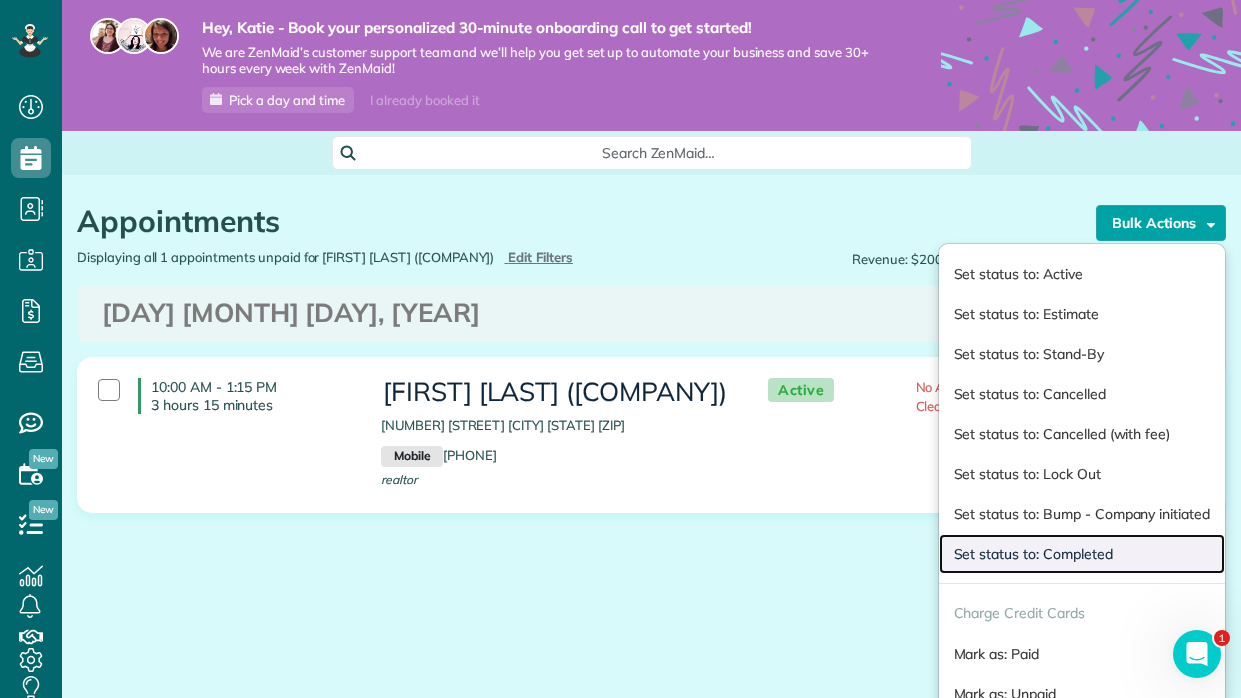 click on "Set status to: Completed" at bounding box center (1082, 554) 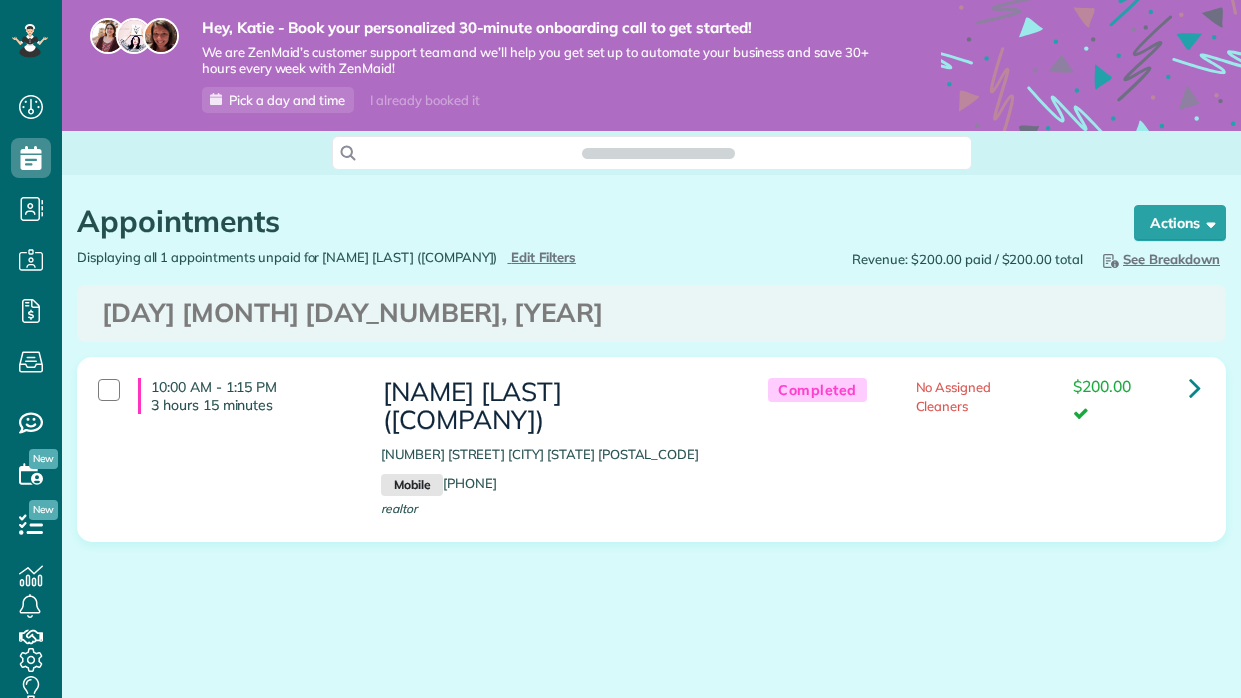 scroll, scrollTop: 0, scrollLeft: 0, axis: both 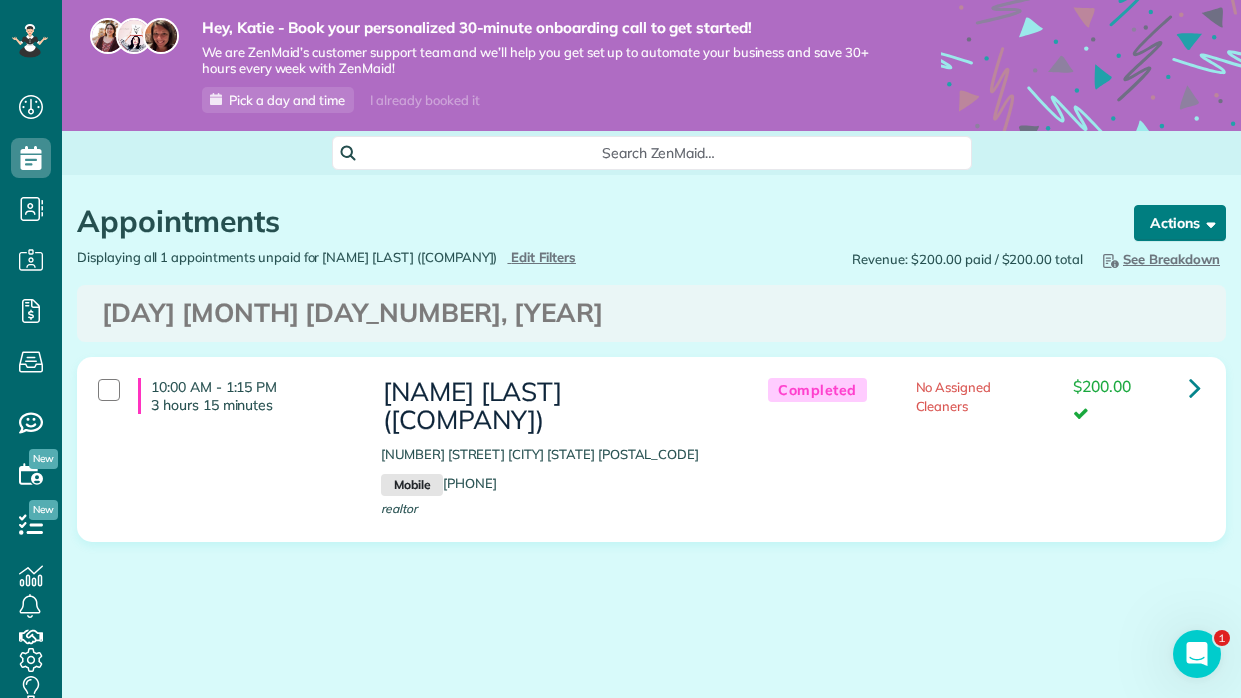 click on "Actions" at bounding box center [1180, 223] 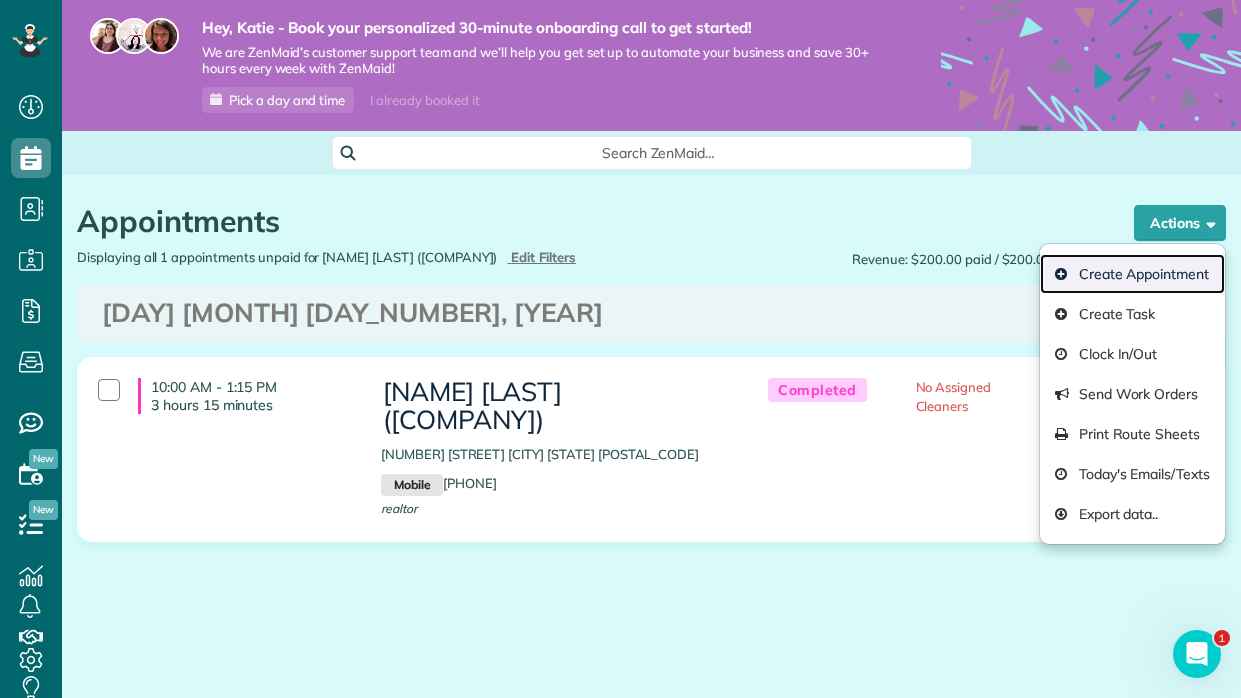 click on "Create Appointment" at bounding box center [1132, 274] 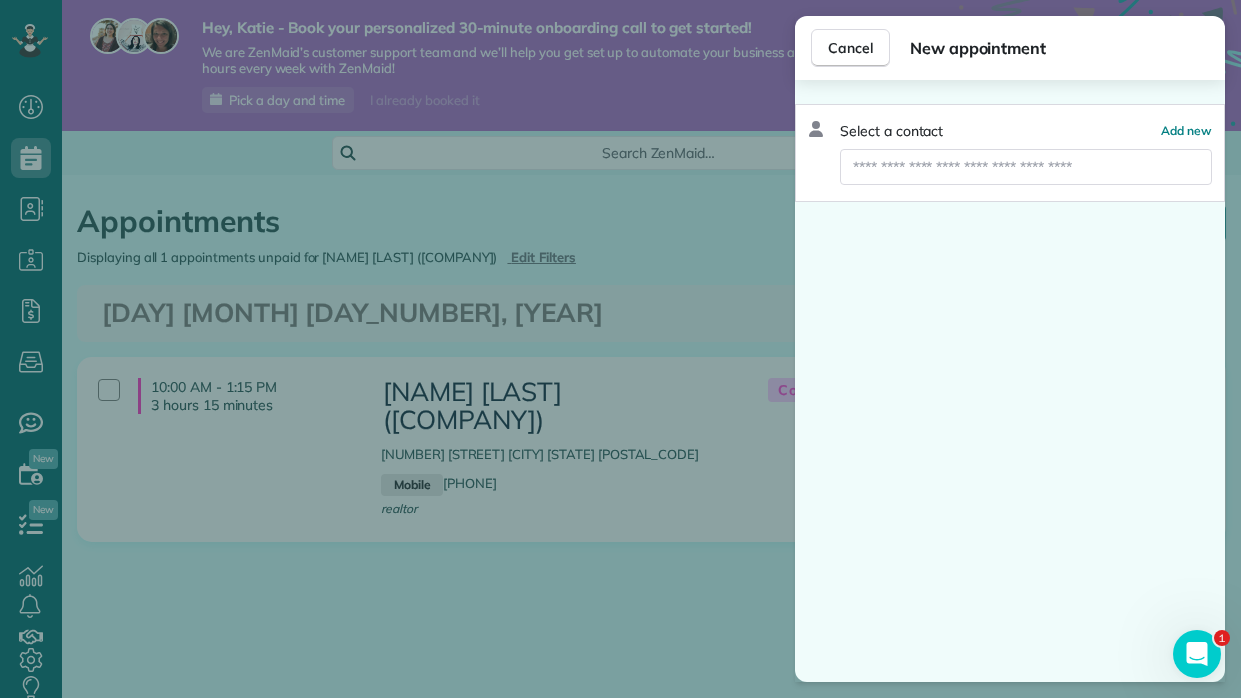 click on "Cancel New appointment Select a contact Add new" at bounding box center [620, 349] 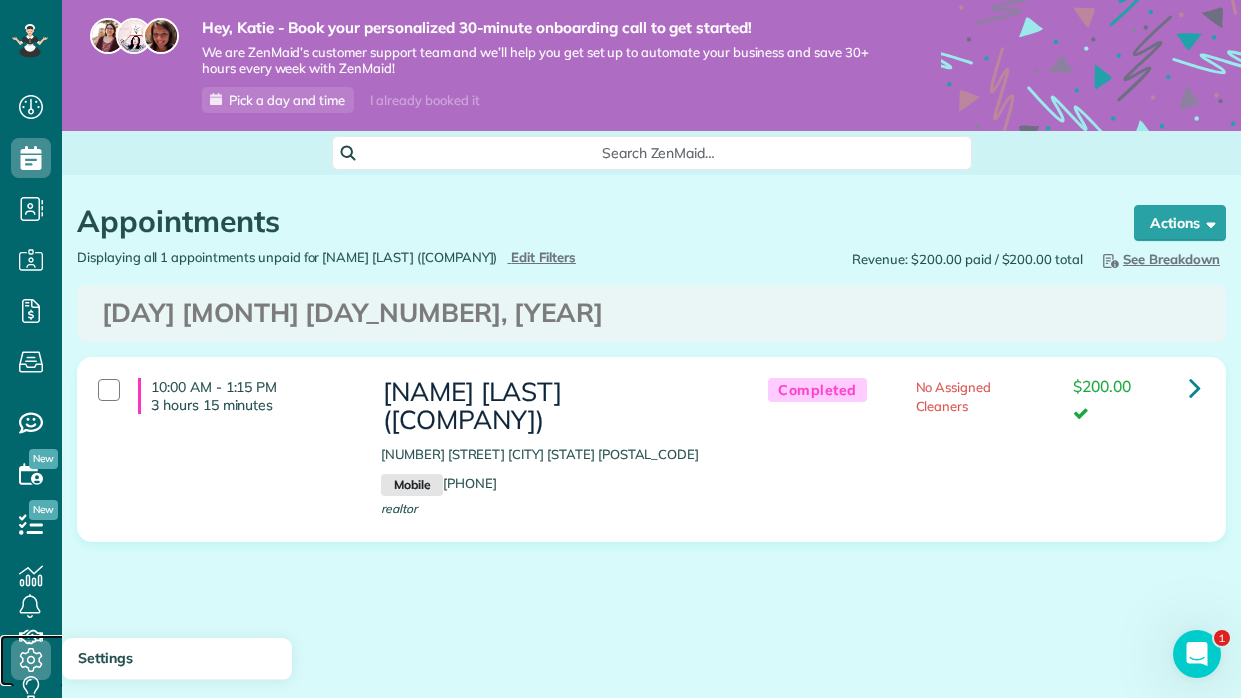 click 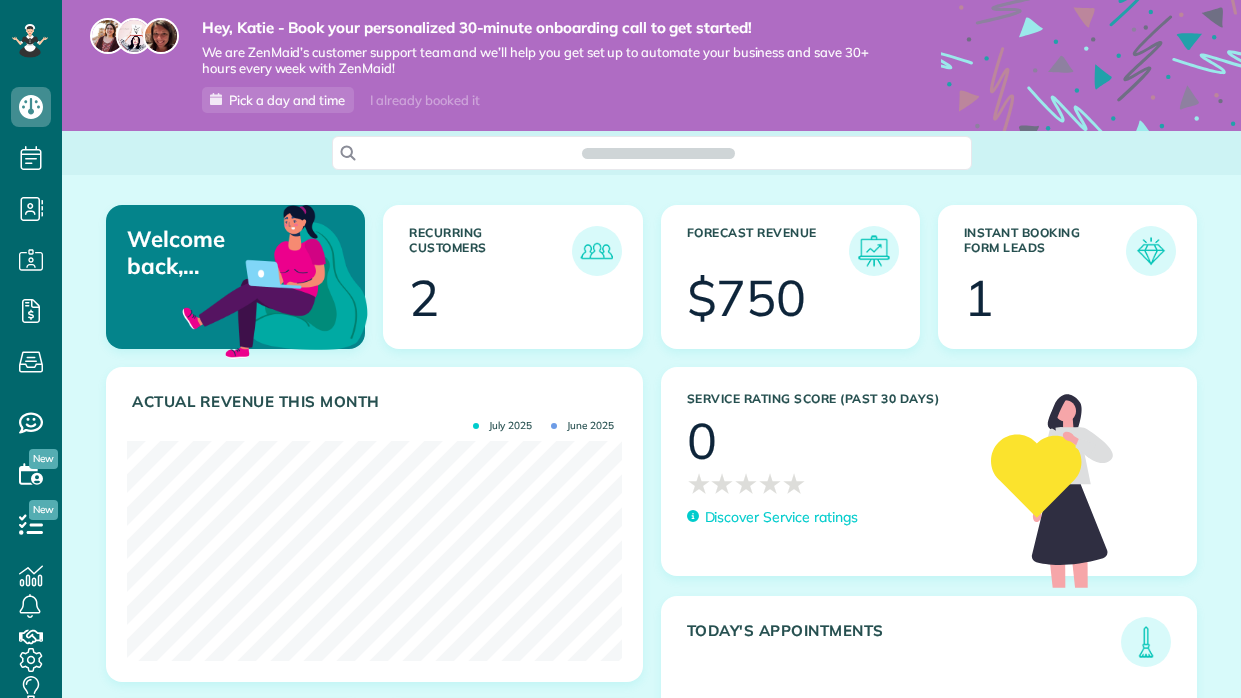 scroll, scrollTop: 0, scrollLeft: 0, axis: both 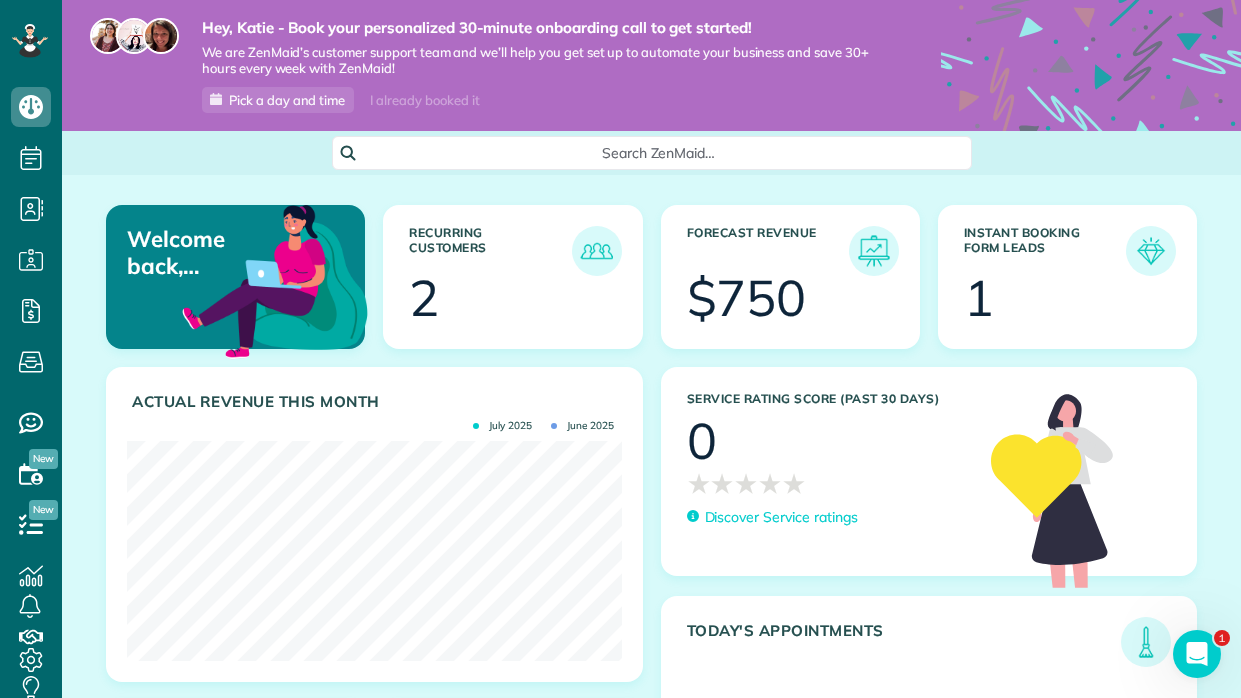 click on "Instant Booking Form Leads" at bounding box center [1045, 251] 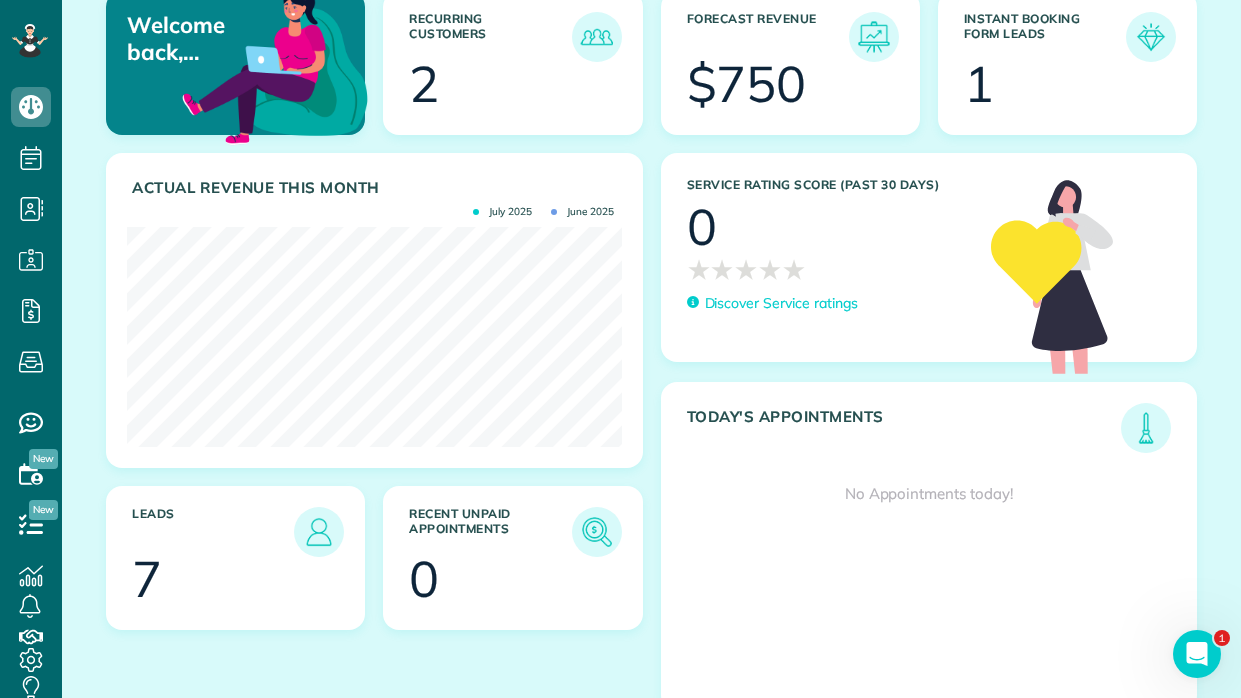 scroll, scrollTop: 215, scrollLeft: 0, axis: vertical 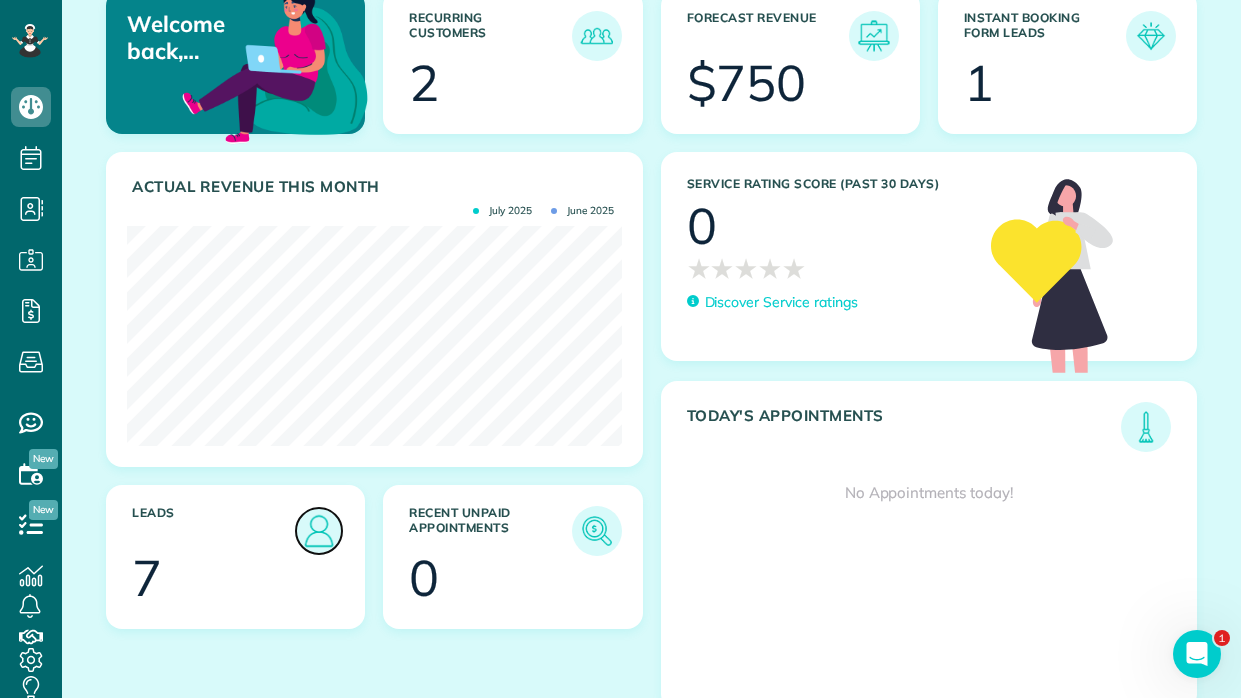 click at bounding box center (319, 531) 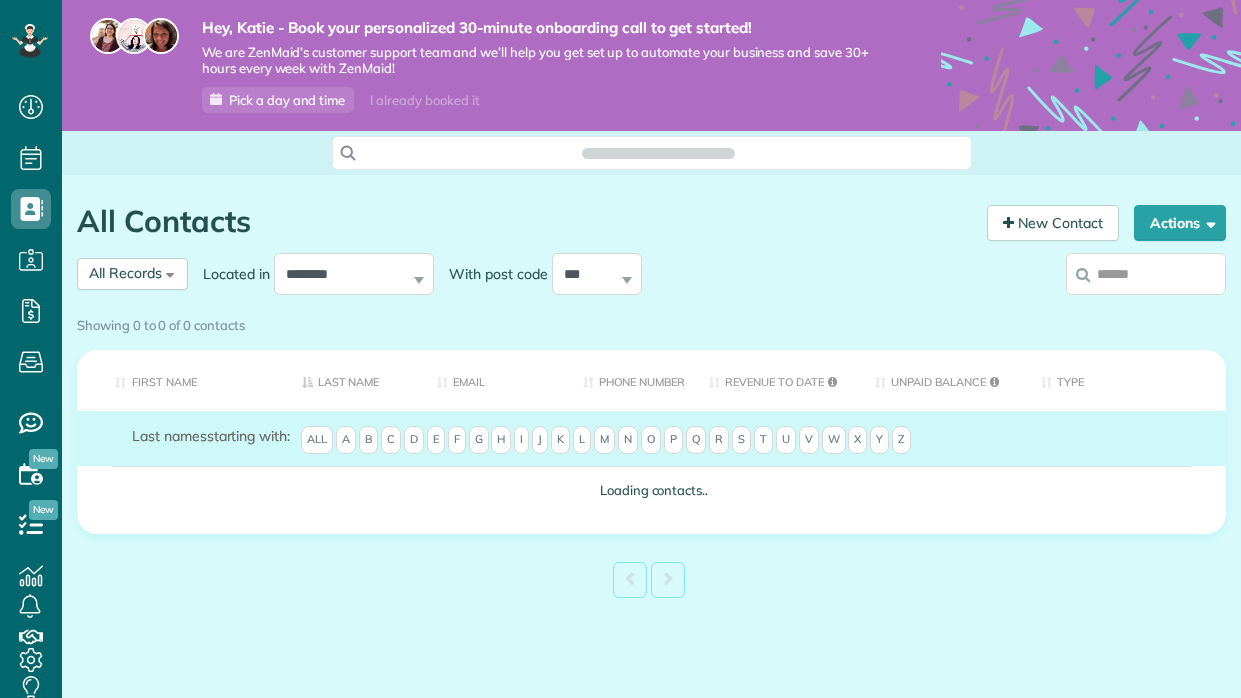 scroll, scrollTop: 0, scrollLeft: 0, axis: both 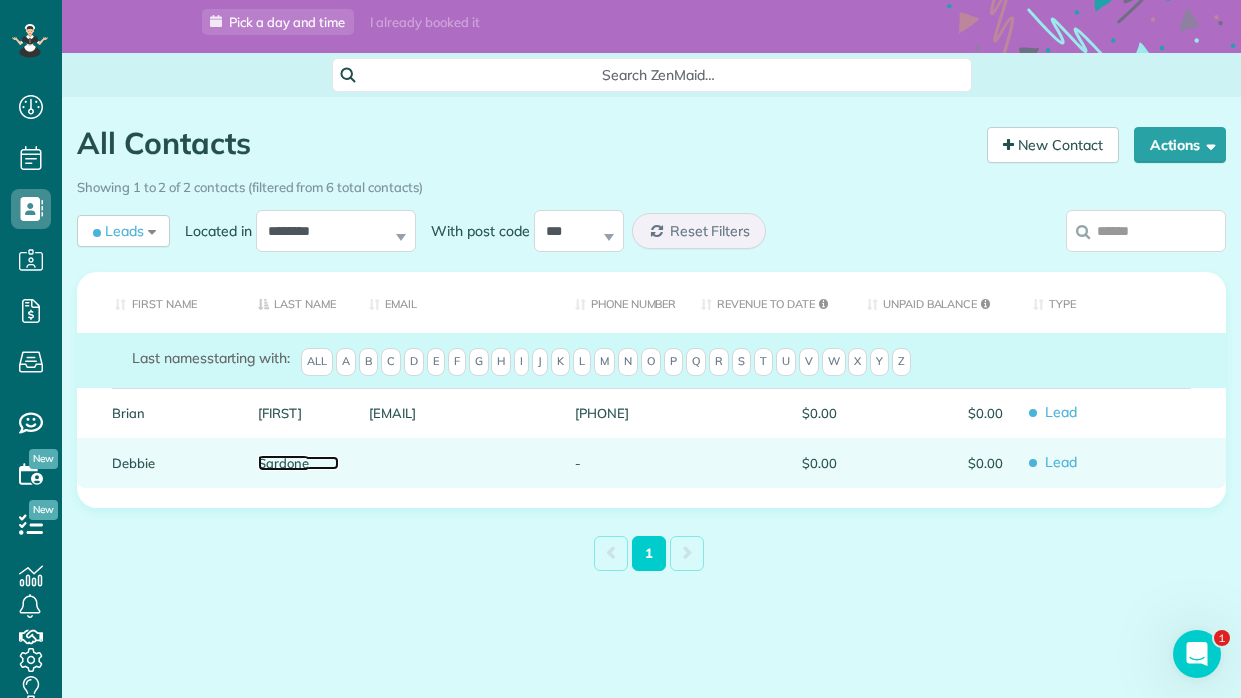 click on "Sardone" at bounding box center [298, 463] 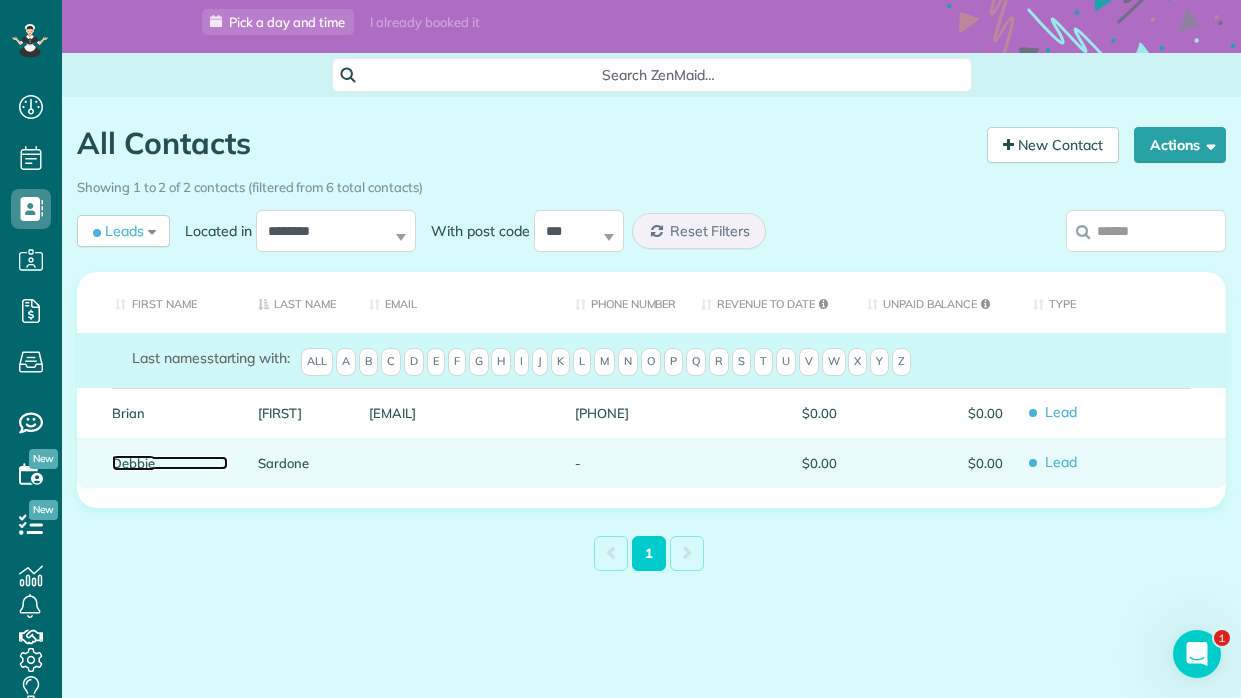 click on "Debbie" at bounding box center [170, 463] 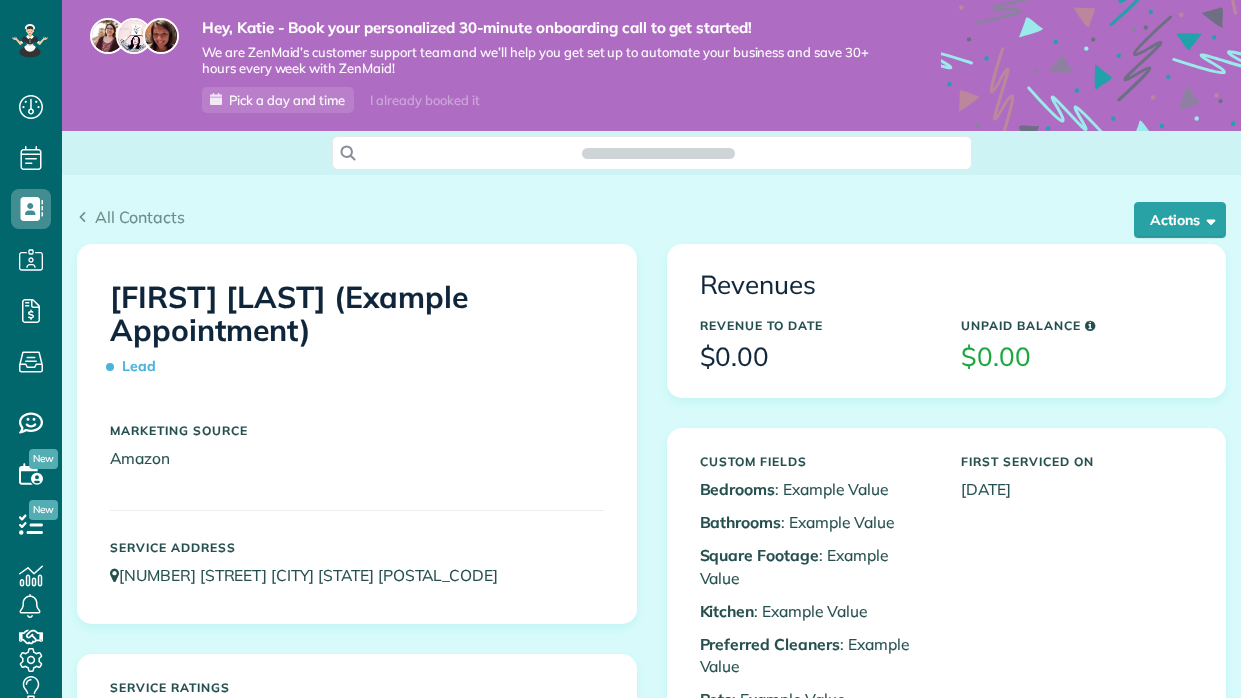 scroll, scrollTop: 0, scrollLeft: 0, axis: both 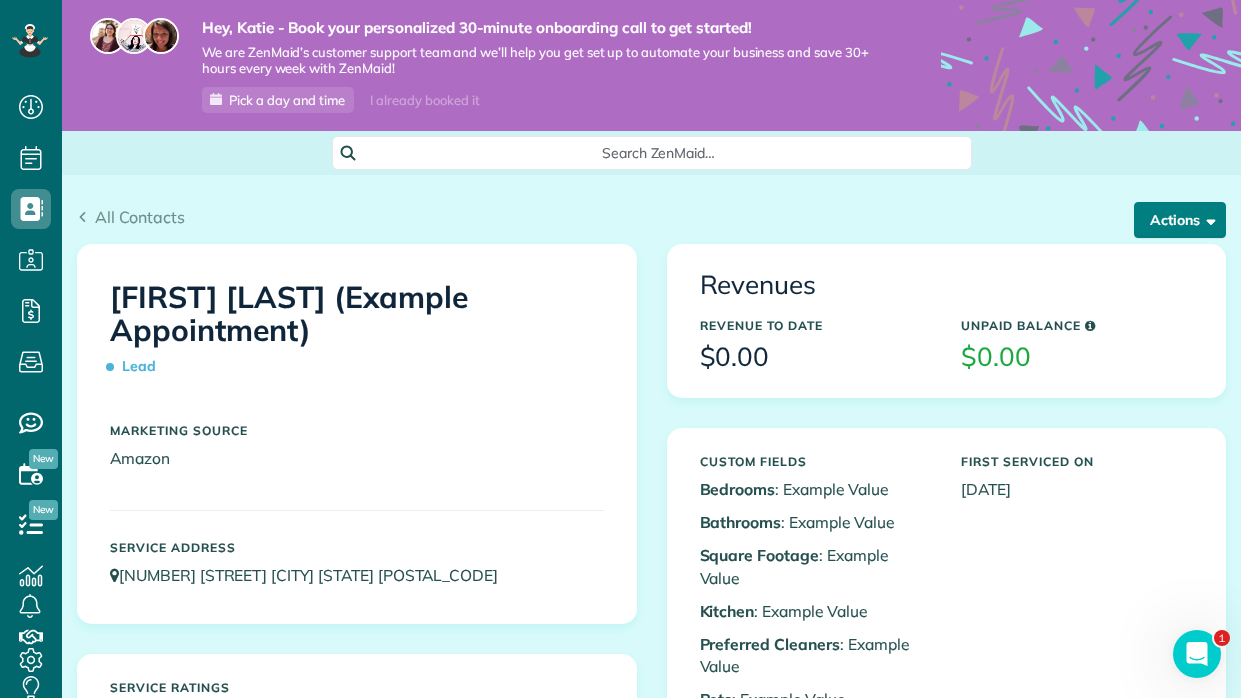 click on "Actions" at bounding box center [1180, 220] 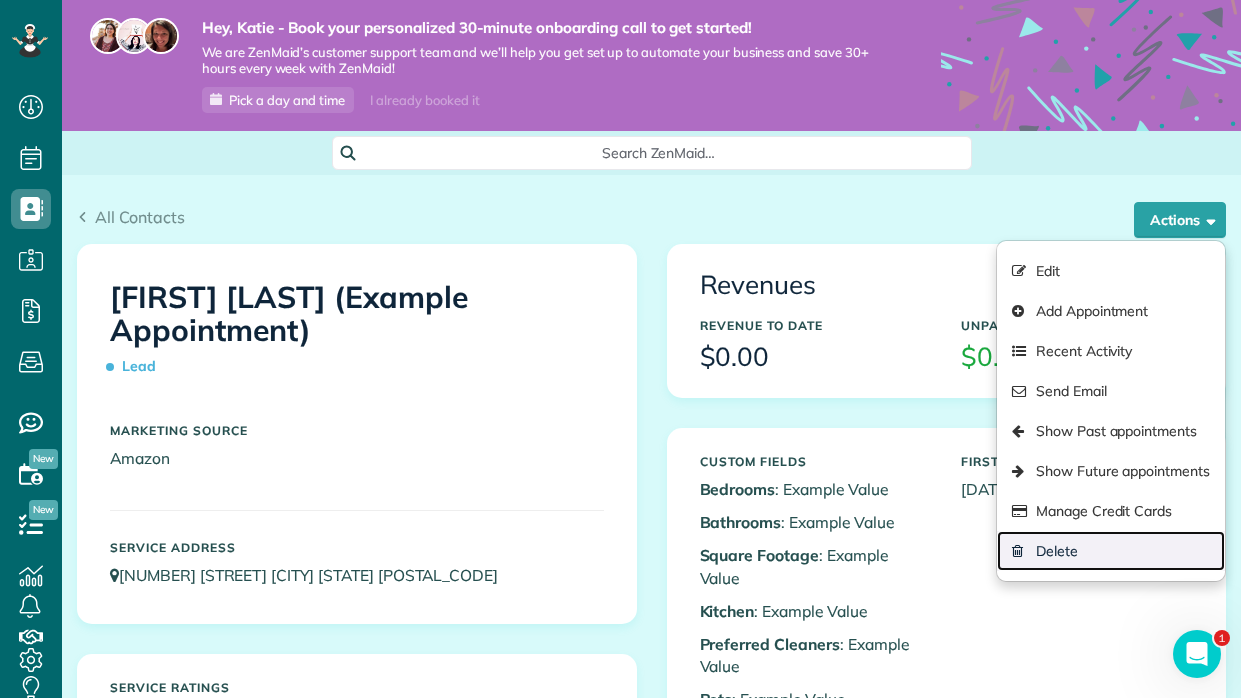 click on "Delete" at bounding box center [1111, 551] 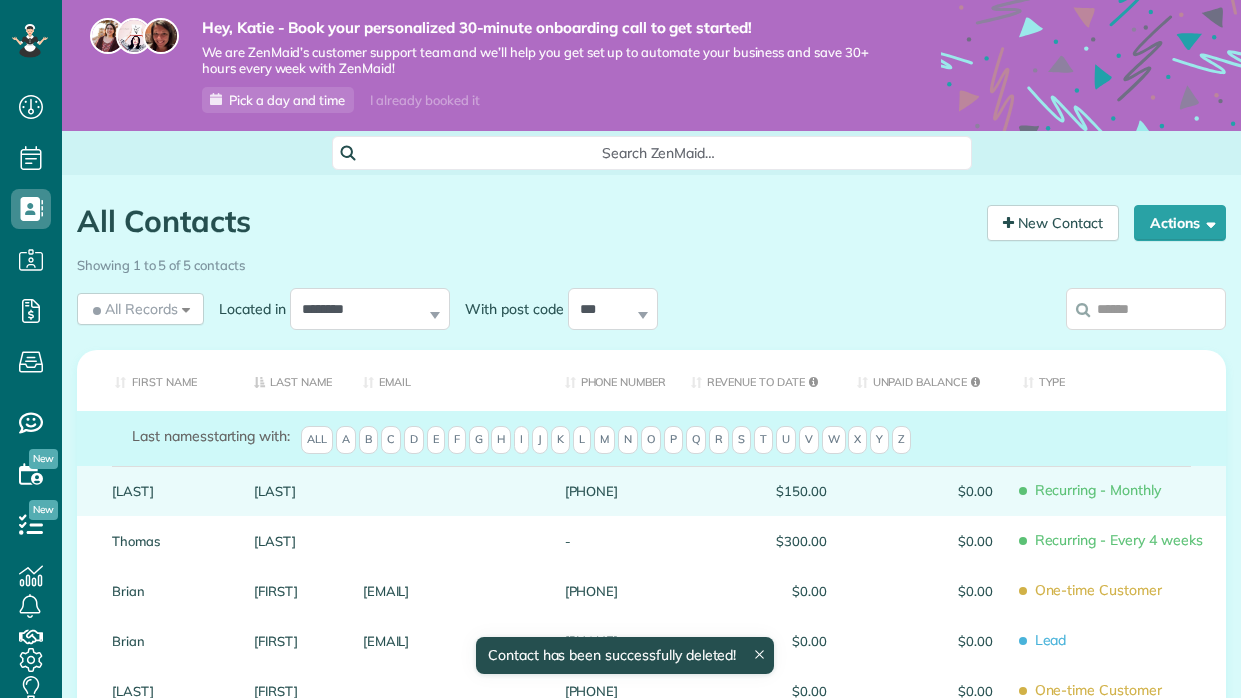 scroll, scrollTop: 0, scrollLeft: 0, axis: both 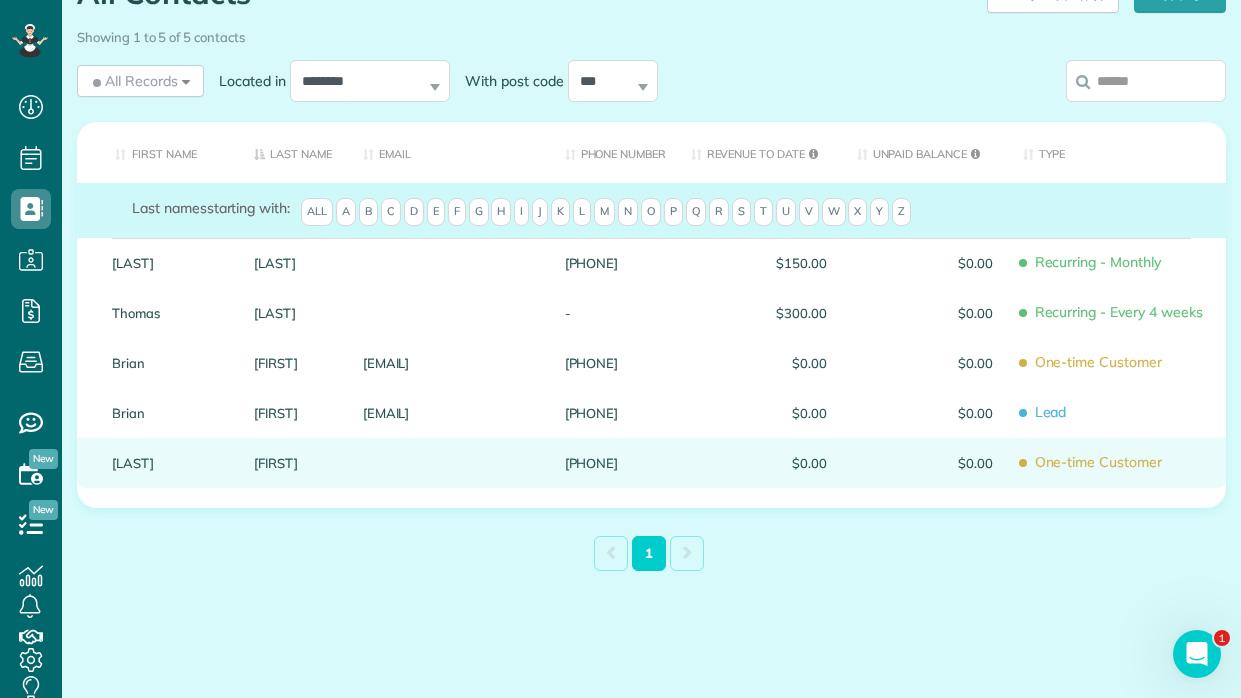click on "$0.00" at bounding box center [925, 463] 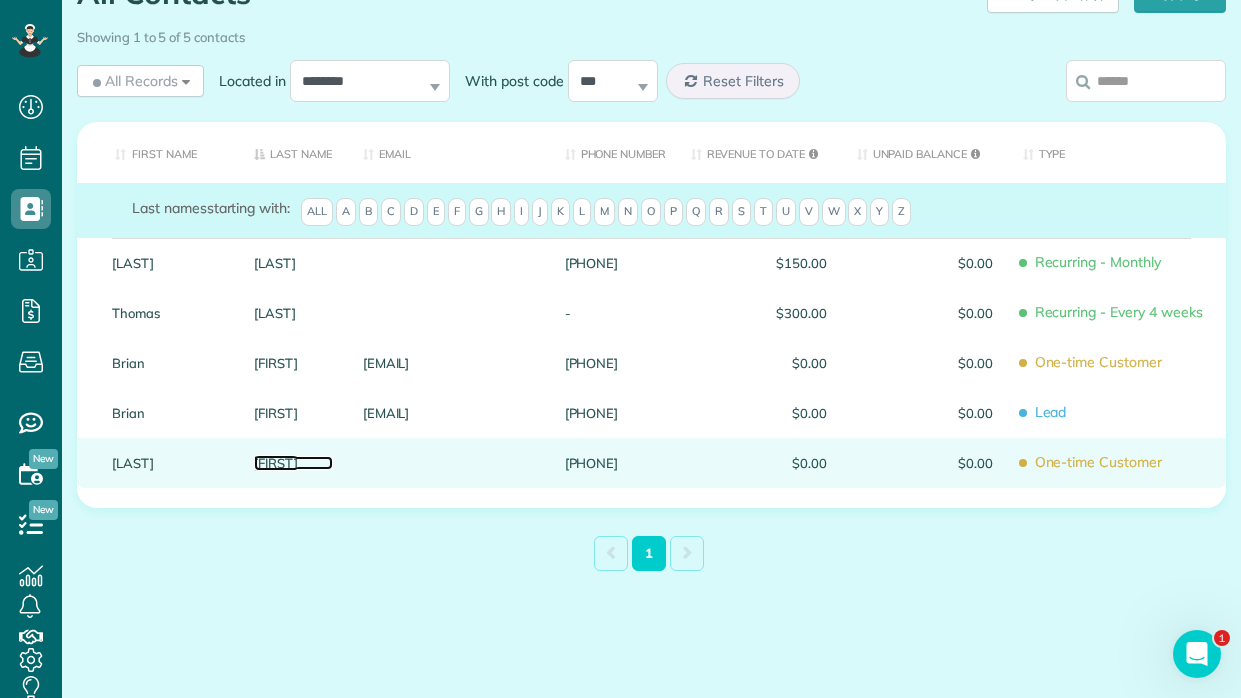 click on "Tobi" at bounding box center [293, 463] 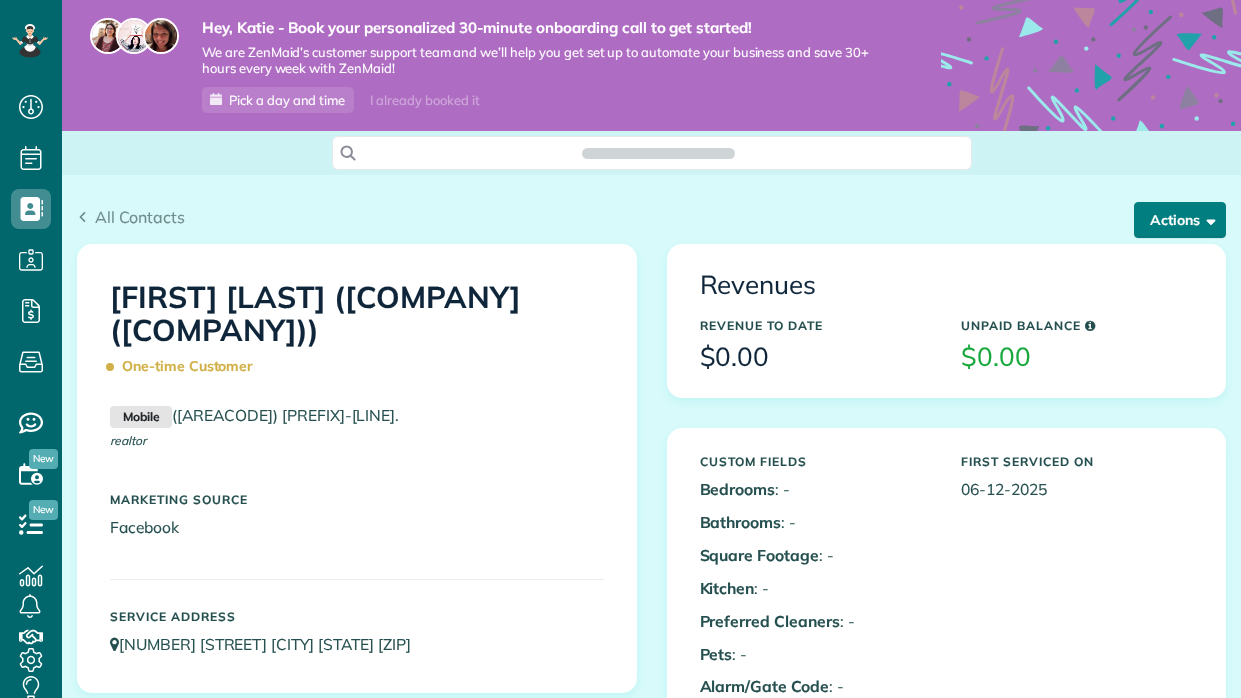 scroll, scrollTop: 0, scrollLeft: 0, axis: both 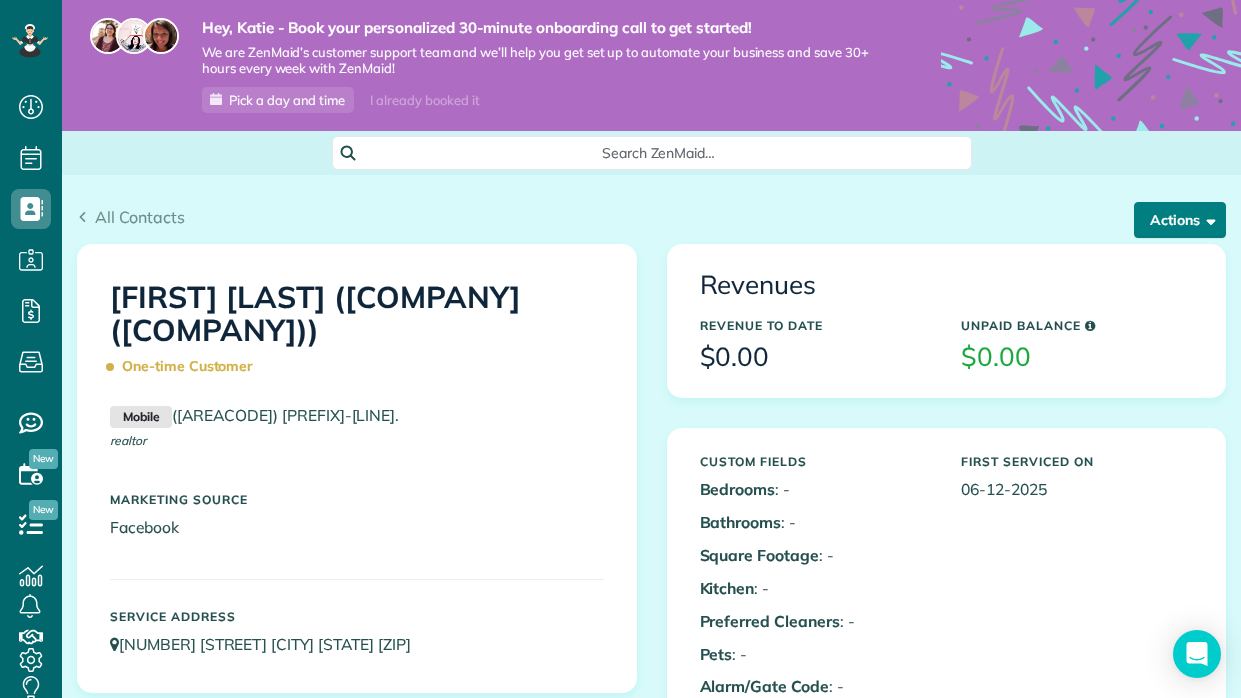 click on "Actions" at bounding box center (1180, 220) 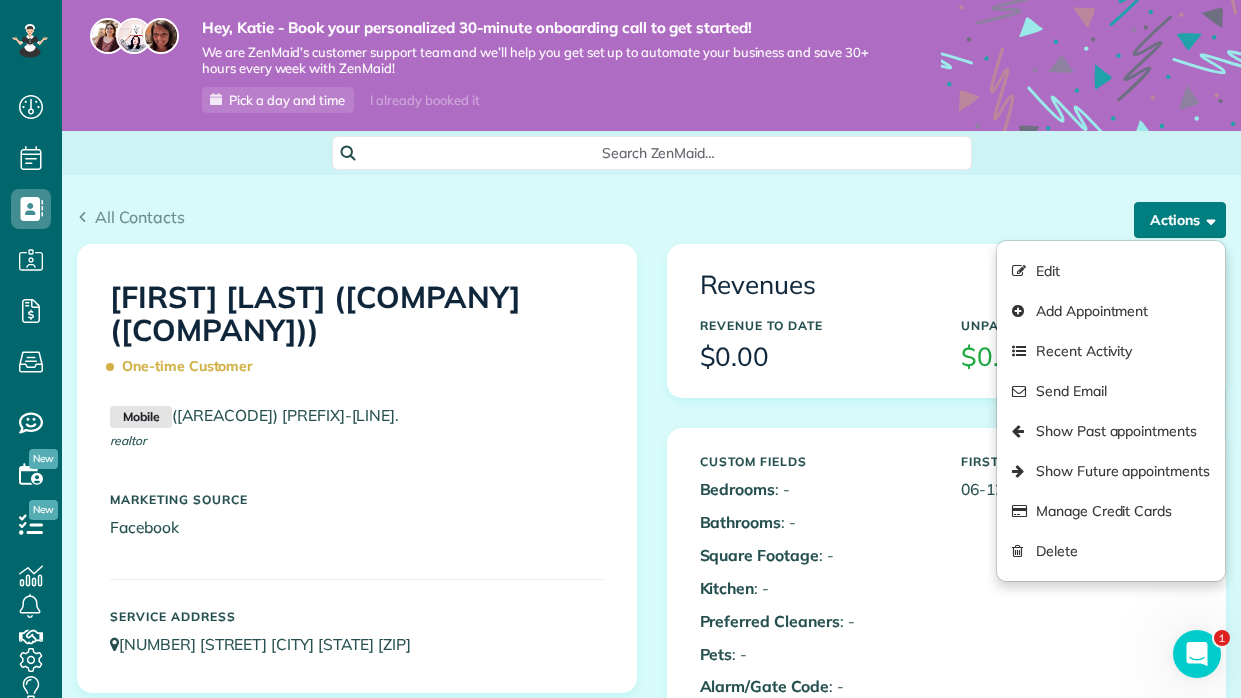 scroll, scrollTop: 0, scrollLeft: 0, axis: both 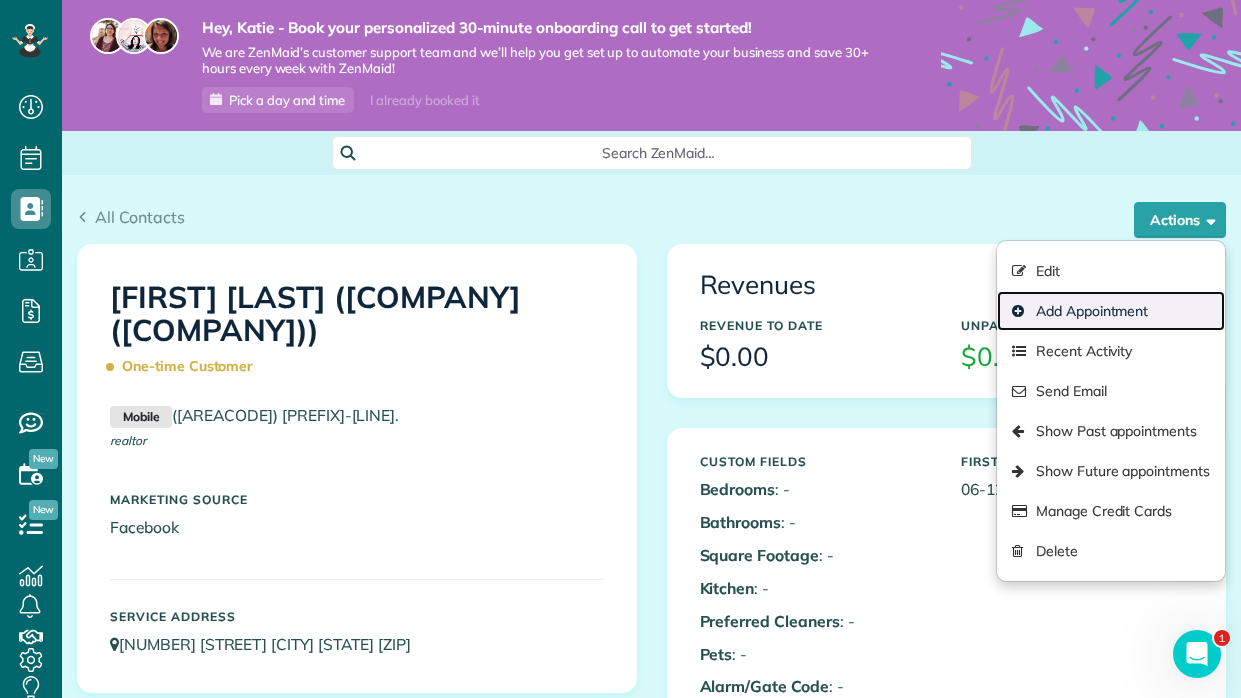 click on "Add Appointment" at bounding box center (1111, 311) 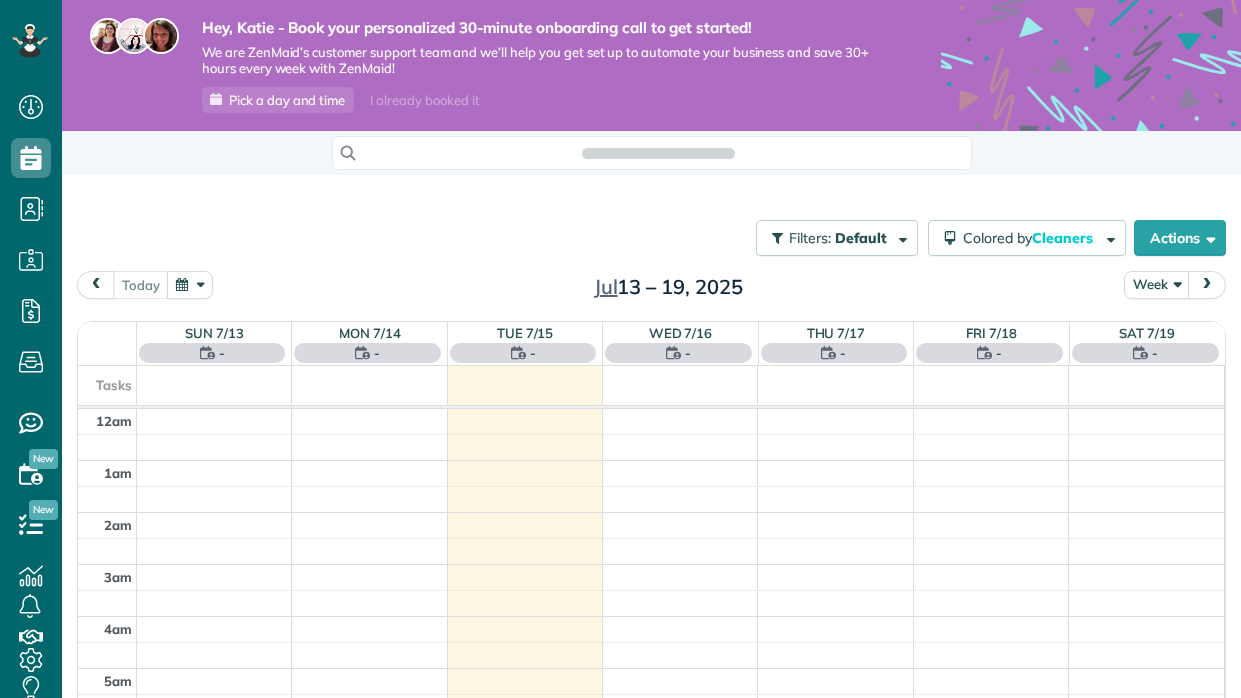 scroll, scrollTop: 0, scrollLeft: 0, axis: both 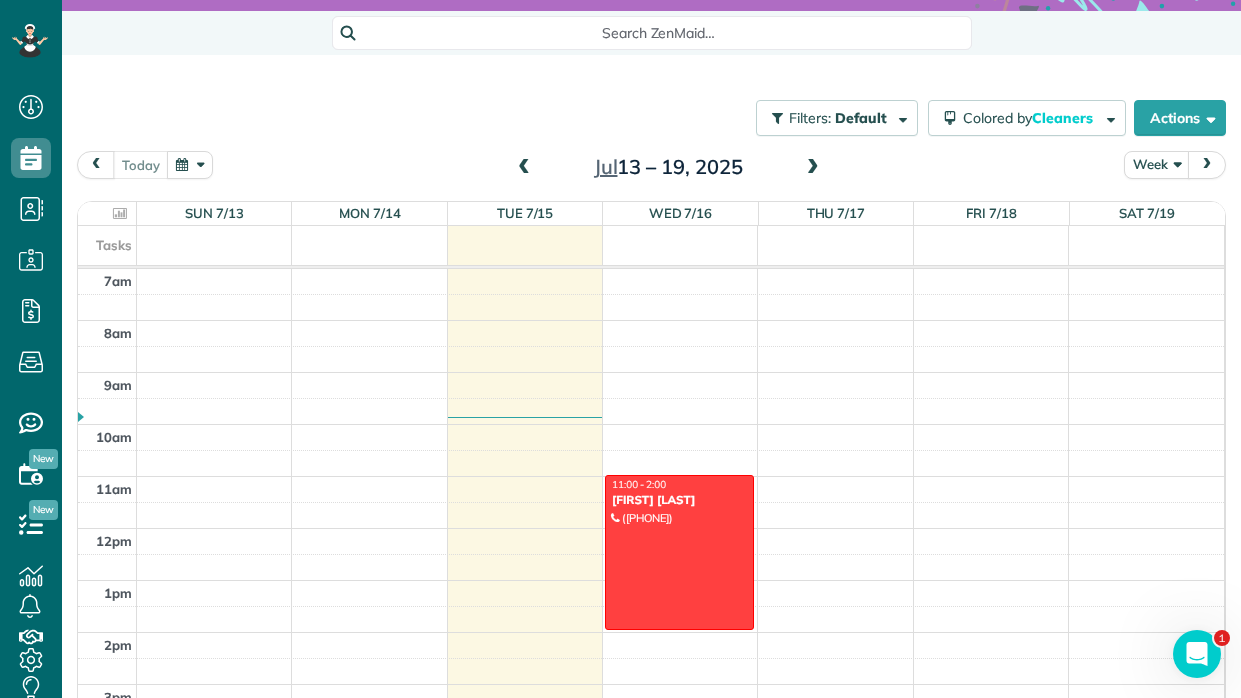 click on "Discard
New appointment
[PERSON] ( [COMPANY])
Save
Status
Active
Active
Estimate
Stand-By
·" at bounding box center [620, 349] 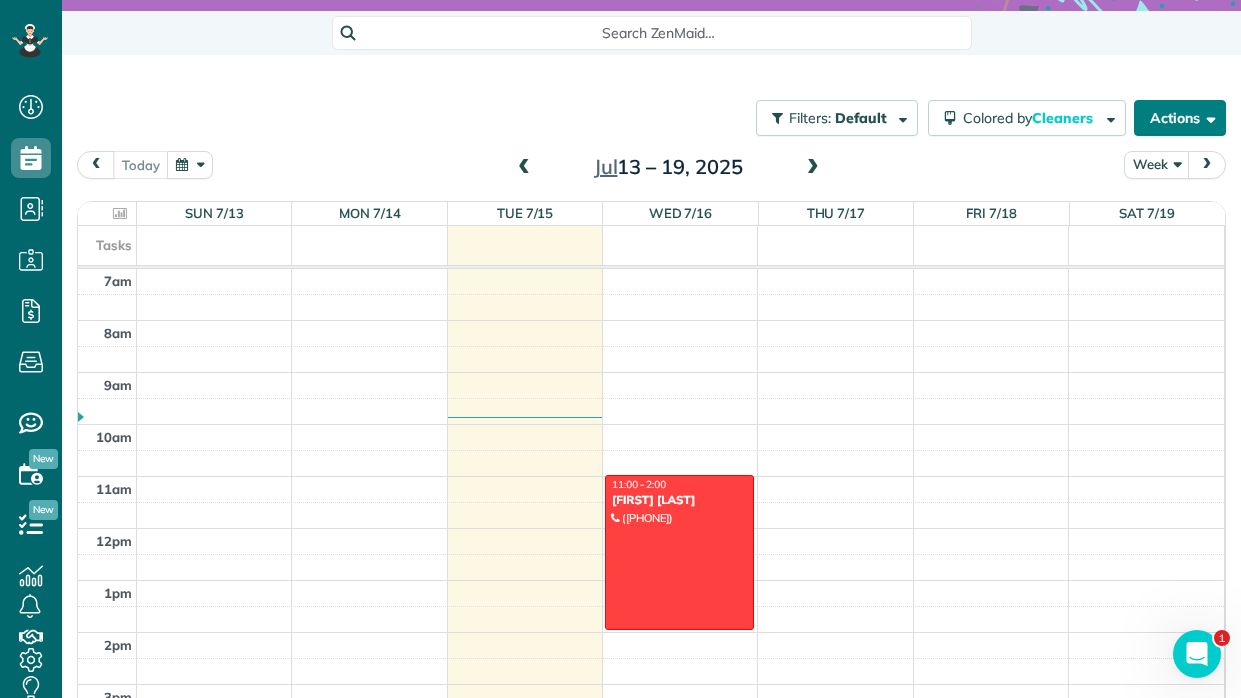 click on "Actions" at bounding box center [1180, 118] 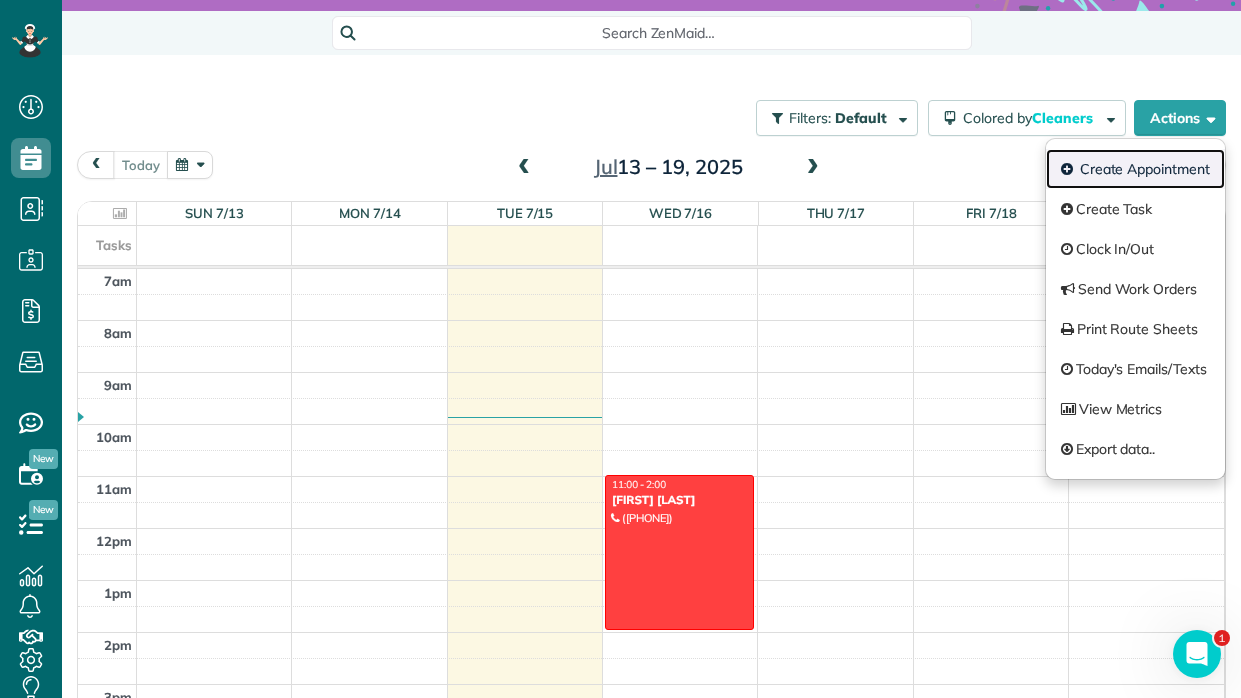 click on "Create Appointment" at bounding box center (1135, 169) 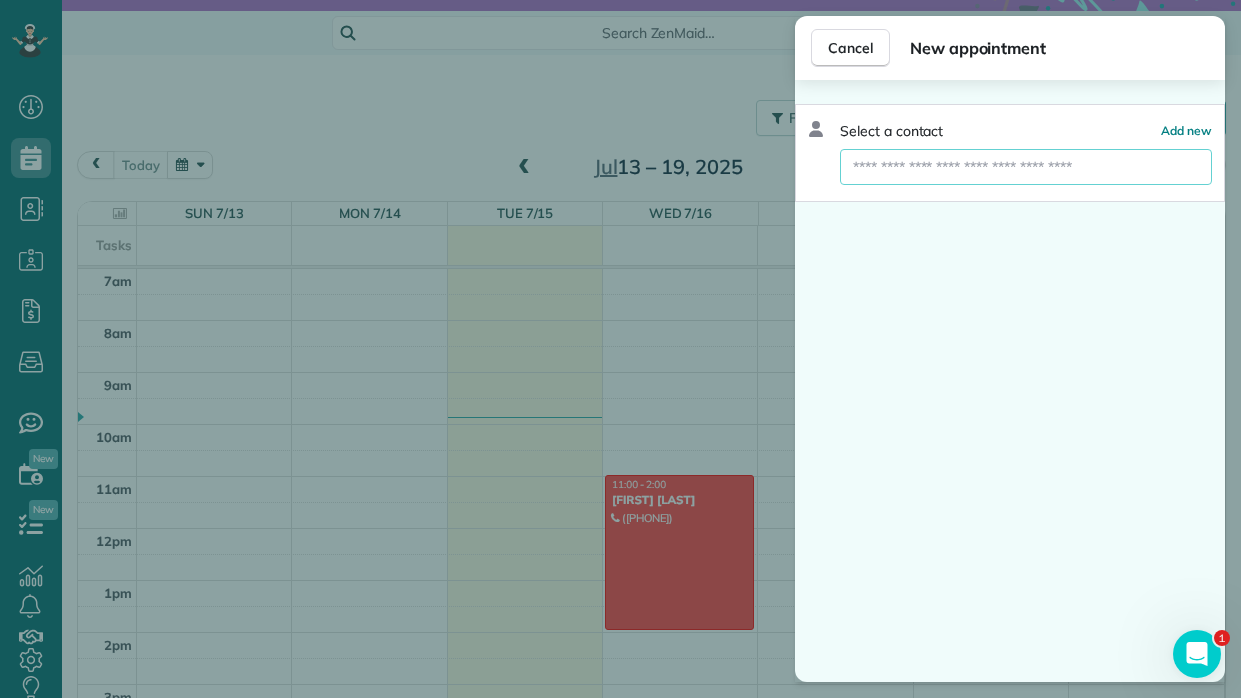 click at bounding box center (1026, 167) 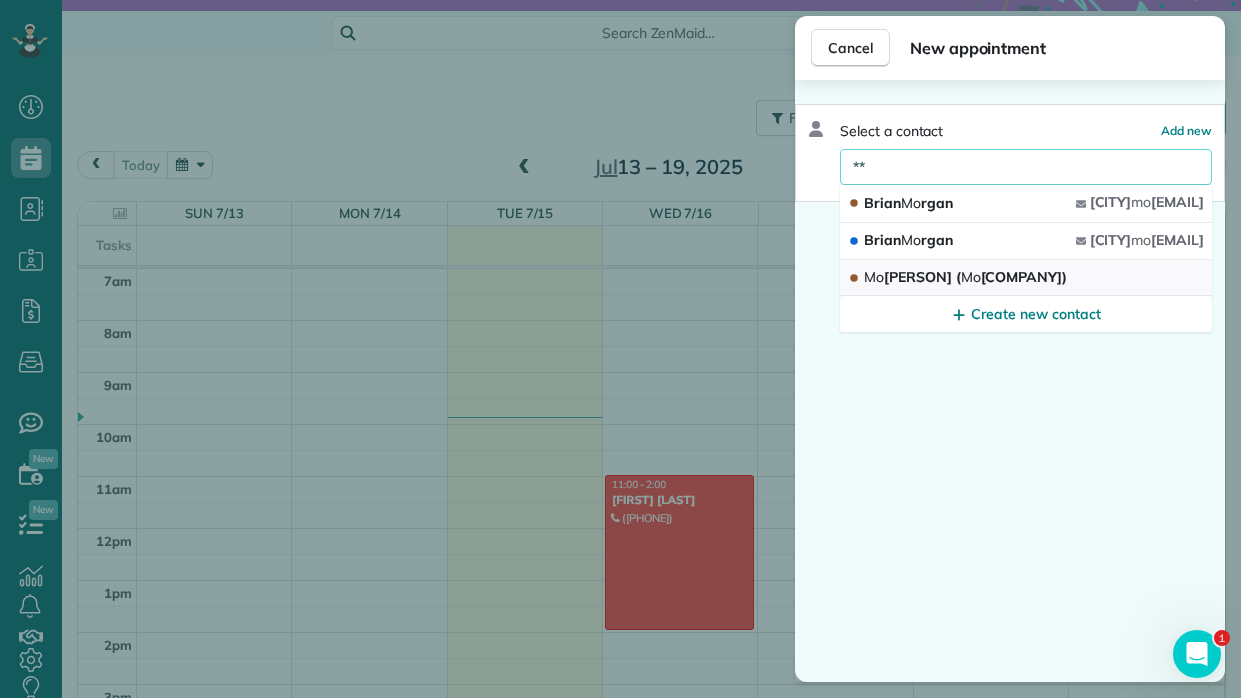 type on "**" 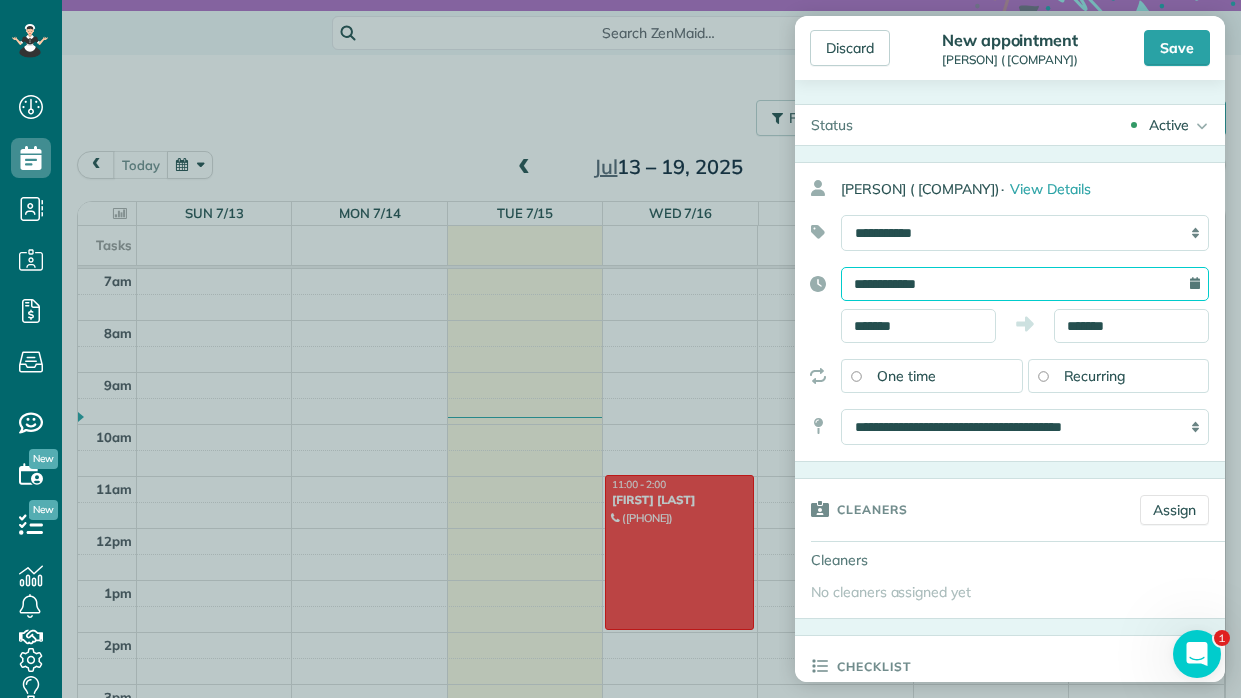 click on "**********" at bounding box center (1025, 284) 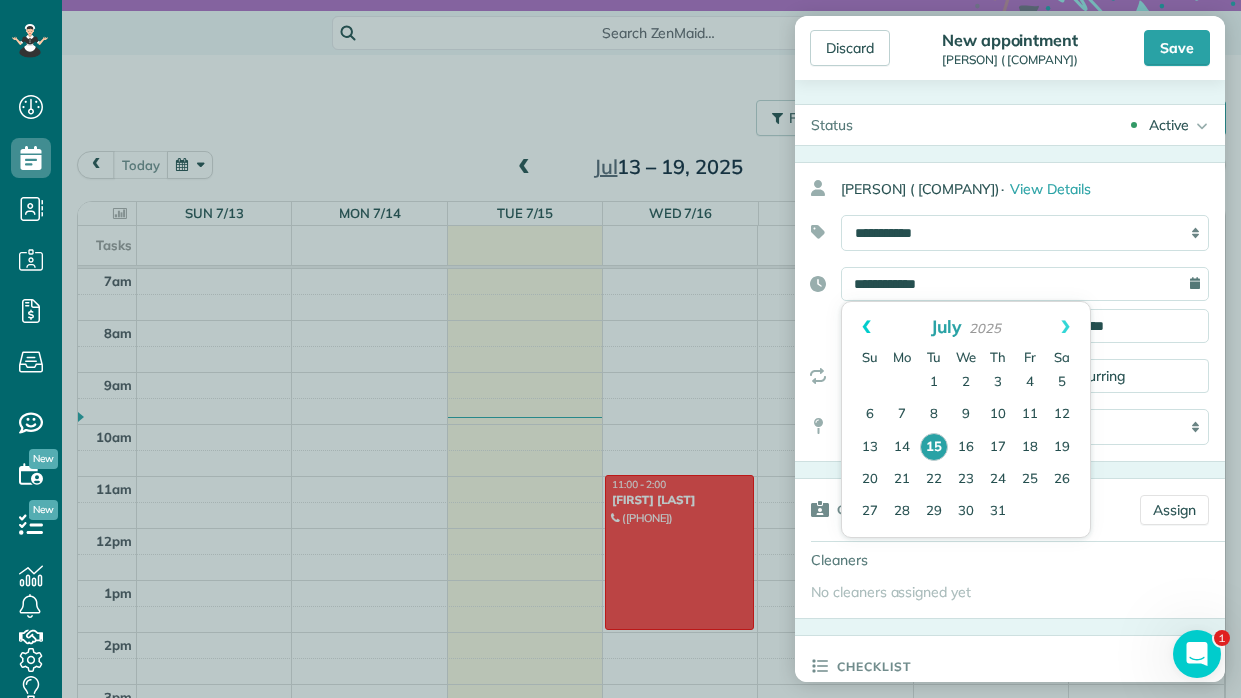 click on "Prev" at bounding box center (866, 327) 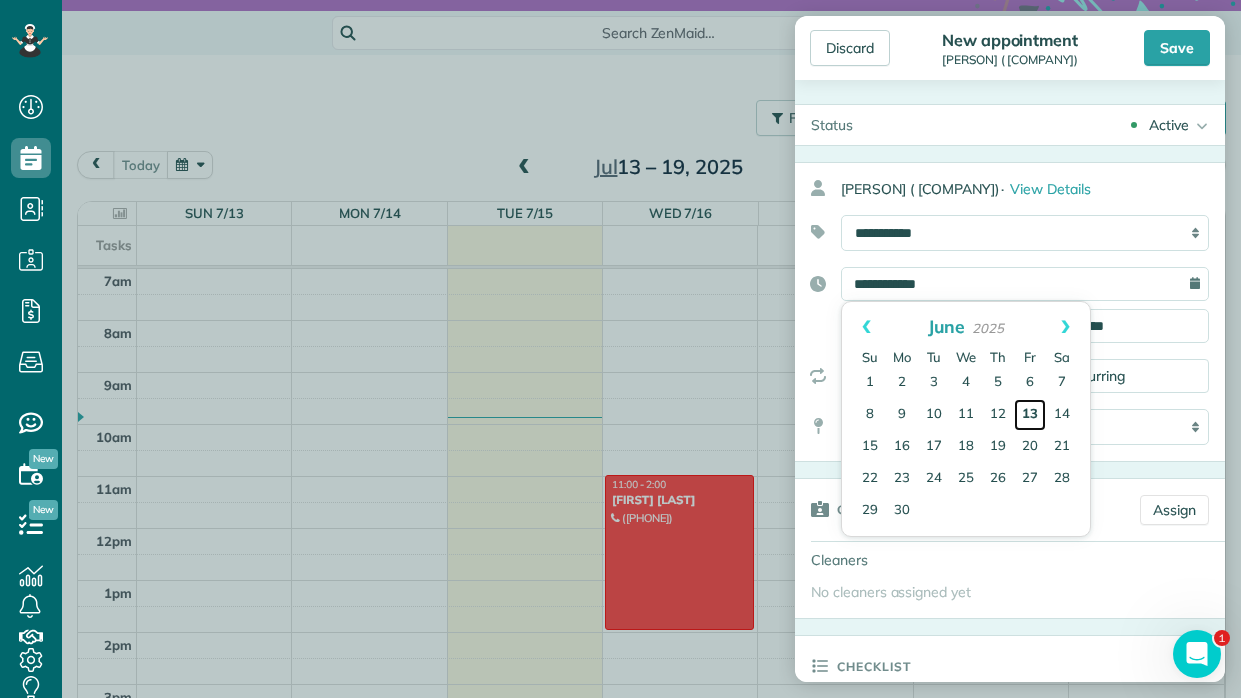 click on "13" at bounding box center [1030, 415] 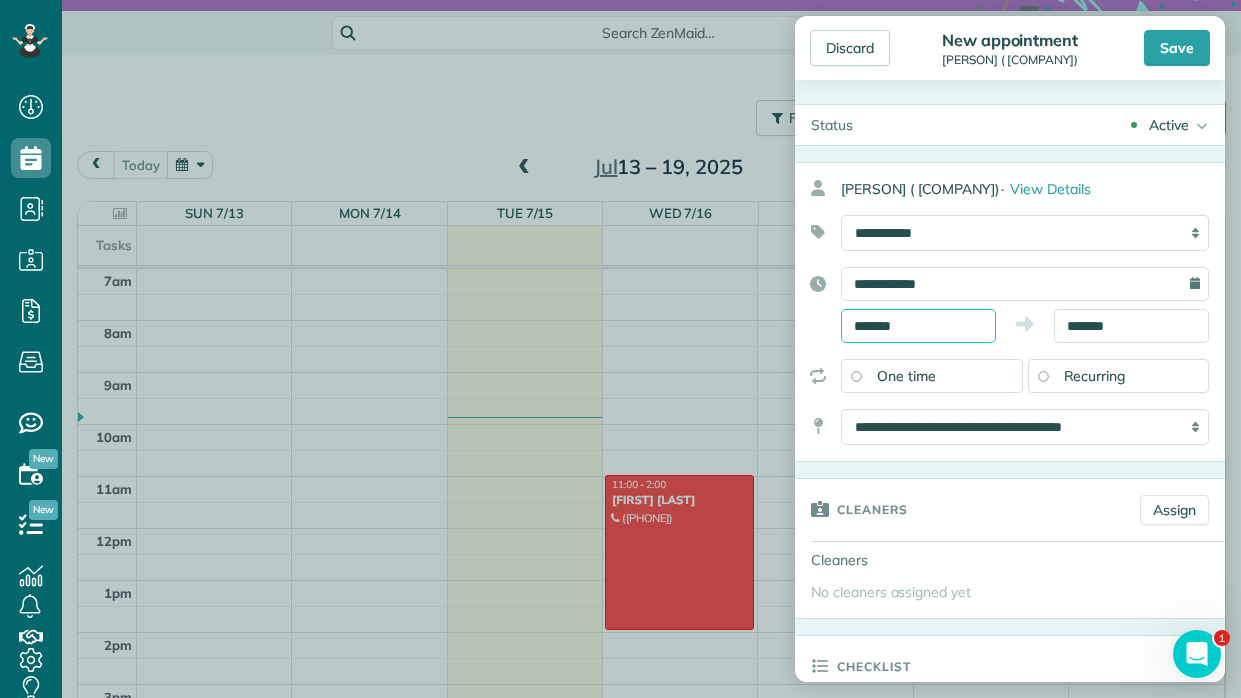 click on "*******" at bounding box center (918, 326) 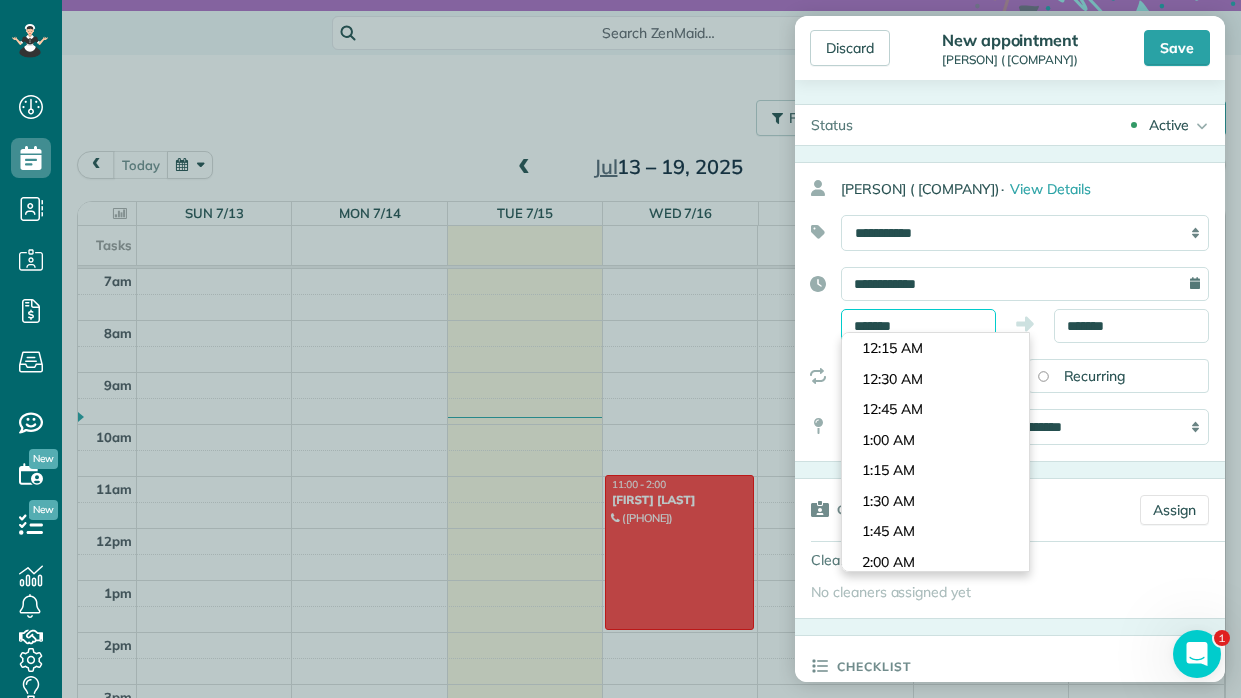 scroll, scrollTop: 1648, scrollLeft: 0, axis: vertical 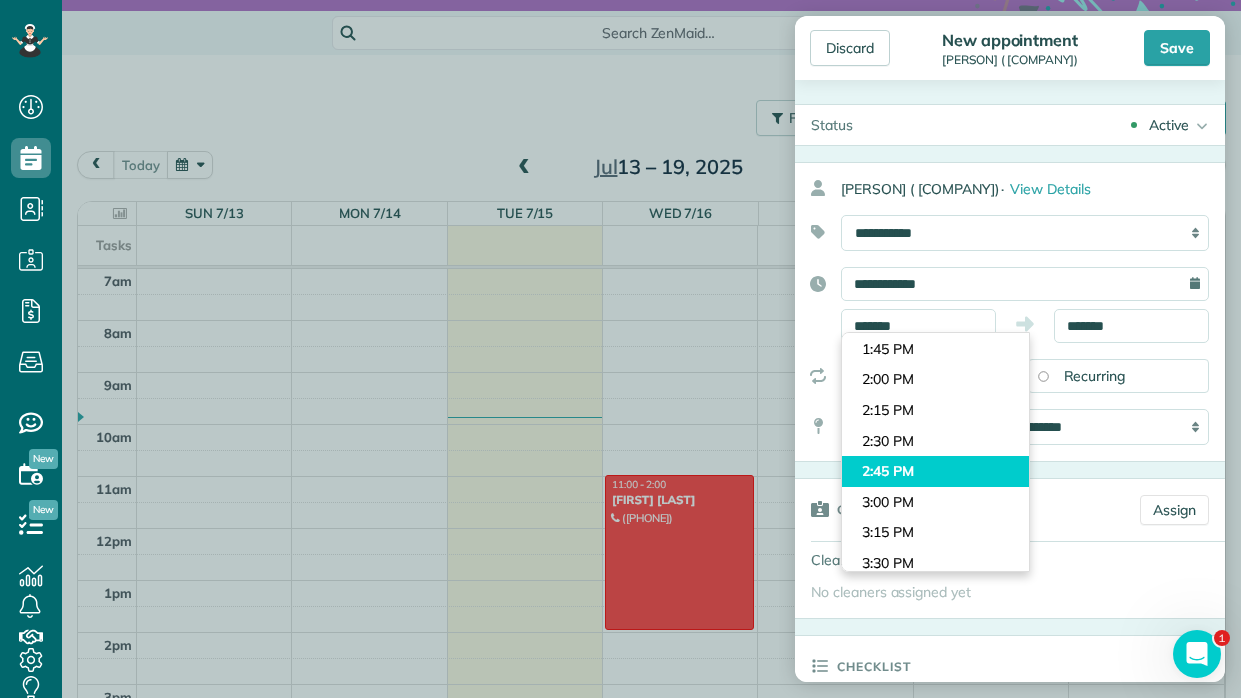 type on "*******" 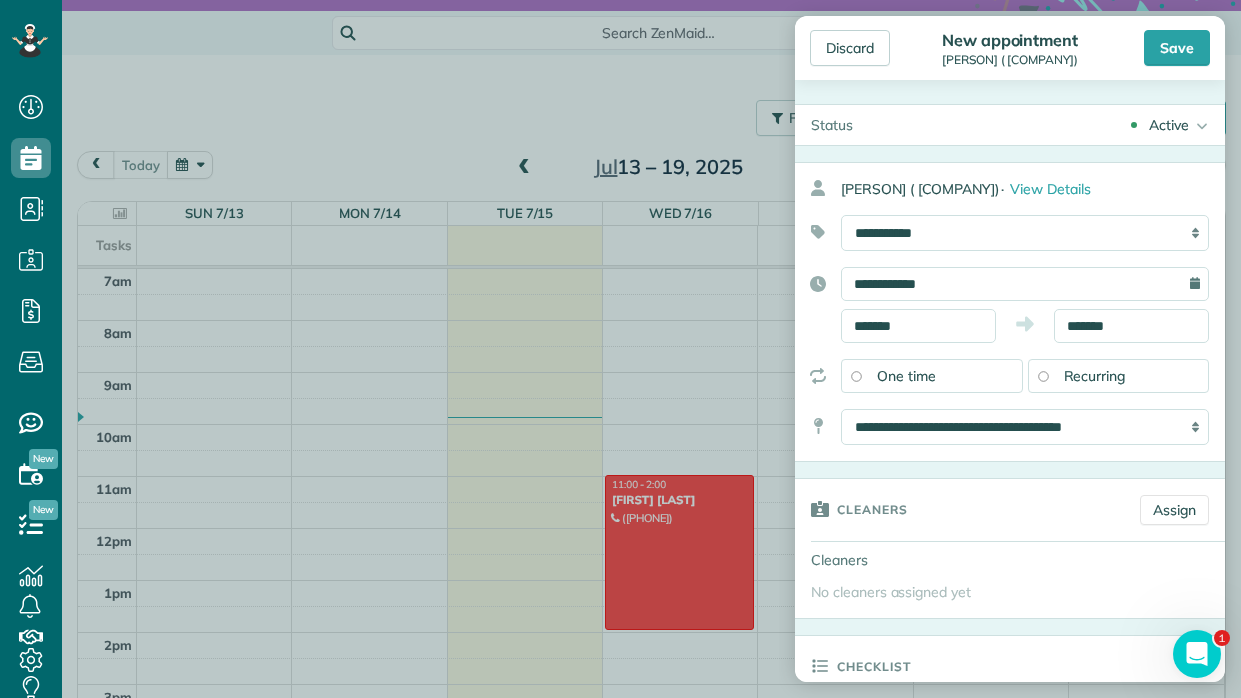 click on "Dashboard
Scheduling
Calendar View
List View
Dispatch View - Weekly scheduling (Beta)" at bounding box center (620, 349) 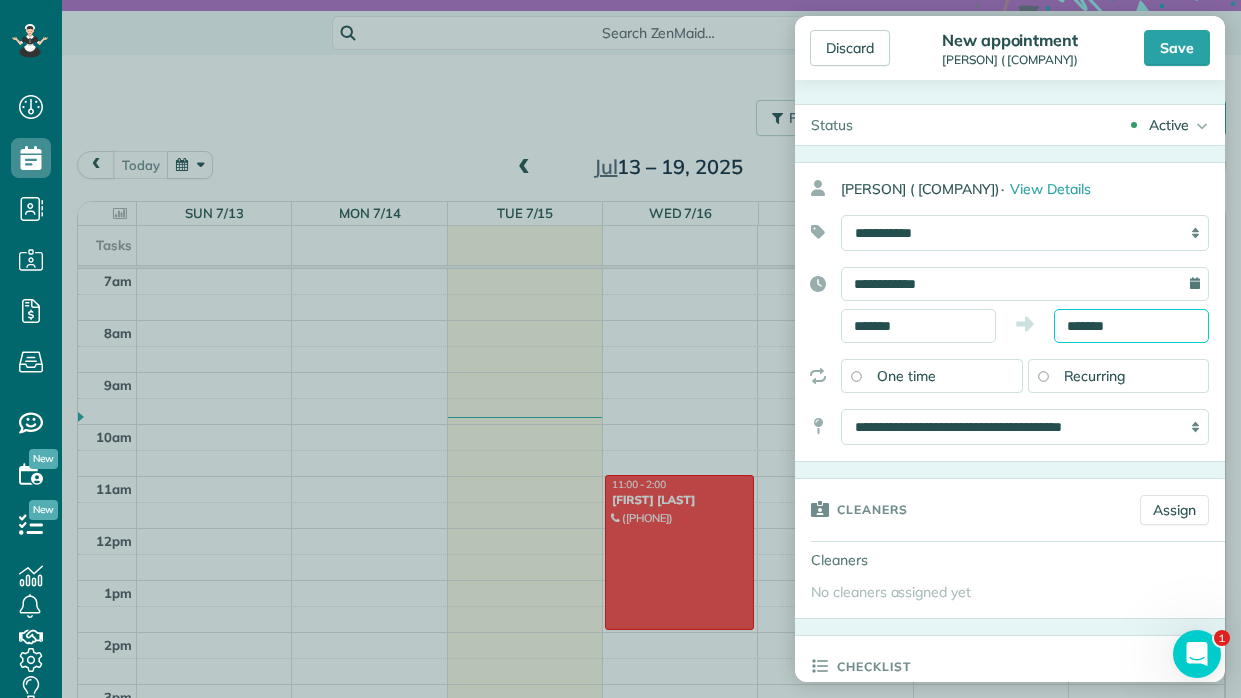 click on "*******" at bounding box center [1131, 326] 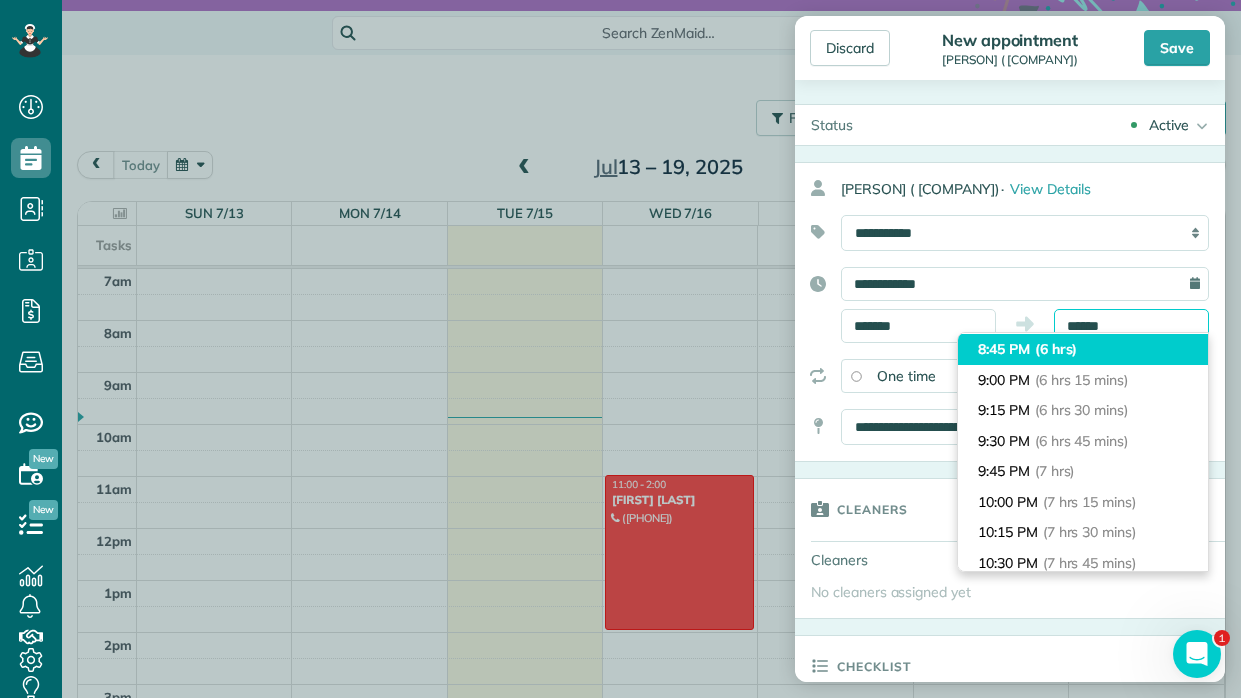 scroll, scrollTop: 121, scrollLeft: 0, axis: vertical 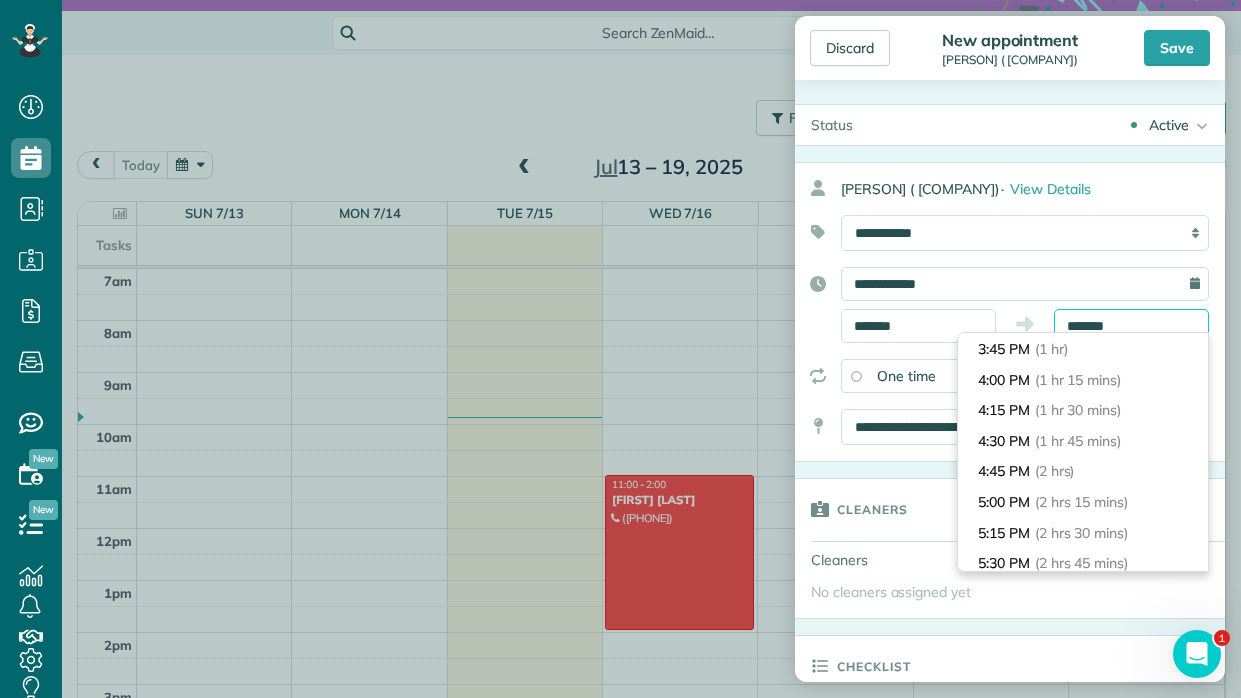 type on "*******" 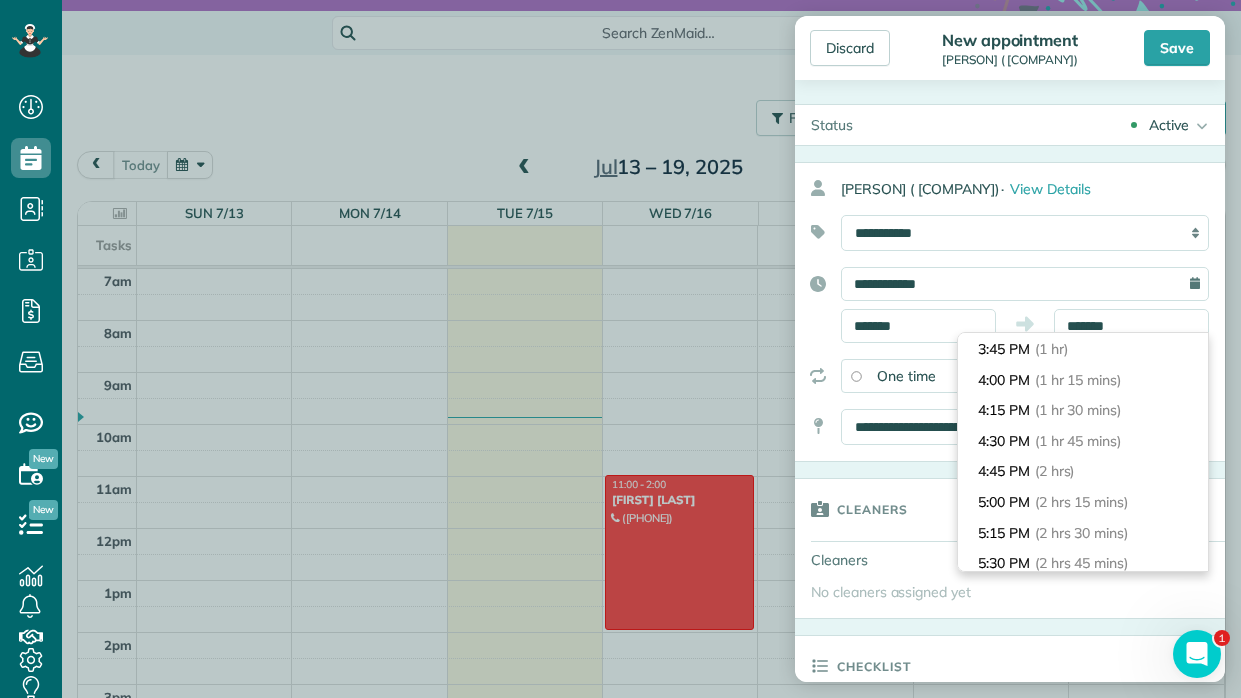 click on "One time" at bounding box center (932, 376) 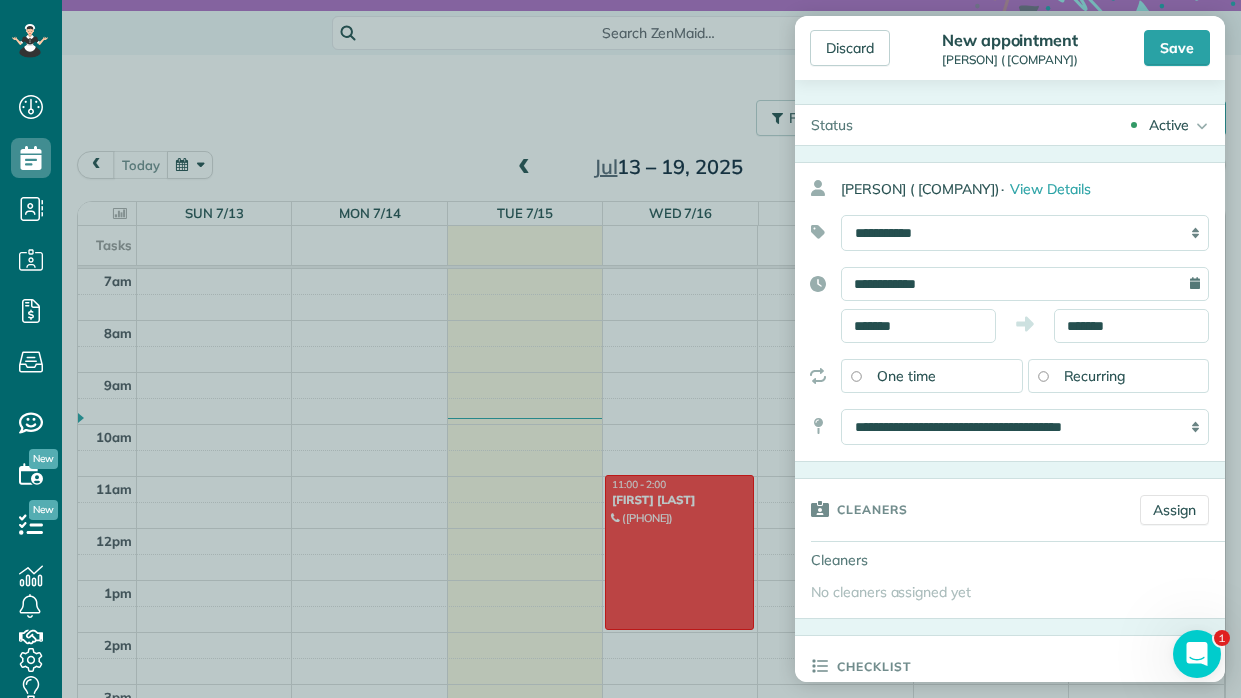 click on "Recurring" at bounding box center [1095, 376] 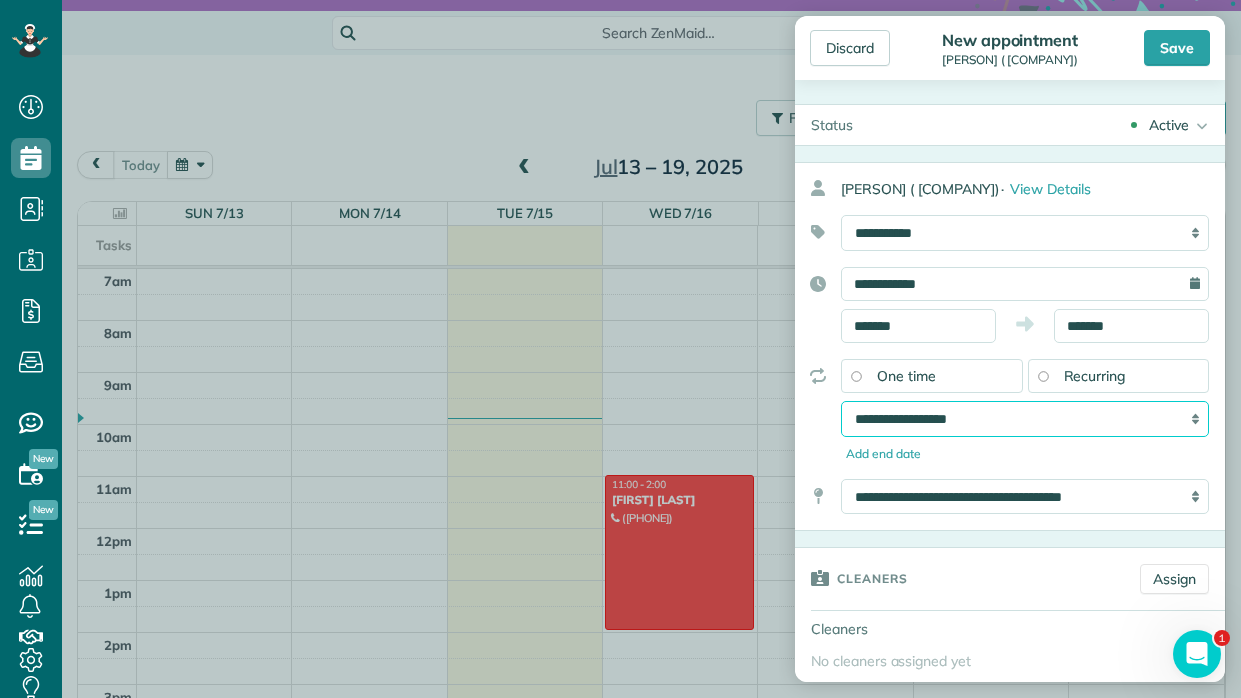 click on "**********" at bounding box center (1025, 419) 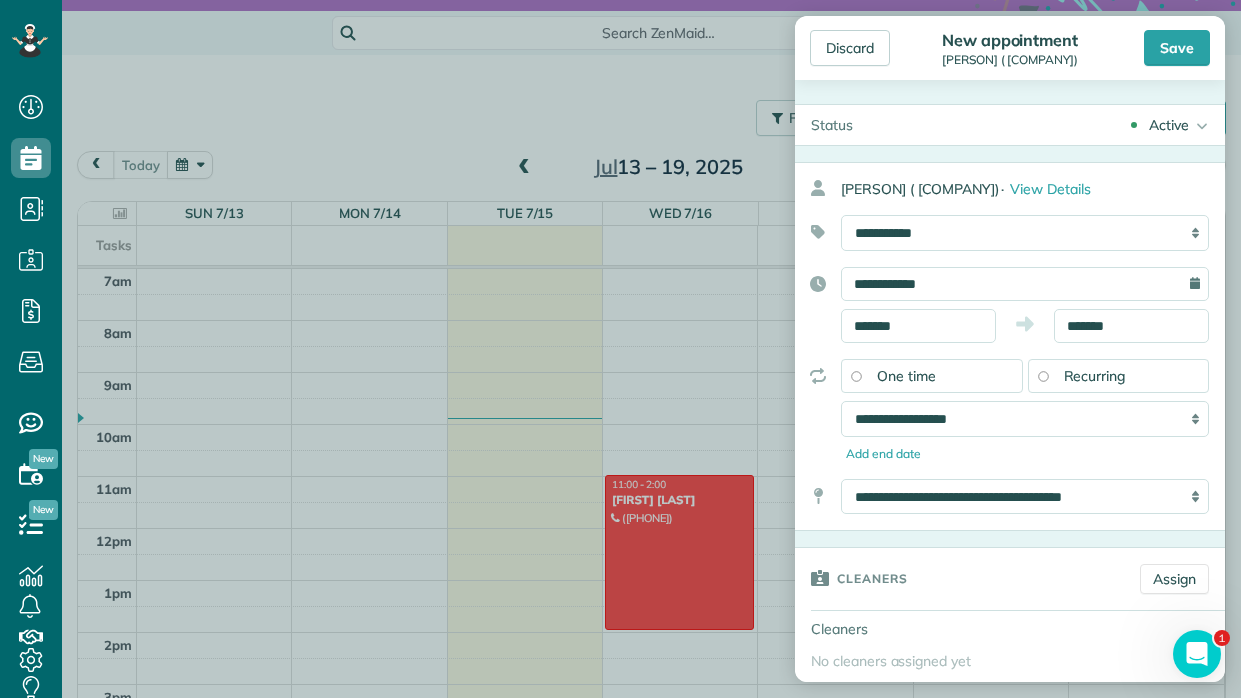 click on "**********" at bounding box center [1010, 411] 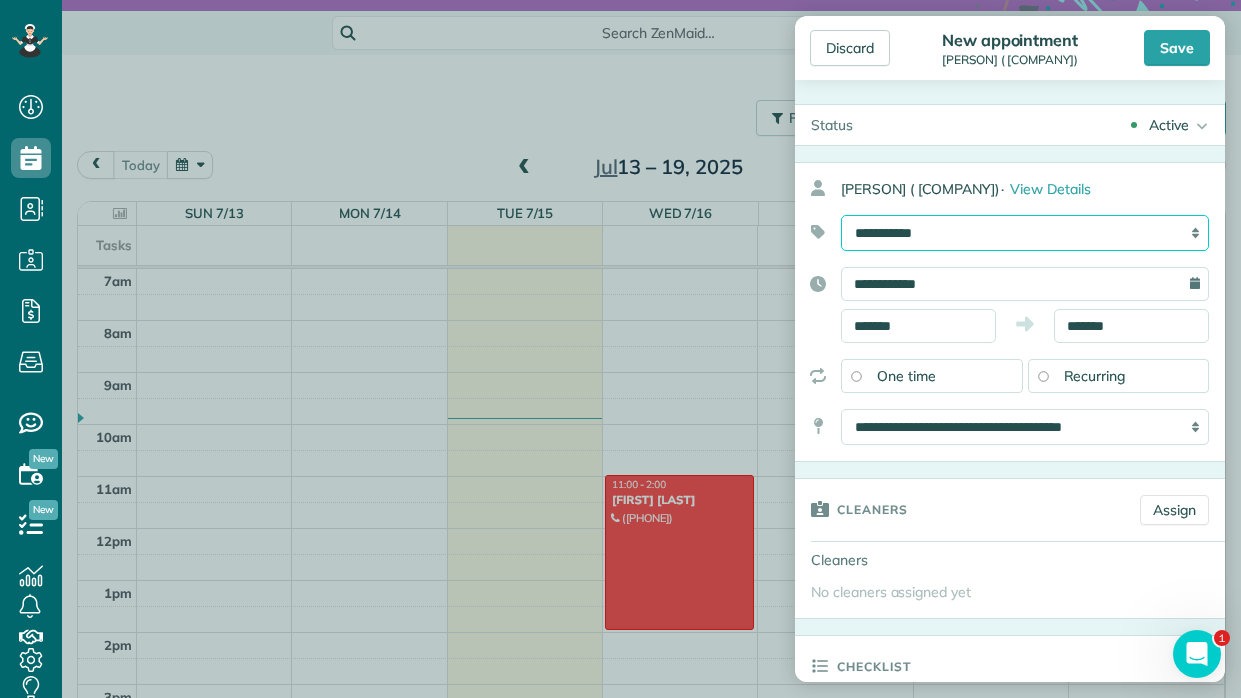 click on "**********" at bounding box center (1025, 233) 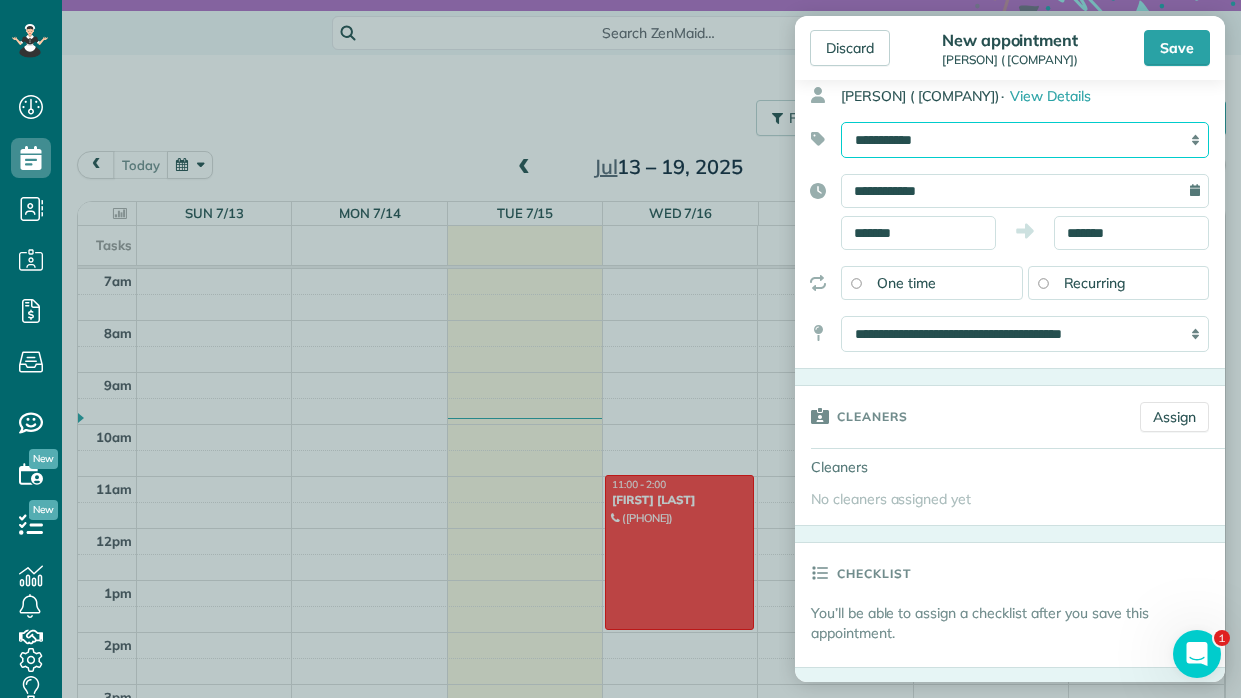 scroll, scrollTop: 99, scrollLeft: 0, axis: vertical 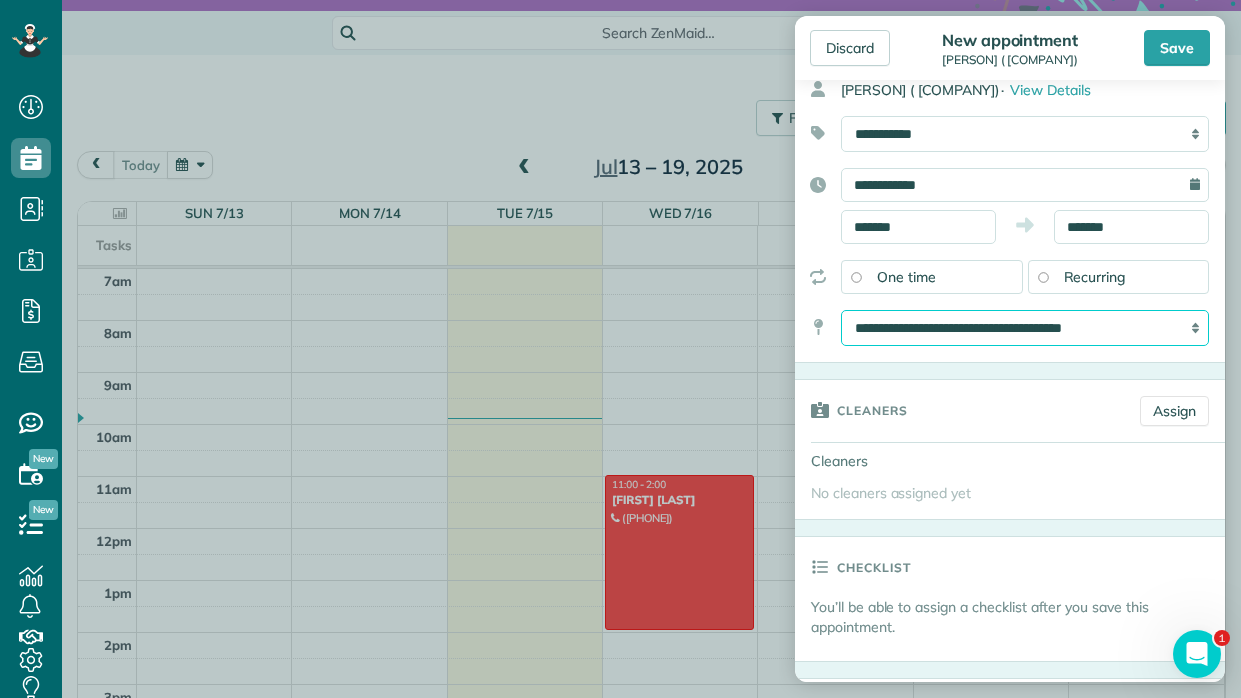 click on "**********" at bounding box center [1025, 328] 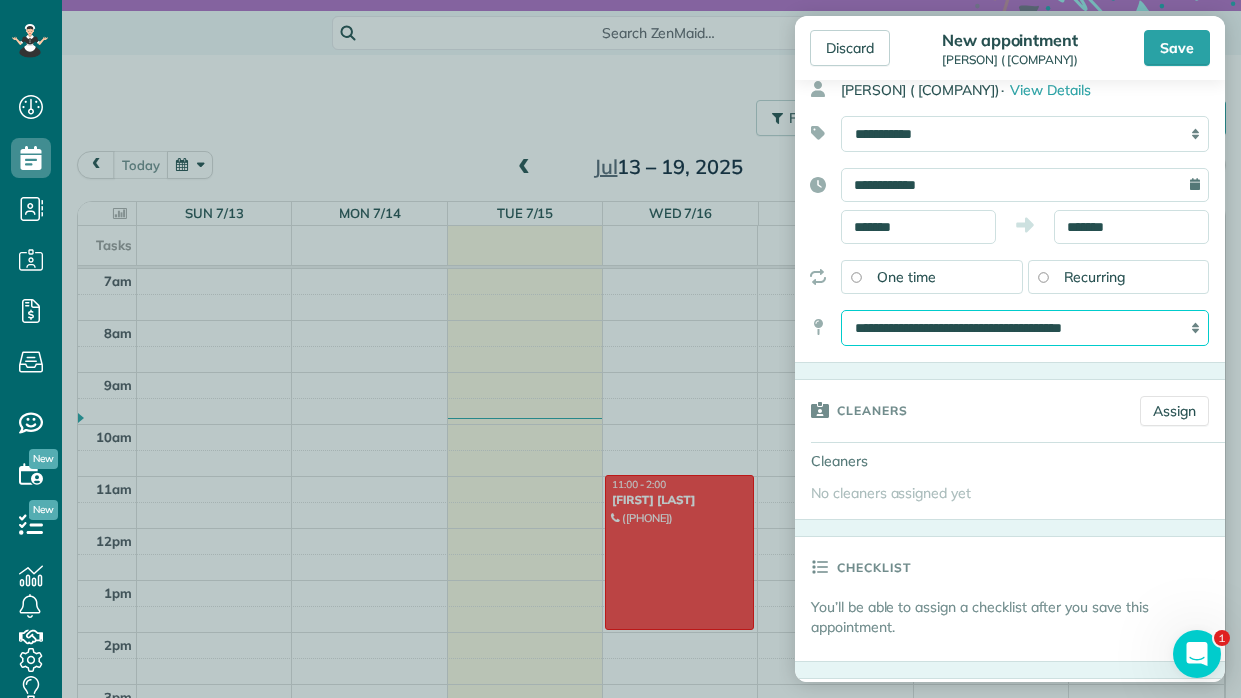select on "*" 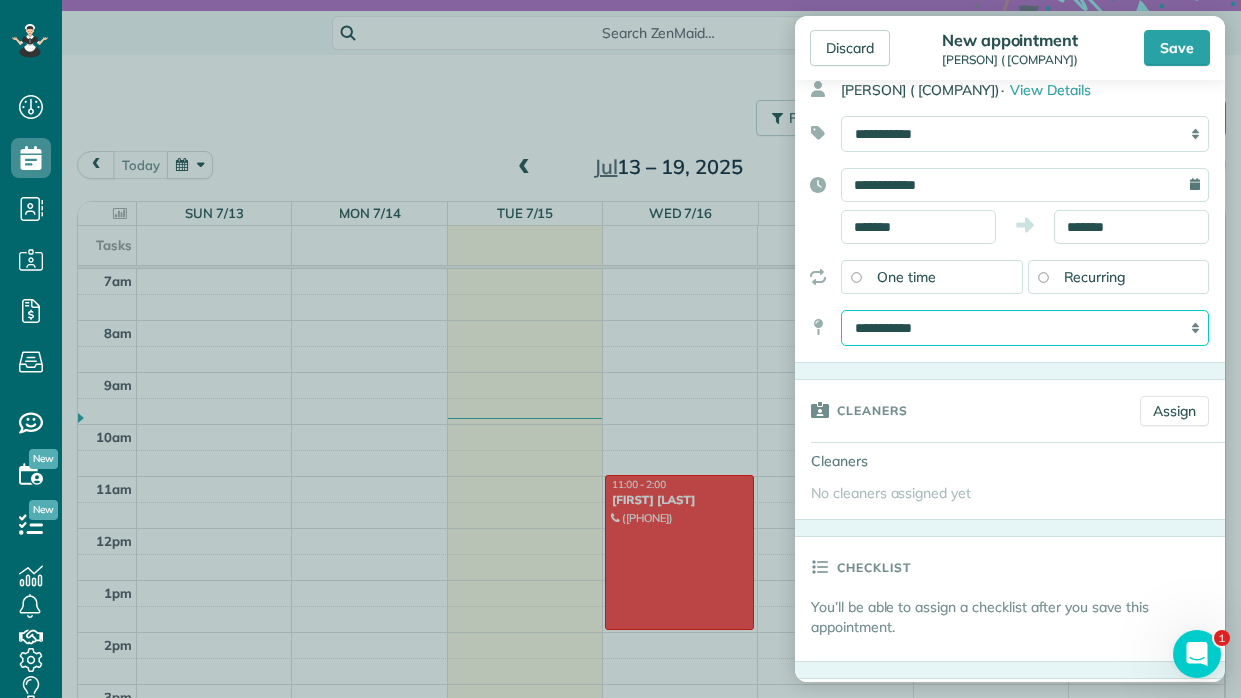 click on "**********" at bounding box center (1025, 328) 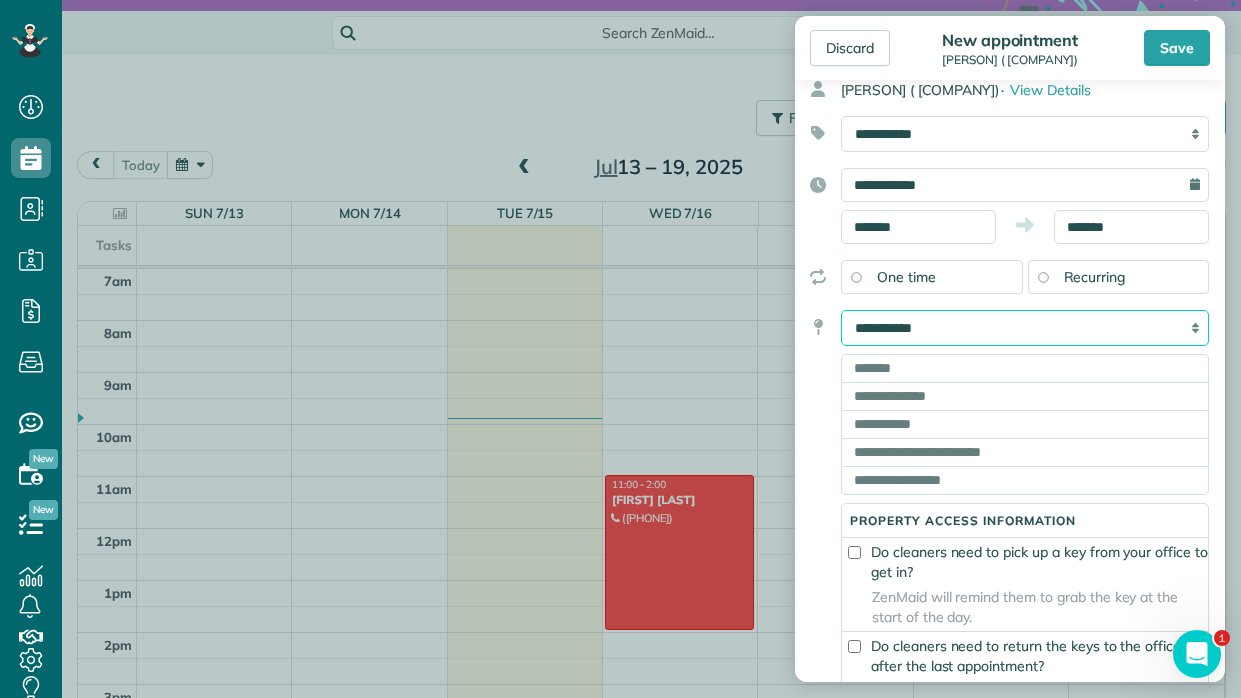 click on "**********" at bounding box center (1025, 328) 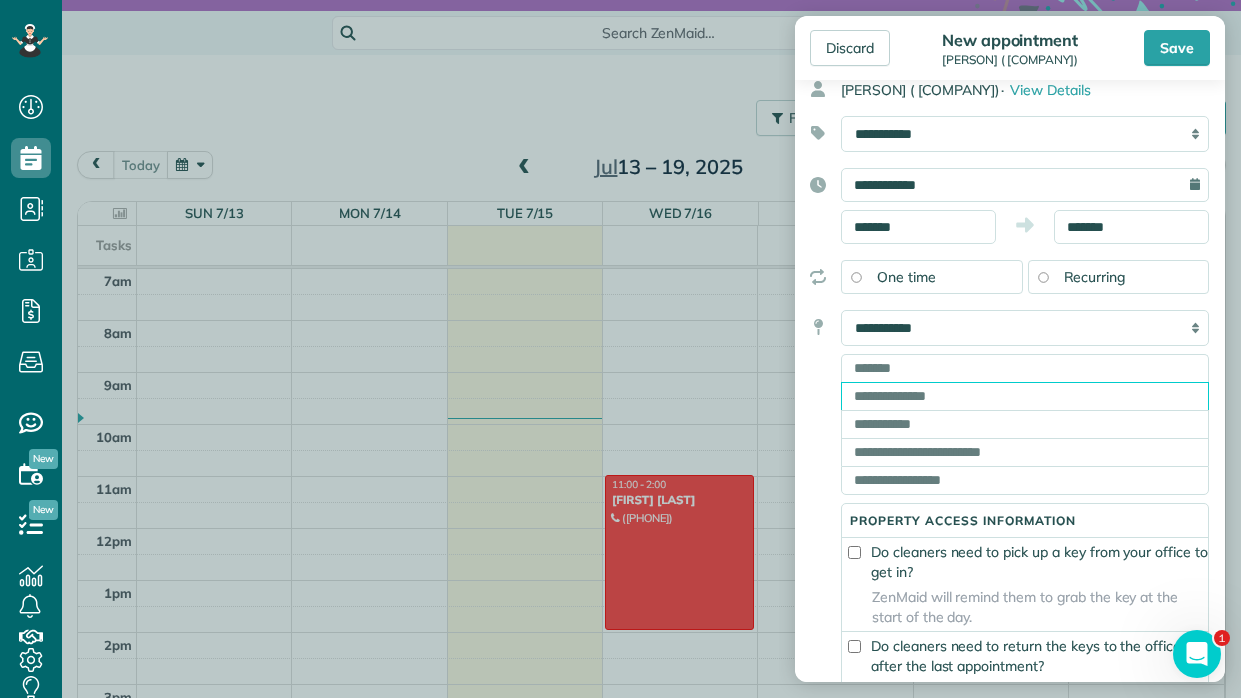 click at bounding box center [1025, 396] 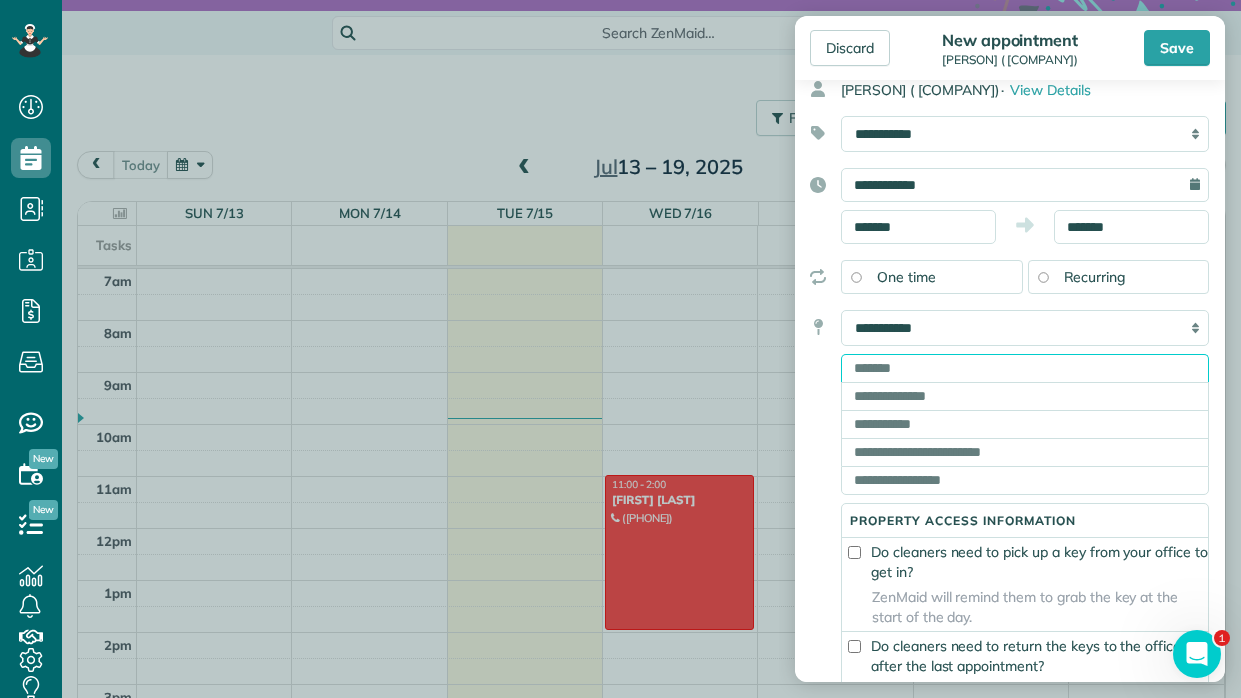 click at bounding box center (1025, 368) 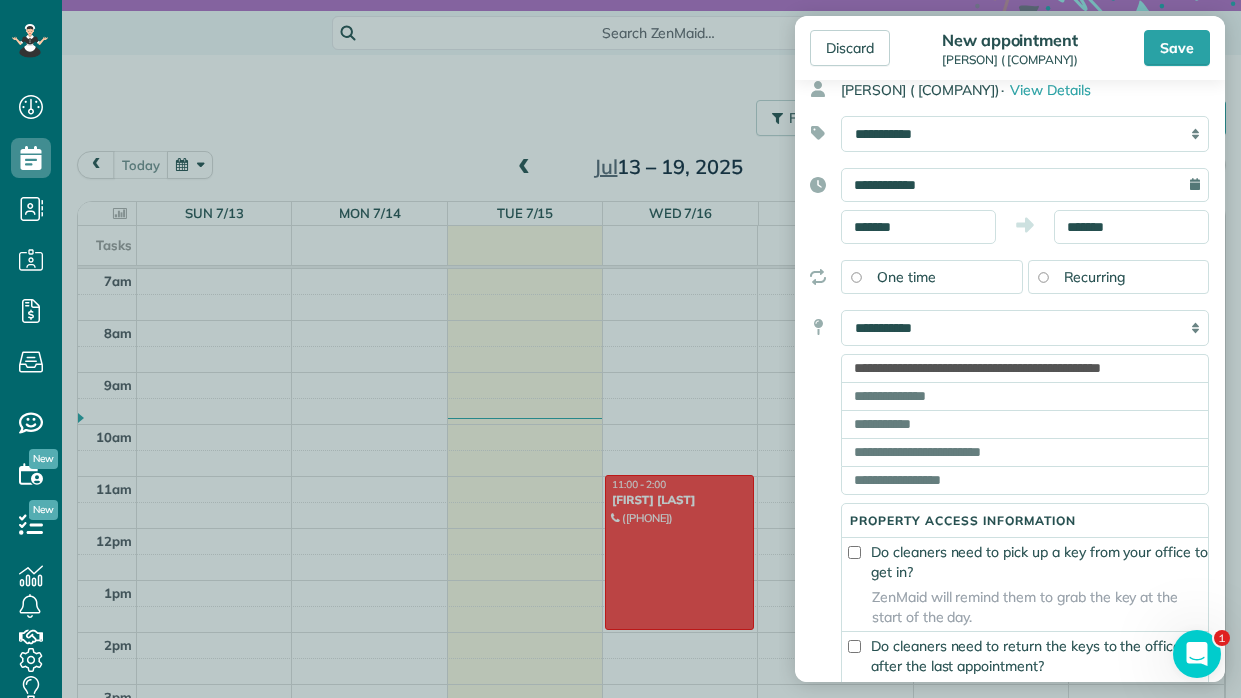 type on "**********" 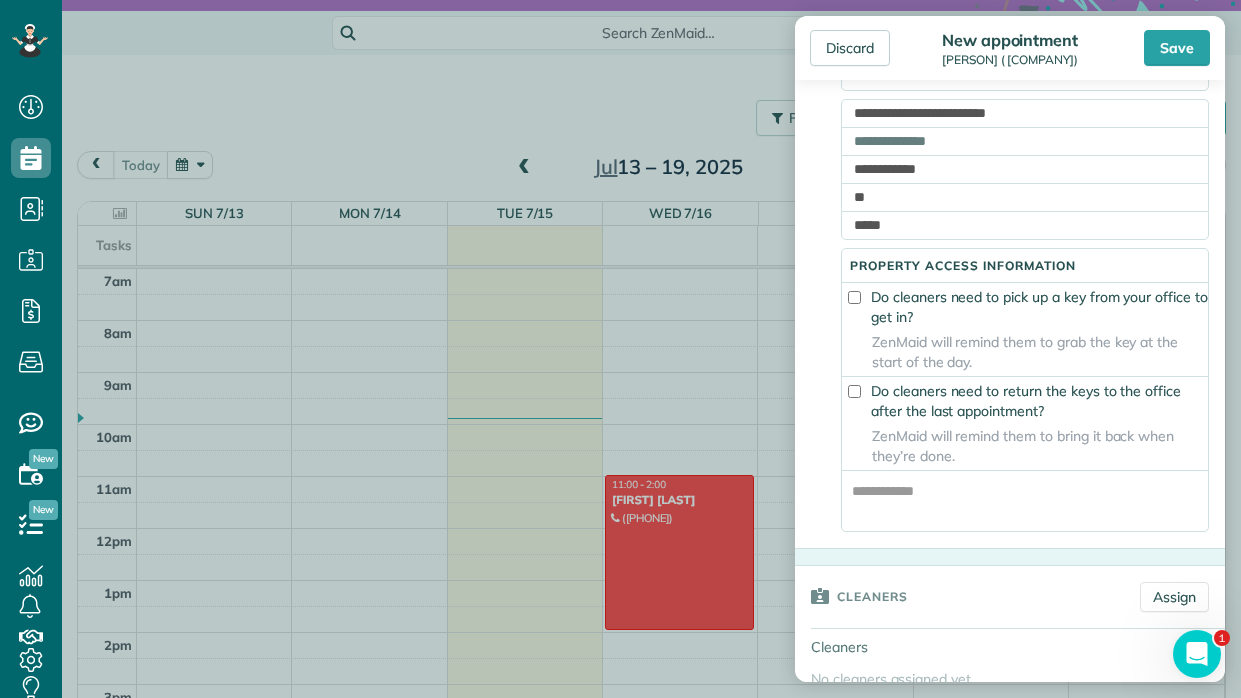 scroll, scrollTop: 359, scrollLeft: 0, axis: vertical 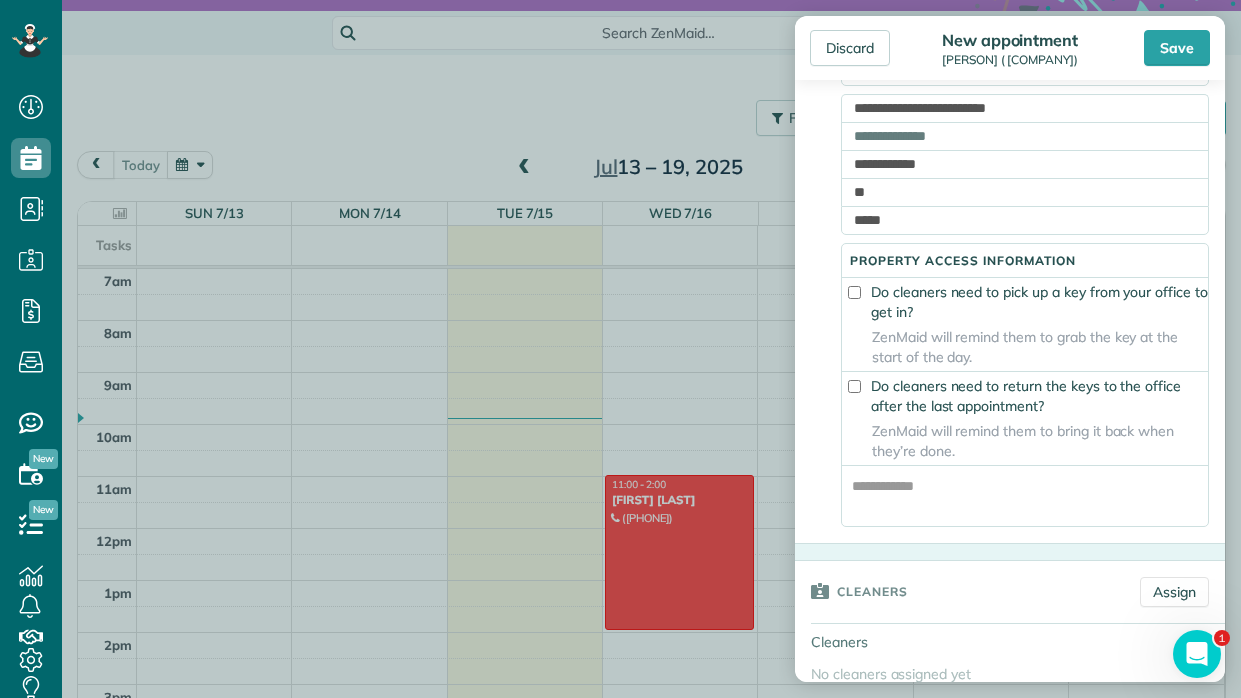 click on "ZenMaid will remind them to bring it back when they’re done." at bounding box center (1025, 441) 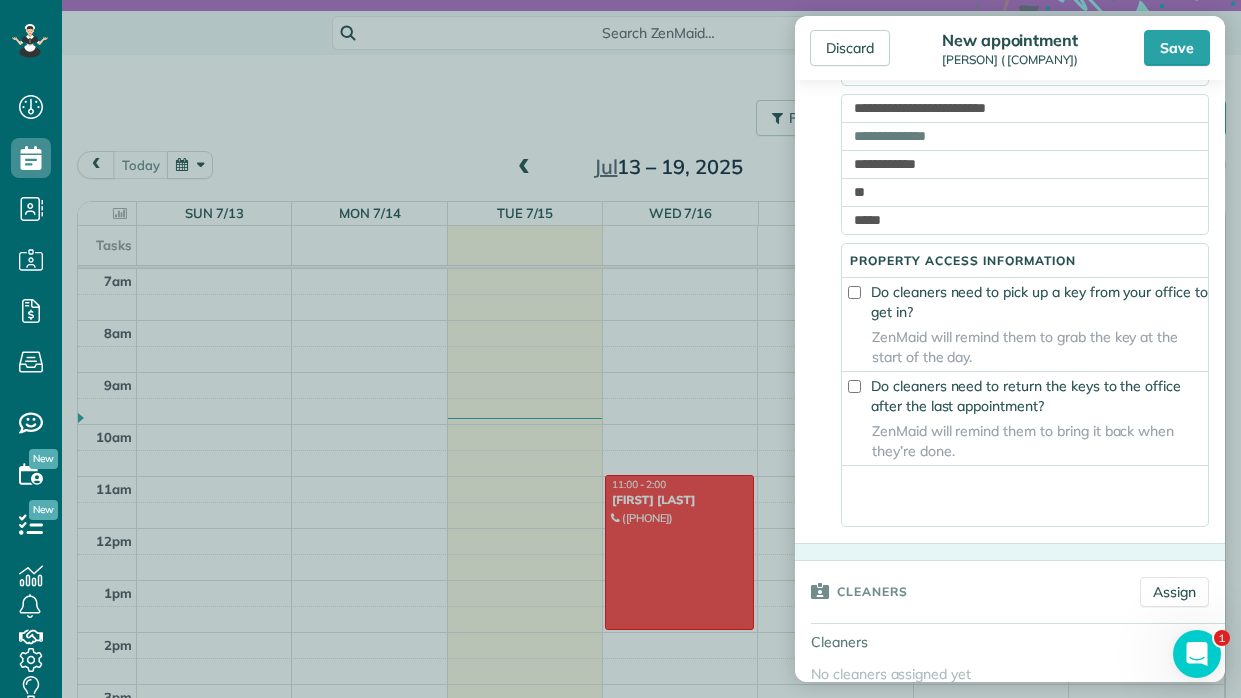 click at bounding box center (1025, 496) 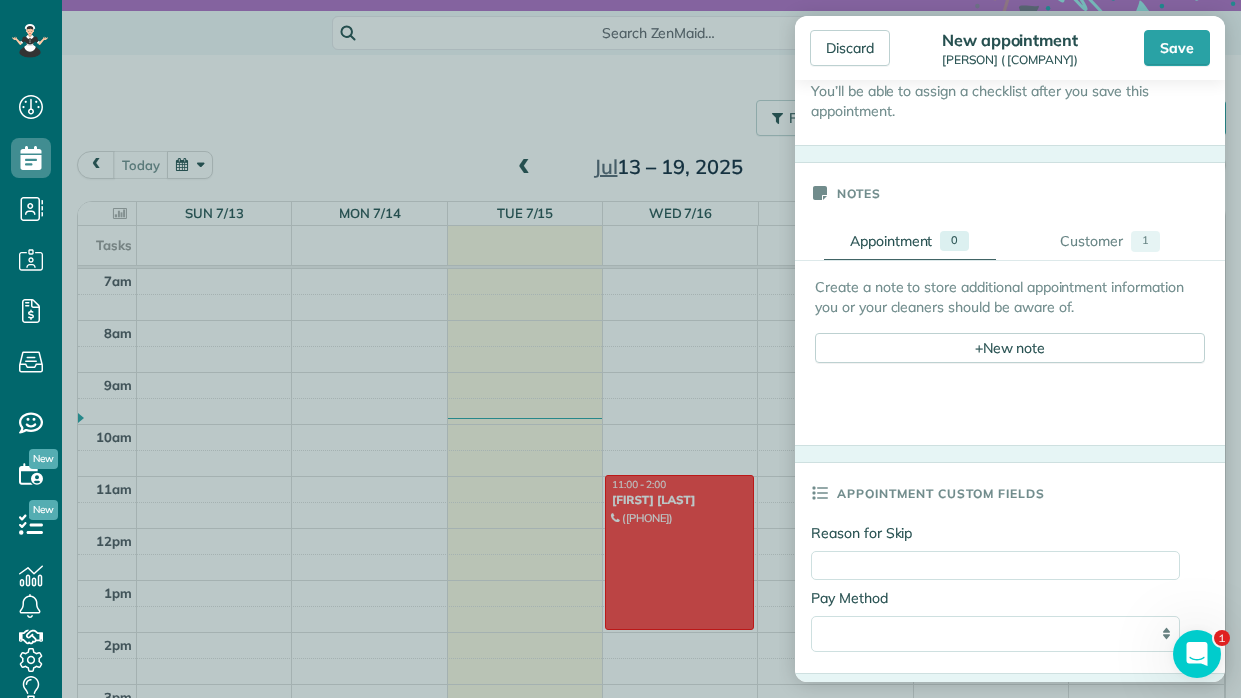 scroll, scrollTop: 1141, scrollLeft: 0, axis: vertical 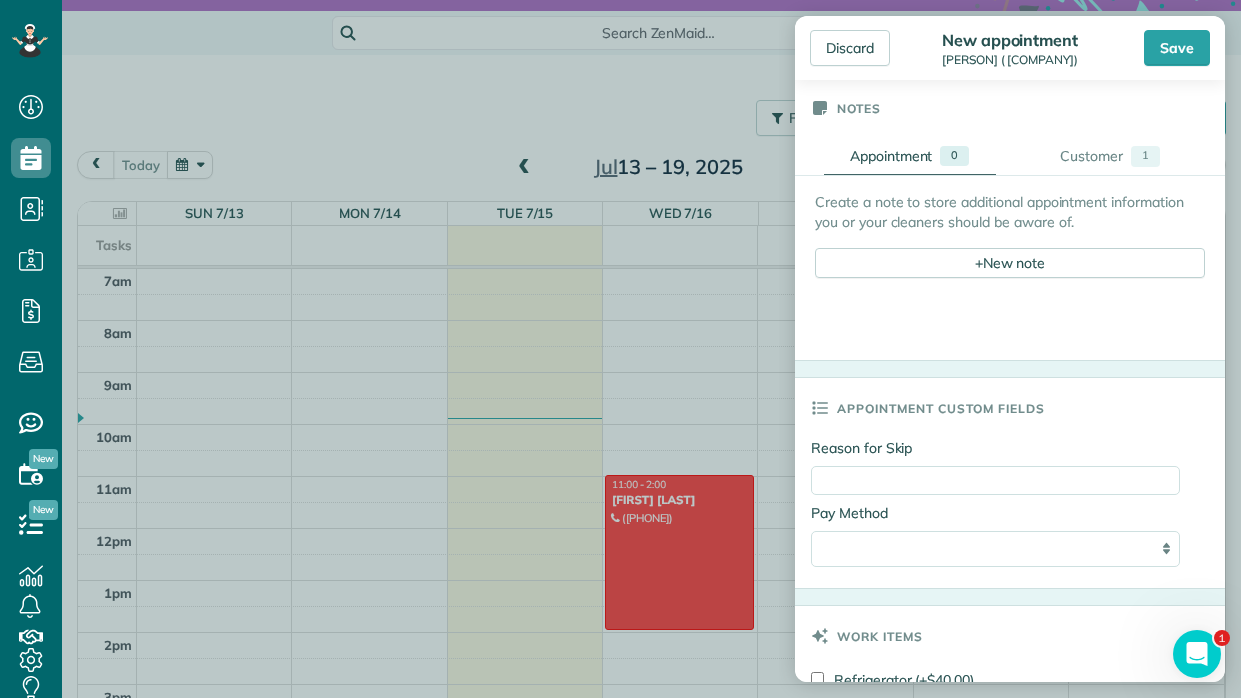 type on "****" 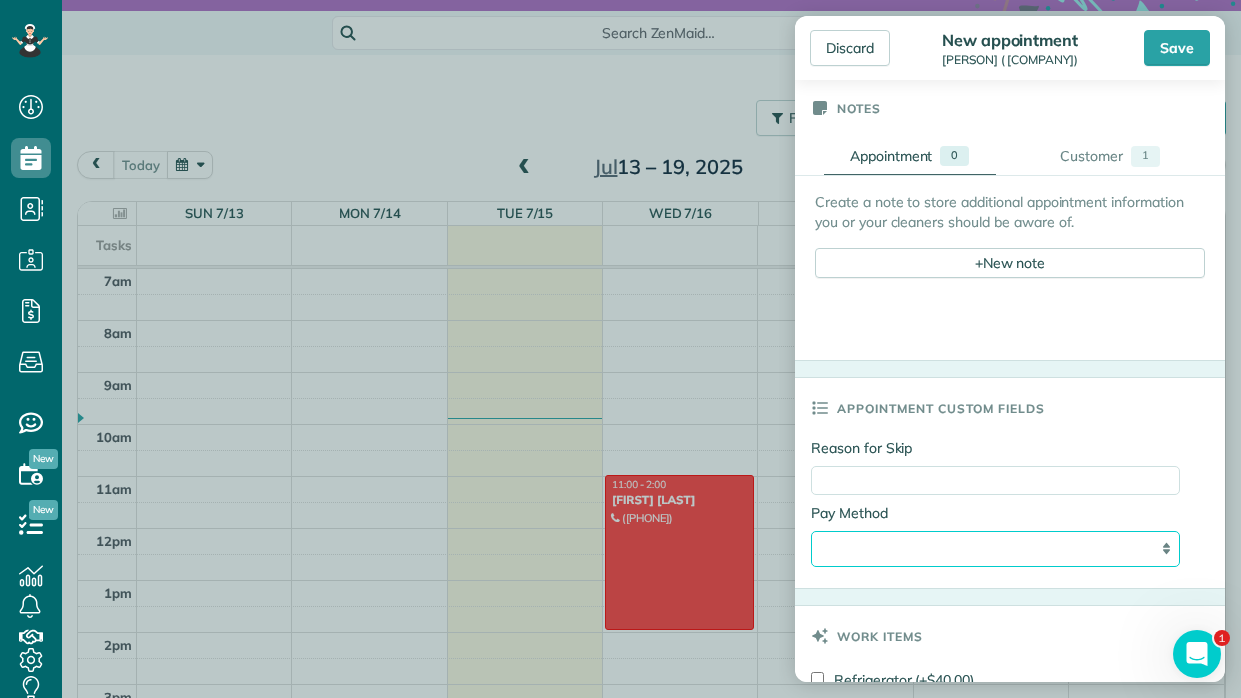 click on "**********" at bounding box center (995, 549) 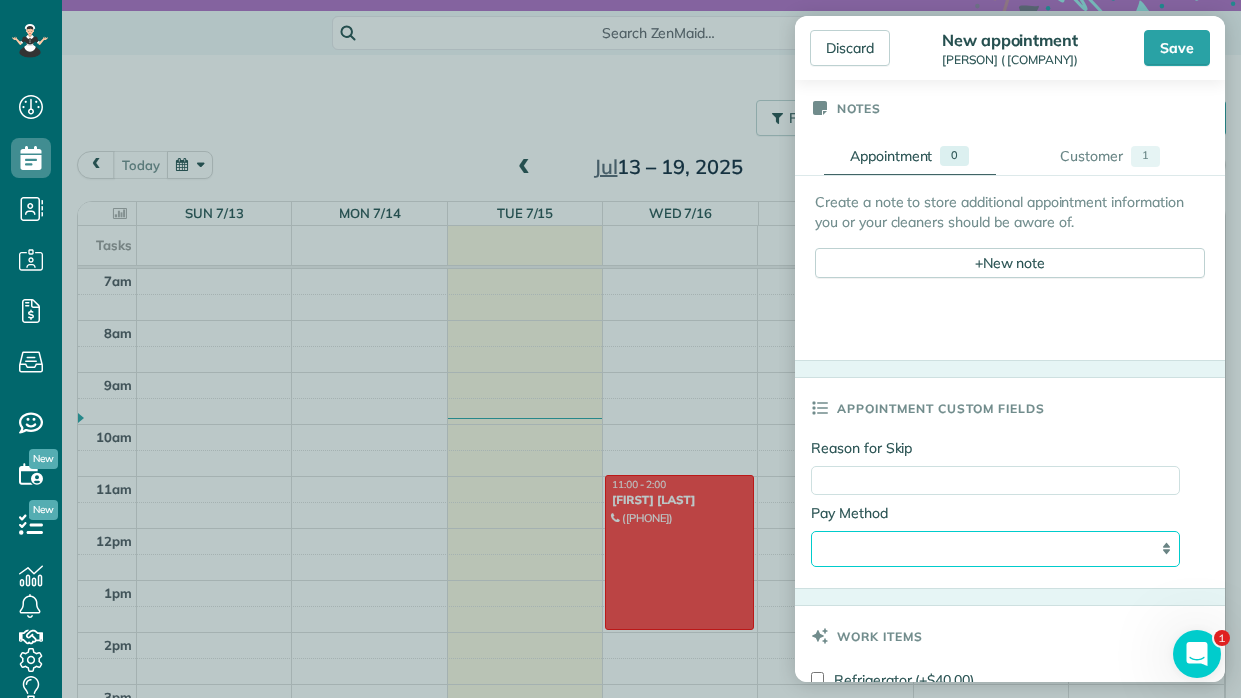 select on "*****" 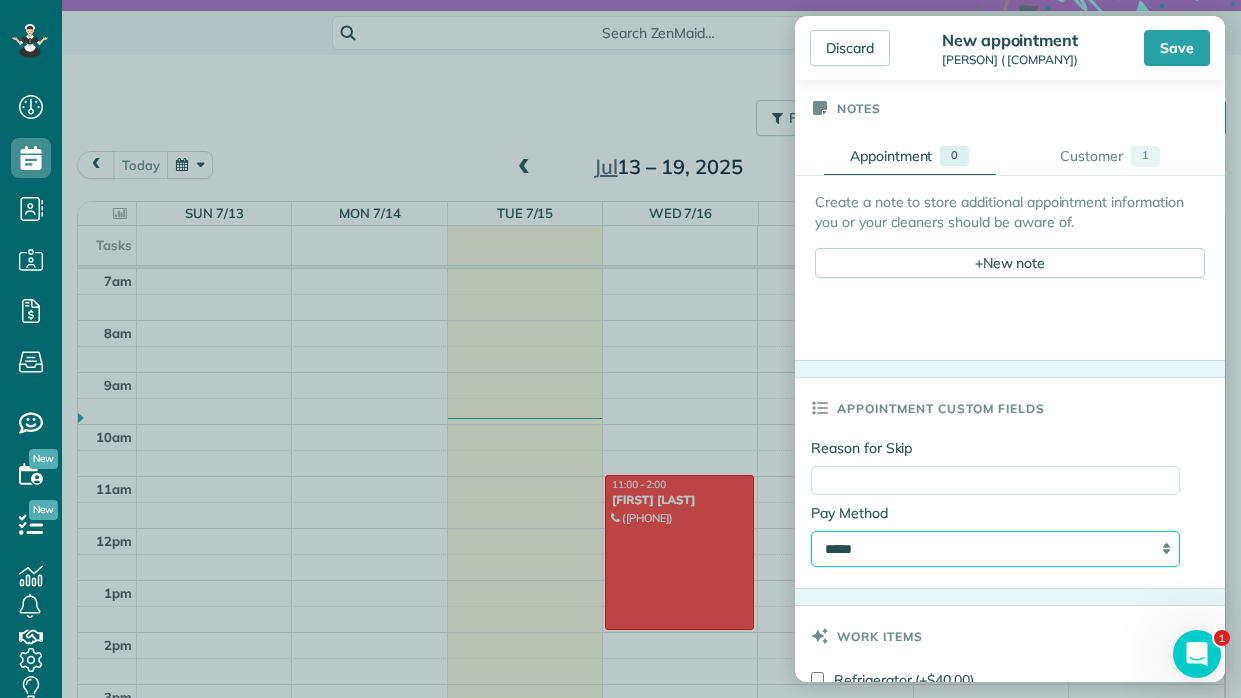 click on "**********" at bounding box center (995, 549) 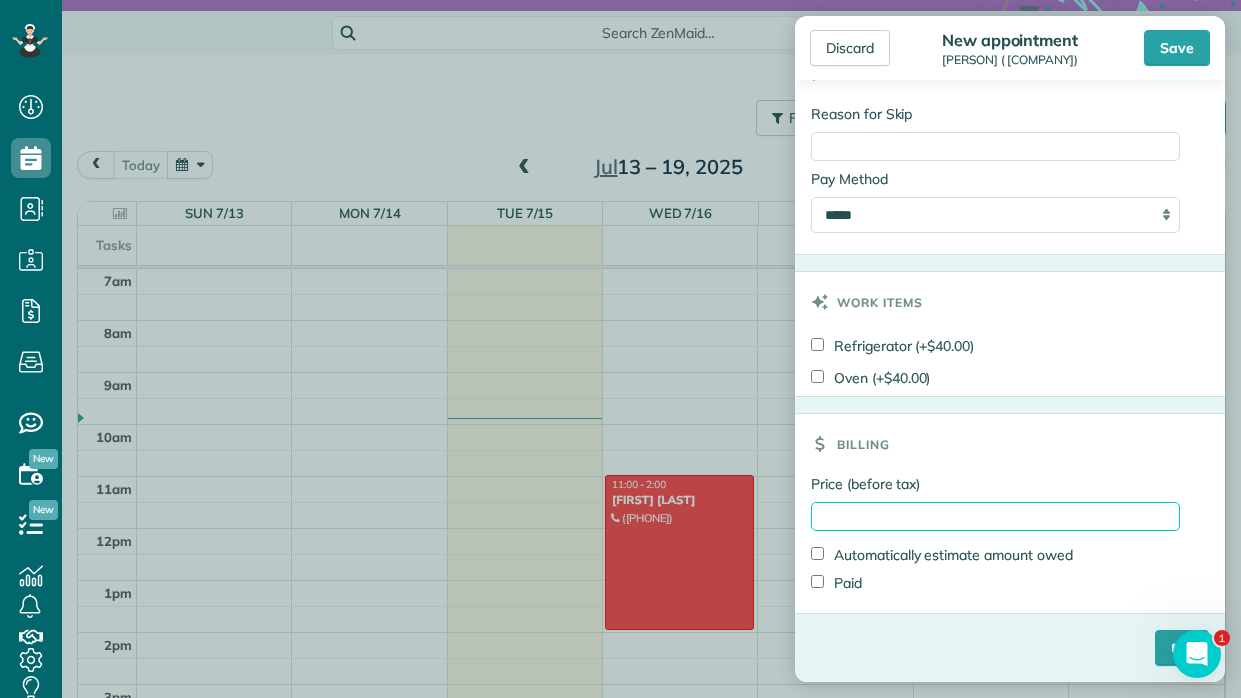 click on "Price (before tax)" at bounding box center (995, 516) 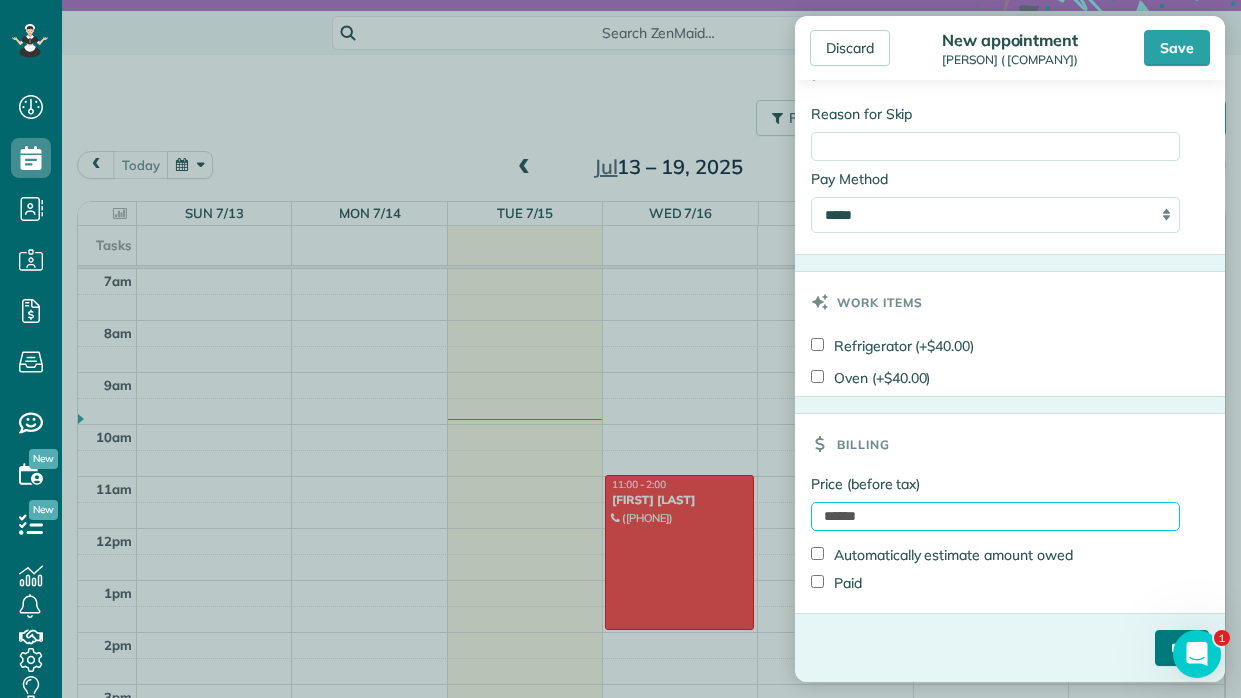 type on "******" 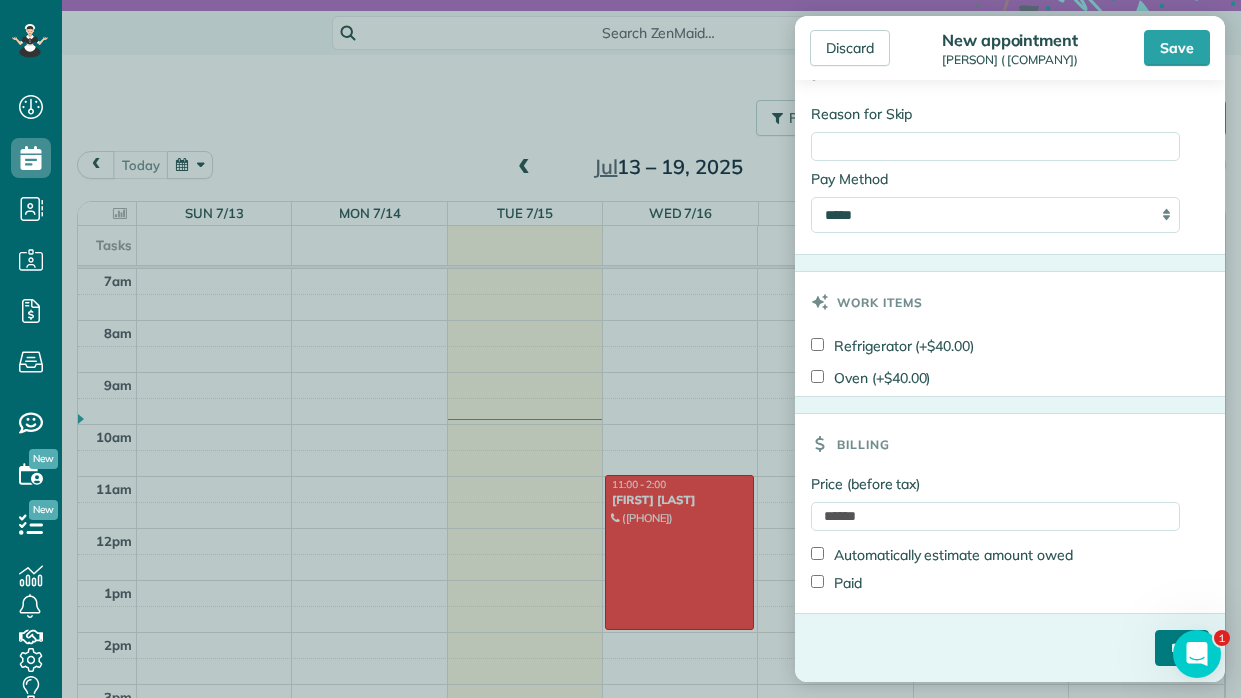 click on "****" at bounding box center (1182, 648) 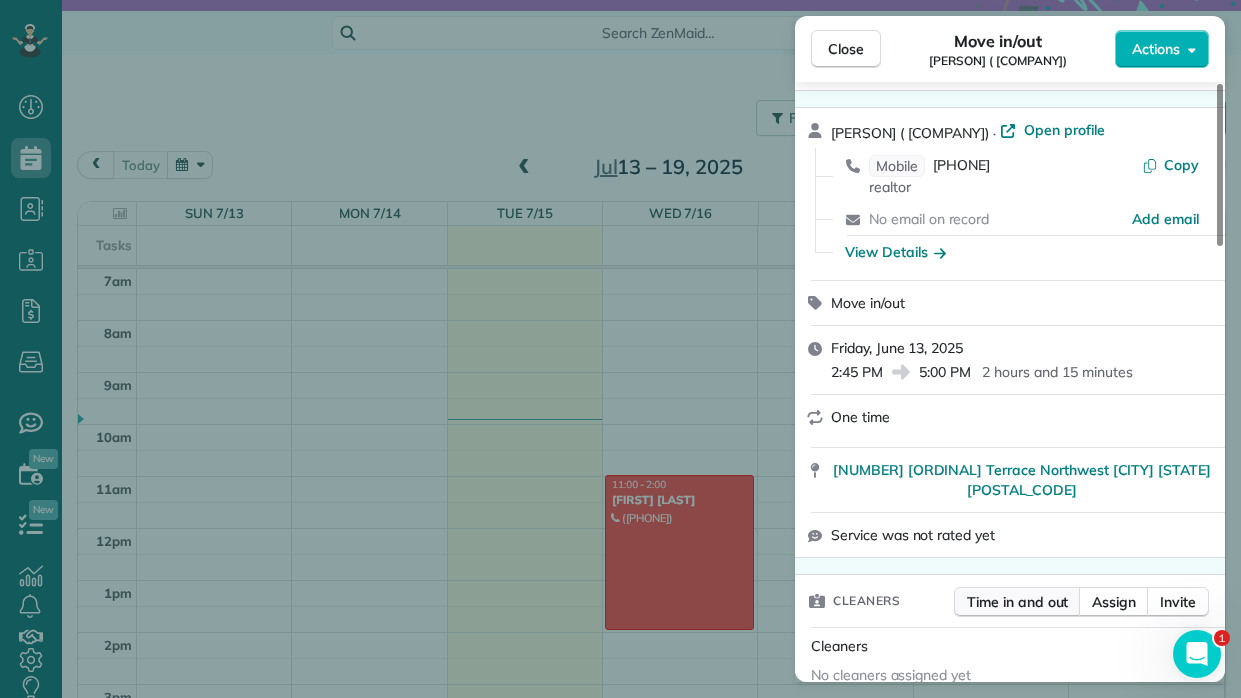 scroll, scrollTop: 0, scrollLeft: 0, axis: both 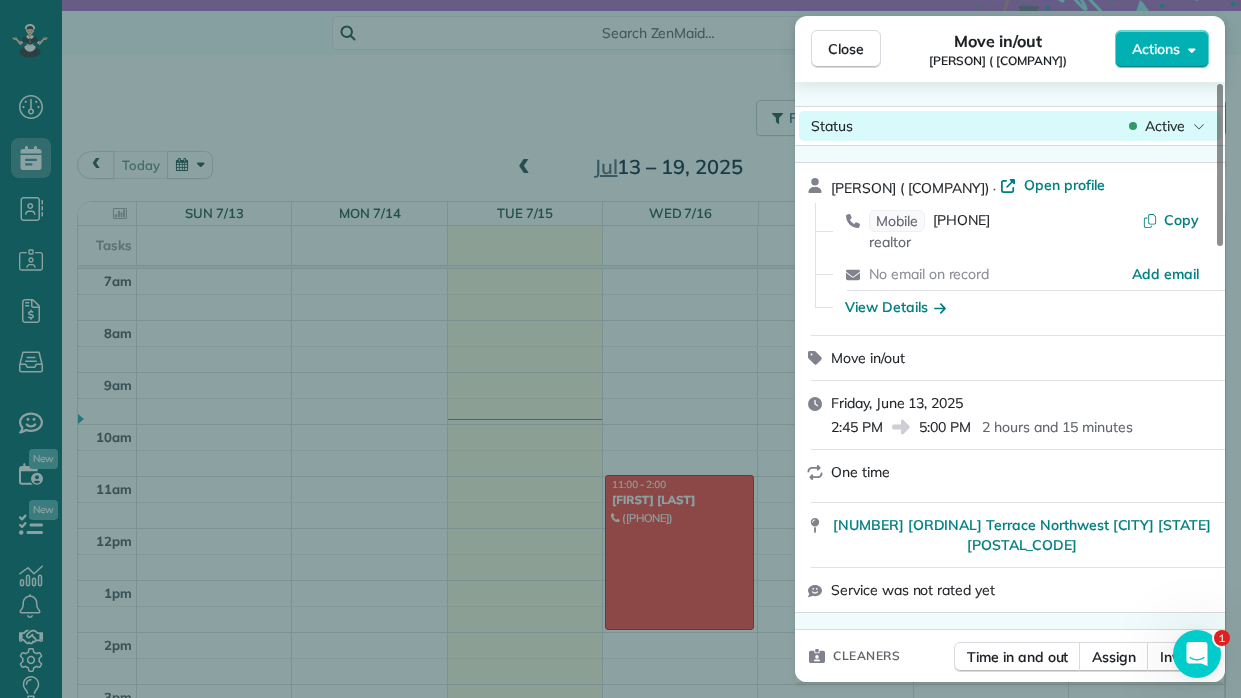 click on "Active" at bounding box center (1165, 126) 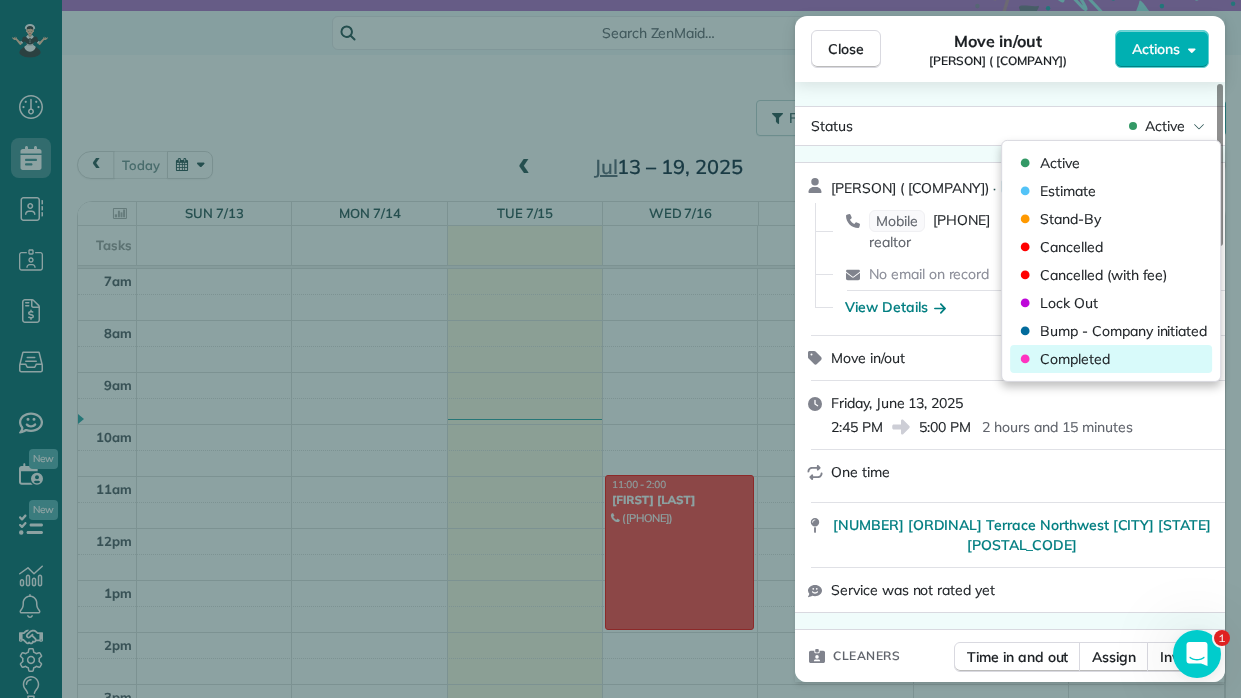 click on "Completed" at bounding box center (1075, 359) 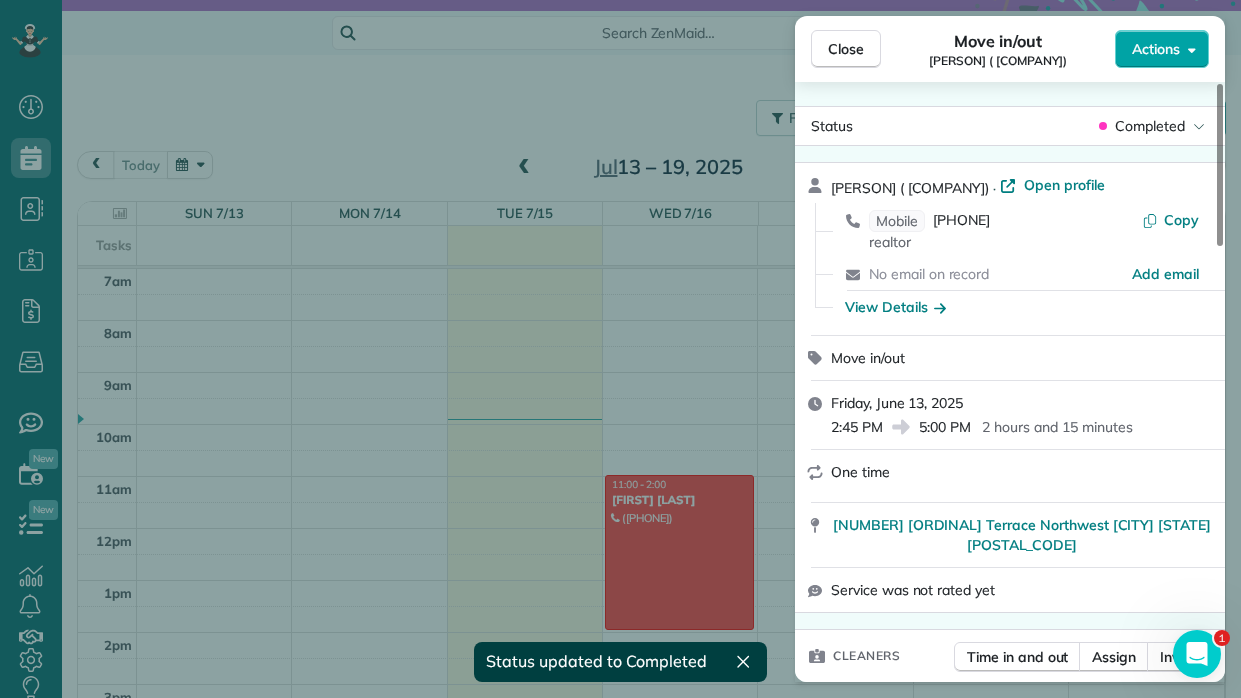 click on "Actions" at bounding box center [1156, 49] 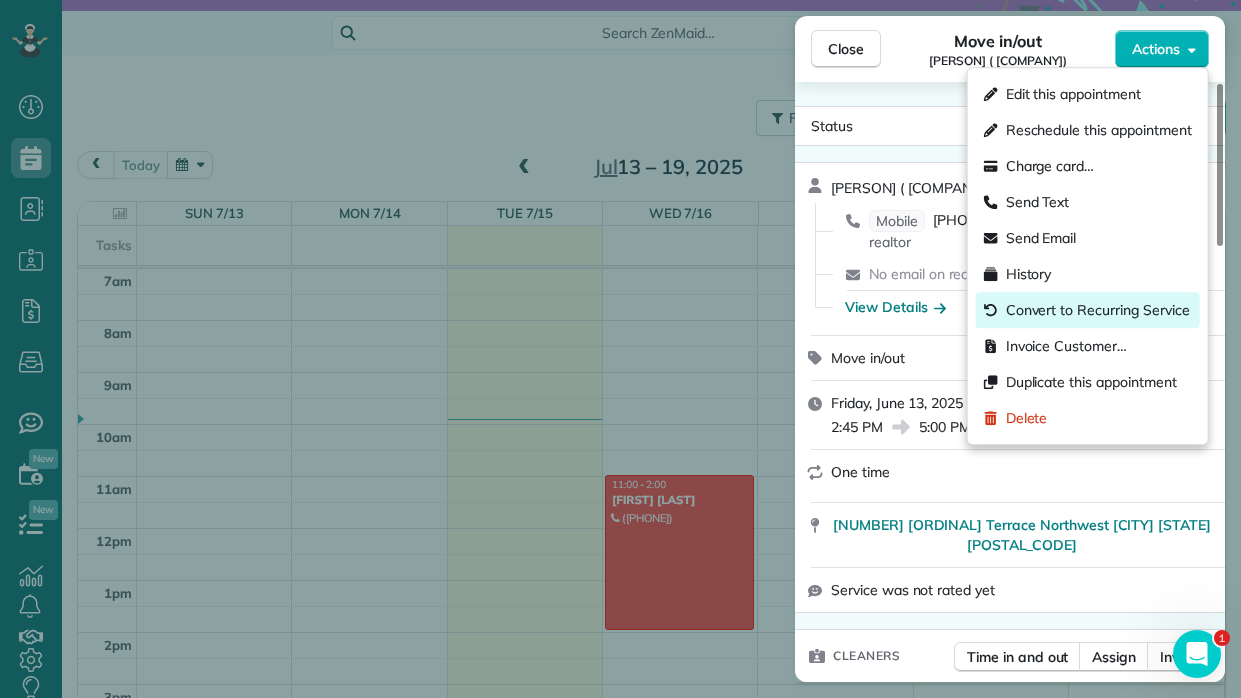 click on "Convert to Recurring Service" at bounding box center [1098, 310] 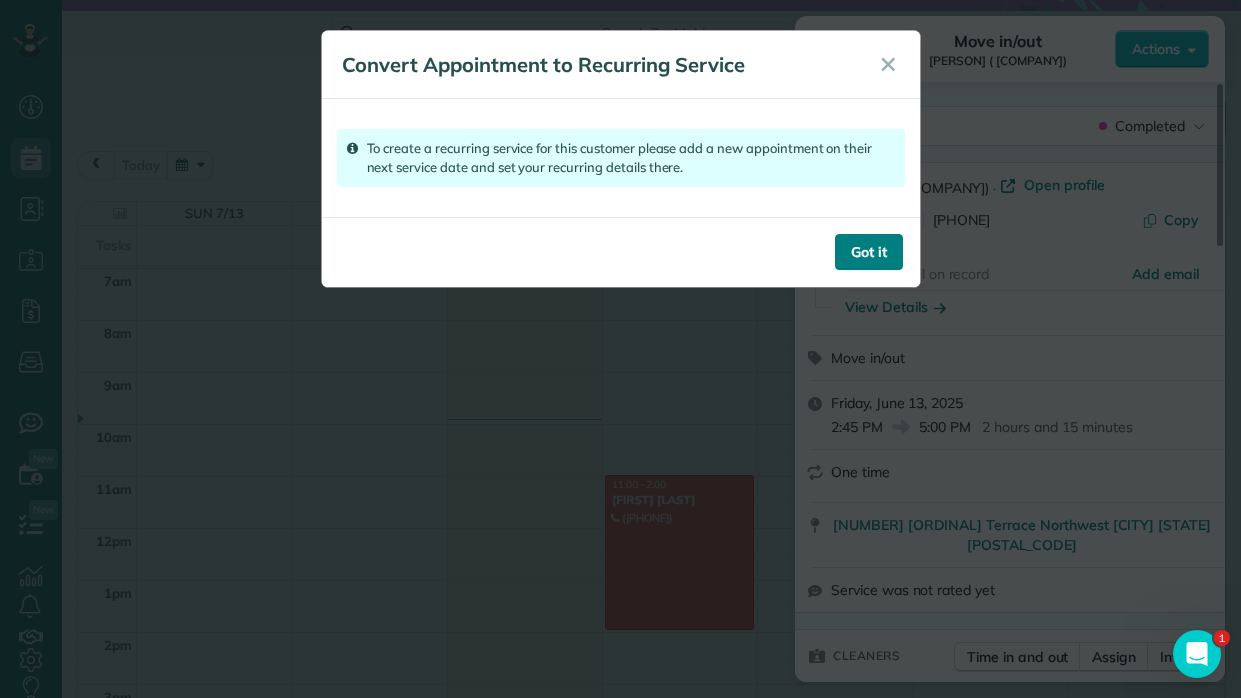 click on "Got it" at bounding box center [869, 252] 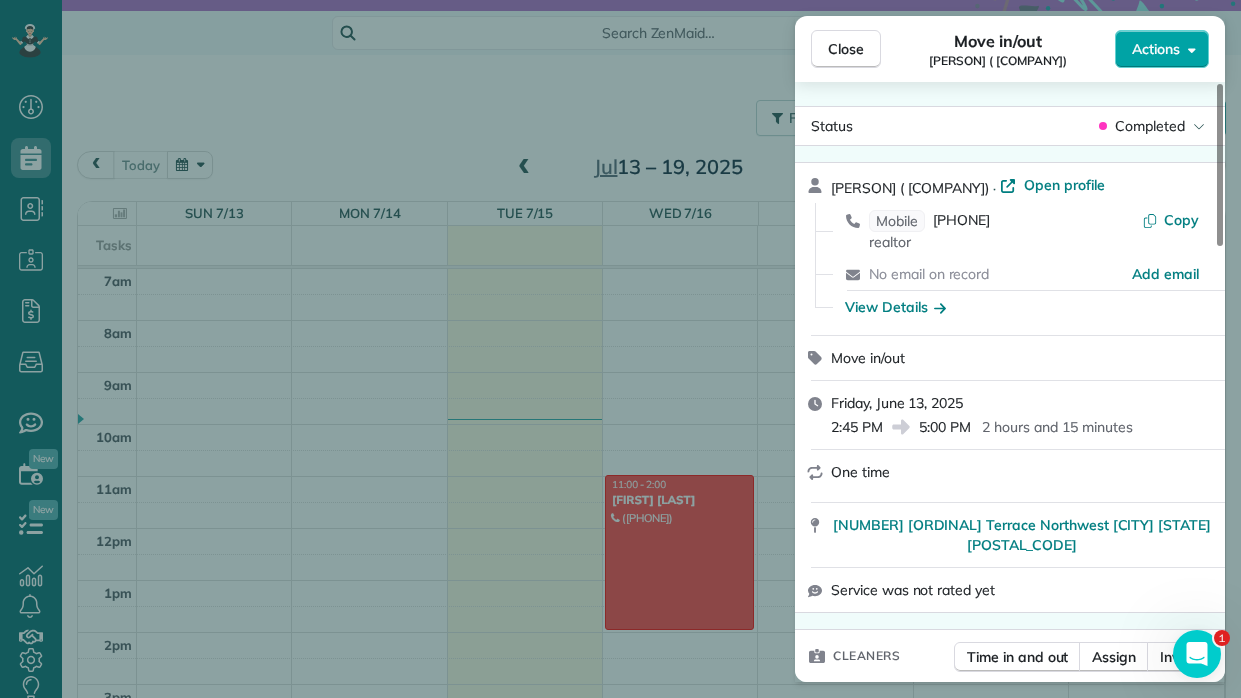 click on "Actions" at bounding box center (1156, 49) 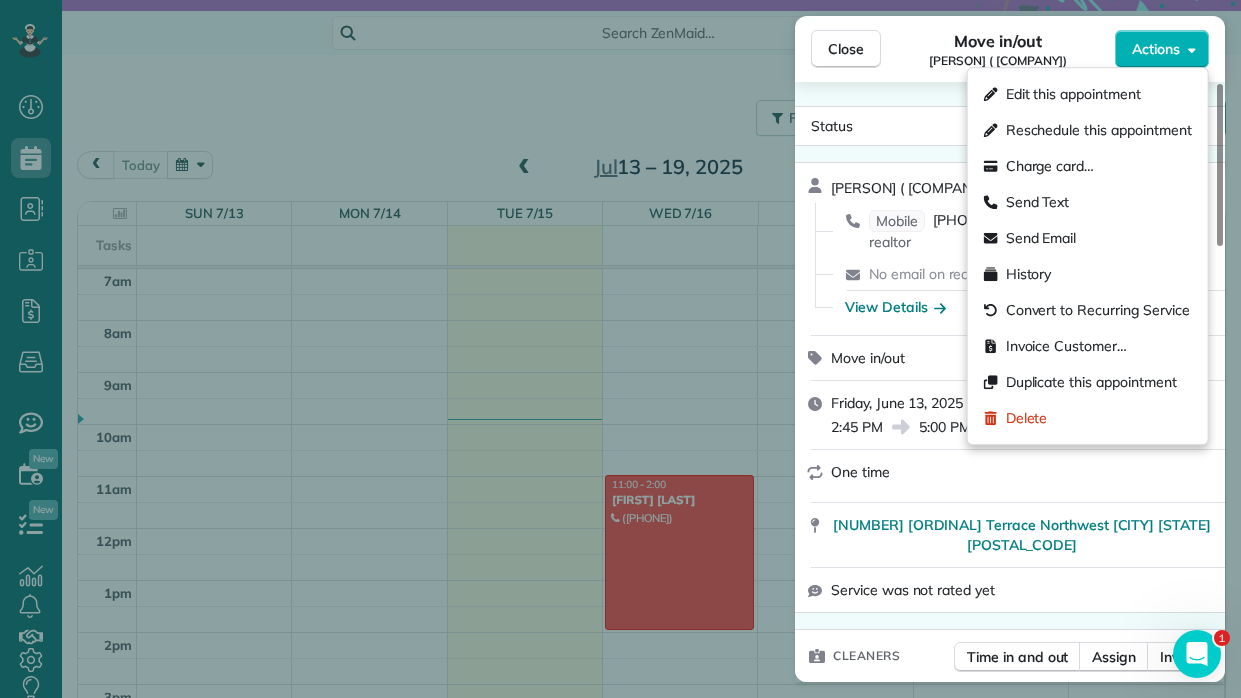 click on "Status Completed Moti Tobi (Moti Tobi Properties) · Open profile Mobile (678) 613-1765 realtor Copy No email on record Add email View Details Move in/out Friday, June 13, 2025 2:45 PM 5:00 PM 2 hours and 15 minutes One time 2237 2nd Terrace Northwest Center Point AL 35215 Service was not rated yet Cleaners Time in and out Assign Invite Cleaners No cleaners assigned yet Checklist Try Now Keep this appointment up to your standards. Stay on top of every detail, keep your cleaners organised, and your client happy. Assign a checklist Watch a 5 min demo Billing Billing actions Price $190.00 Overcharge $0.00 Discount $0.00 Coupon discount - Primary tax - Secondary tax - Total appointment price $190.00 Tips collected New feature! $0.00 Paid Total including tip $190.00 Get paid online in no-time! Send an invoice and reward your cleaners with tips Charge customer credit card Appointment custom fields Reason for Skip - Hidden from cleaners Pay Method Venmo Hidden from cleaners Work items No work items to display Notes" at bounding box center [1010, 382] 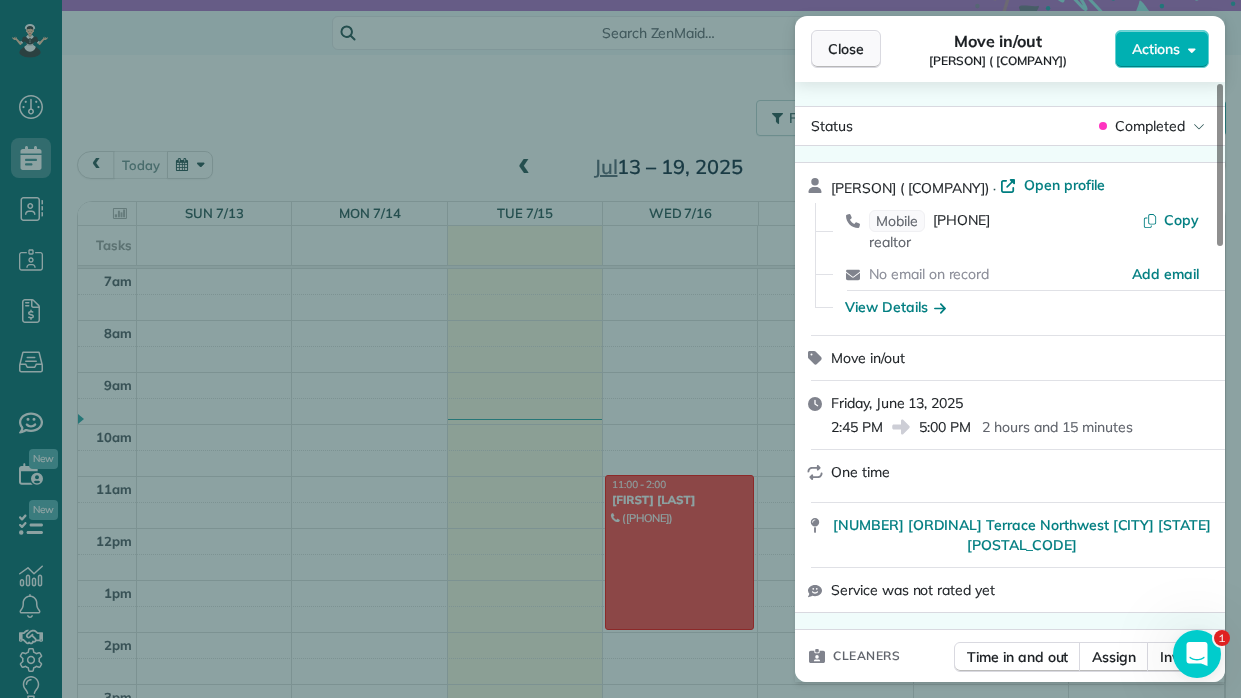 click on "Close" at bounding box center [846, 49] 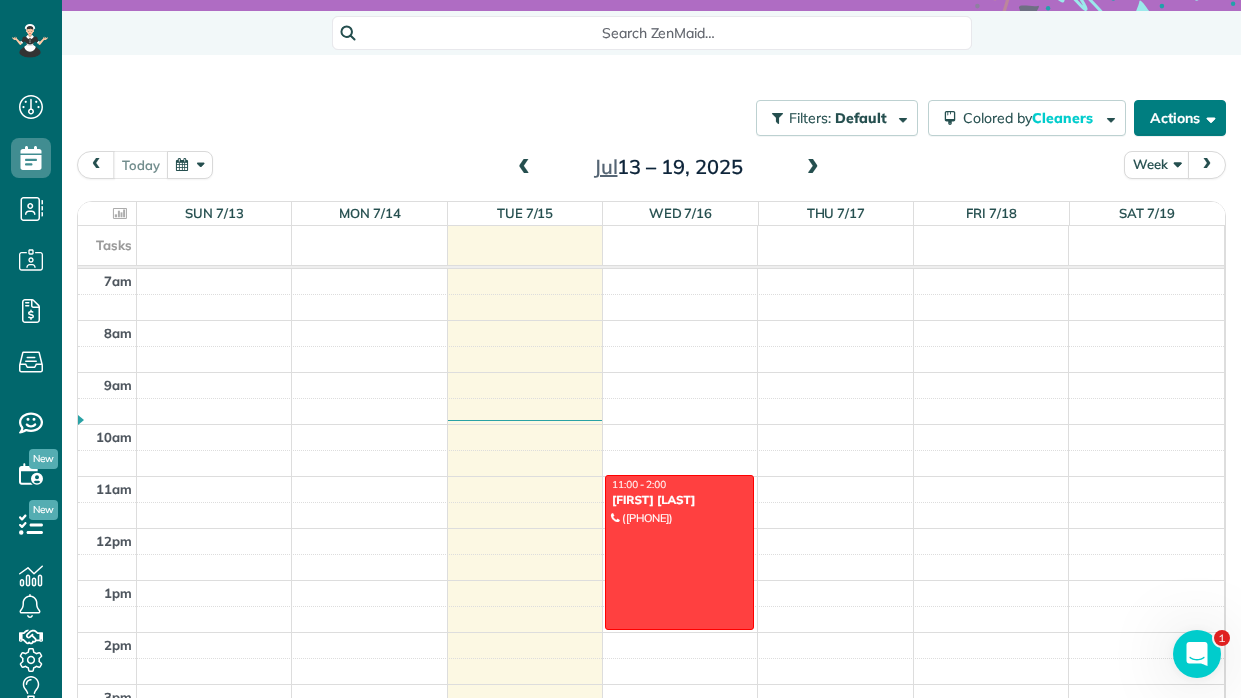 click on "Actions" at bounding box center (1180, 118) 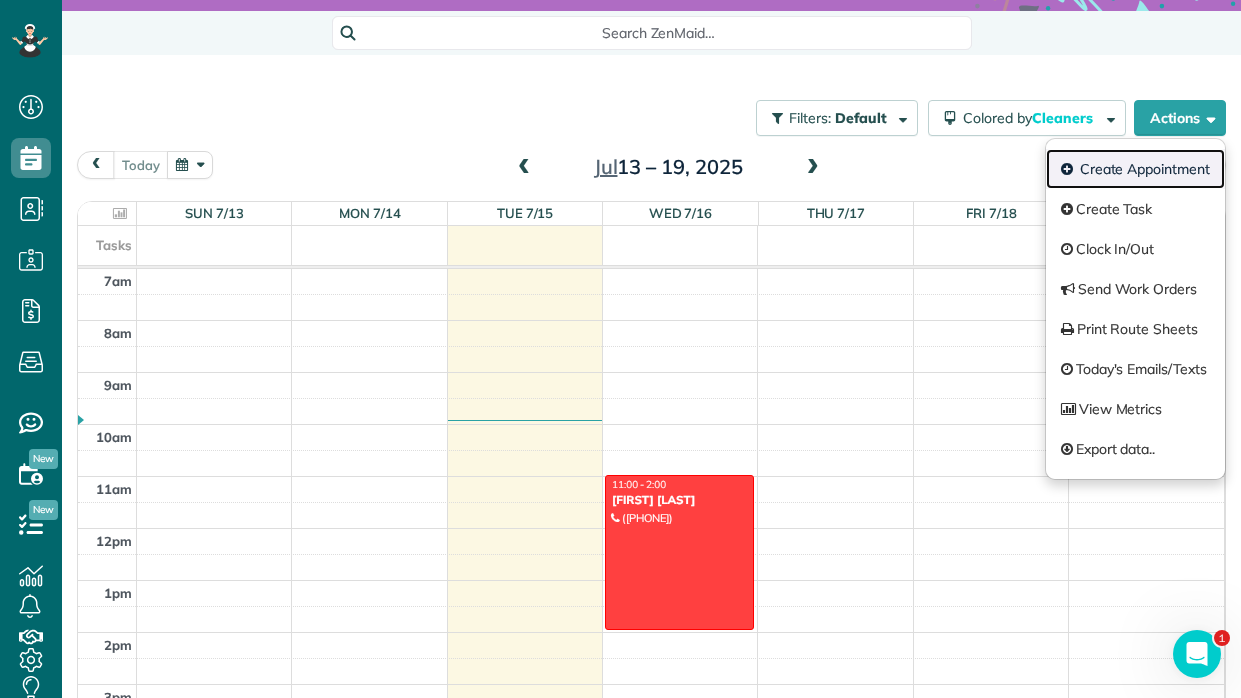 click on "Create Appointment" at bounding box center (1135, 169) 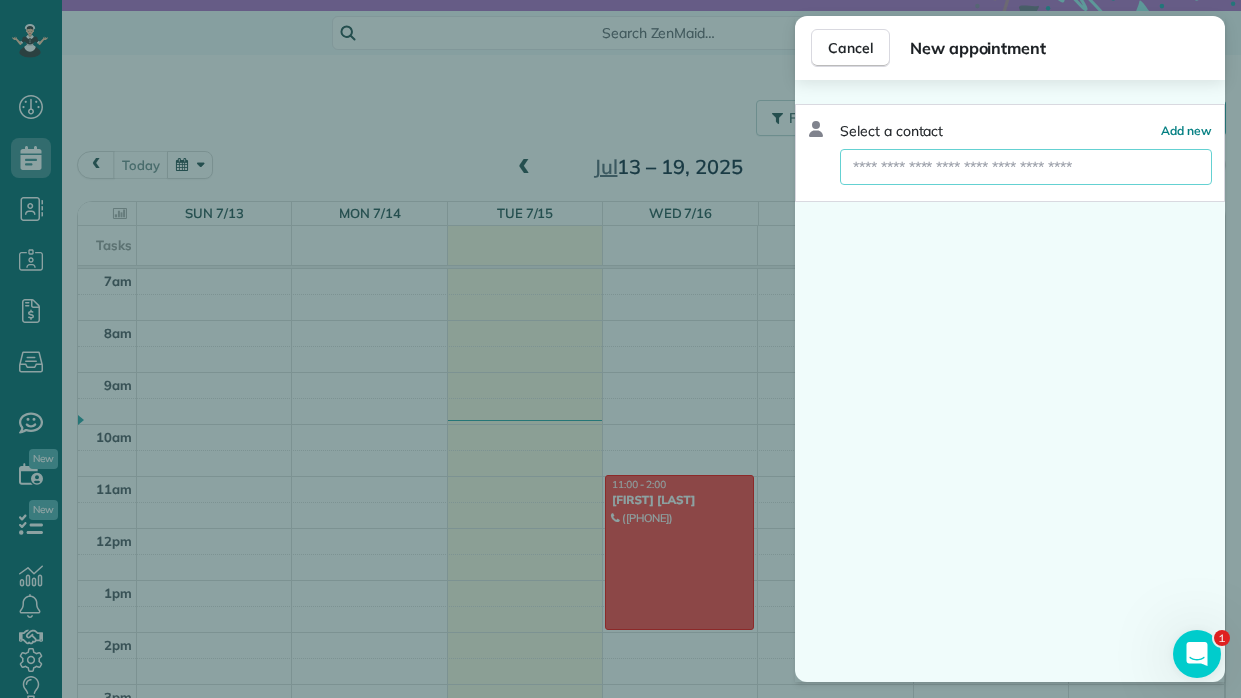 click at bounding box center [1026, 167] 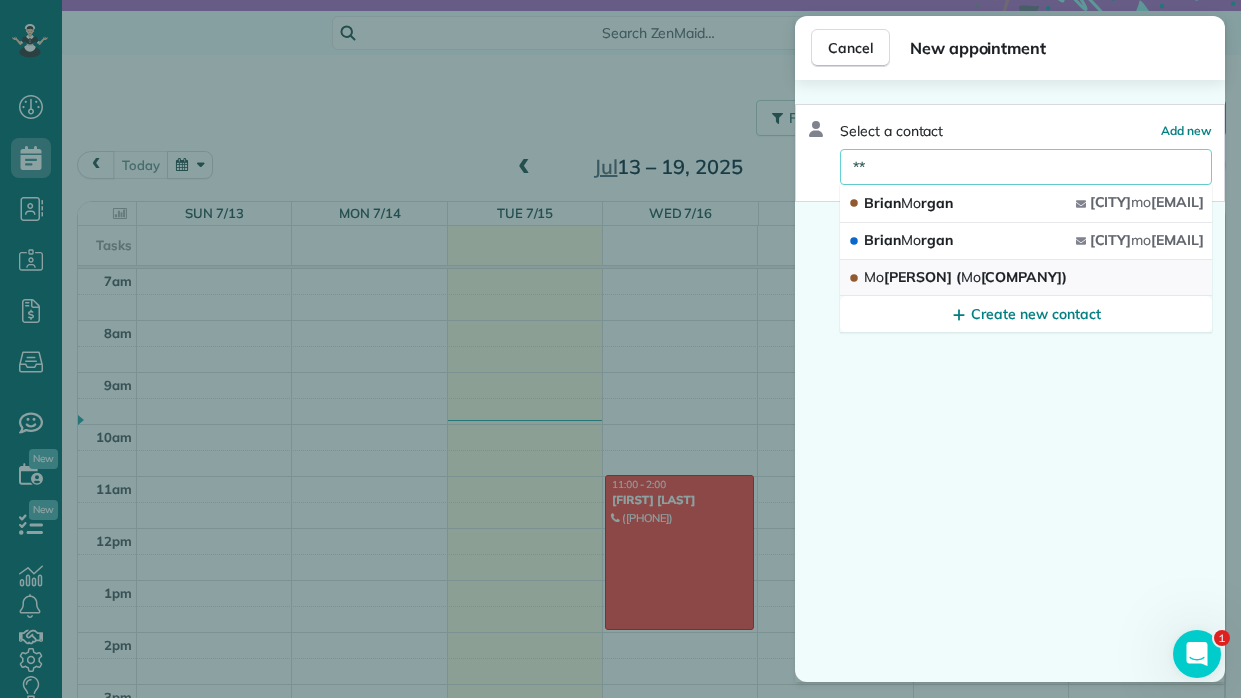 type on "**" 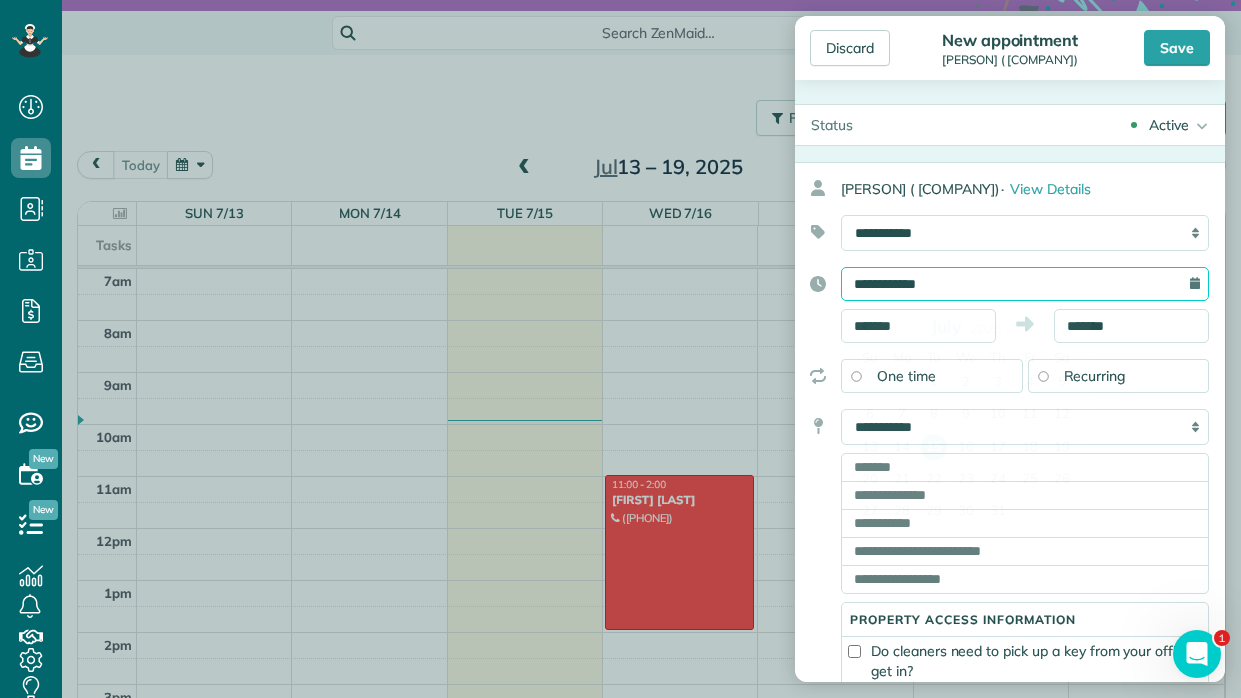 click on "**********" at bounding box center (1025, 284) 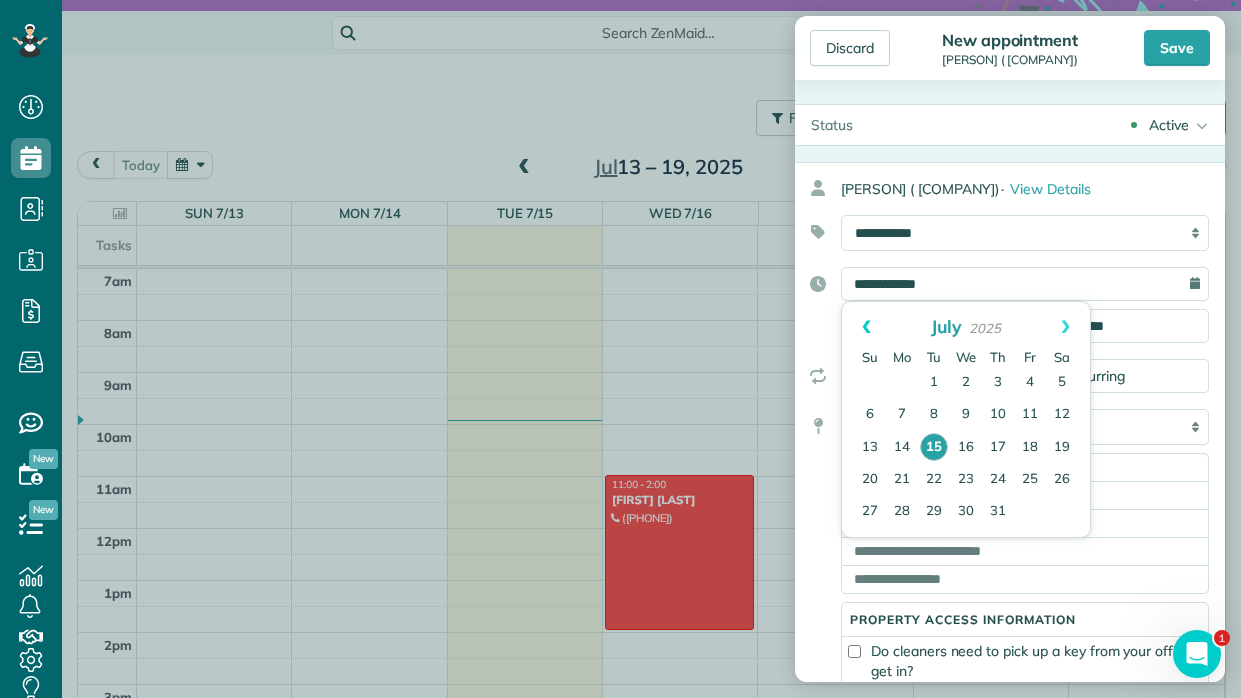 click on "Prev" at bounding box center (866, 327) 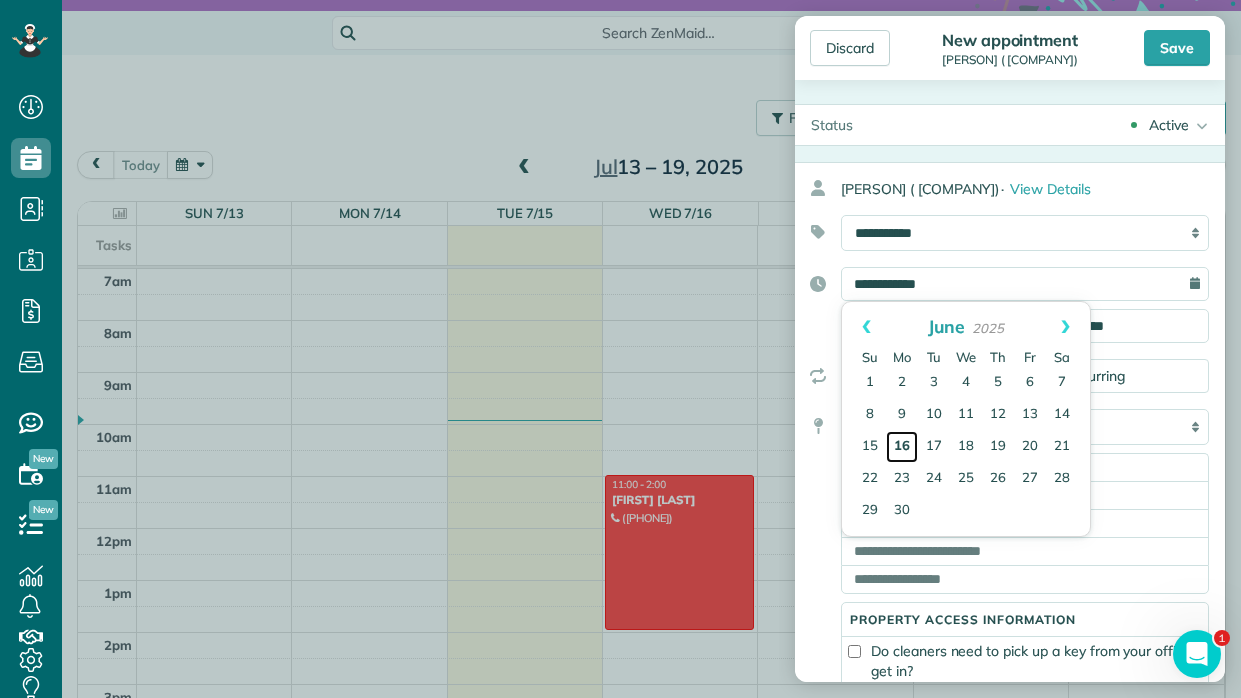 click on "16" at bounding box center (902, 447) 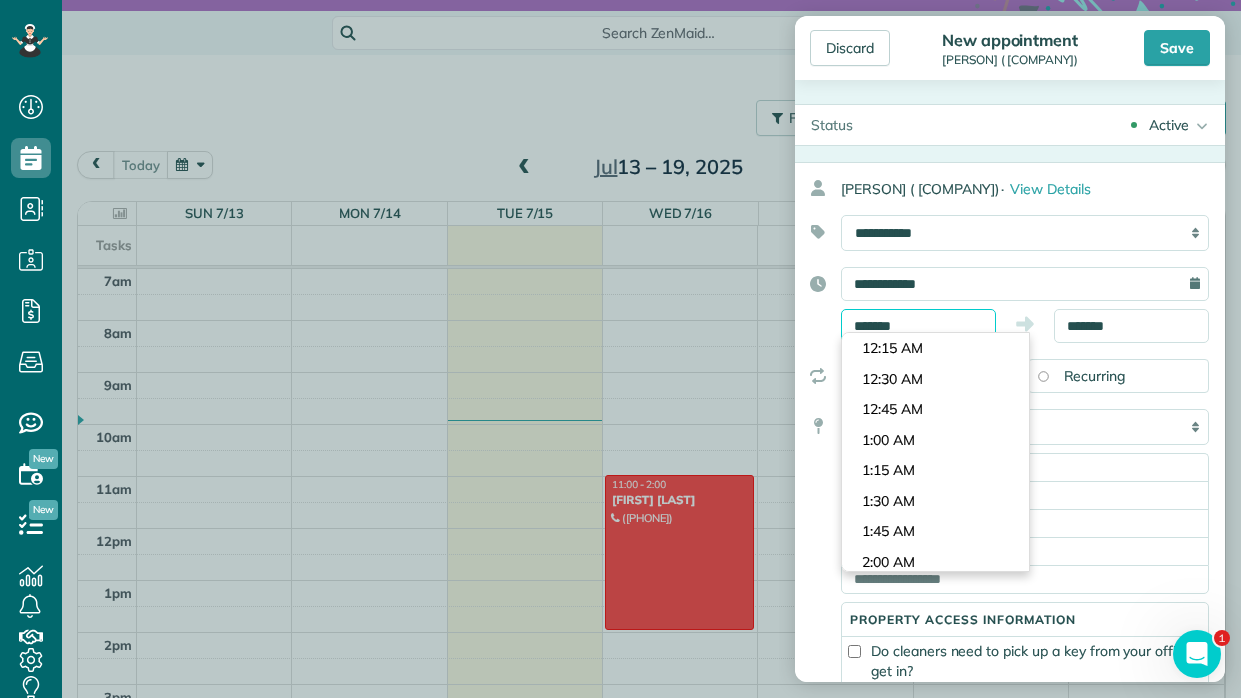 click on "*******" at bounding box center [918, 326] 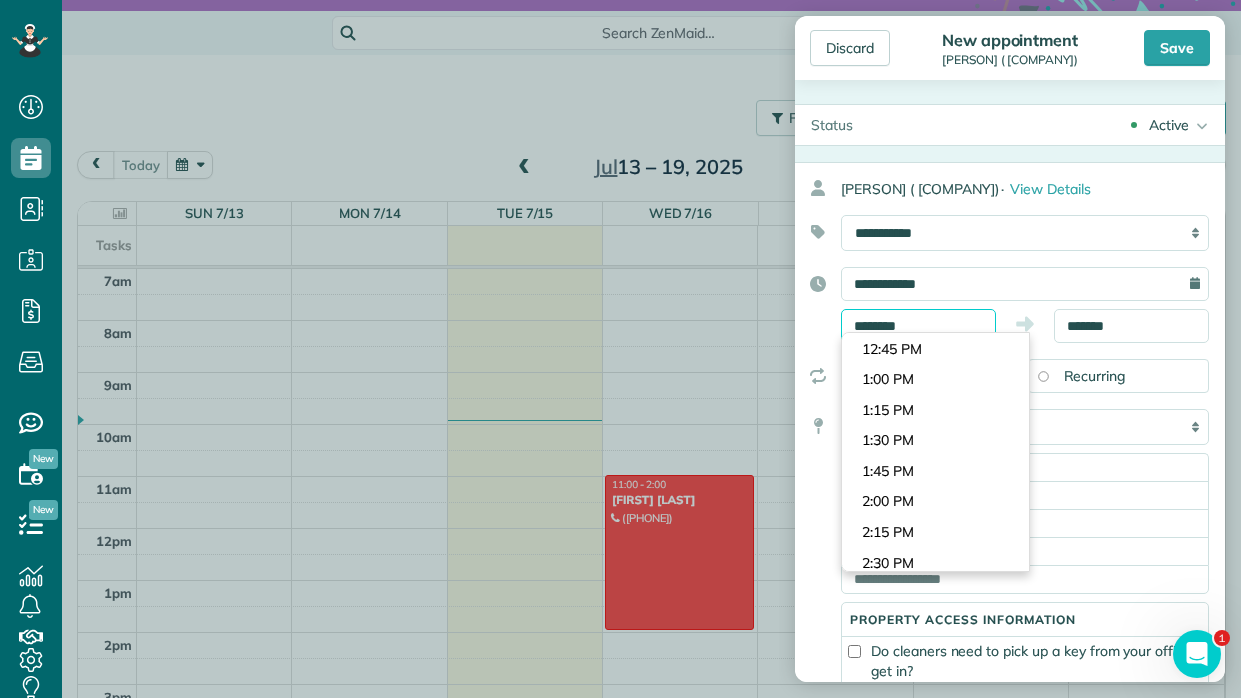 scroll, scrollTop: 2630, scrollLeft: 0, axis: vertical 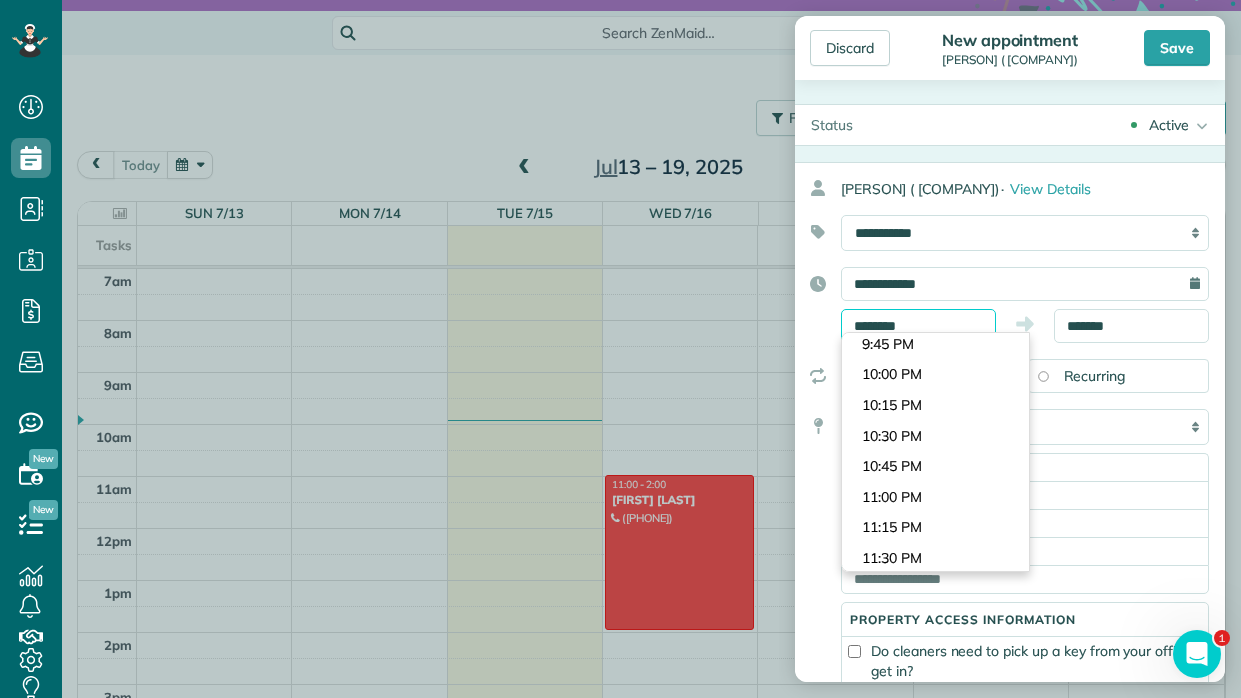 click on "********" at bounding box center [918, 326] 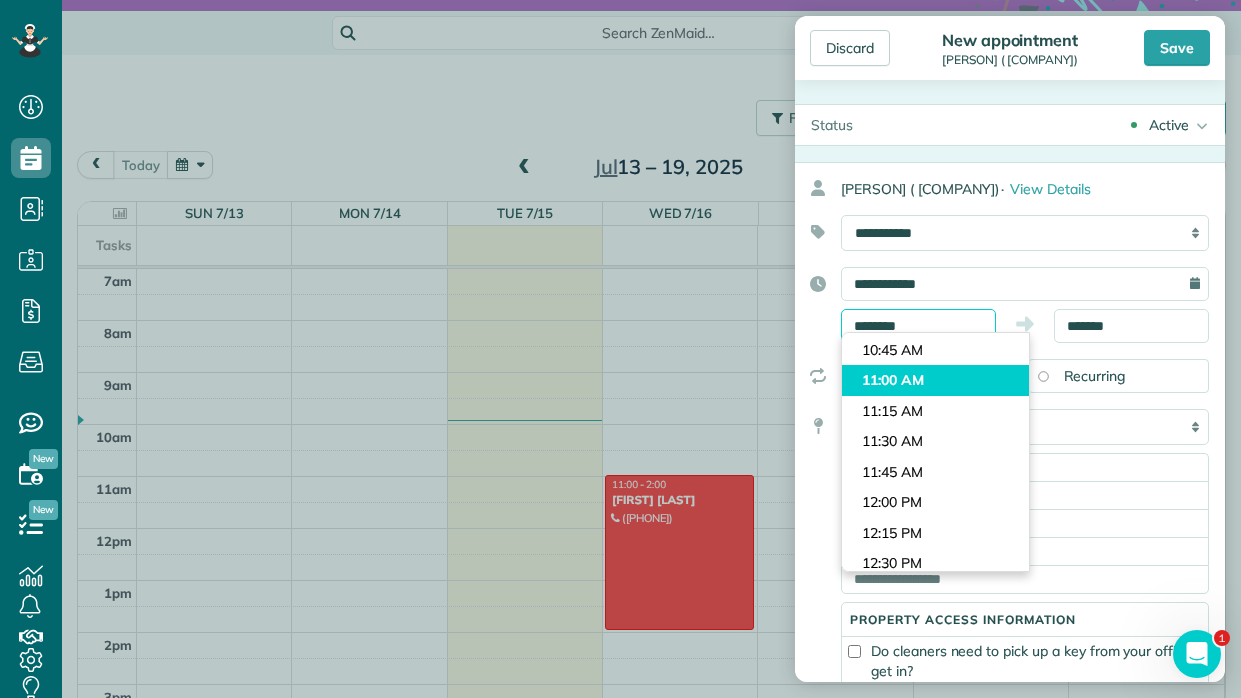 type on "********" 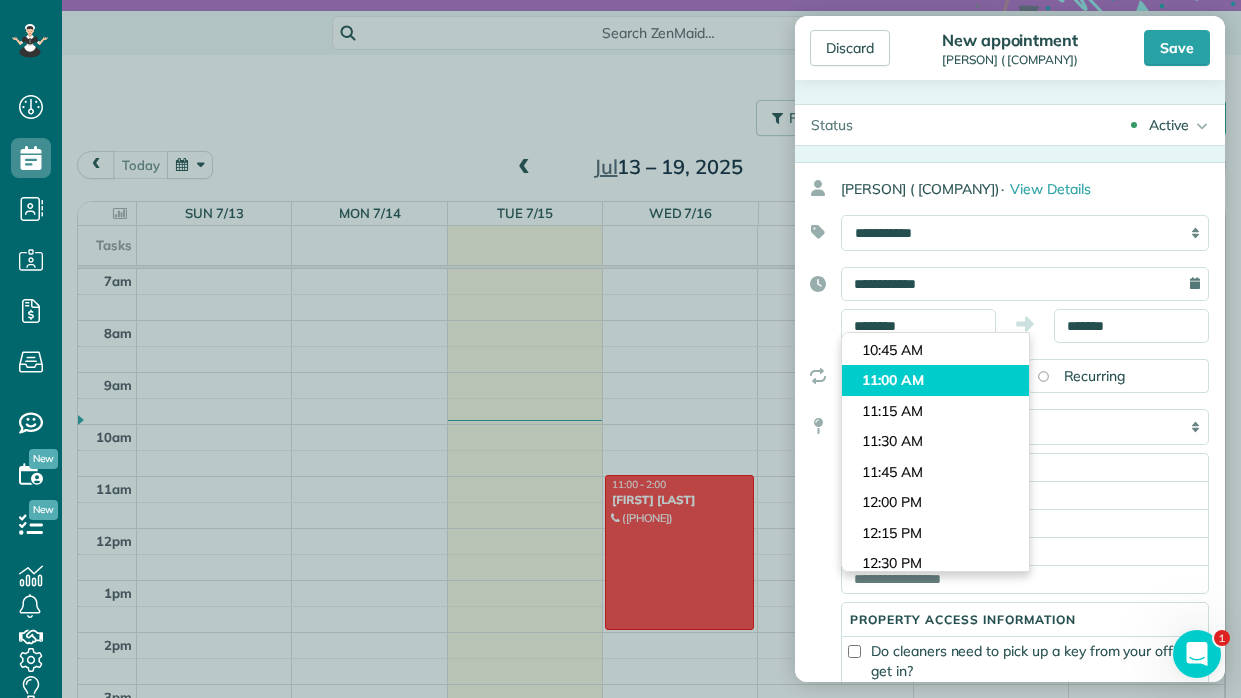 click on "Dashboard
Scheduling
Calendar View
List View
Dispatch View - Weekly scheduling (Beta)" at bounding box center [620, 349] 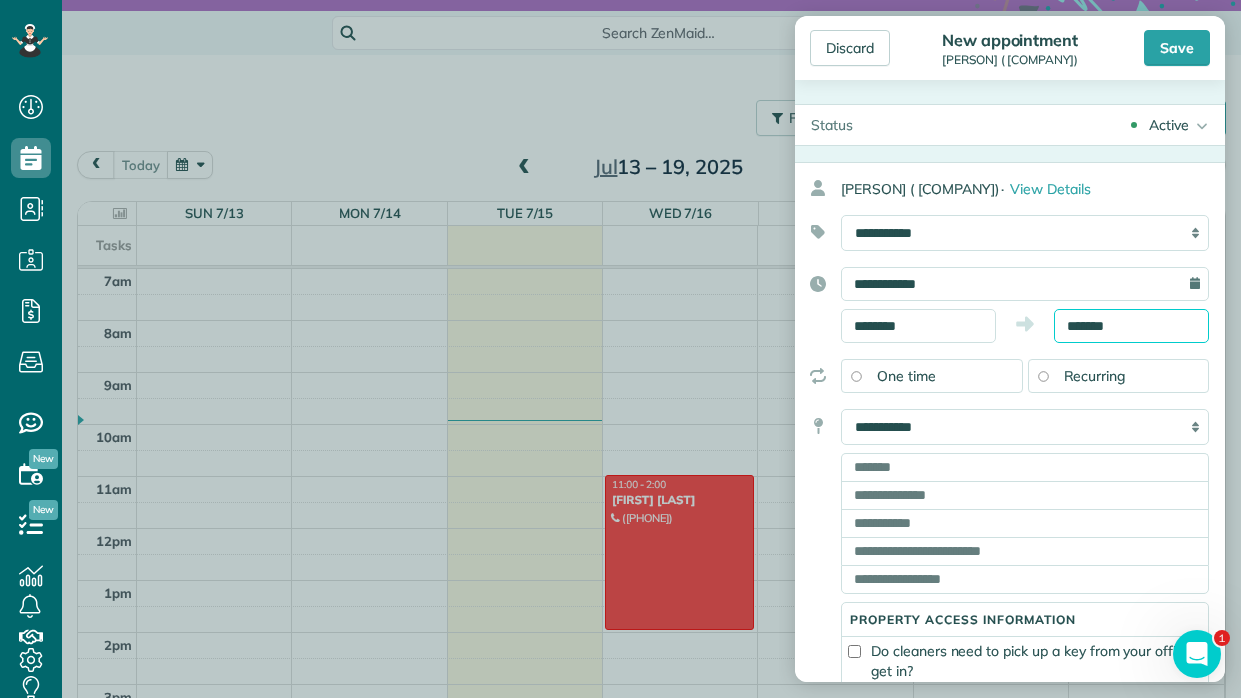 click on "*******" at bounding box center [1131, 326] 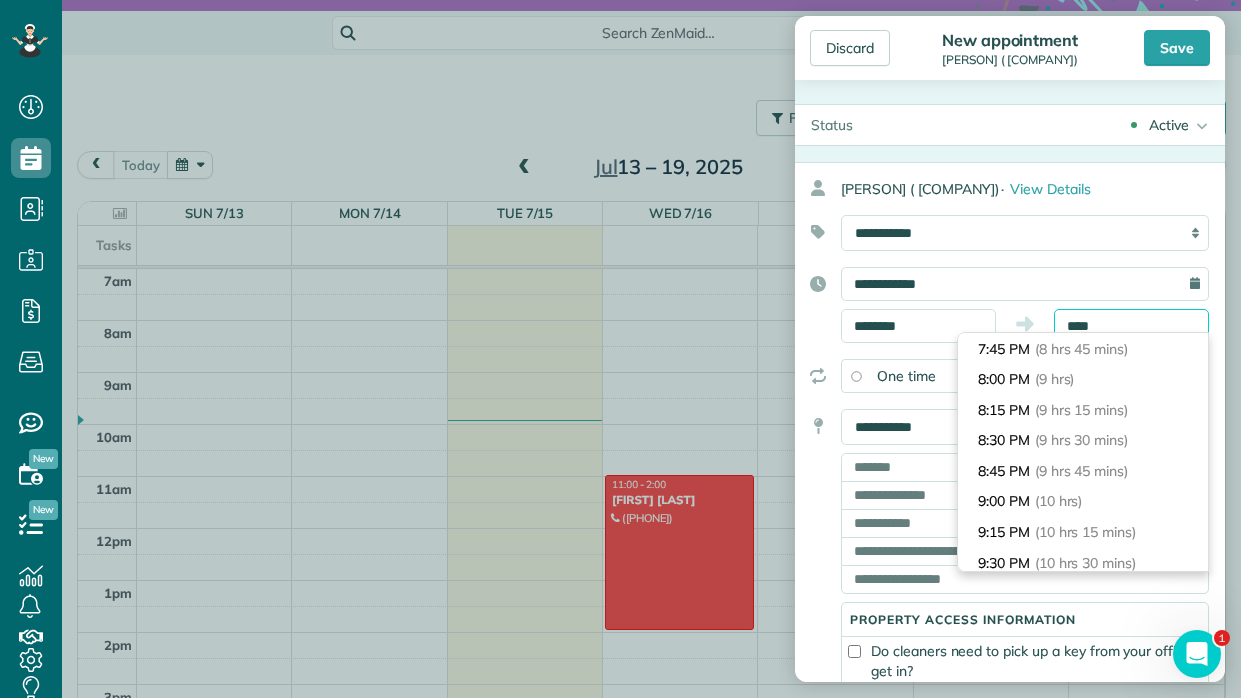 scroll, scrollTop: 336, scrollLeft: 0, axis: vertical 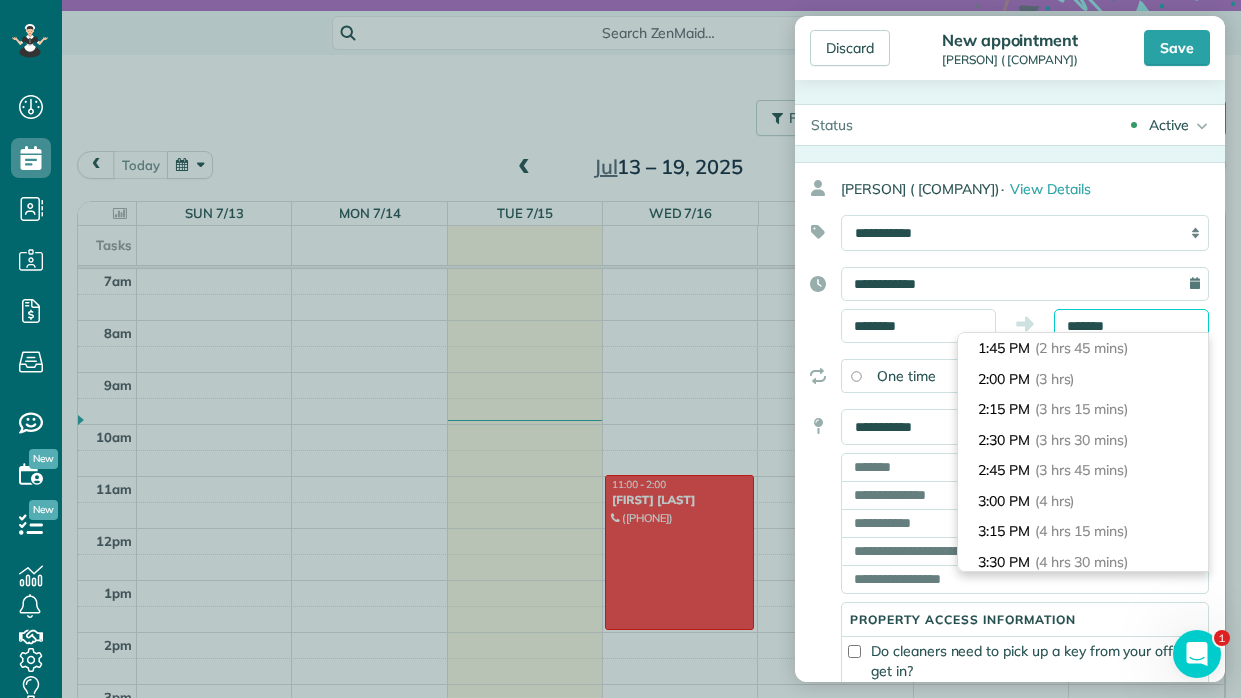 type on "*******" 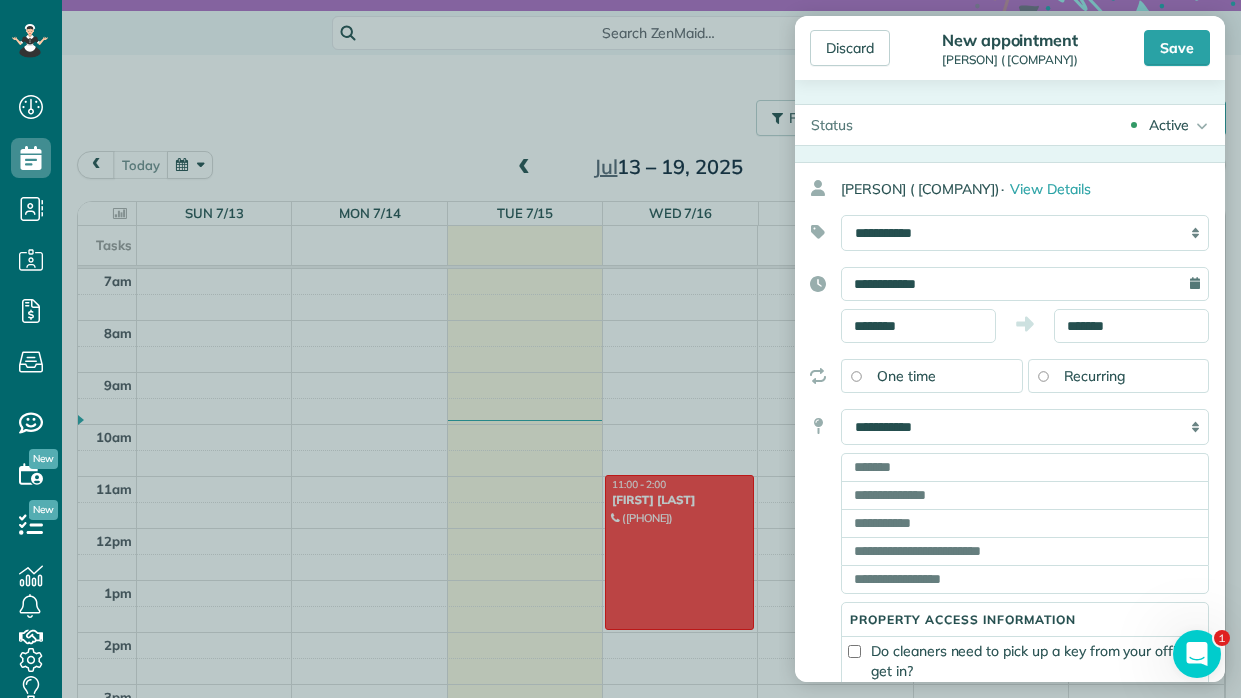 click on "**********" at bounding box center [1010, 532] 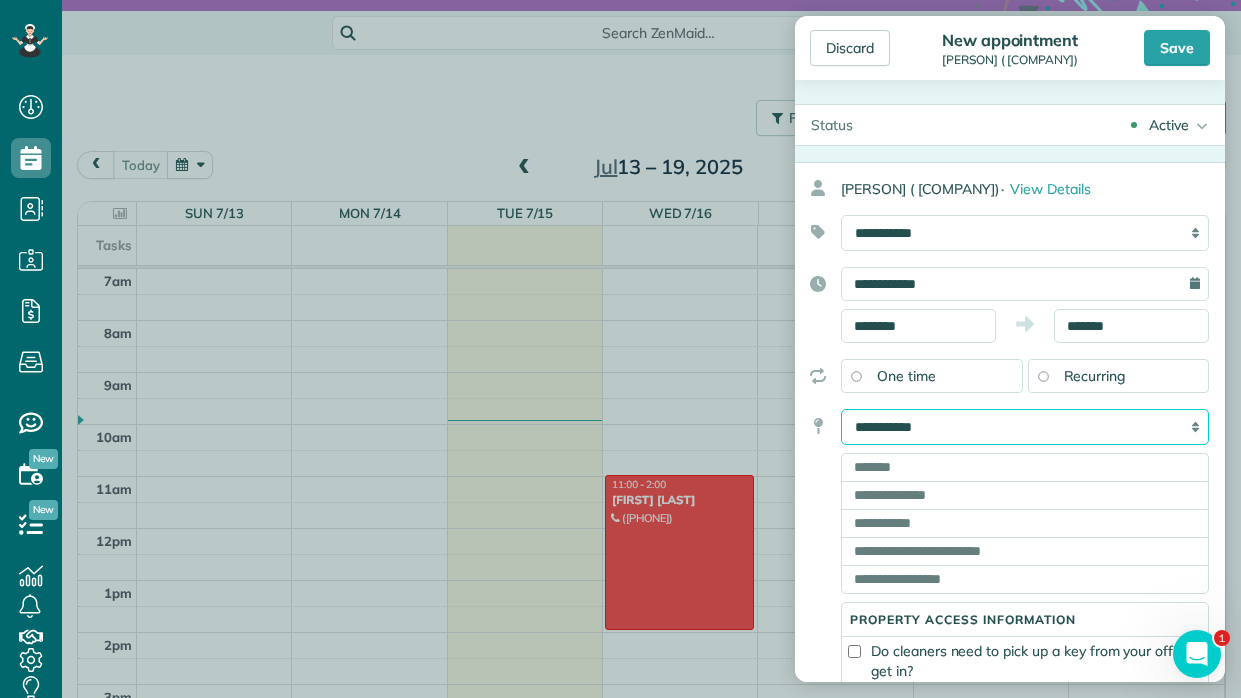 click on "**********" at bounding box center (1025, 427) 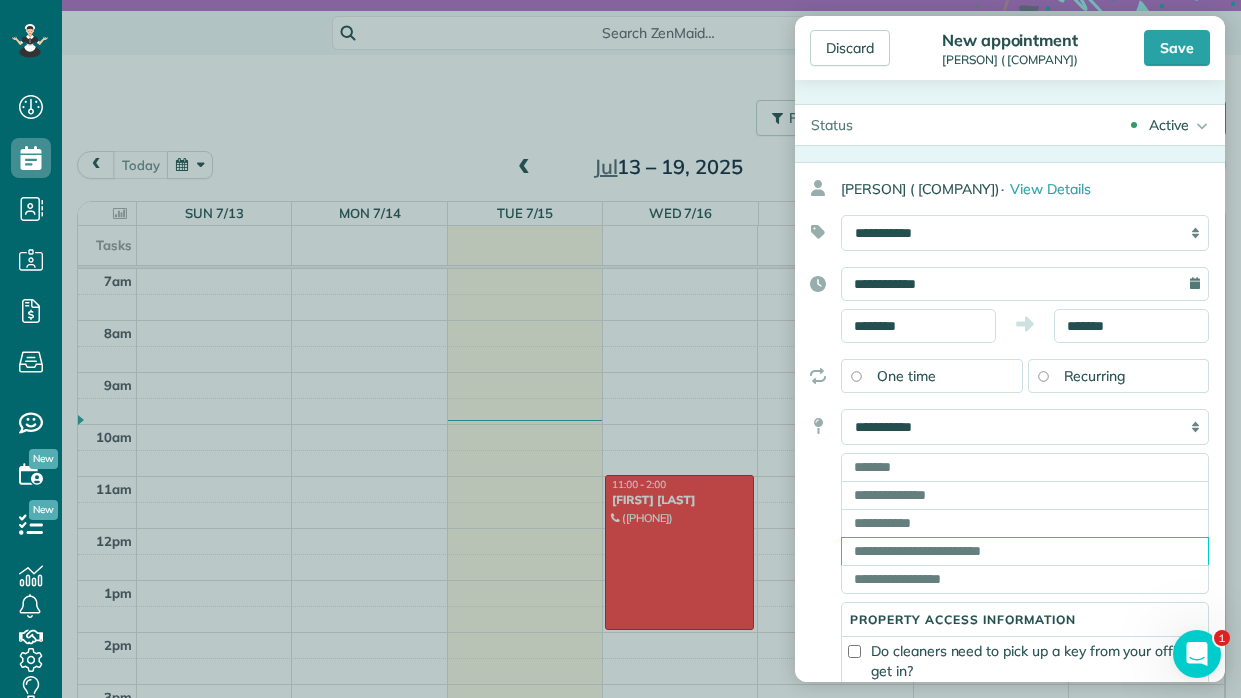 click at bounding box center [1025, 551] 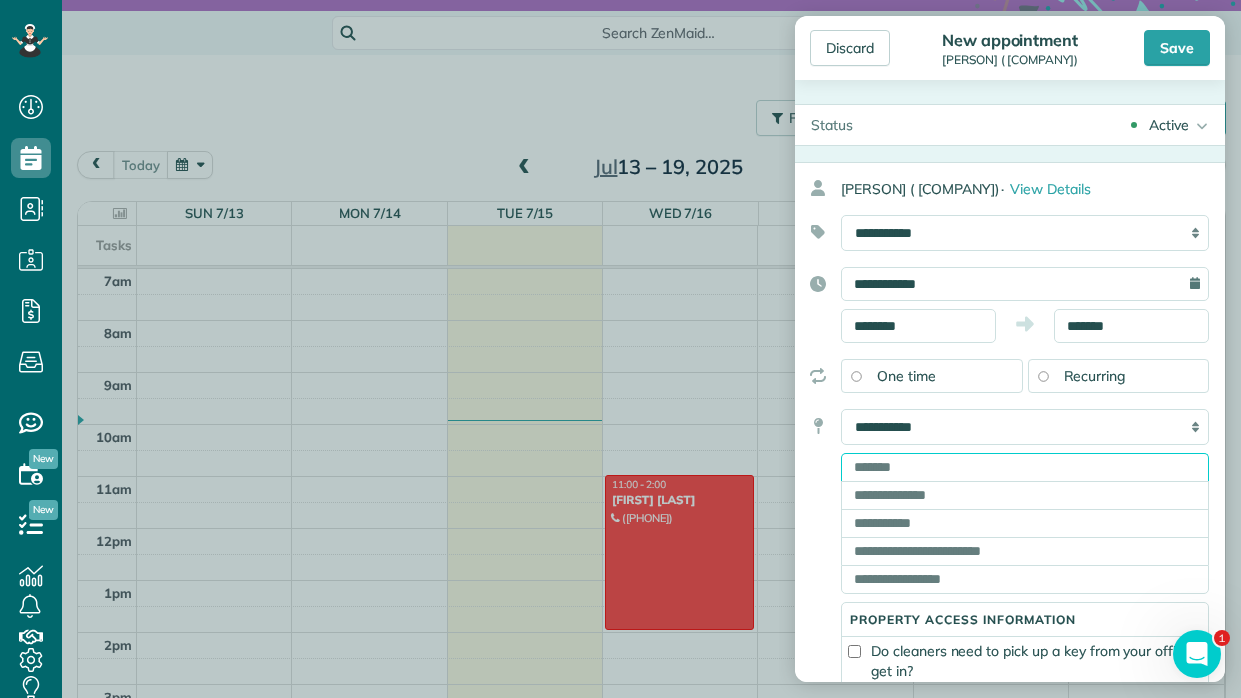 click at bounding box center [1025, 467] 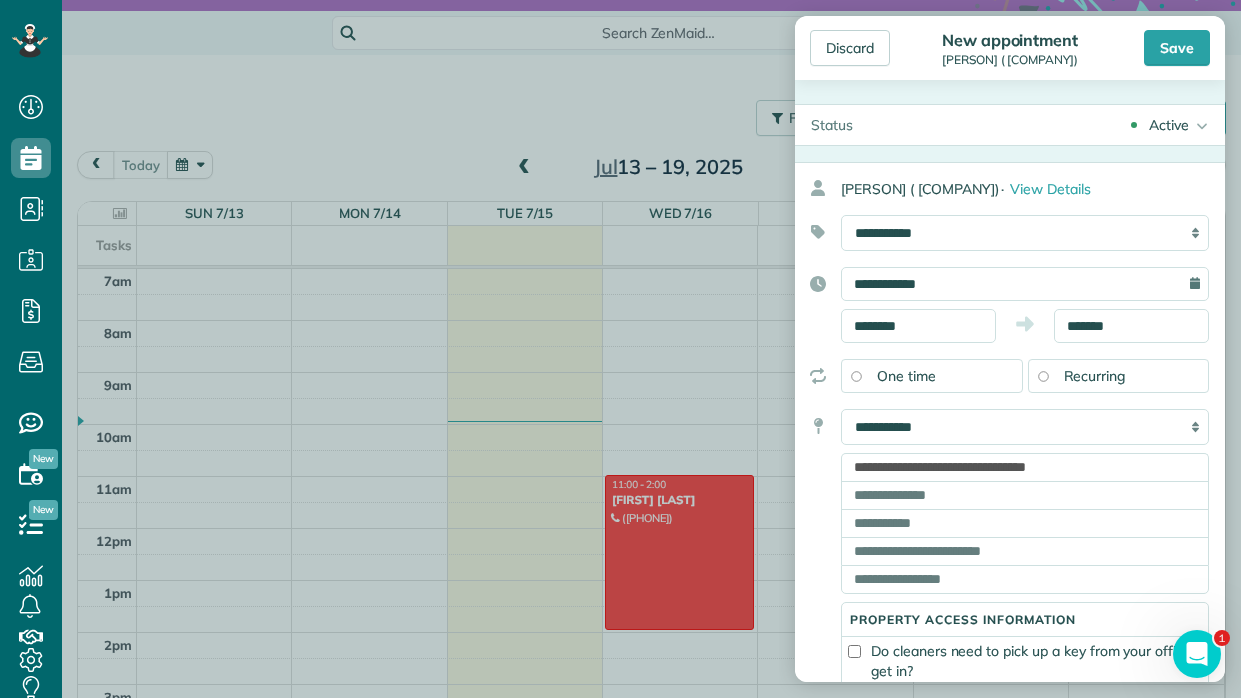 type on "**********" 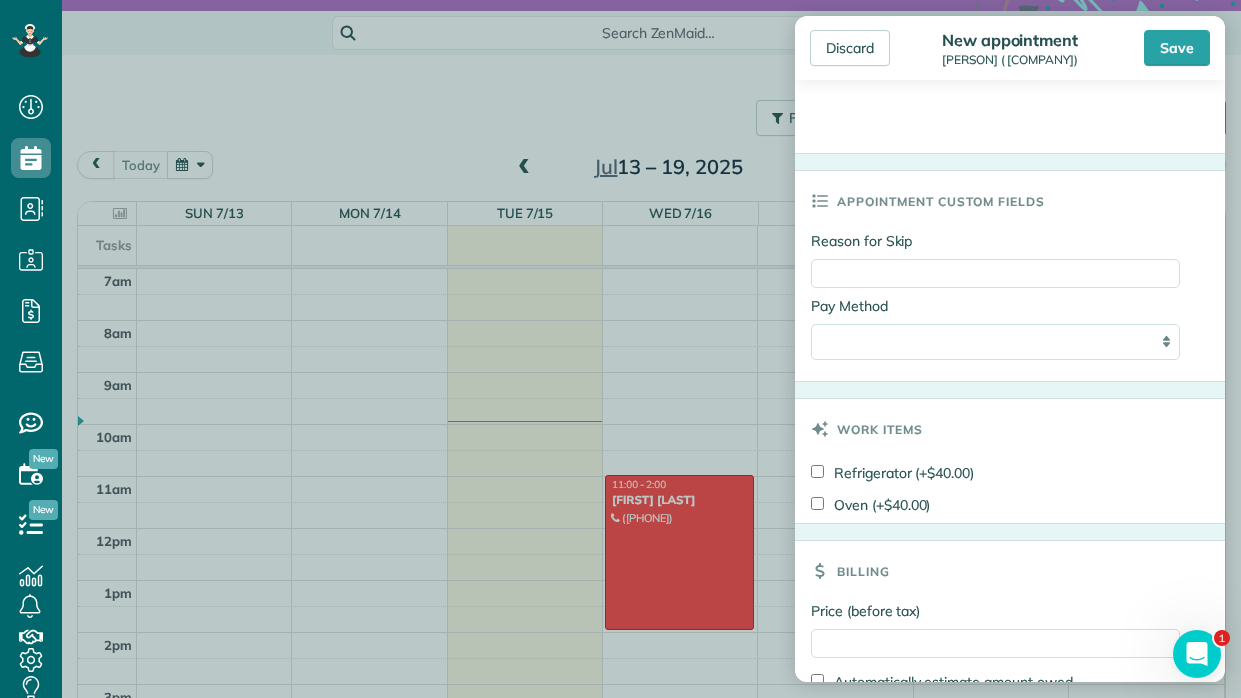 scroll, scrollTop: 1350, scrollLeft: 0, axis: vertical 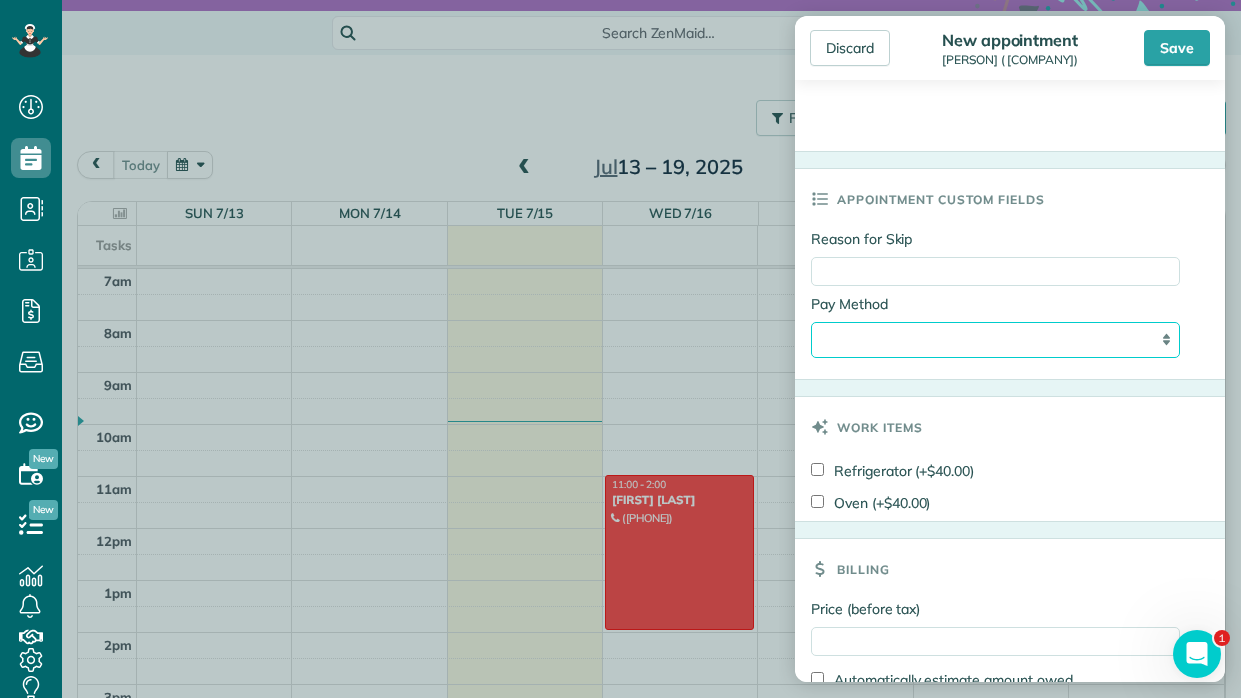 click on "**********" at bounding box center [995, 340] 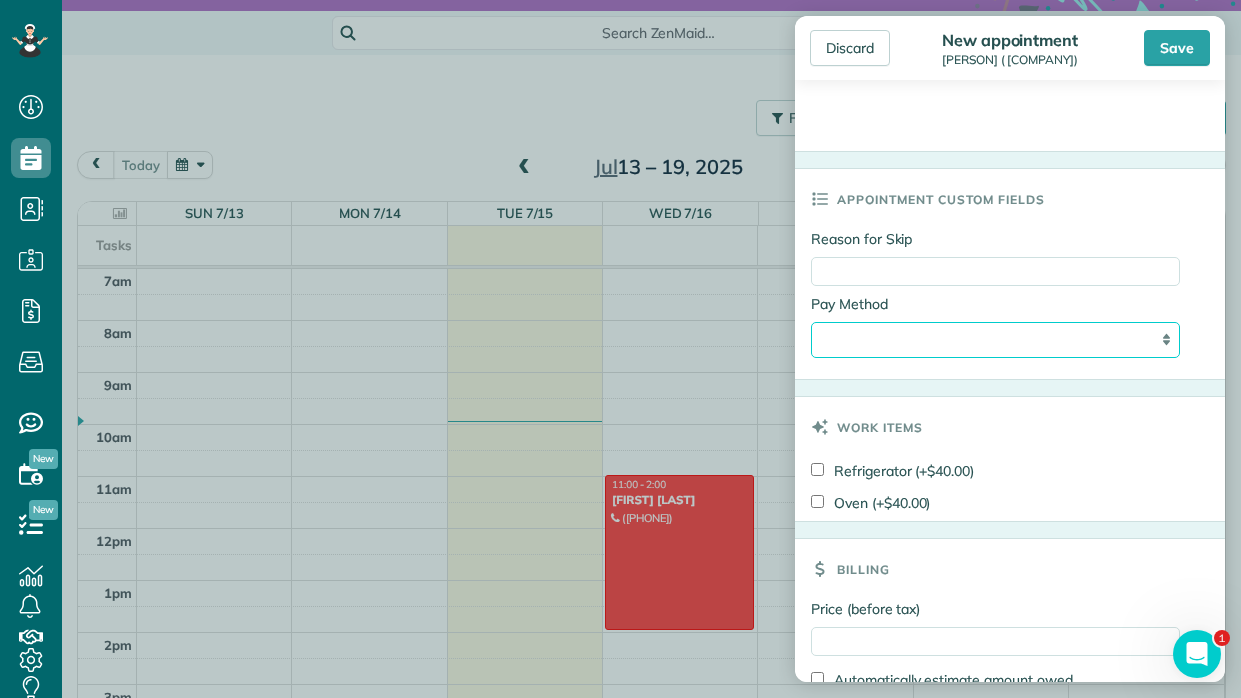select on "*****" 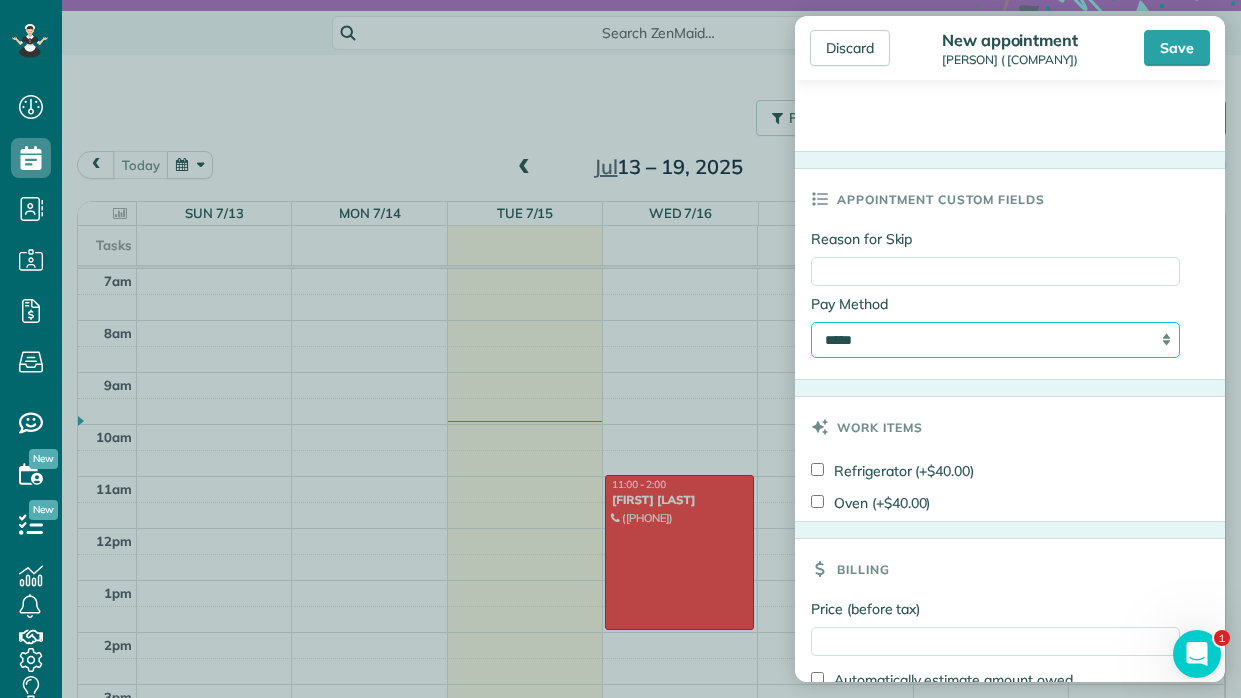 click on "**********" at bounding box center (995, 340) 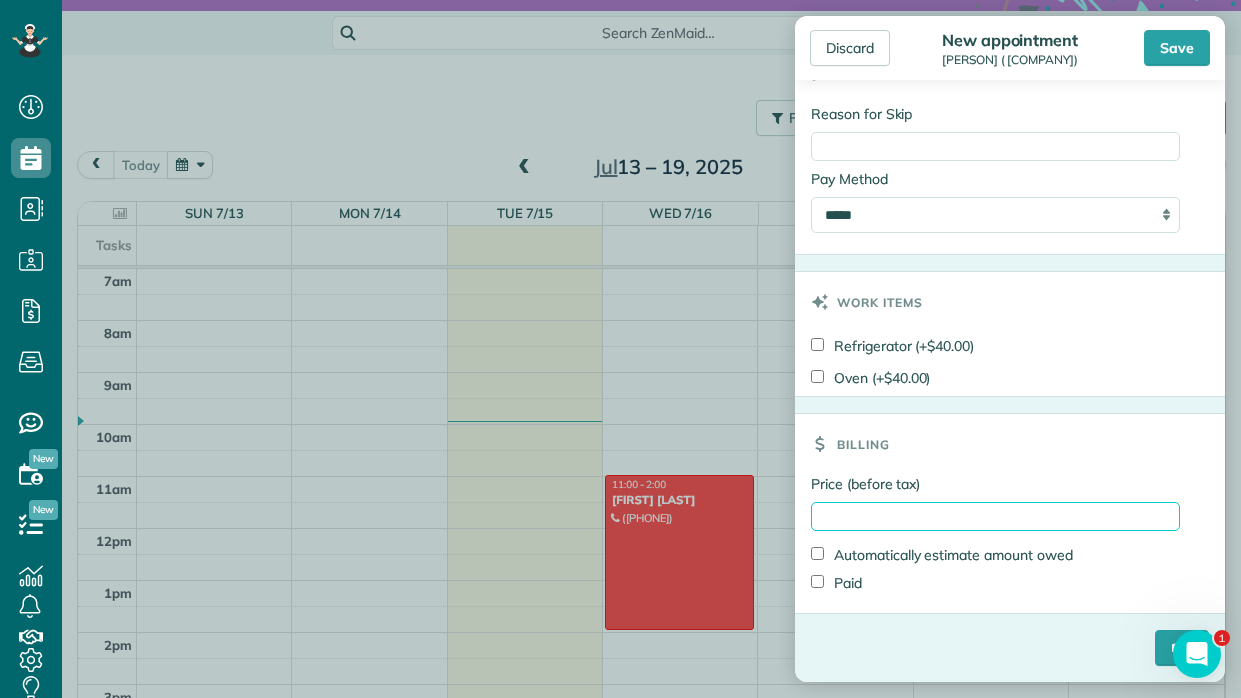 click on "Price (before tax)" at bounding box center (995, 516) 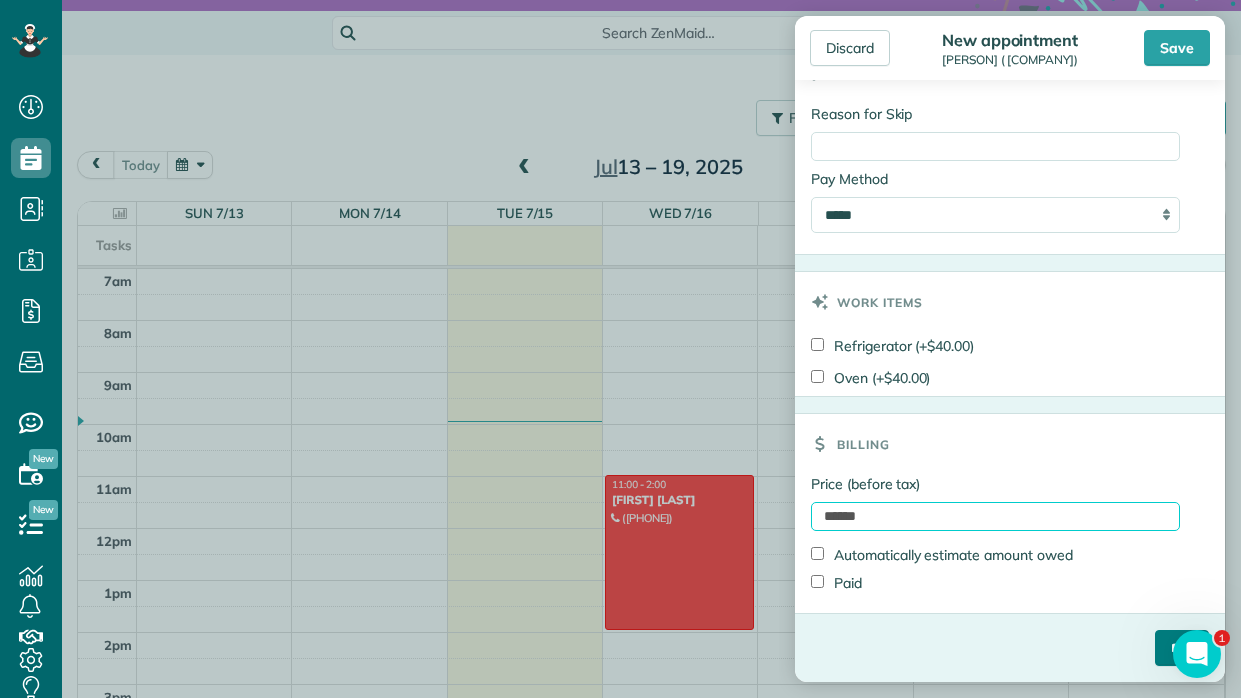 type on "******" 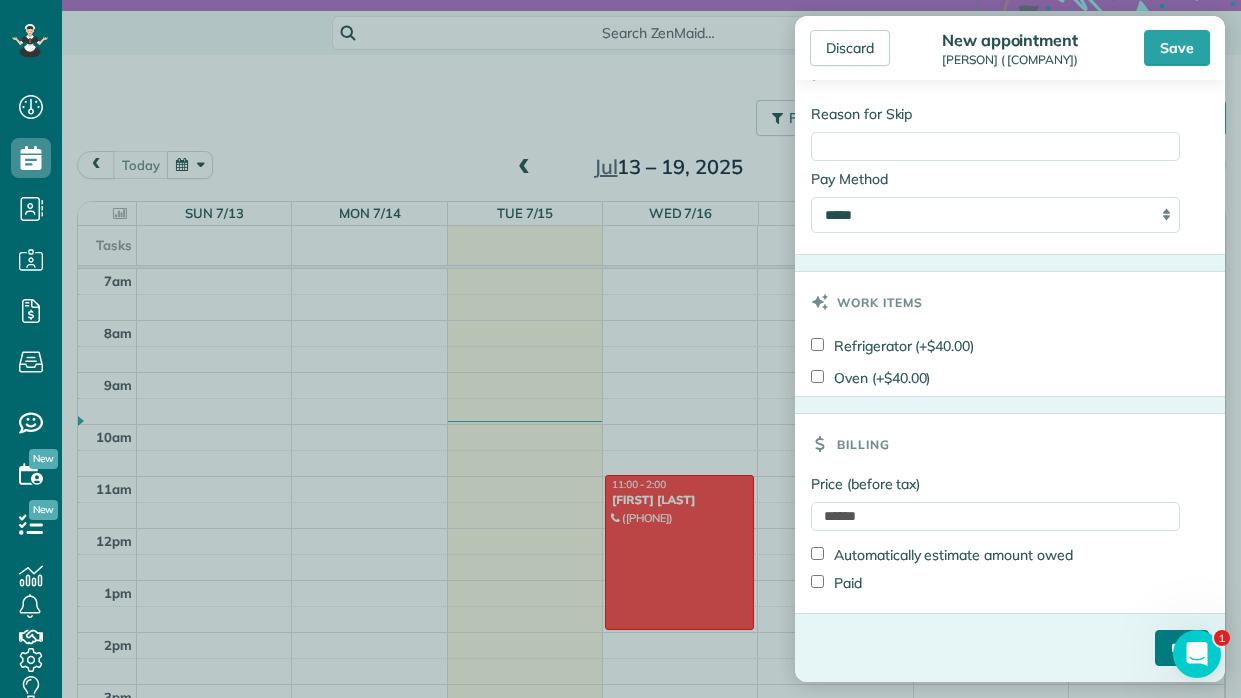 click on "****" at bounding box center (1182, 648) 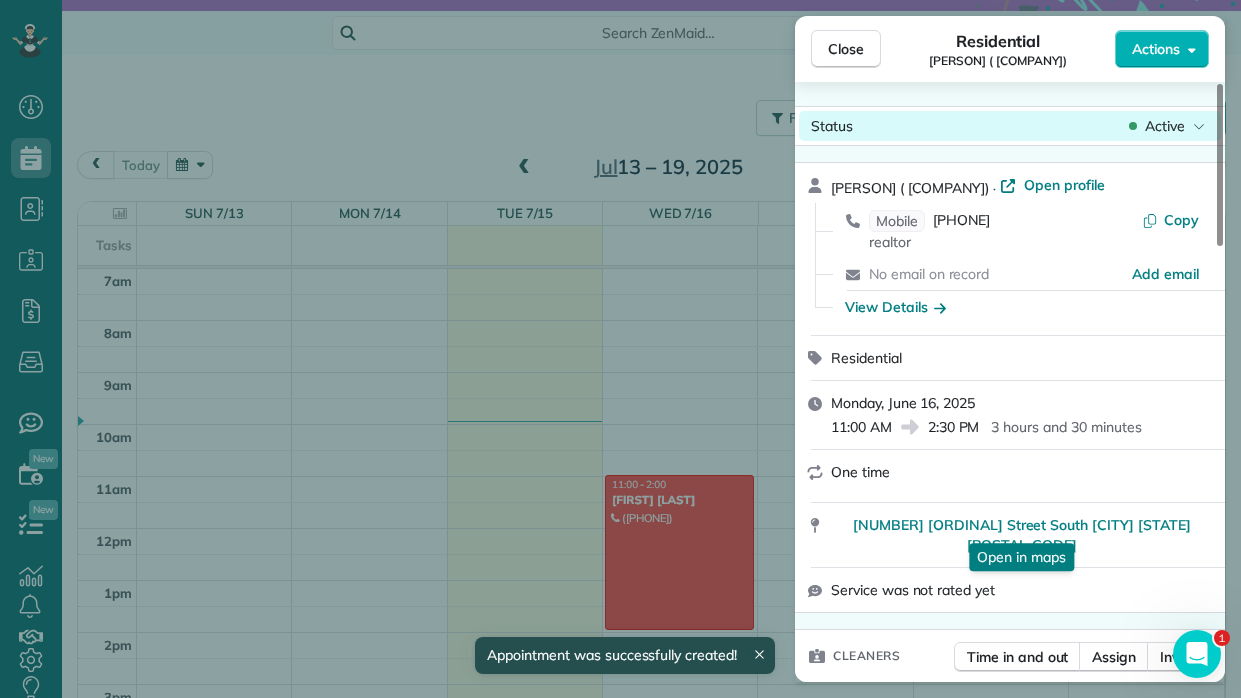 click on "Active" at bounding box center [1165, 126] 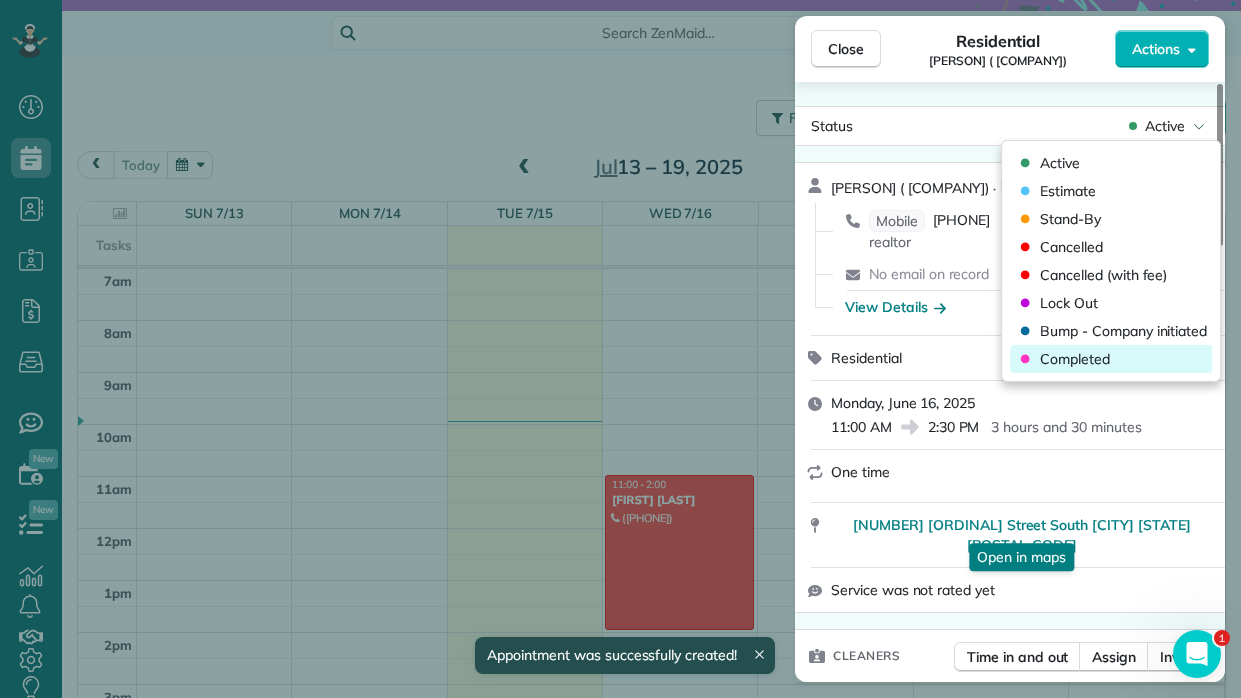 click on "Completed" at bounding box center (1075, 359) 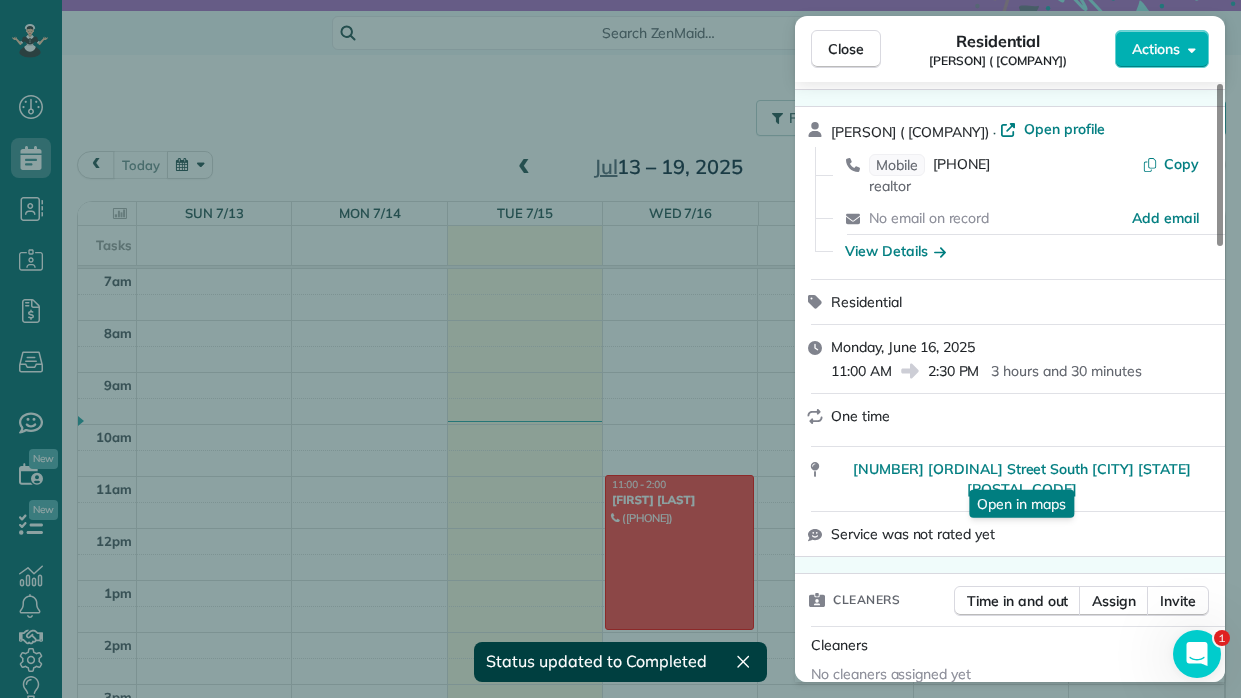 scroll, scrollTop: 64, scrollLeft: 0, axis: vertical 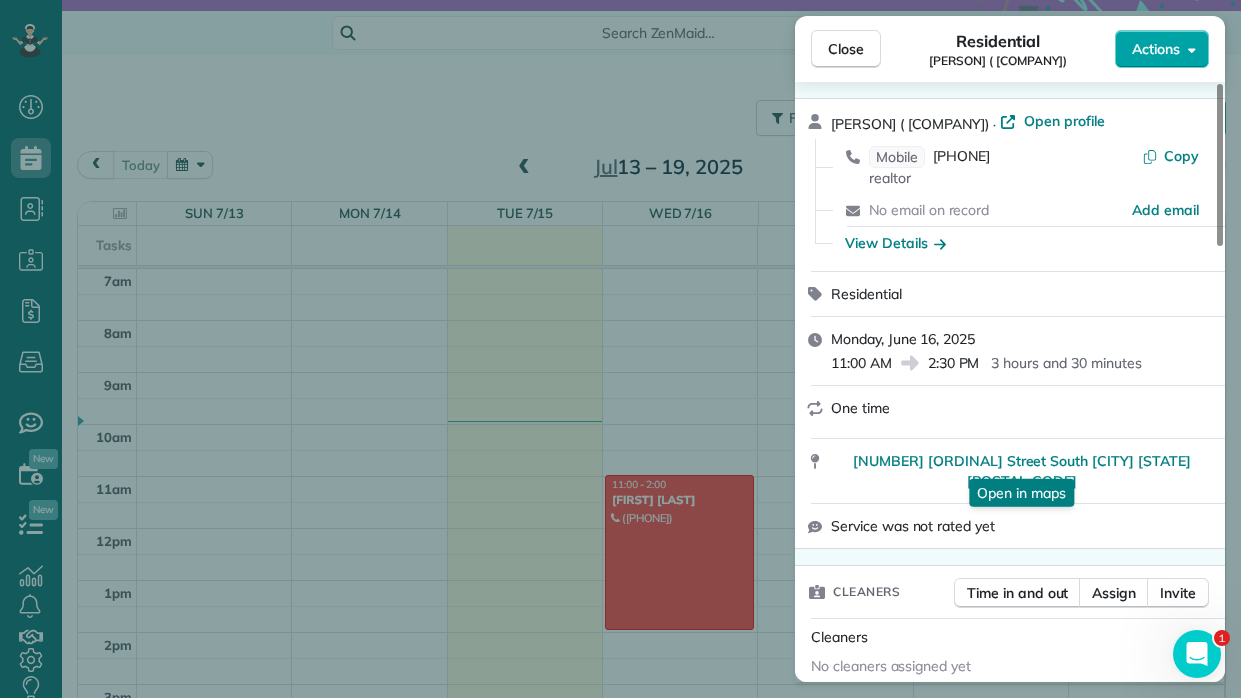 click on "Actions" at bounding box center (1156, 49) 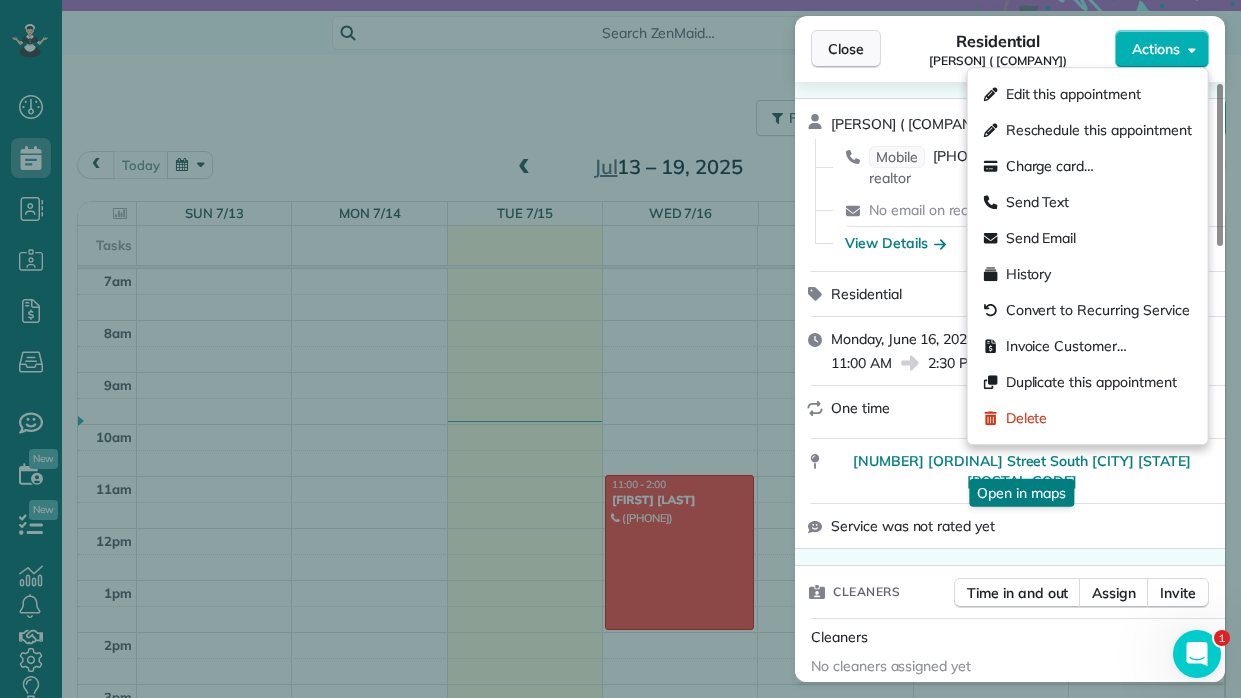 click on "Close" at bounding box center [846, 49] 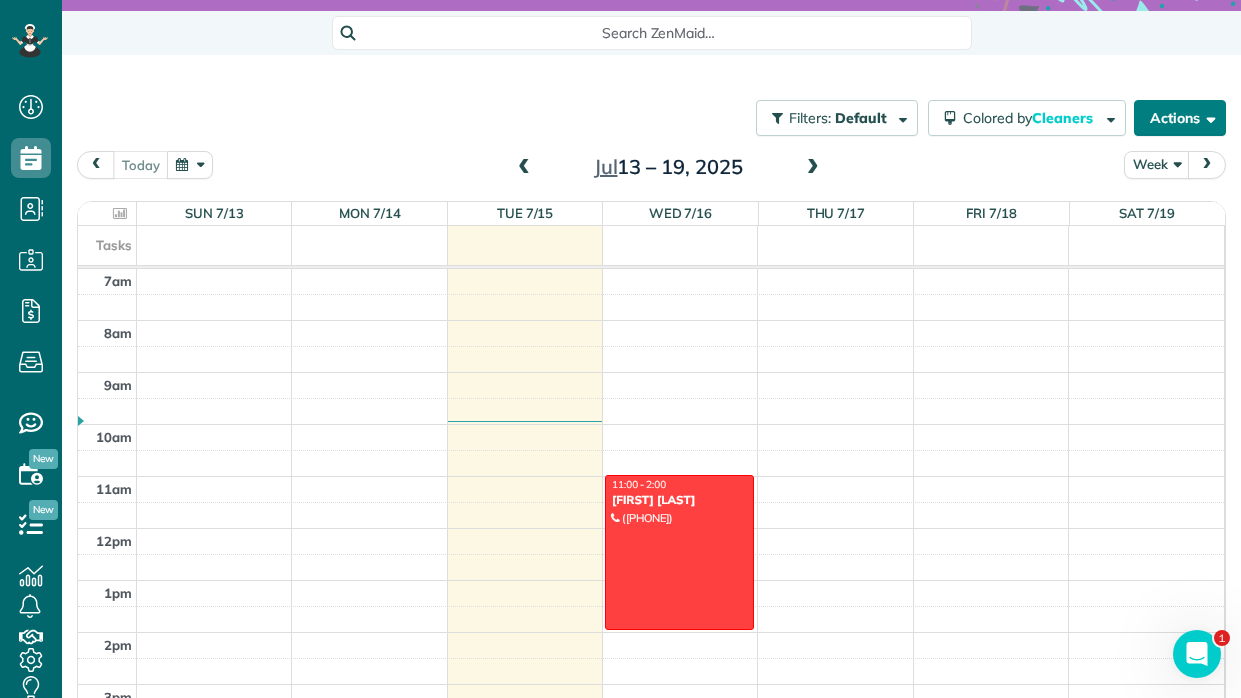 click on "Actions" at bounding box center [1180, 118] 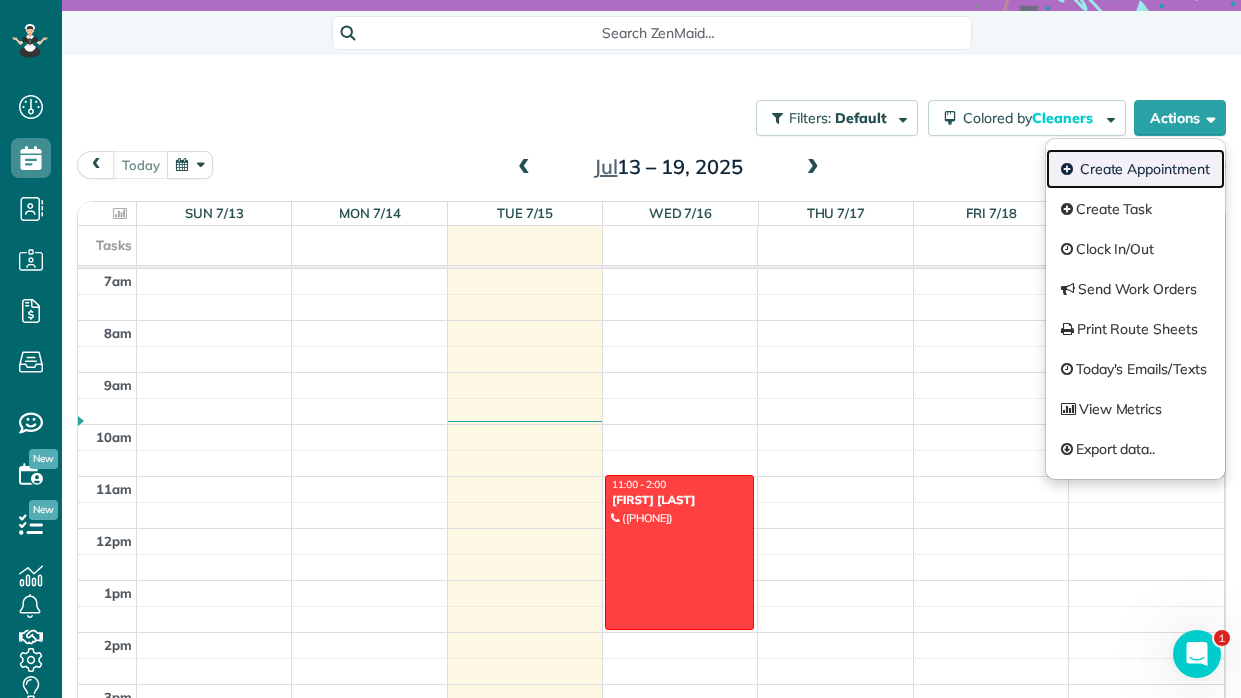 click on "Create Appointment" at bounding box center (1135, 169) 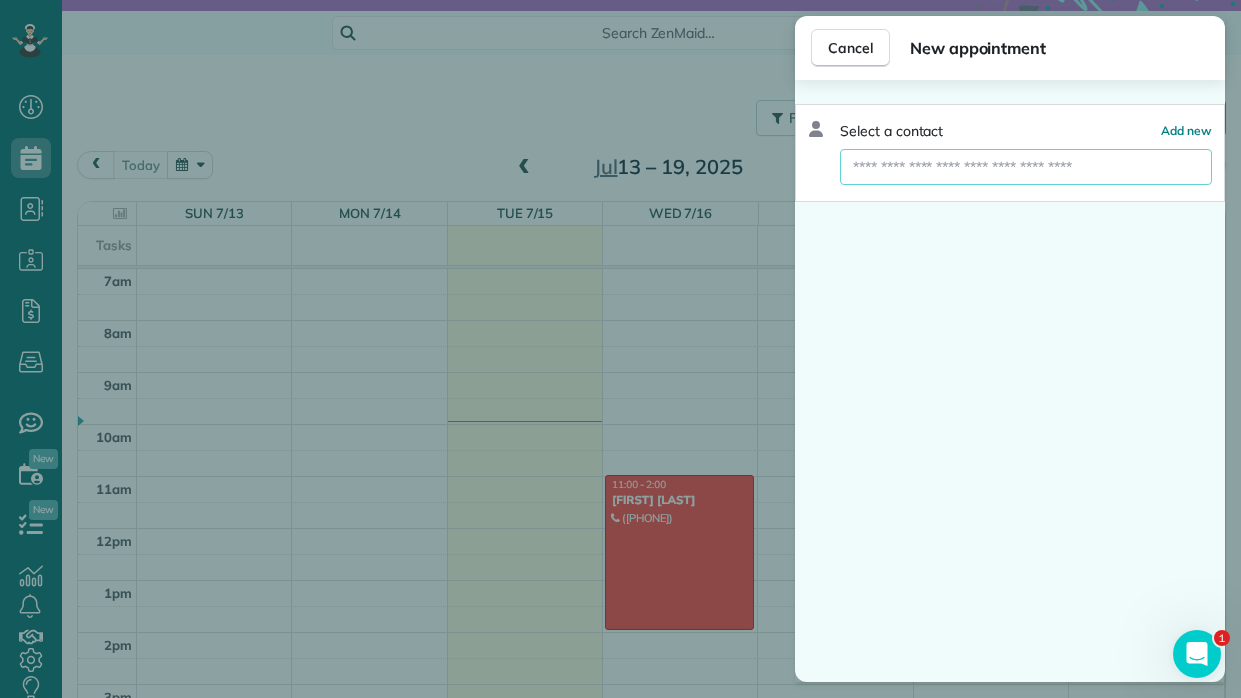 click at bounding box center (1026, 167) 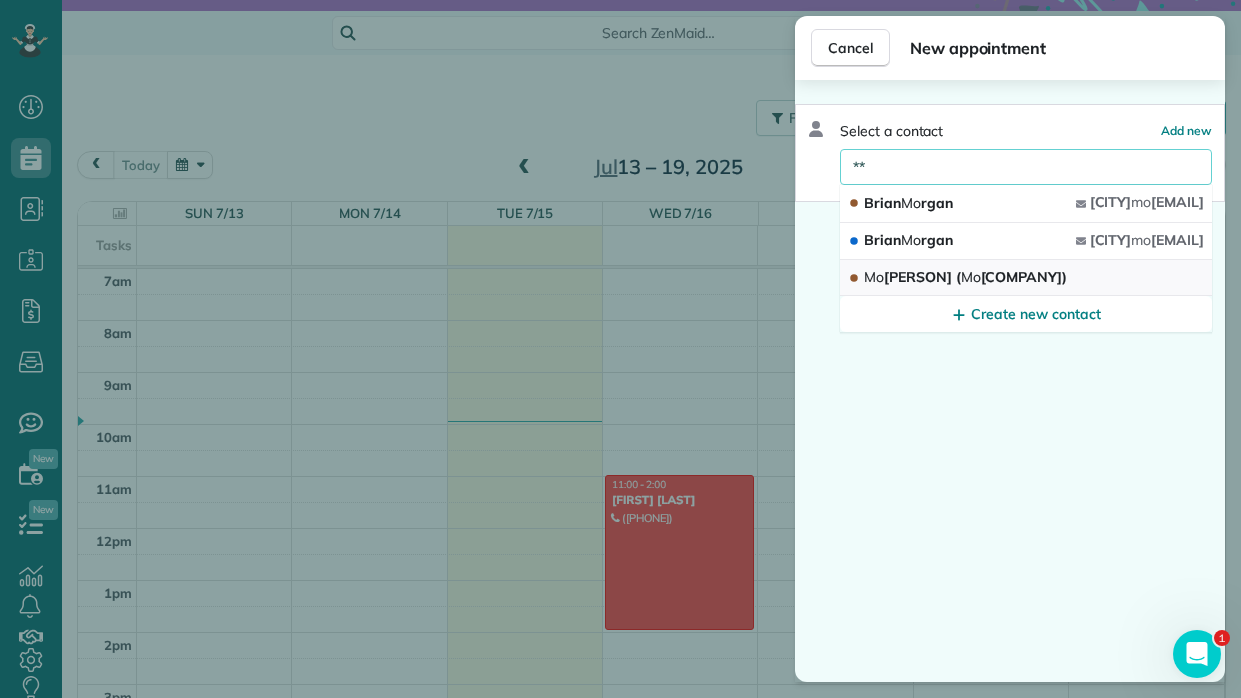 type on "**" 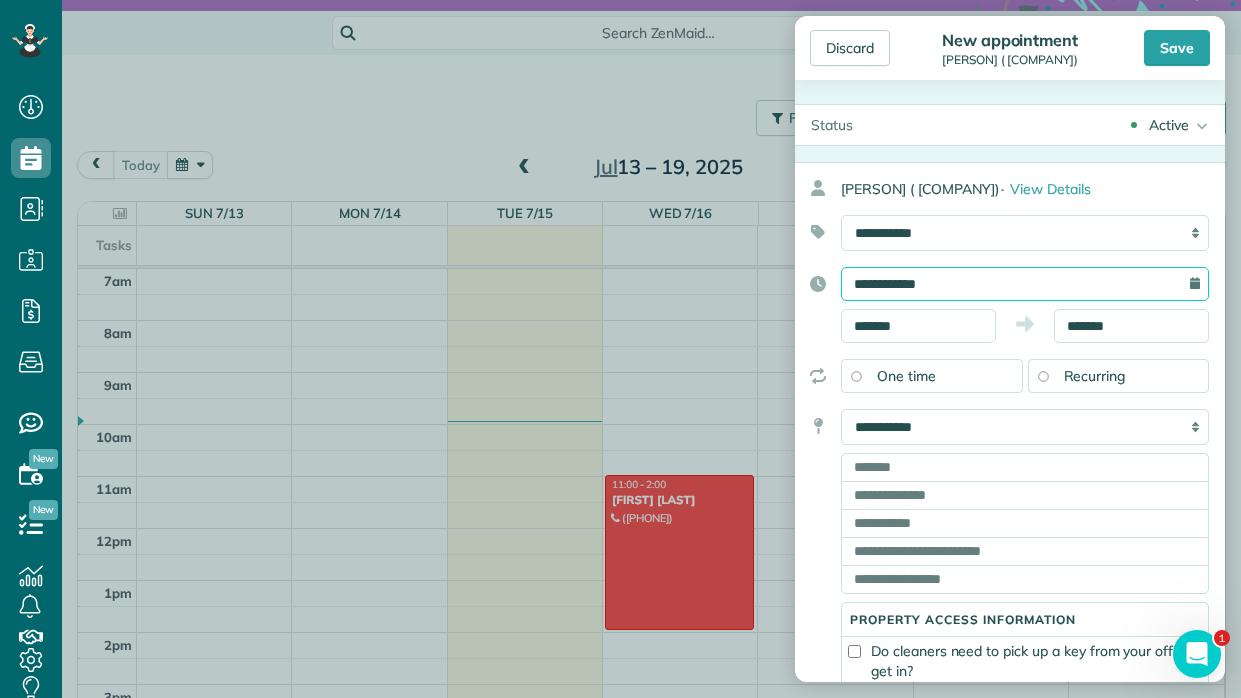 click on "**********" at bounding box center [1025, 284] 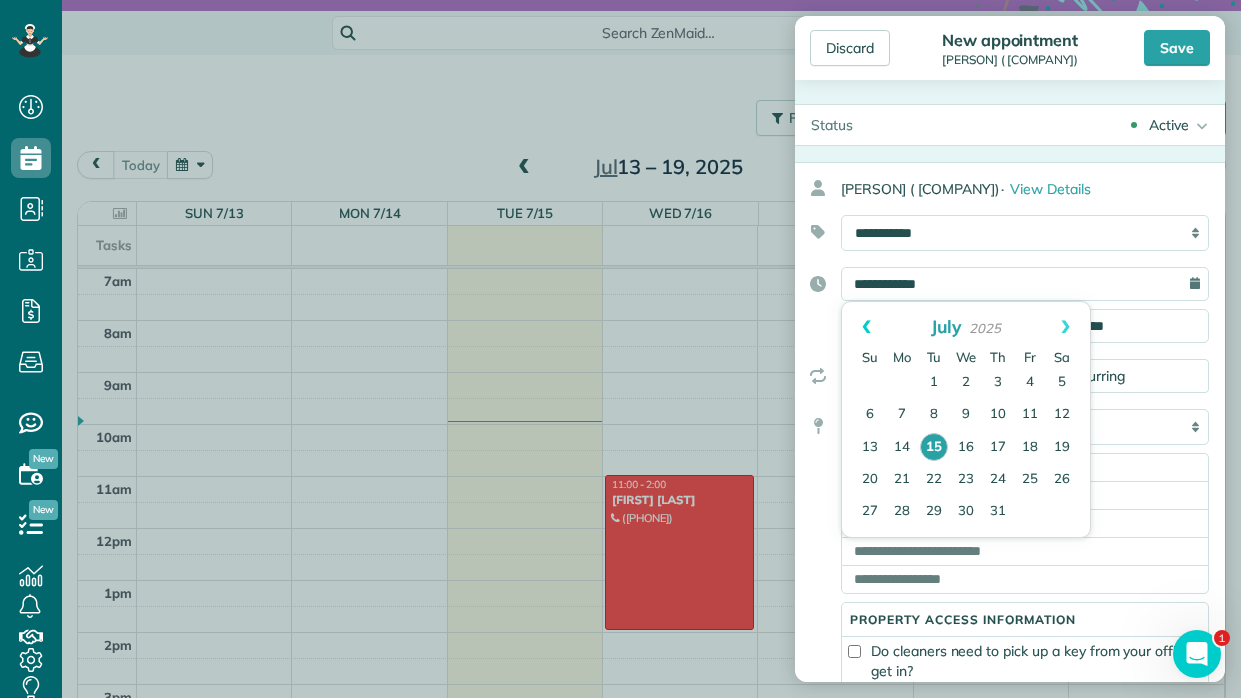 click on "Prev" at bounding box center [866, 327] 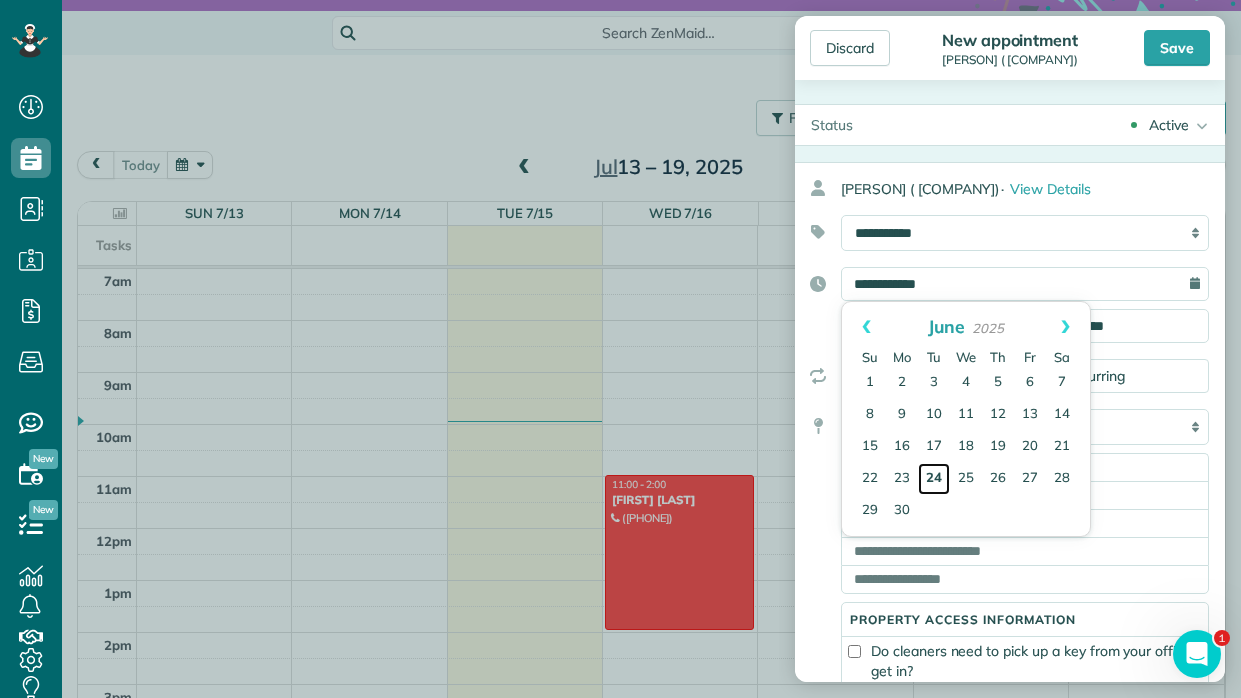 click on "24" at bounding box center (934, 479) 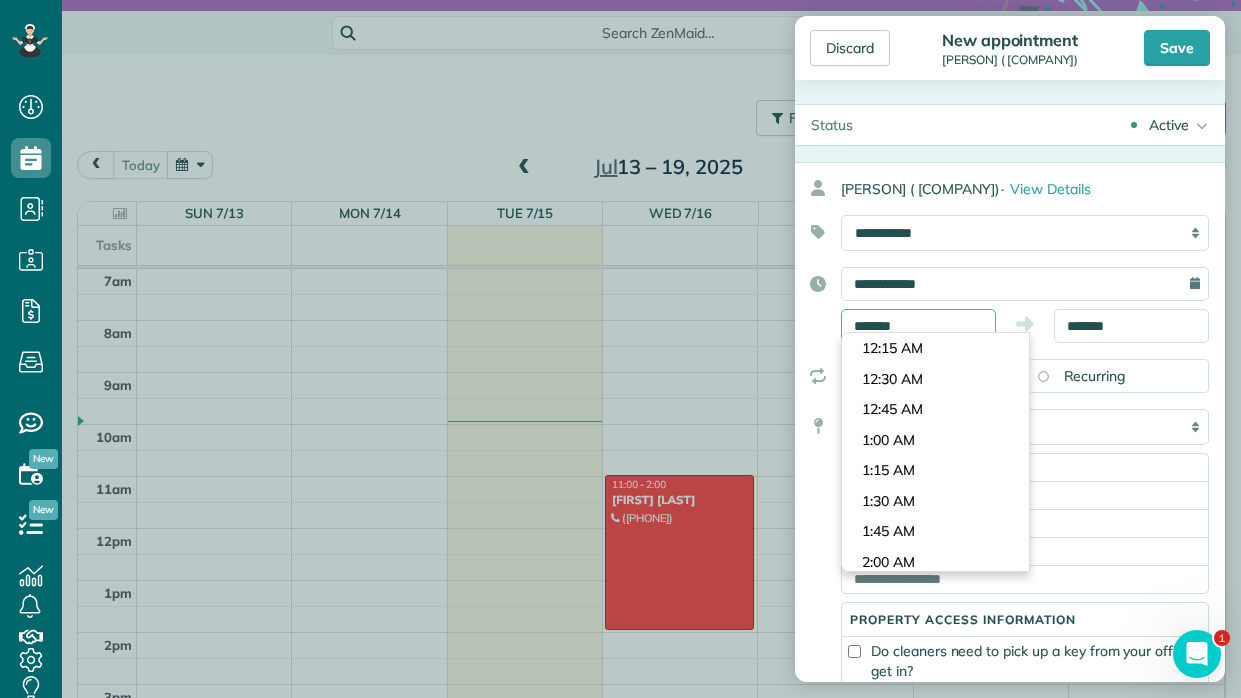 click on "*******" at bounding box center (918, 326) 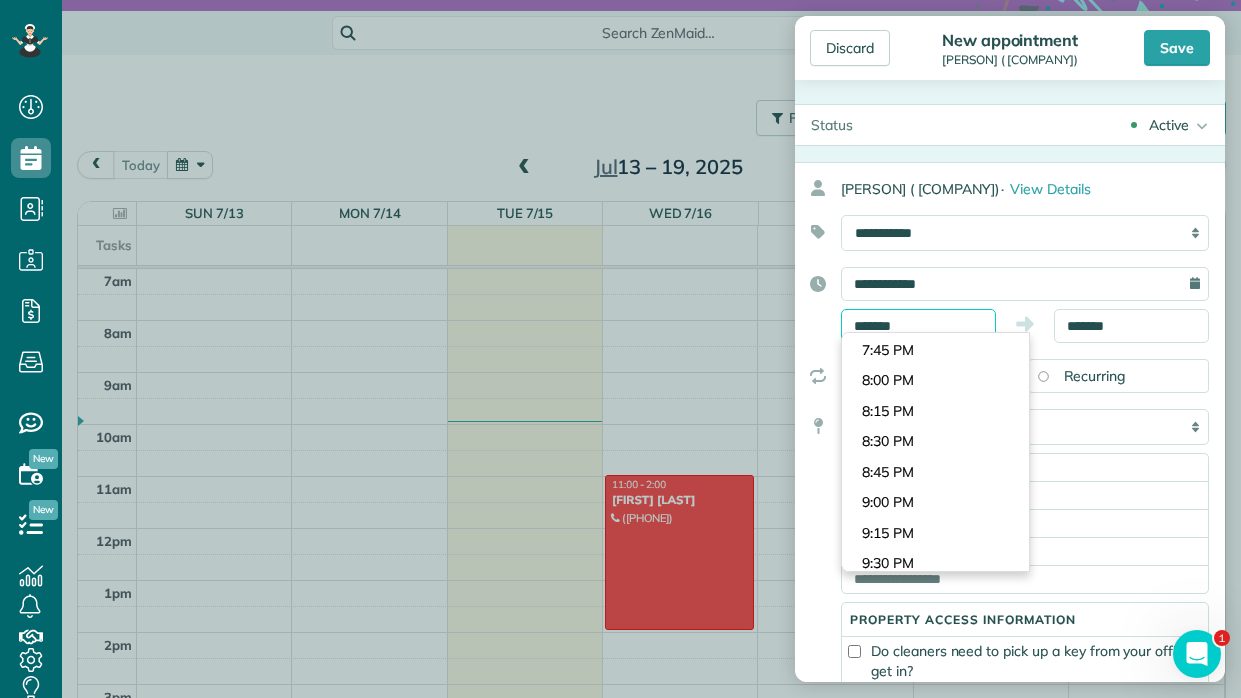scroll, scrollTop: 915, scrollLeft: 0, axis: vertical 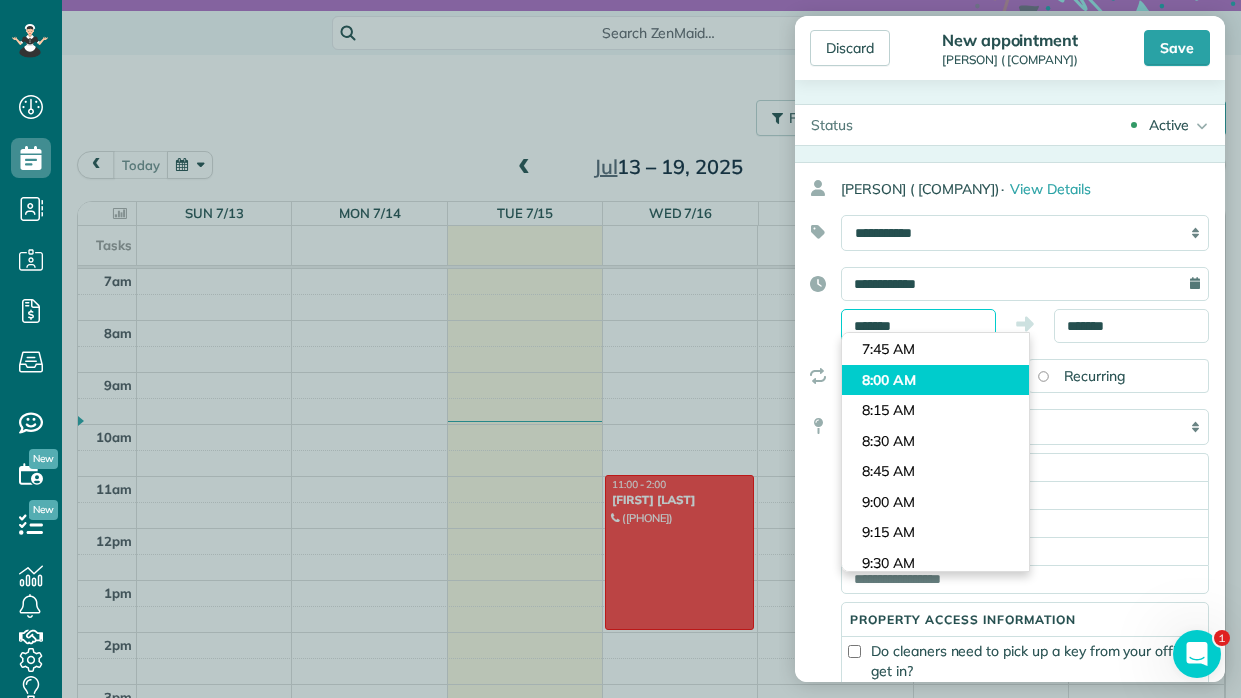 type on "*******" 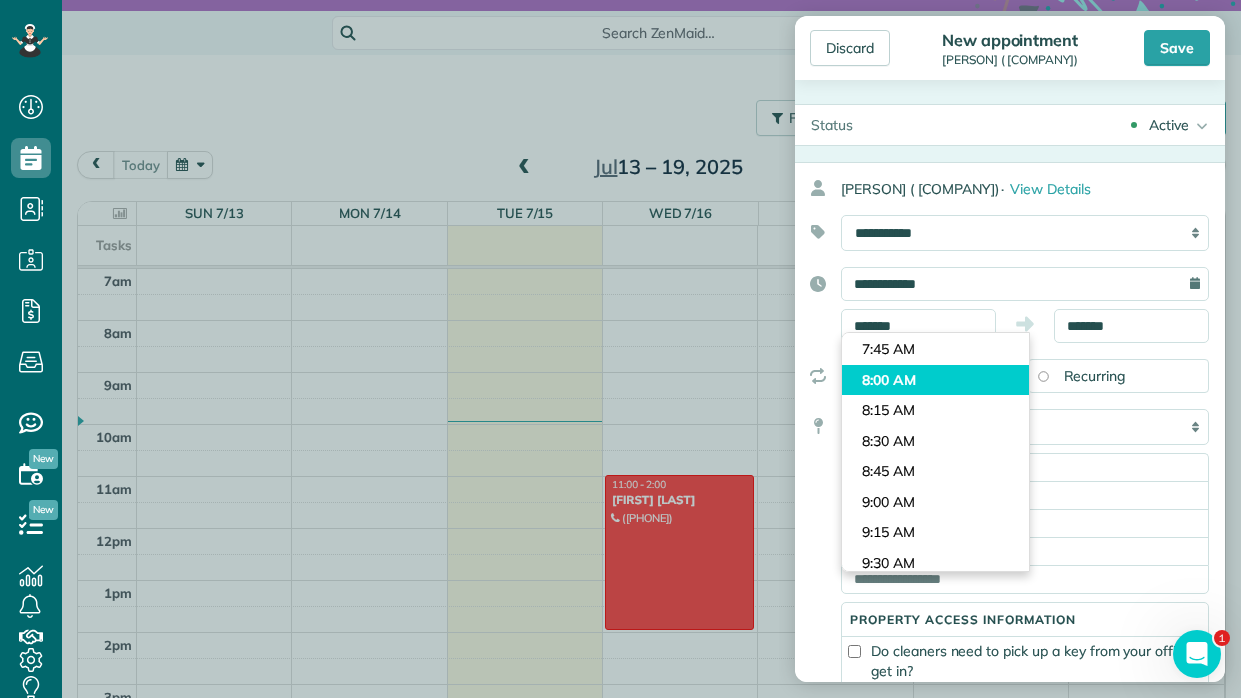 click on "Dashboard
Scheduling
Calendar View
List View
Dispatch View - Weekly scheduling (Beta)" at bounding box center [620, 349] 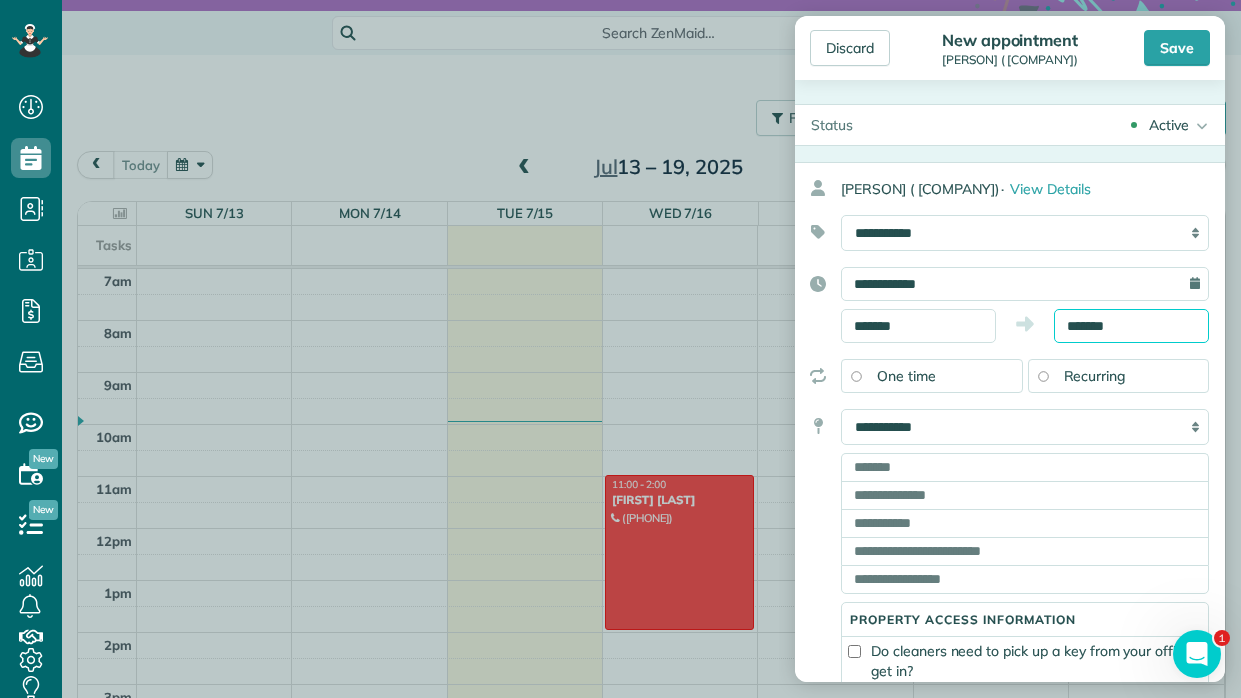click on "*******" at bounding box center (1131, 326) 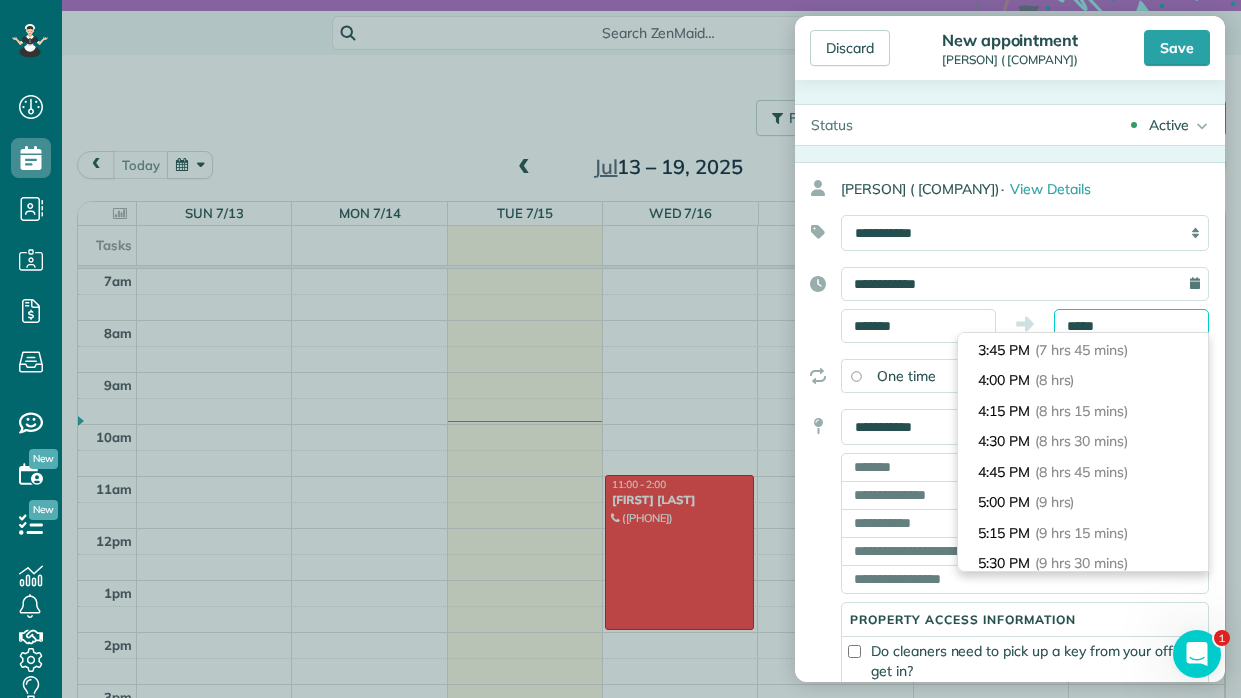 scroll, scrollTop: 457, scrollLeft: 0, axis: vertical 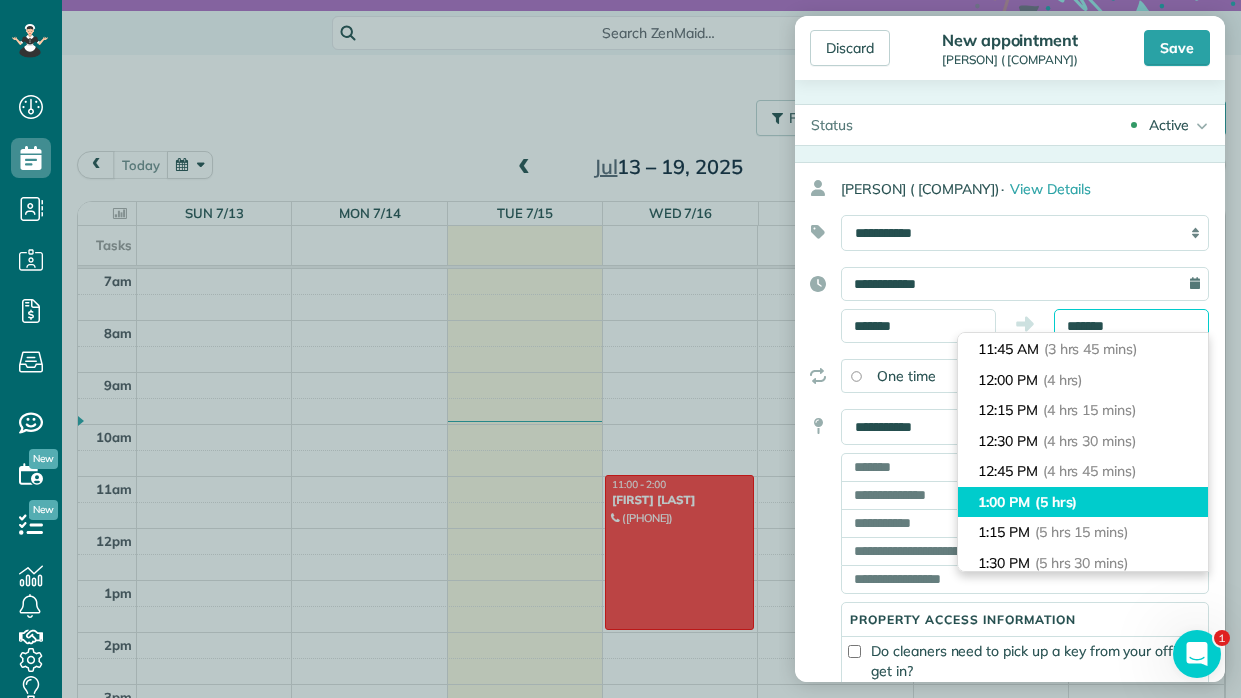 type on "*******" 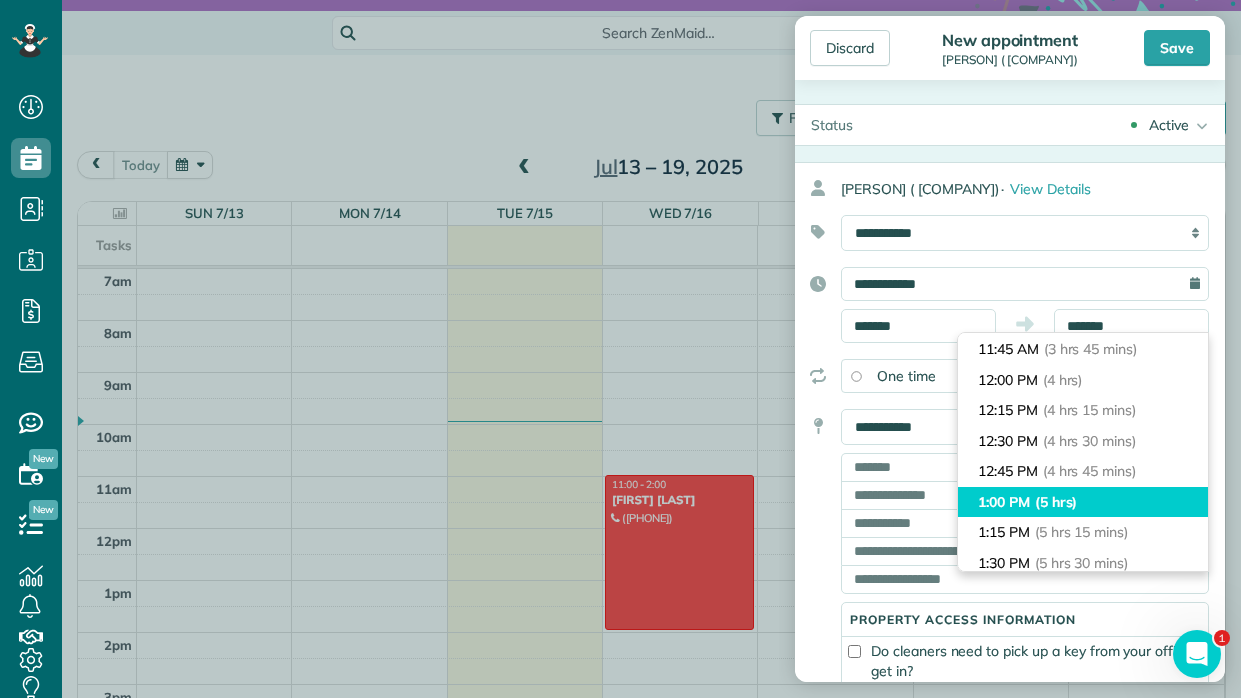 click on "(5 hrs)" at bounding box center [1056, 502] 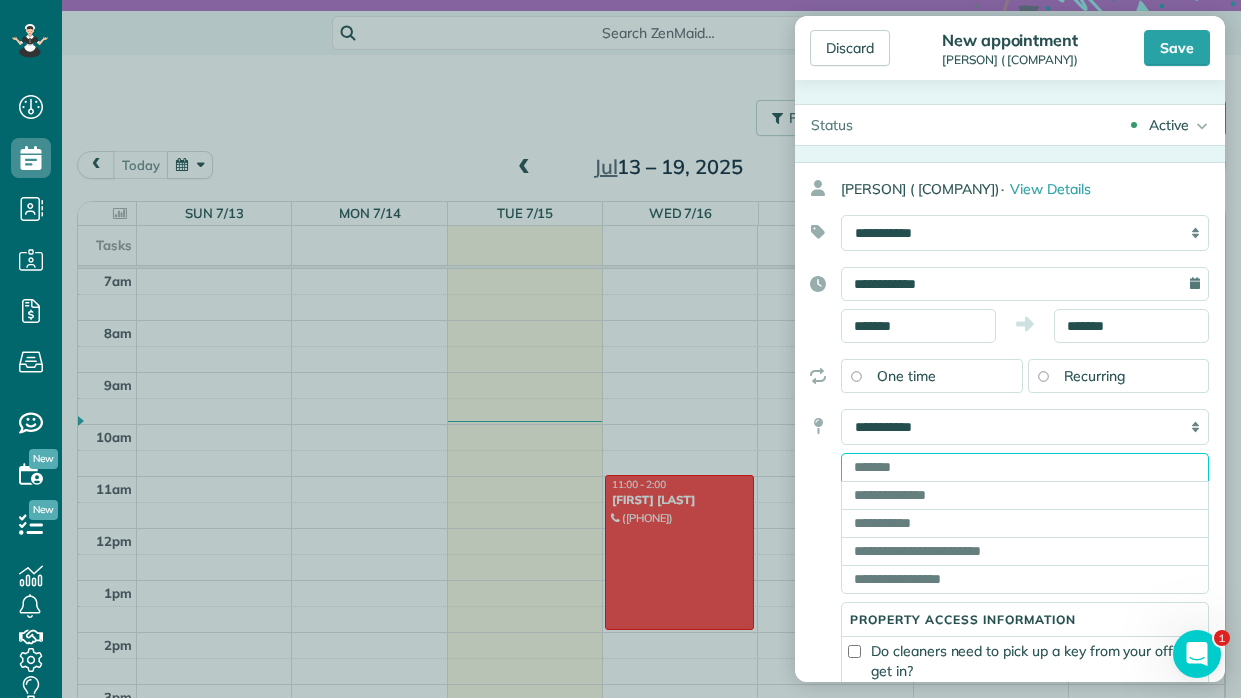 click at bounding box center (1025, 467) 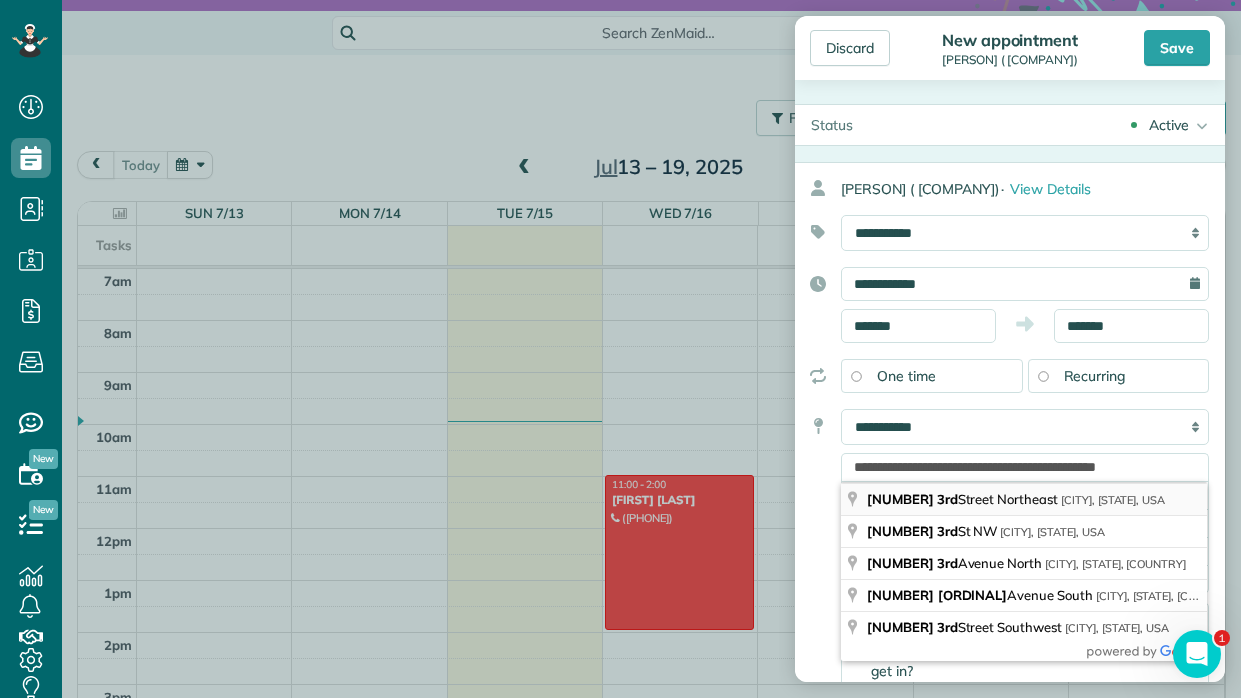 type on "**********" 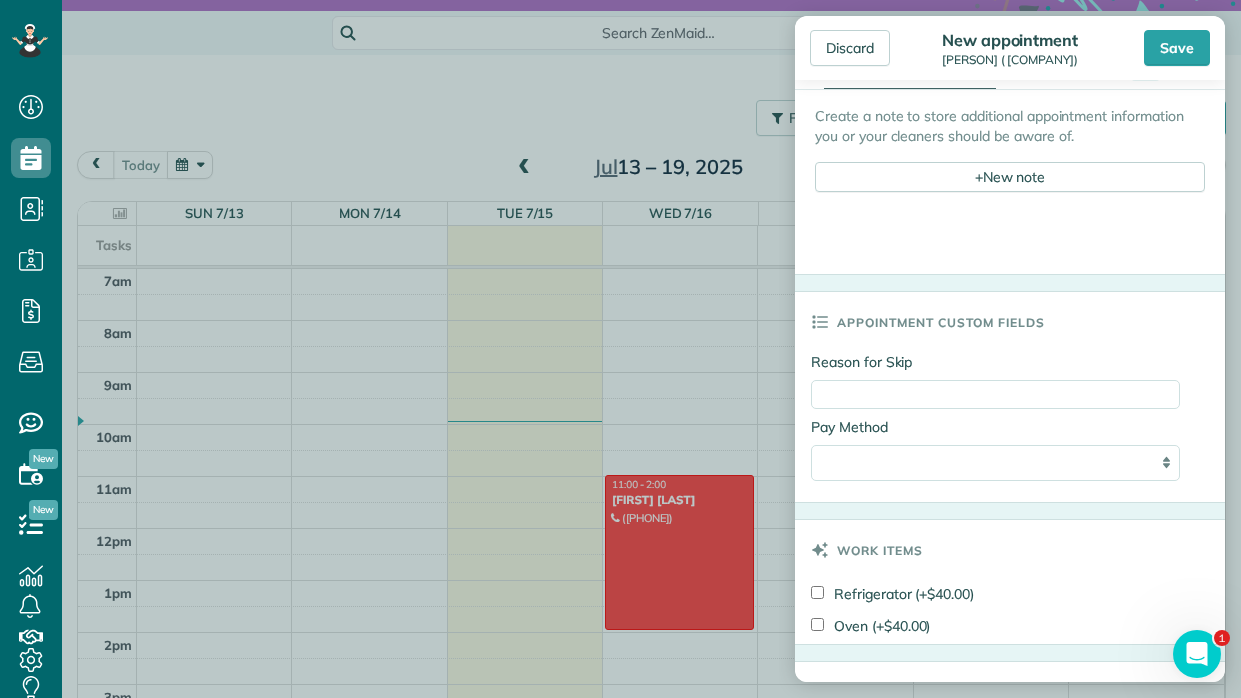 scroll, scrollTop: 1231, scrollLeft: 0, axis: vertical 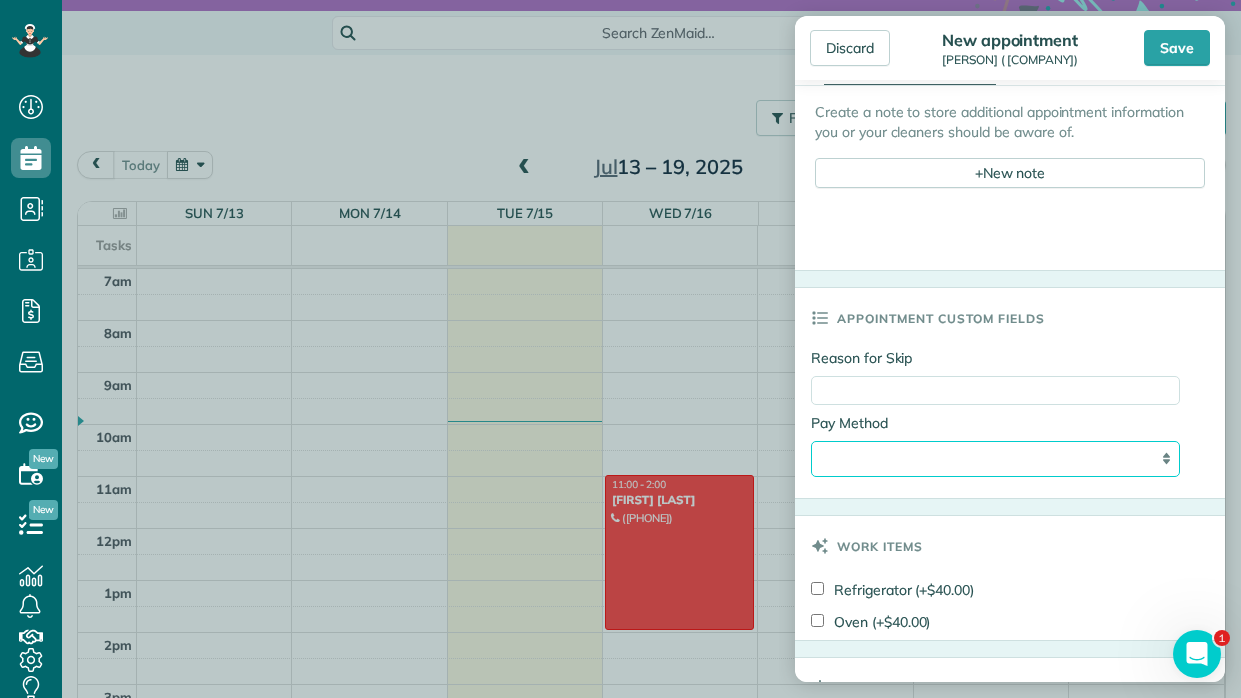 click on "**********" at bounding box center (995, 459) 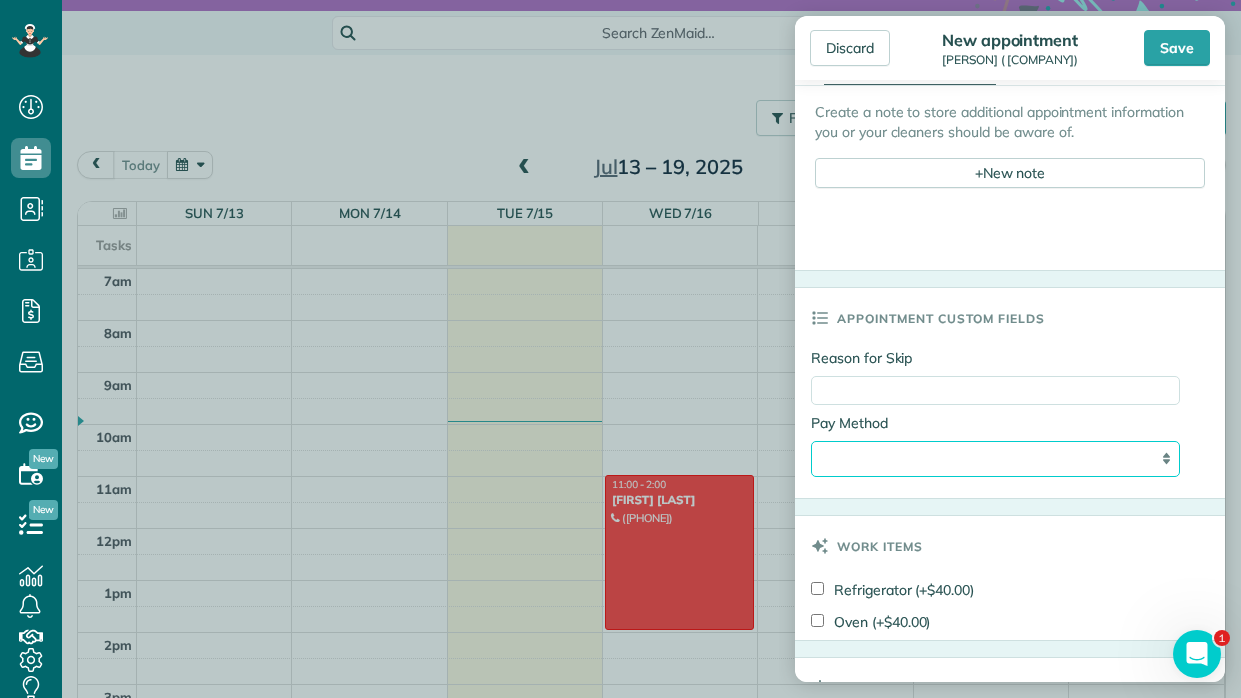 select on "*****" 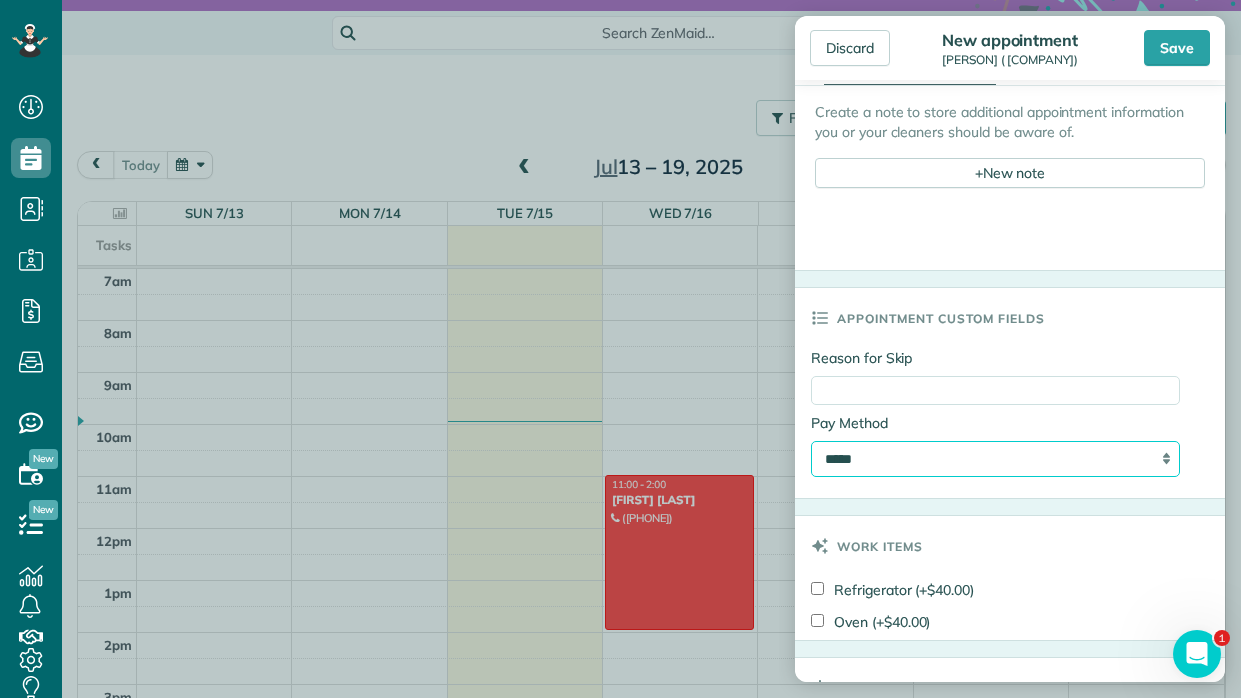 click on "**********" at bounding box center [995, 459] 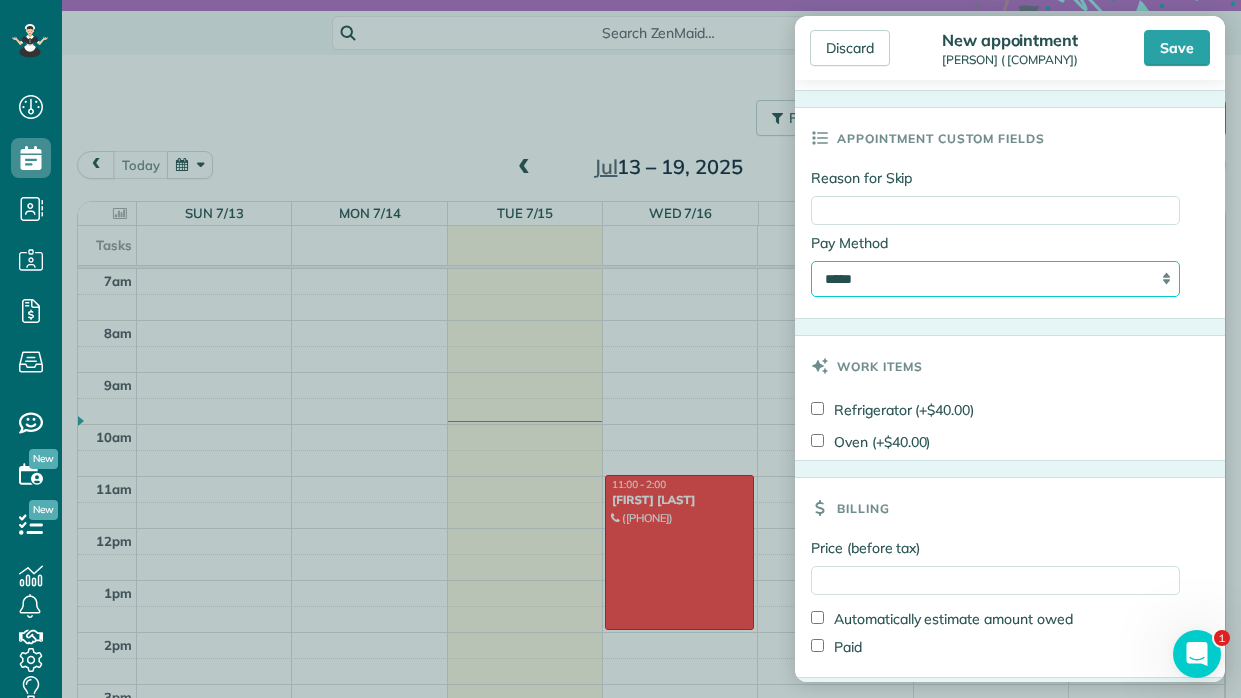 scroll, scrollTop: 1430, scrollLeft: 0, axis: vertical 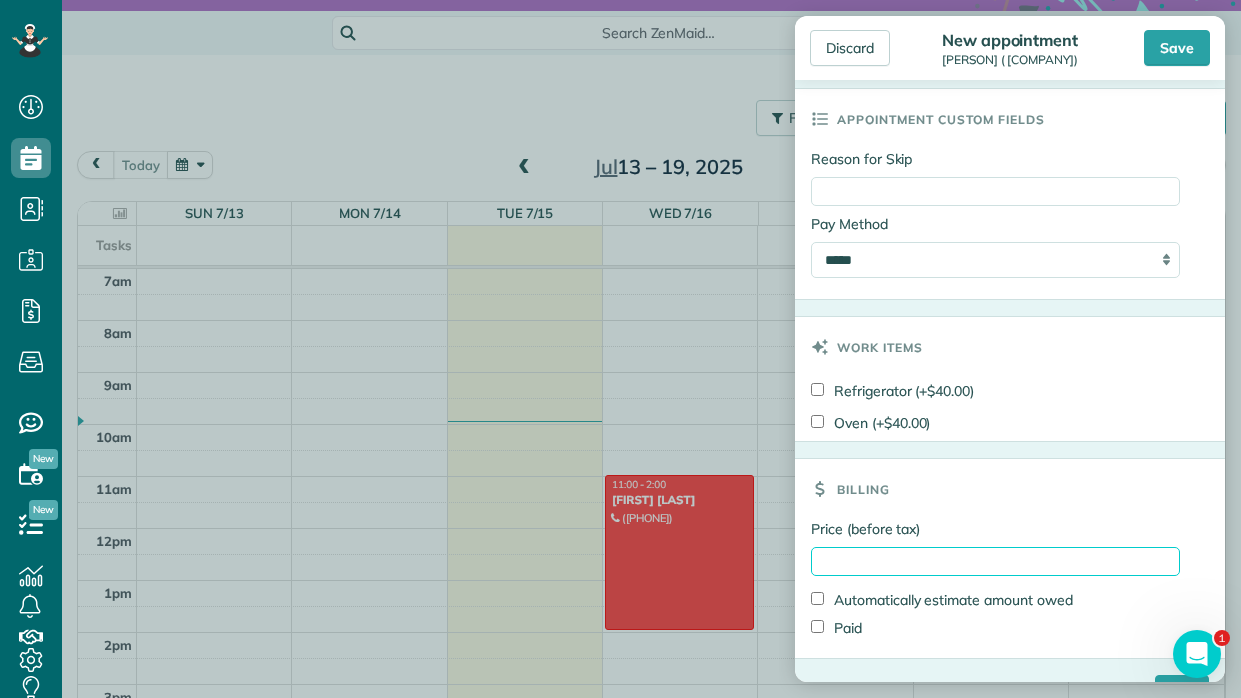 click on "Price (before tax)" at bounding box center (995, 561) 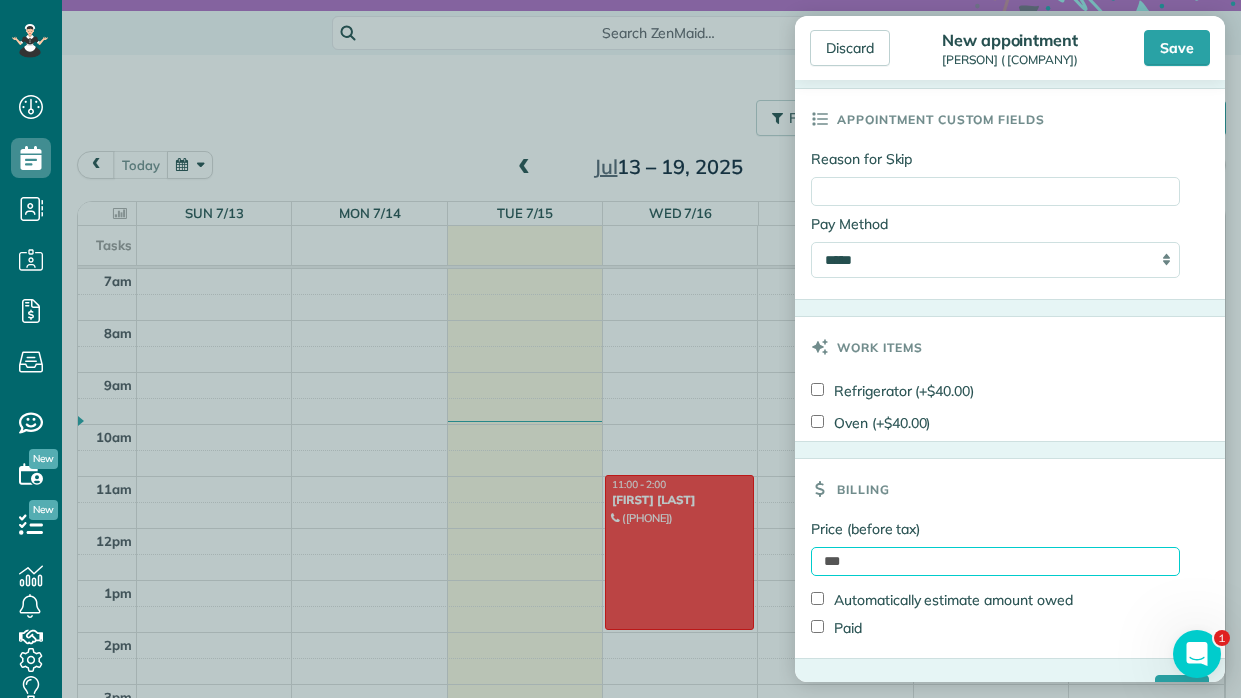 scroll, scrollTop: 1487, scrollLeft: 0, axis: vertical 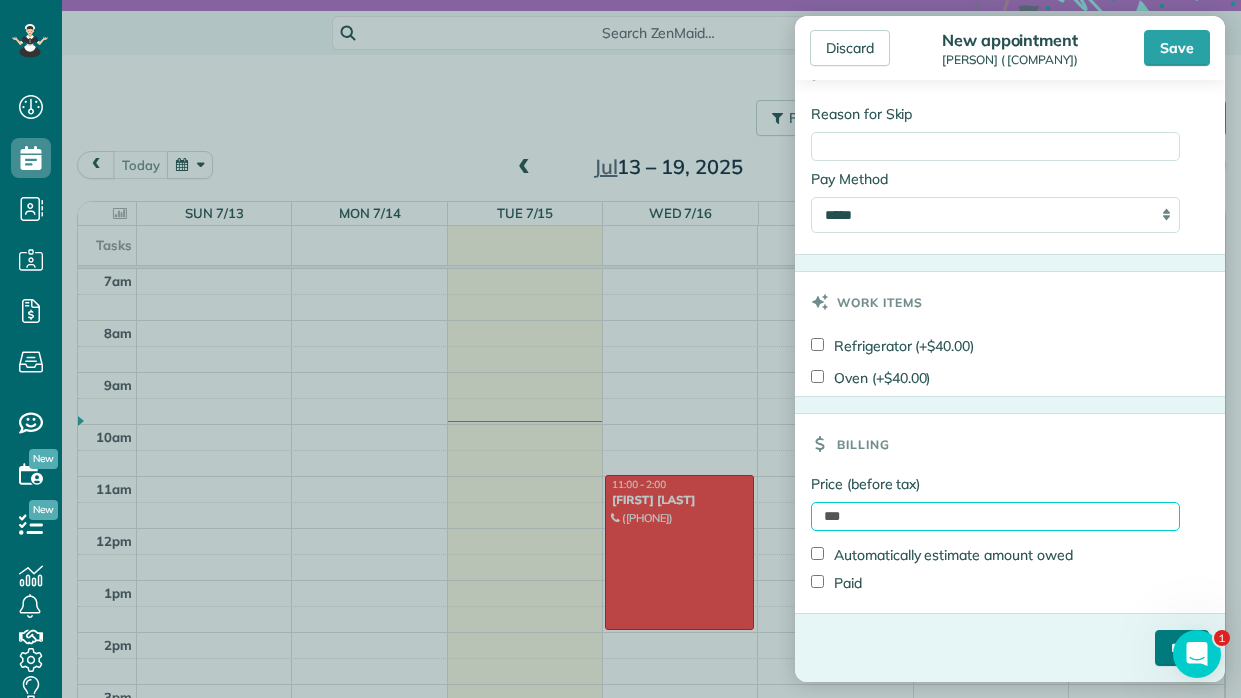 type on "***" 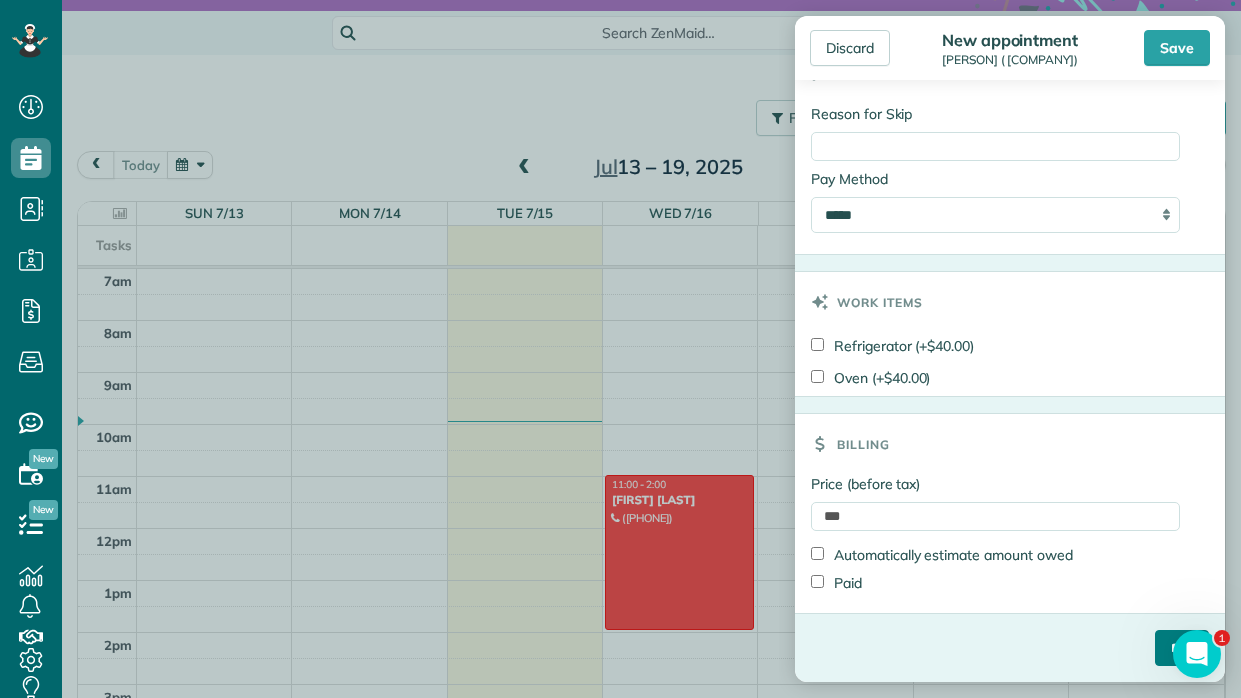 click on "****" at bounding box center [1182, 648] 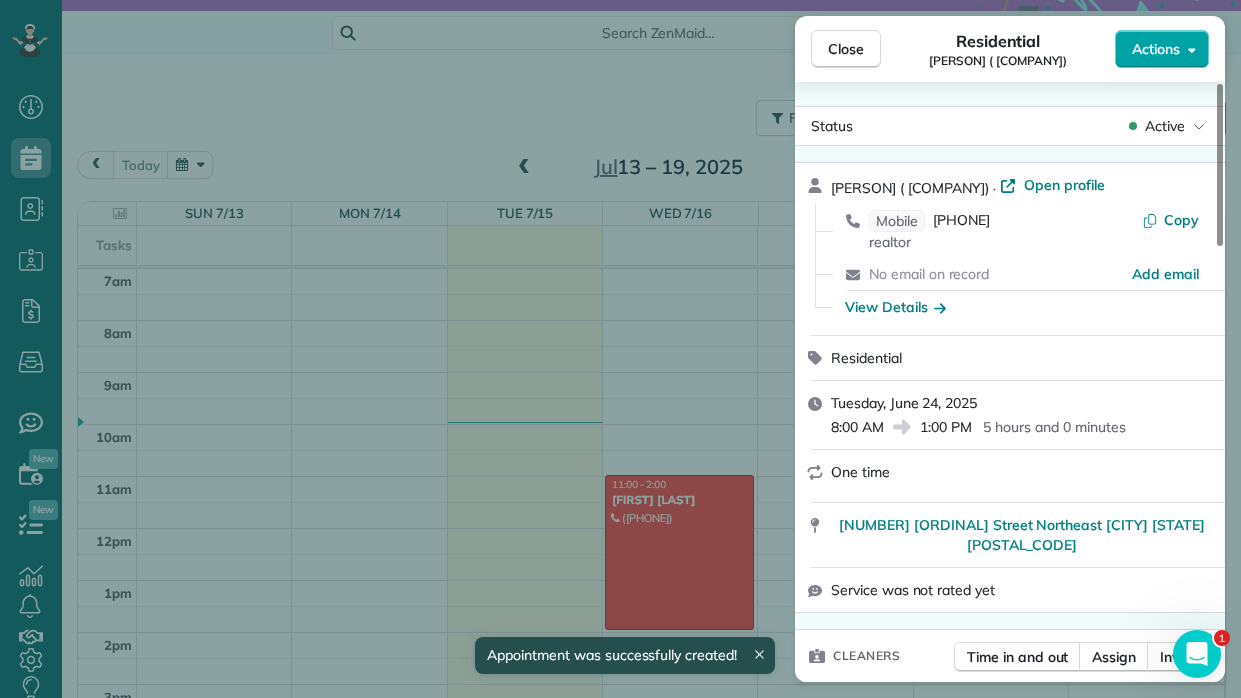 click on "Actions" at bounding box center (1162, 49) 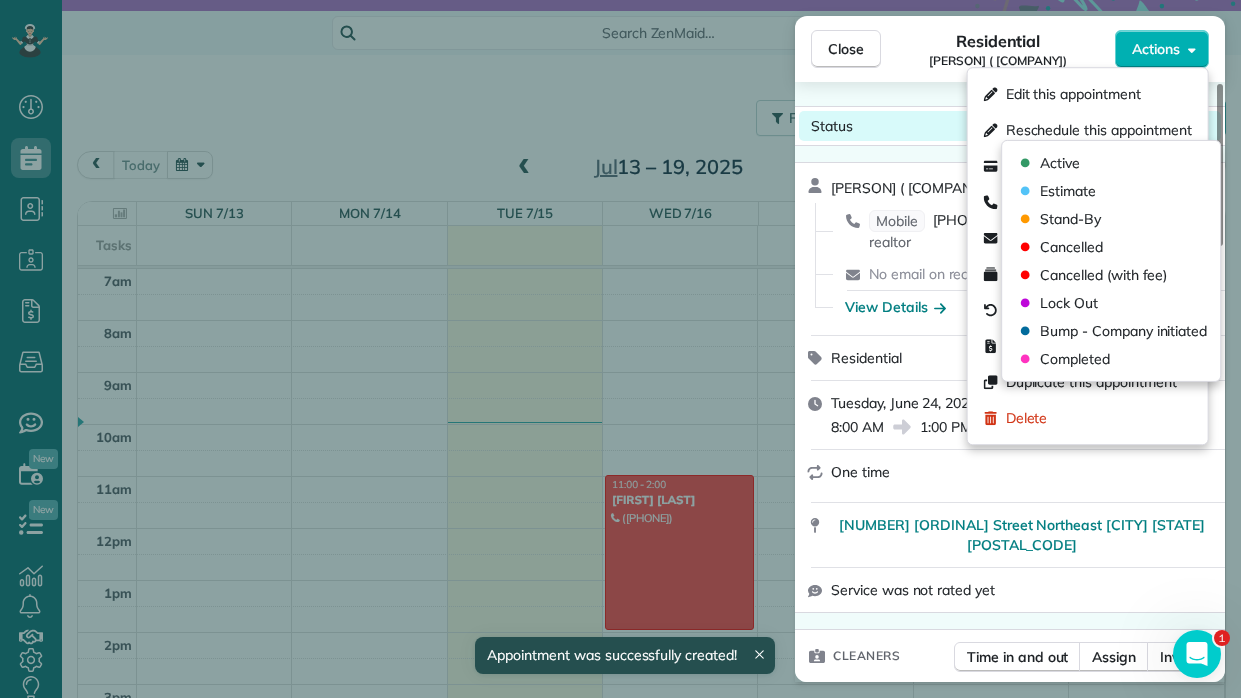 click on "Status Active" at bounding box center (1010, 126) 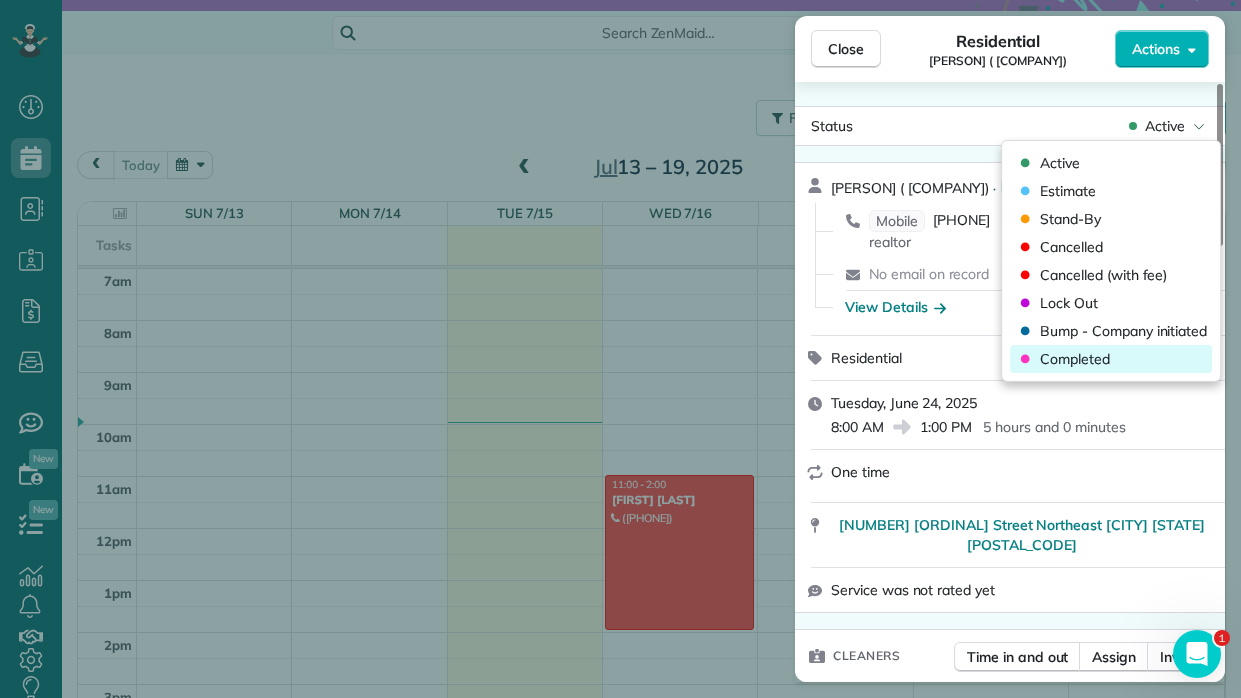 click on "Completed" at bounding box center [1075, 359] 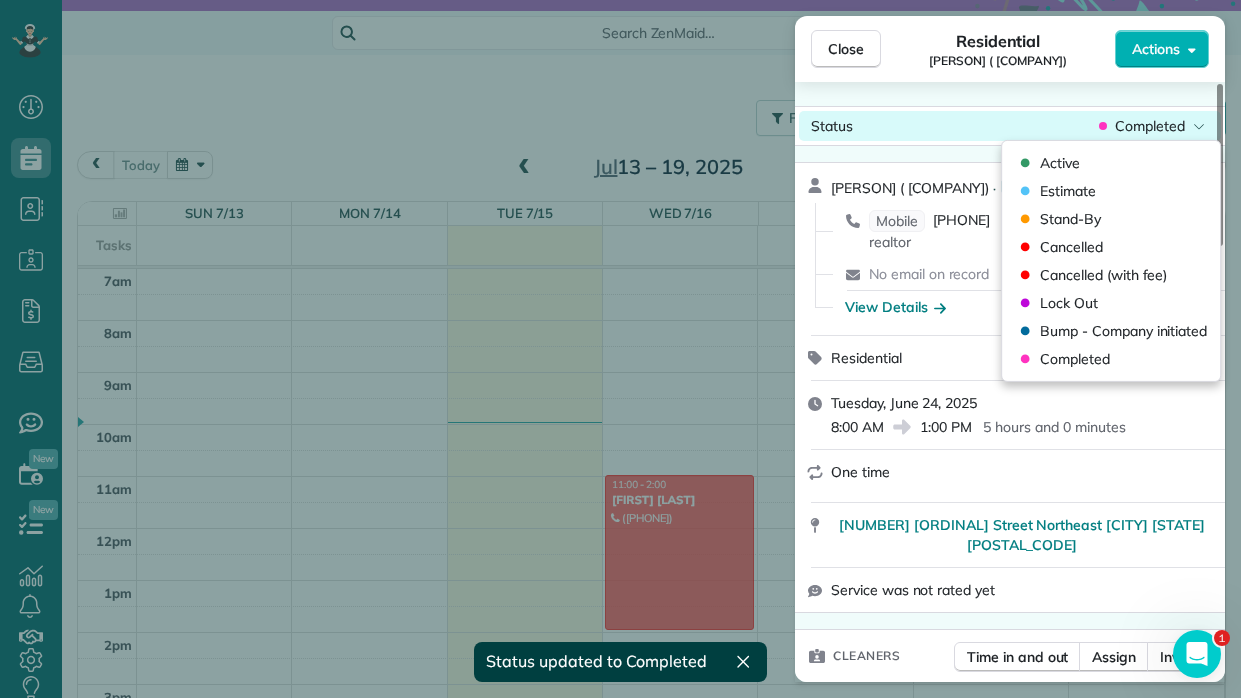 click on "Completed" at bounding box center (1150, 126) 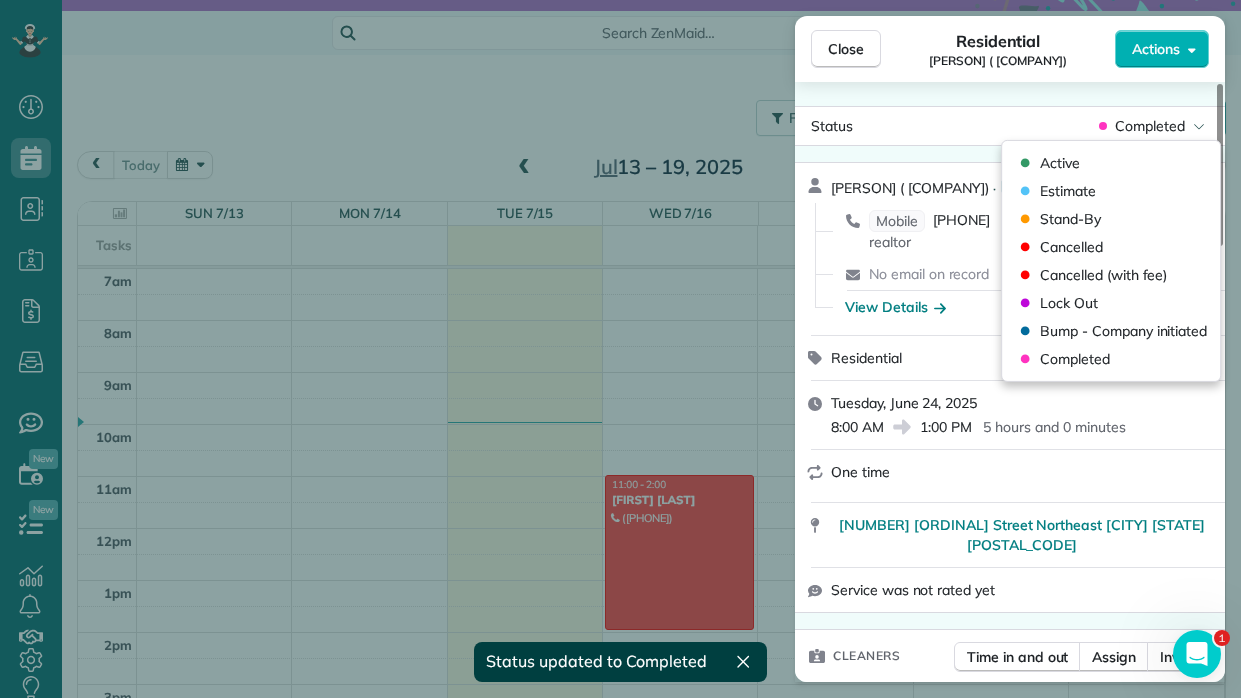 click on "Close Residential Moti Tobi (Moti Tobi Properties) Actions Status Completed Moti Tobi (Moti Tobi Properties) · Open profile Mobile (678) 613-1765 realtor Copy No email on record Add email View Details Residential Tuesday, June 24, 2025 8:00 AM 1:00 PM 5 hours and 0 minutes One time 2216 3rd Street Northeast Center Point AL 35215 Service was not rated yet Cleaners Time in and out Assign Invite Cleaners No cleaners assigned yet Checklist Try Now Keep this appointment up to your standards. Stay on top of every detail, keep your cleaners organised, and your client happy. Assign a checklist Watch a 5 min demo Billing Billing actions Price $180.00 Overcharge $0.00 Discount $0.00 Coupon discount - Primary tax - Secondary tax - Total appointment price $180.00 Tips collected New feature! $0.00 Paid Total including tip $180.00 Get paid online in no-time! Send an invoice and reward your cleaners with tips Charge customer credit card Appointment custom fields Reason for Skip - Hidden from cleaners Pay Method Venmo Notes" at bounding box center [620, 349] 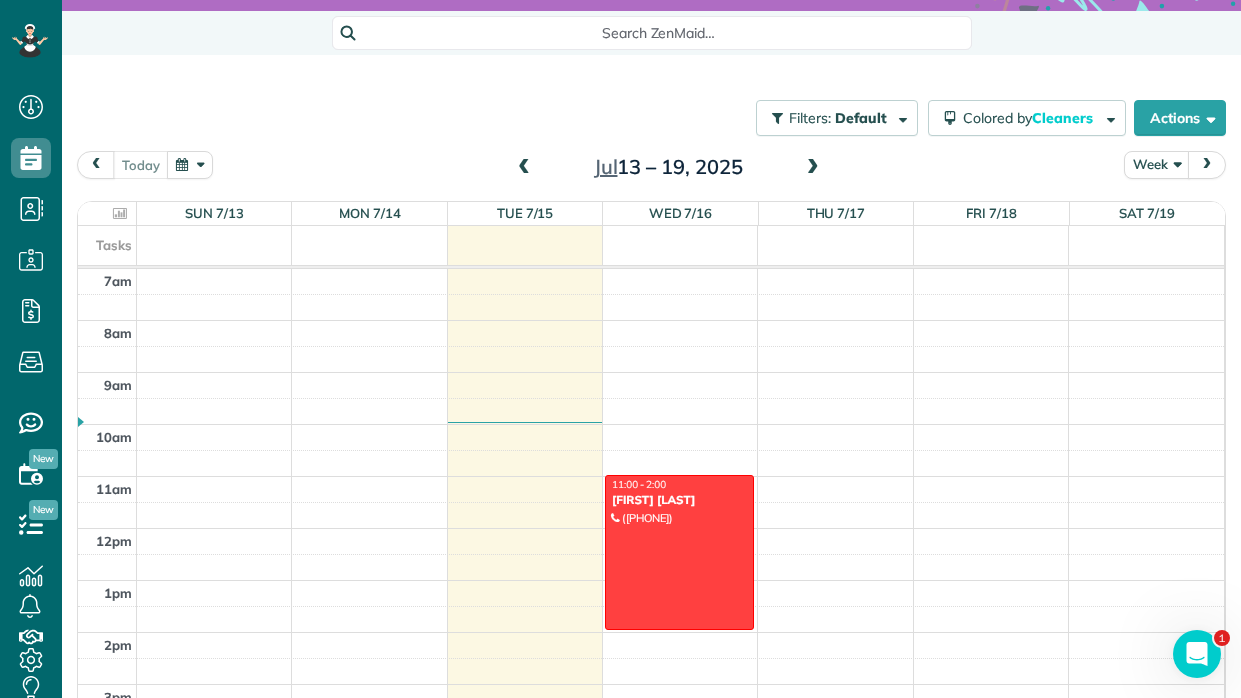 click at bounding box center [190, 164] 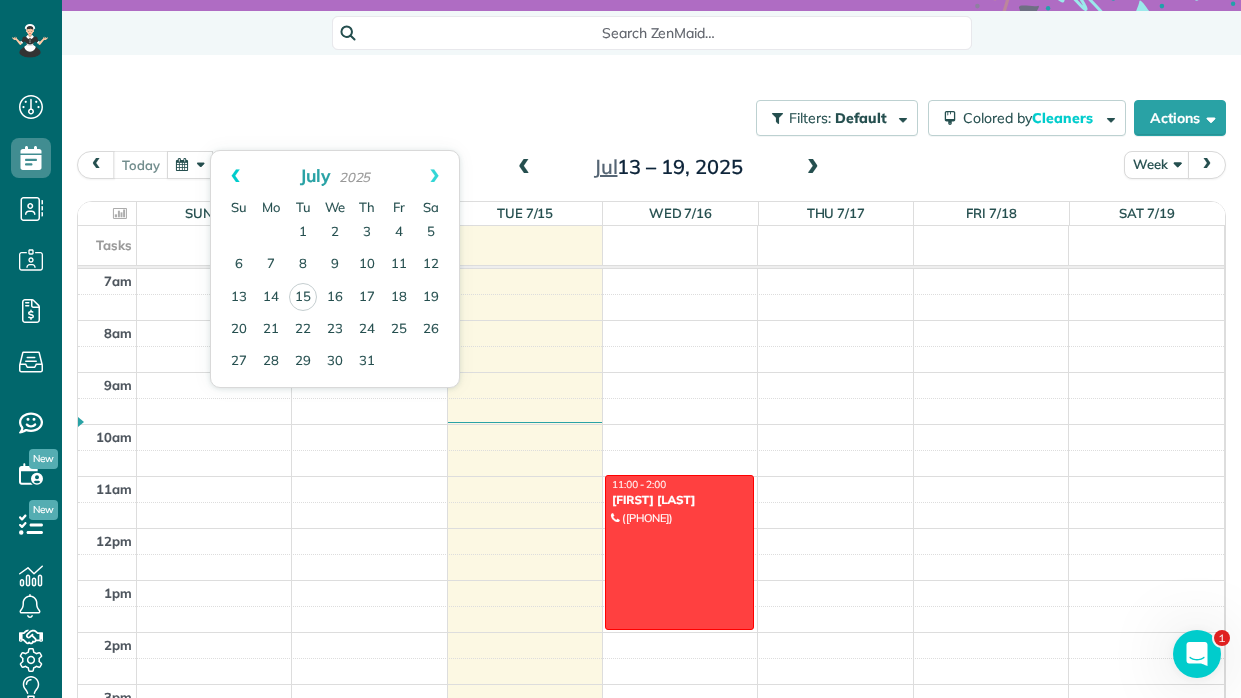 click on "Prev" at bounding box center [235, 176] 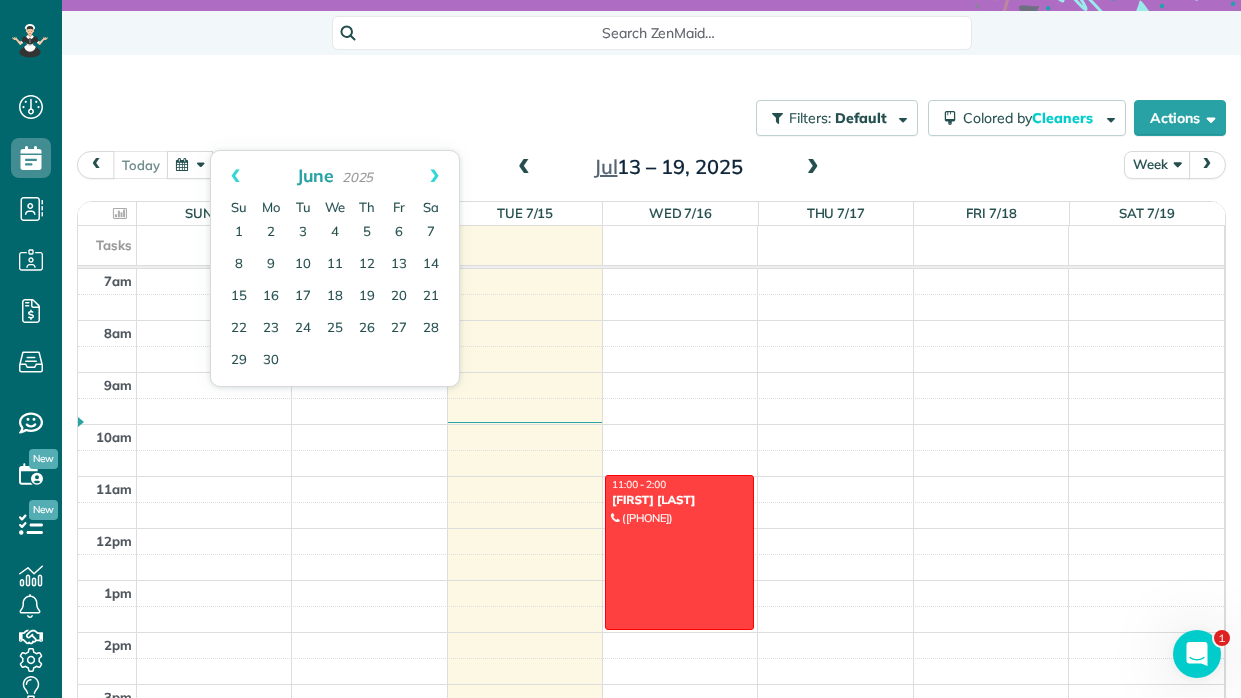 click on "Week" at bounding box center [1157, 164] 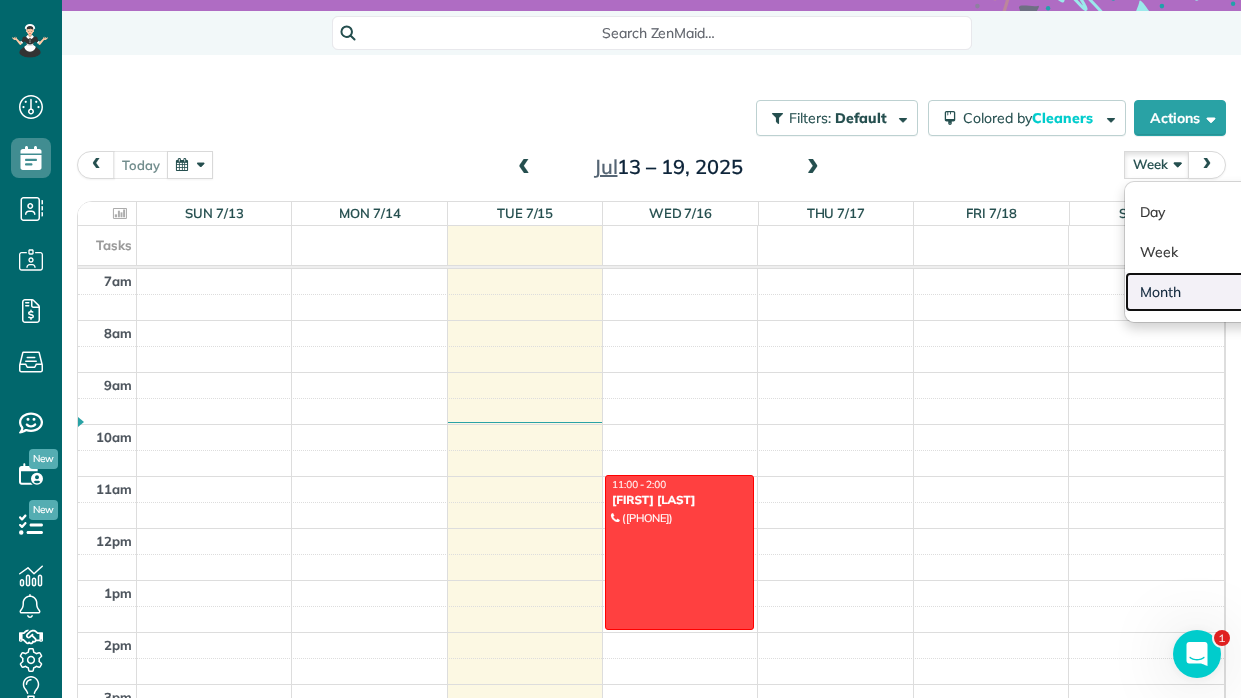 click on "Month" at bounding box center [1204, 292] 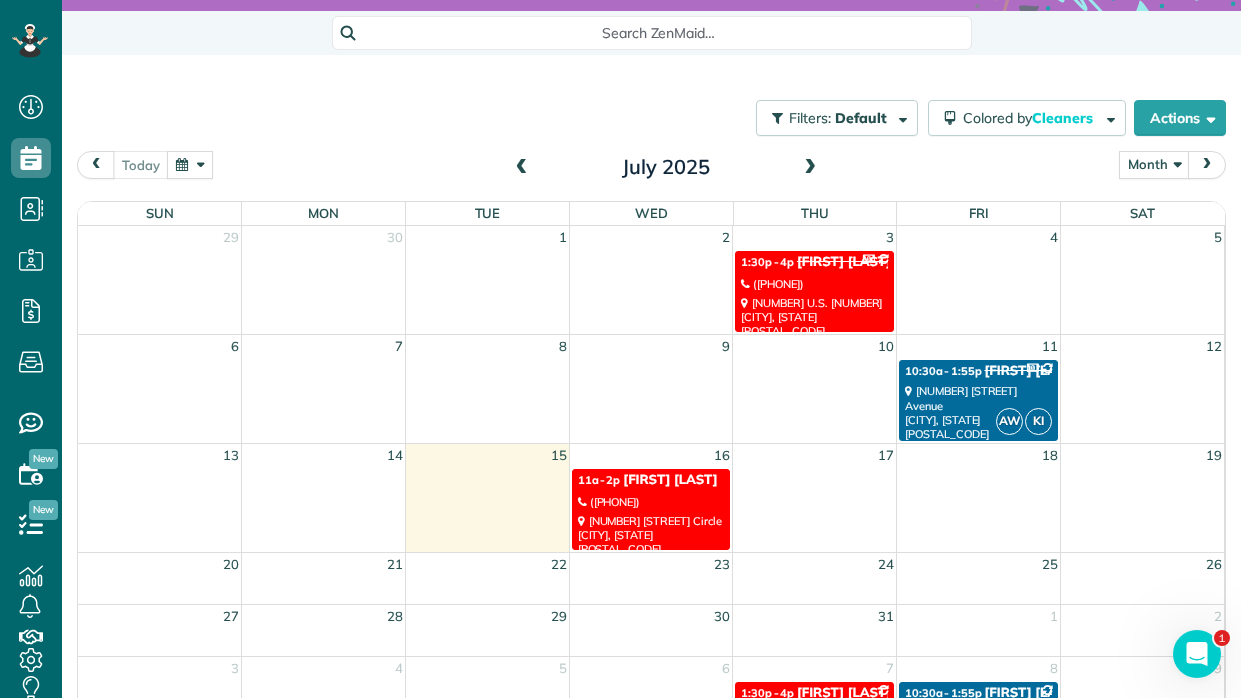 scroll, scrollTop: 188, scrollLeft: 0, axis: vertical 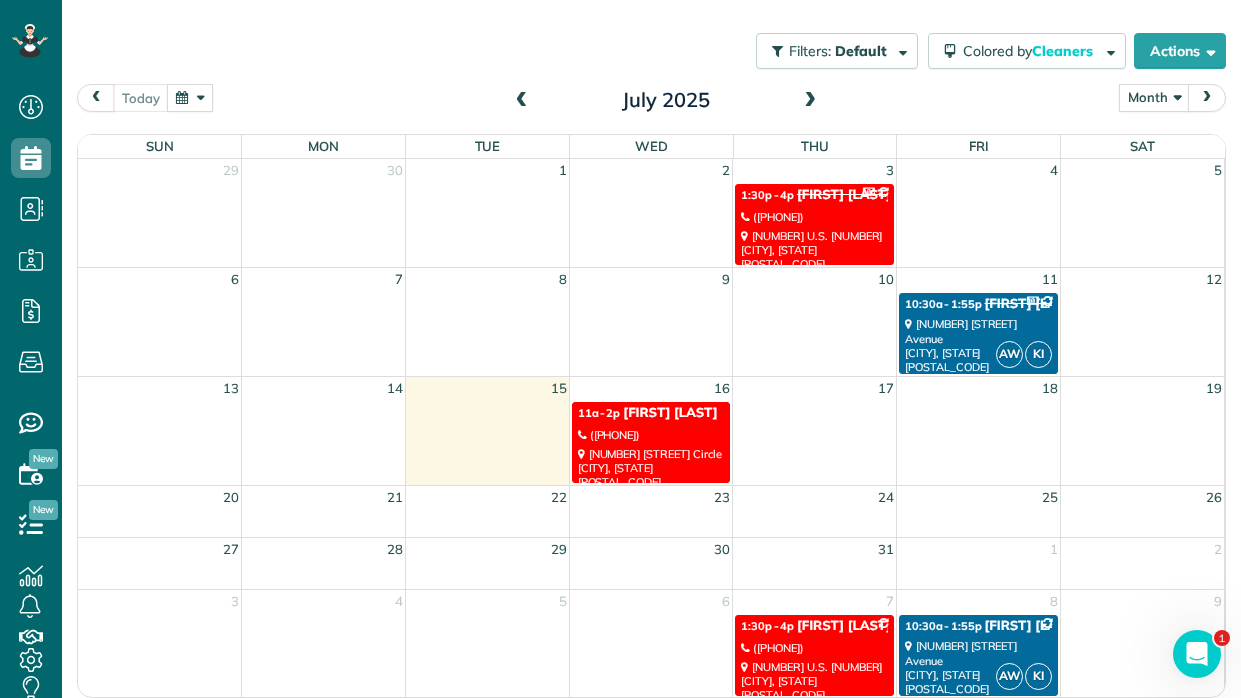 click at bounding box center (522, 101) 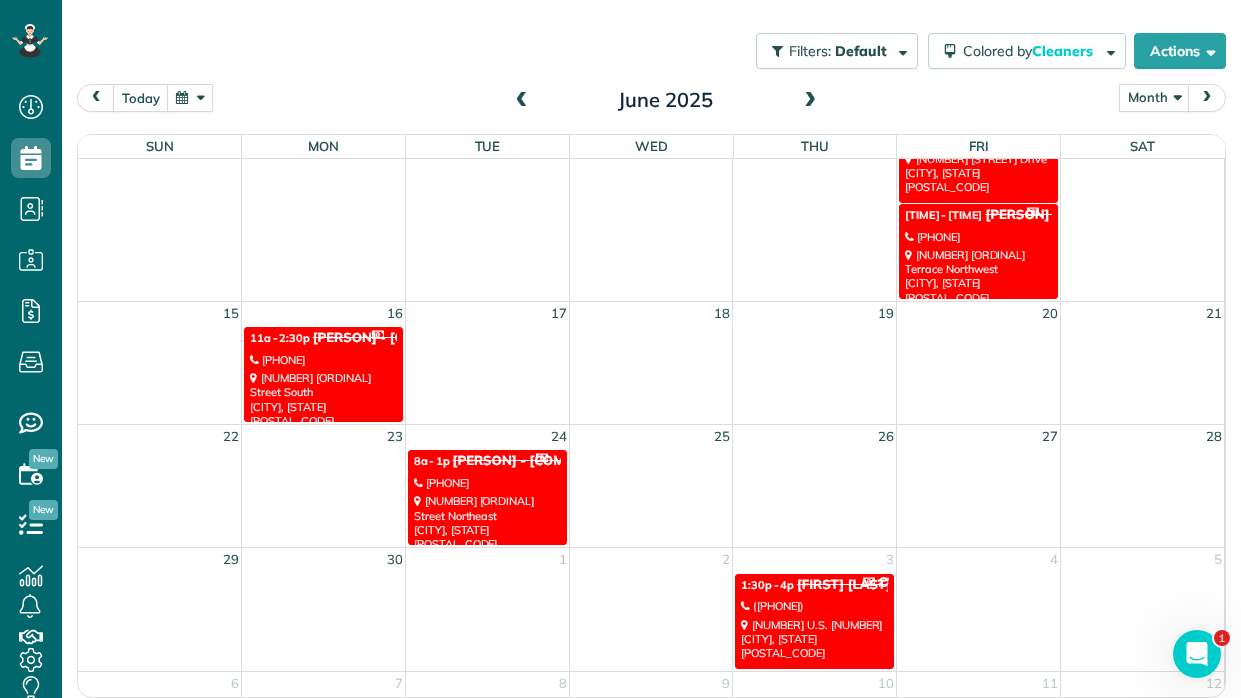scroll, scrollTop: 128, scrollLeft: 0, axis: vertical 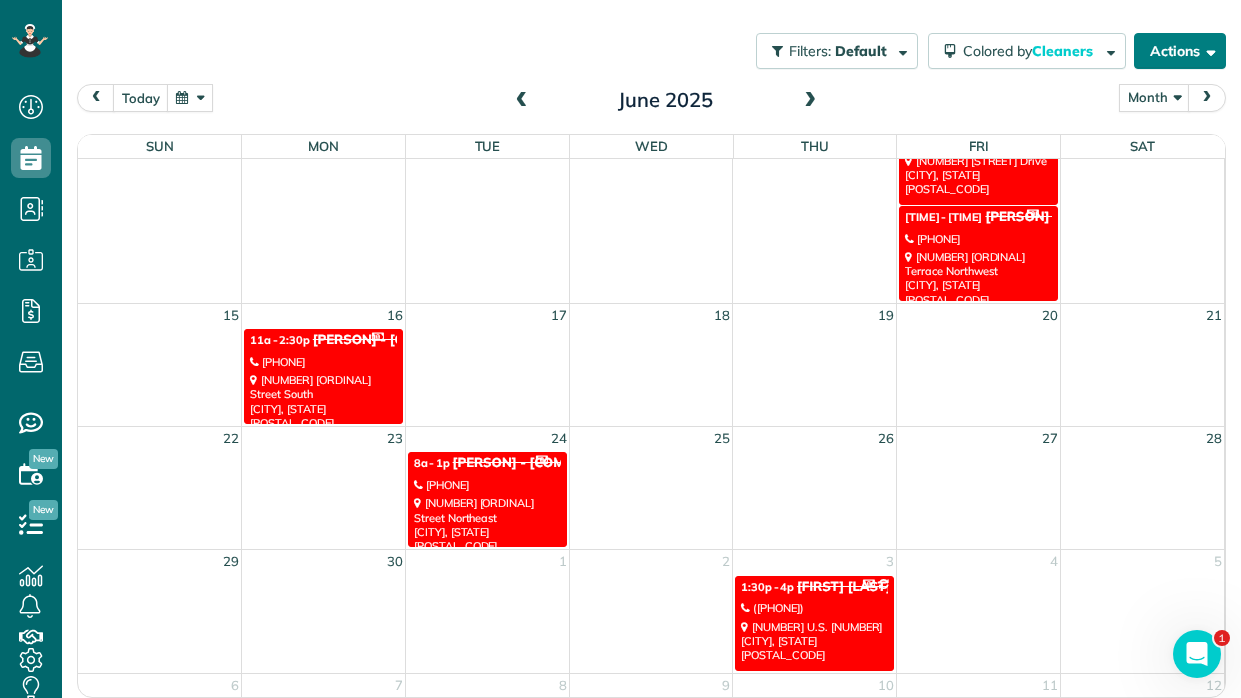 click on "Actions" at bounding box center (1180, 51) 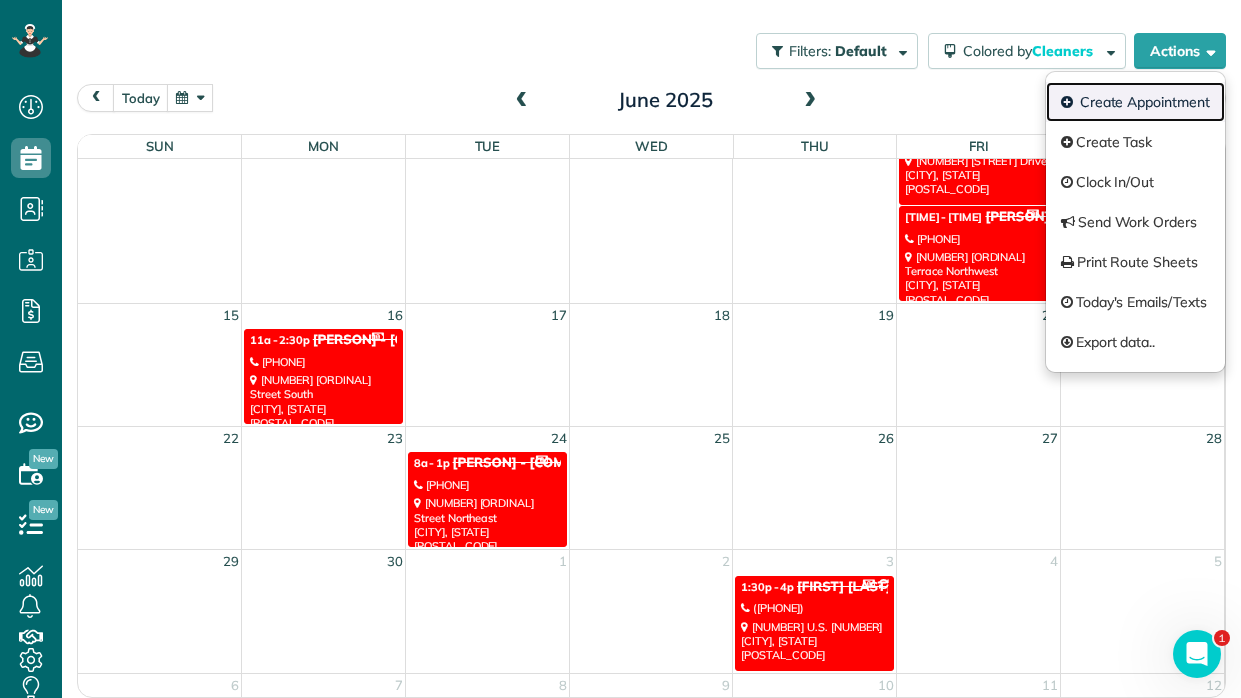 click on "Create Appointment" at bounding box center [1135, 102] 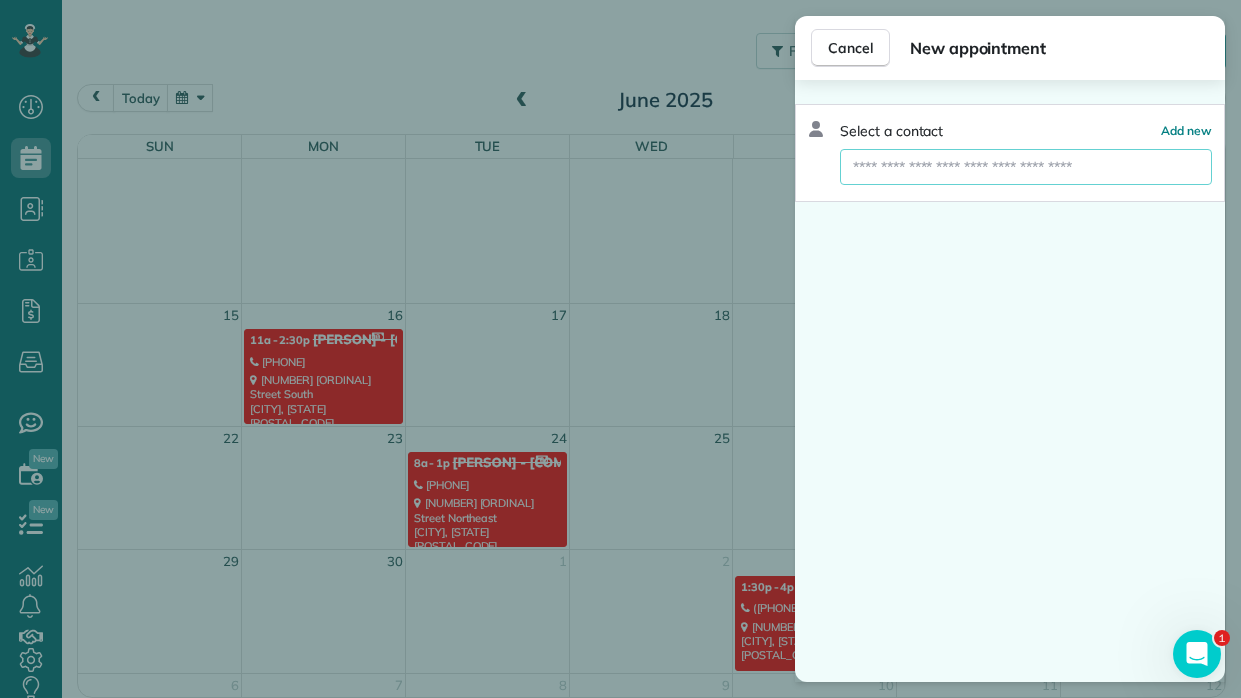 click at bounding box center (1026, 167) 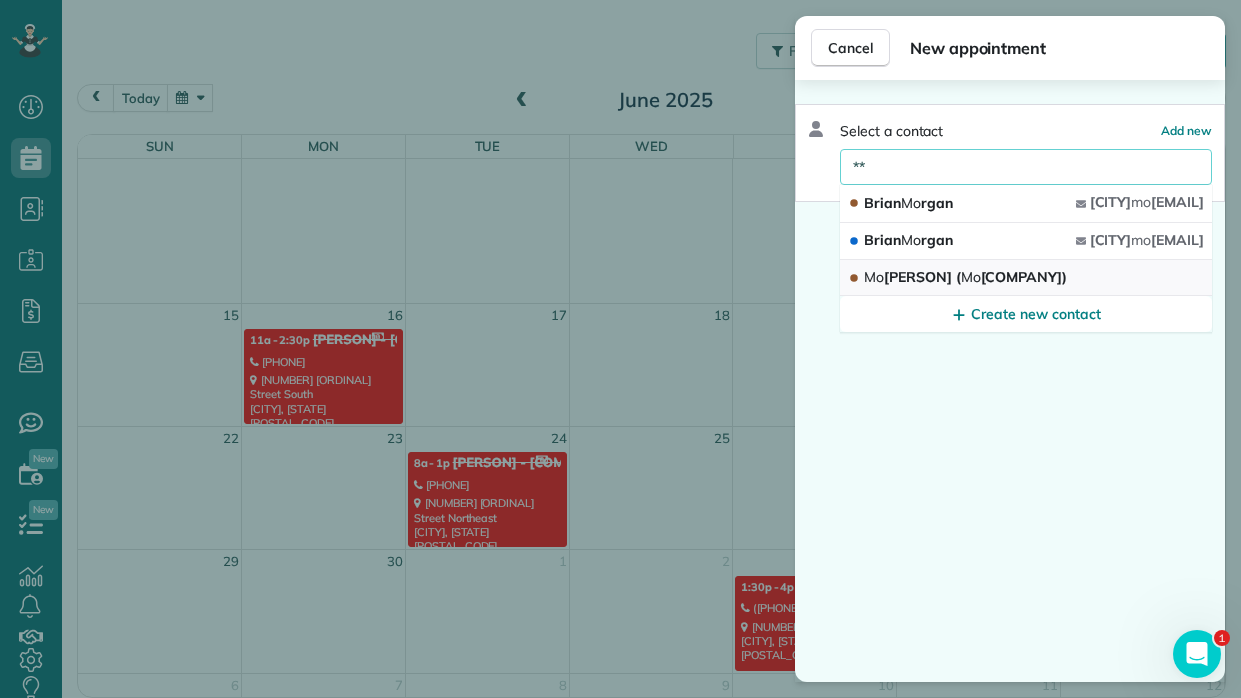 type on "**" 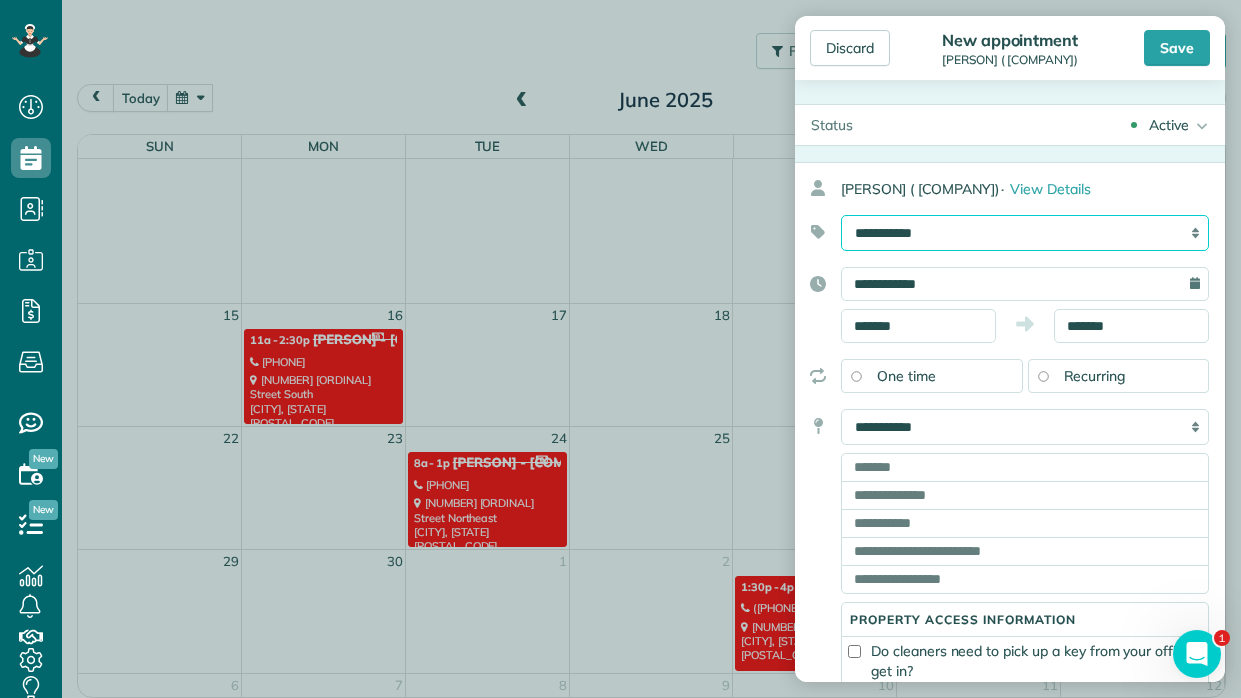 click on "**********" at bounding box center (1025, 233) 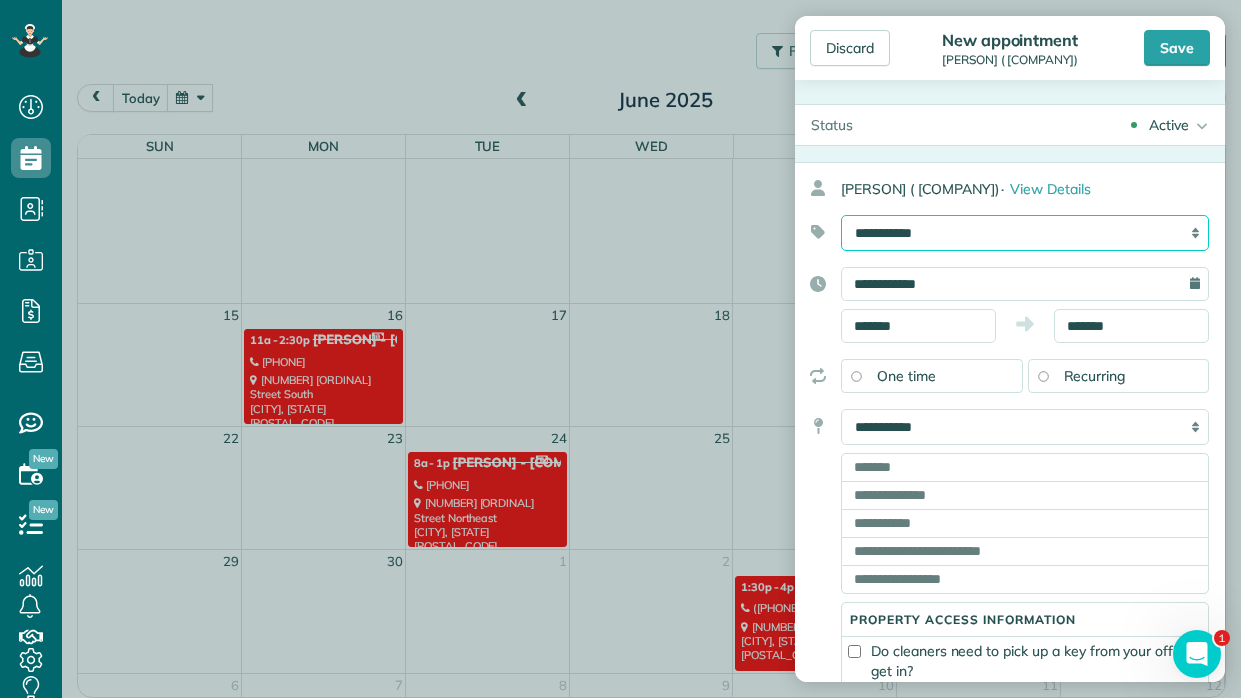select on "******" 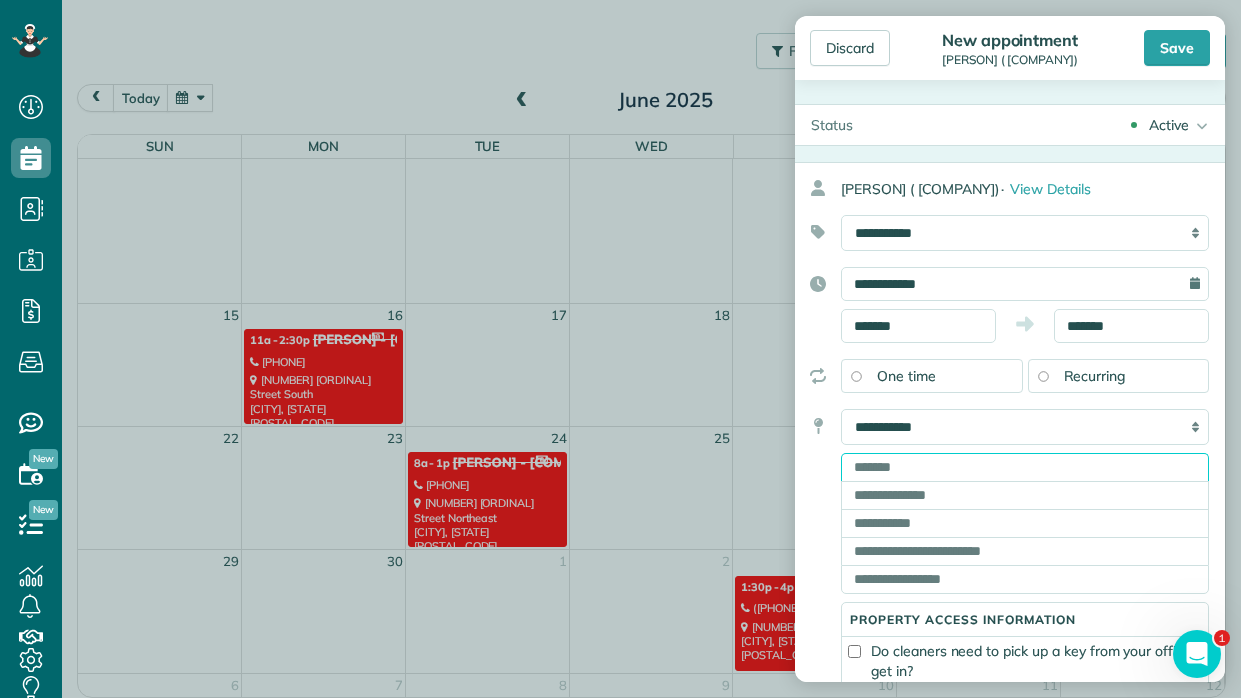 click at bounding box center [1025, 467] 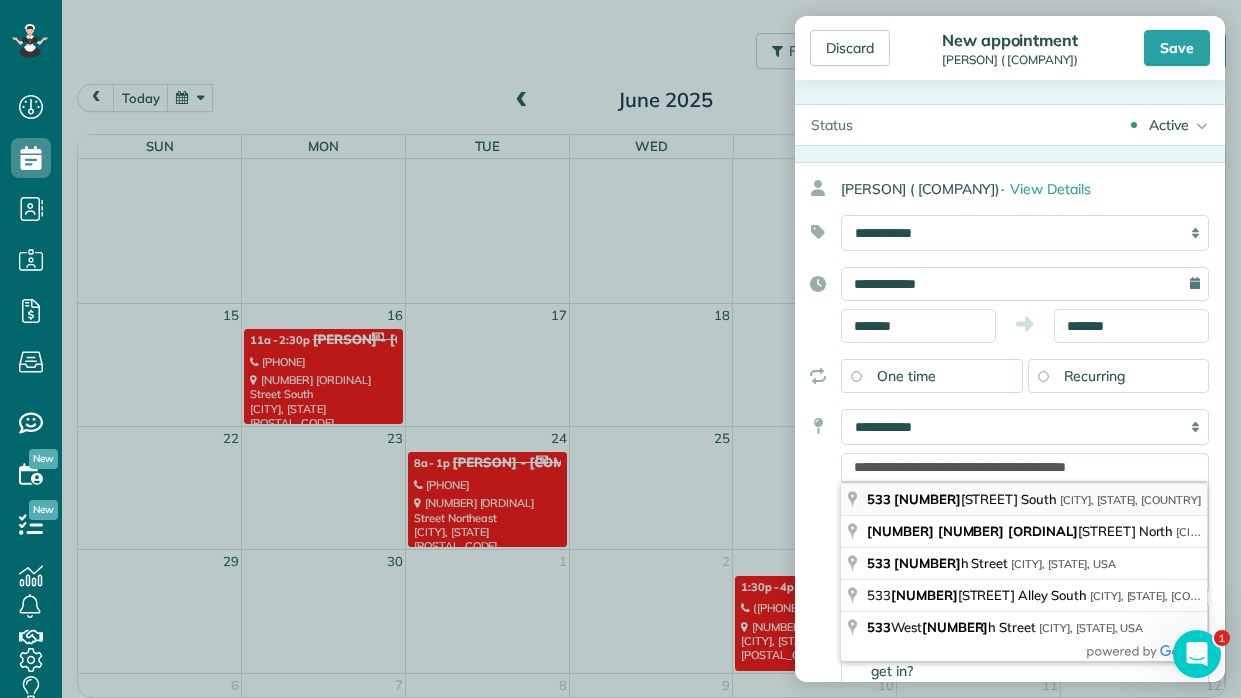 type on "**********" 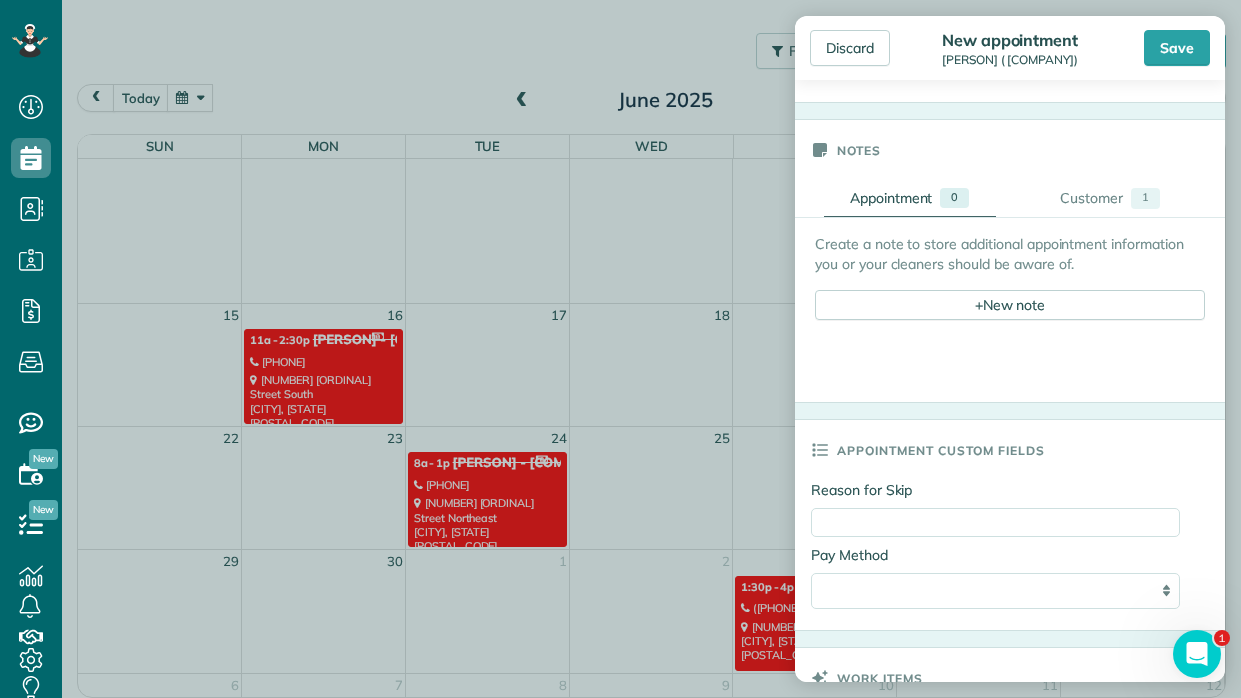 scroll, scrollTop: 1101, scrollLeft: 0, axis: vertical 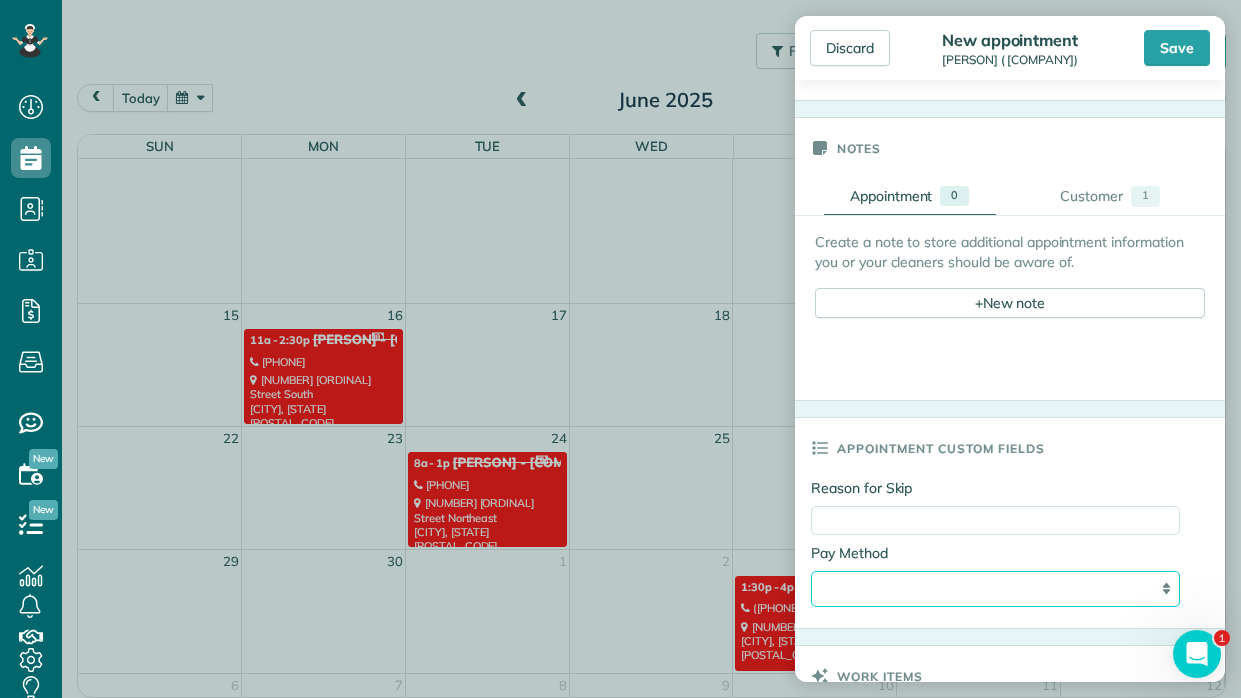click on "**********" at bounding box center (995, 589) 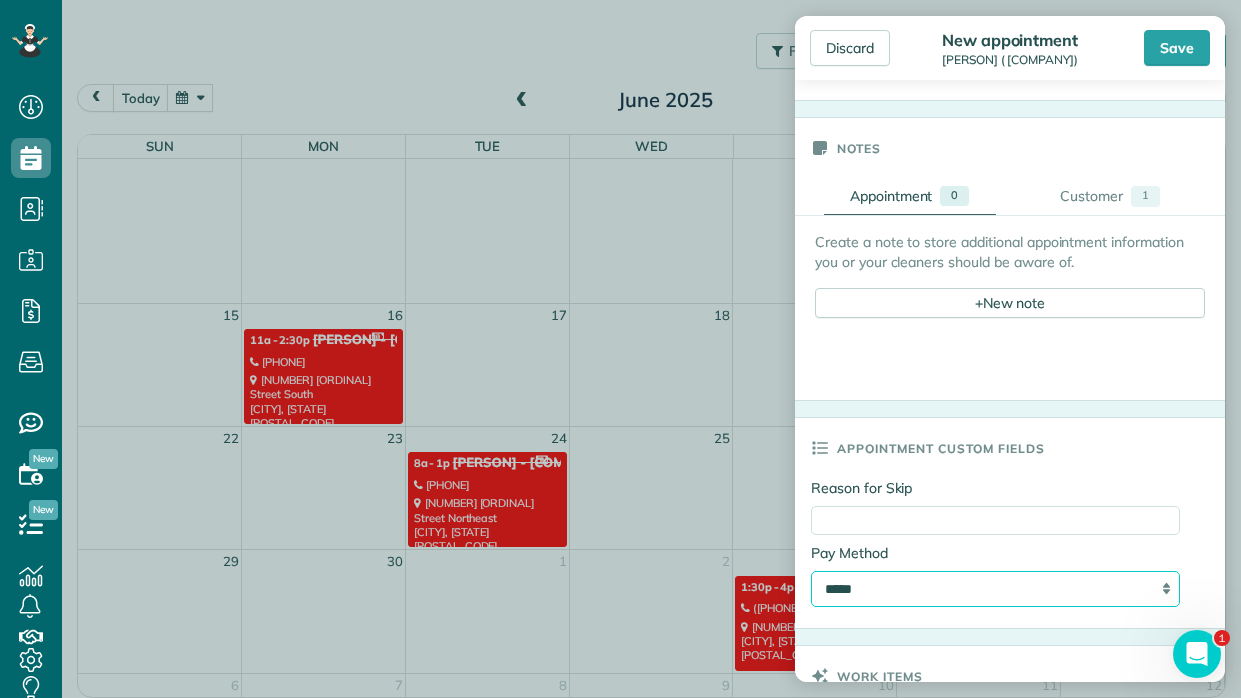 click on "**********" at bounding box center (995, 589) 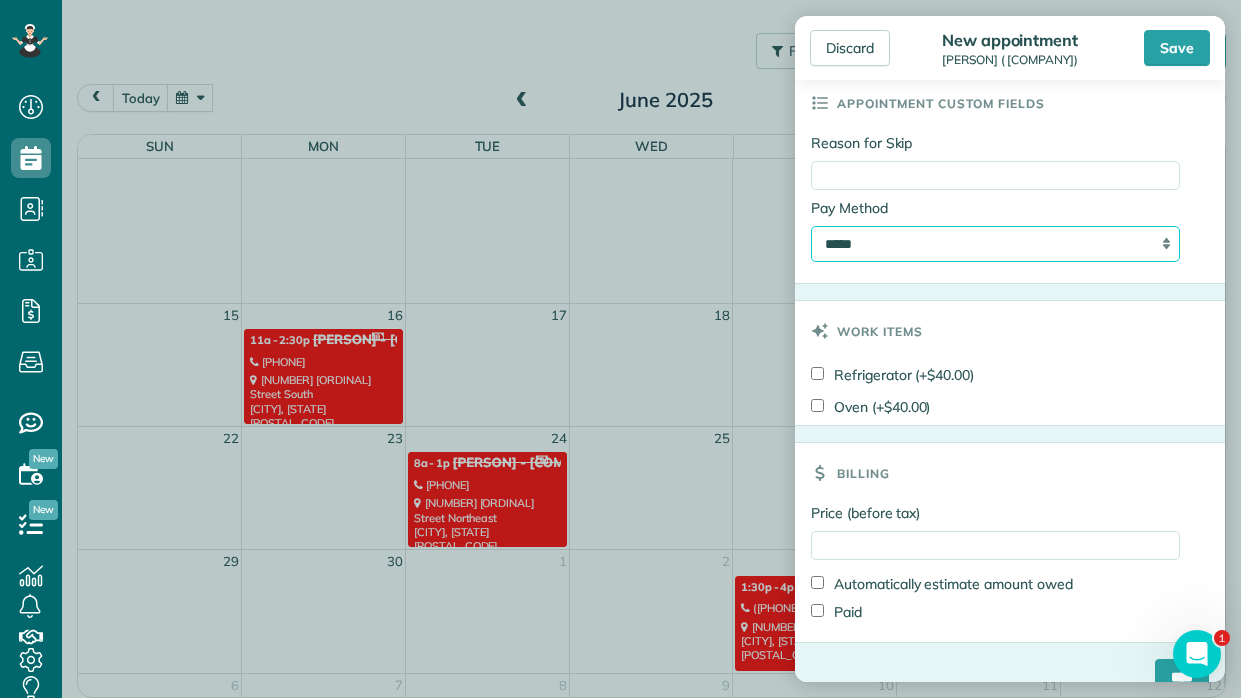 scroll, scrollTop: 1487, scrollLeft: 0, axis: vertical 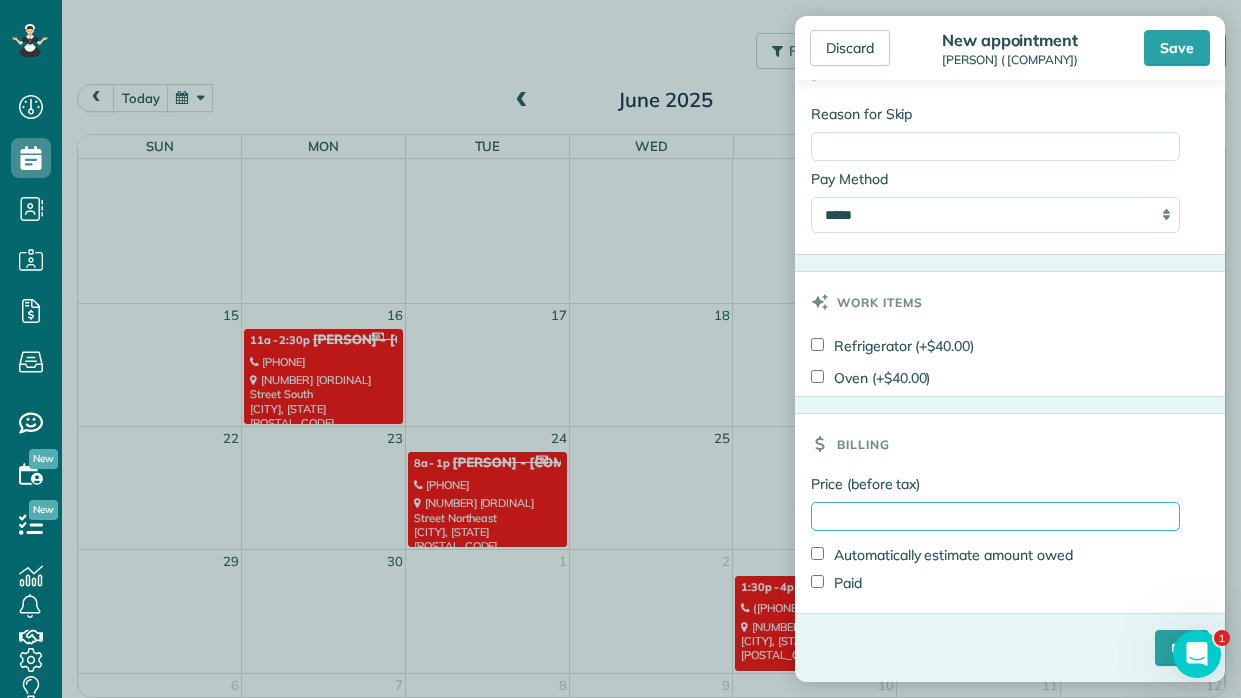 click on "Price (before tax)" at bounding box center [995, 516] 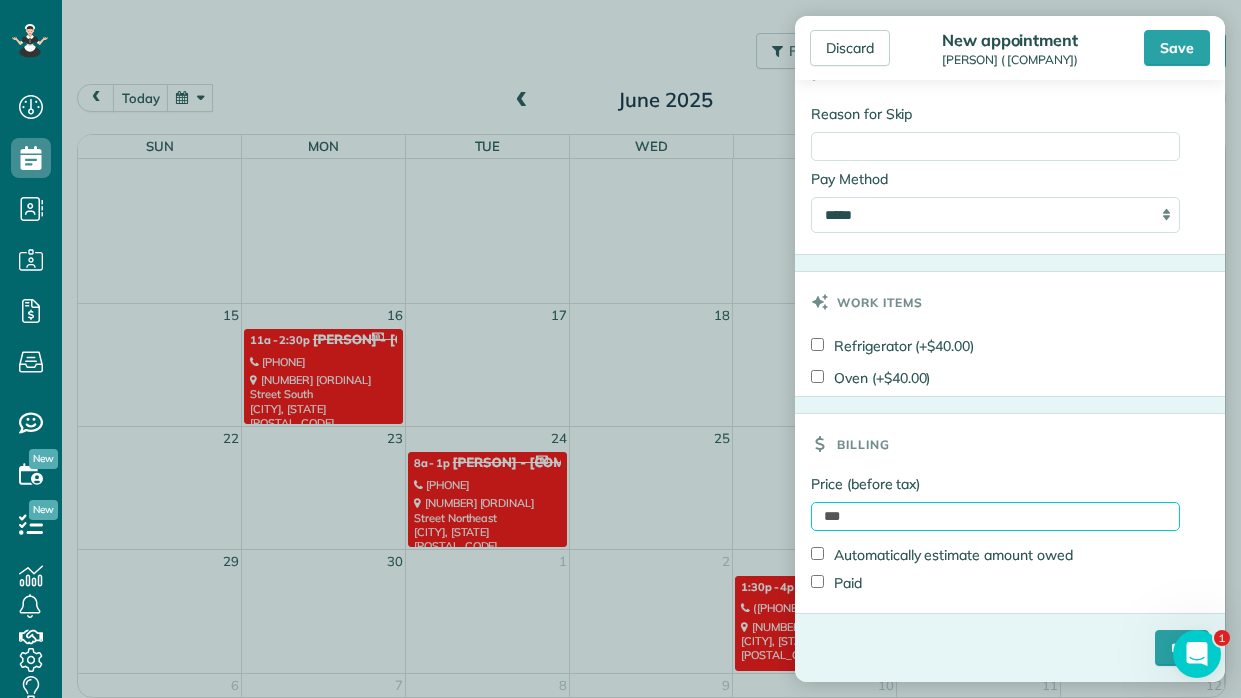 type on "***" 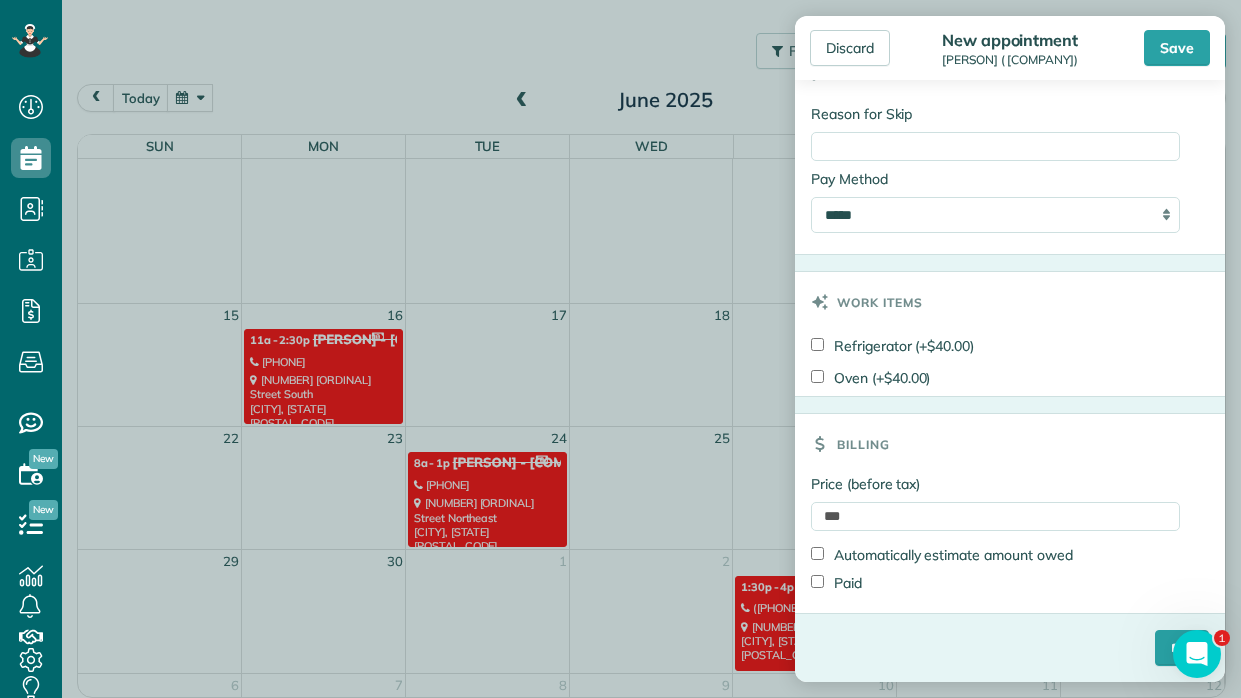 click on "Paid" at bounding box center [836, 583] 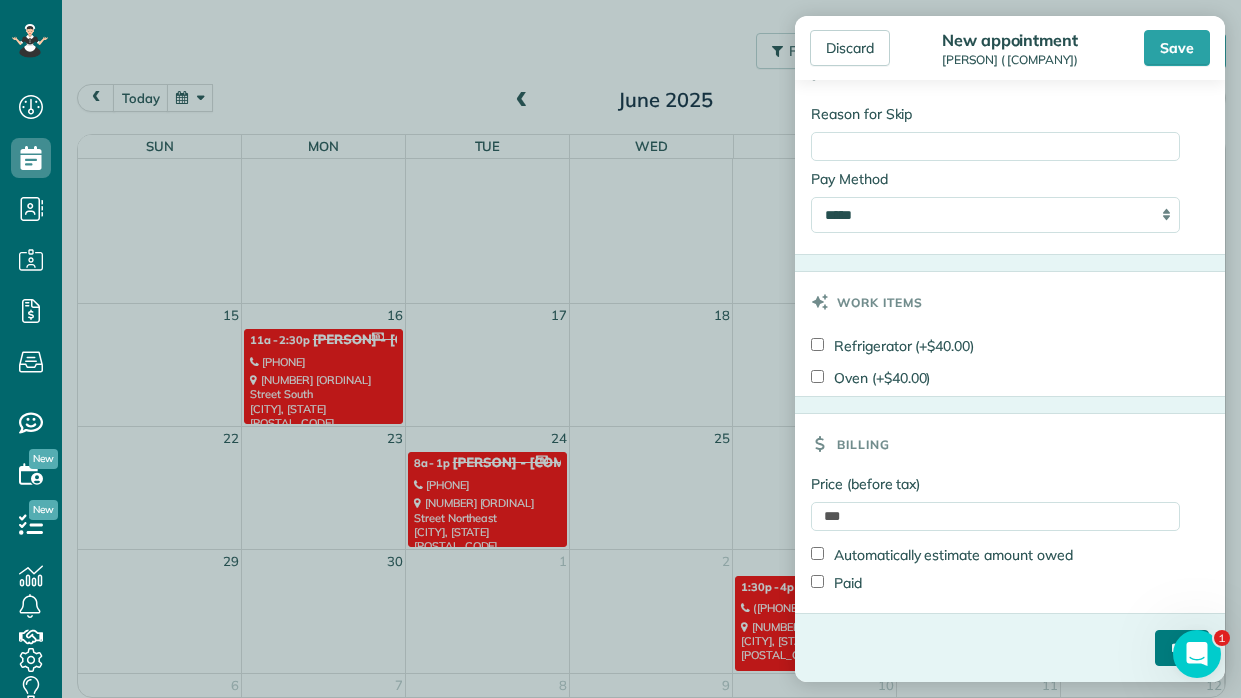 click on "****" at bounding box center [1182, 648] 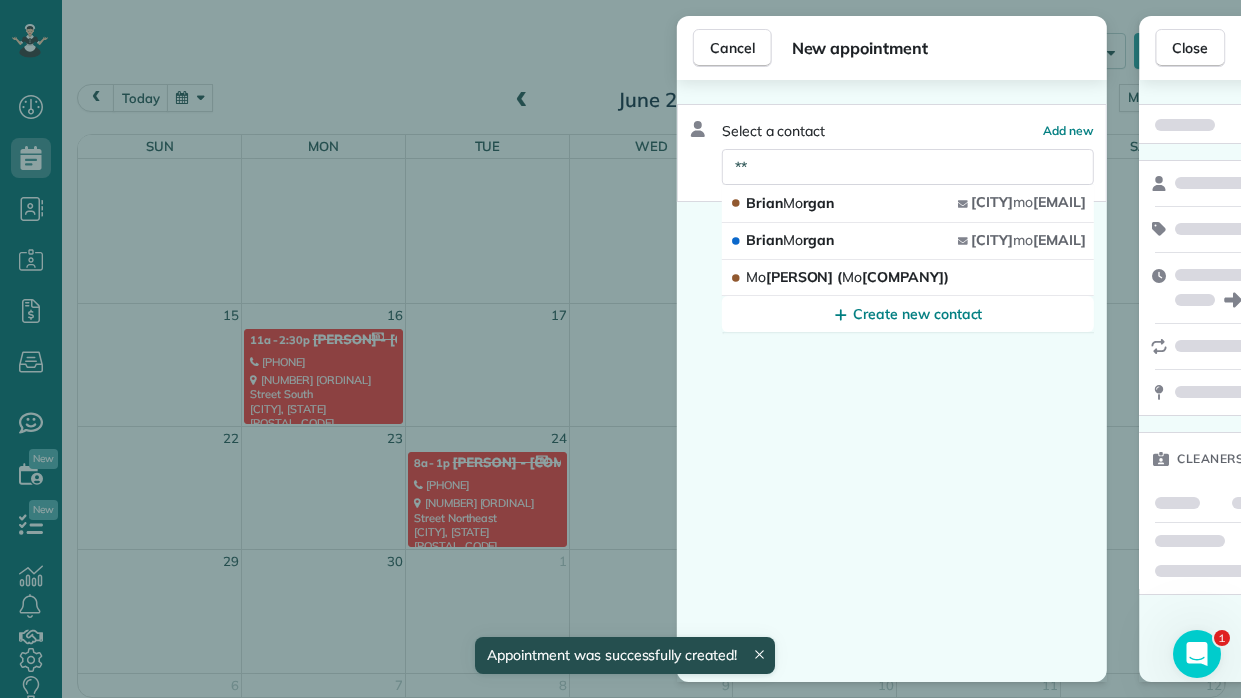 scroll, scrollTop: 128, scrollLeft: 0, axis: vertical 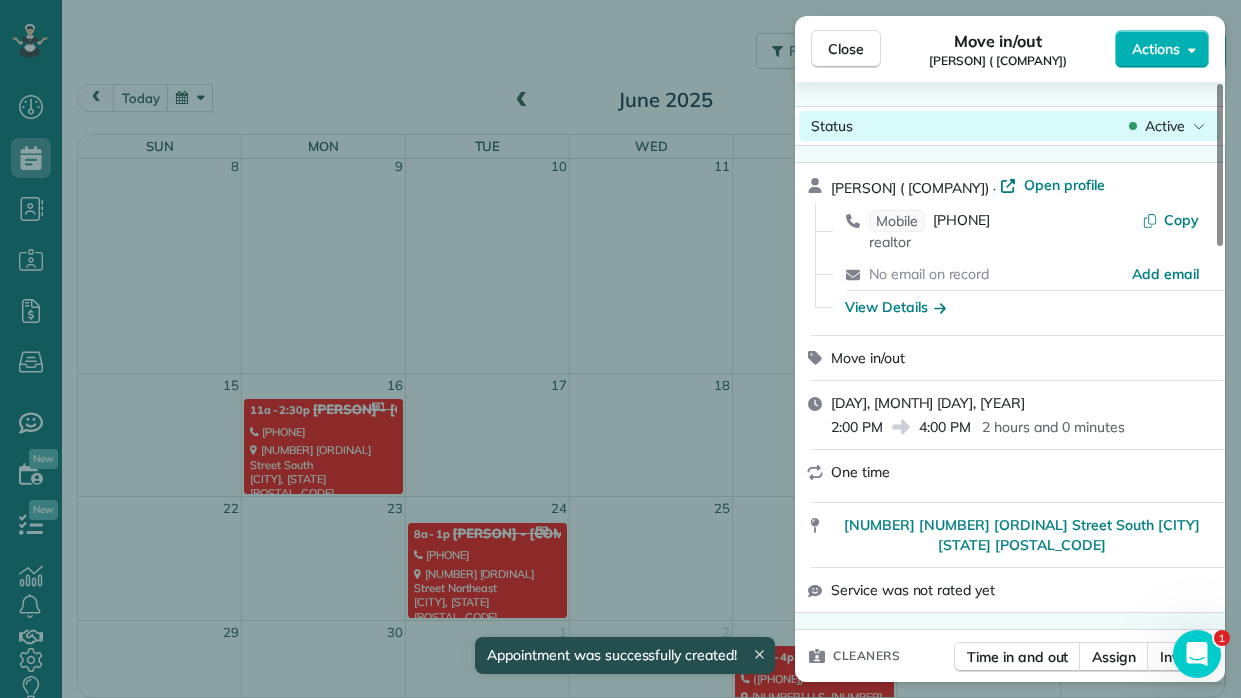 click on "Active" at bounding box center [1167, 126] 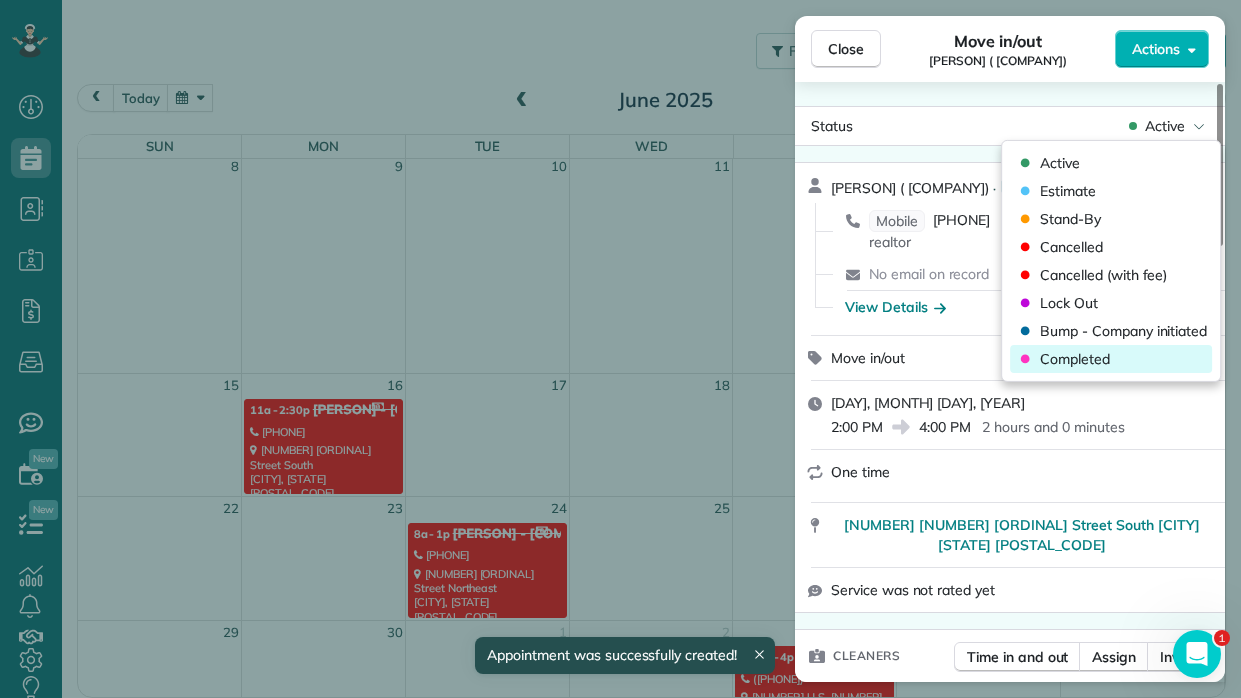 click on "Completed" at bounding box center [1075, 359] 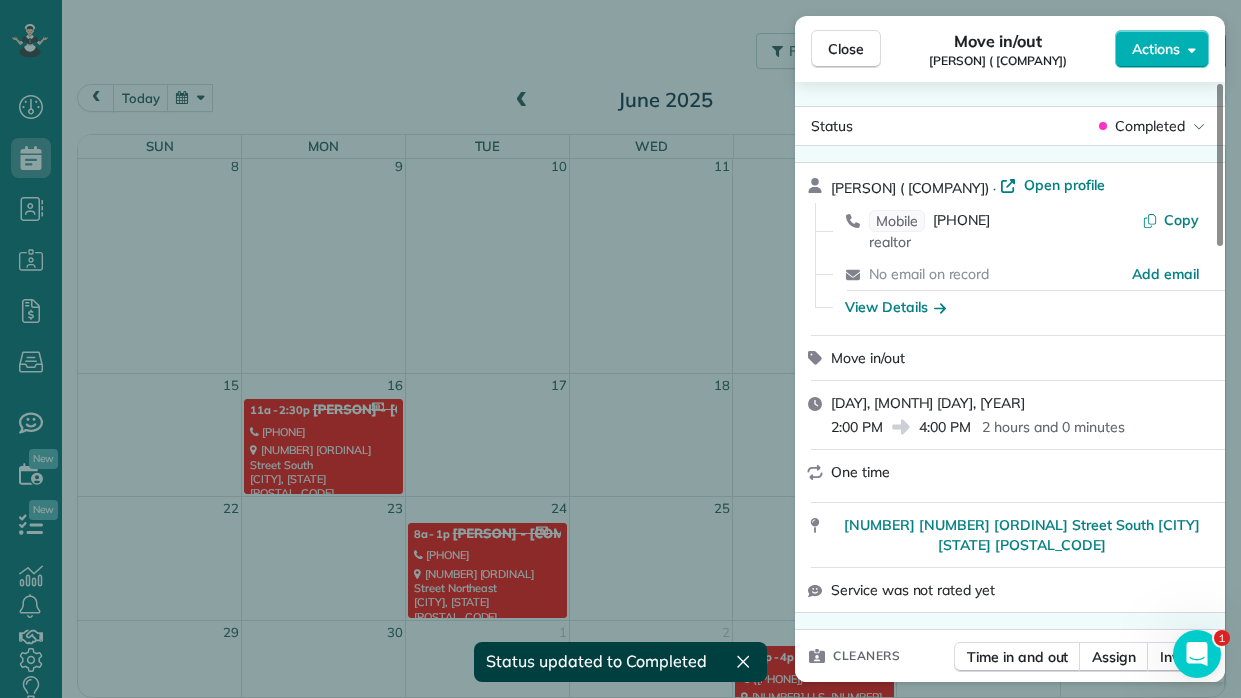 scroll, scrollTop: 128, scrollLeft: 0, axis: vertical 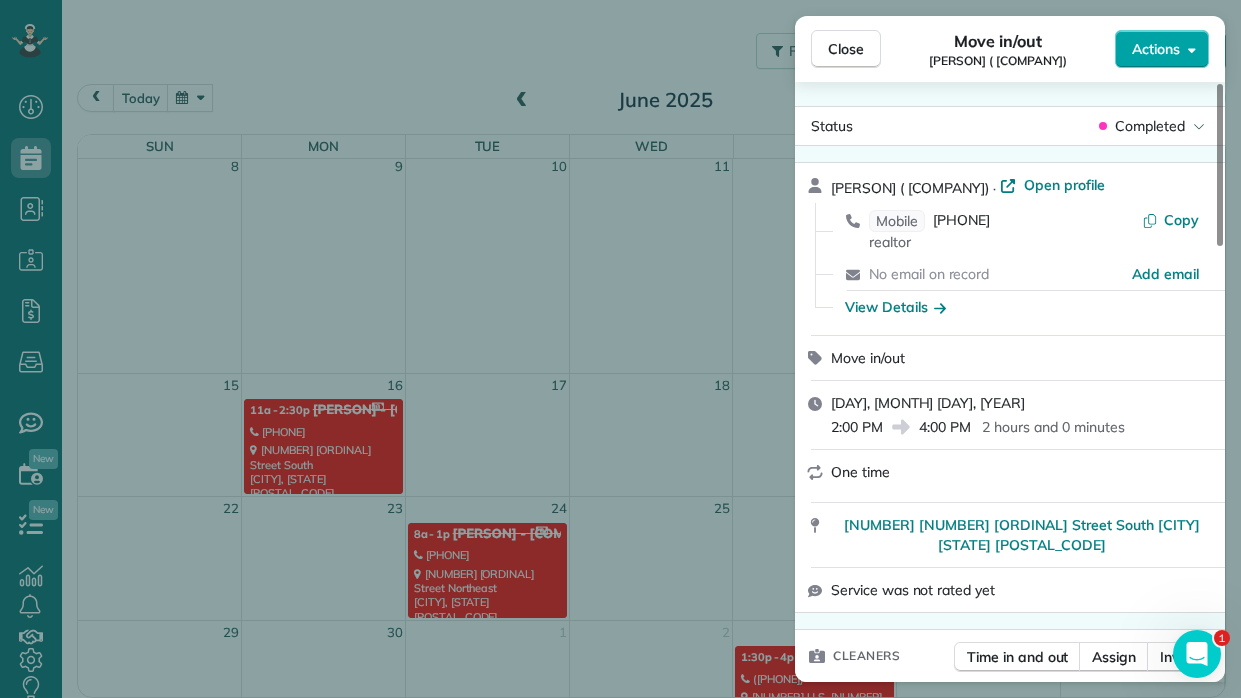 click on "Actions" at bounding box center [1156, 49] 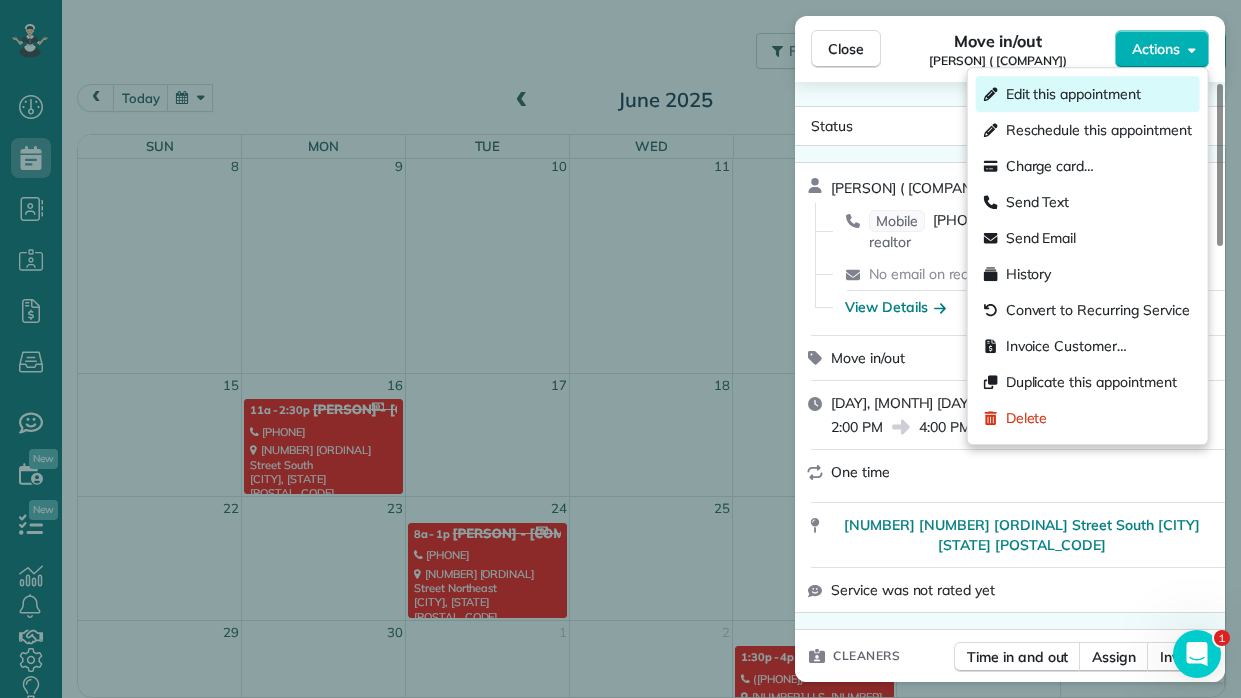 click on "Edit this appointment" at bounding box center (1073, 94) 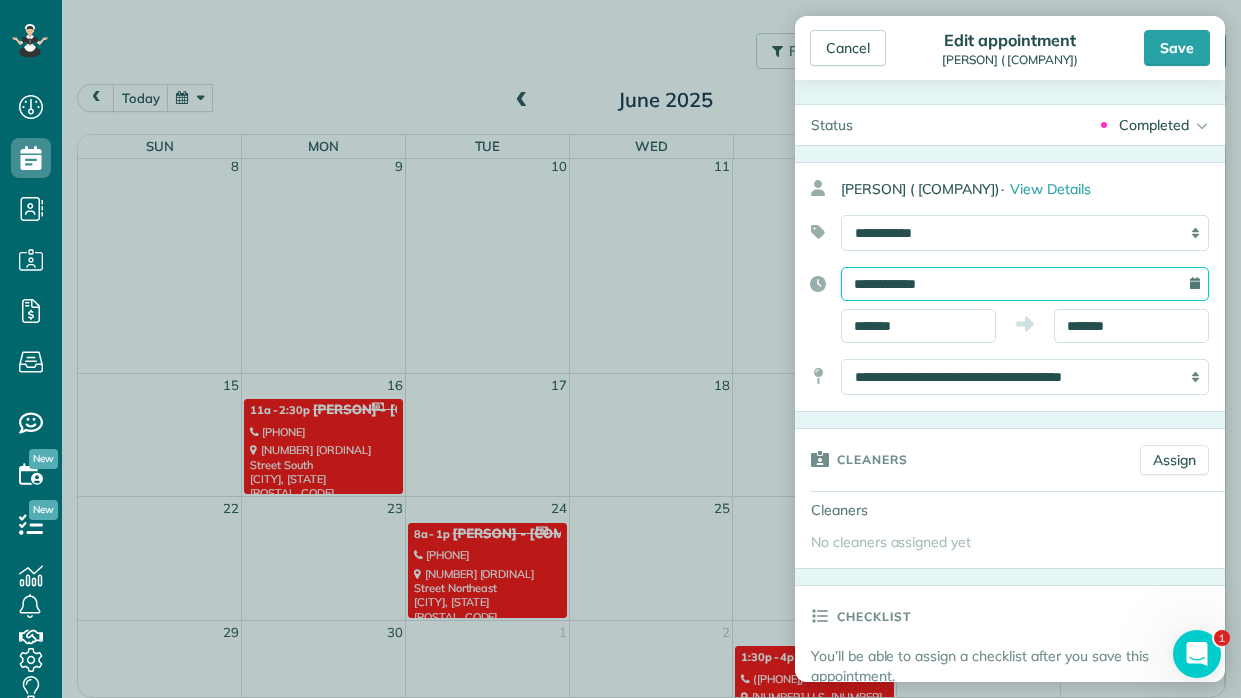 click on "**********" at bounding box center [1025, 284] 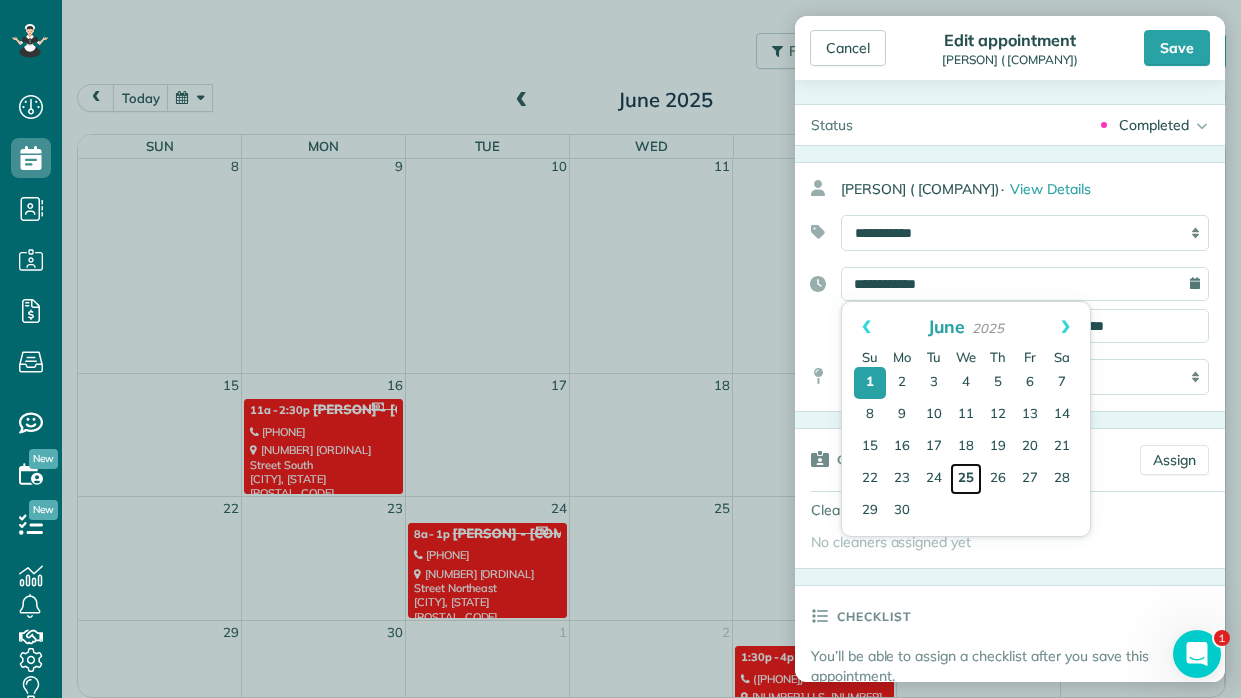 click on "25" at bounding box center [966, 479] 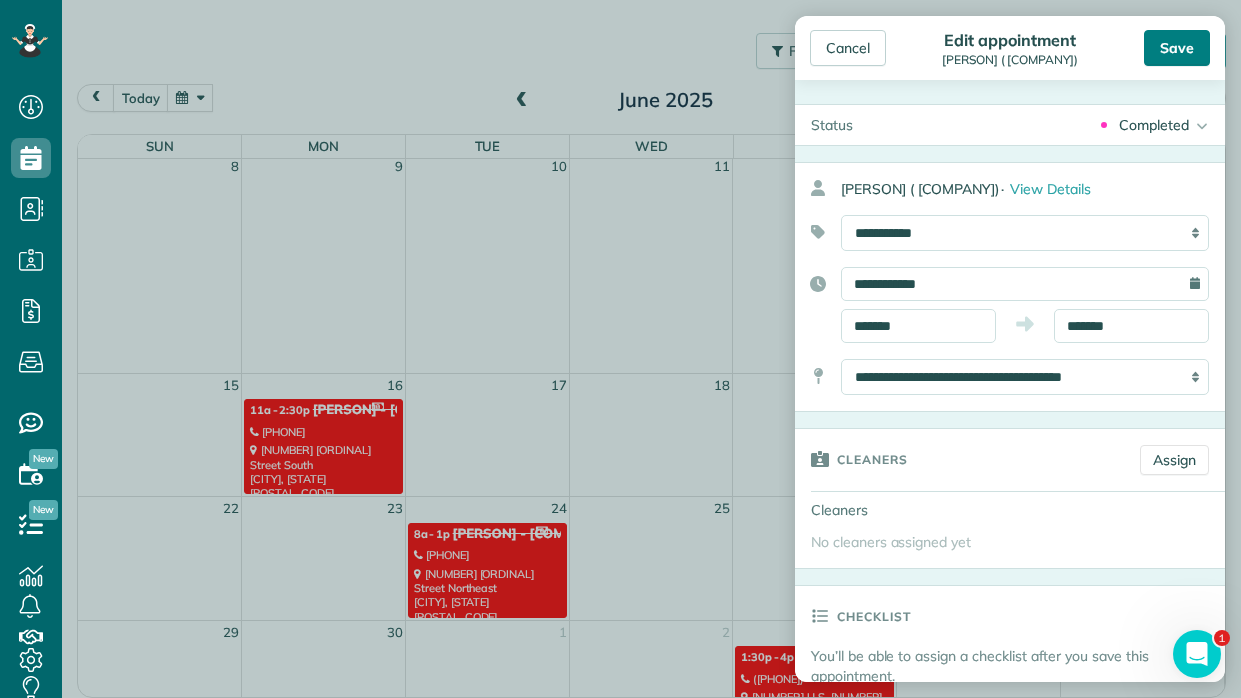 click on "Save" at bounding box center [1177, 48] 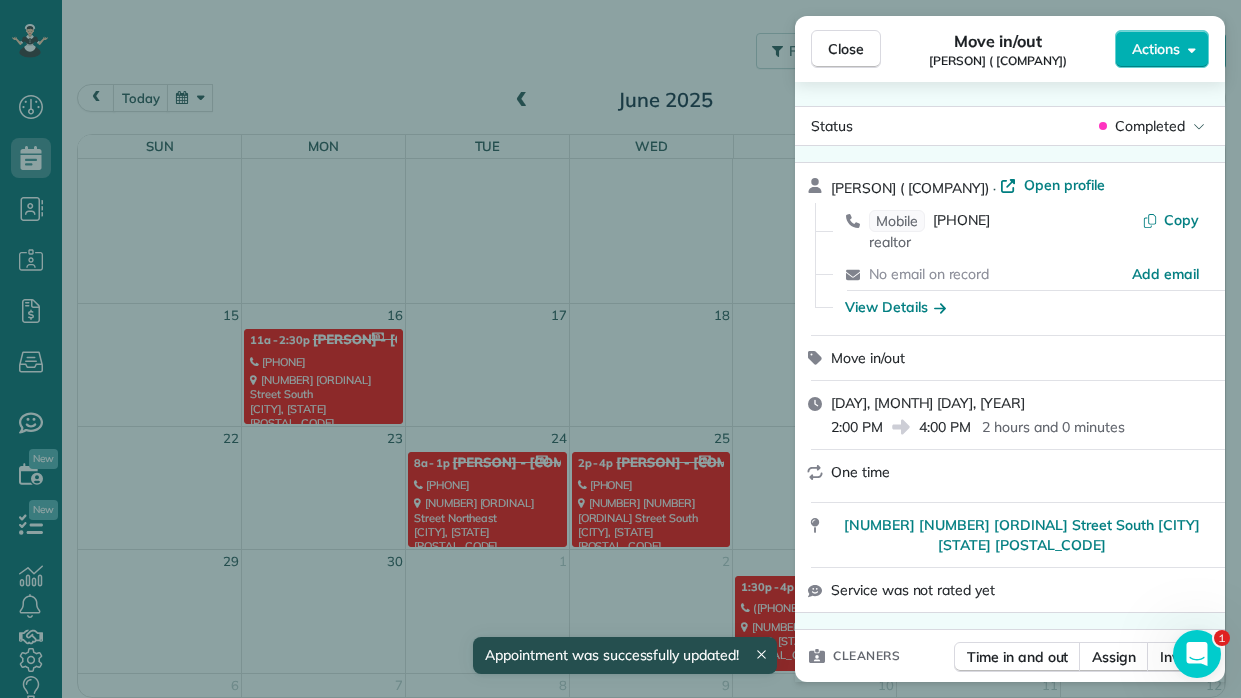 scroll, scrollTop: 128, scrollLeft: 0, axis: vertical 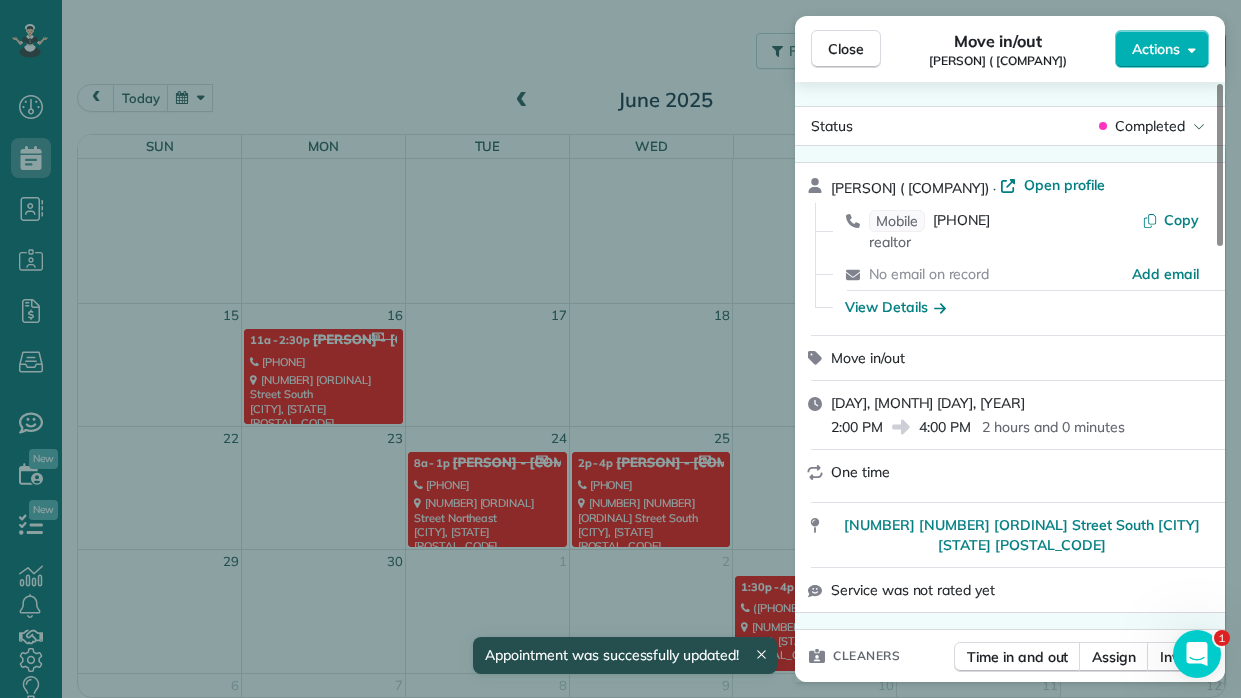 click on "Close Move in/out Moti Tobi (Moti Tobi Properties) Actions Status Completed Moti Tobi (Moti Tobi Properties) · Open profile Mobile (678) 613-1765 realtor Copy No email on record Add email View Details Move in/out Sunday, June 01, 2025 2:00 PM 4:00 PM 2 hours and 0 minutes One time 533 85th Street South Birmingham AL 35206 Service was not rated yet Cleaners Time in and out Assign Invite Cleaners No cleaners assigned yet Checklist Try Now Keep this appointment up to your standards. Stay on top of every detail, keep your cleaners organised, and your client happy. Assign a checklist Watch a 5 min demo Billing Billing actions Price $180.00 Overcharge $0.00 Discount $0.00 Coupon discount - Primary tax - Secondary tax - Total appointment price $180.00 Tips collected New feature! $0.00 Paid Total including tip $180.00 Get paid online in no-time! Send an invoice and reward your cleaners with tips Charge customer credit card Appointment custom fields Reason for Skip - Hidden from cleaners Pay Method Venmo Work items 0" at bounding box center [620, 349] 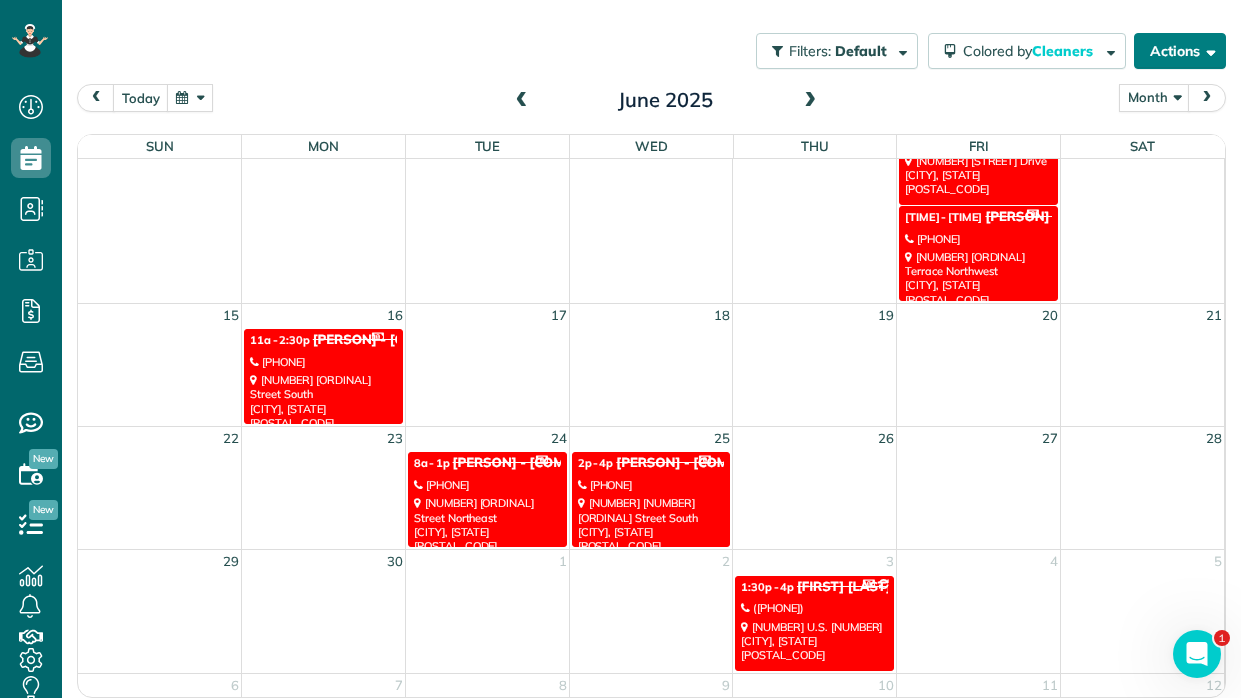 click on "Actions" at bounding box center (1180, 51) 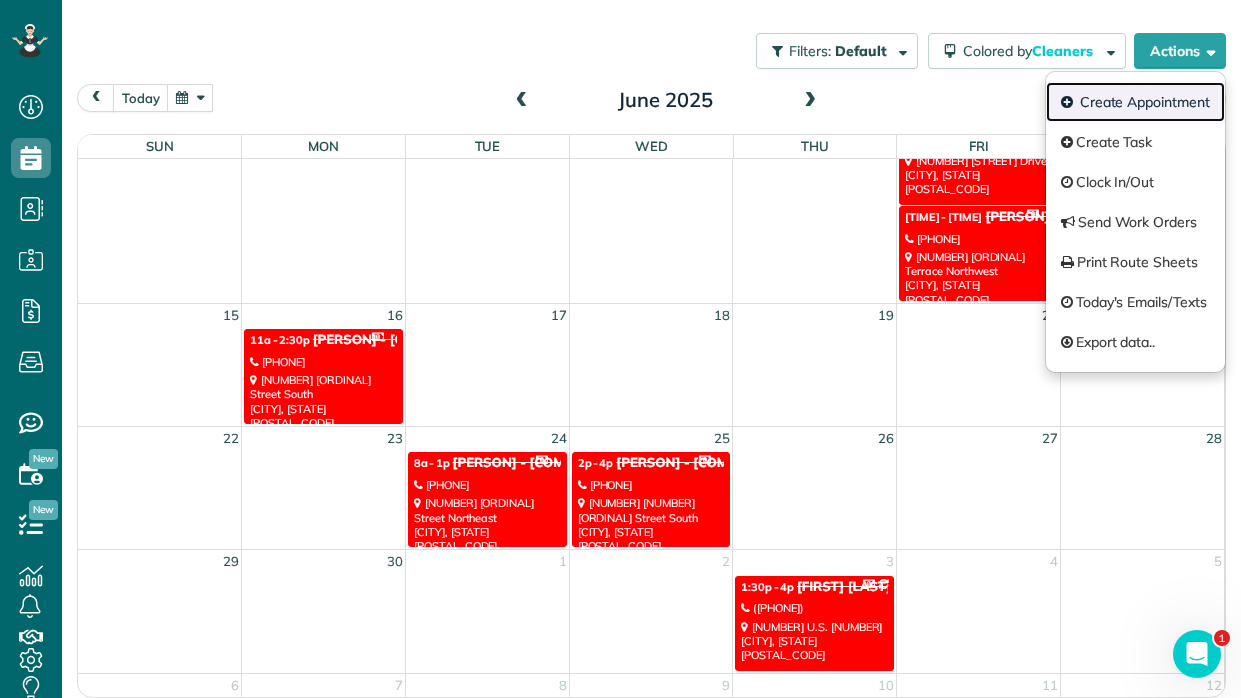 click on "Create Appointment" at bounding box center [1135, 102] 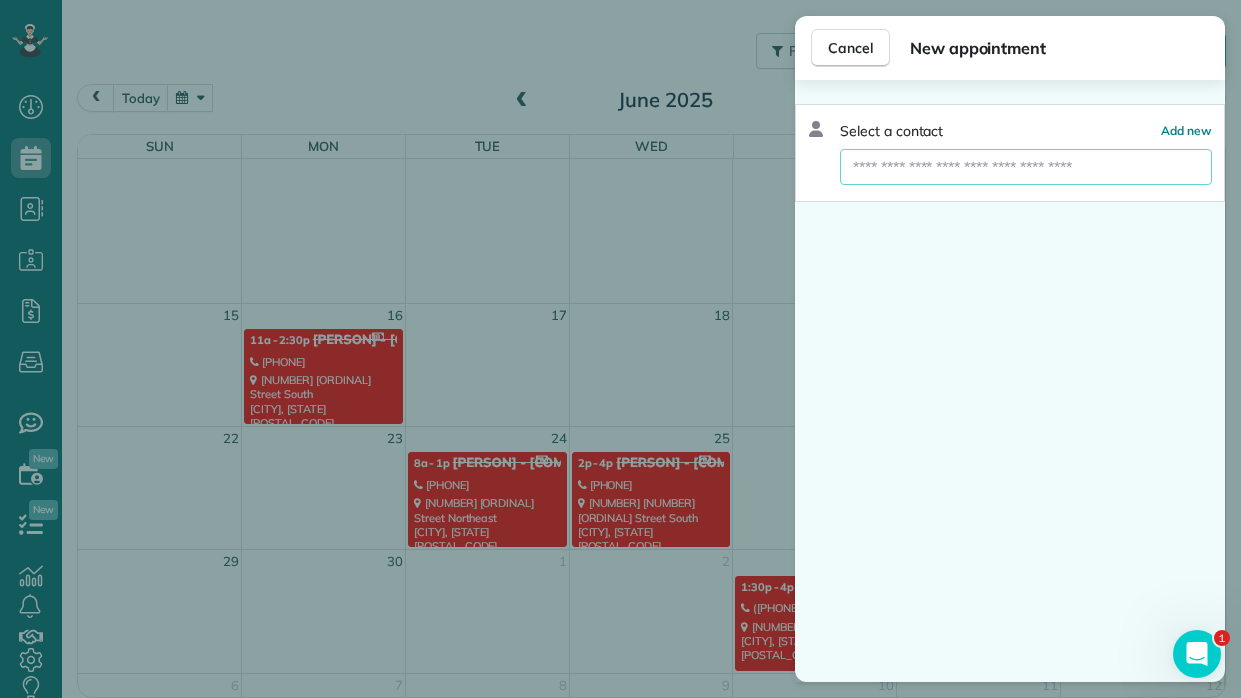 click at bounding box center [1026, 167] 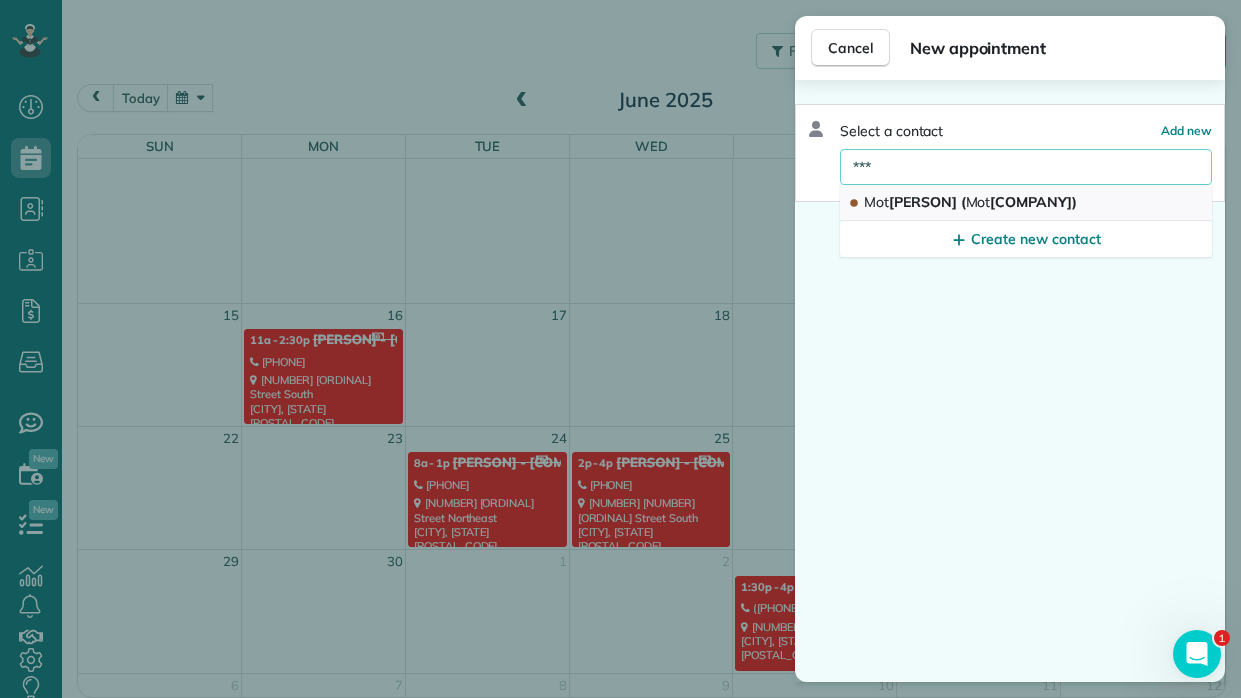 type on "***" 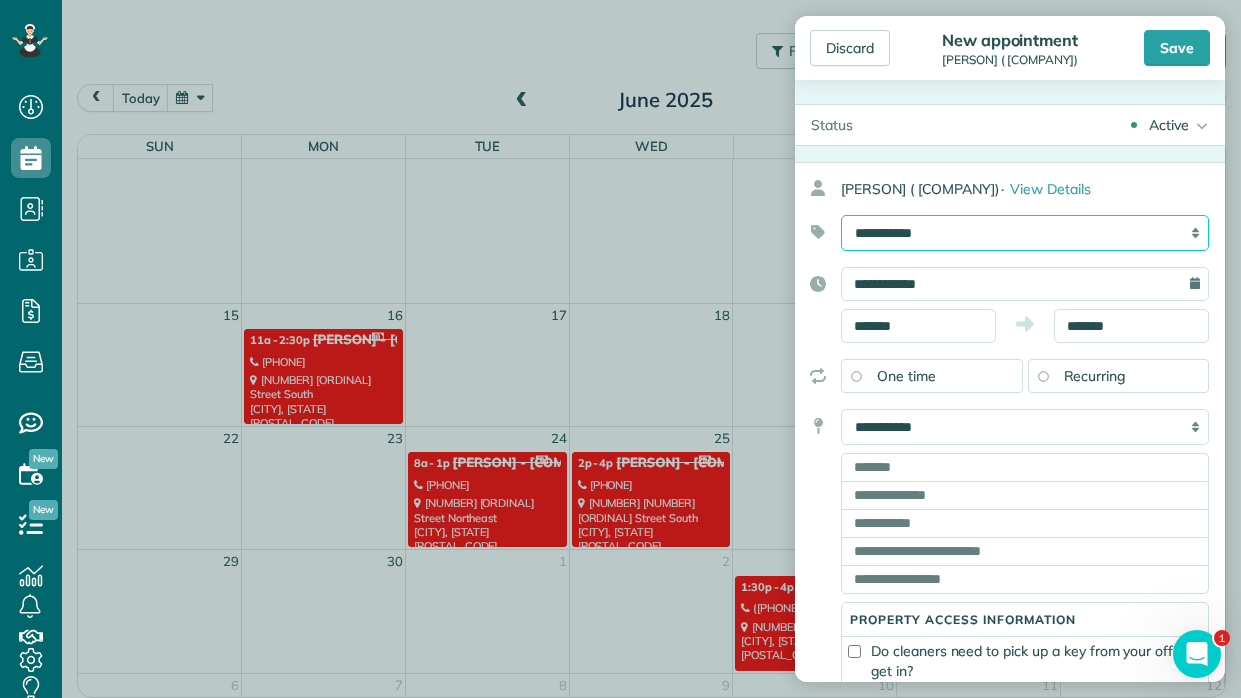 click on "**********" at bounding box center (1025, 233) 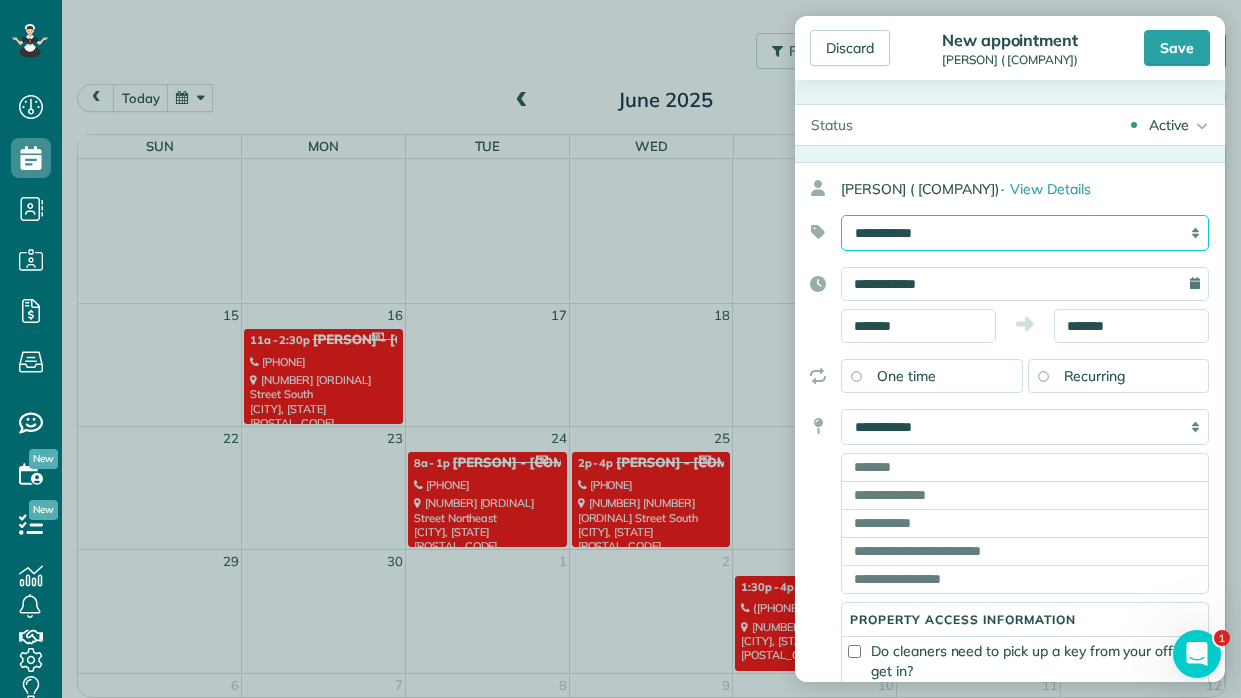 select on "******" 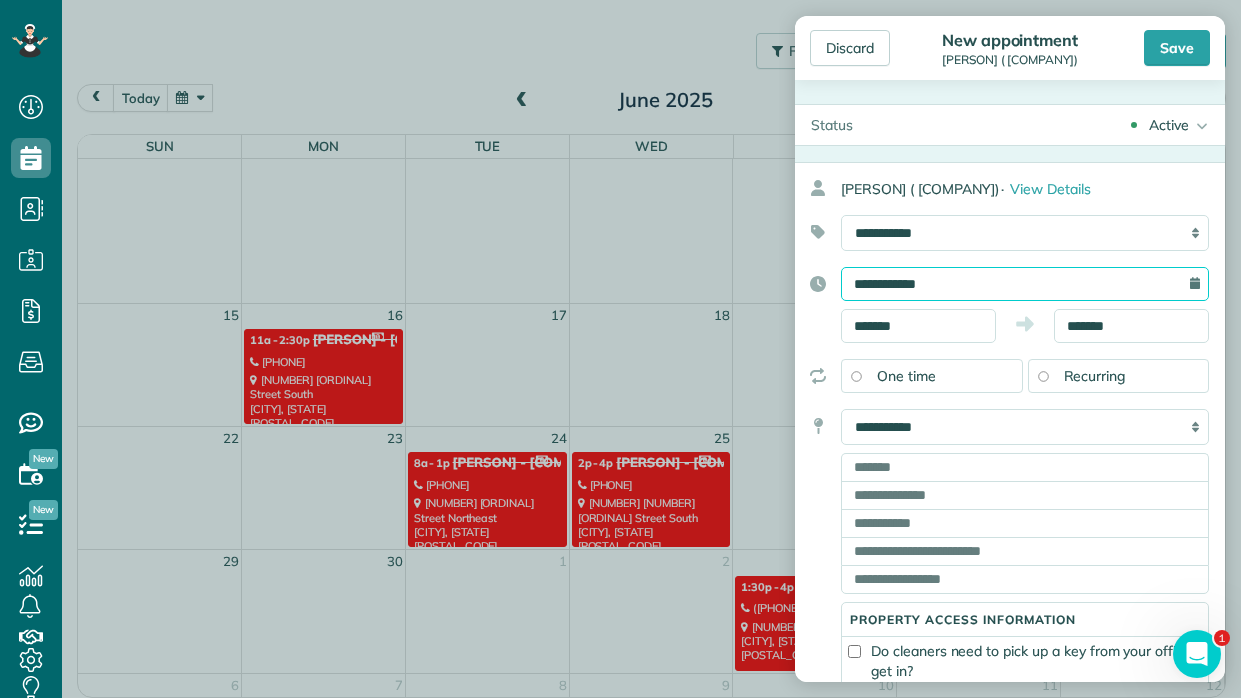 click on "**********" at bounding box center [1025, 284] 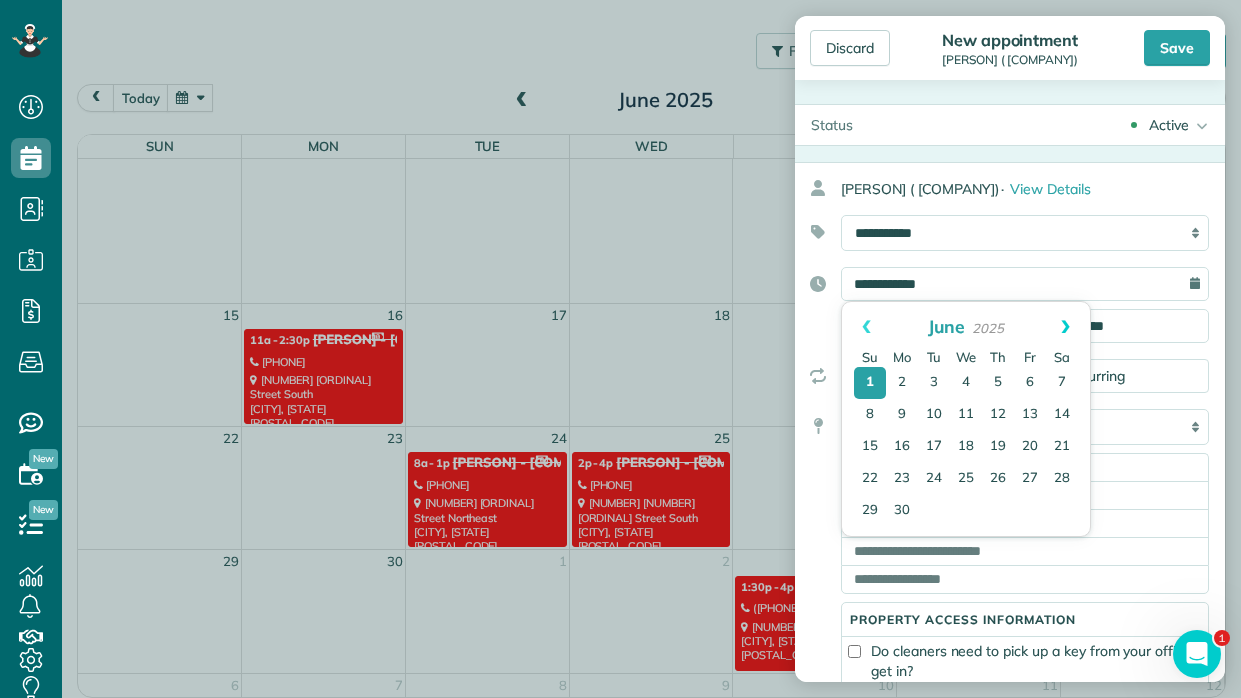 click on "Next" at bounding box center [1065, 327] 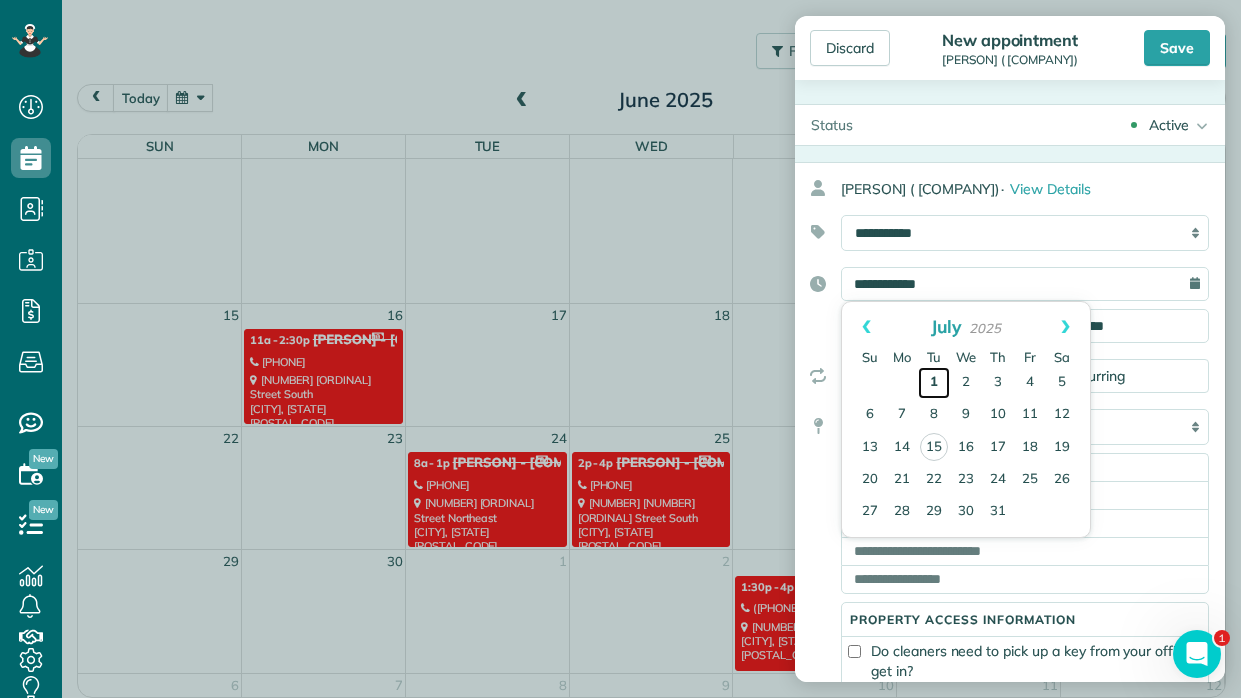click on "1" at bounding box center (934, 383) 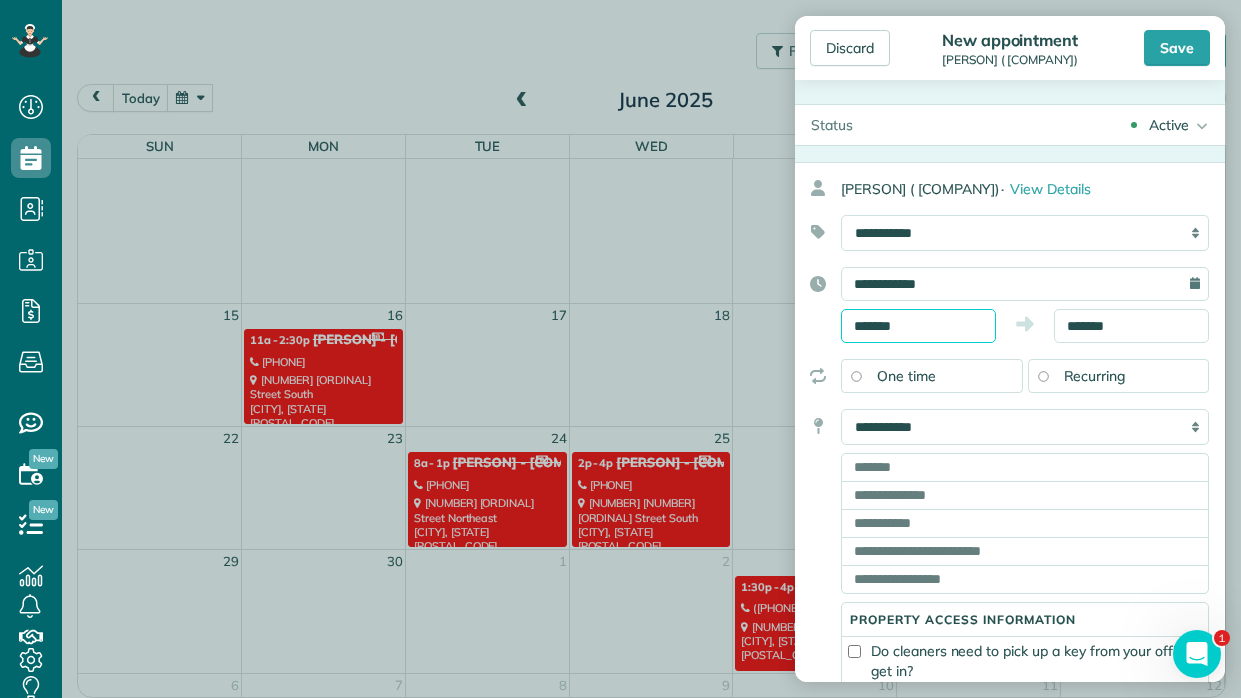 click on "*******" at bounding box center [918, 326] 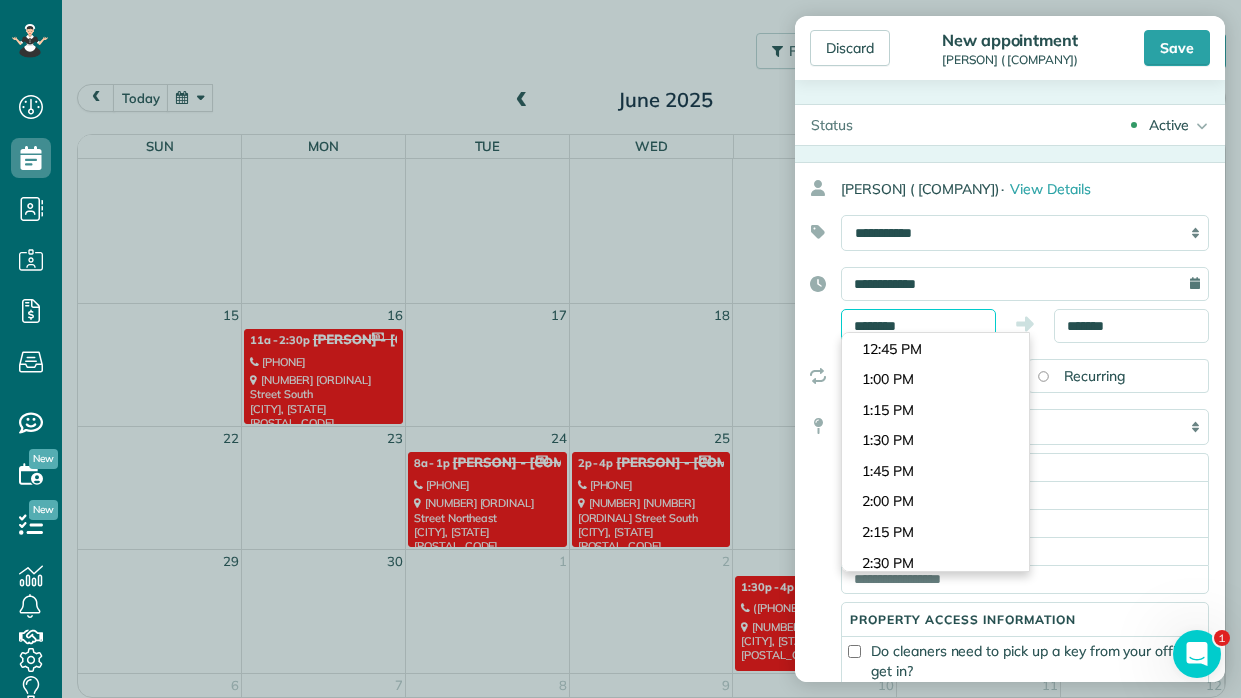 scroll, scrollTop: 2630, scrollLeft: 0, axis: vertical 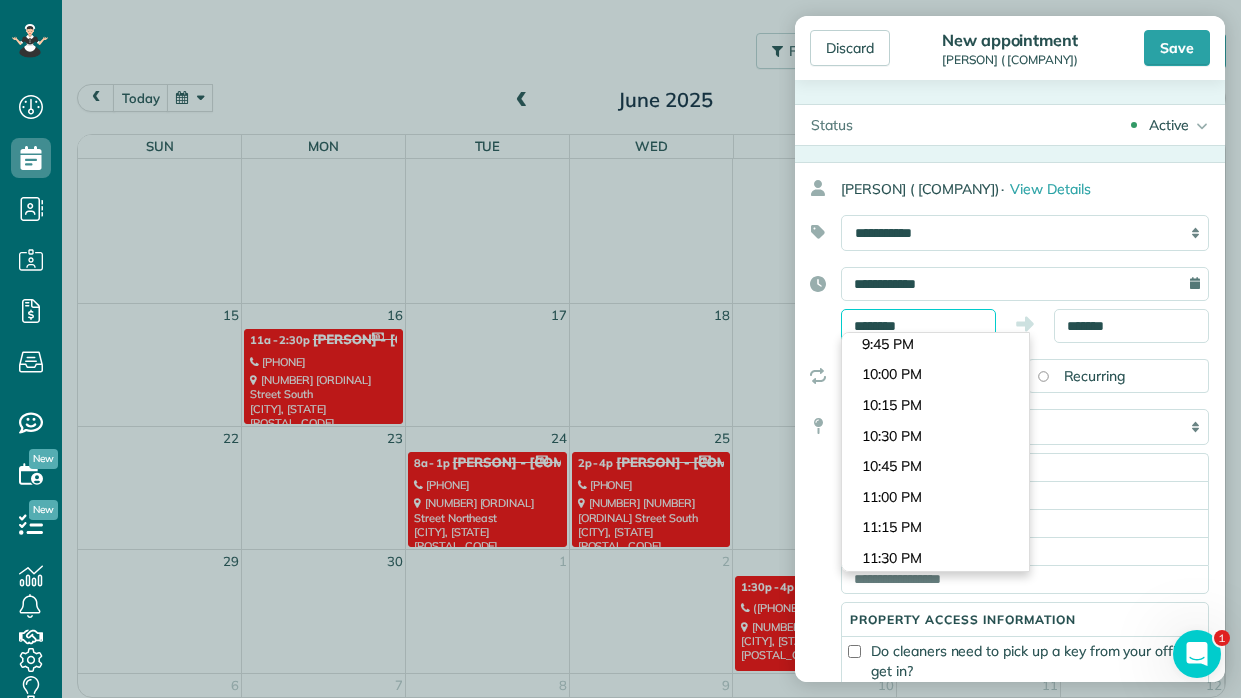 click on "********" at bounding box center [918, 326] 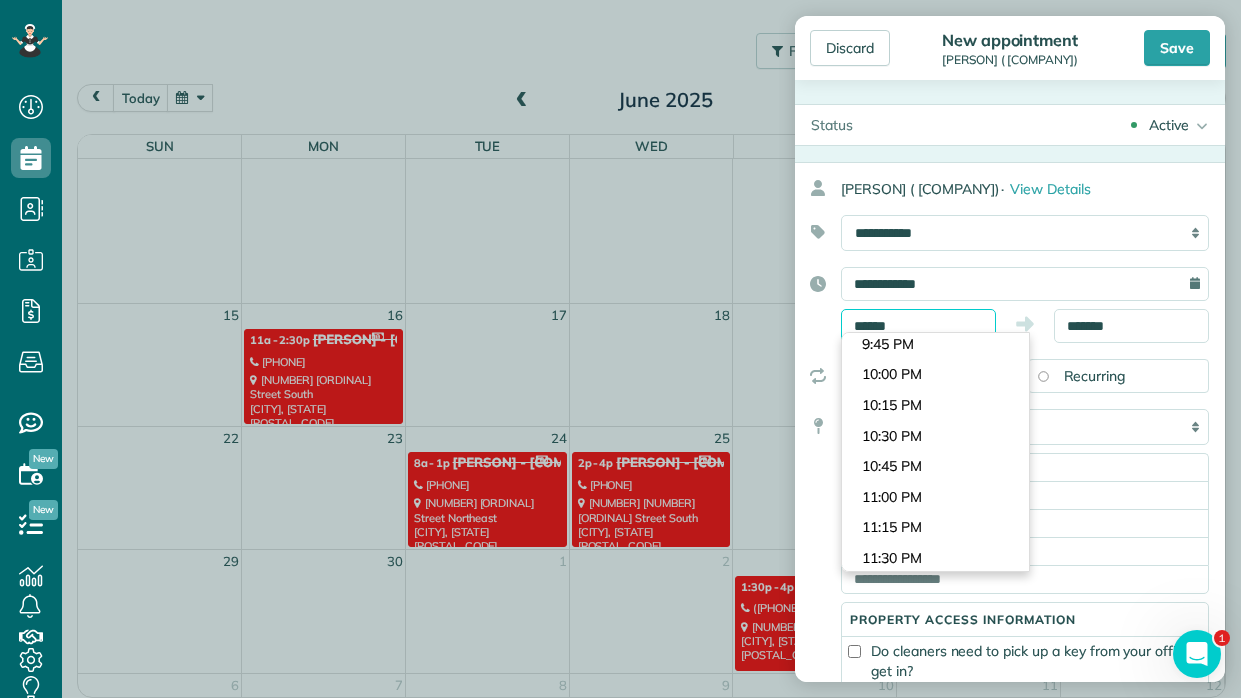 scroll, scrollTop: 1281, scrollLeft: 0, axis: vertical 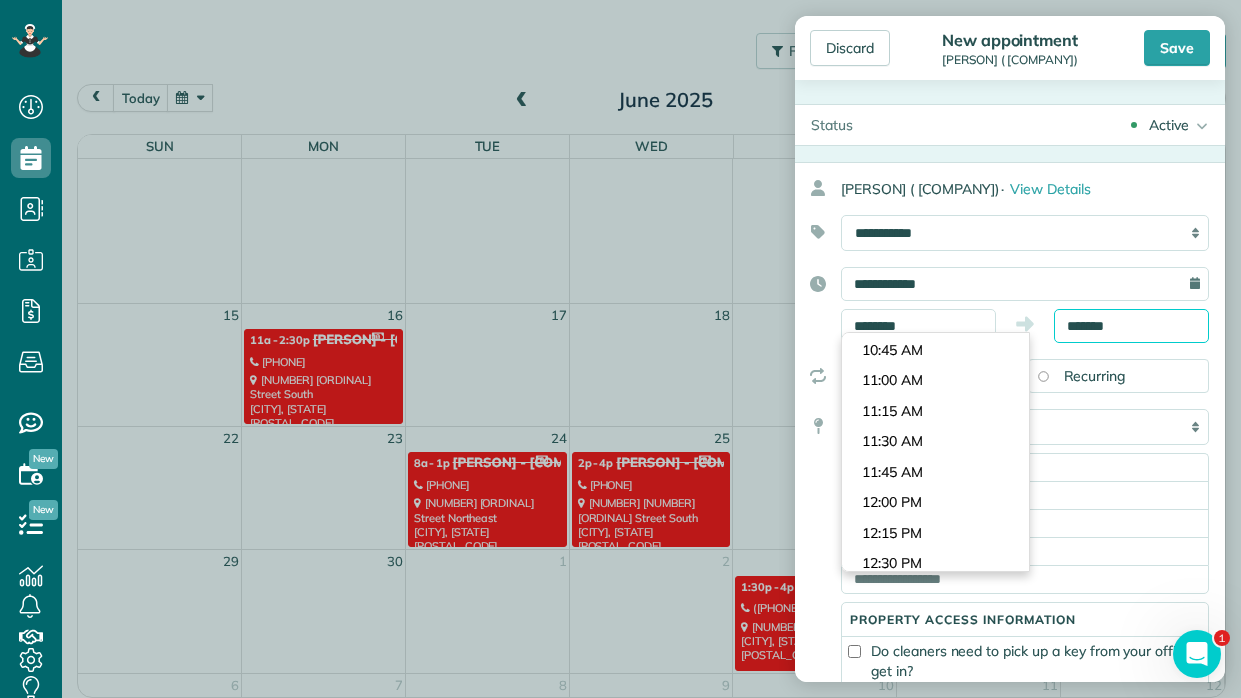 type on "********" 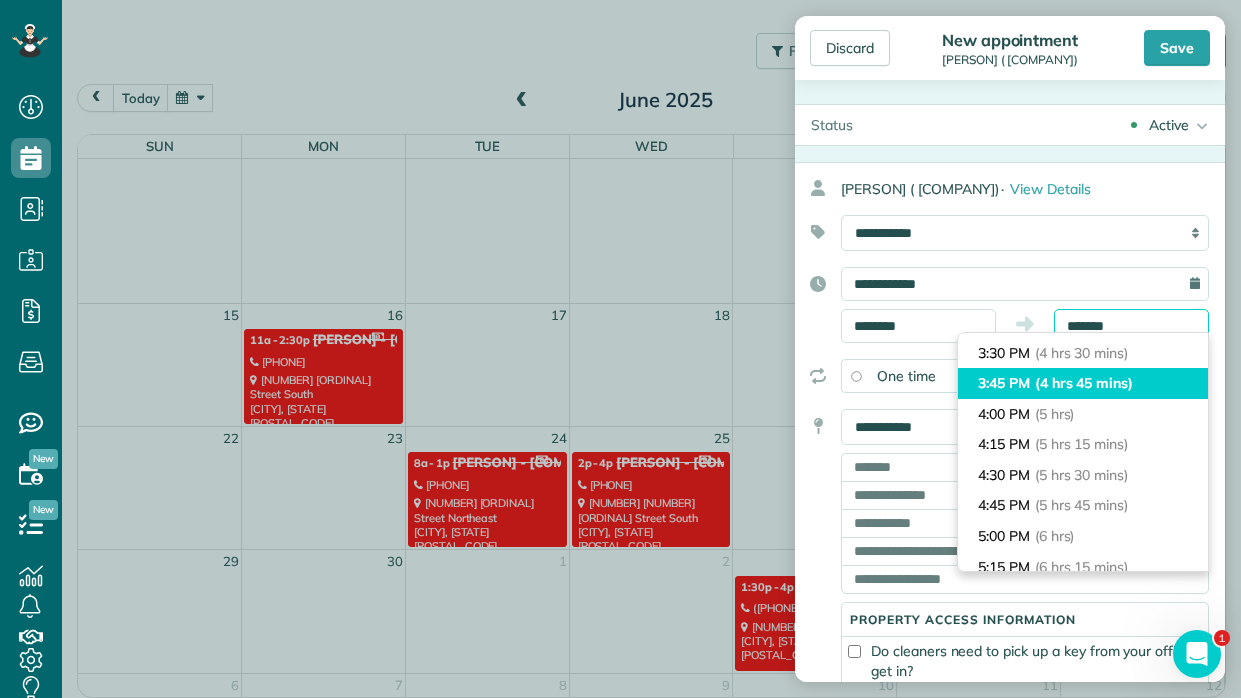 scroll, scrollTop: 536, scrollLeft: 0, axis: vertical 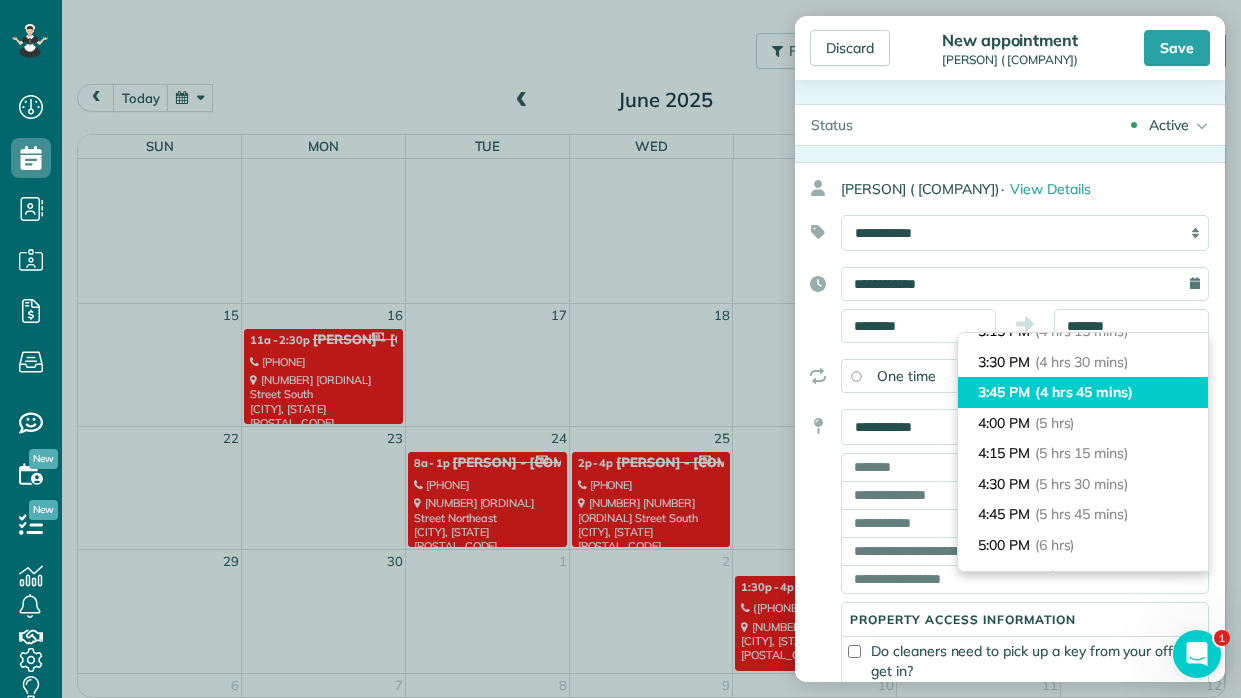 click on "3:30 PM  (4 hrs 30 mins)" at bounding box center [1083, 362] 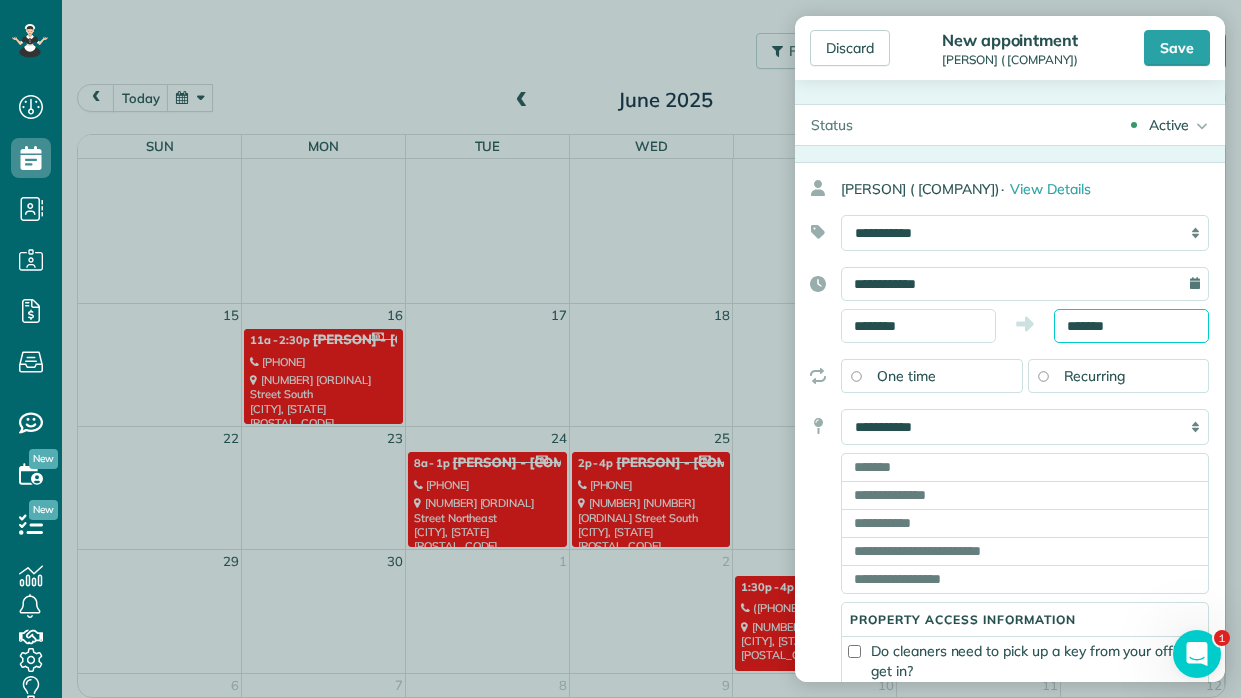 click on "*******" at bounding box center (1131, 326) 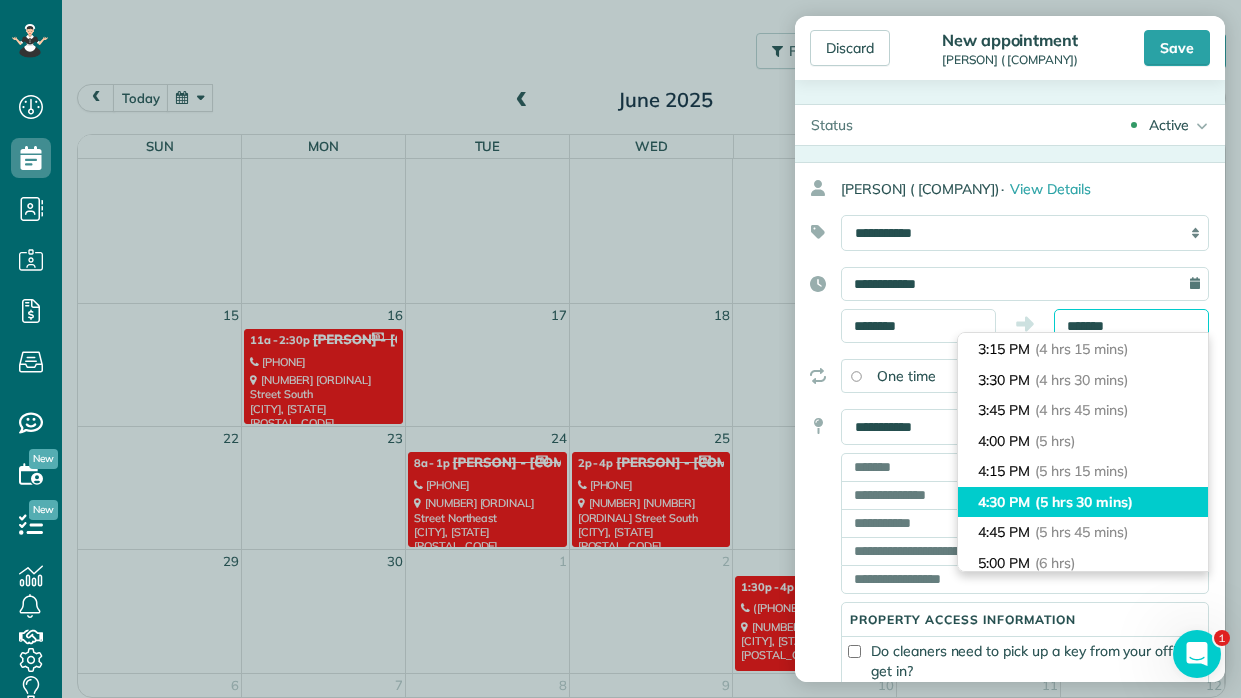 scroll, scrollTop: 508, scrollLeft: 0, axis: vertical 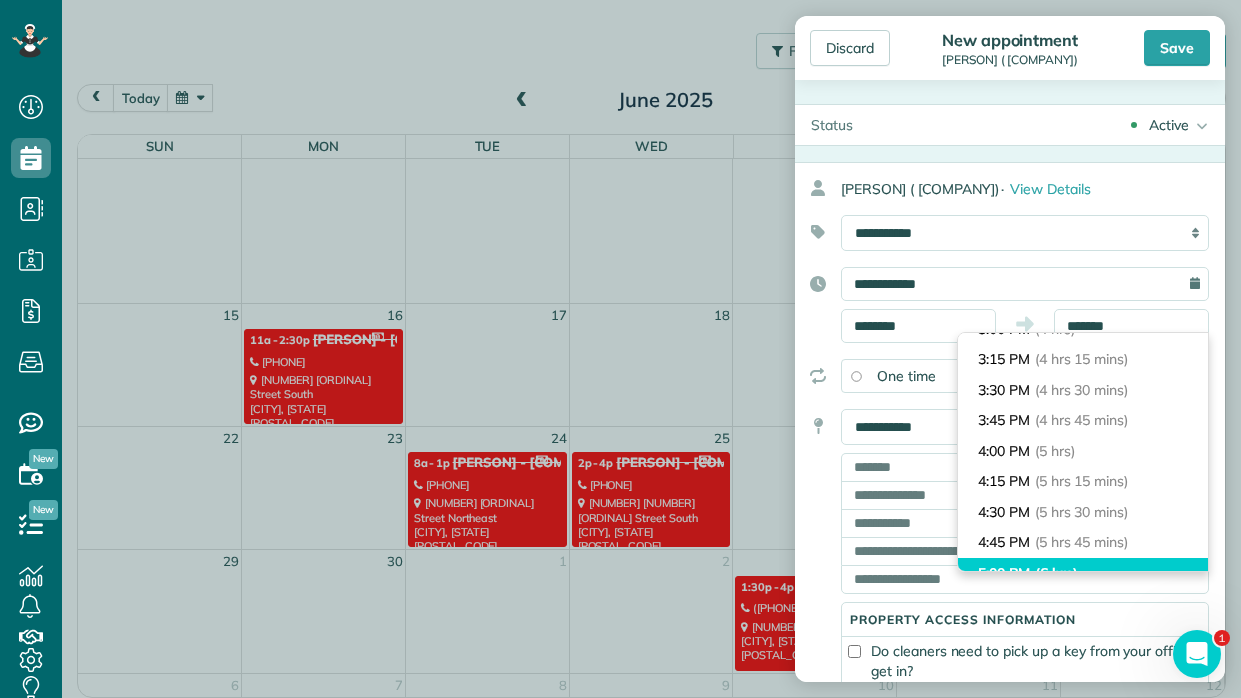 type on "*******" 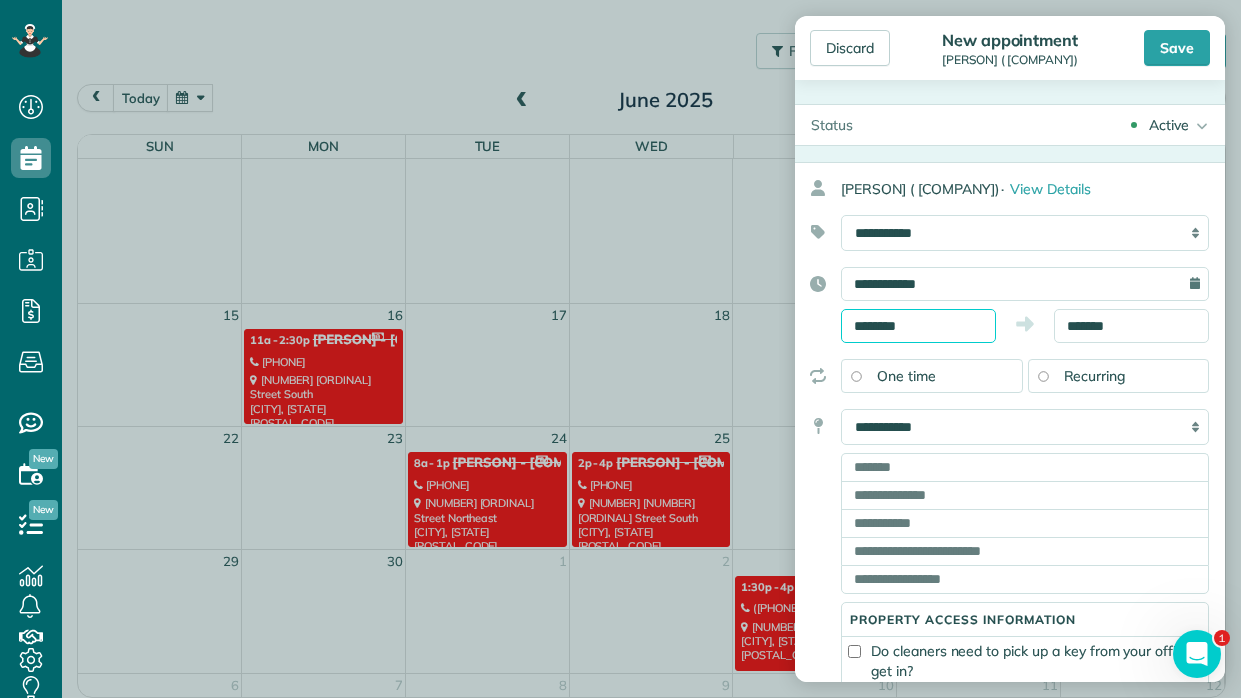 click on "********" at bounding box center (918, 326) 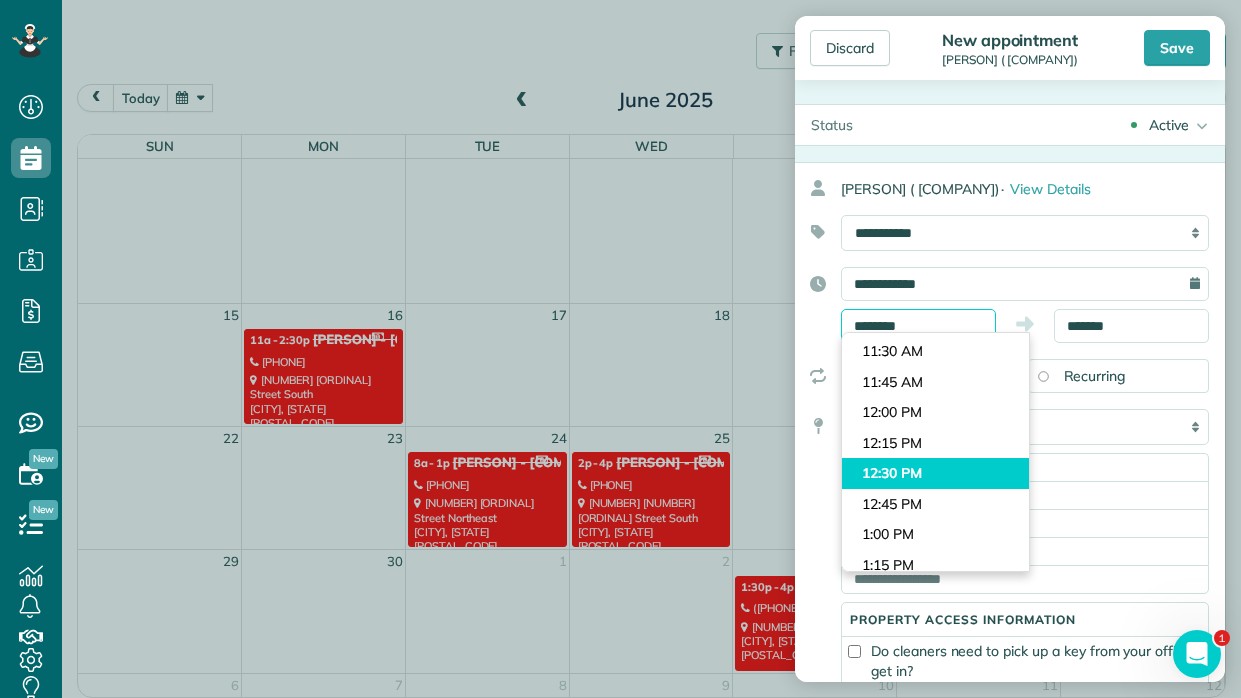 scroll, scrollTop: 1376, scrollLeft: 0, axis: vertical 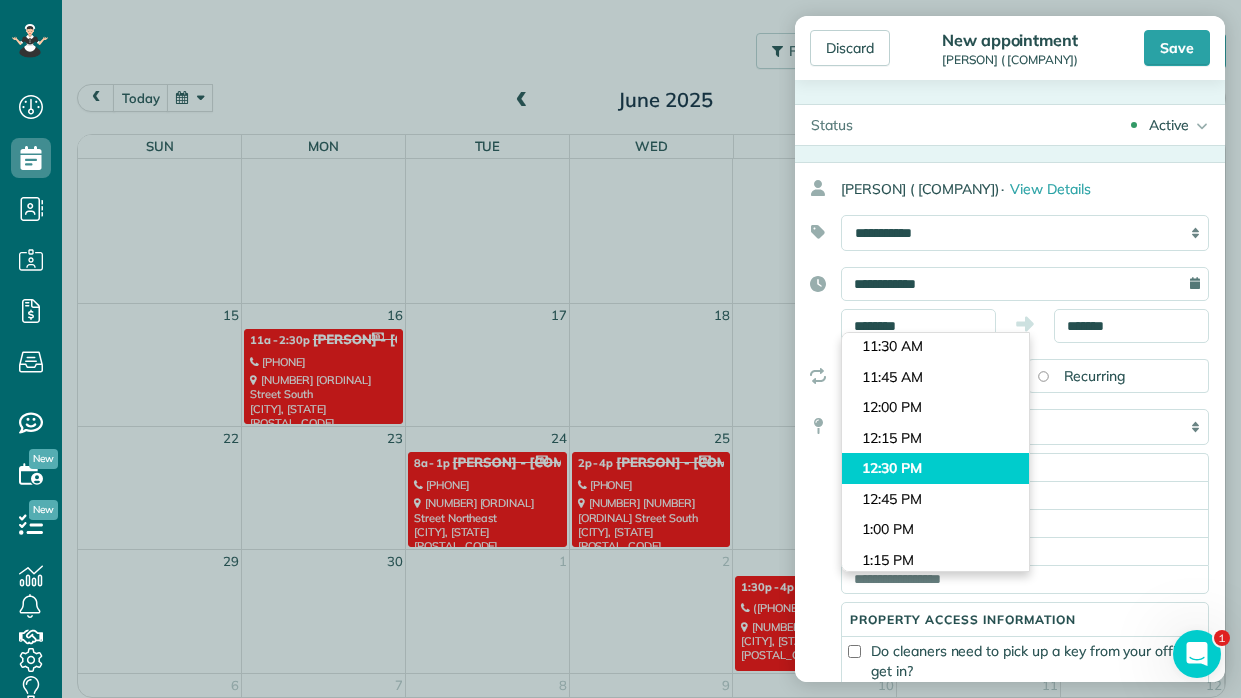 click on "Dashboard
Scheduling
Calendar View
List View
Dispatch View - Weekly scheduling (Beta)" at bounding box center (620, 349) 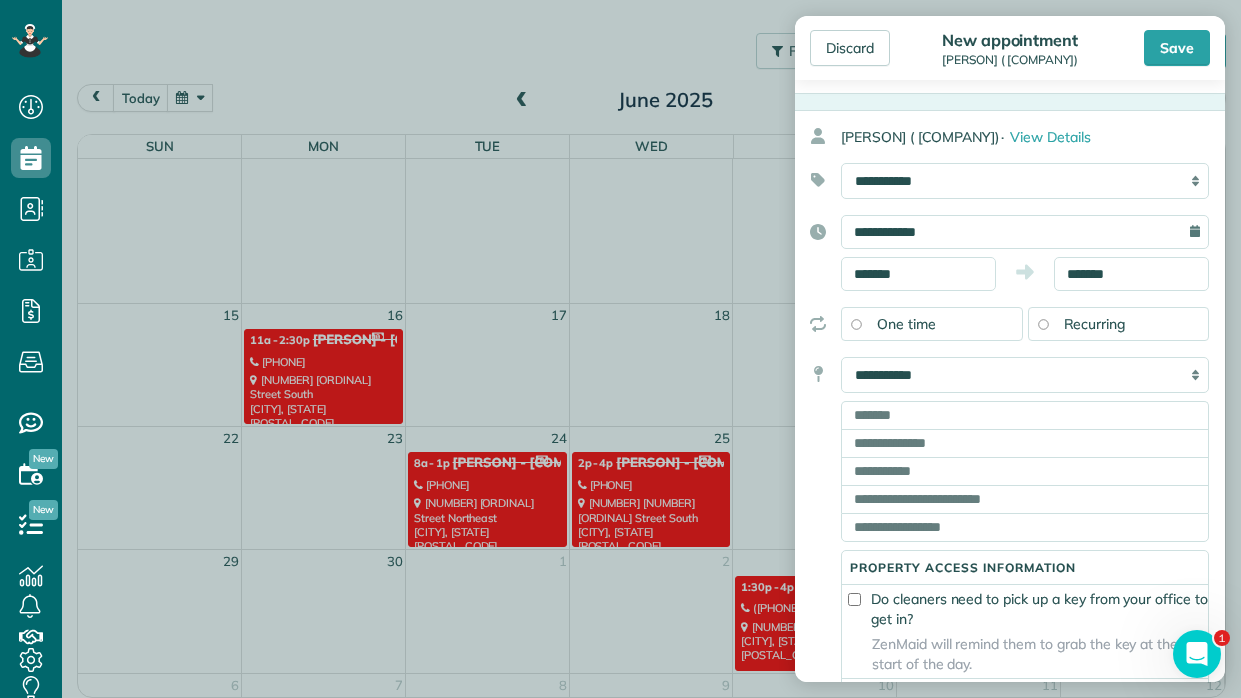 scroll, scrollTop: 58, scrollLeft: 0, axis: vertical 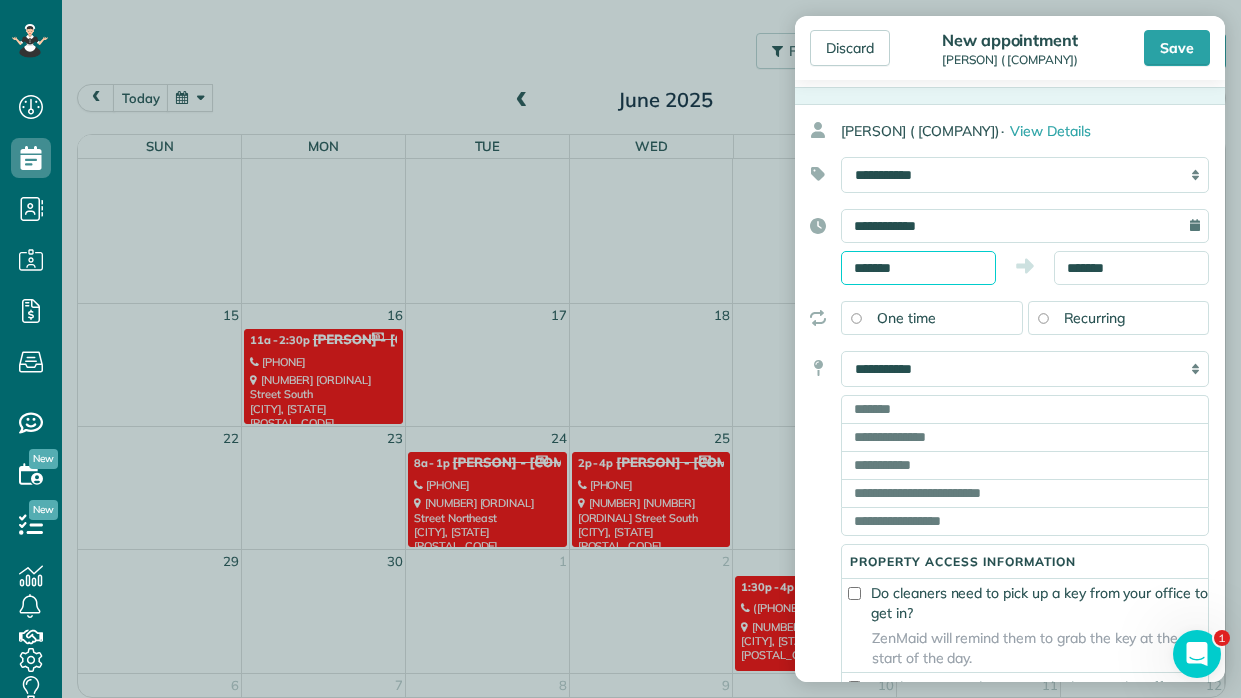 click on "*******" at bounding box center [918, 268] 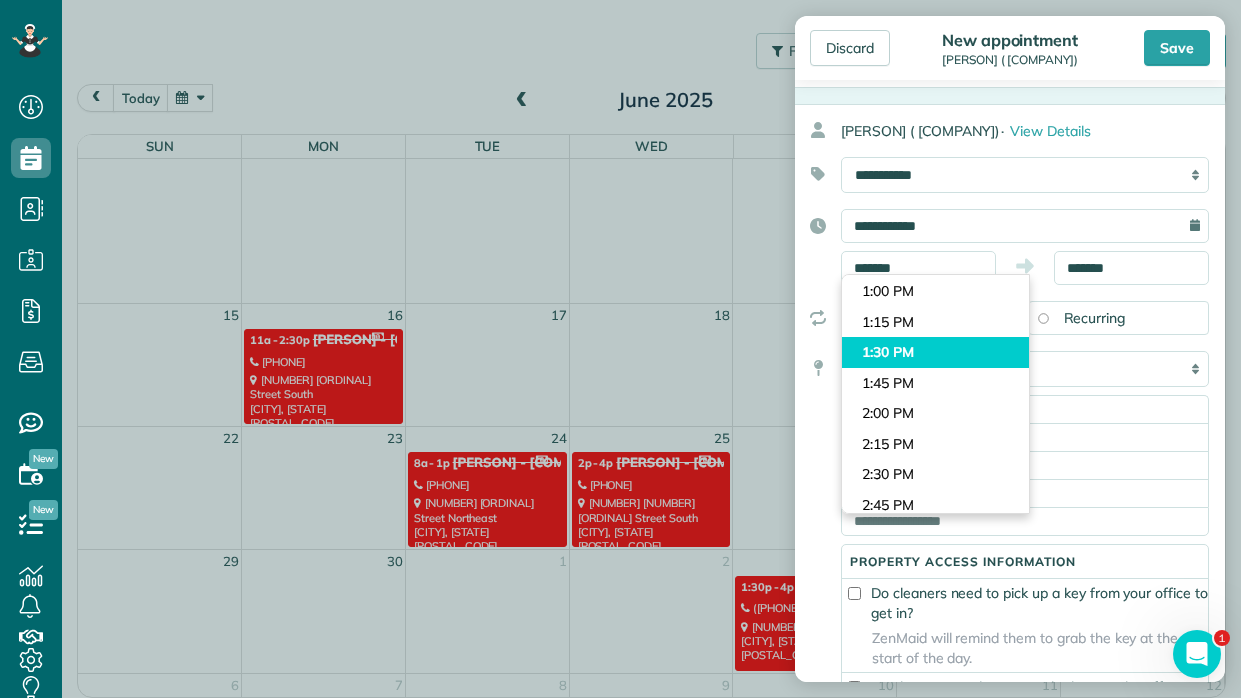 type on "*******" 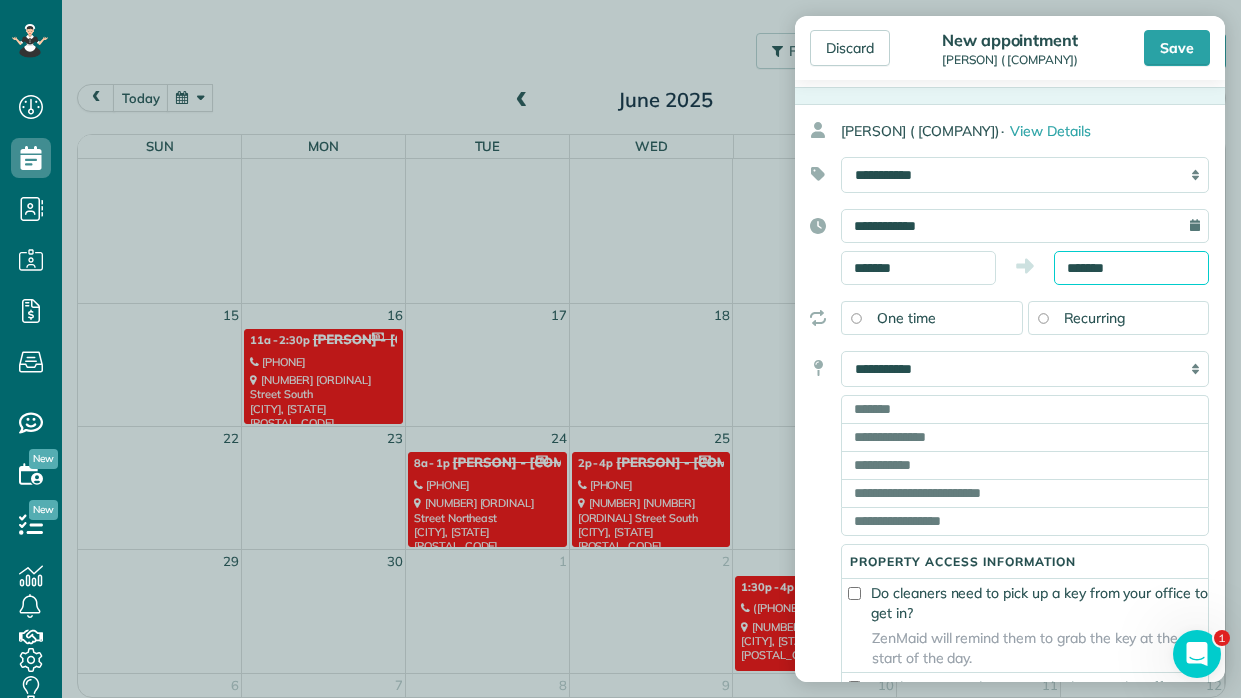 click on "*******" at bounding box center [1131, 268] 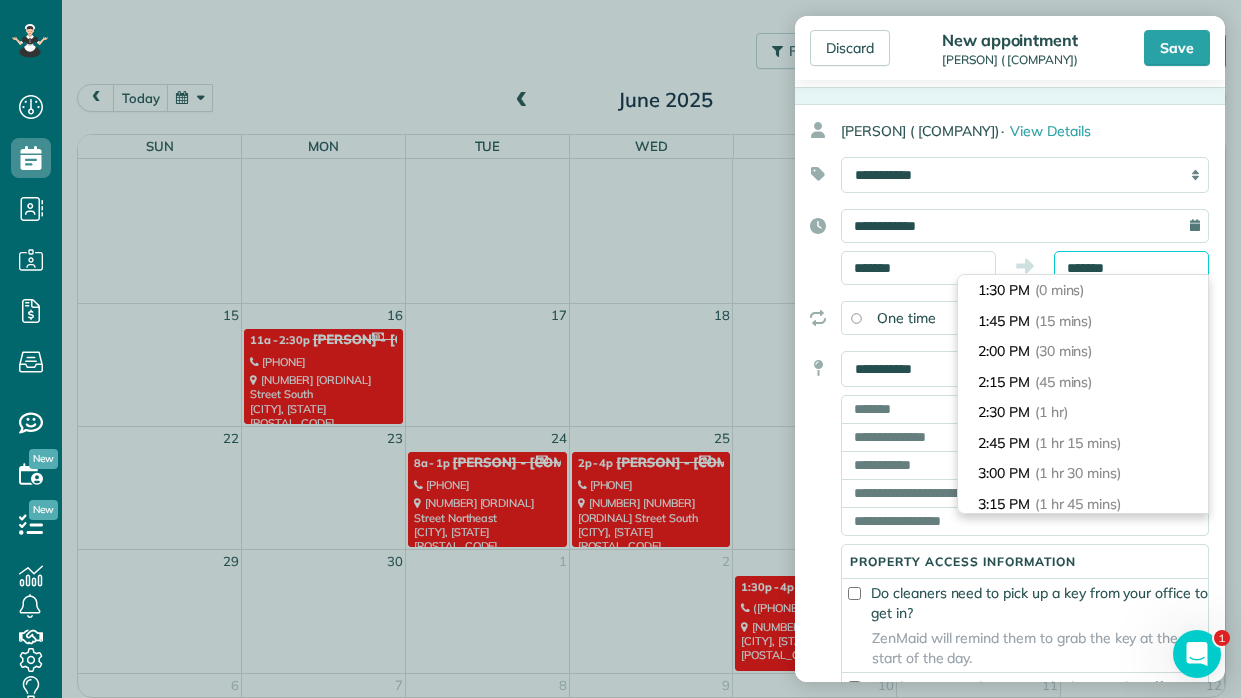 scroll, scrollTop: 397, scrollLeft: 0, axis: vertical 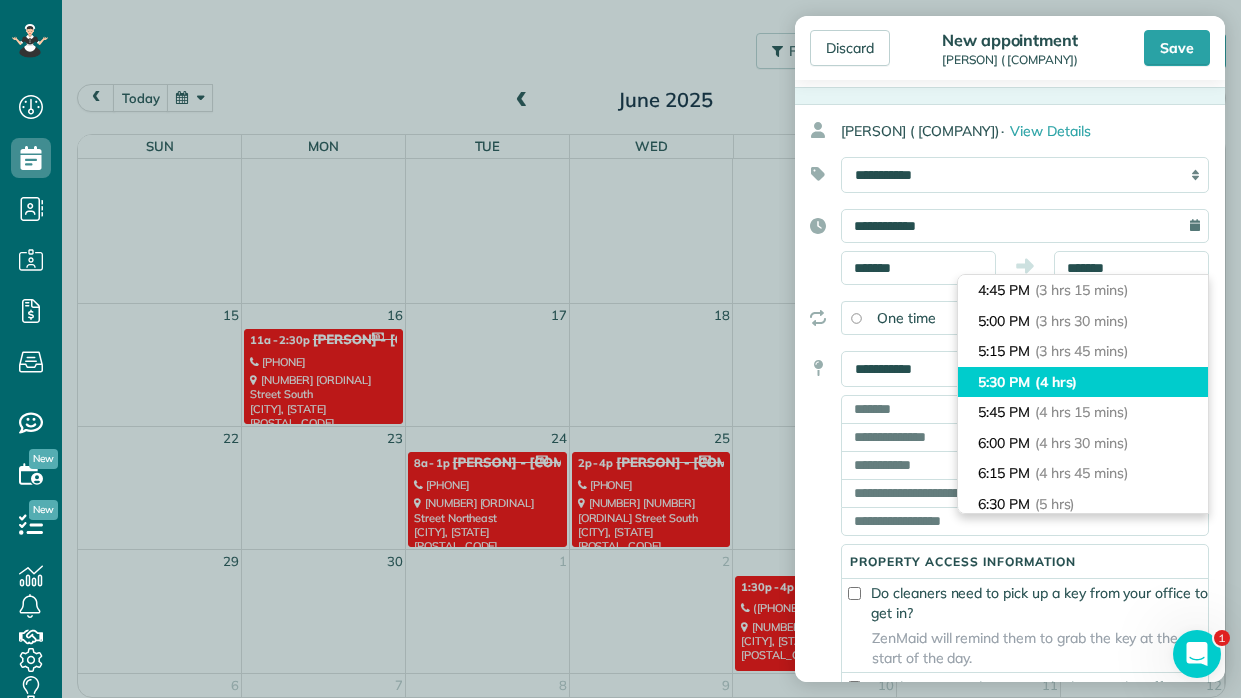 type on "*******" 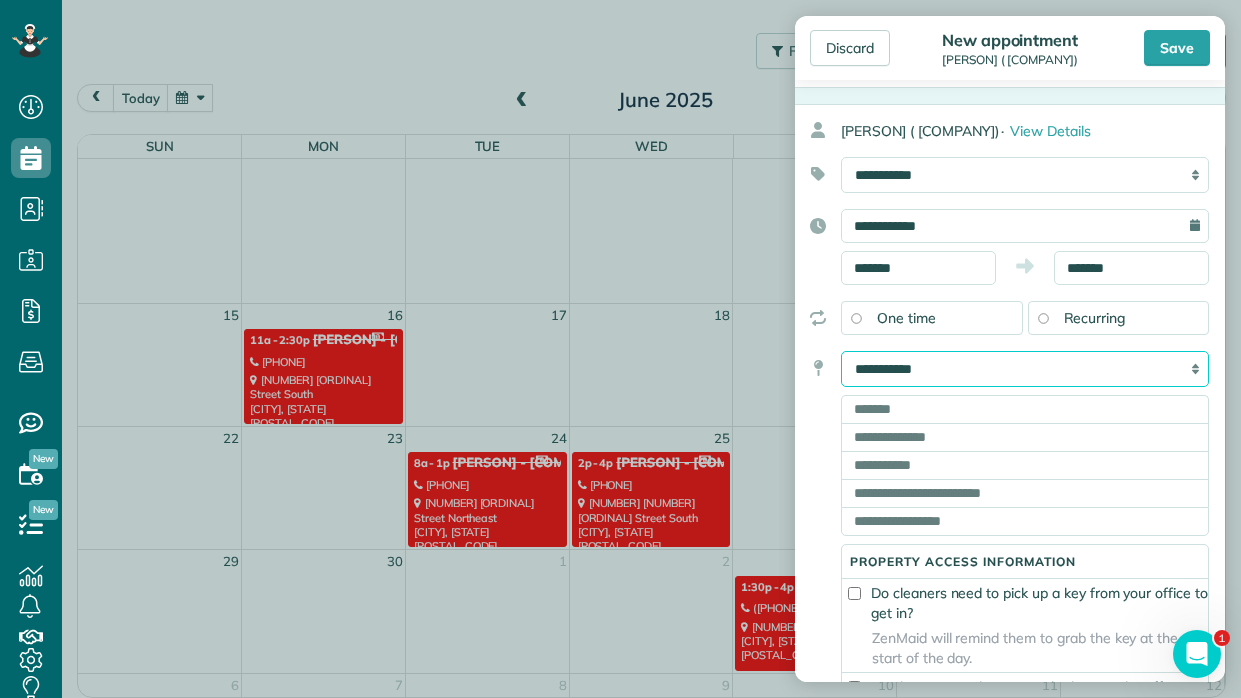 click on "**********" at bounding box center [1025, 369] 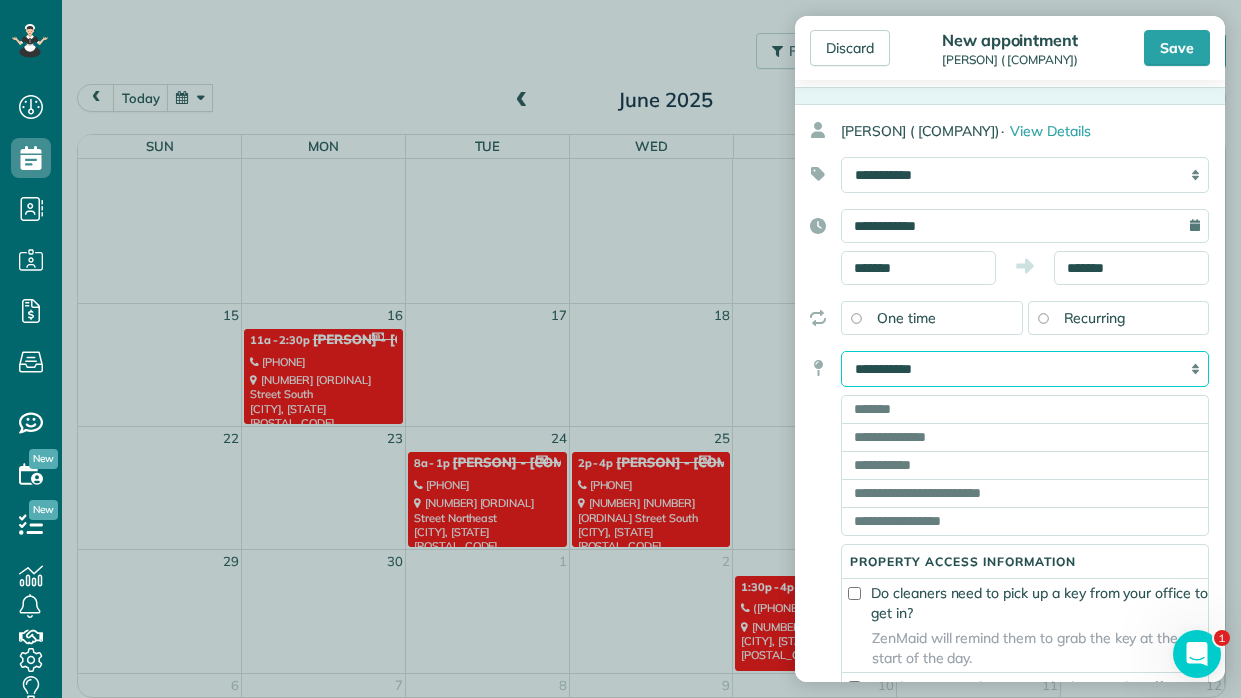click on "**********" at bounding box center (1025, 369) 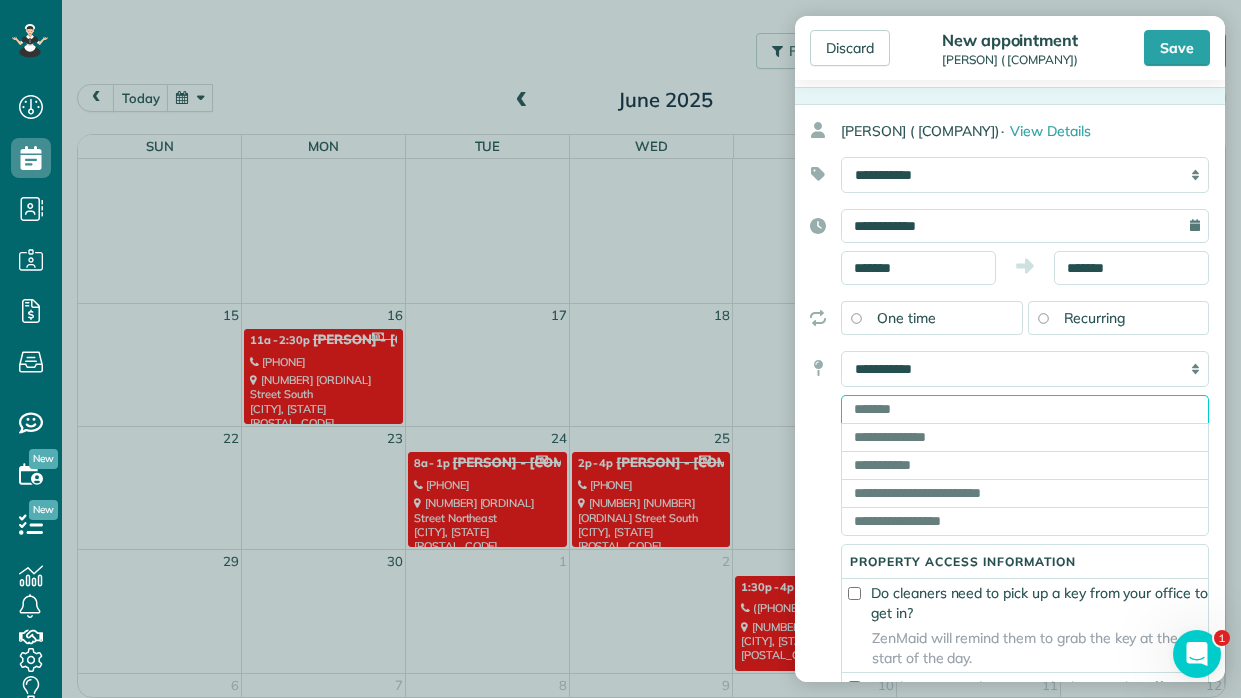 click at bounding box center [1025, 409] 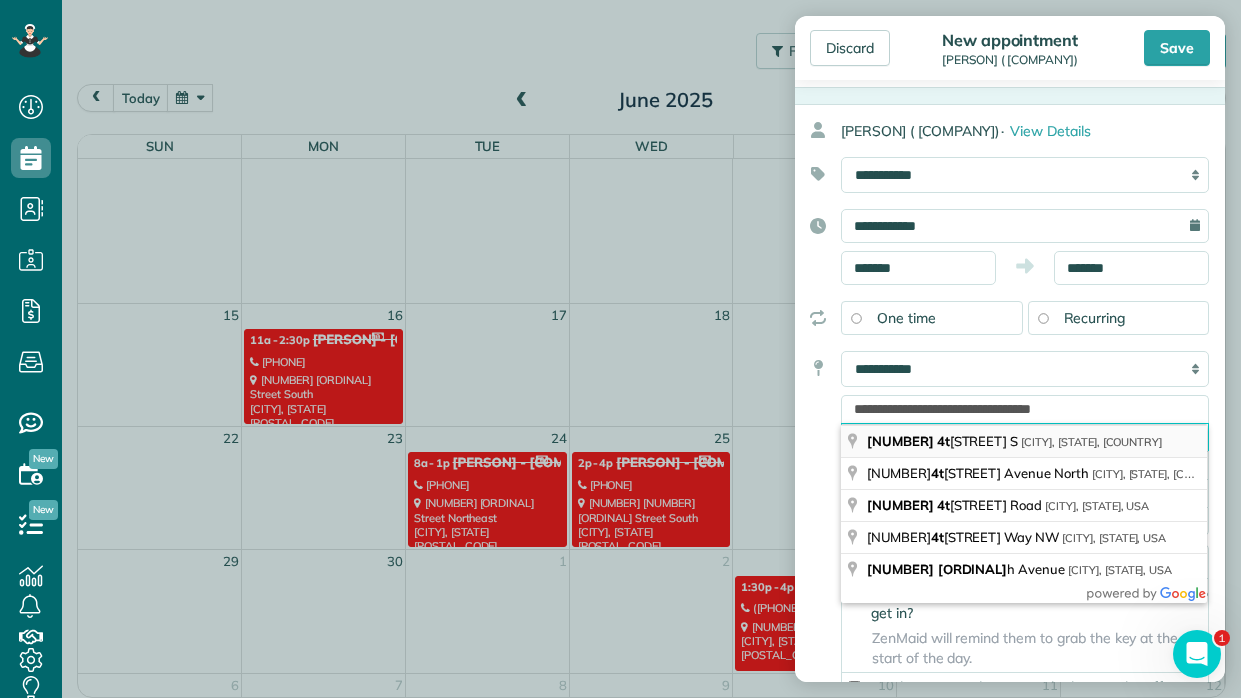 type on "**********" 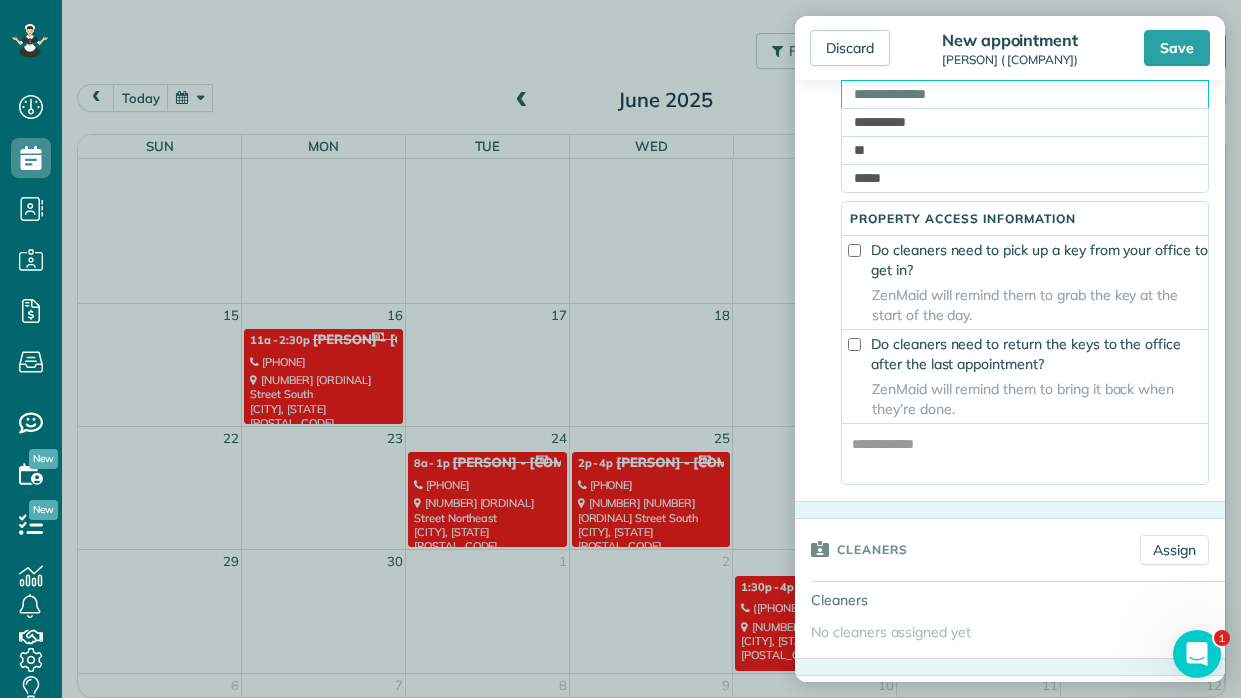 scroll, scrollTop: 400, scrollLeft: 0, axis: vertical 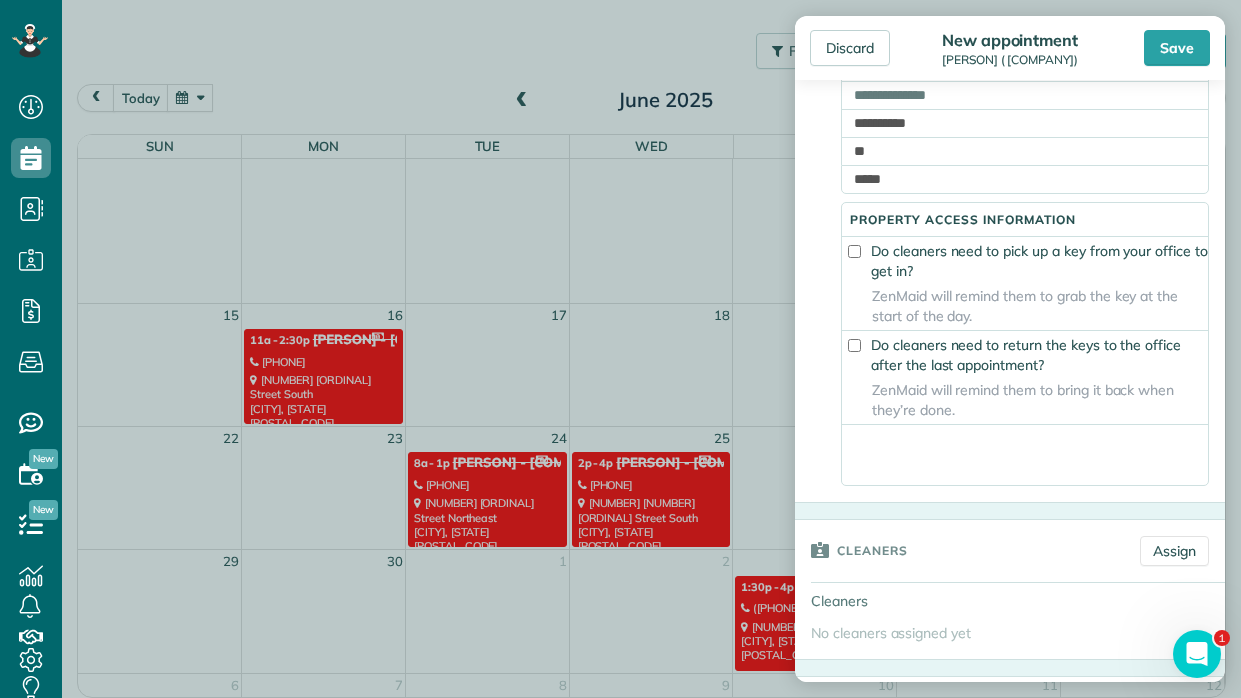 click at bounding box center (1025, 455) 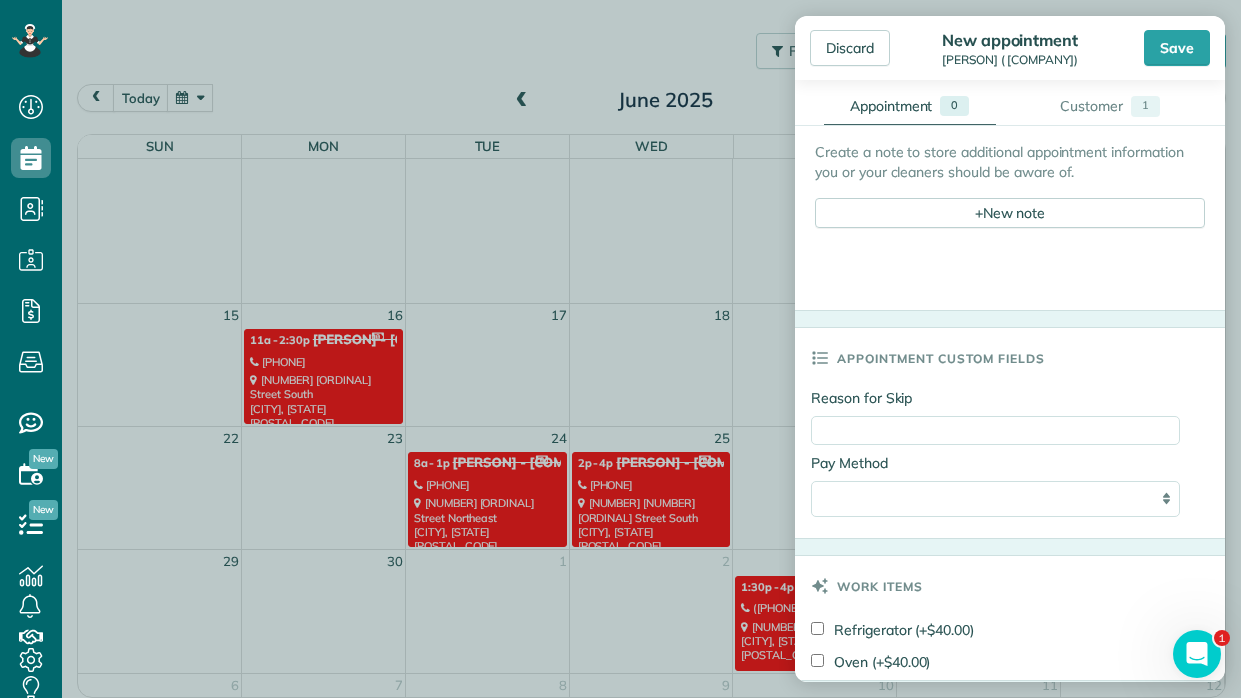 scroll, scrollTop: 1192, scrollLeft: 0, axis: vertical 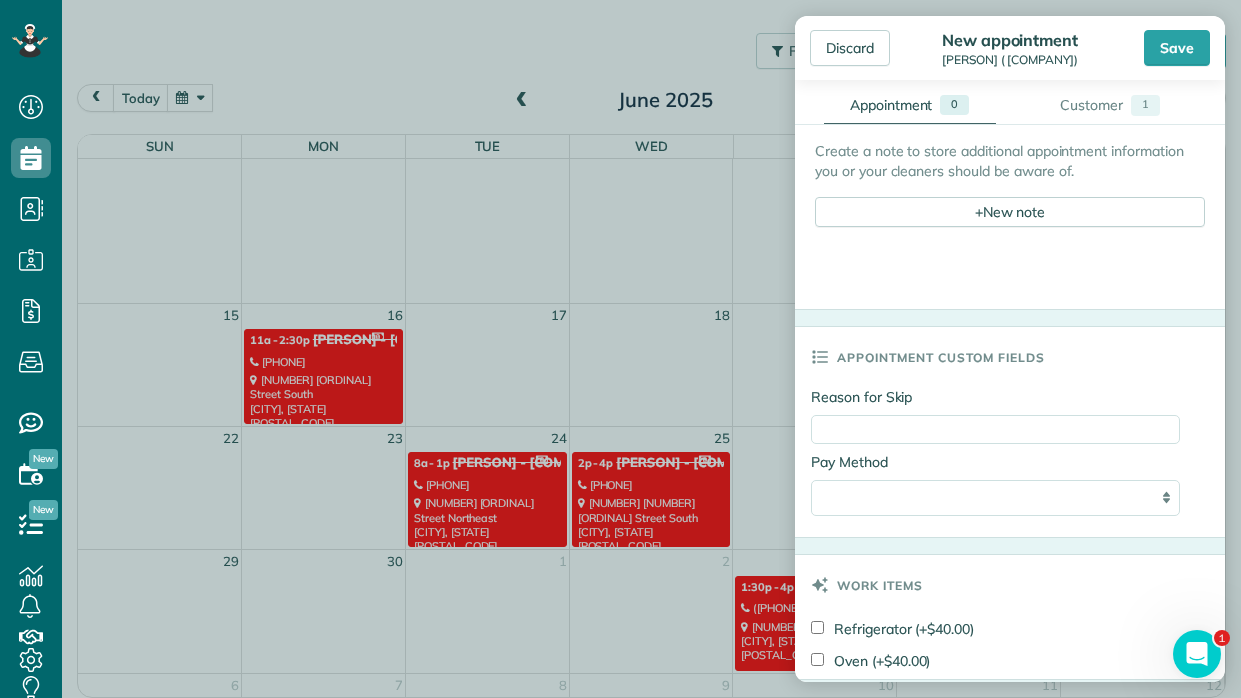 type on "****" 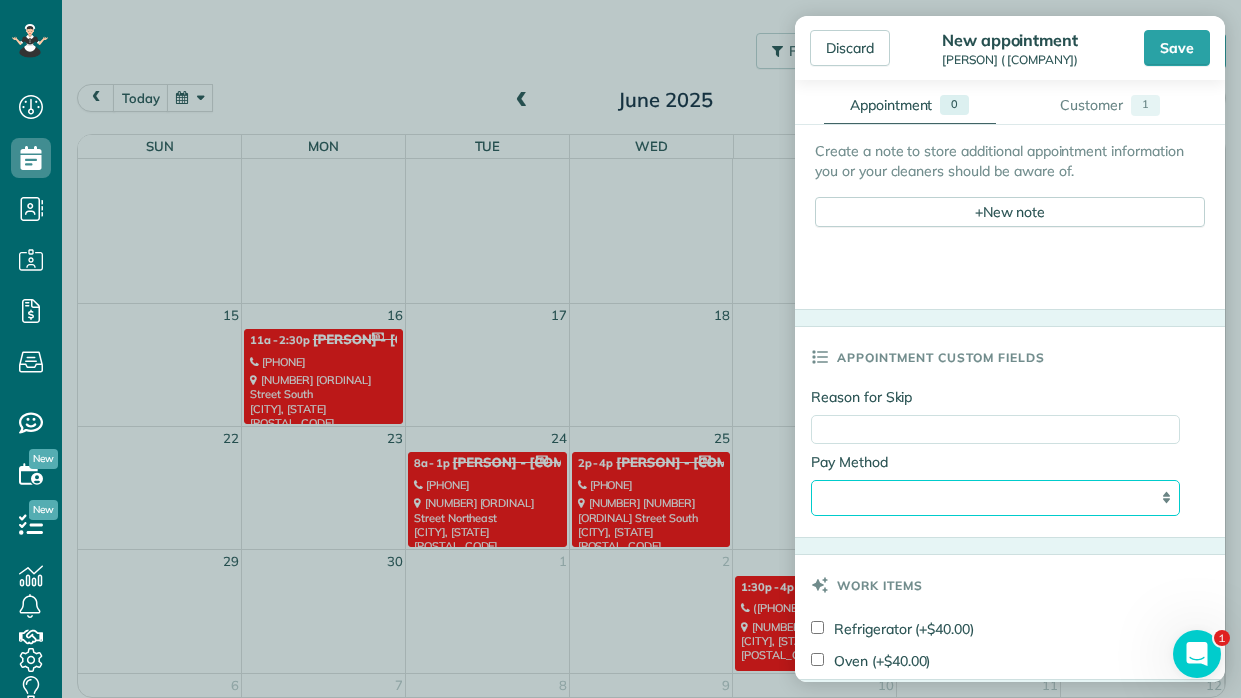click on "**********" at bounding box center (995, 498) 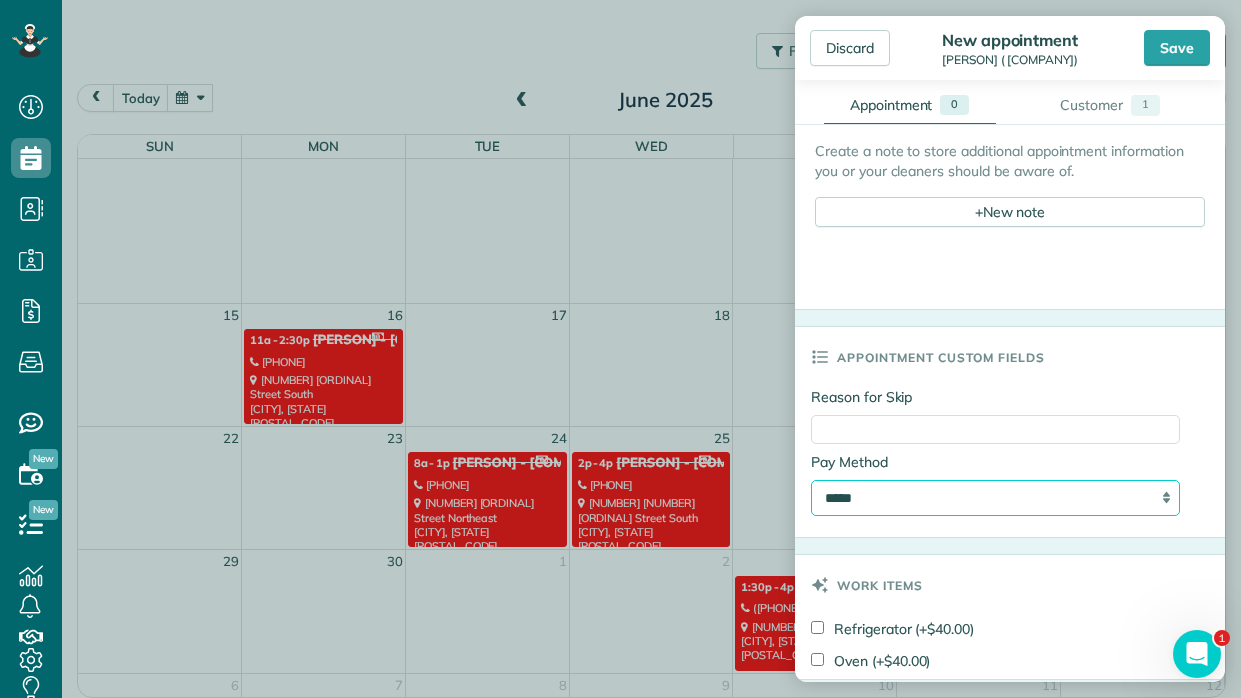 click on "**********" at bounding box center (995, 498) 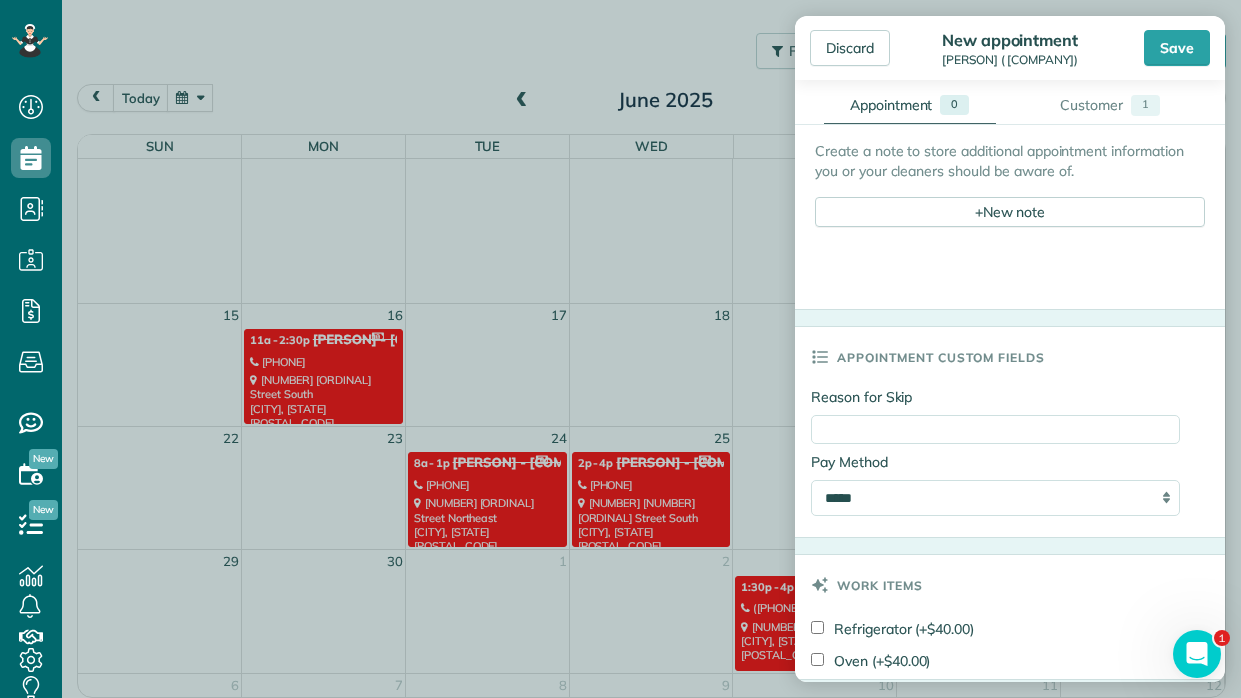 click on "Refrigerator (+$40.00)" at bounding box center (892, 629) 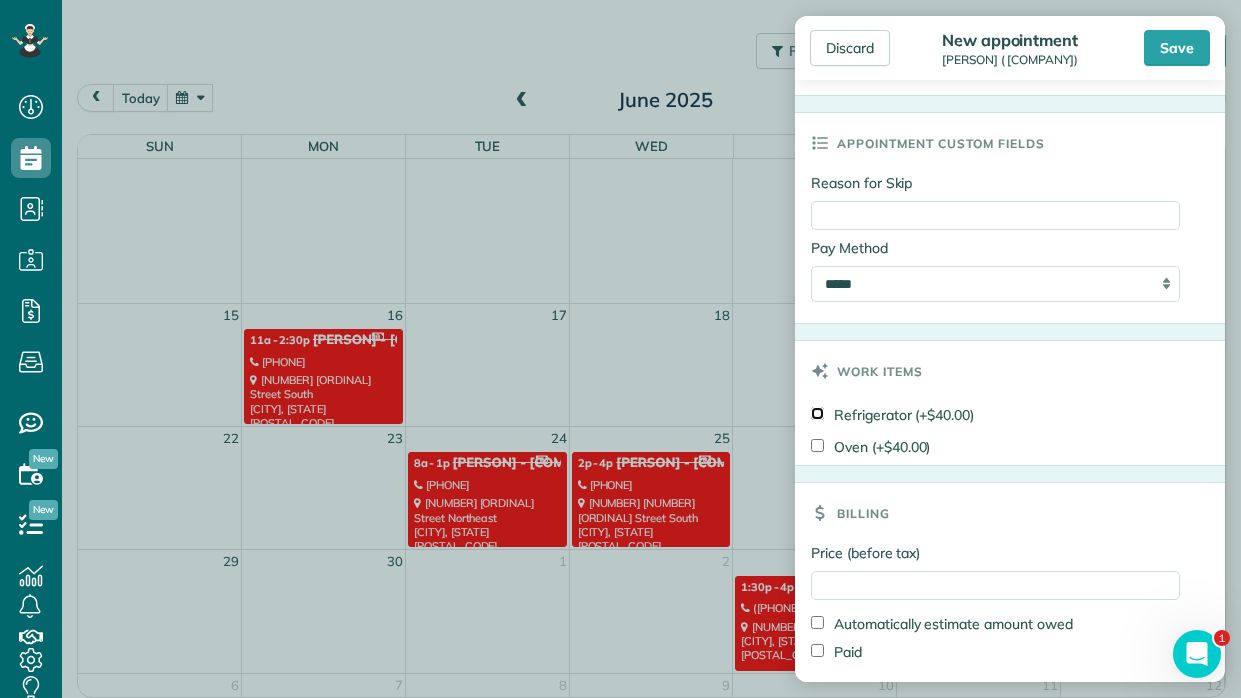 scroll, scrollTop: 1435, scrollLeft: 0, axis: vertical 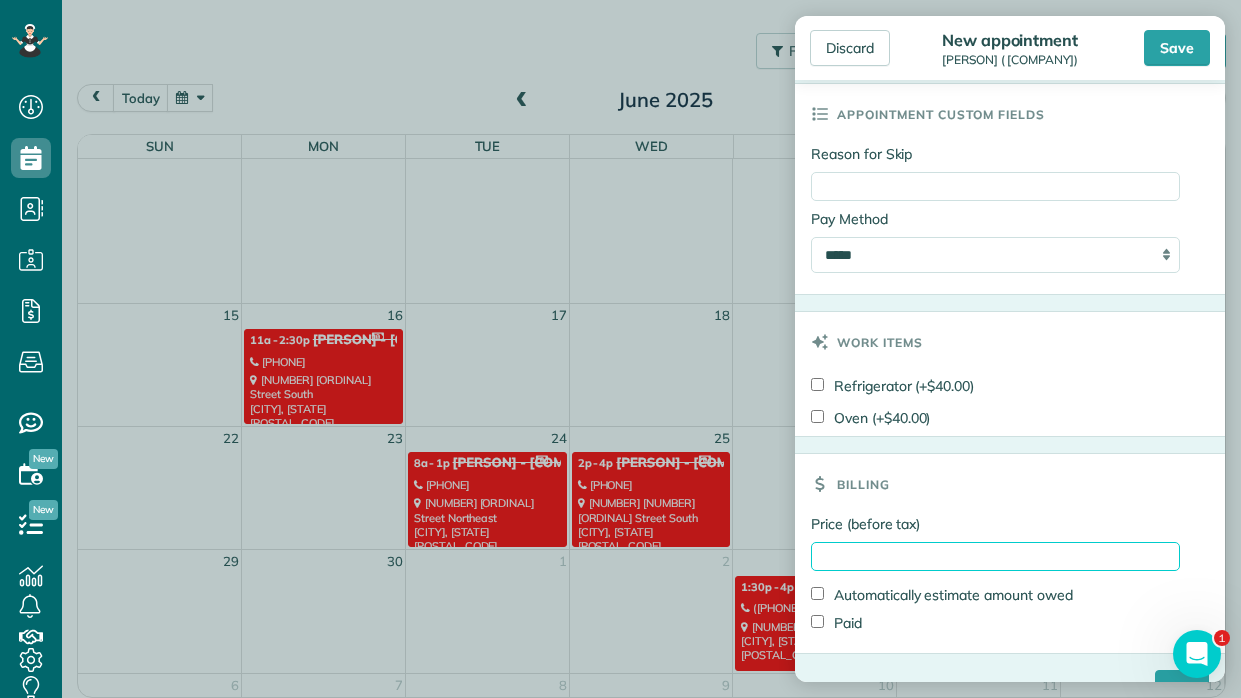 click on "Price (before tax)" at bounding box center (995, 556) 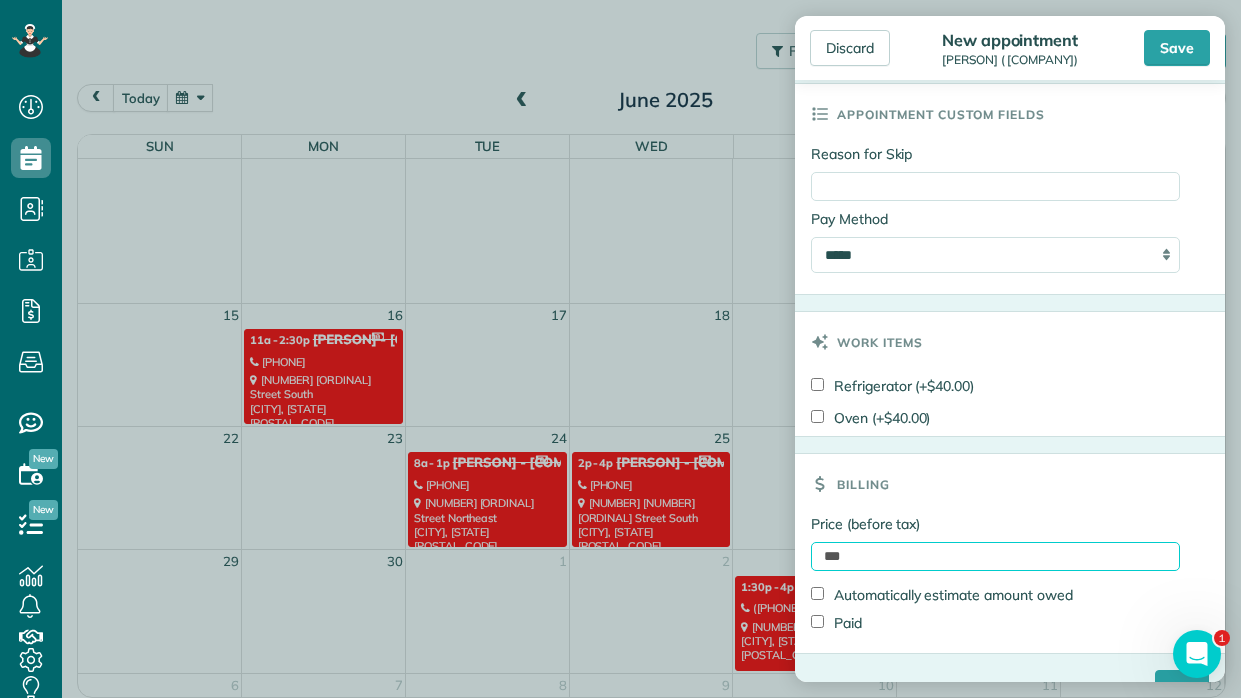 type on "***" 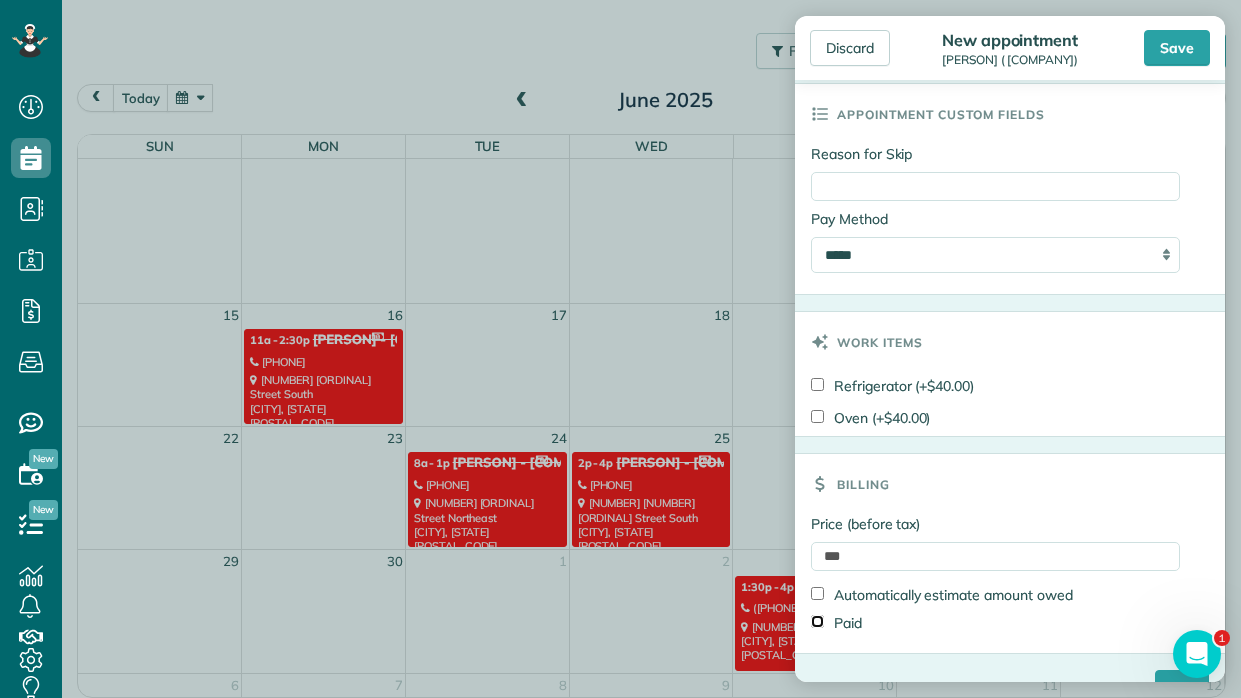 scroll, scrollTop: 1487, scrollLeft: 0, axis: vertical 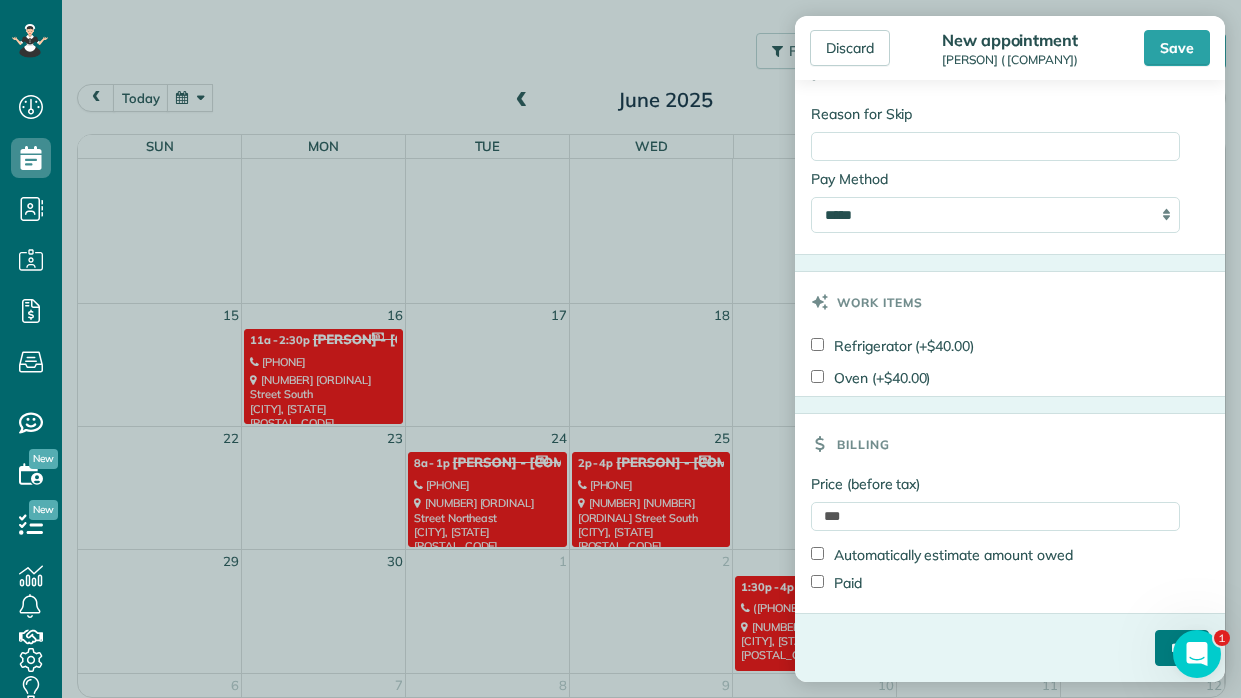 click on "****" at bounding box center (1182, 648) 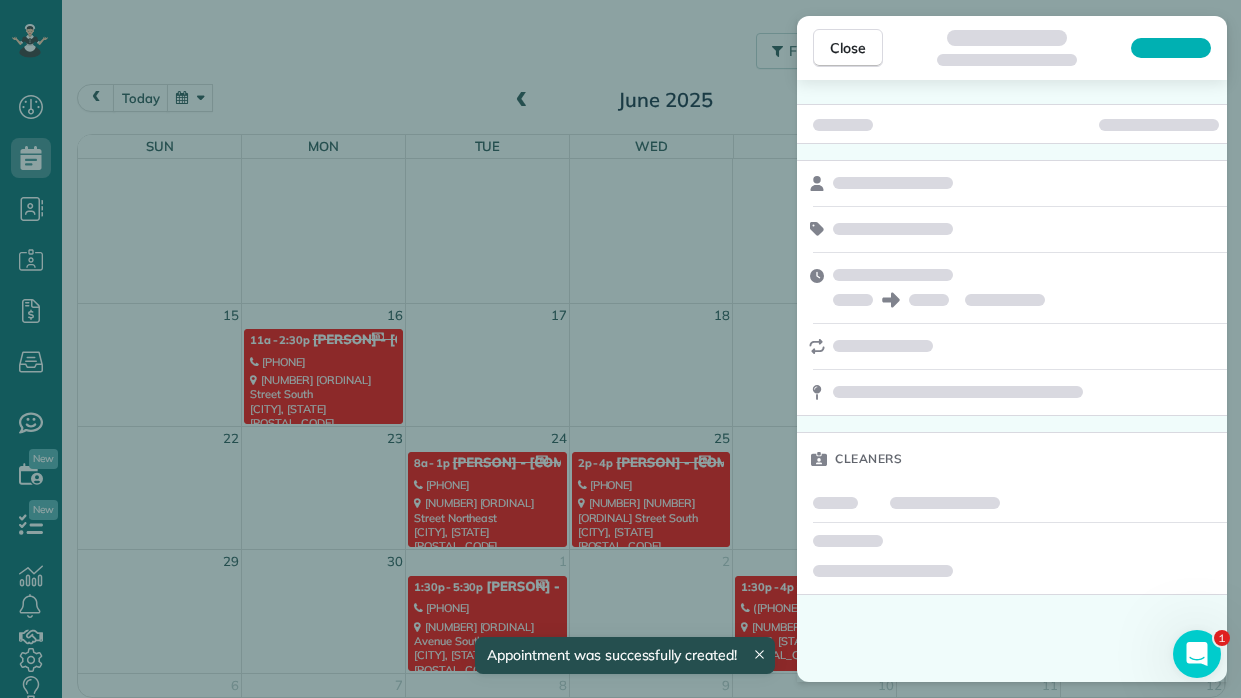 scroll, scrollTop: 128, scrollLeft: 0, axis: vertical 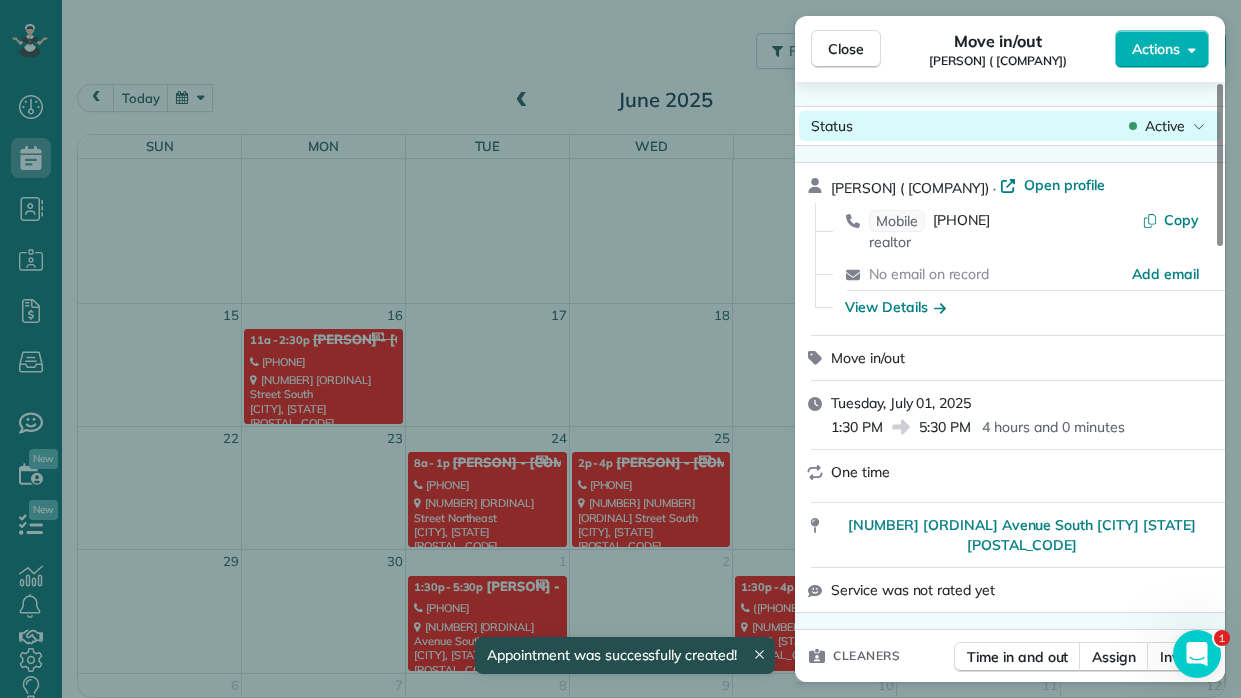 click on "Status Active" at bounding box center (1010, 126) 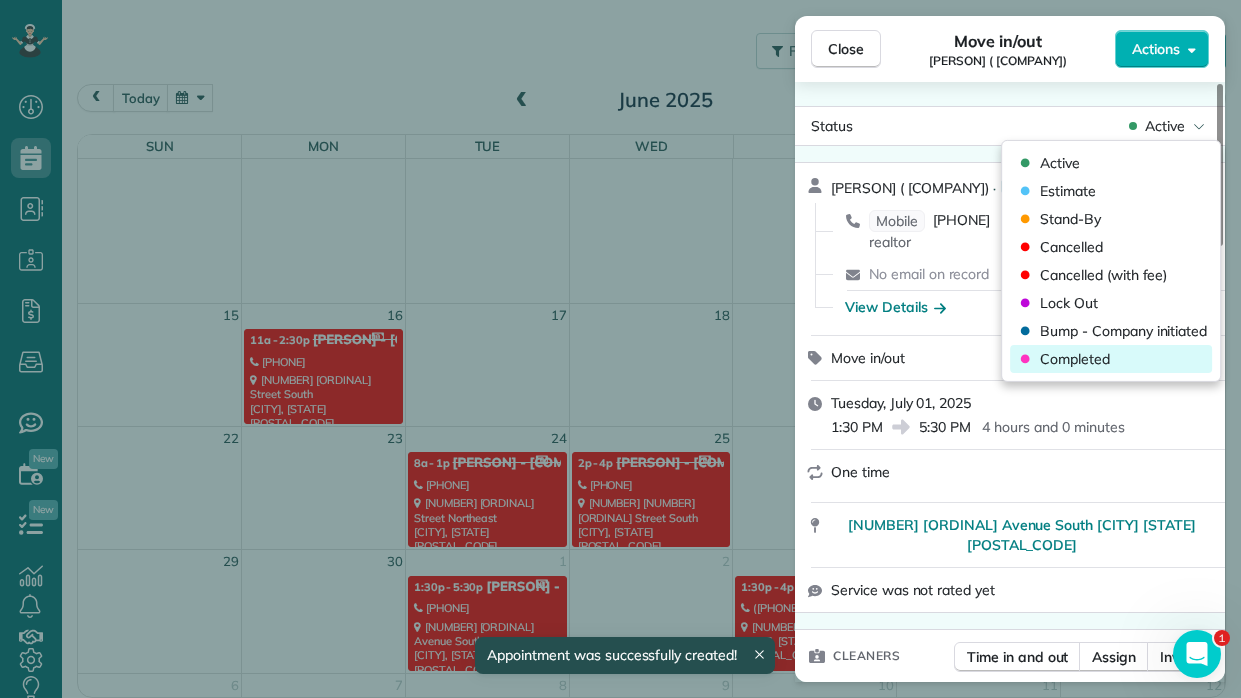 click on "Completed" at bounding box center [1075, 359] 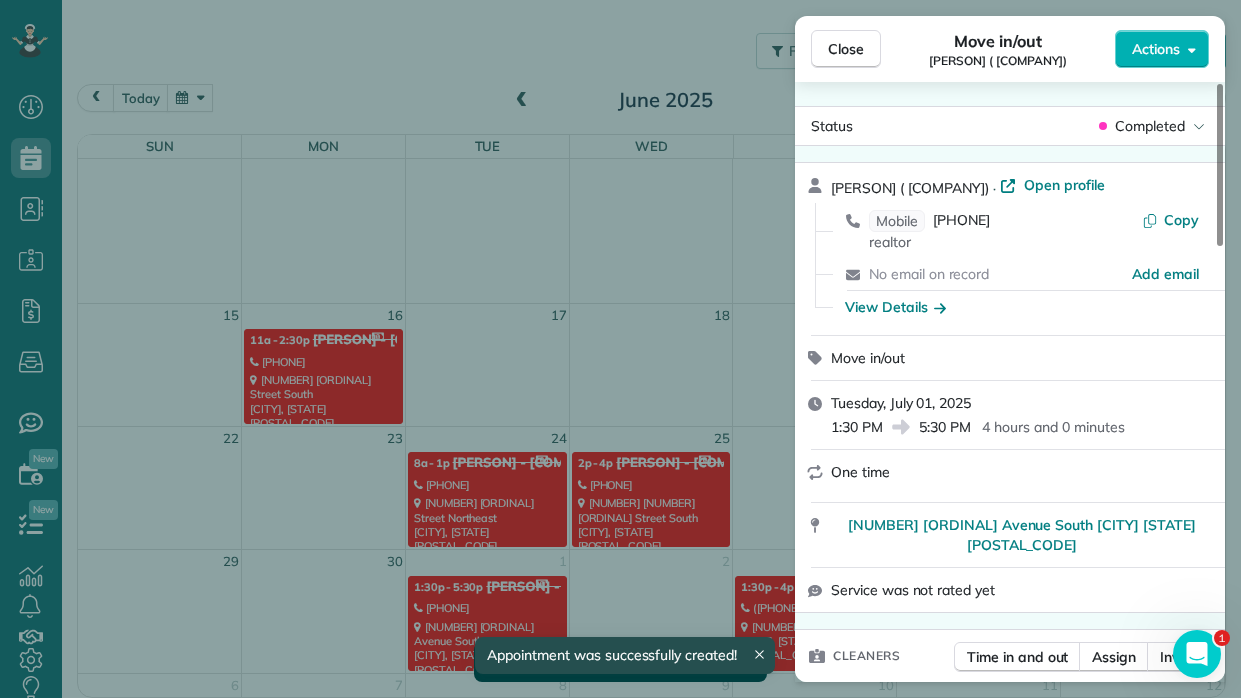 scroll, scrollTop: 128, scrollLeft: 0, axis: vertical 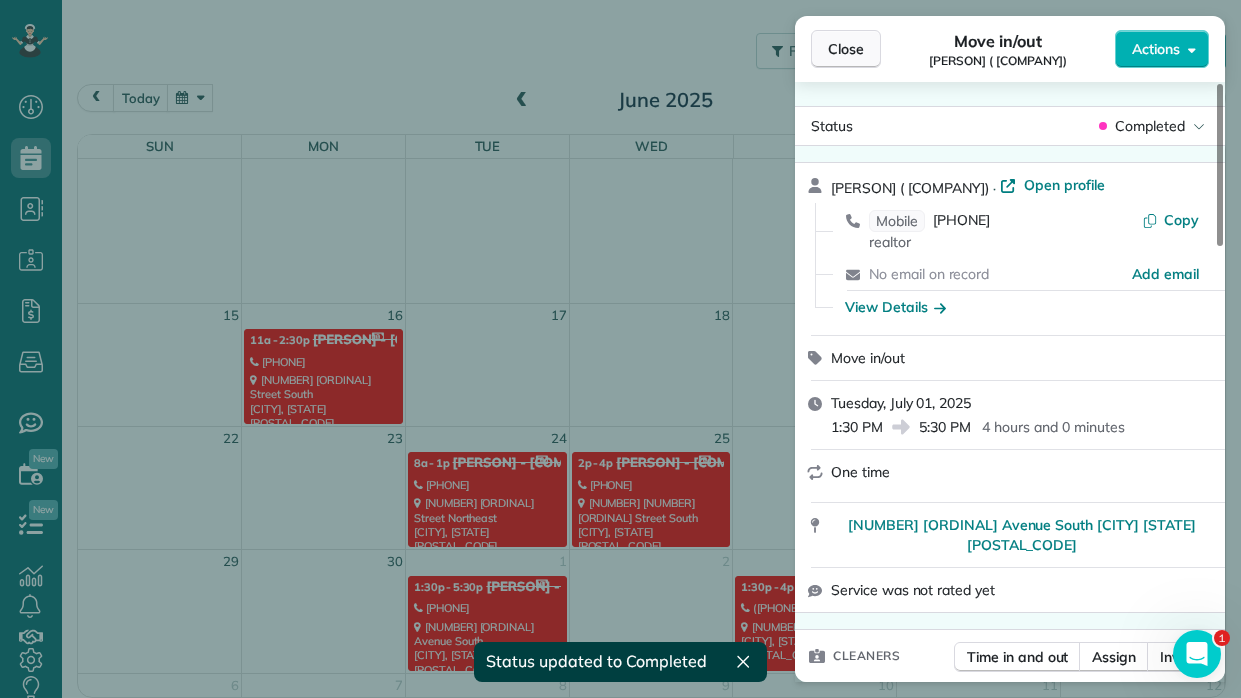 click on "Close" at bounding box center (846, 49) 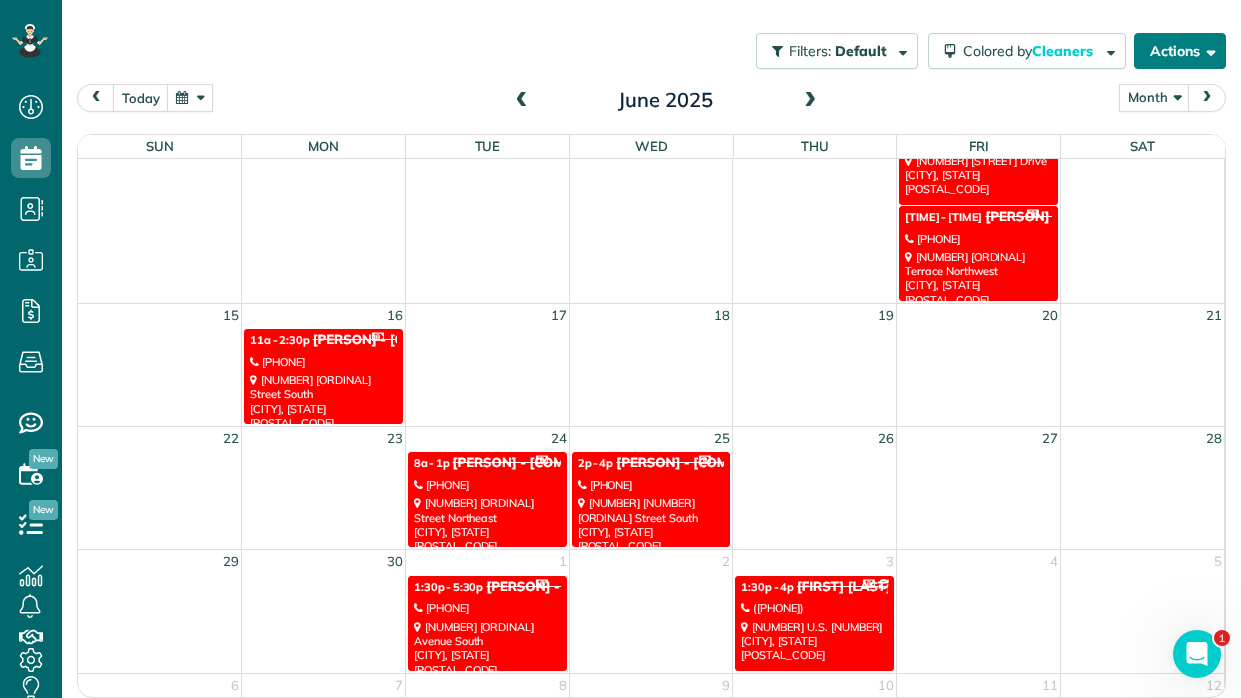 click on "Actions" at bounding box center (1180, 51) 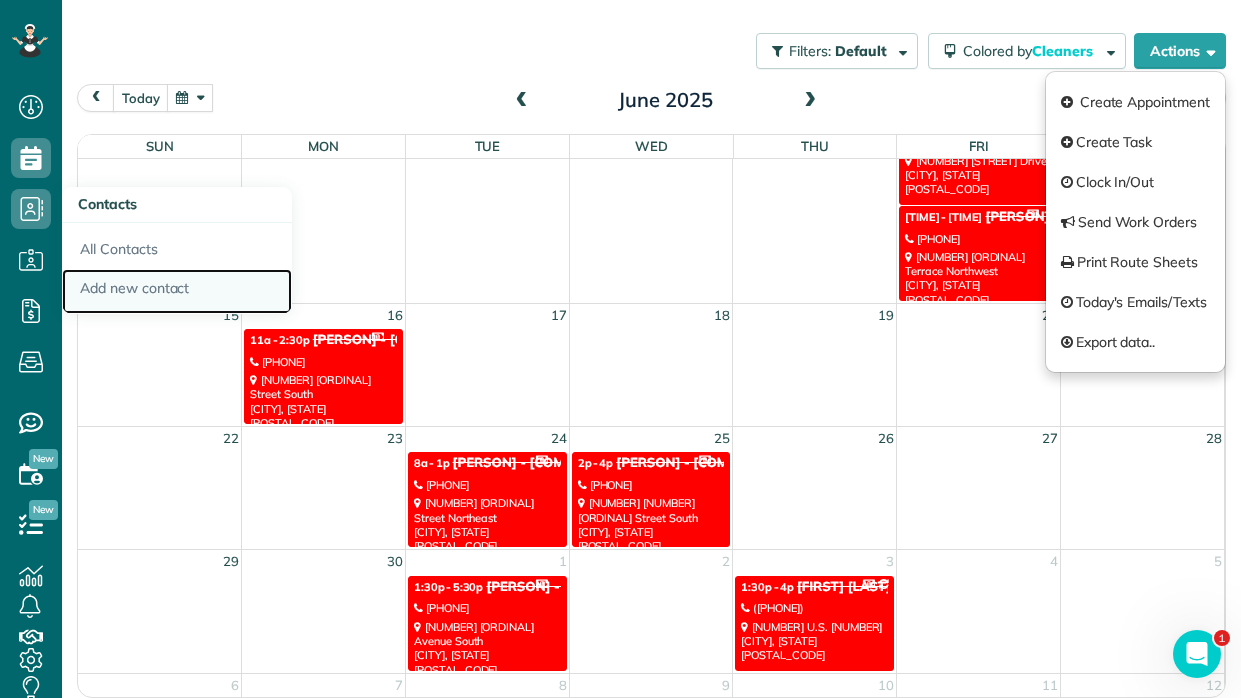 click on "Add new contact" at bounding box center (177, 292) 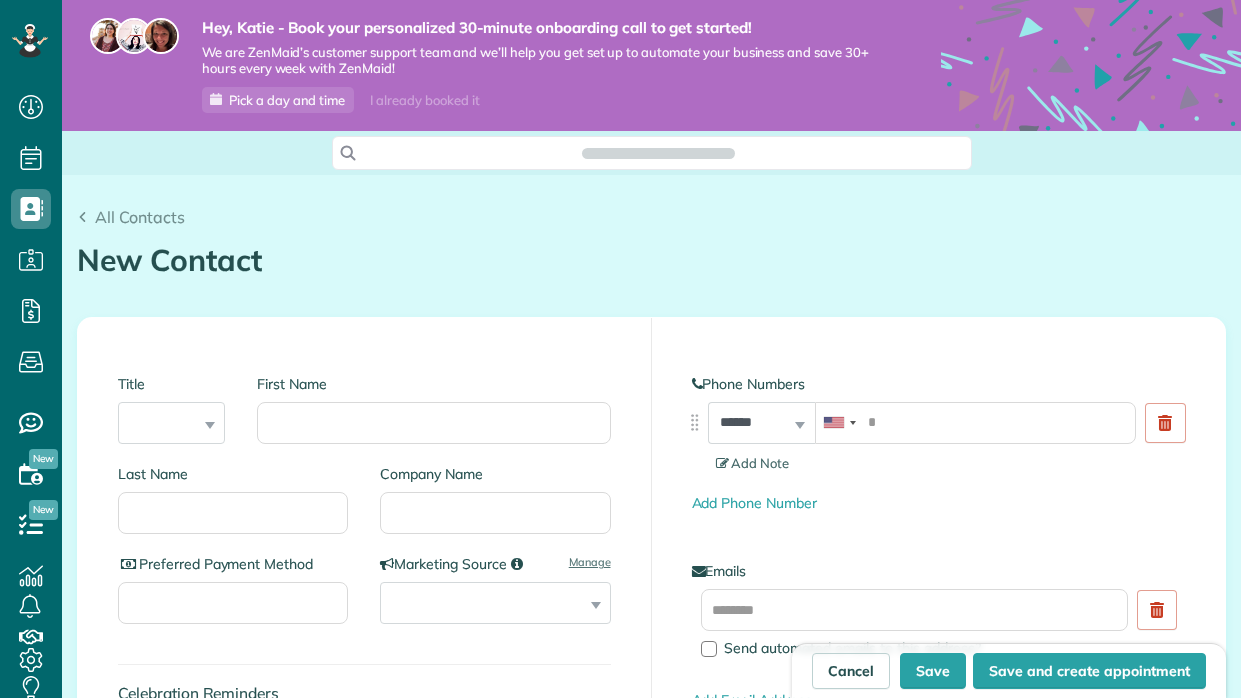 scroll, scrollTop: 0, scrollLeft: 0, axis: both 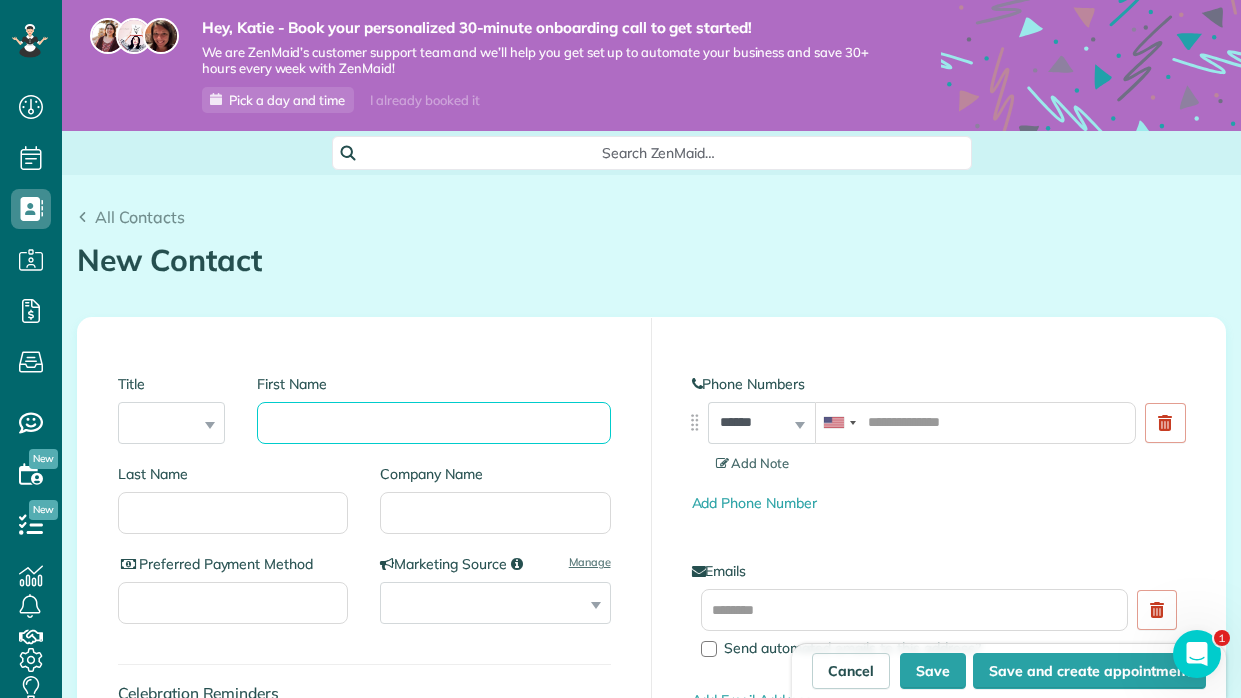 click on "First Name" at bounding box center (433, 423) 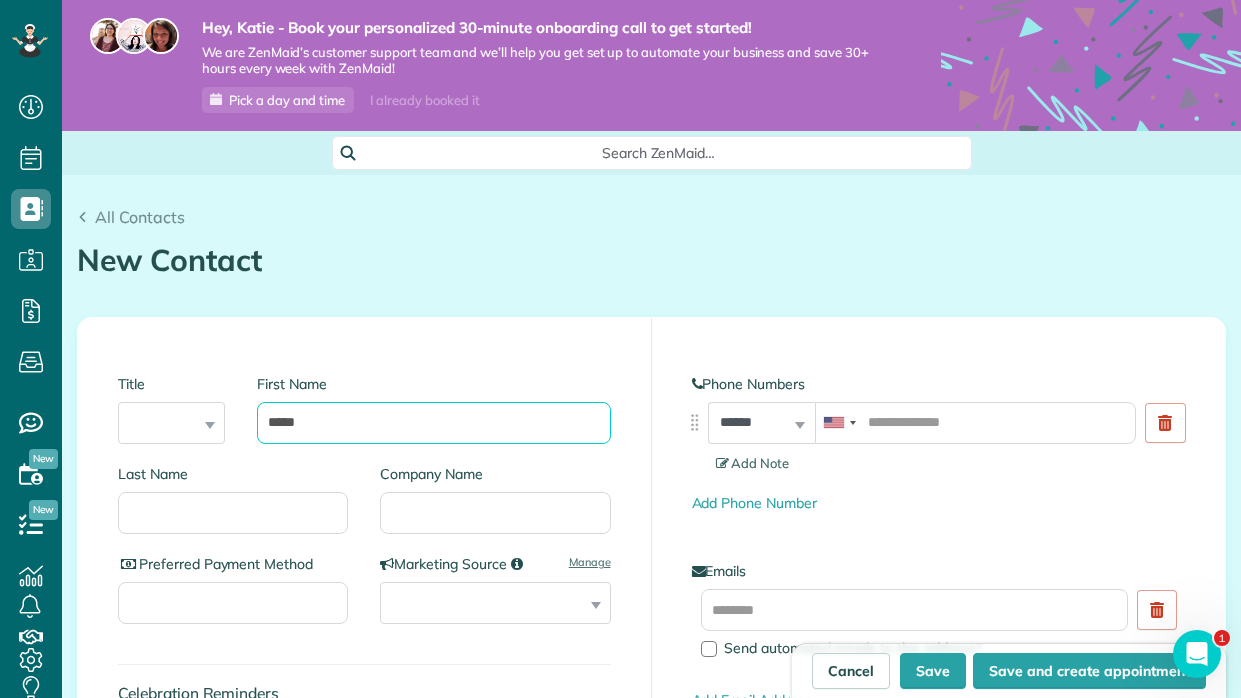 type on "****" 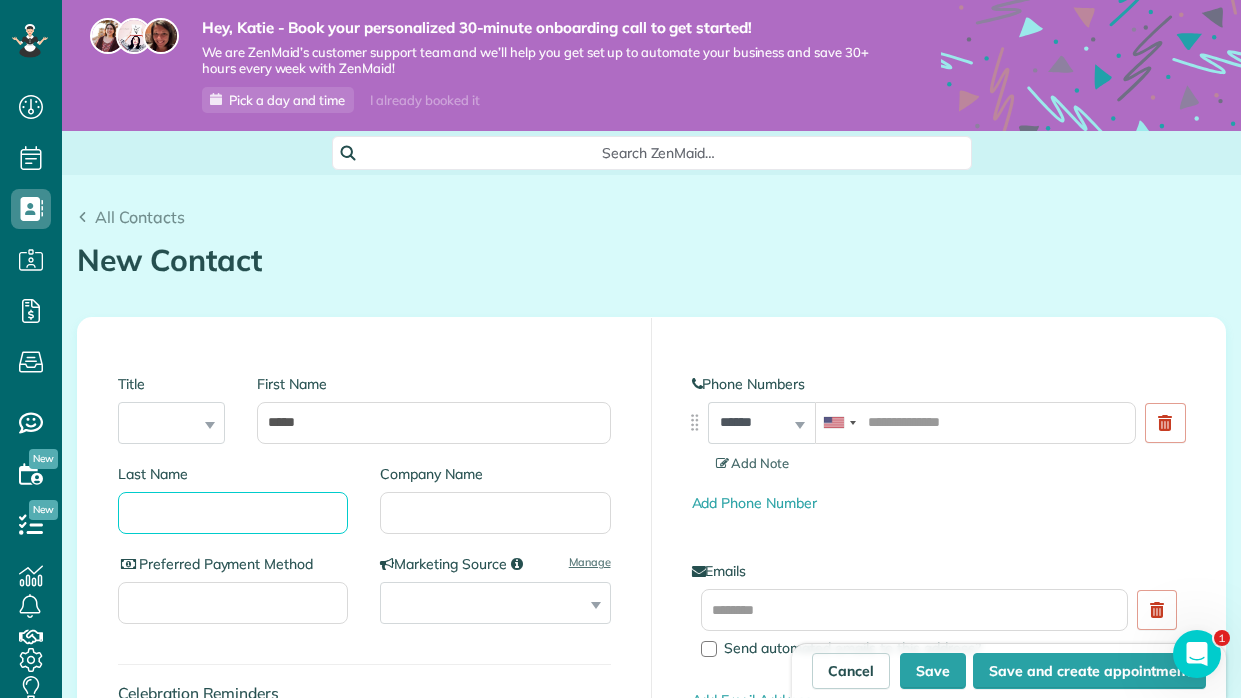 click on "Last Name" at bounding box center [233, 513] 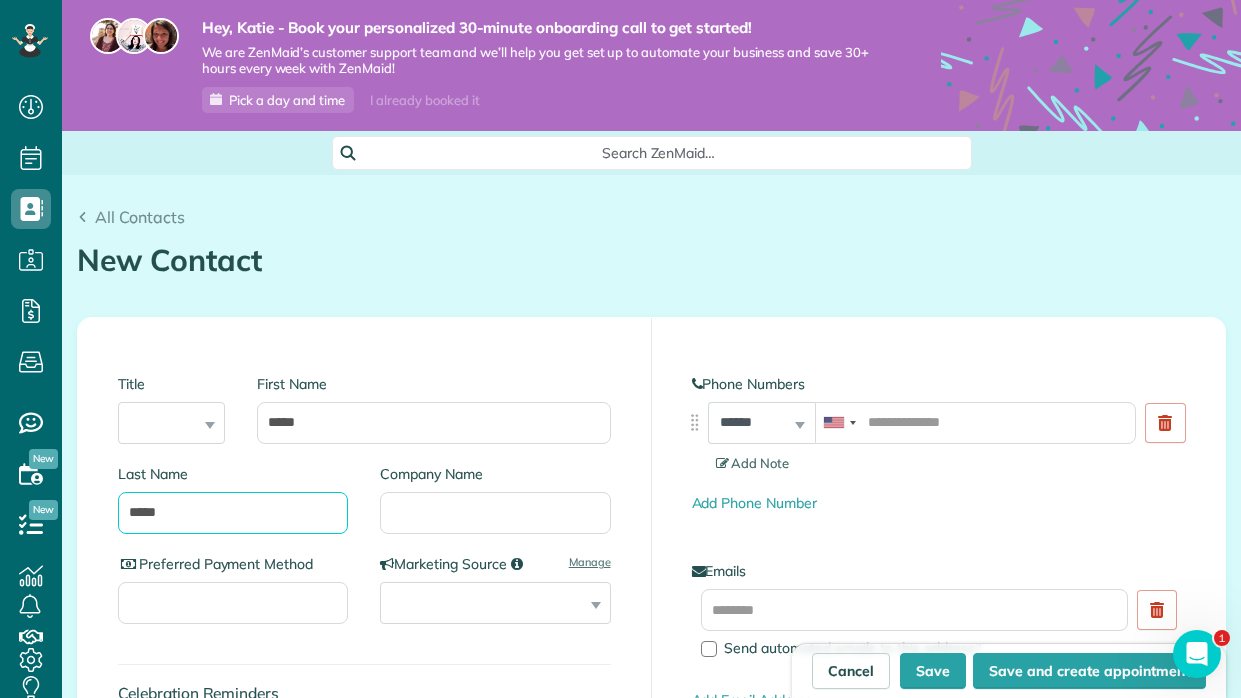 type on "*****" 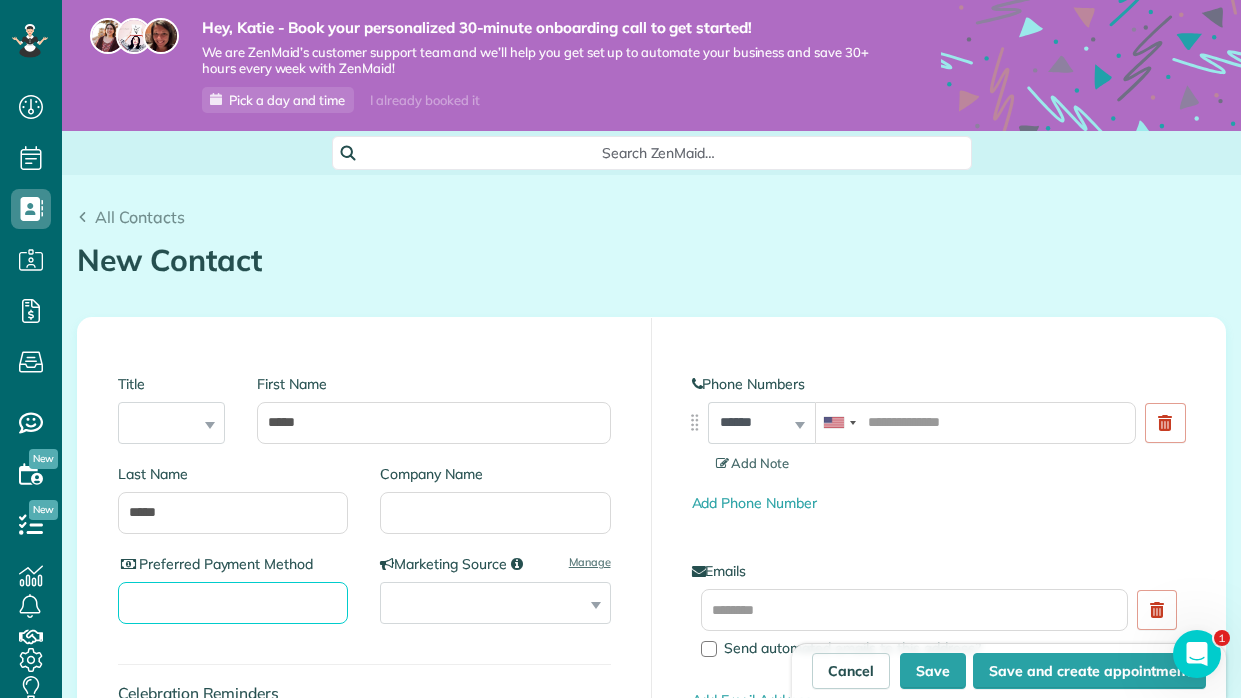 click on "Preferred Payment Method" at bounding box center (233, 603) 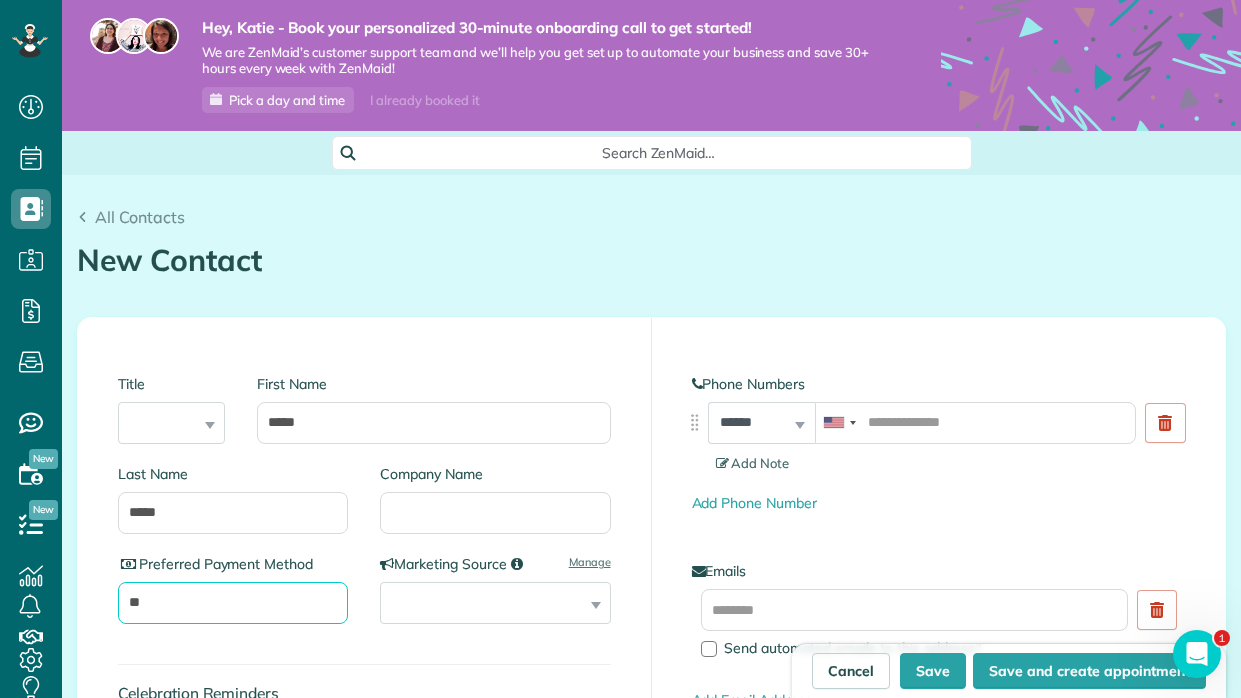 type on "*" 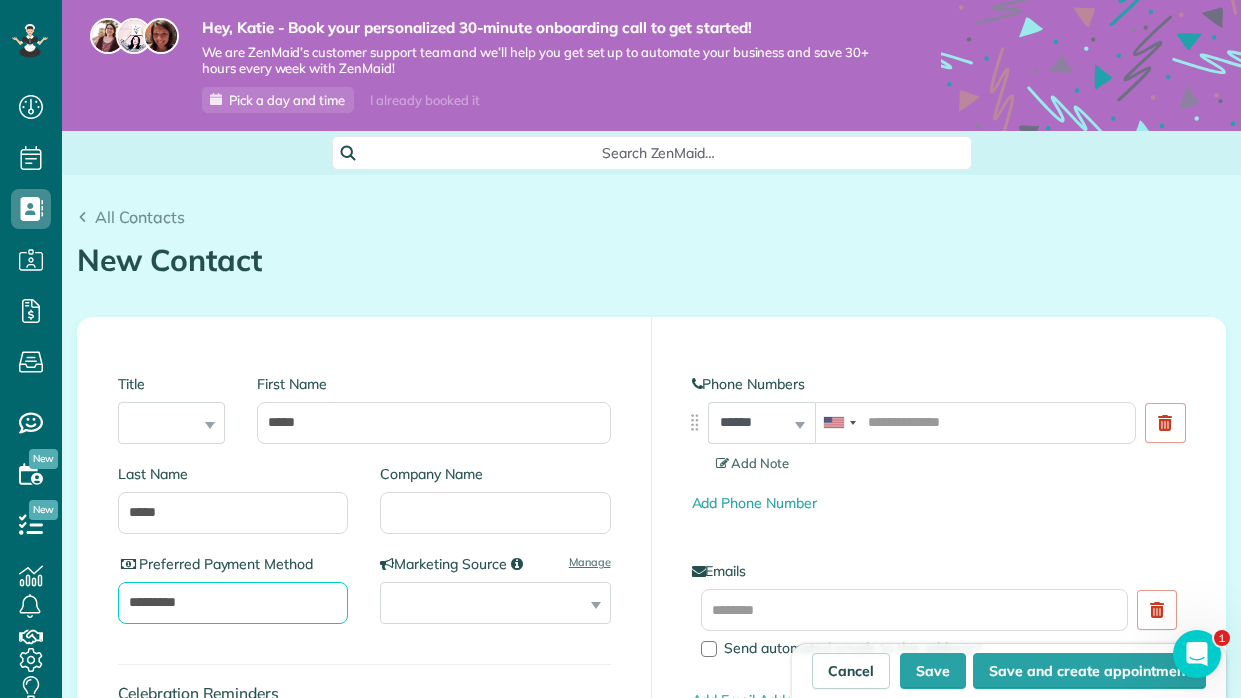 type on "*********" 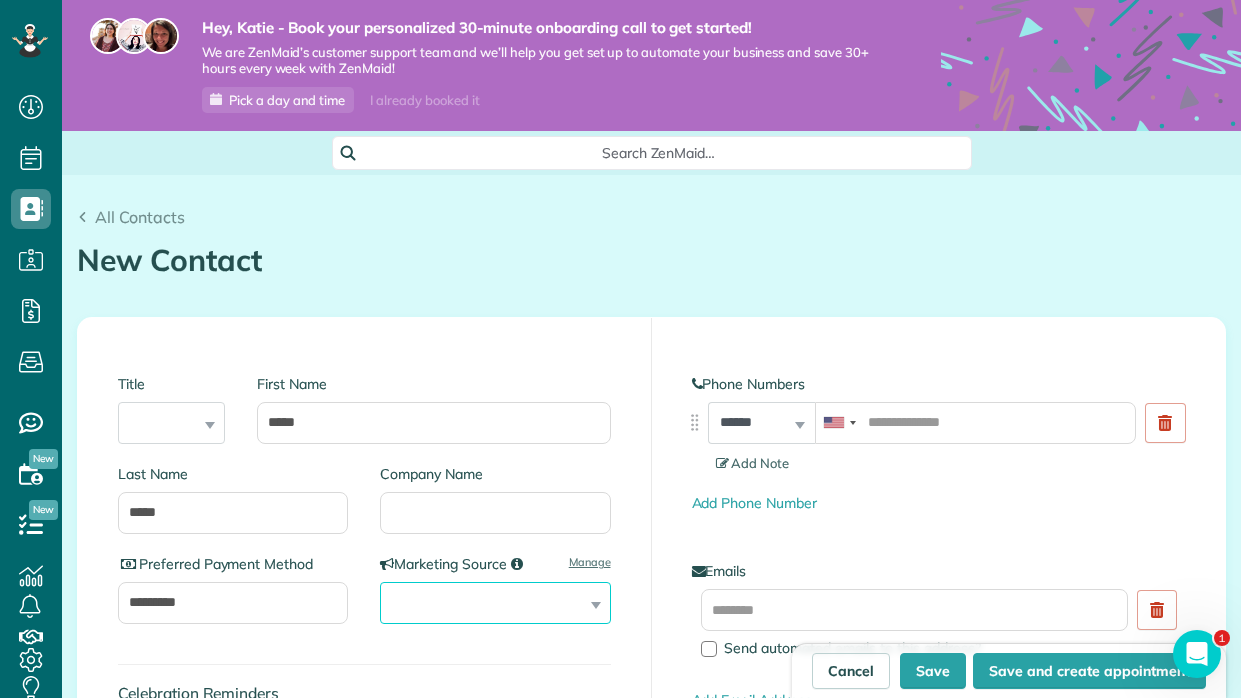 click on "**********" at bounding box center [495, 603] 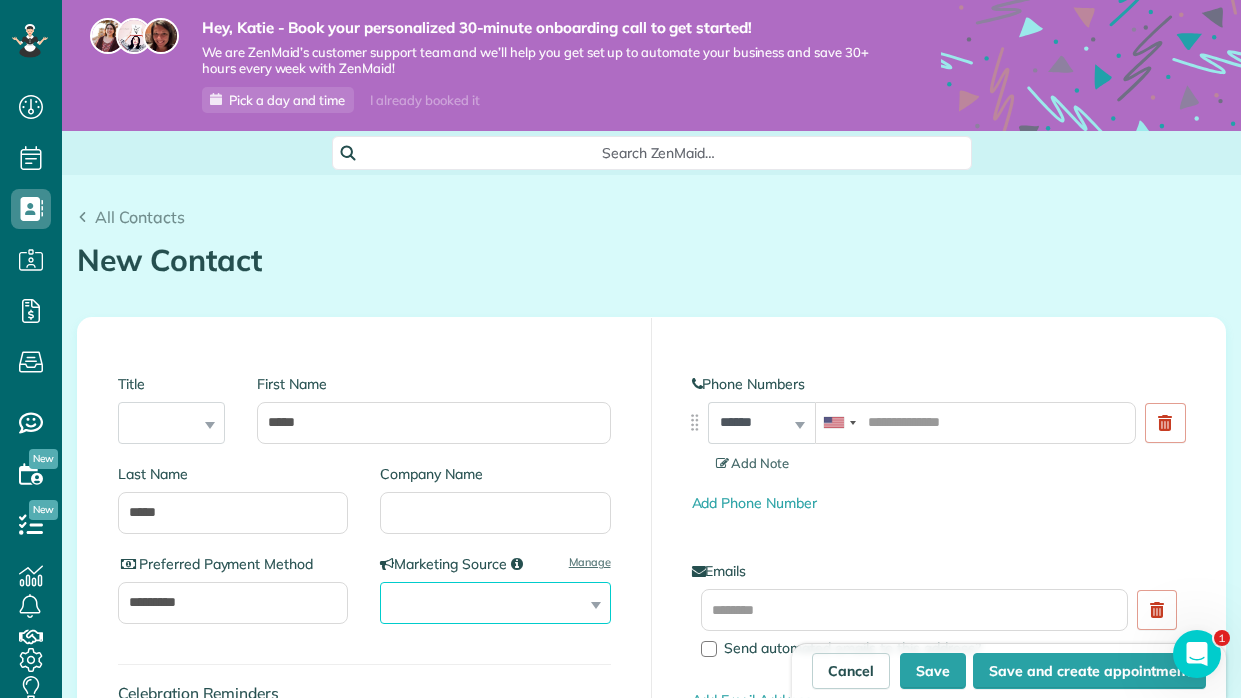 select on "********" 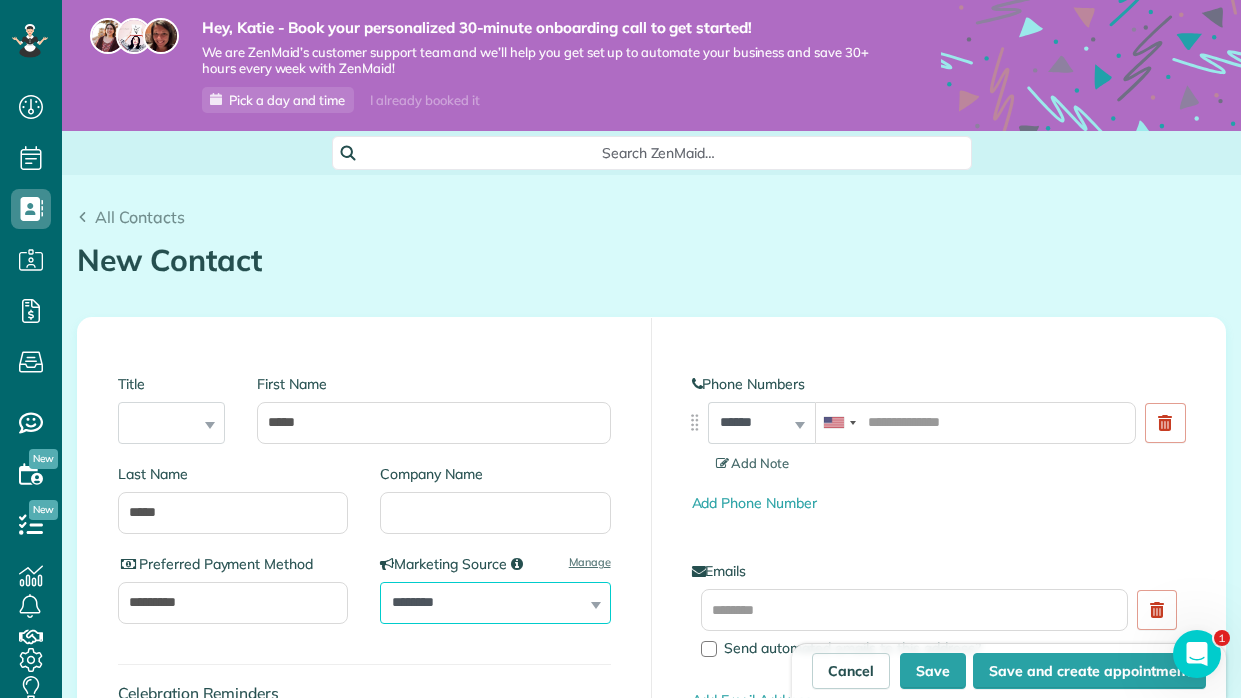 click on "**********" at bounding box center [495, 603] 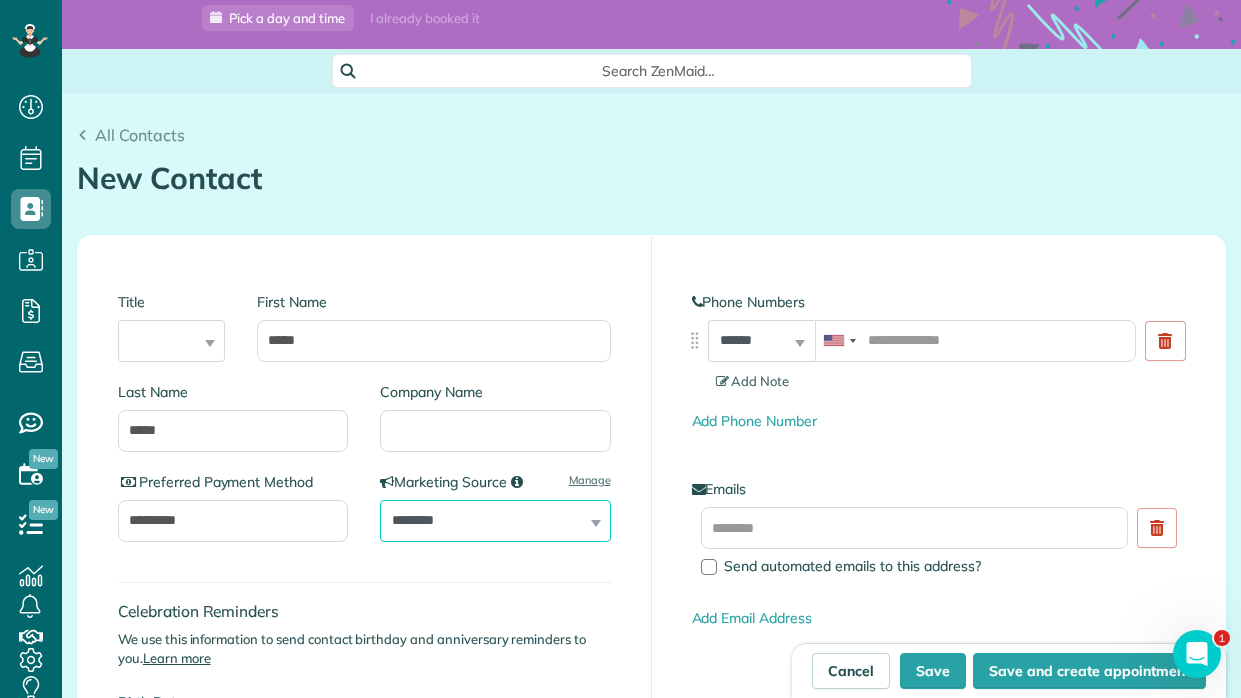 scroll, scrollTop: 122, scrollLeft: 0, axis: vertical 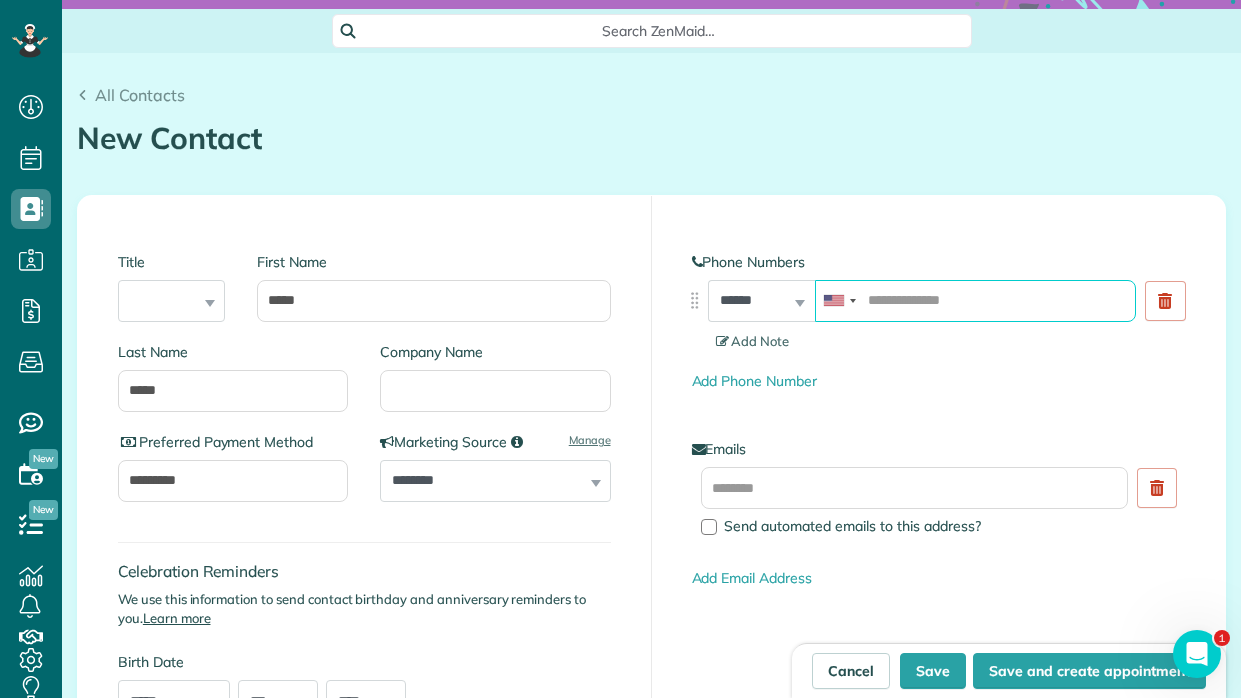 click at bounding box center [975, 301] 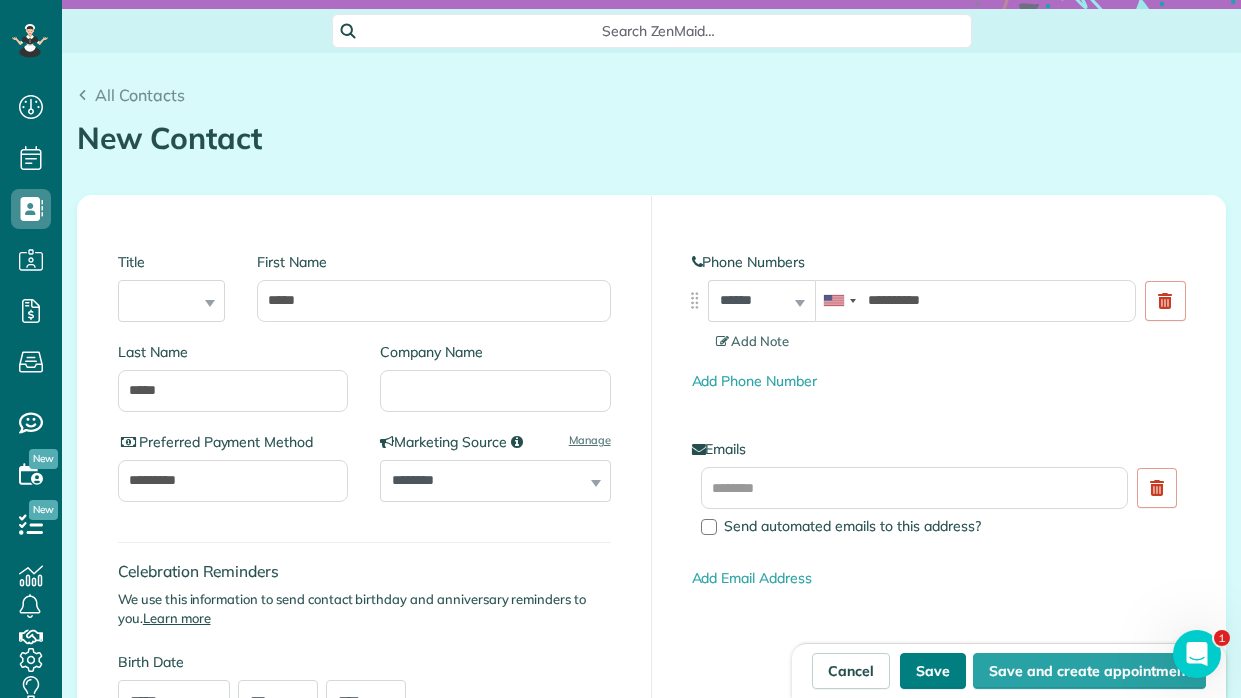click on "Save" at bounding box center [933, 671] 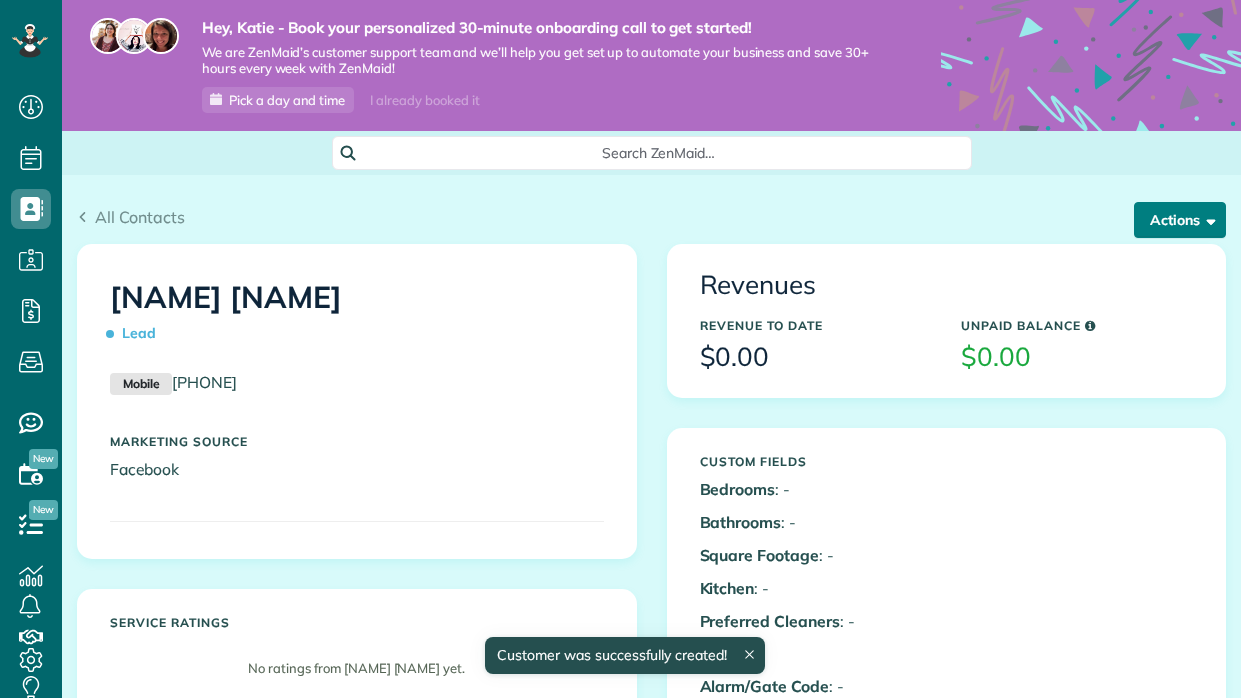 scroll, scrollTop: 0, scrollLeft: 0, axis: both 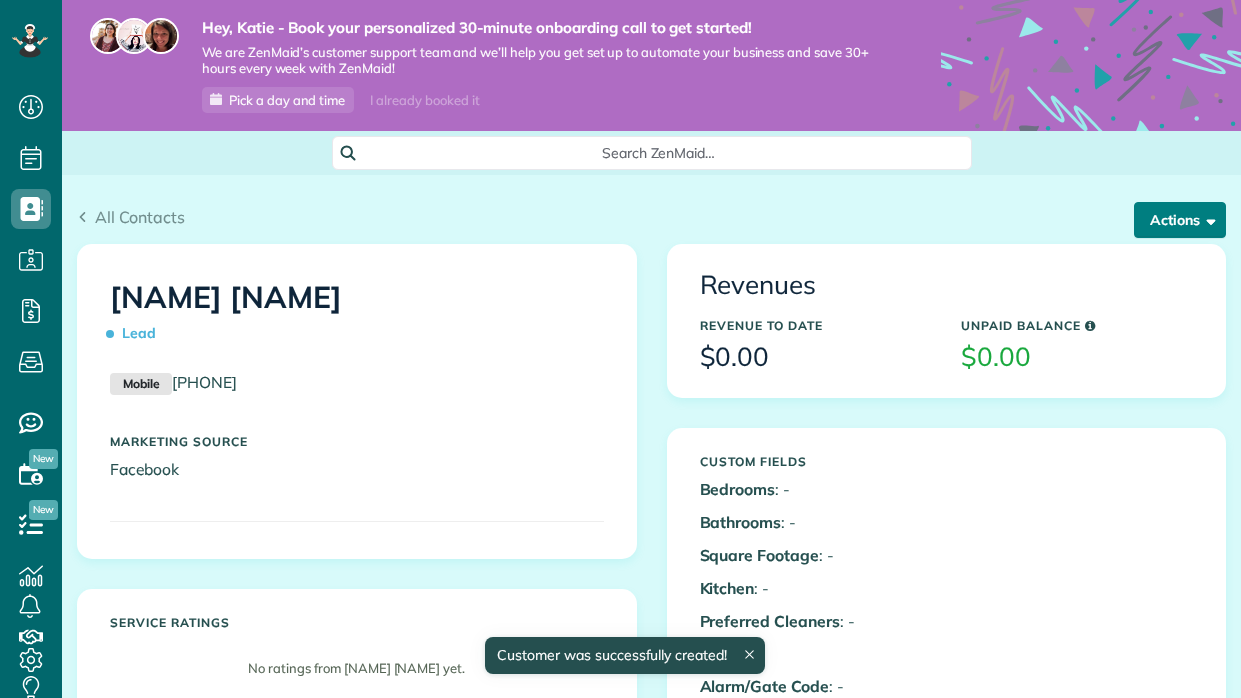 click on "Actions" at bounding box center (1180, 220) 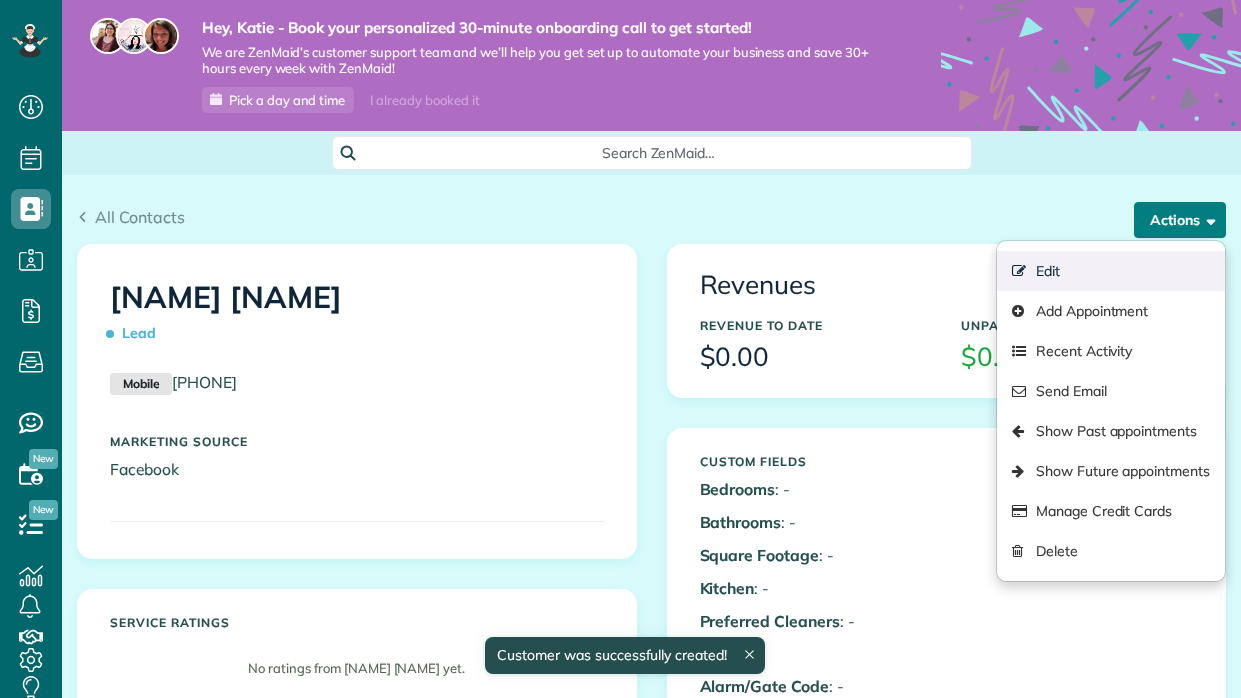 scroll, scrollTop: 697, scrollLeft: 61, axis: both 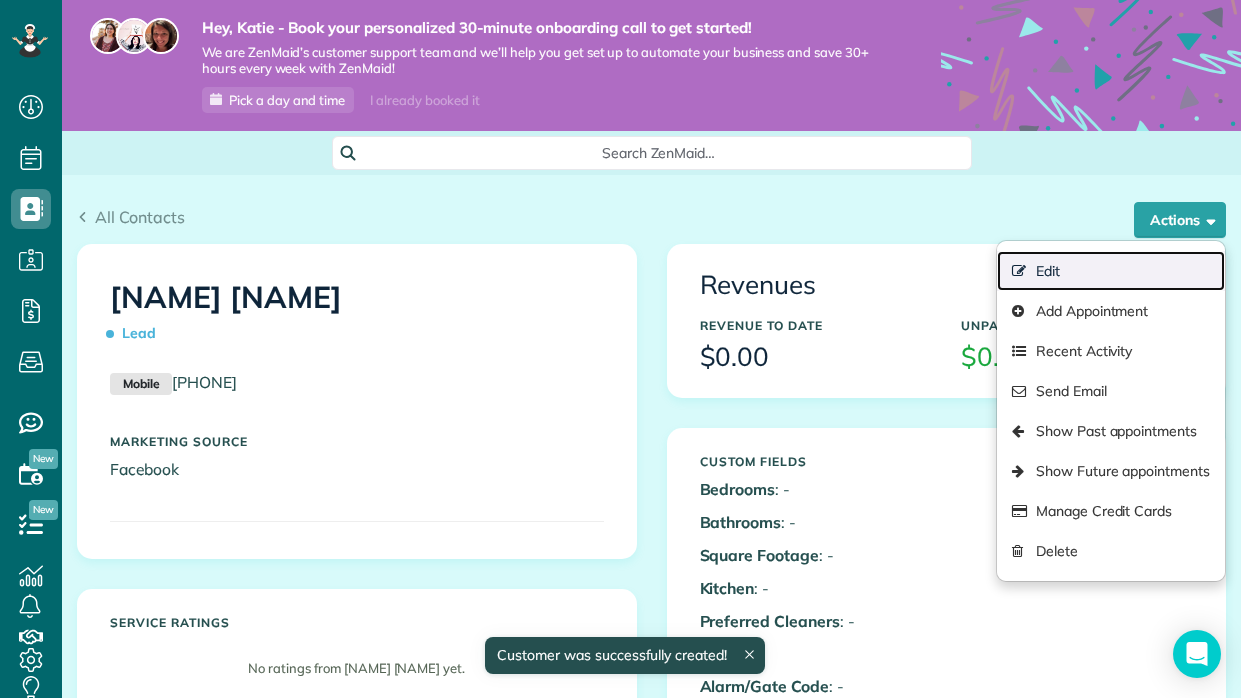 click on "Edit" at bounding box center (1111, 271) 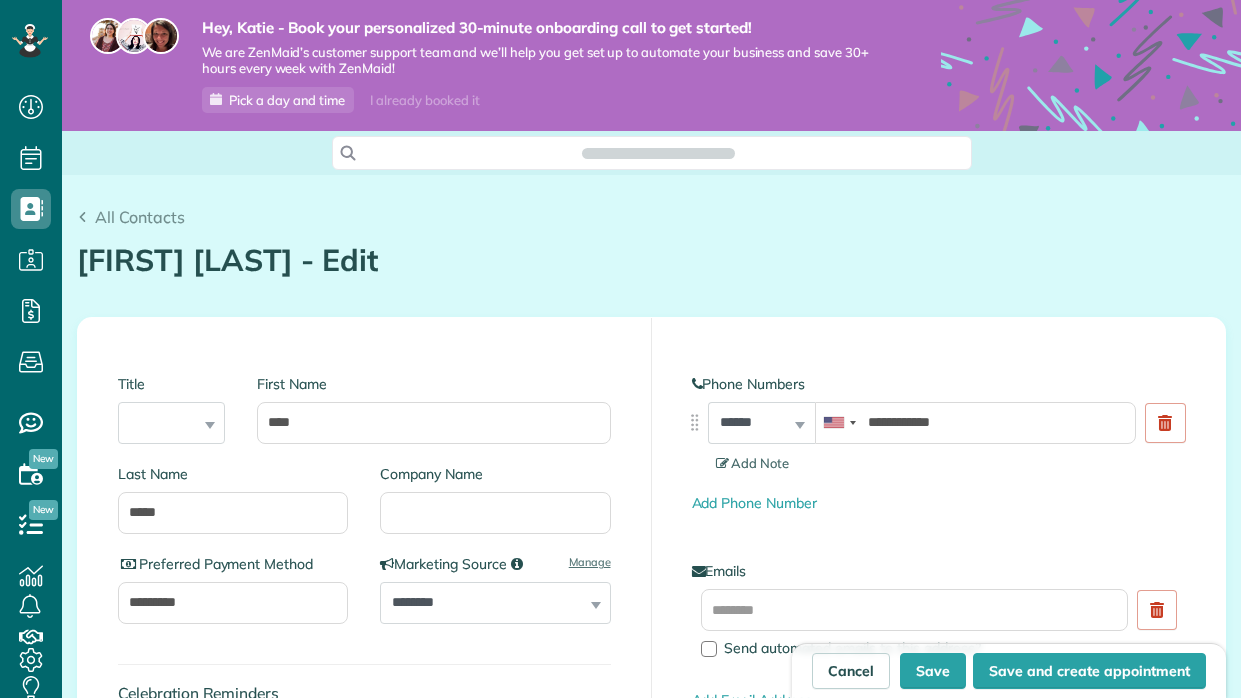 scroll, scrollTop: 0, scrollLeft: 0, axis: both 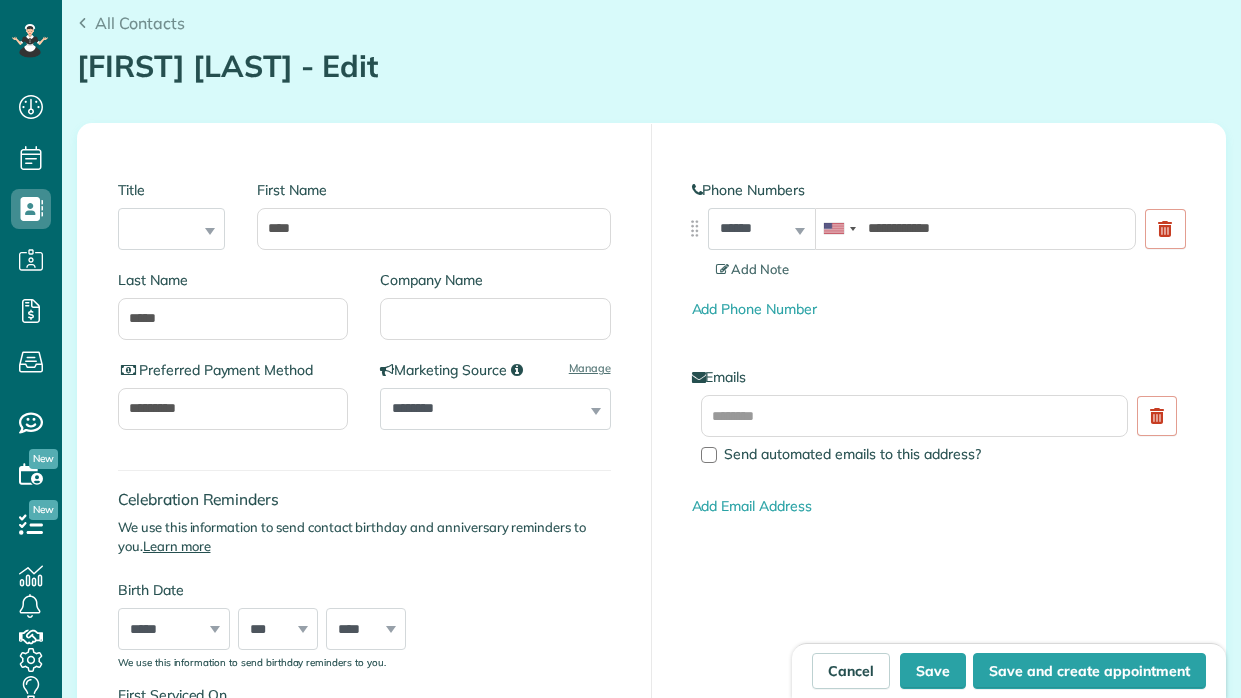 type on "**********" 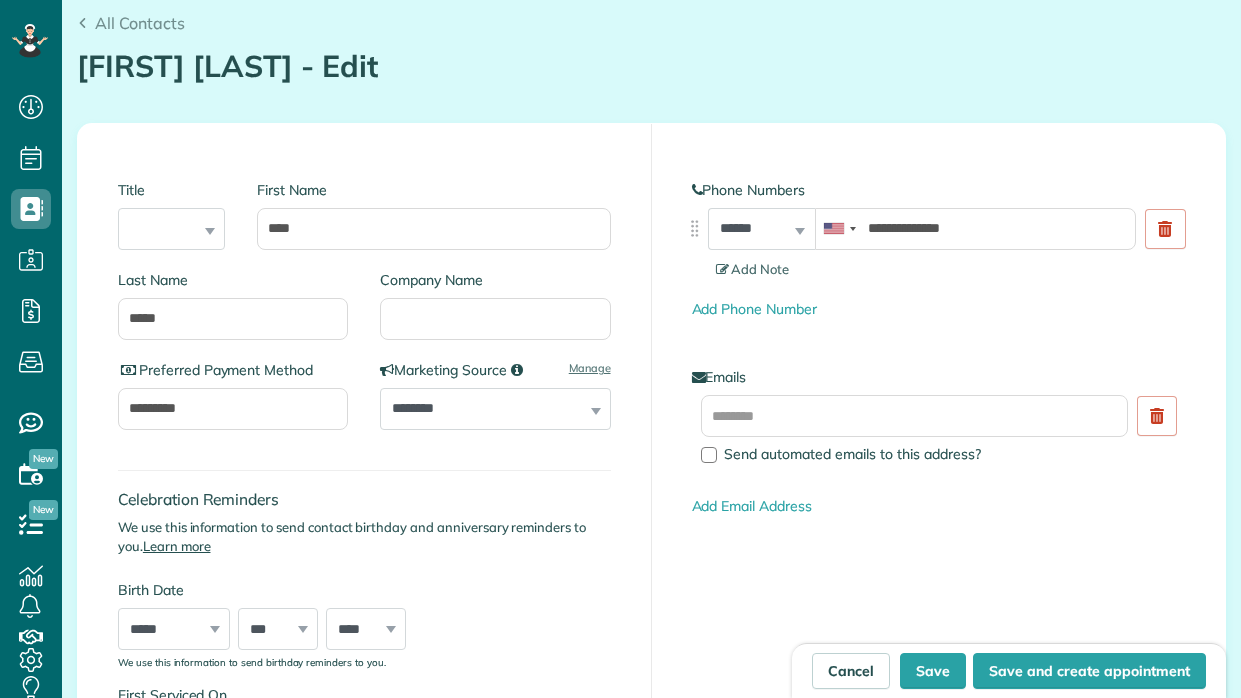 scroll, scrollTop: 697, scrollLeft: 61, axis: both 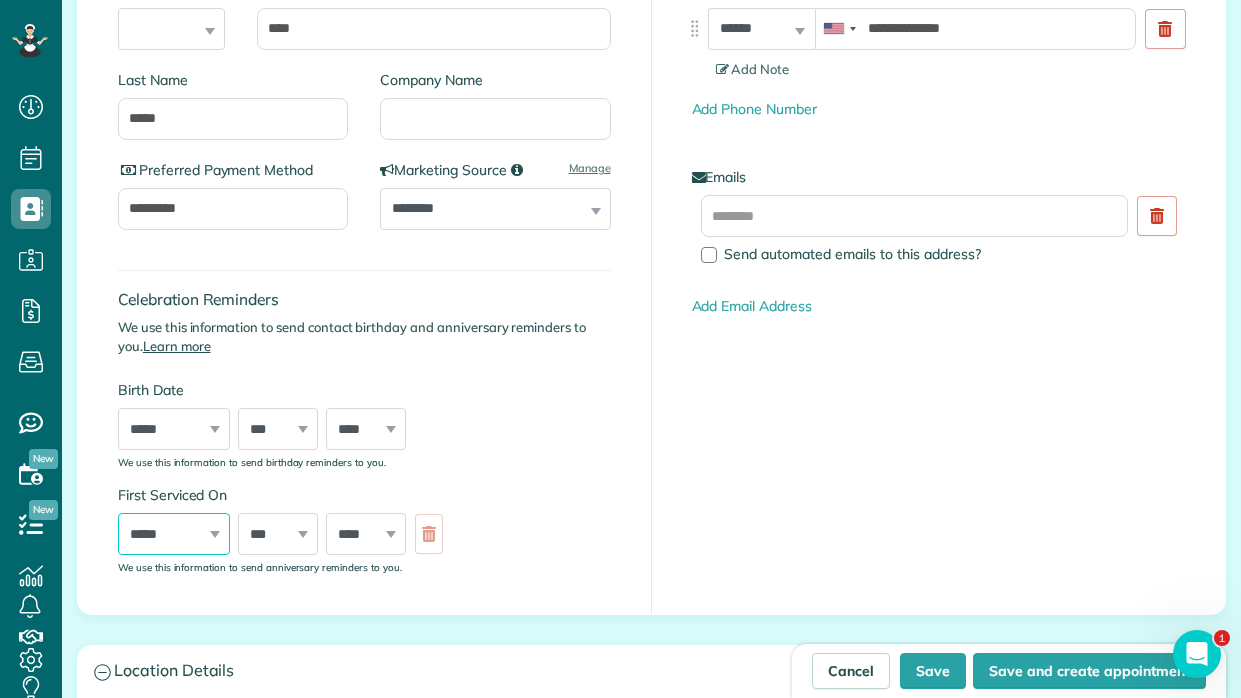 click on "*****
*******
********
*****
*****
***
****
****
******
*********
*******
********
********" at bounding box center [174, 534] 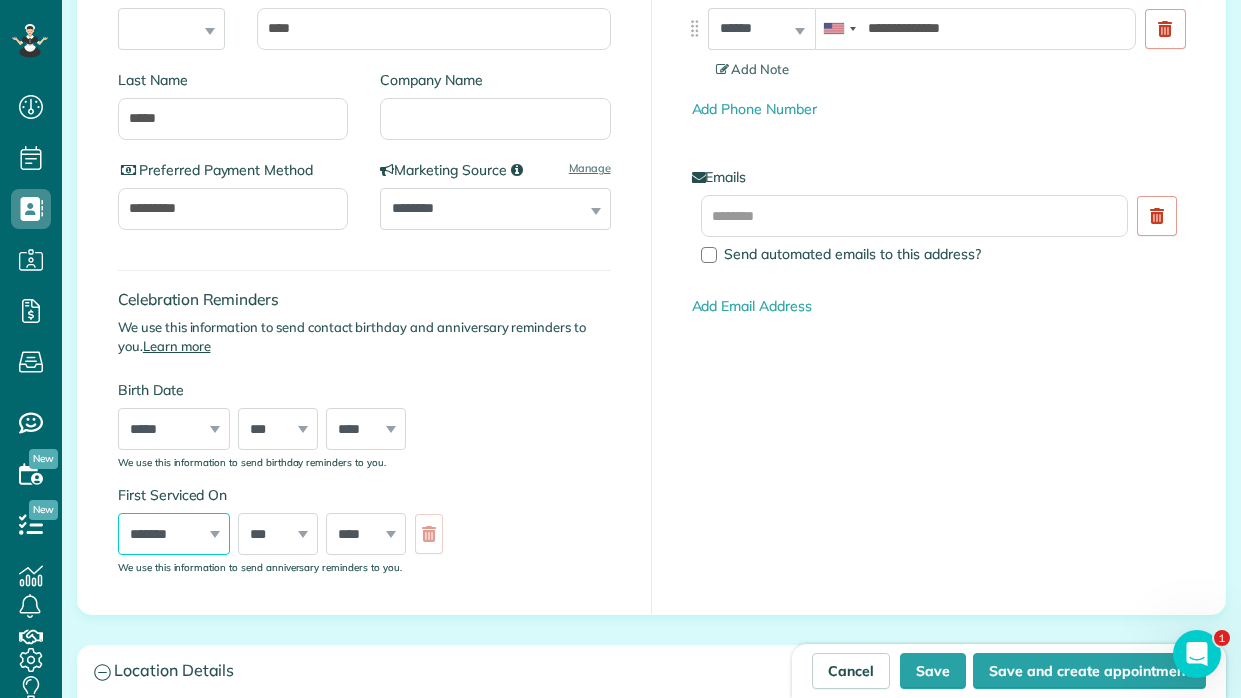 click on "*****
*******
********
*****
*****
***
****
****
******
*********
*******
********
********" at bounding box center (174, 534) 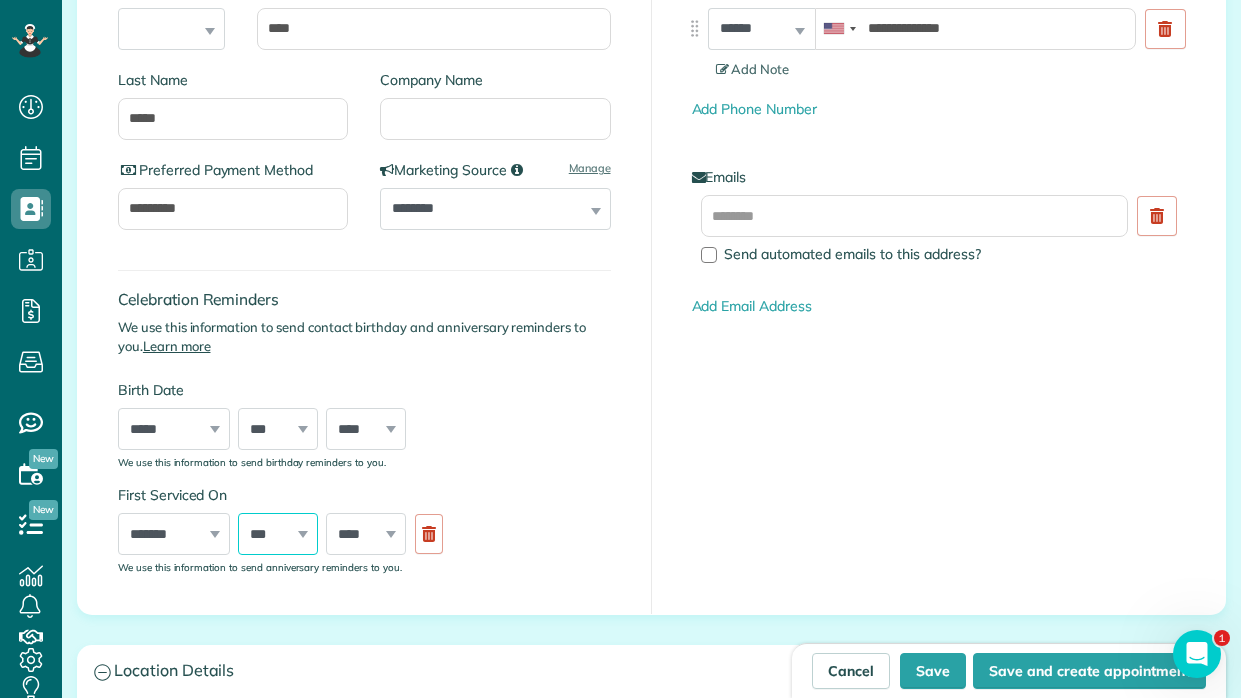 click on "***
*
*
*
*
*
*
*
*
*
**
**
**
**
**
**
**
**
**
**
**
**
**
**
**
**
**
**
**
**
**
**" at bounding box center (278, 534) 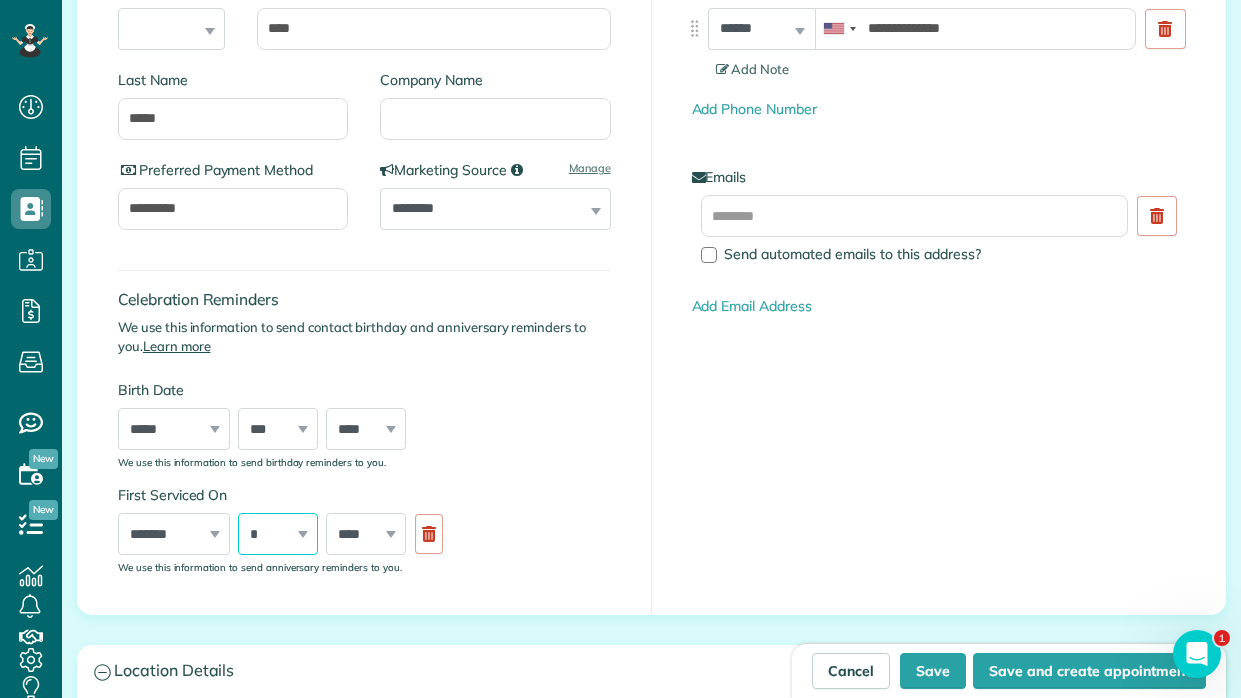 click on "***
*
*
*
*
*
*
*
*
*
**
**
**
**
**
**
**
**
**
**
**
**
**
**
**
**
**
**
**
**
**
**" at bounding box center [278, 534] 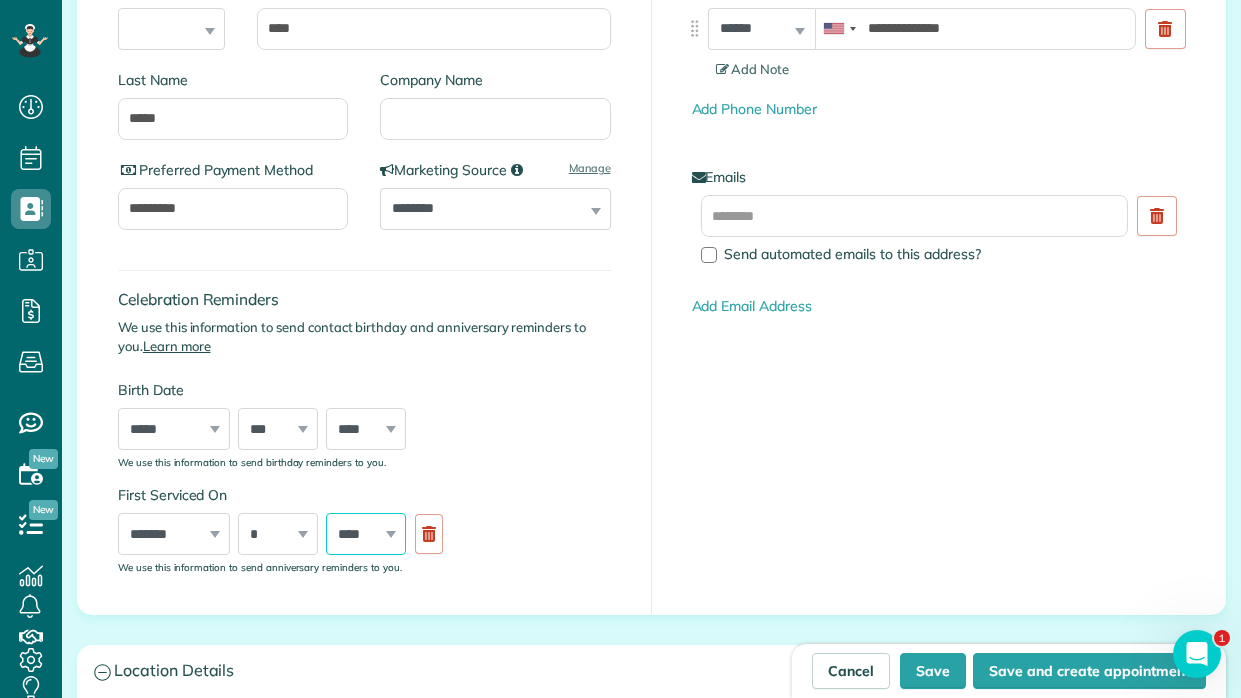 click on "****
****
****
****
****
****
****
****
****
****
****
****
****
****
****
****
****
****
****
****
****
****
****
****
****
****
****
****
****
****
****
****
****
****
****
****
****
****
****
****
****
****
****
****
****
****
****
****
****
****
****
****" at bounding box center [366, 534] 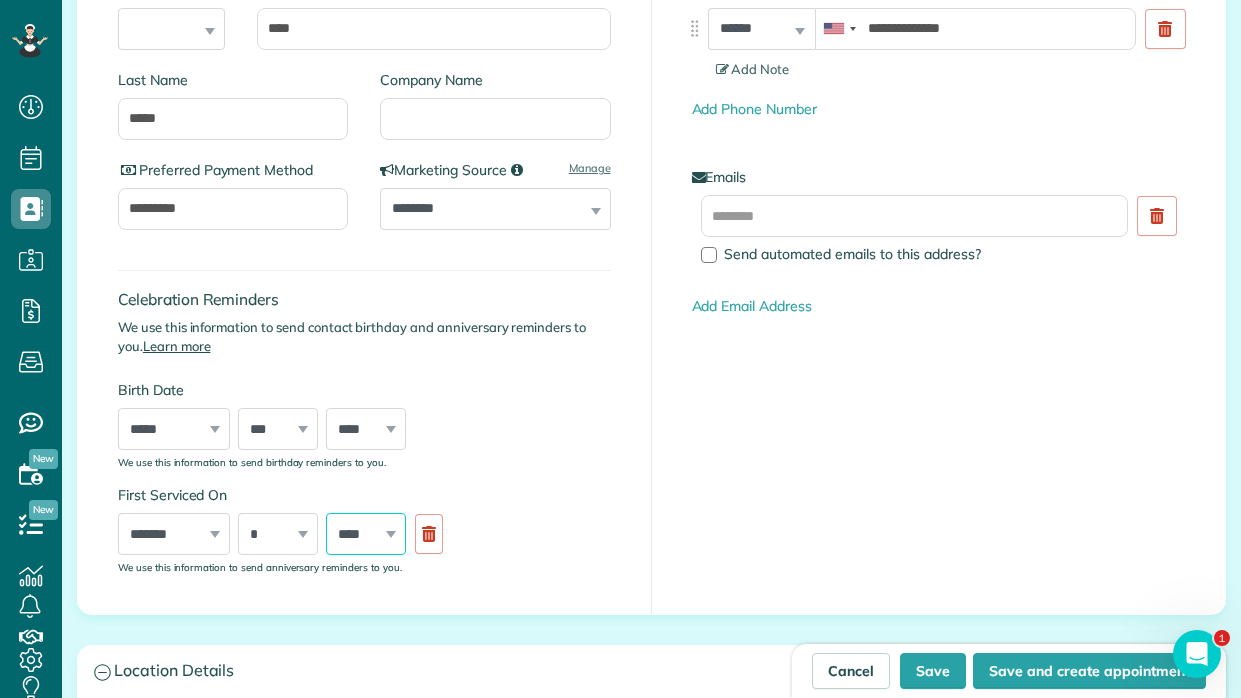 select on "****" 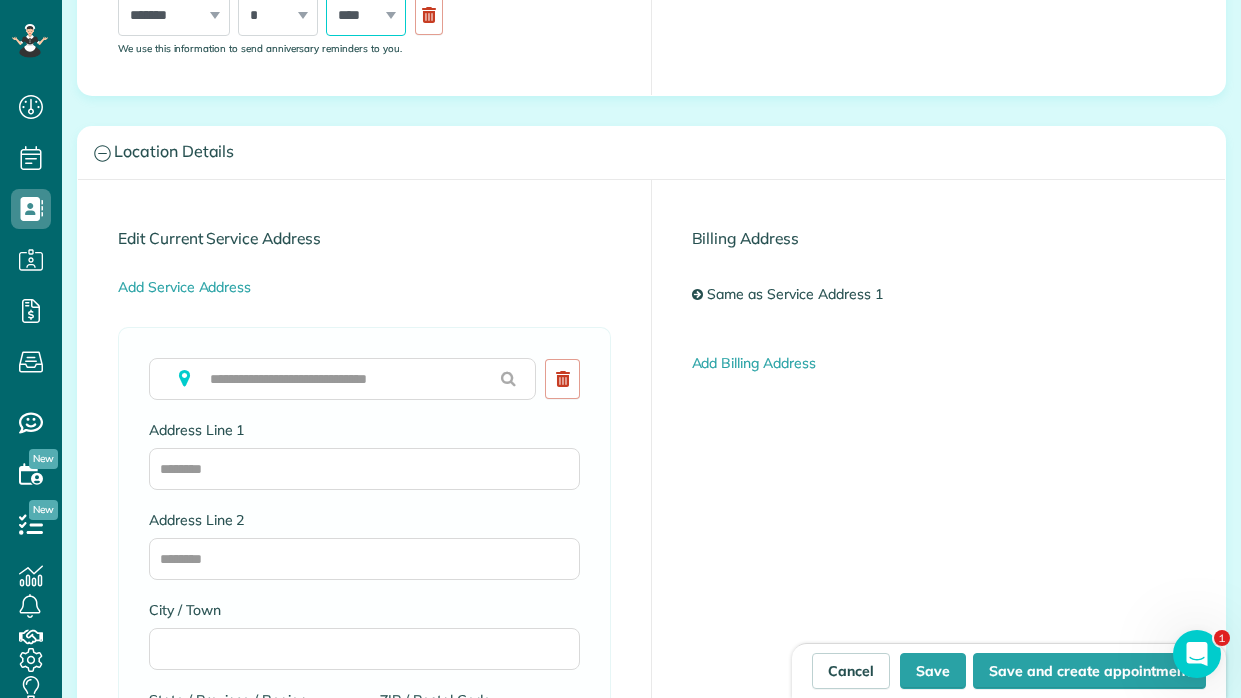 scroll, scrollTop: 928, scrollLeft: 0, axis: vertical 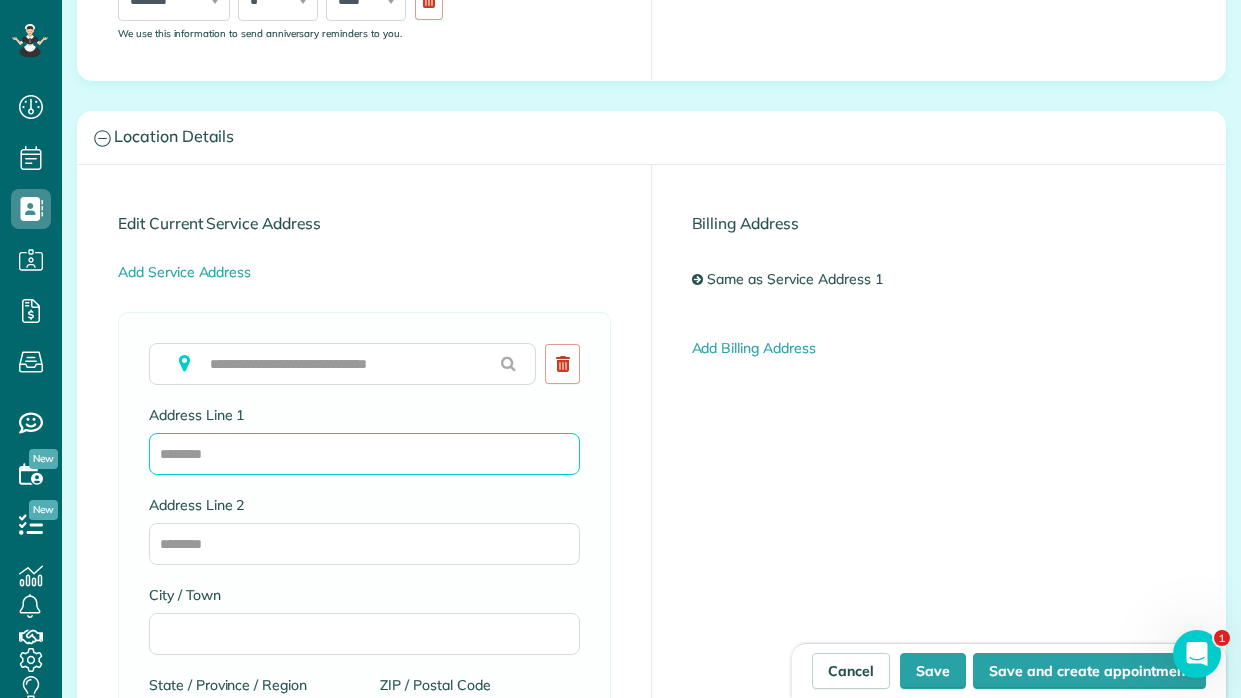 click on "Address Line 1" at bounding box center (364, 454) 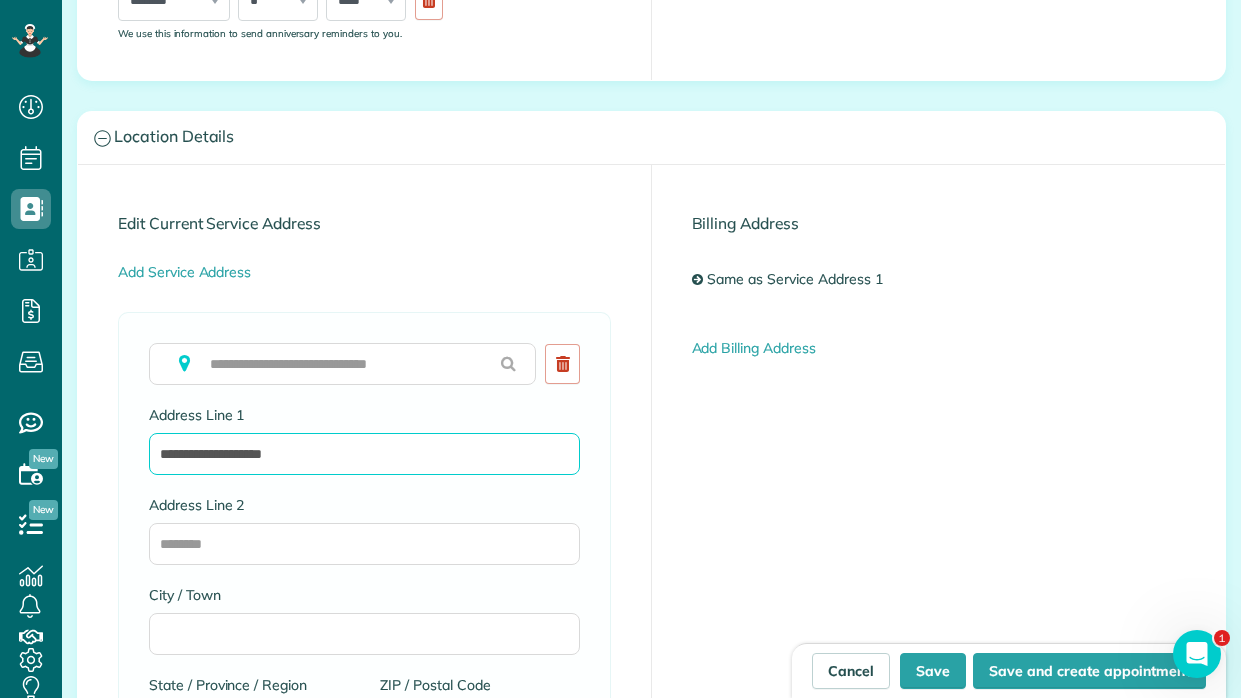 type on "**********" 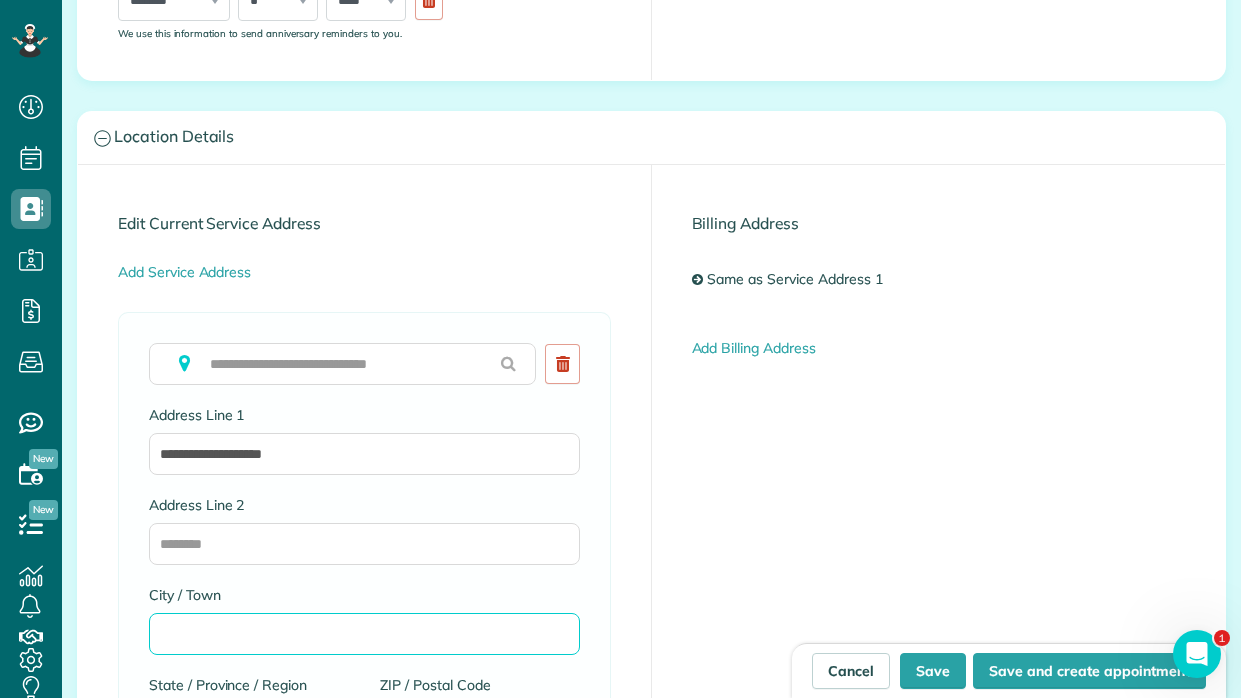 click on "City / Town" at bounding box center [364, 634] 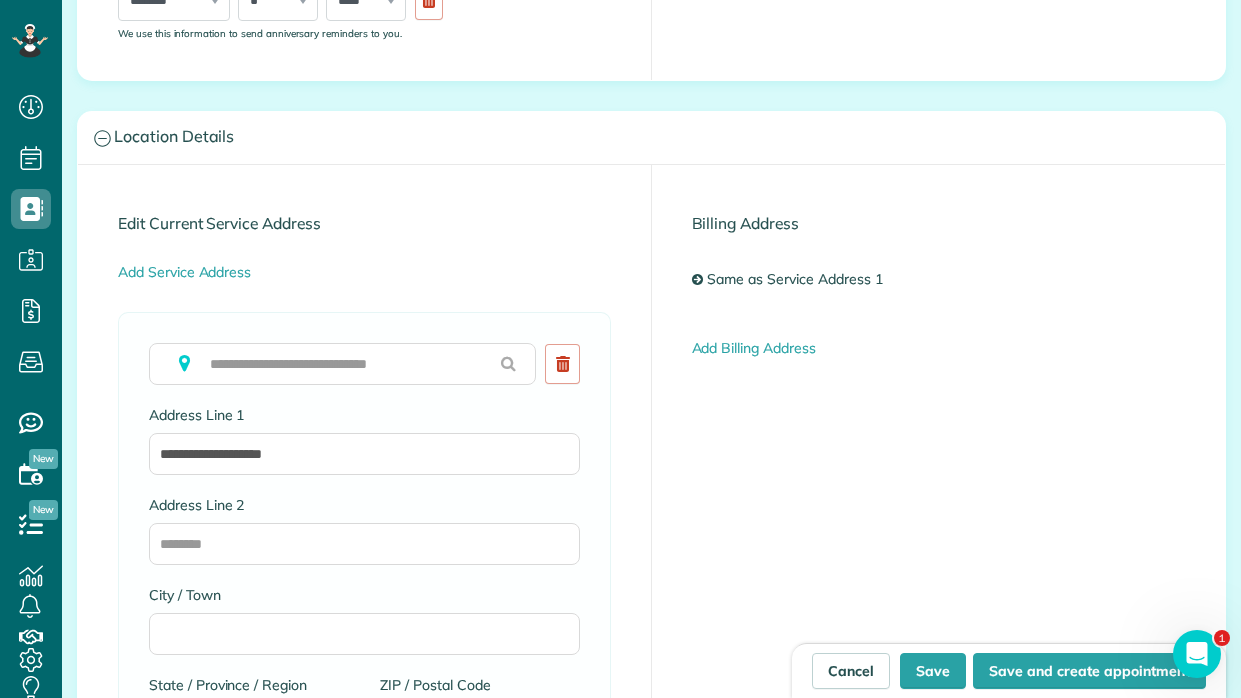 click on "**********" at bounding box center (651, 651) 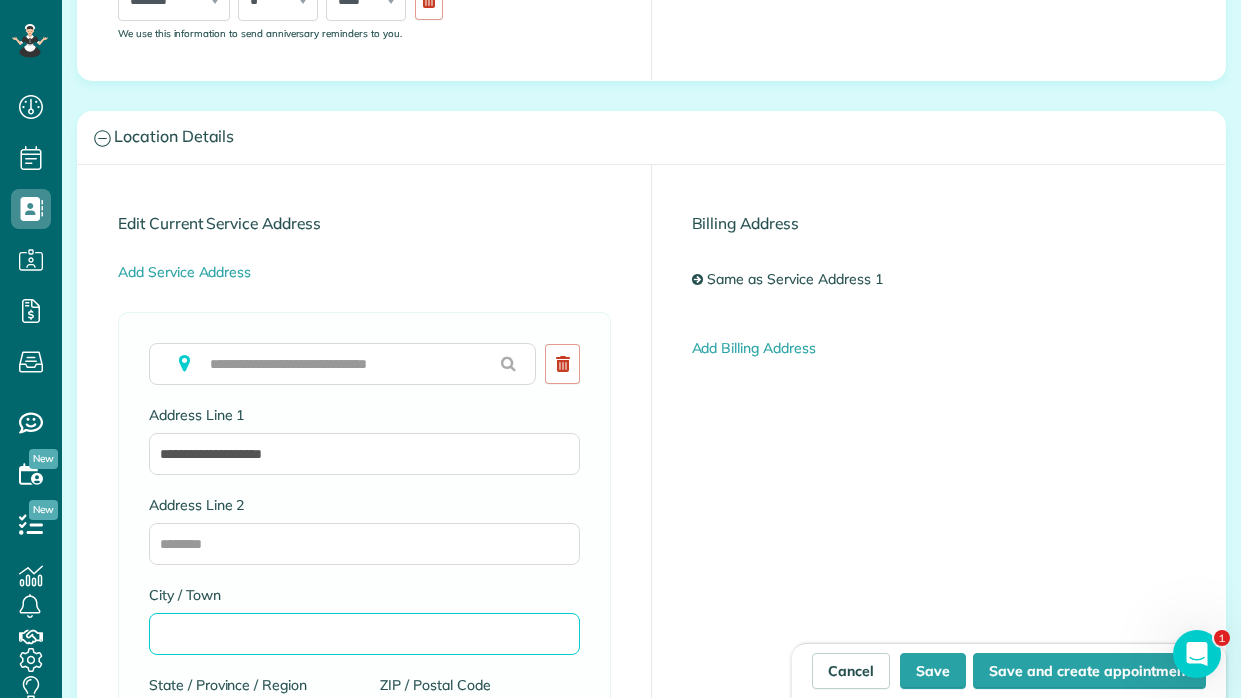 click on "City / Town" at bounding box center [364, 634] 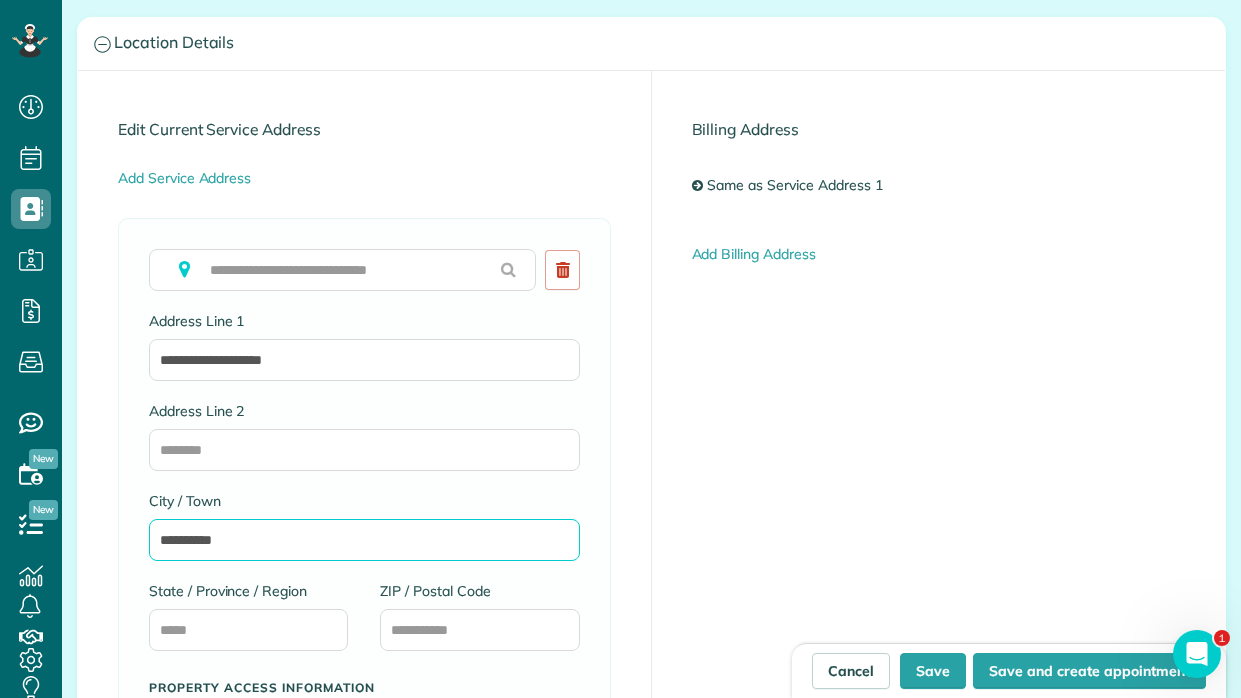 scroll, scrollTop: 1024, scrollLeft: 0, axis: vertical 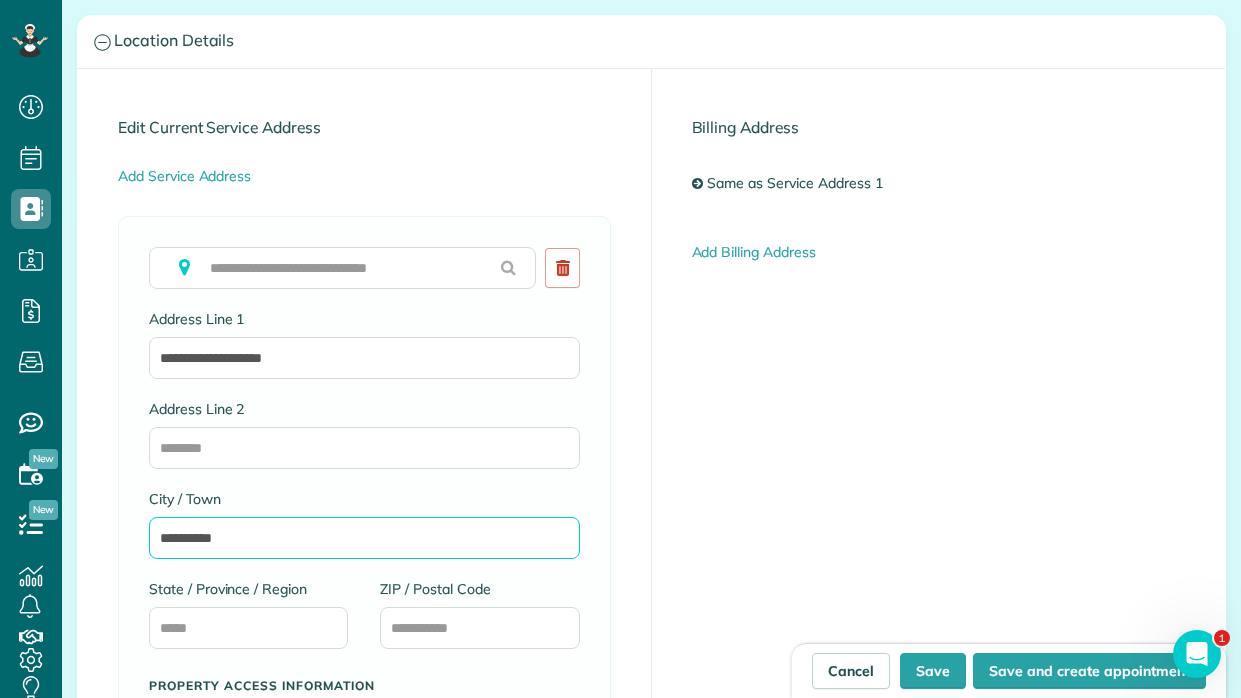 type on "**********" 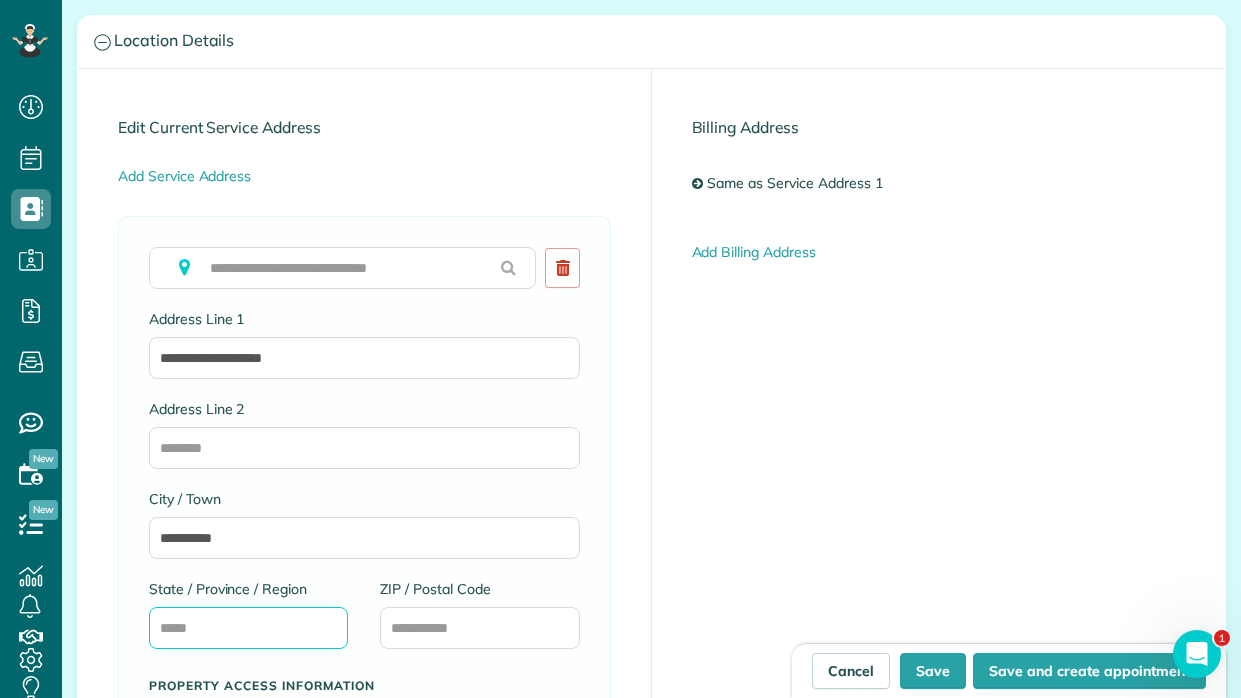 click on "State / Province / Region" at bounding box center (248, 628) 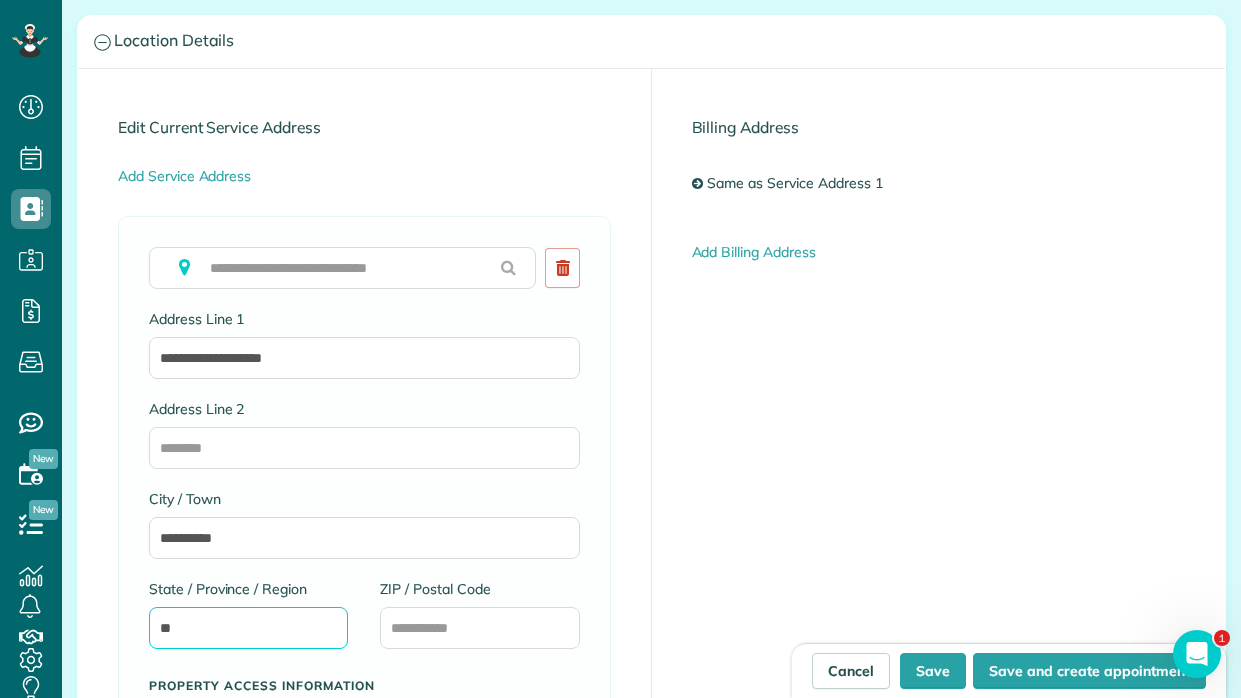 type on "**" 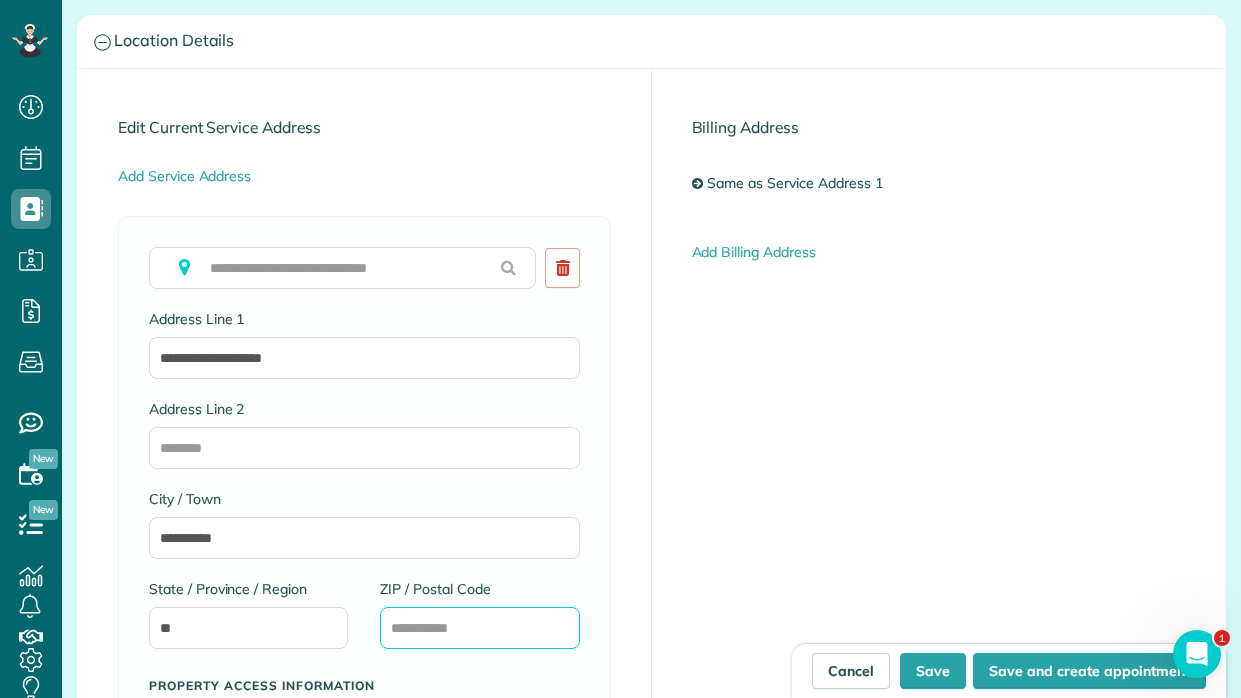 click on "ZIP / Postal Code" at bounding box center [479, 628] 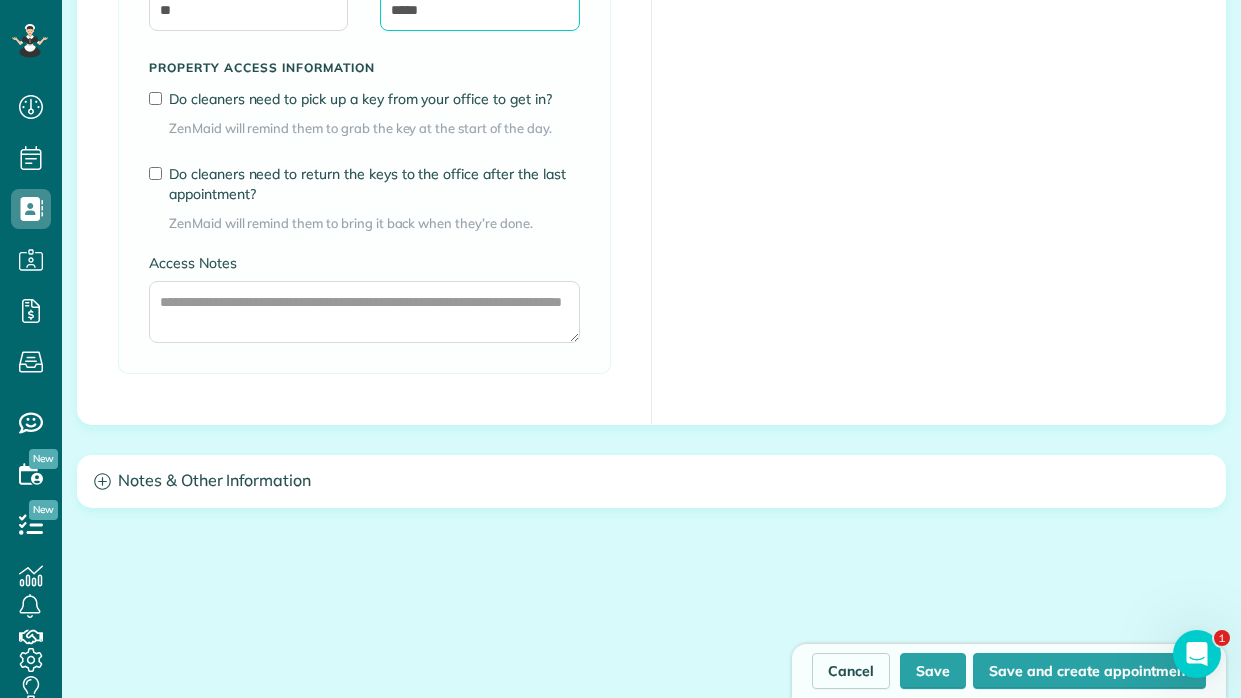 scroll, scrollTop: 1651, scrollLeft: 0, axis: vertical 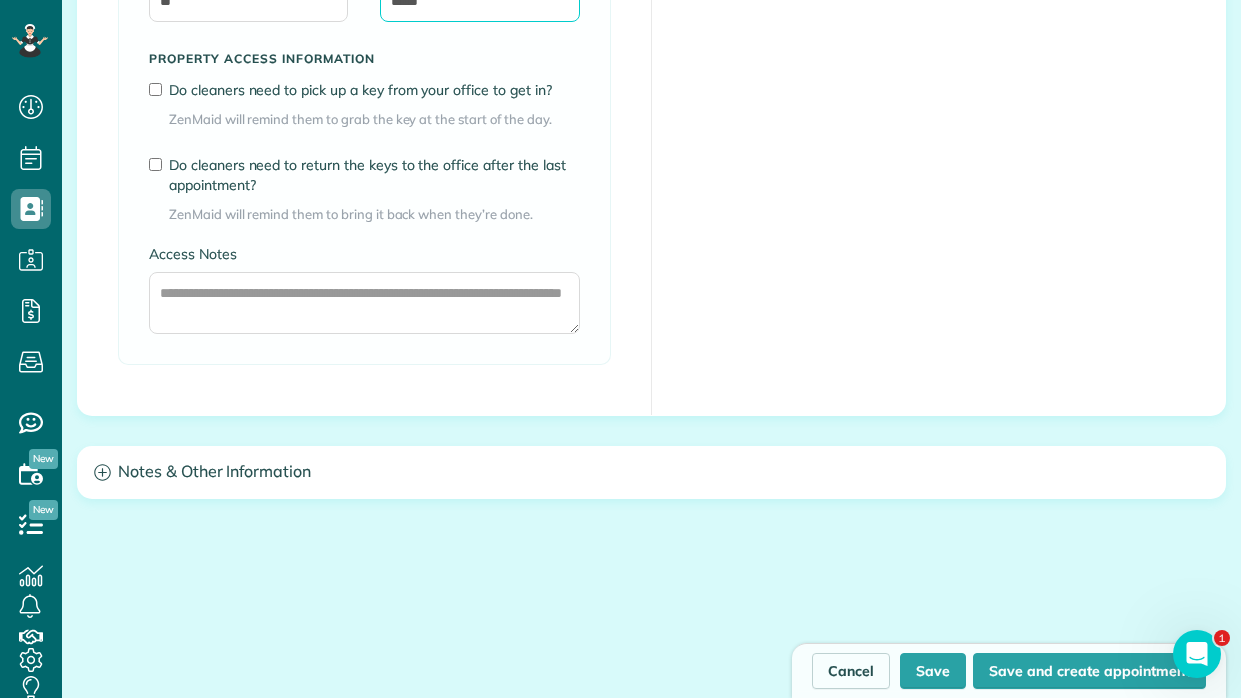 type on "*****" 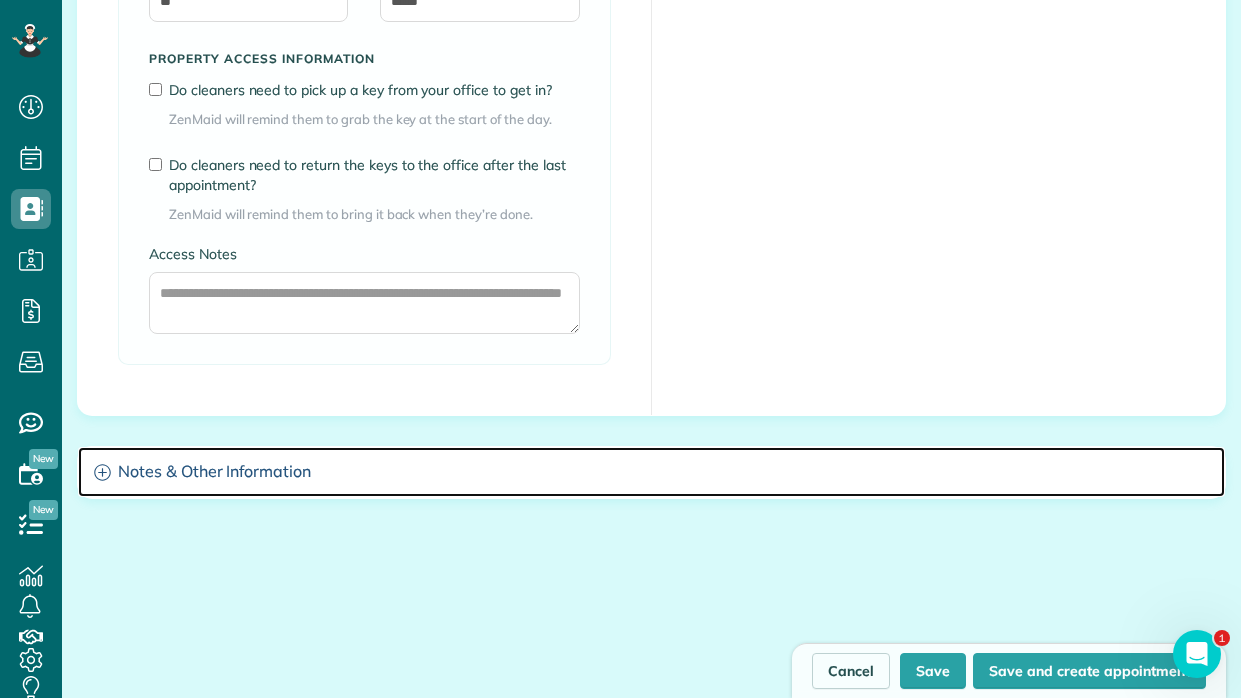 click on "Notes & Other Information" at bounding box center (651, 472) 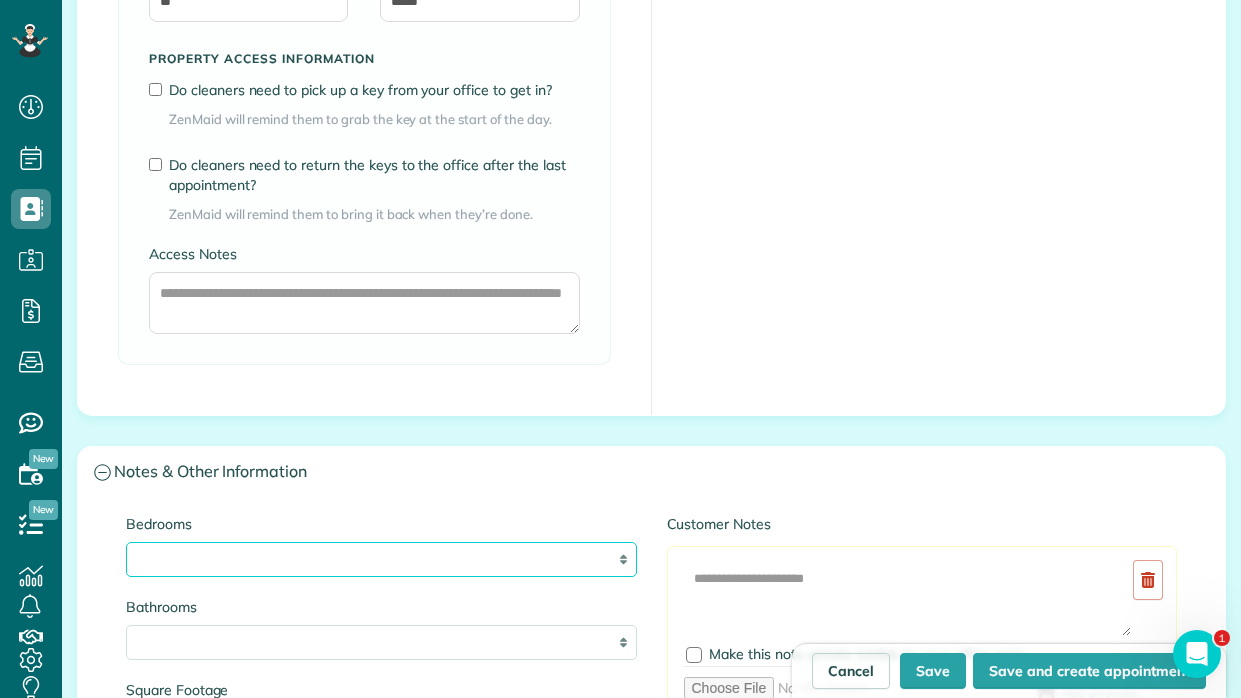 click on "*
*
*
*
**" at bounding box center (381, 559) 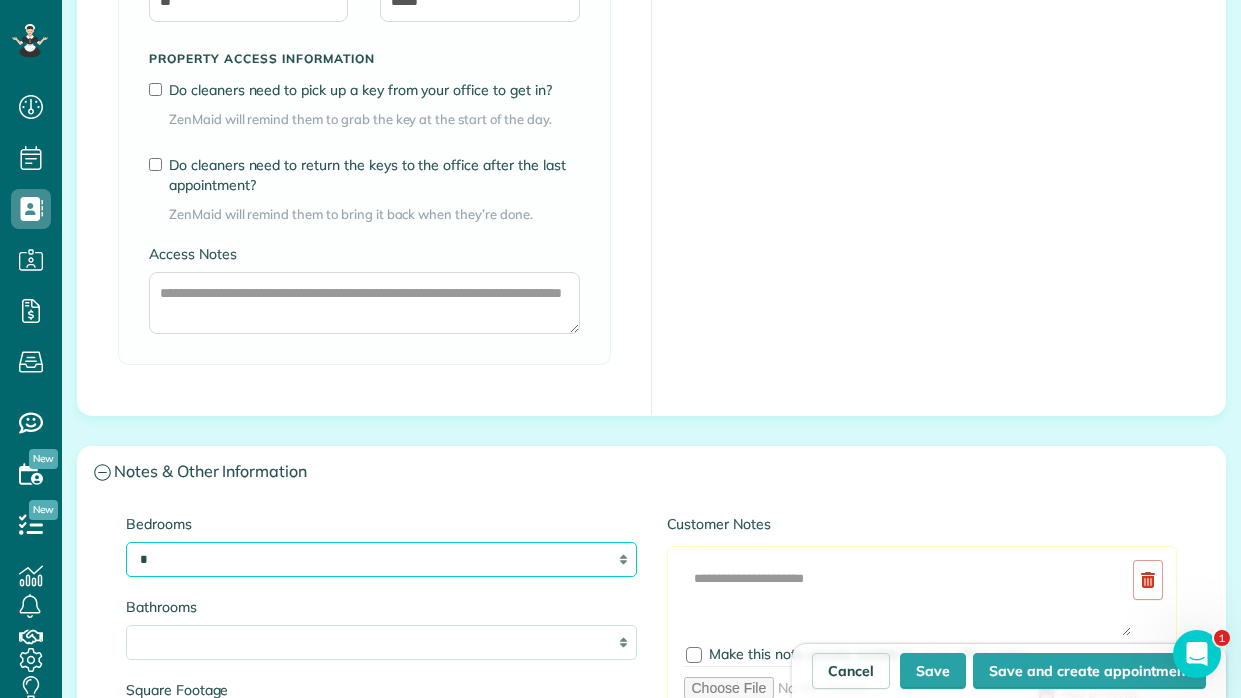 click on "*
*
*
*
**" at bounding box center (381, 559) 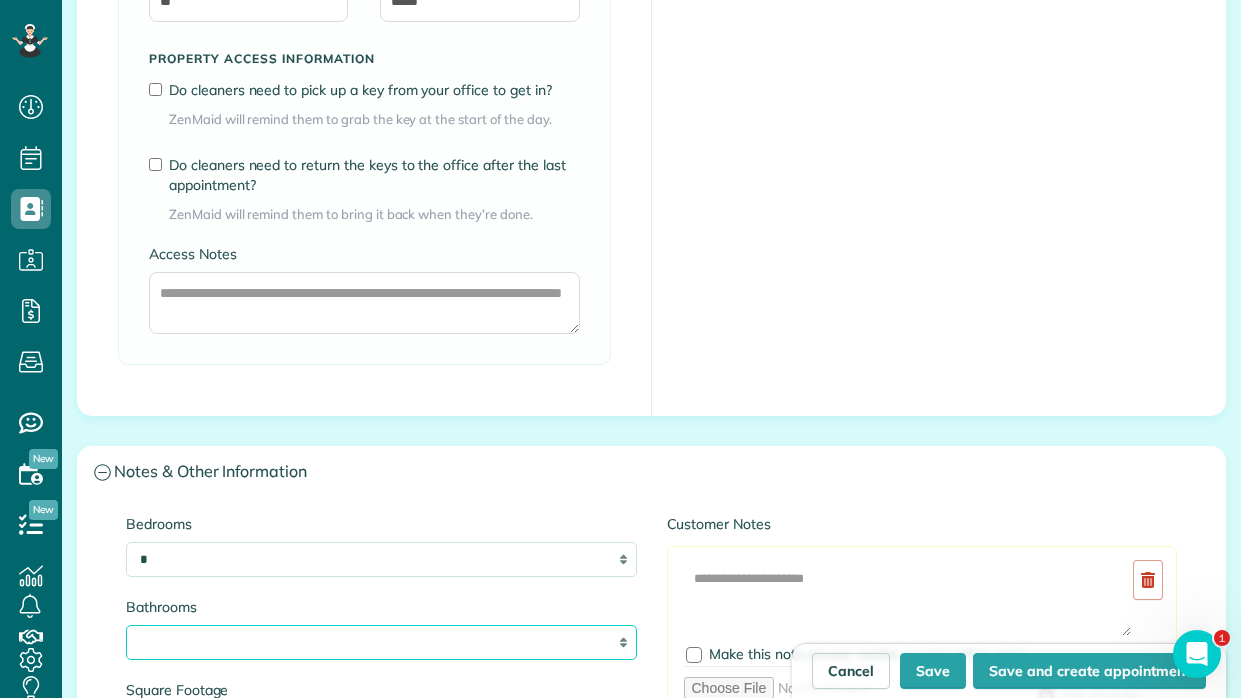 click on "*
***
*
***
*
***
*
***
**" at bounding box center [381, 642] 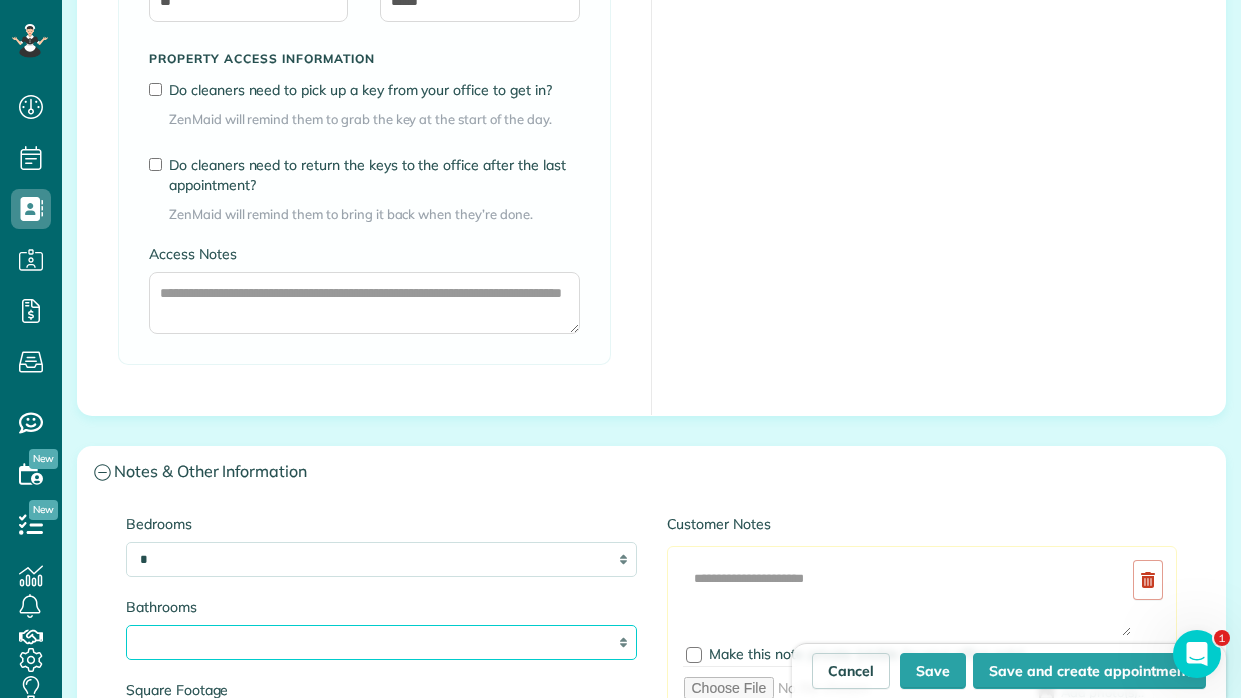 select on "*" 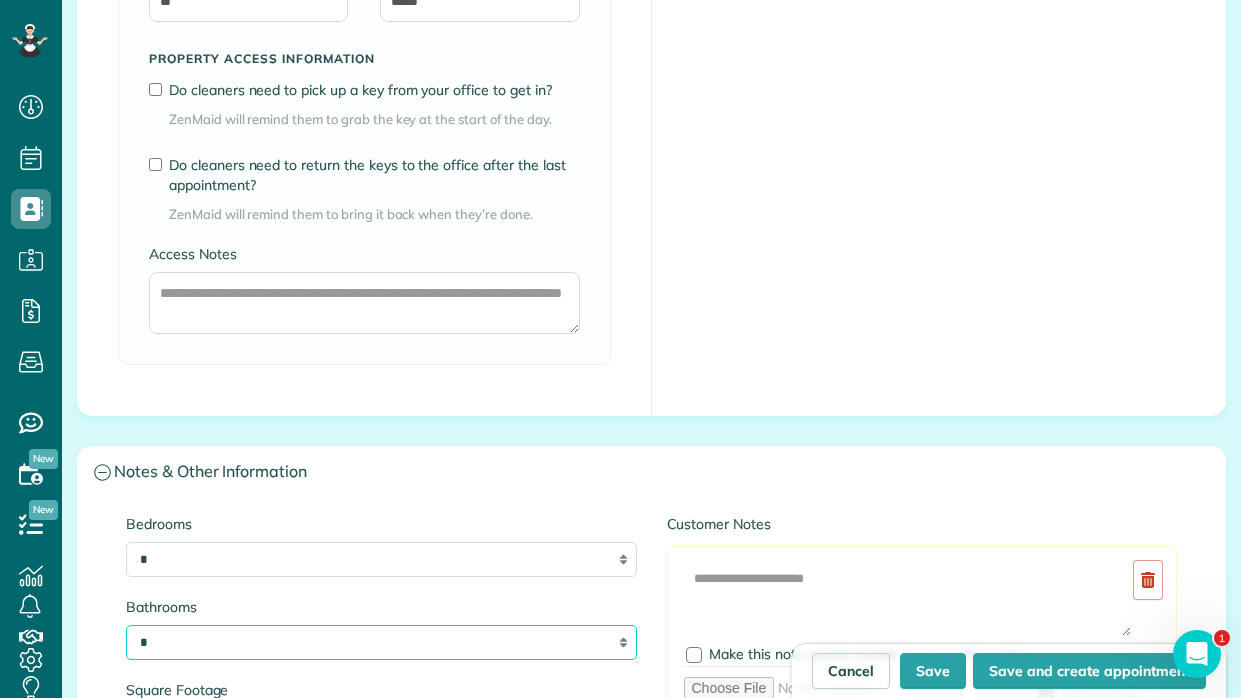 click on "*
***
*
***
*
***
*
***
**" at bounding box center [381, 642] 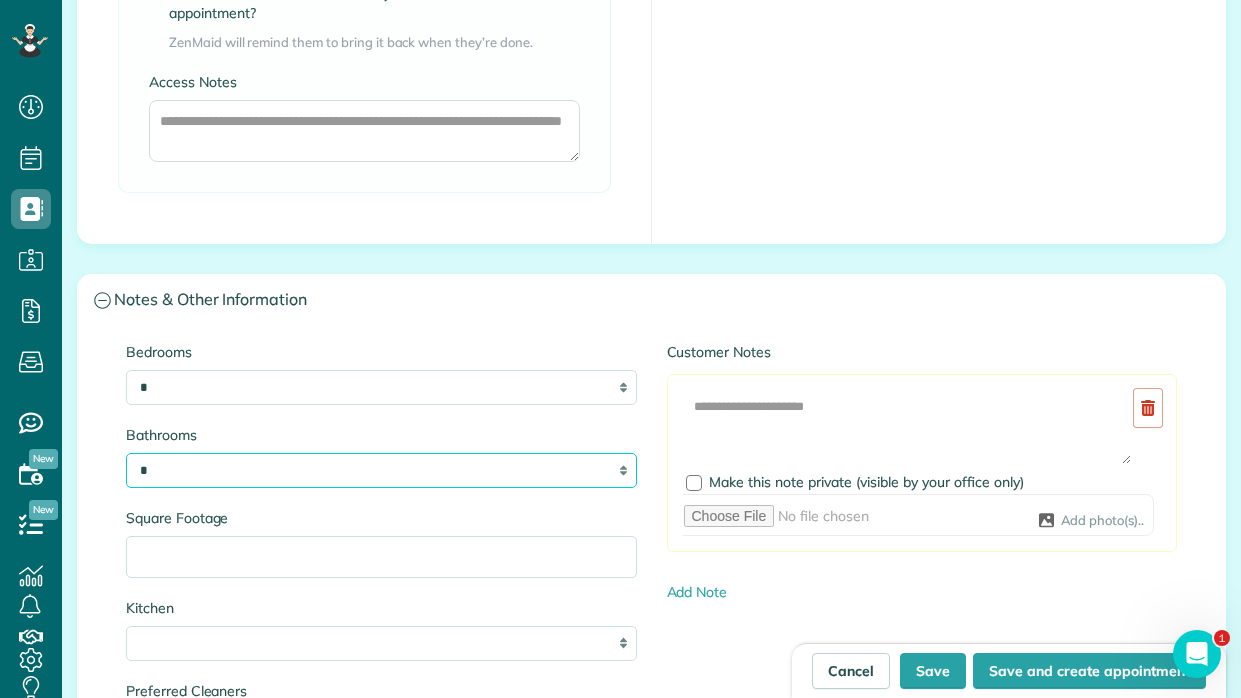 scroll, scrollTop: 1822, scrollLeft: 0, axis: vertical 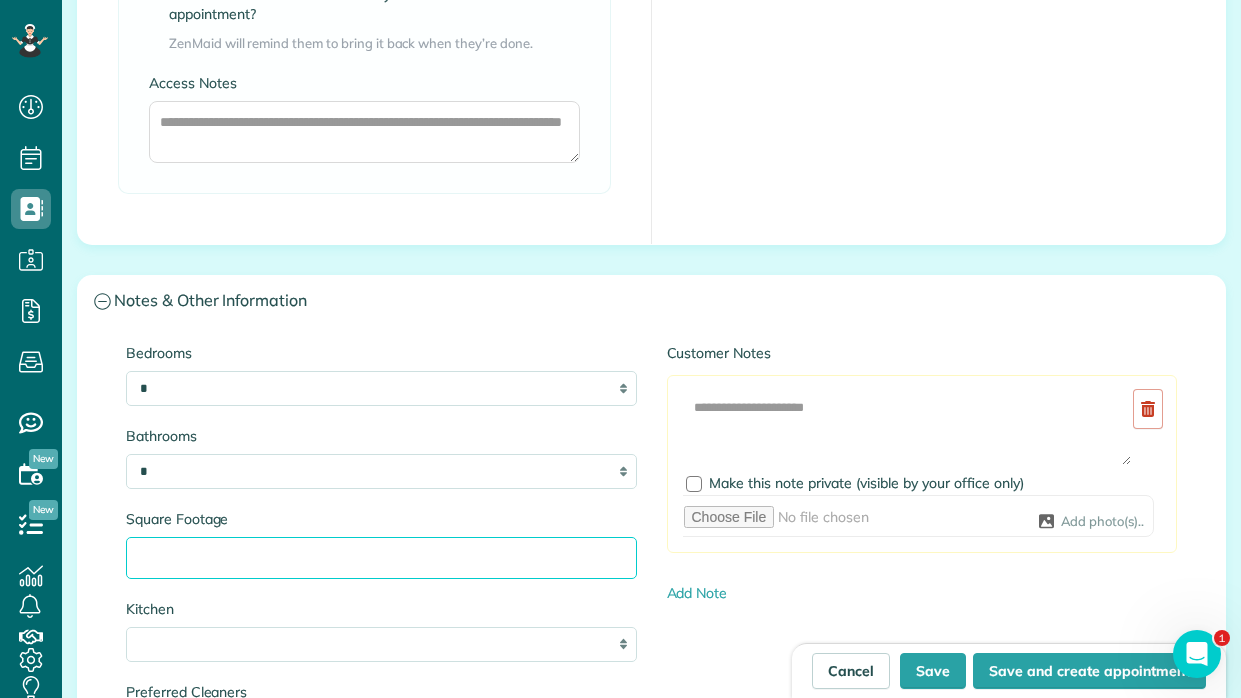 click on "Square Footage" at bounding box center (381, 558) 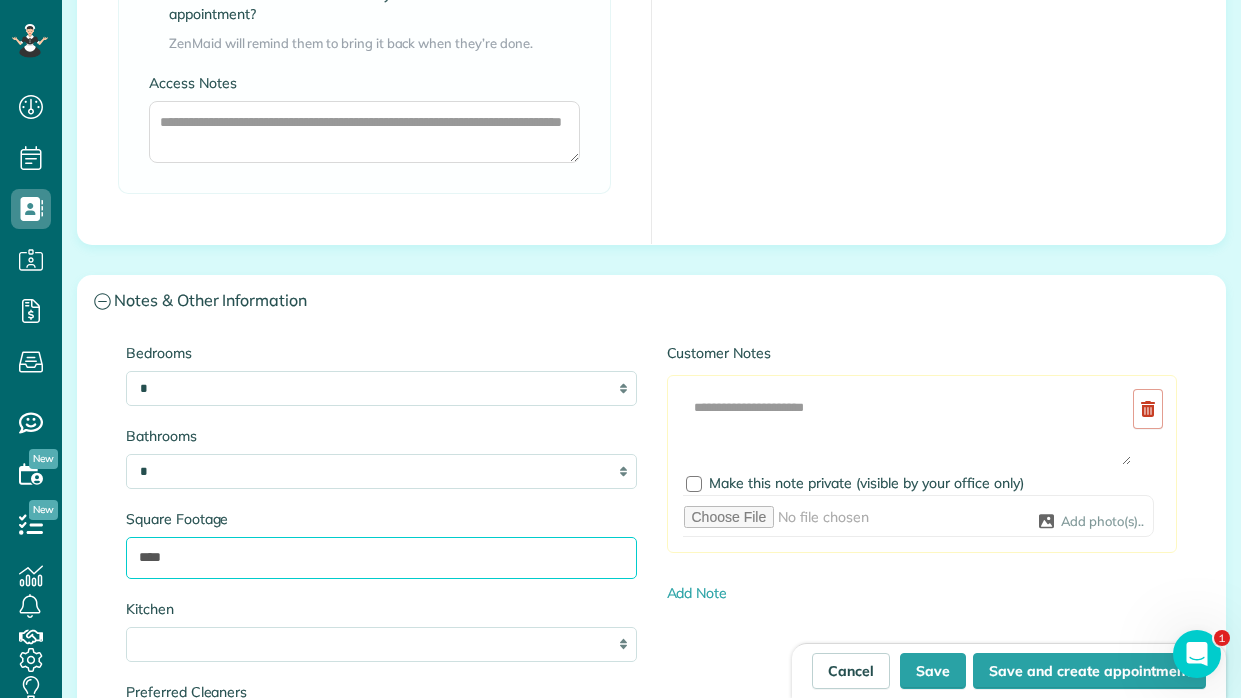 type on "****" 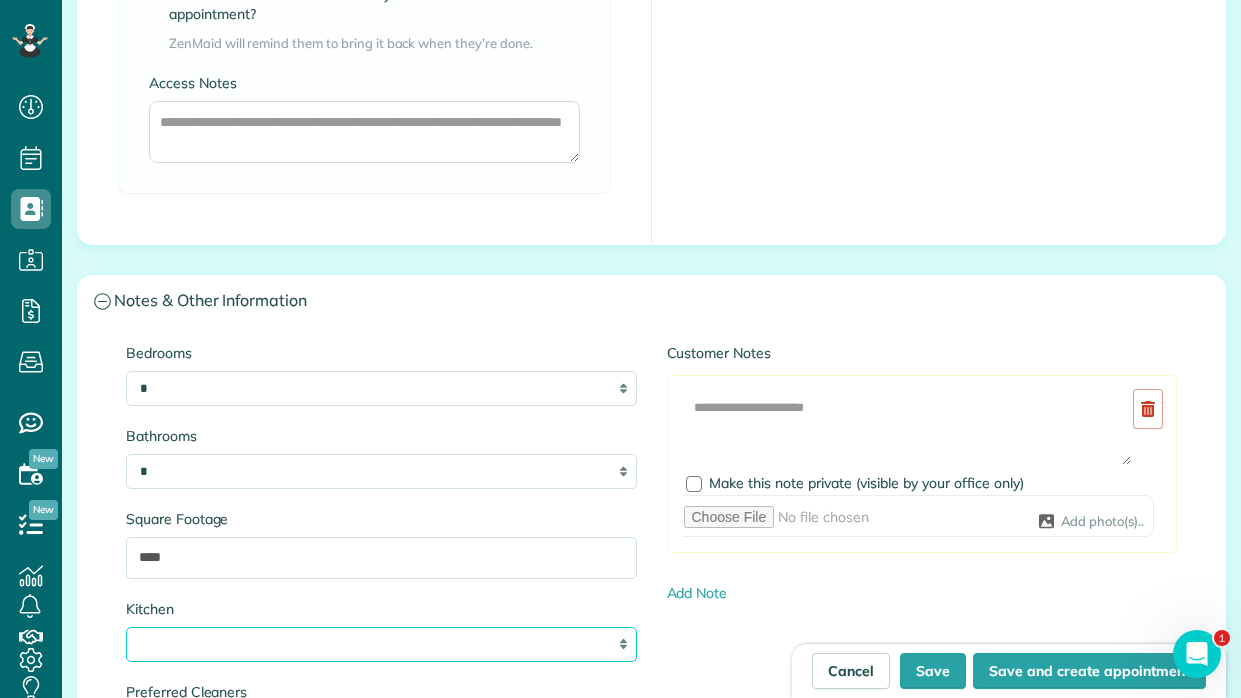 click on "*
*
*
*" at bounding box center [381, 644] 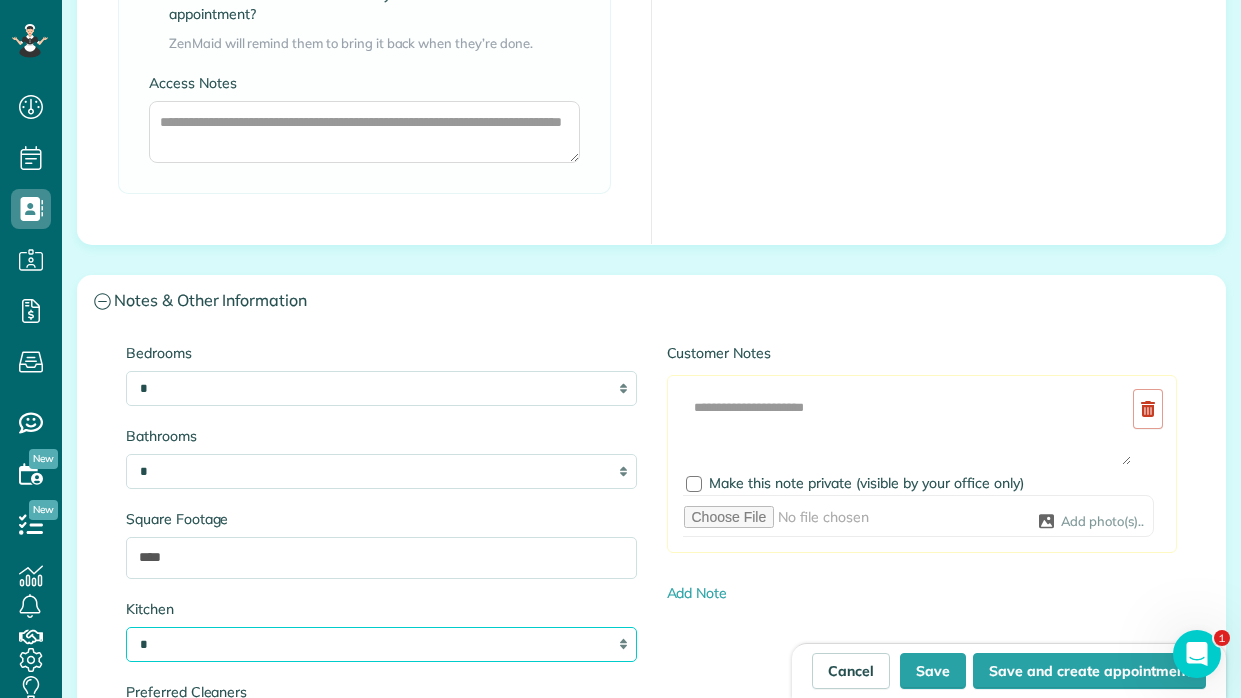click on "*
*
*
*" at bounding box center (381, 644) 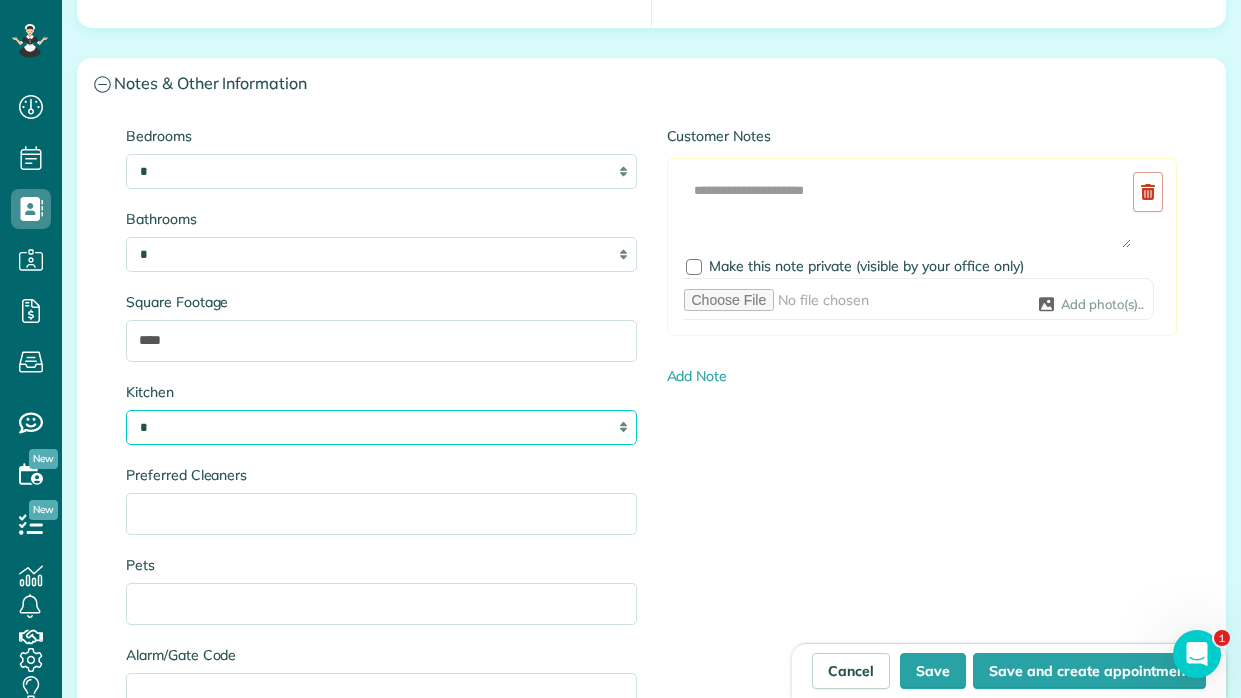 scroll, scrollTop: 2042, scrollLeft: 0, axis: vertical 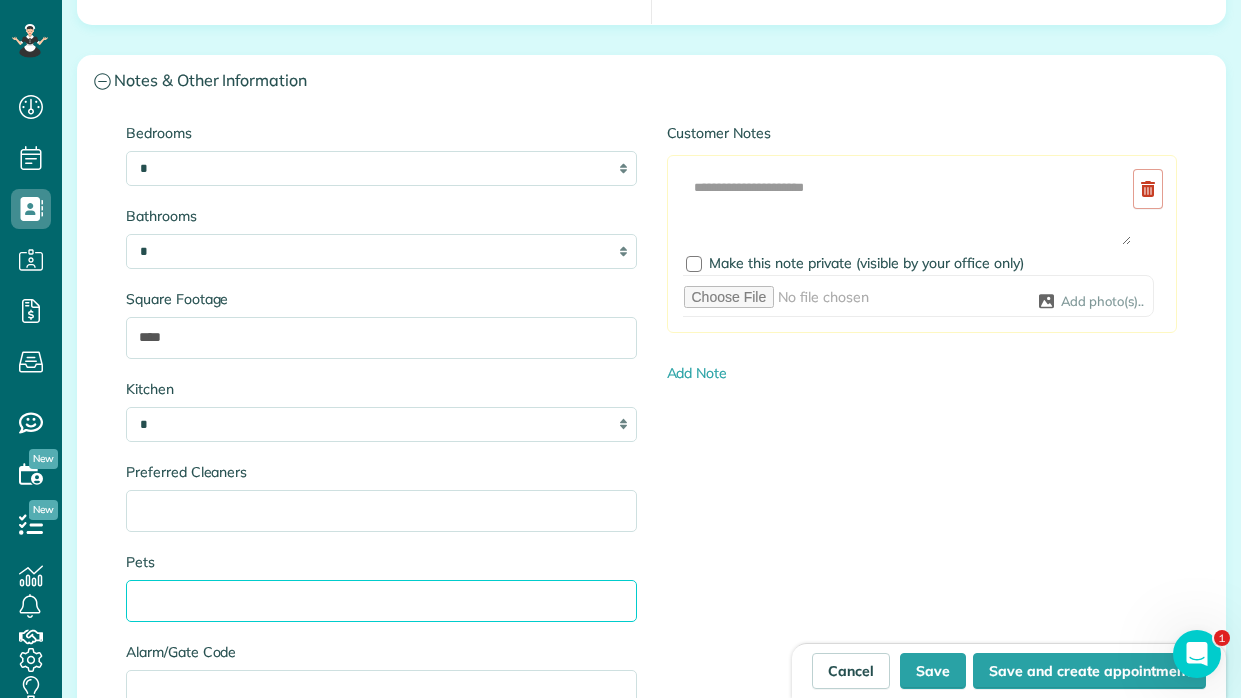 click on "Pets" at bounding box center (381, 601) 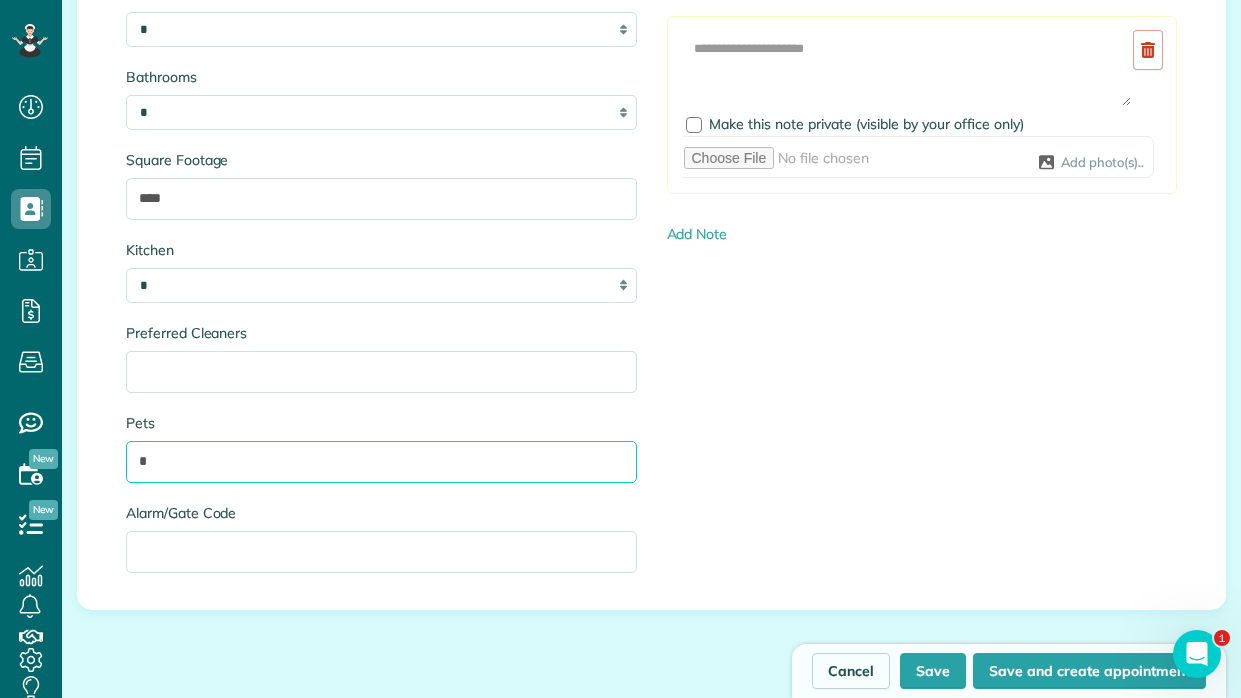 scroll, scrollTop: 2199, scrollLeft: 0, axis: vertical 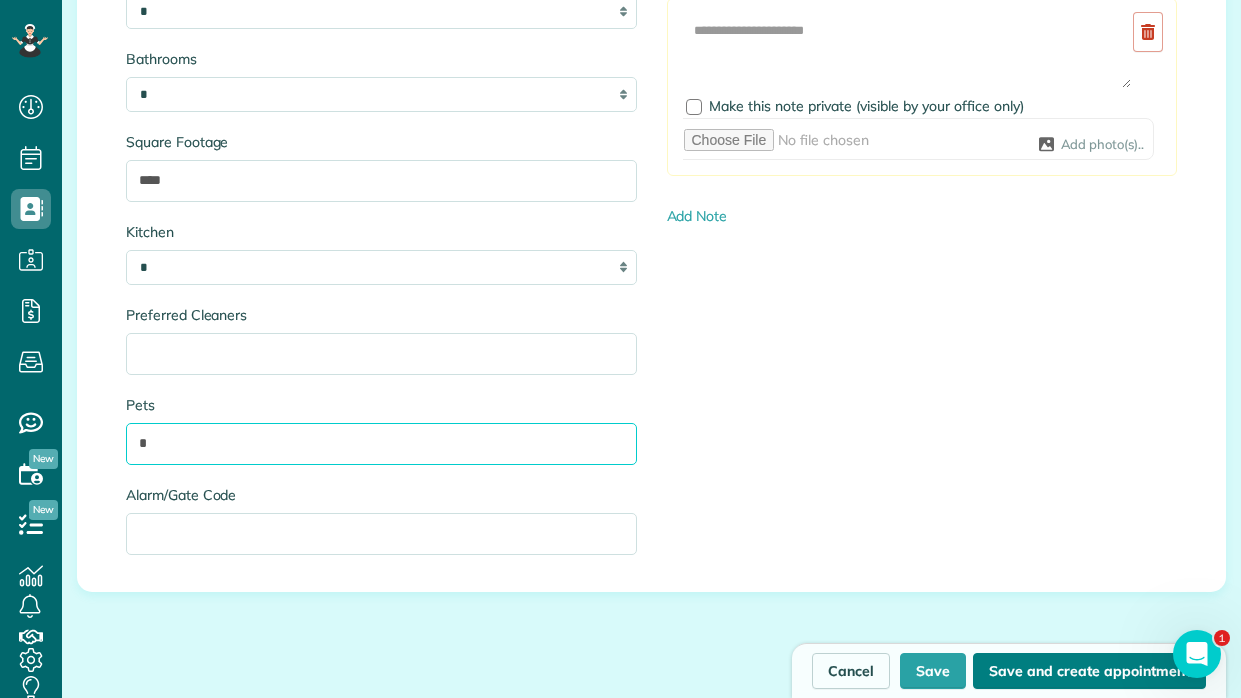 type on "*" 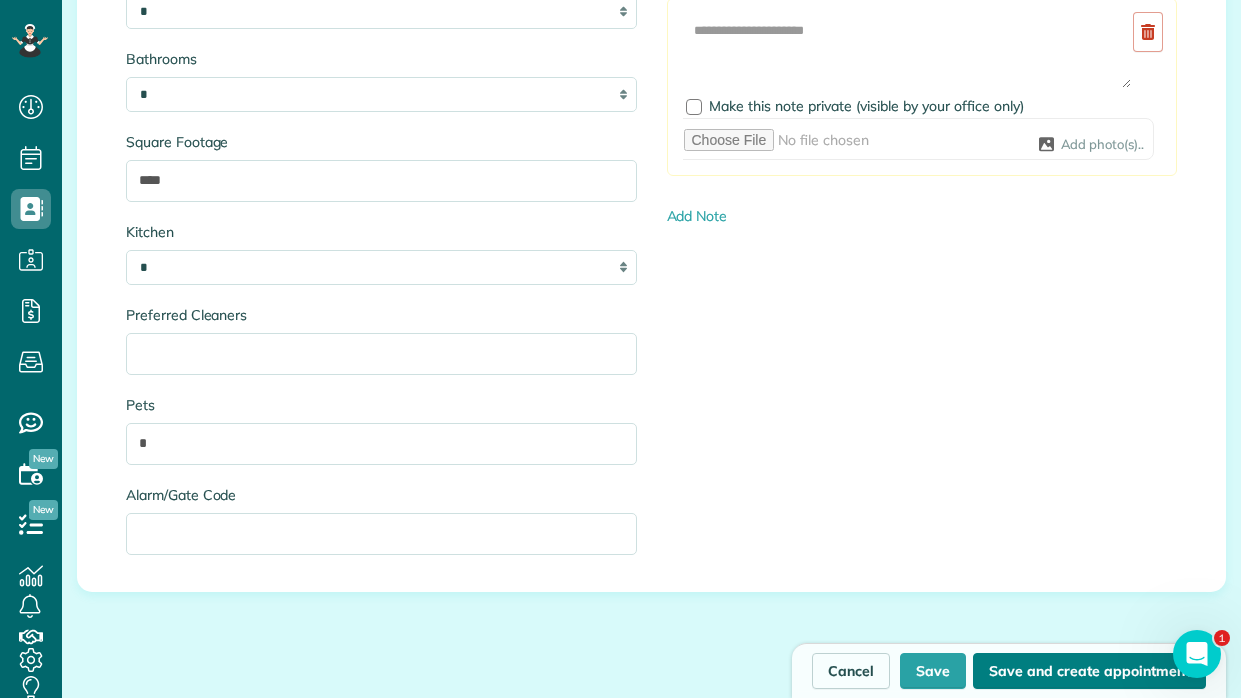 click on "Save and create appointment" at bounding box center (1089, 671) 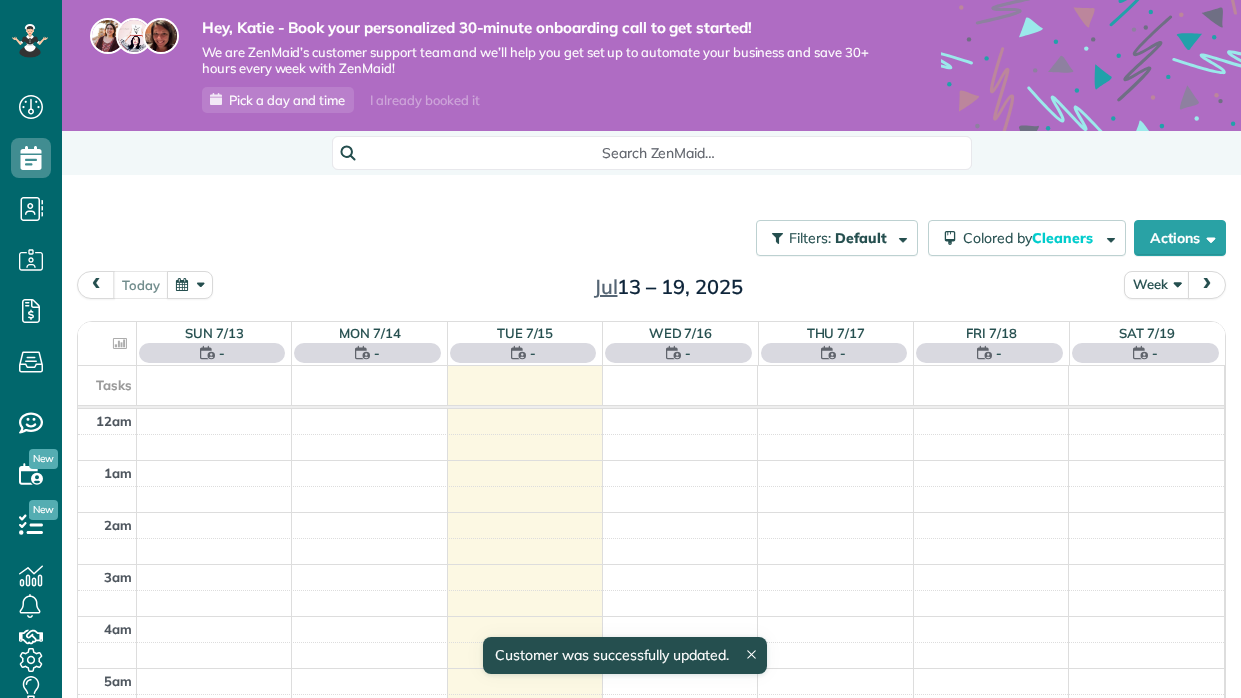 scroll, scrollTop: 0, scrollLeft: 0, axis: both 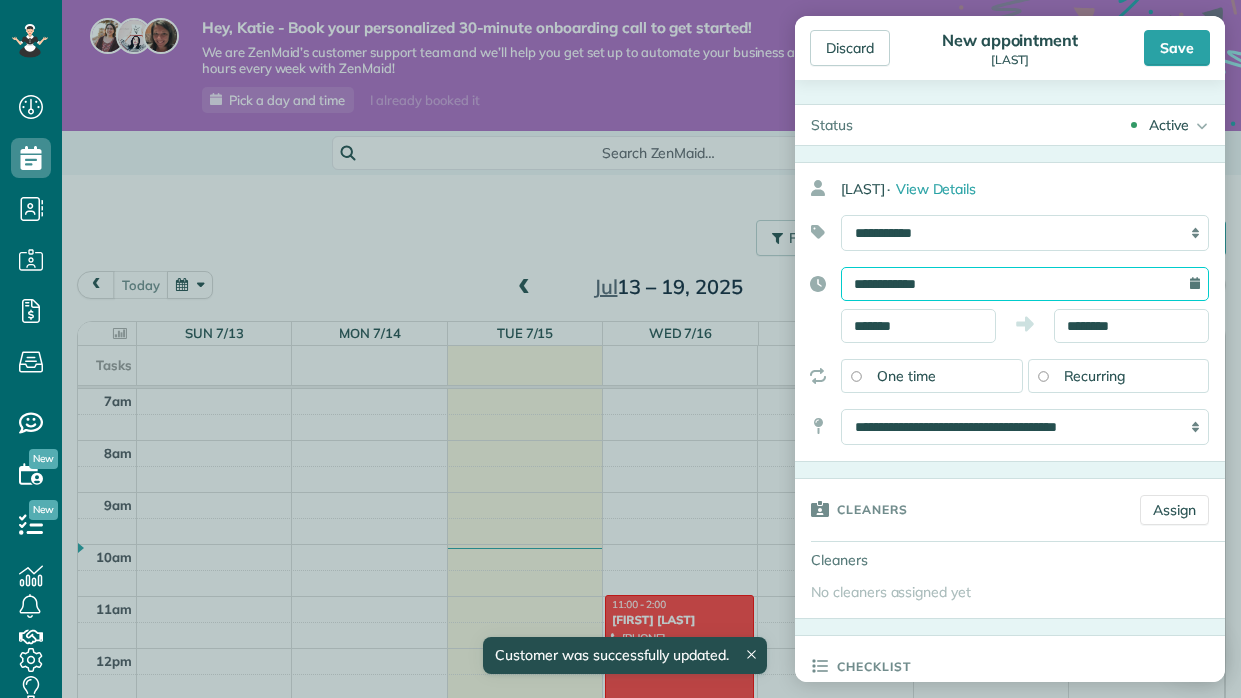 click on "**********" at bounding box center (1025, 284) 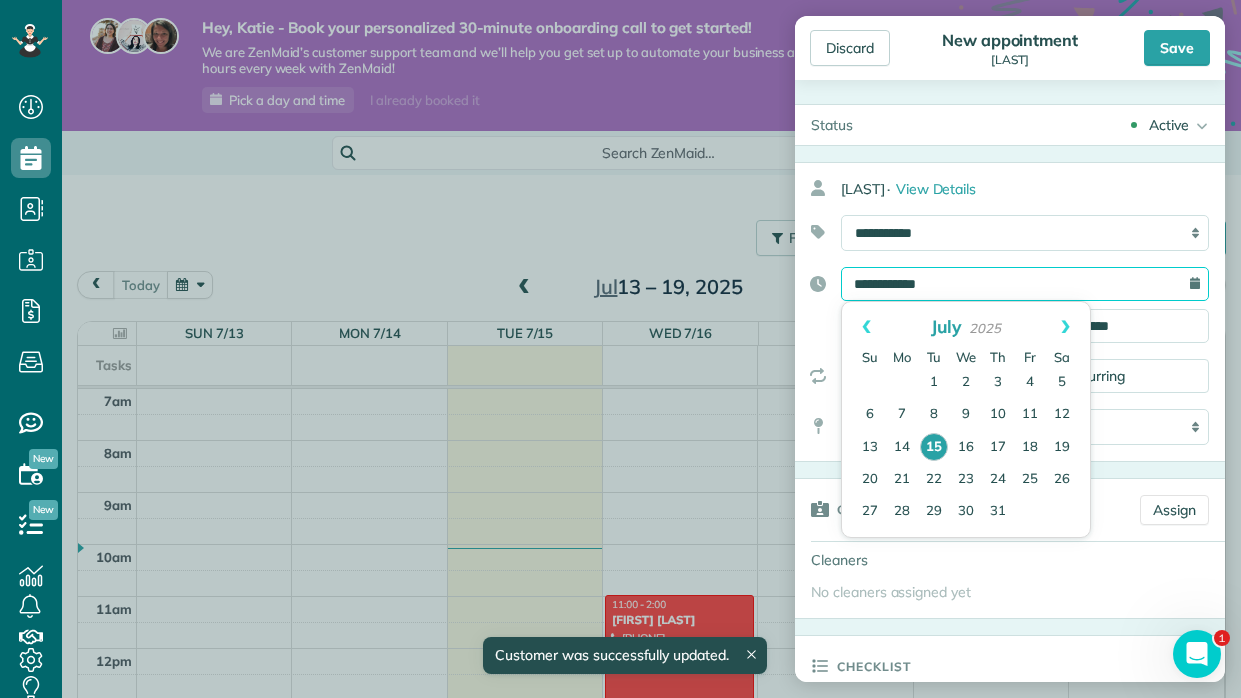 scroll, scrollTop: 0, scrollLeft: 0, axis: both 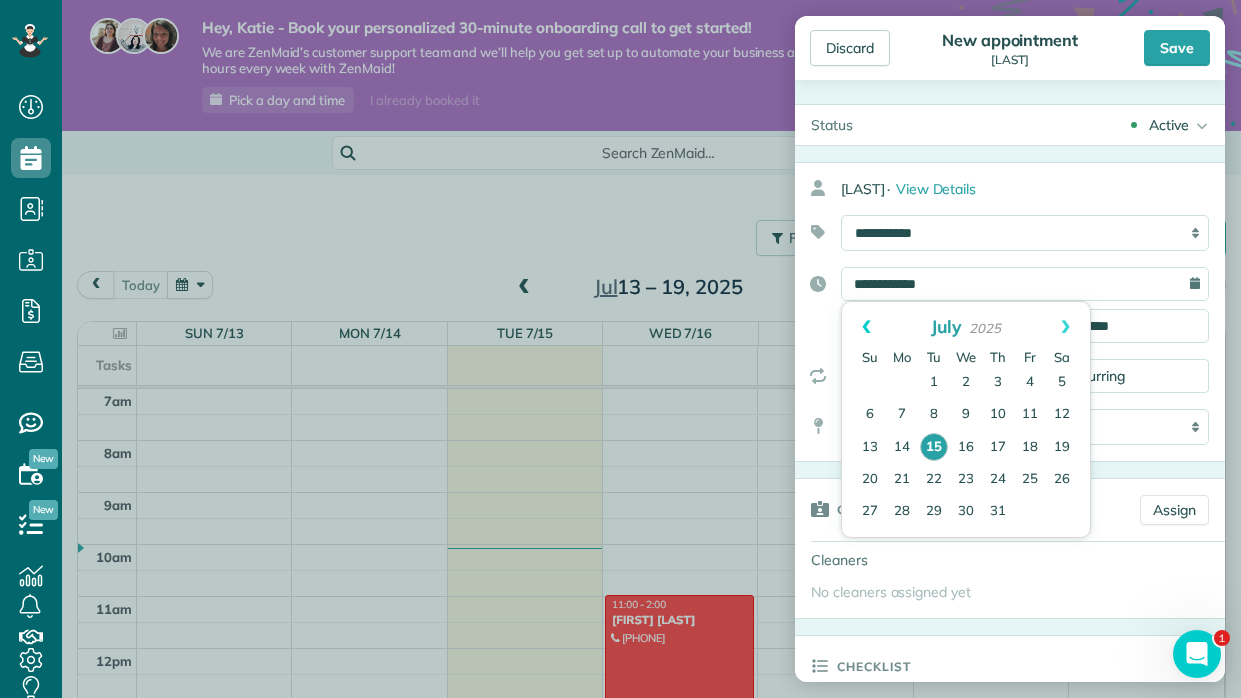 click on "Prev" at bounding box center (866, 327) 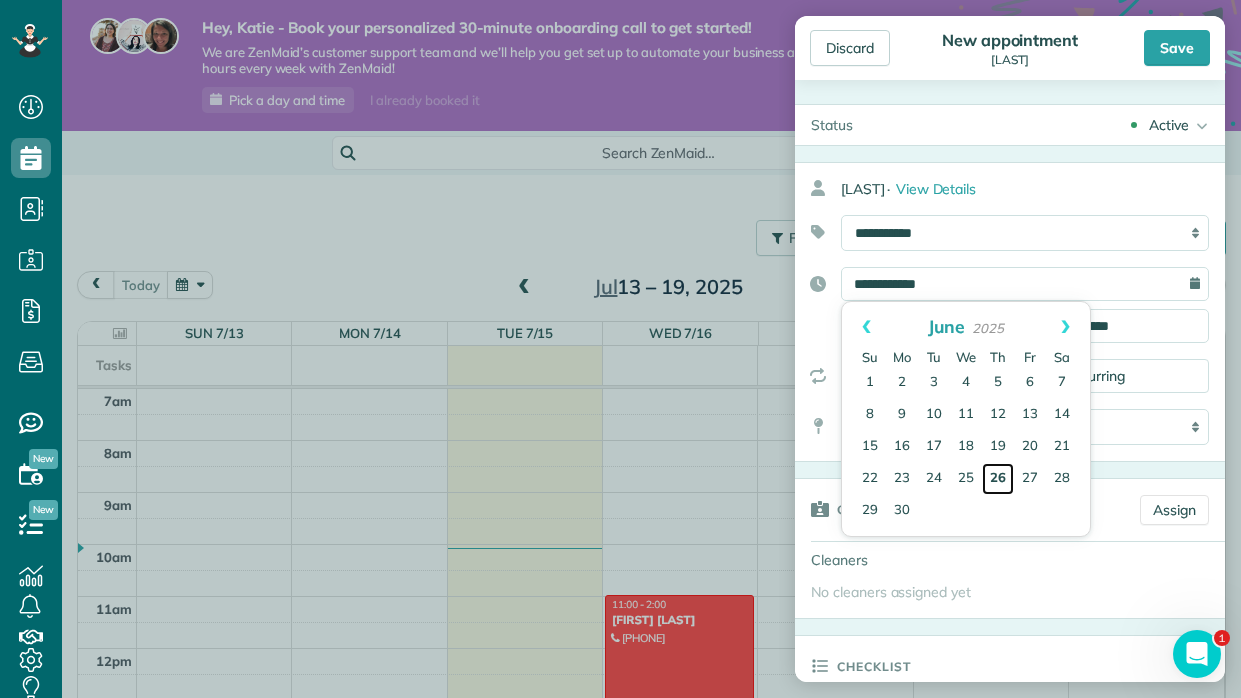 click on "26" at bounding box center [998, 479] 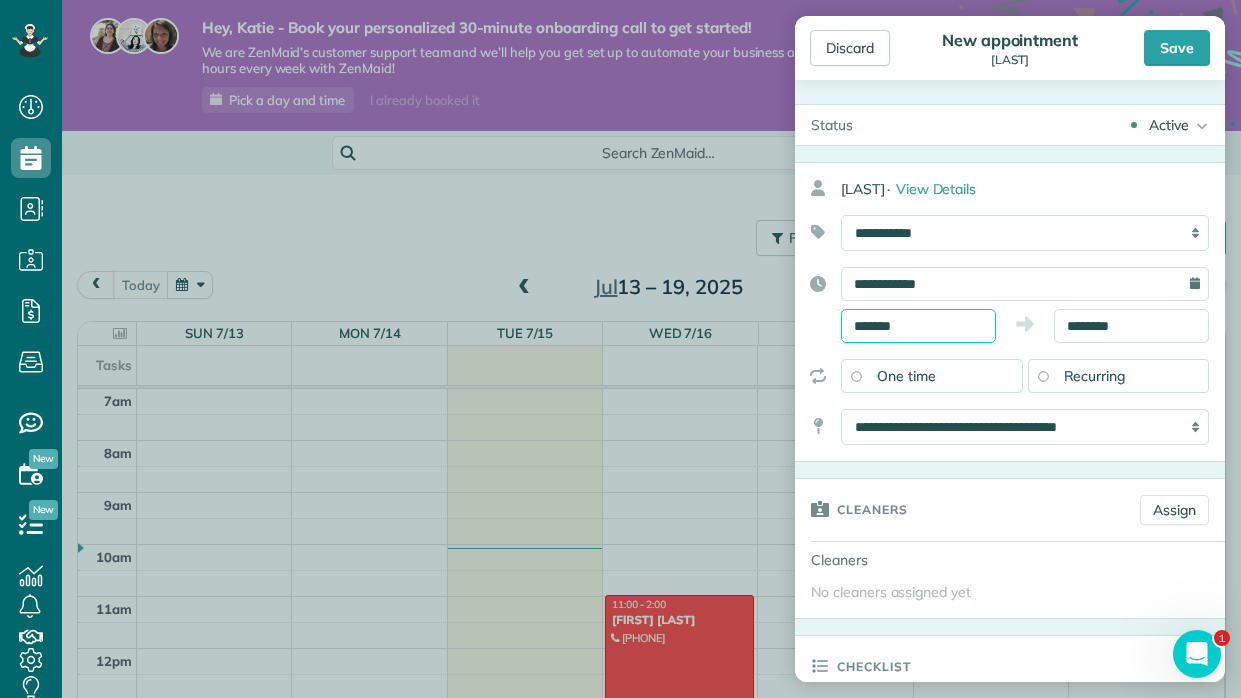 click on "*******" at bounding box center [918, 326] 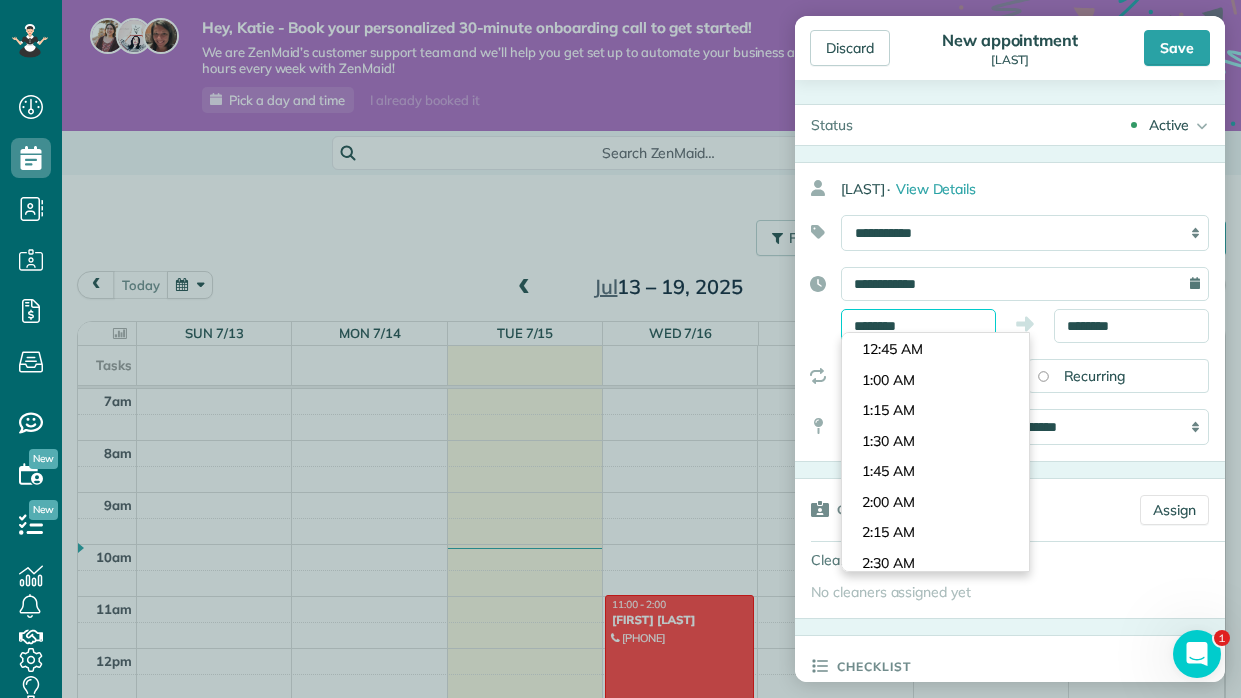 scroll, scrollTop: 1281, scrollLeft: 0, axis: vertical 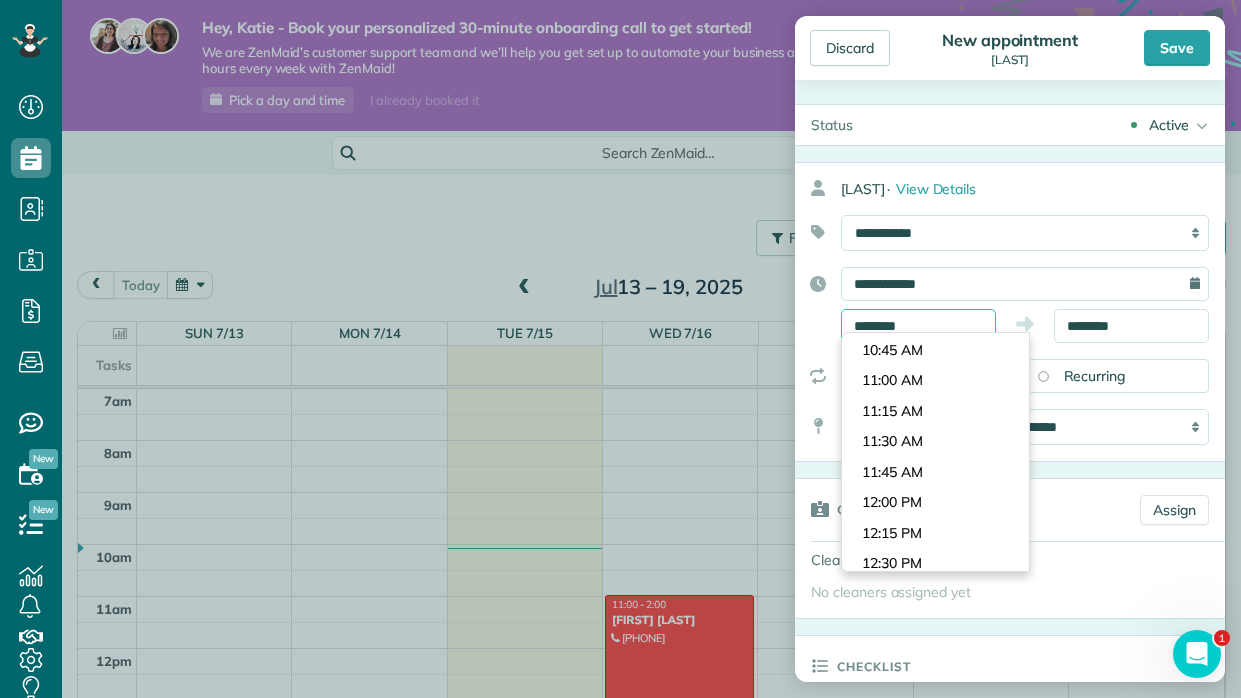 type on "********" 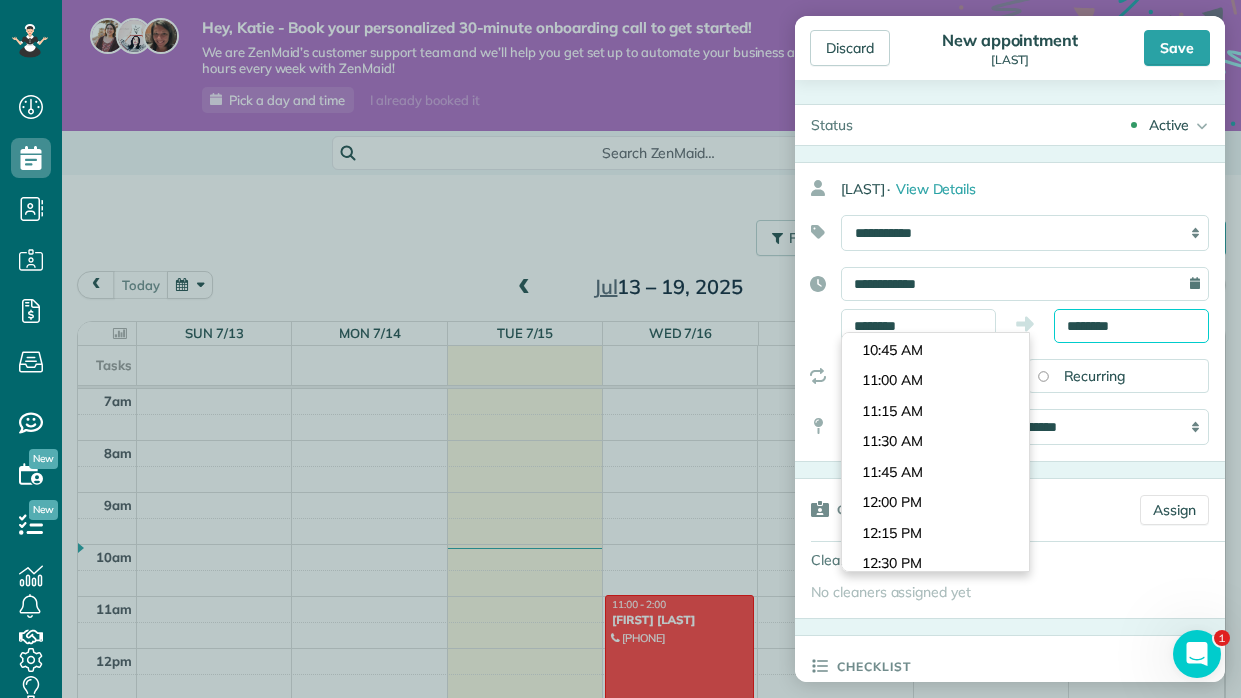 click on "********" at bounding box center [1131, 326] 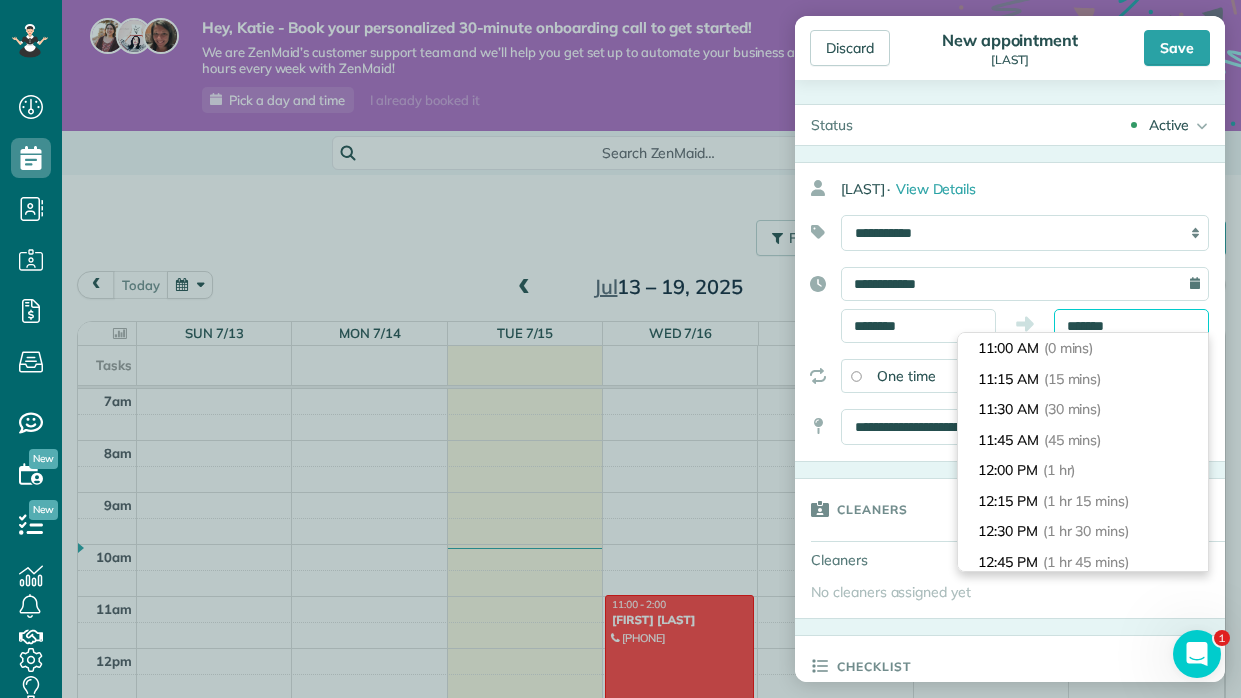 click on "*******" at bounding box center [1131, 326] 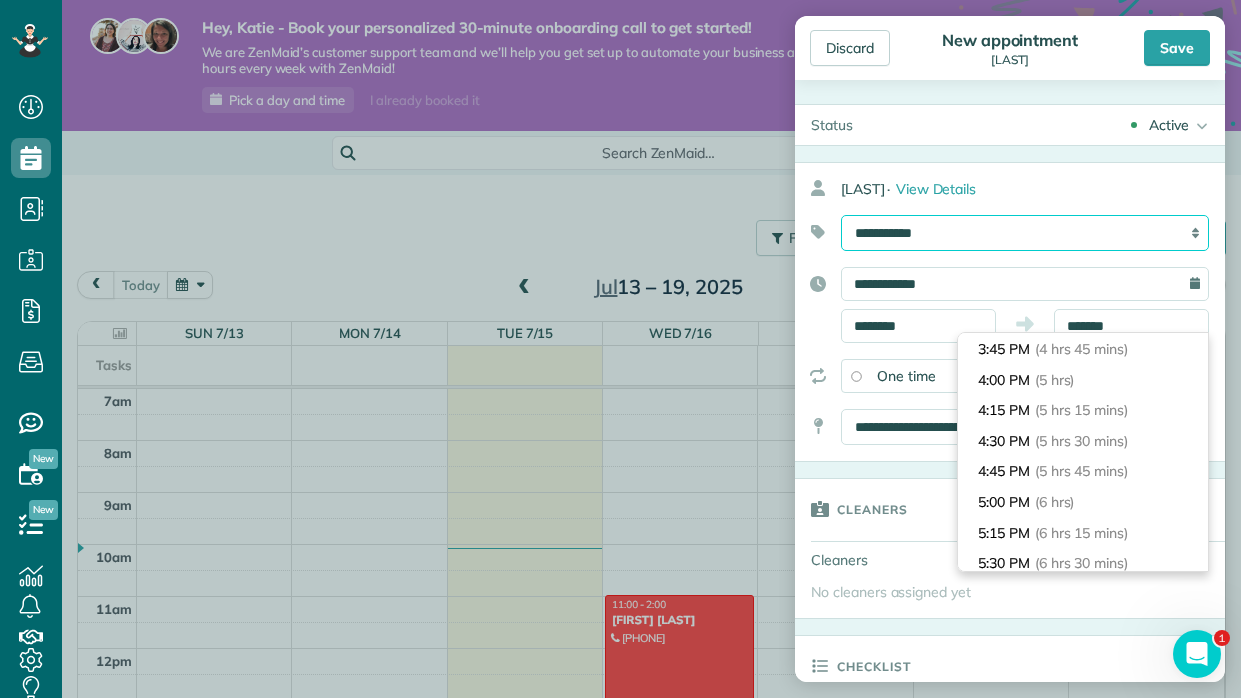 click on "**********" at bounding box center (1025, 233) 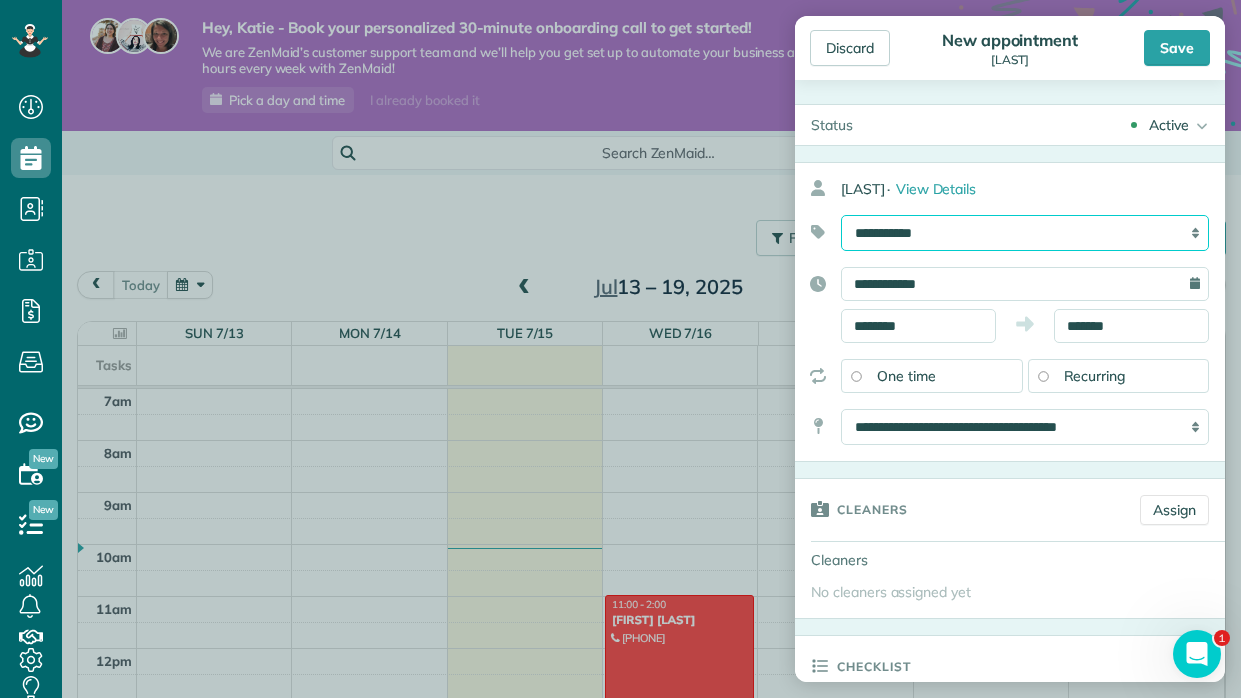 click on "**********" at bounding box center (1025, 233) 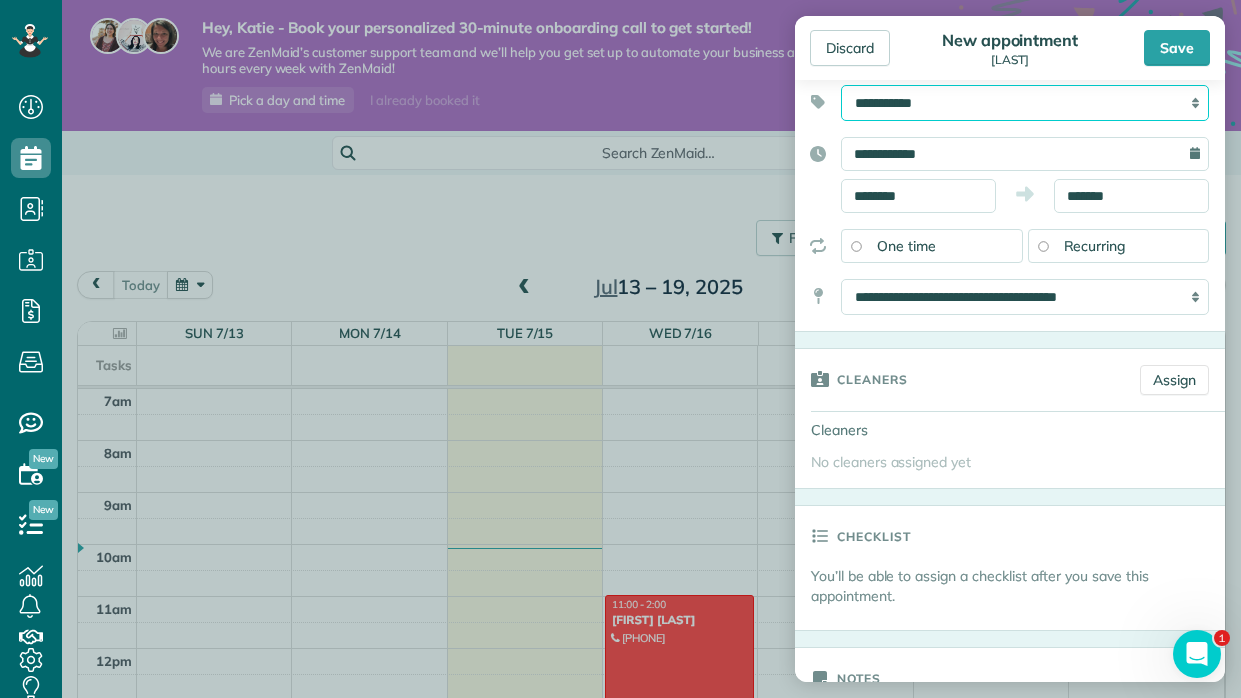 scroll, scrollTop: 141, scrollLeft: 0, axis: vertical 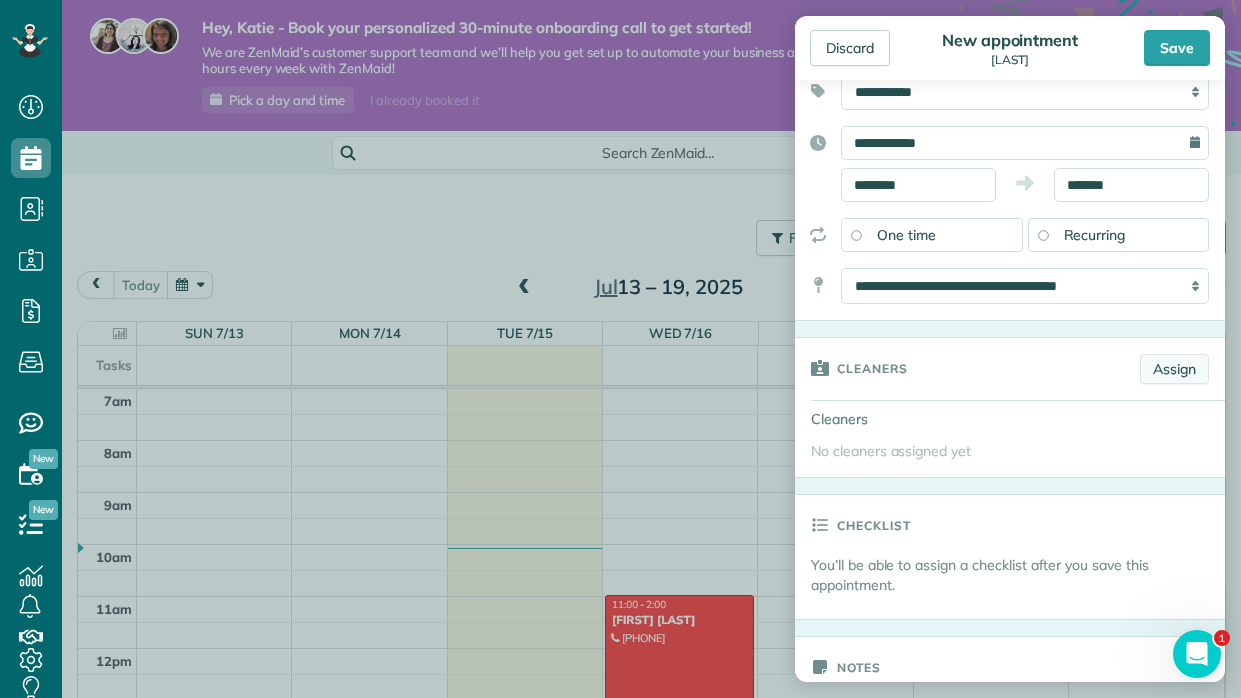 click on "Assign" at bounding box center (1174, 369) 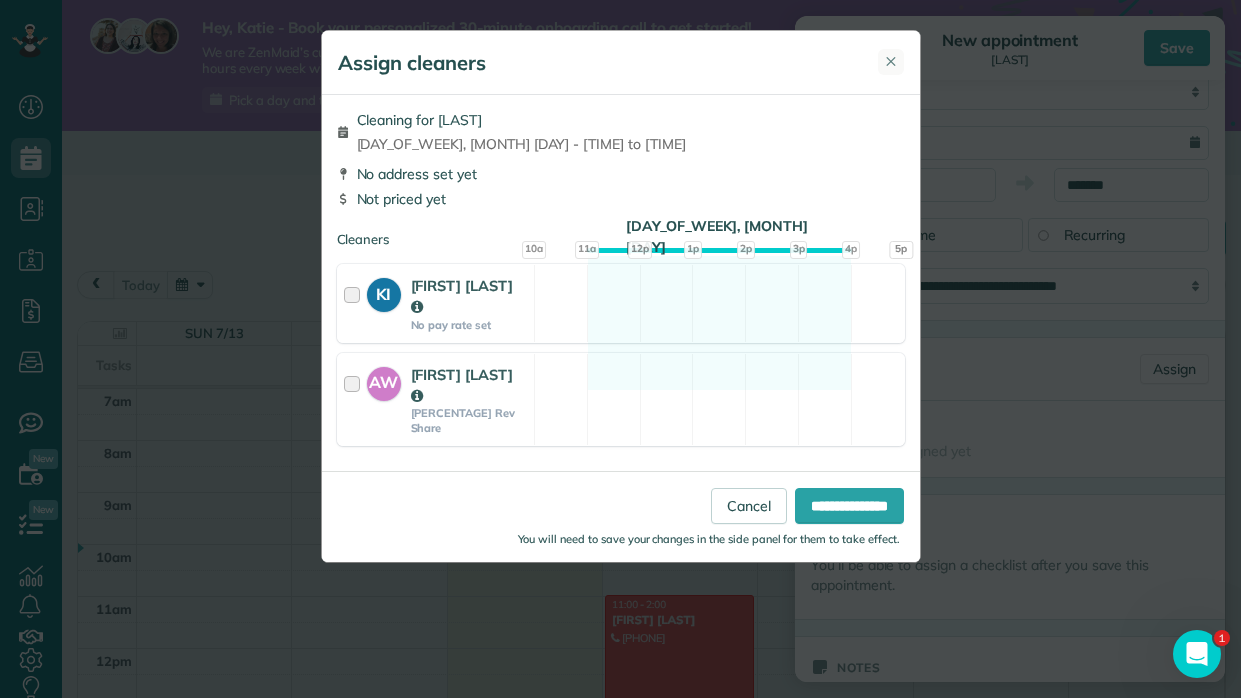 click on "✕" at bounding box center (891, 61) 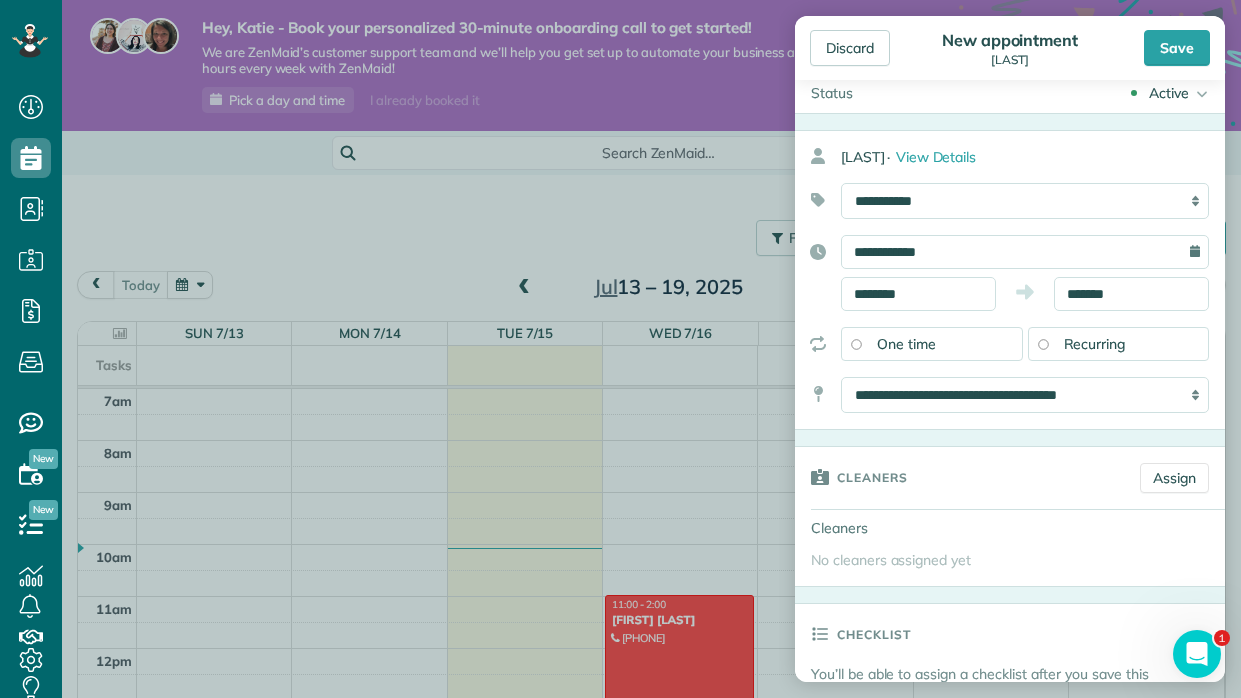 scroll, scrollTop: 32, scrollLeft: 0, axis: vertical 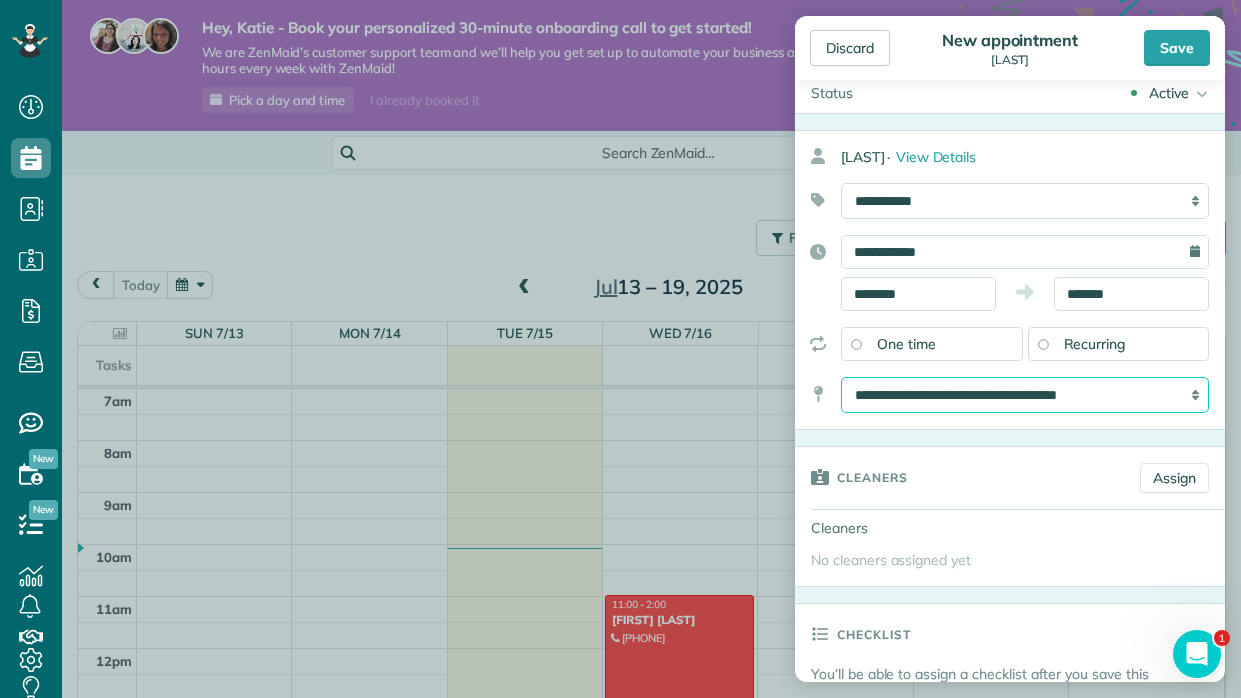 click on "**********" at bounding box center [1025, 395] 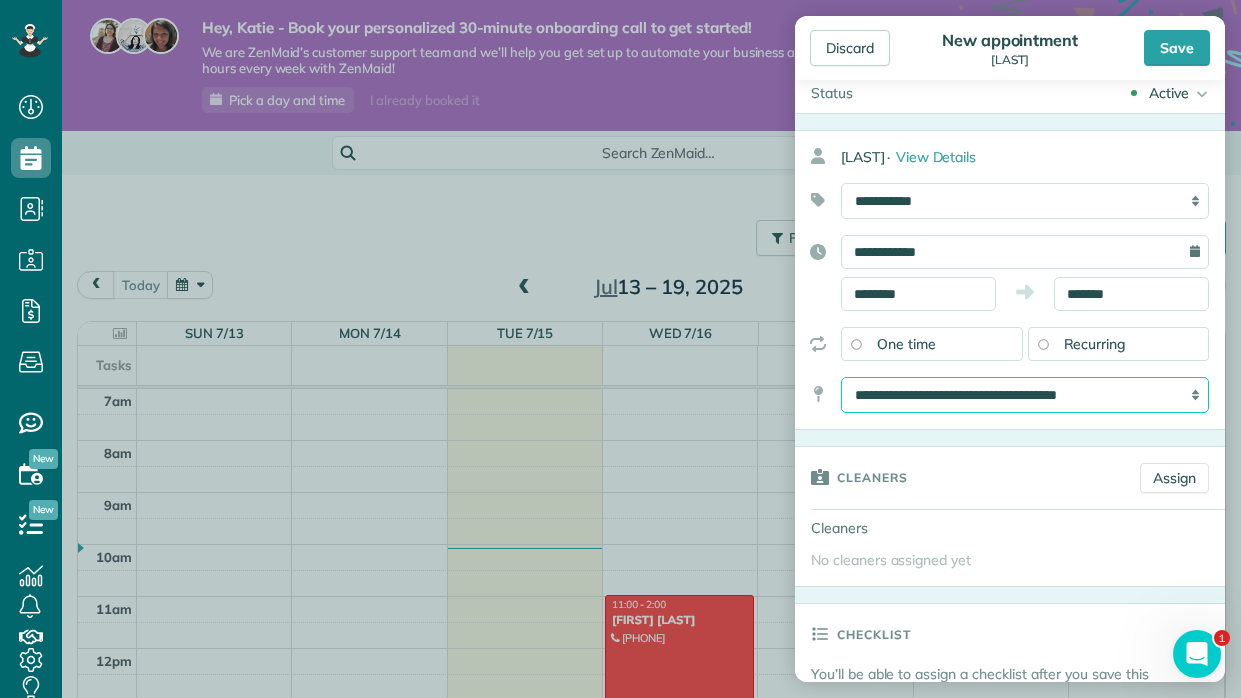 click on "**********" at bounding box center [1025, 395] 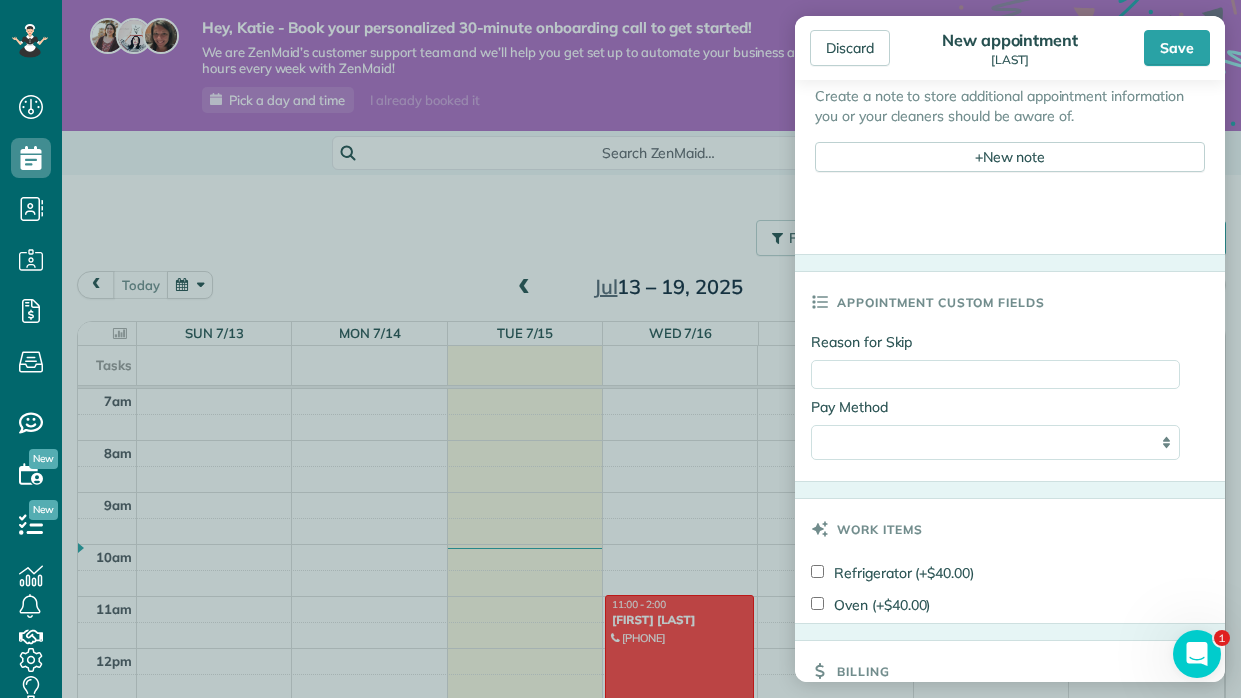 scroll, scrollTop: 807, scrollLeft: 0, axis: vertical 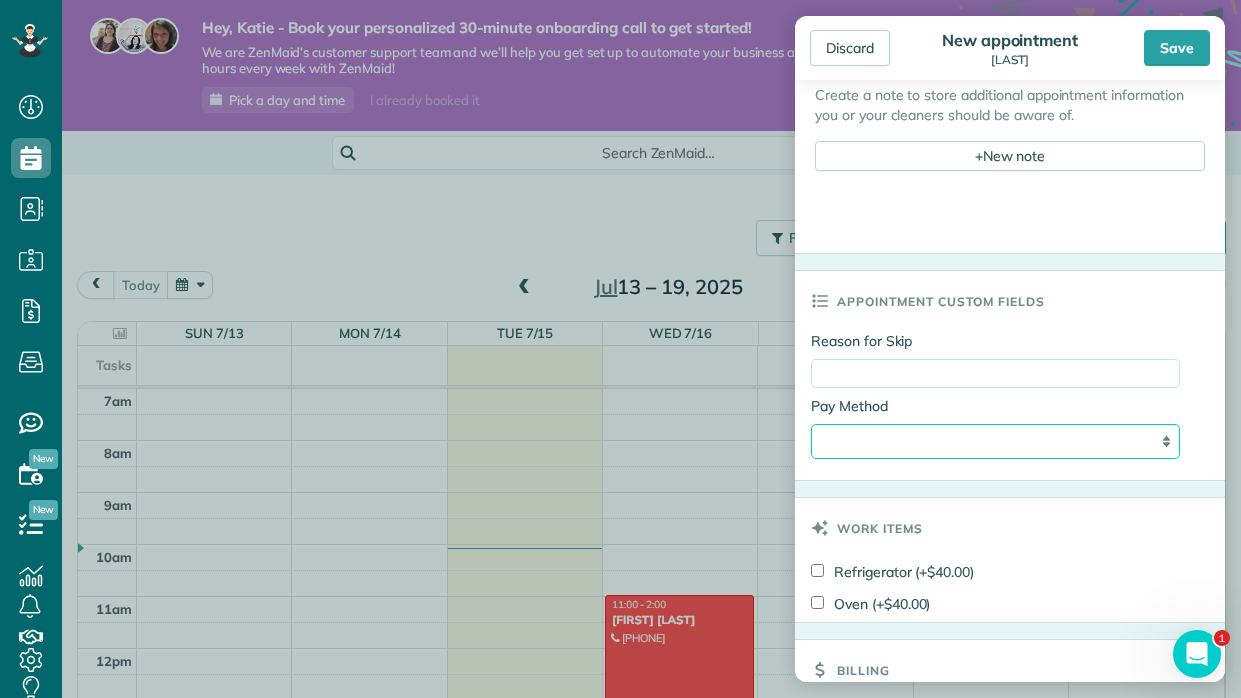 click on "**********" at bounding box center [995, 442] 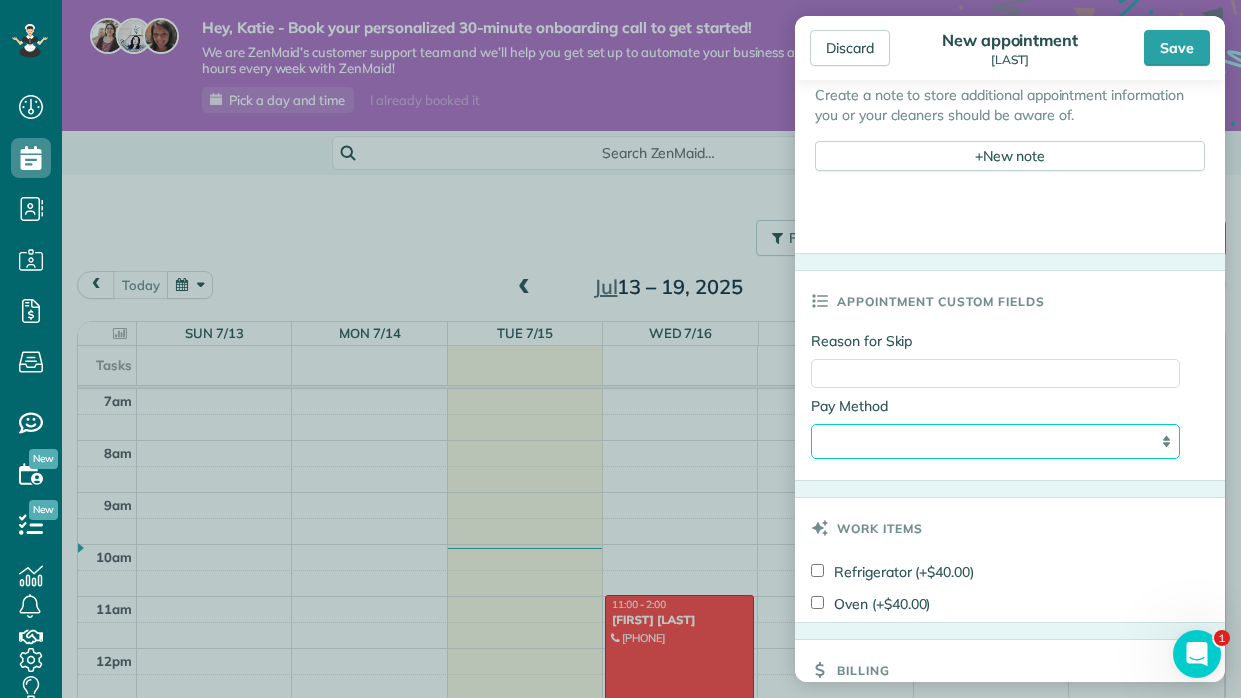 select on "*****" 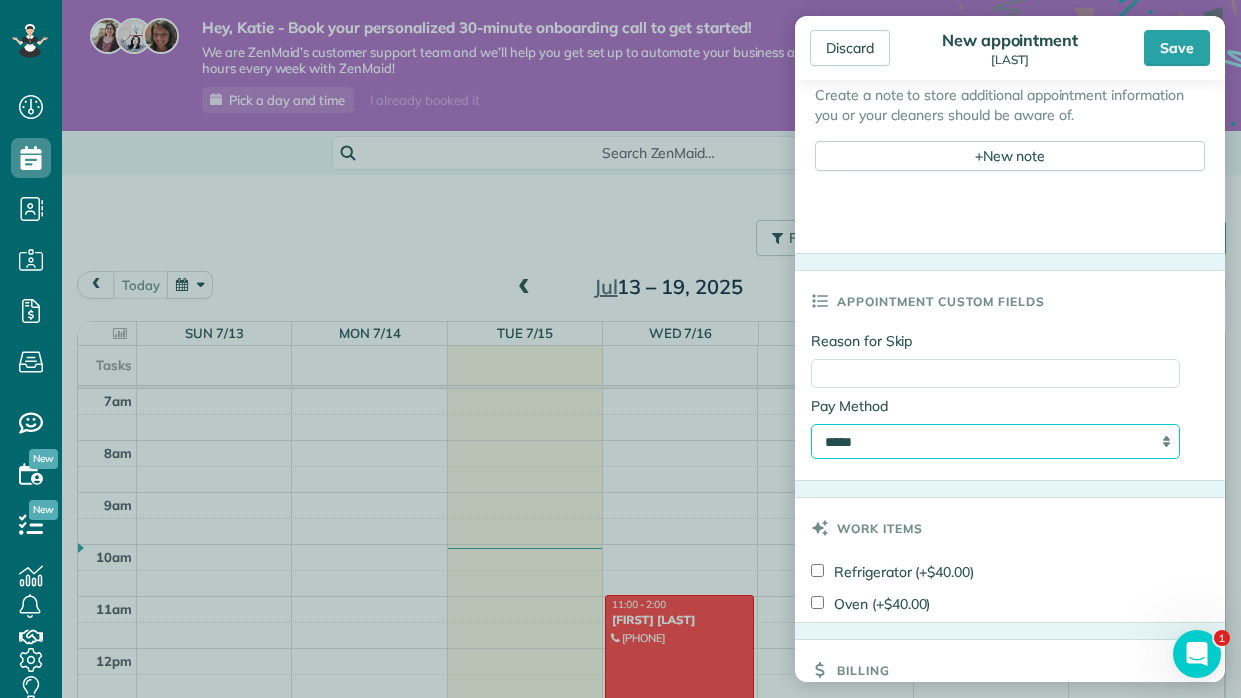 click on "**********" at bounding box center (995, 442) 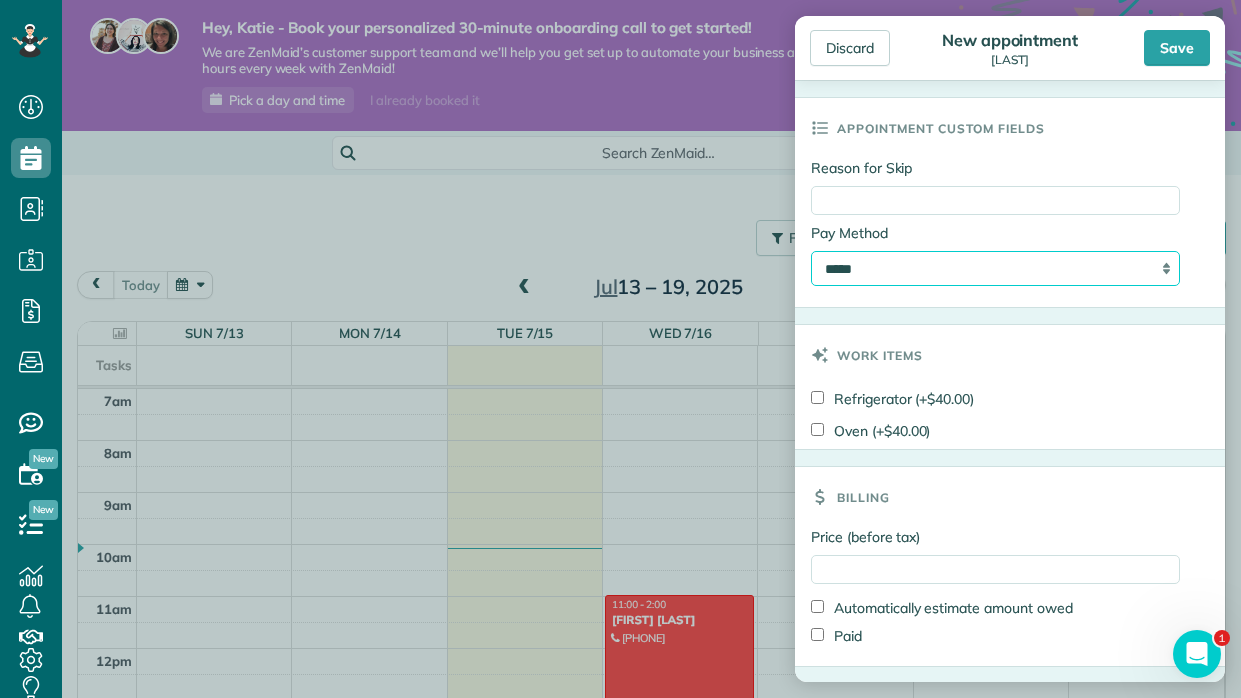 scroll, scrollTop: 999, scrollLeft: 0, axis: vertical 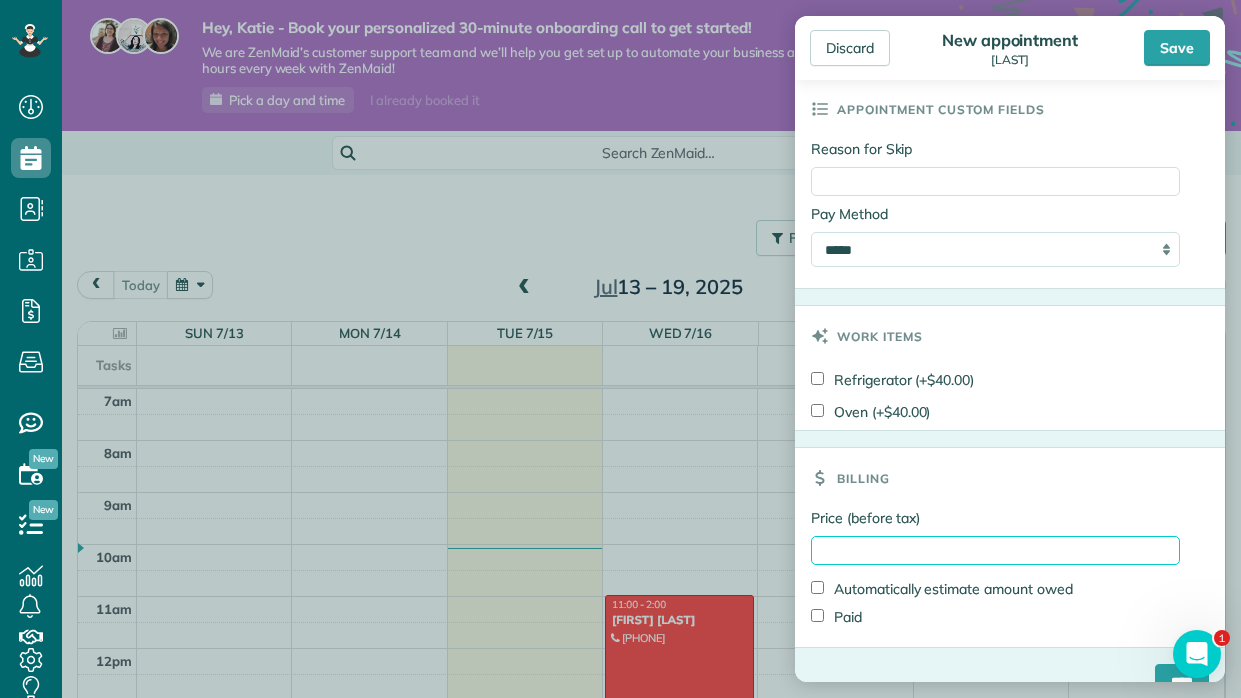 click on "Price (before tax)" at bounding box center (995, 550) 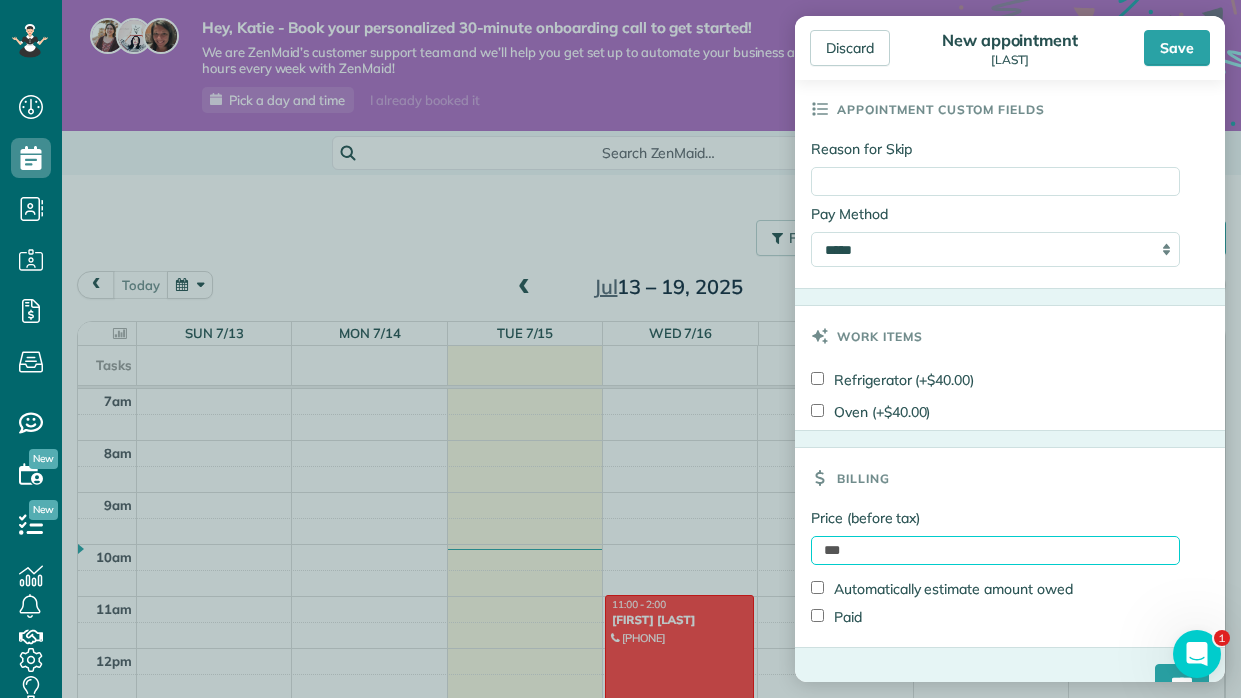 type on "***" 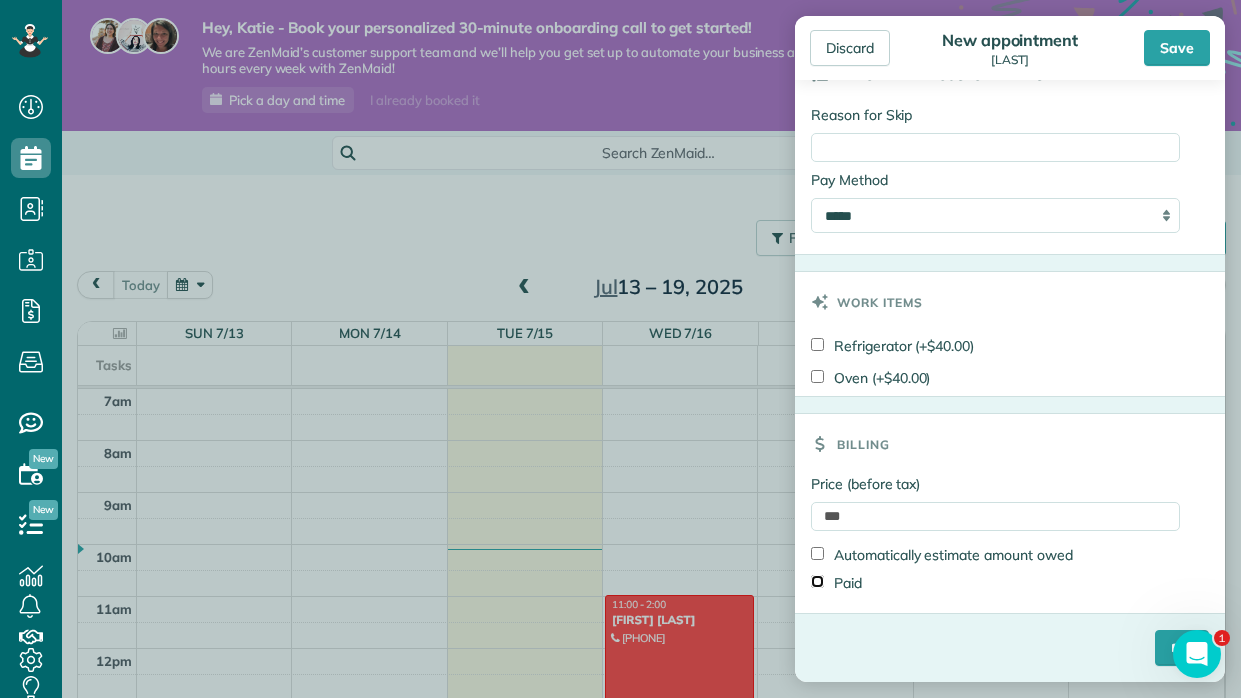 scroll, scrollTop: 1031, scrollLeft: 0, axis: vertical 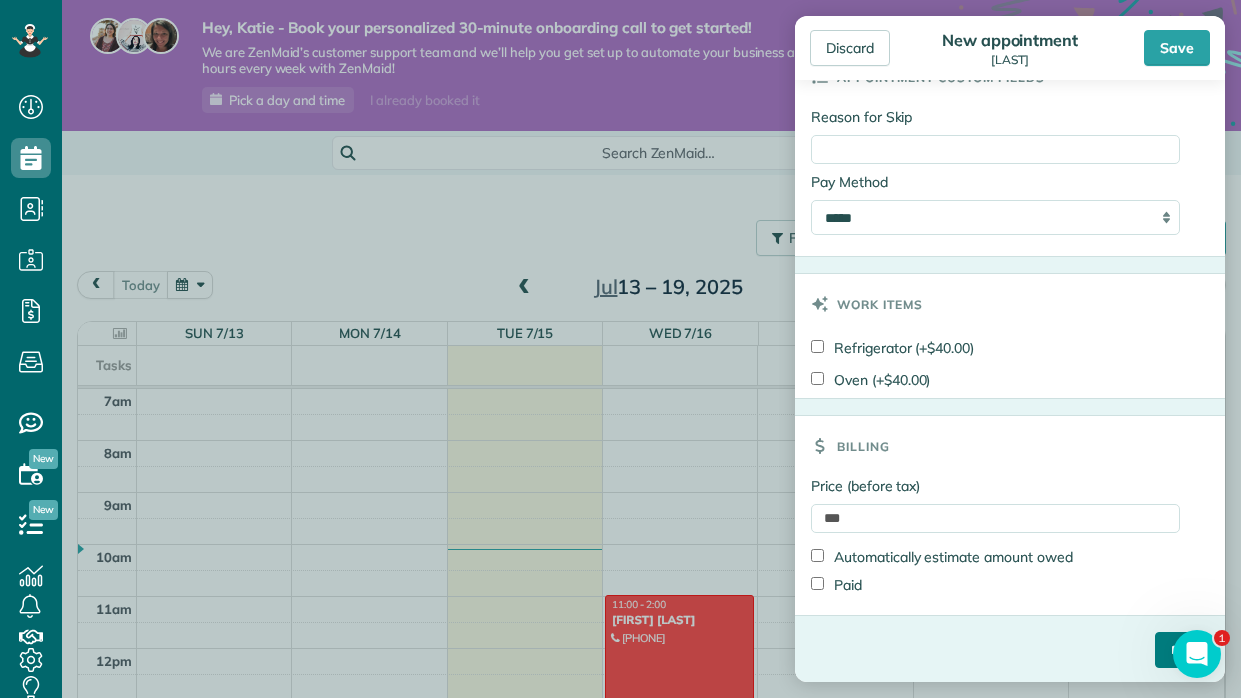 click on "****" at bounding box center [1182, 650] 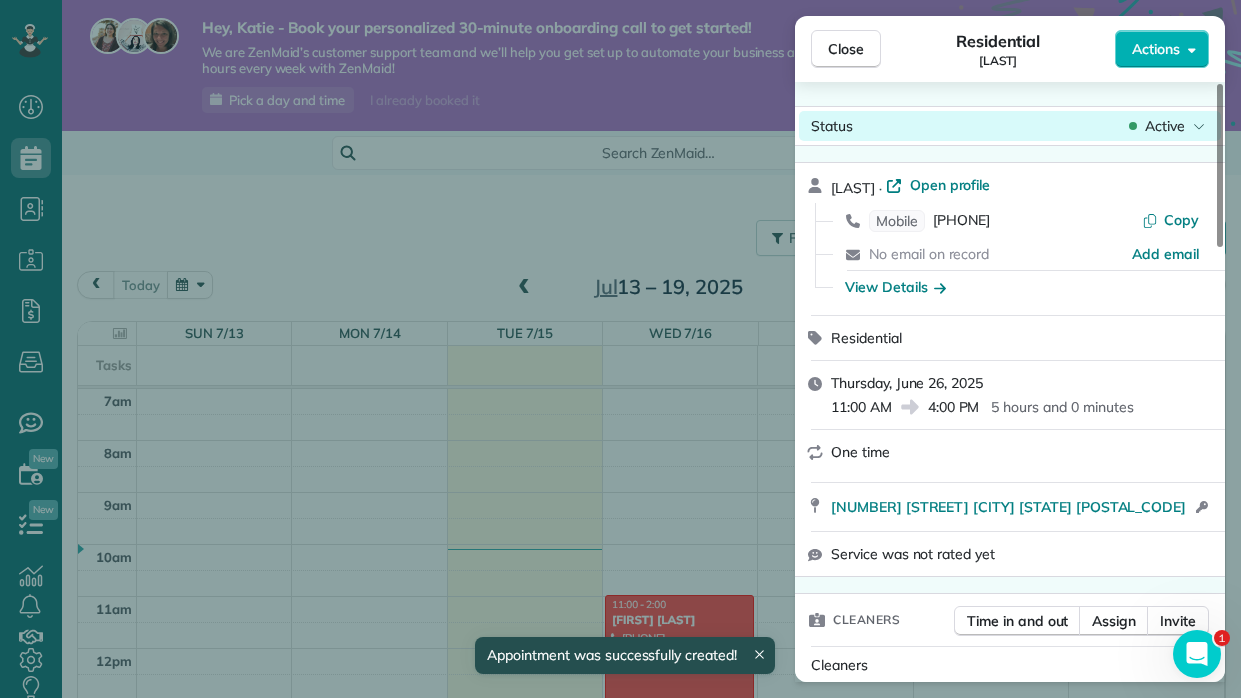 click on "Active" at bounding box center (1165, 126) 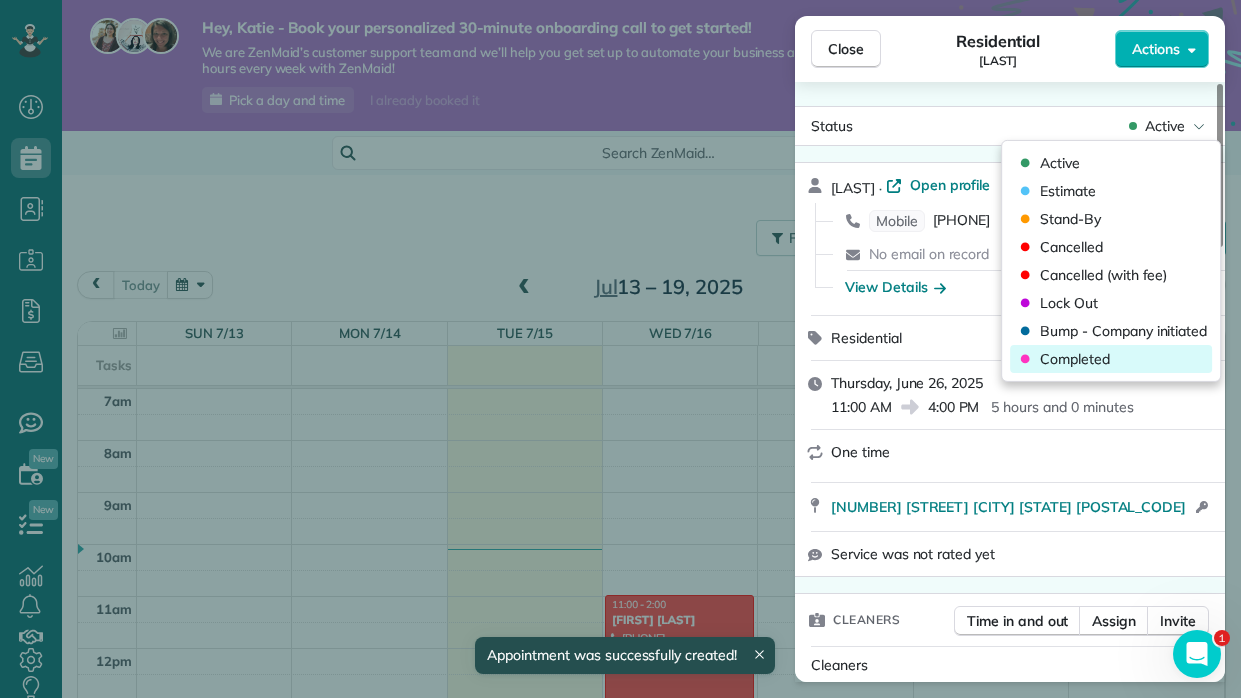click on "Completed" at bounding box center (1075, 359) 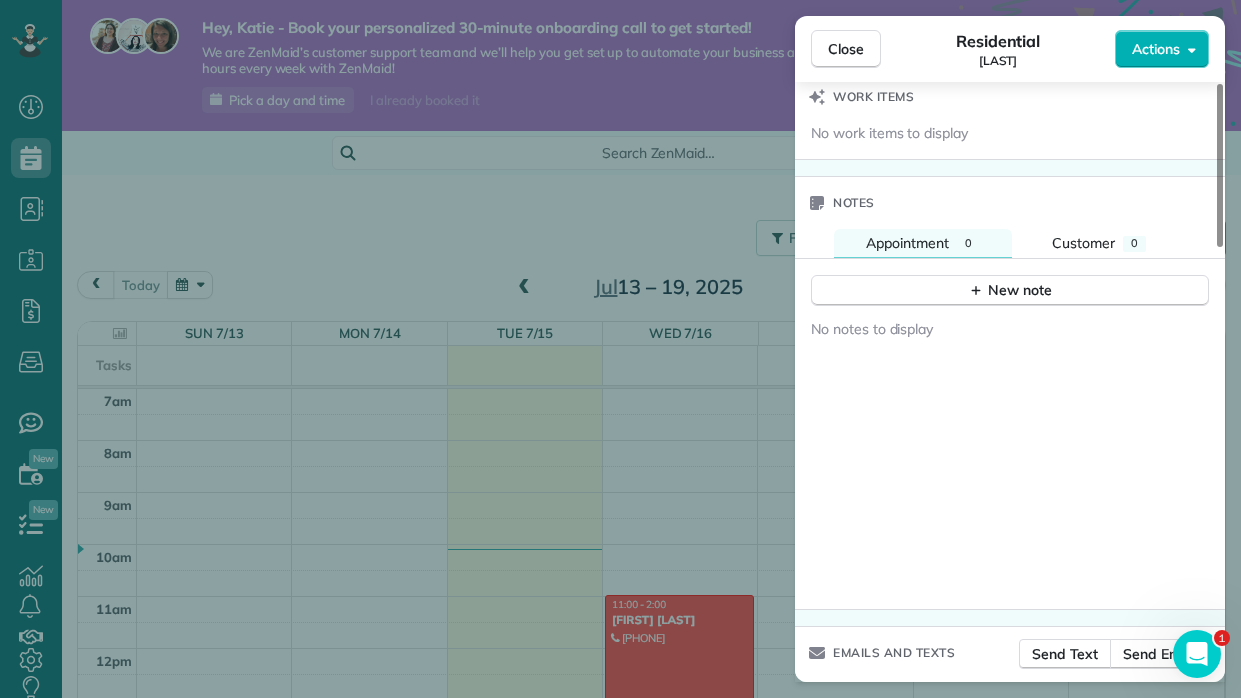 scroll, scrollTop: 1590, scrollLeft: 0, axis: vertical 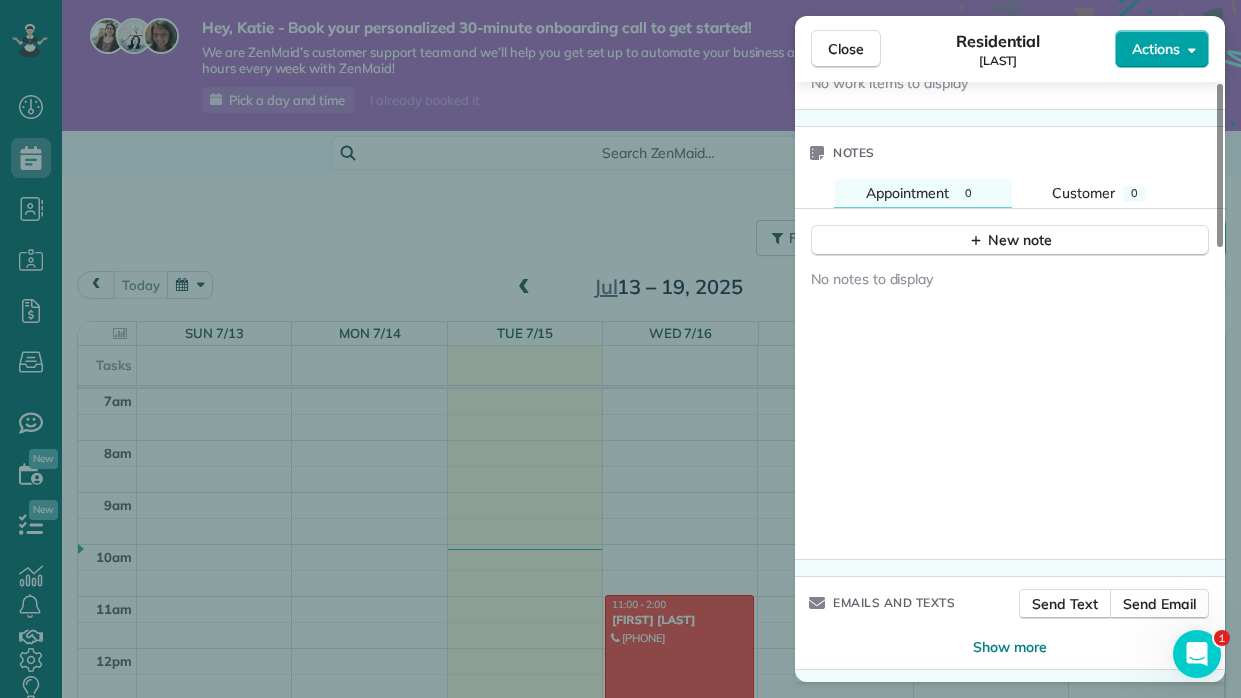 click on "Actions" at bounding box center [1156, 49] 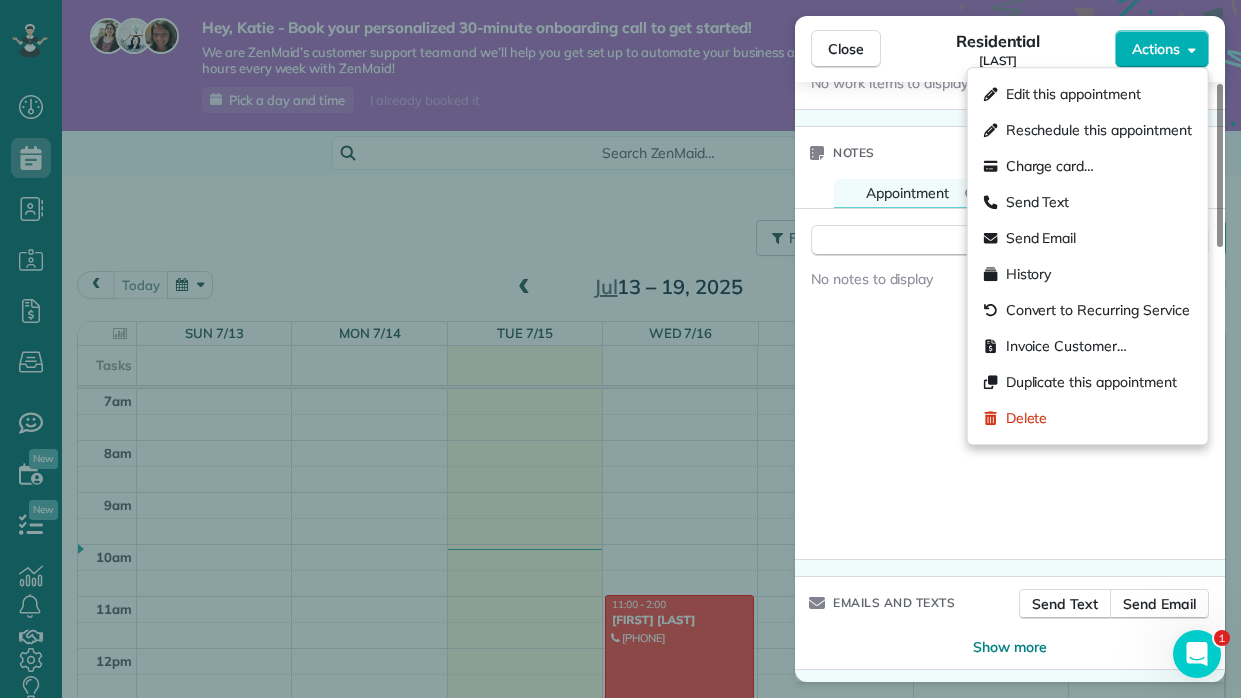 click on "Close Residential Demi Sacus Actions Status Completed Demi Sacus · Open profile Mobile (256) 525-1355 Copy No email on record Add email View Details Residential Thursday, June 26, 2025 11:00 AM 4:00 PM 5 hours and 0 minutes One time 5900 air park circle birmingham AL 35215 Open access information Service was not rated yet Cleaners Time in and out Assign Invite Cleaners No cleaners assigned yet Checklist Try Now Keep this appointment up to your standards. Stay on top of every detail, keep your cleaners organised, and your client happy. Assign a checklist Watch a 5 min demo Billing Billing actions Price $260.00 Overcharge $0.00 Discount $0.00 Coupon discount - Primary tax - Secondary tax - Total appointment price $260.00 Tips collected New feature! $0.00 Paid Total including tip $260.00 Get paid online in no-time! Send an invoice and reward your cleaners with tips Charge customer credit card Appointment custom fields Reason for Skip - Hidden from cleaners Pay Method Venmo Hidden from cleaners Work items Notes" at bounding box center (620, 349) 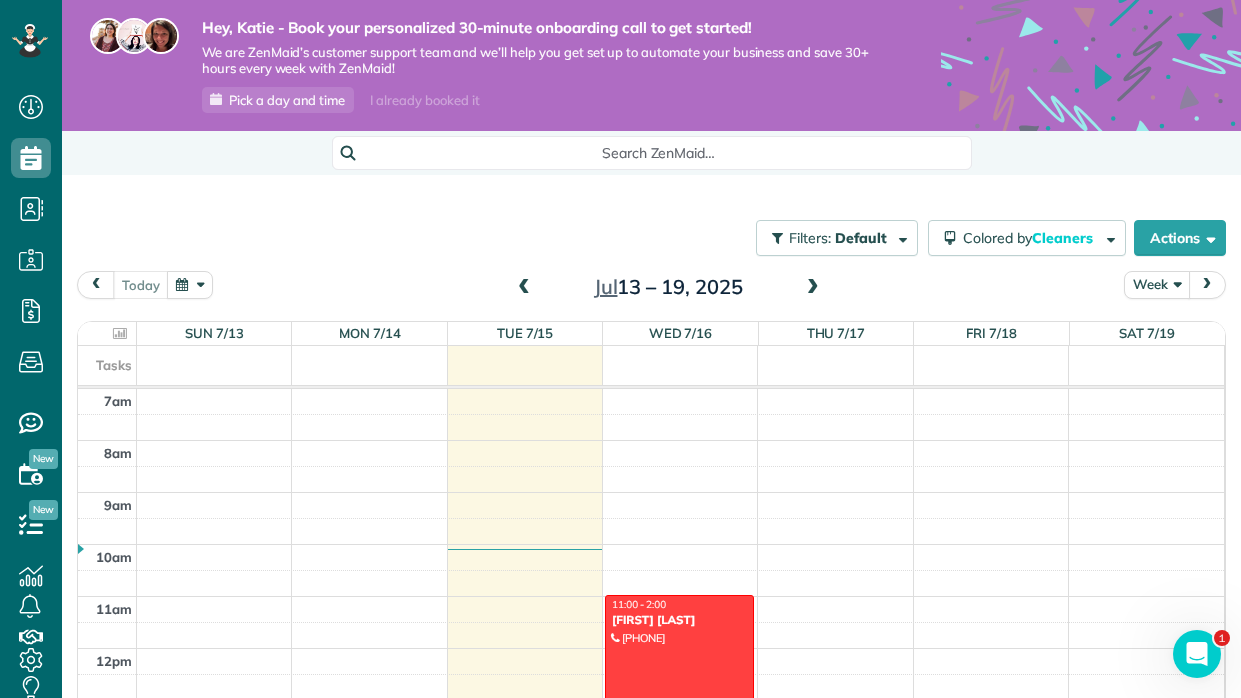 click on "Week" at bounding box center [1157, 284] 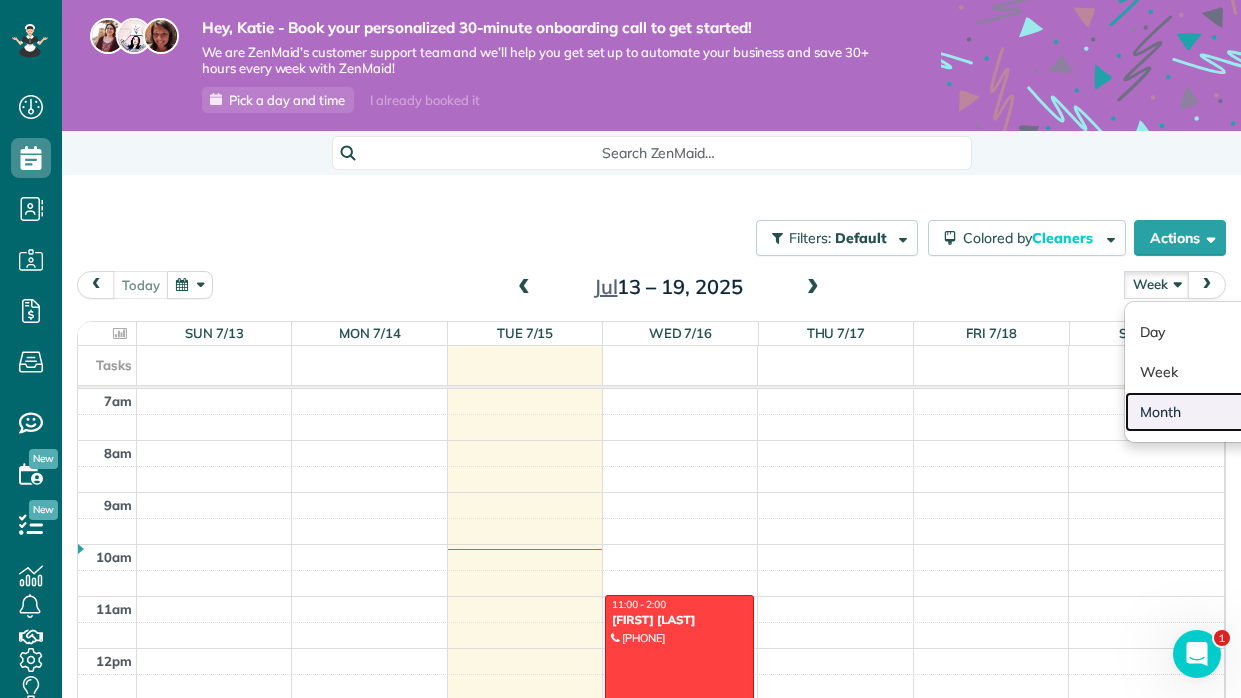 click on "Month" at bounding box center [1204, 412] 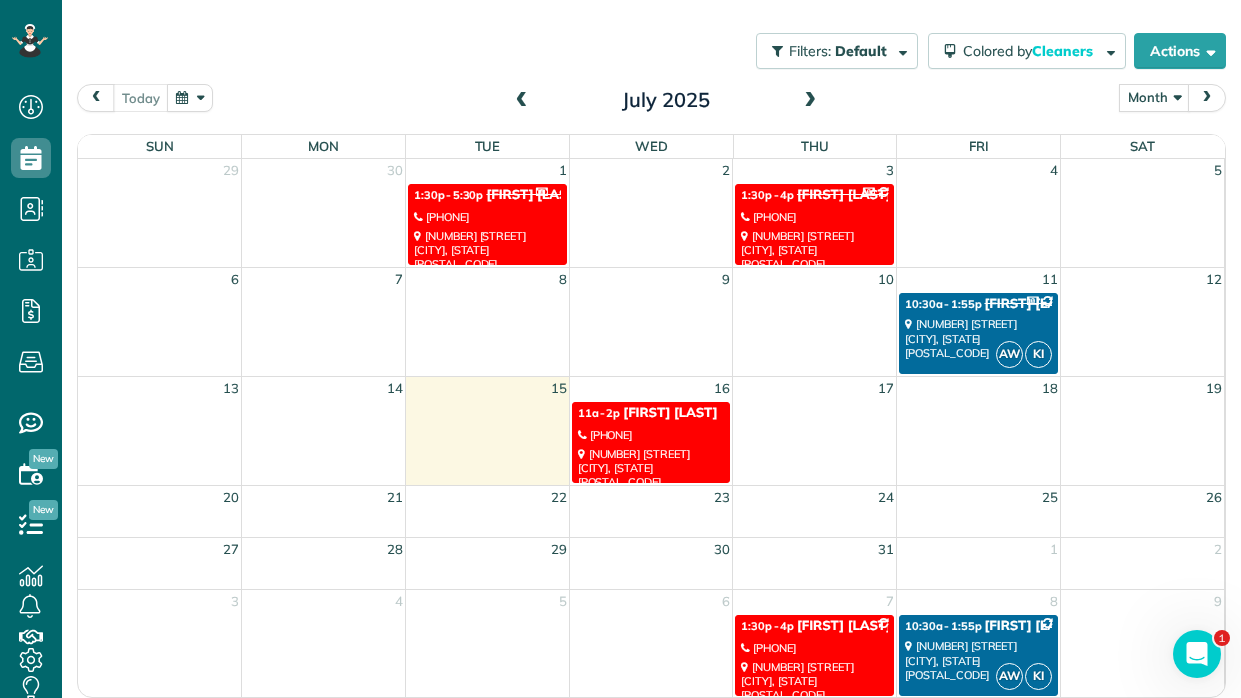 scroll, scrollTop: 188, scrollLeft: 0, axis: vertical 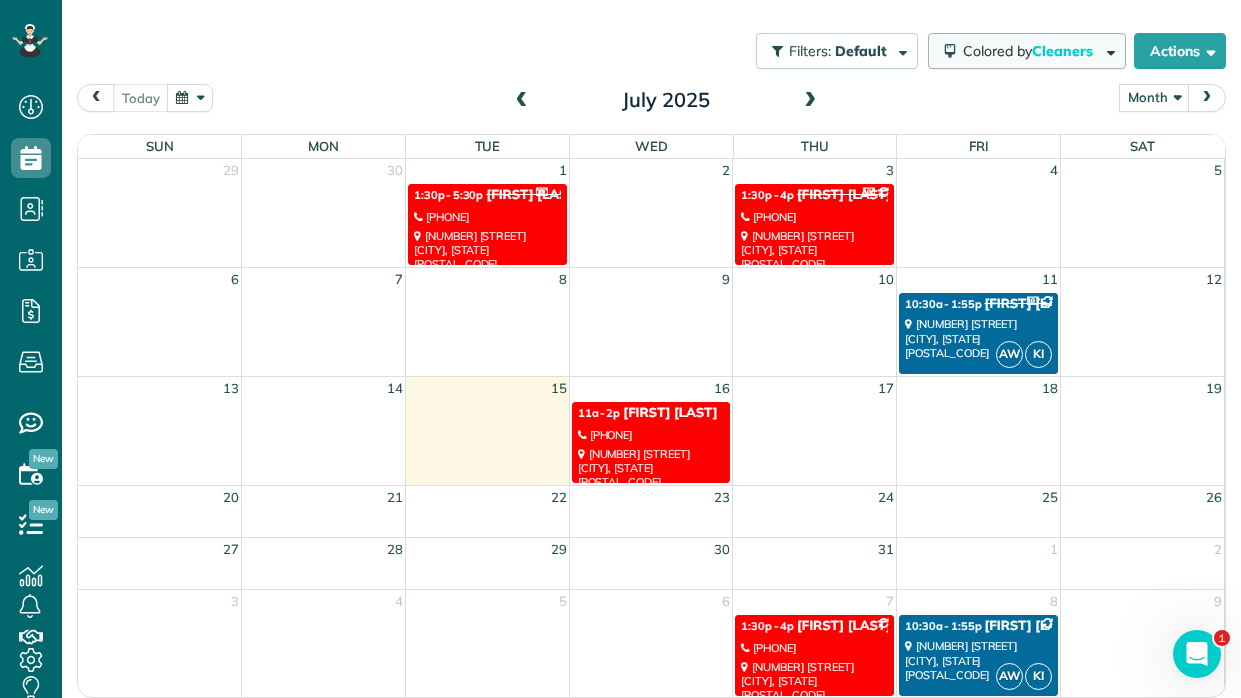 click on "Cleaners" at bounding box center (1064, 51) 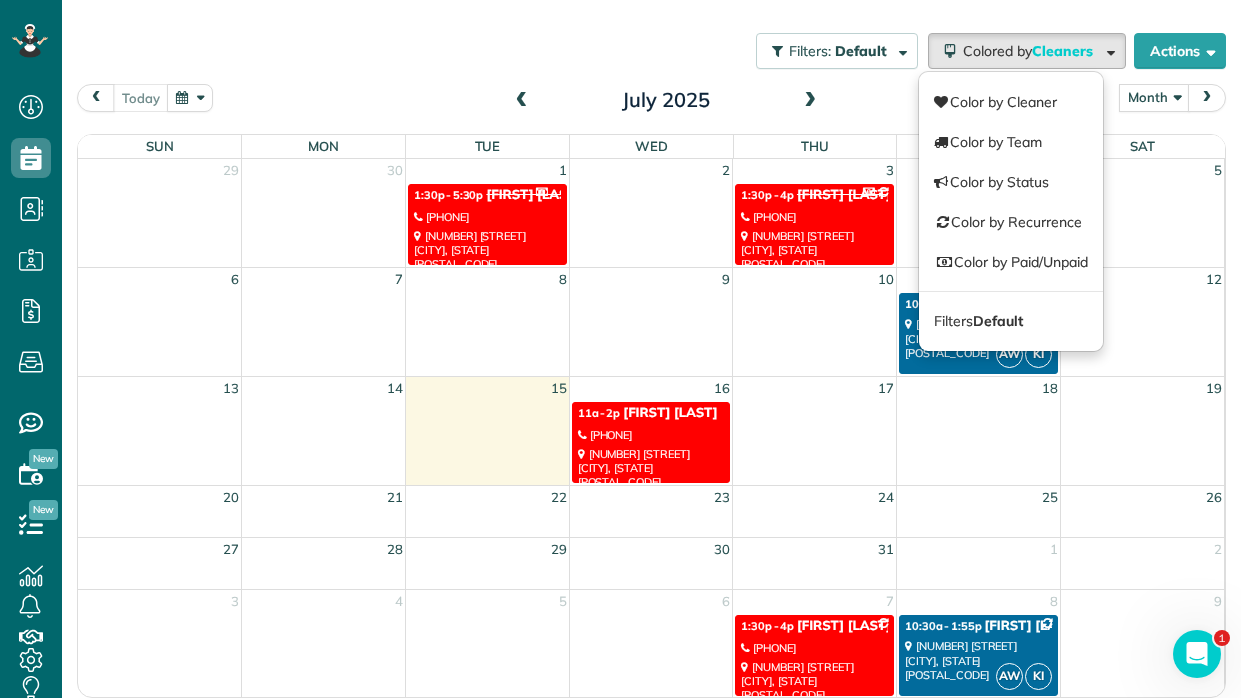 click on "Filters:   Default
Colored by  Cleaners
Color by Cleaner
Color by Team
Color by Status
Color by Recurrence
Color by Paid/Unpaid
Filters  Default
Schedule Changes
Actions
Create Appointment
Create Task
Clock In/Out
Send Work Orders
Print Route Sheets
Today's Emails/Texts
View Metrics" at bounding box center (651, 51) 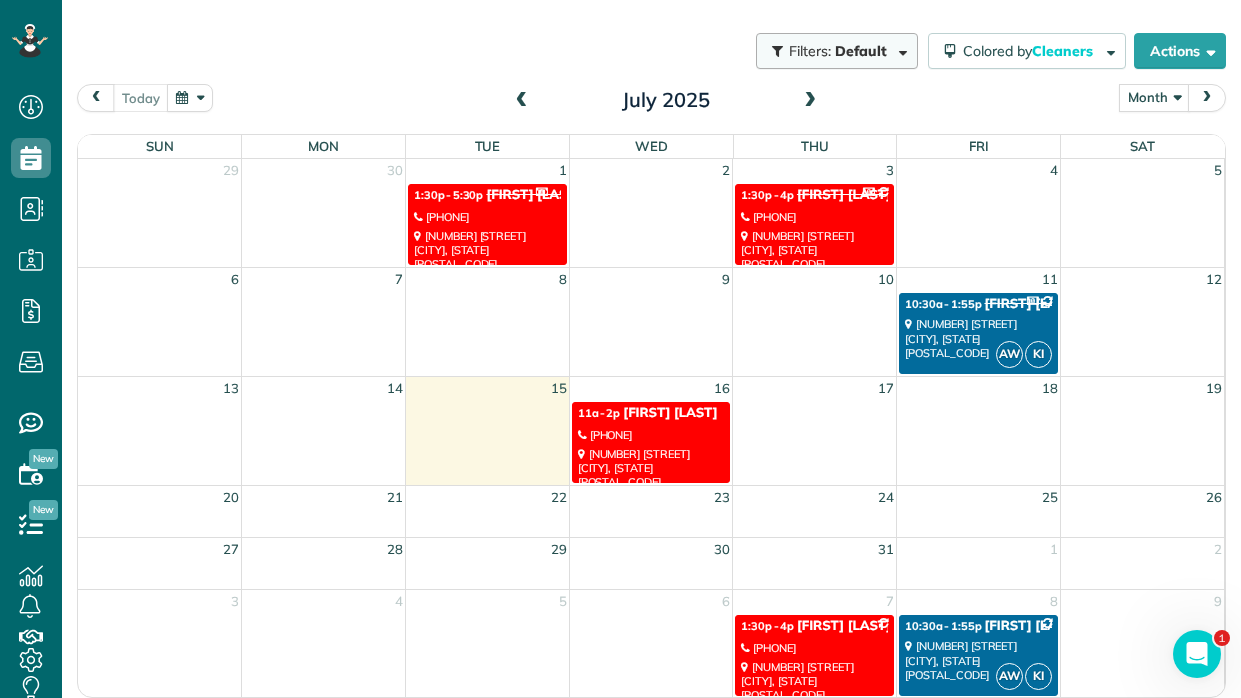 click on "Default" at bounding box center [861, 51] 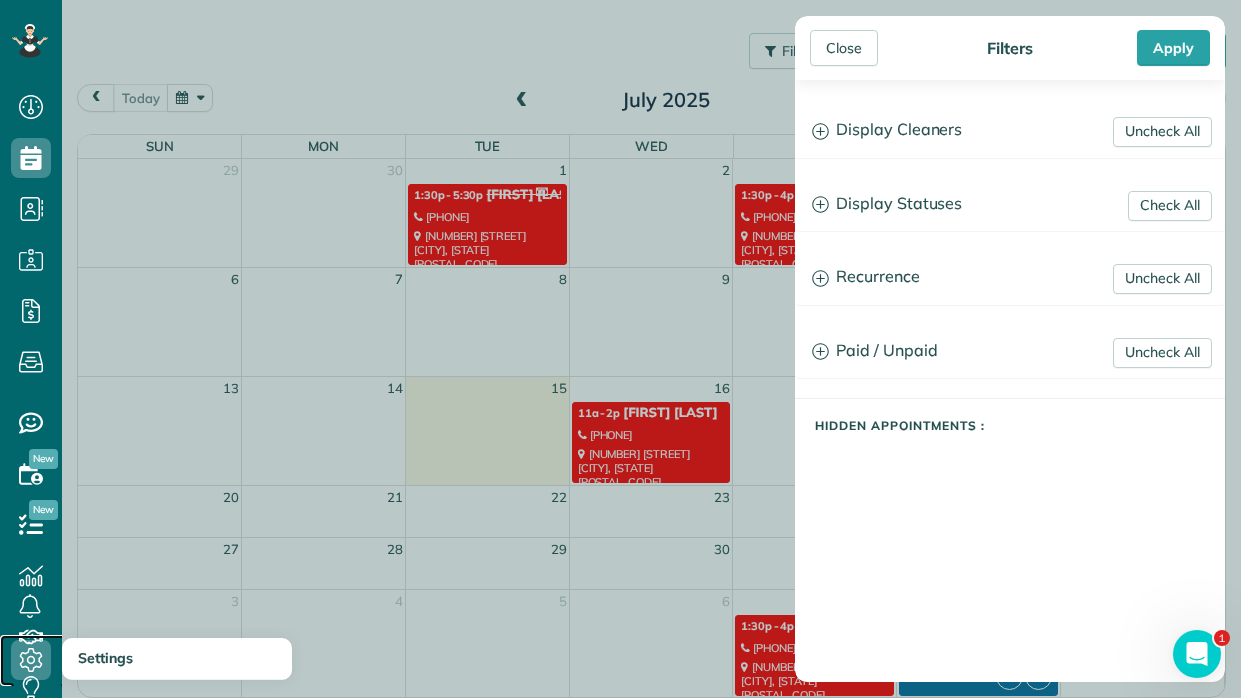 click 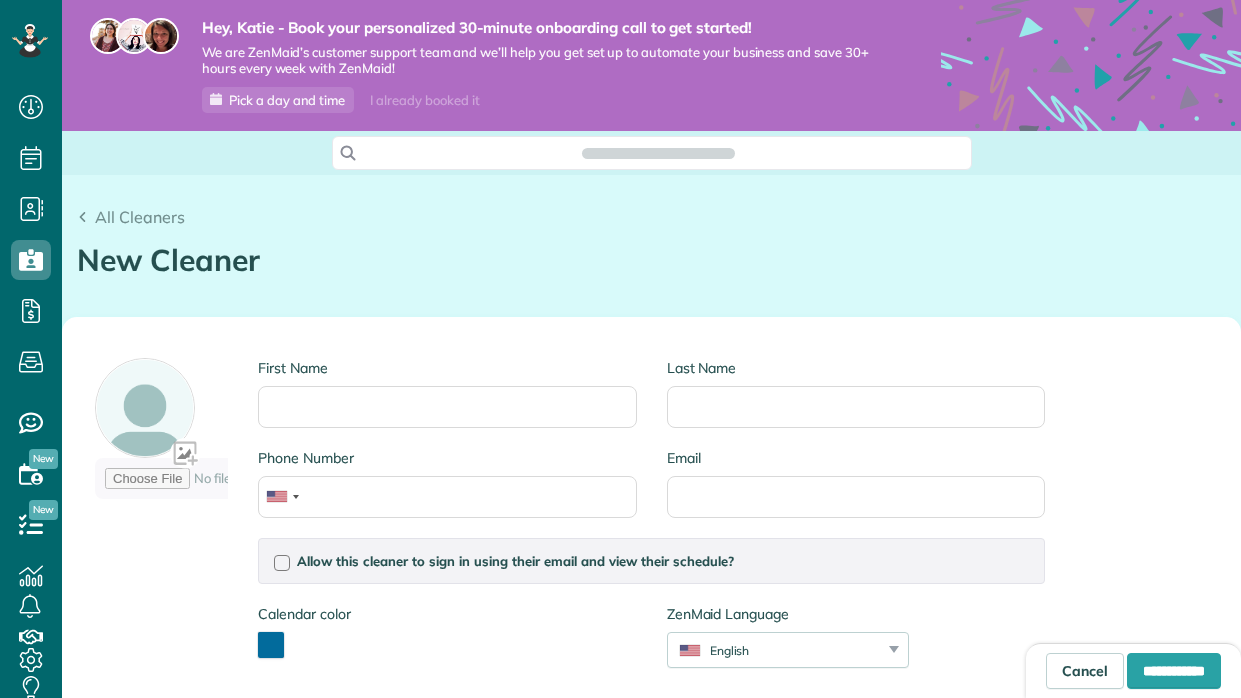 scroll, scrollTop: 0, scrollLeft: 0, axis: both 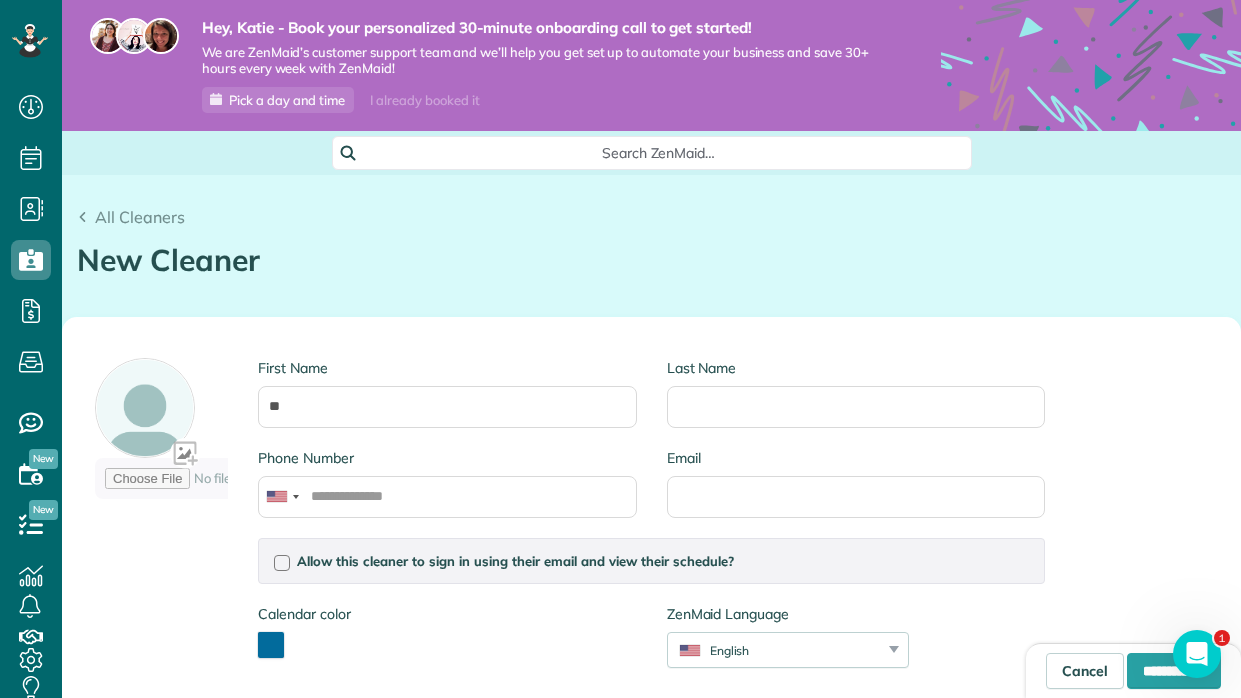 type on "*" 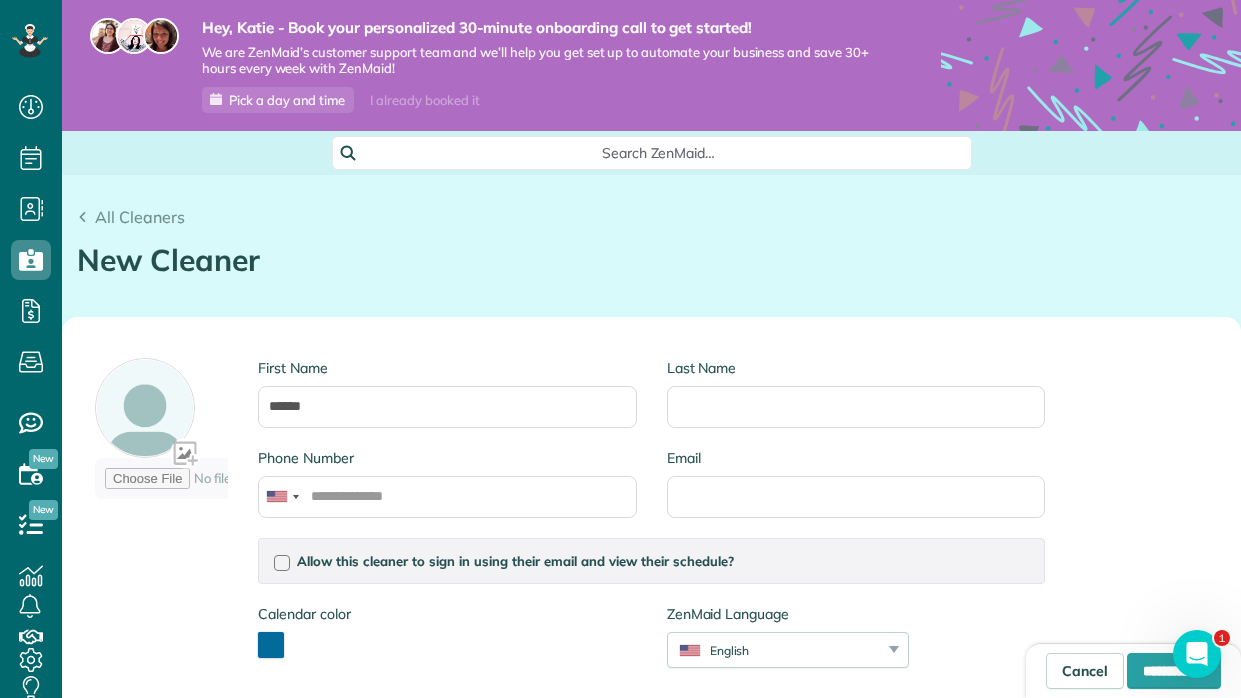 type on "******" 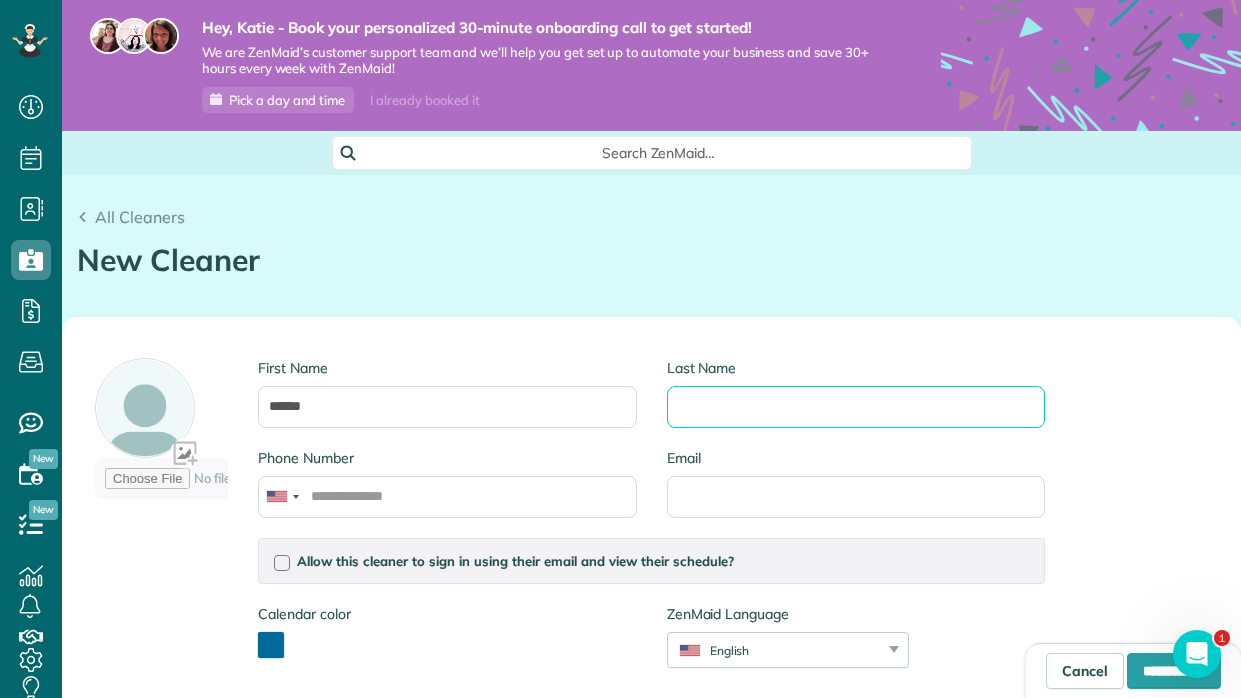 click on "Last Name" at bounding box center [856, 407] 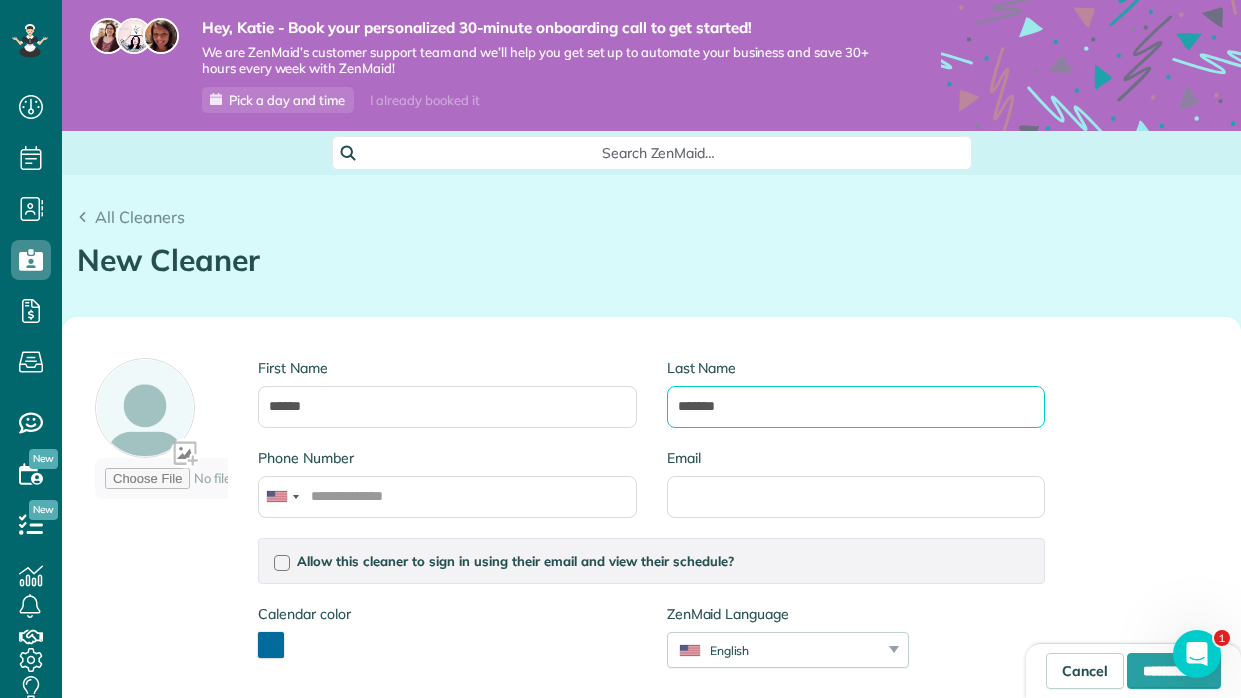 type on "*******" 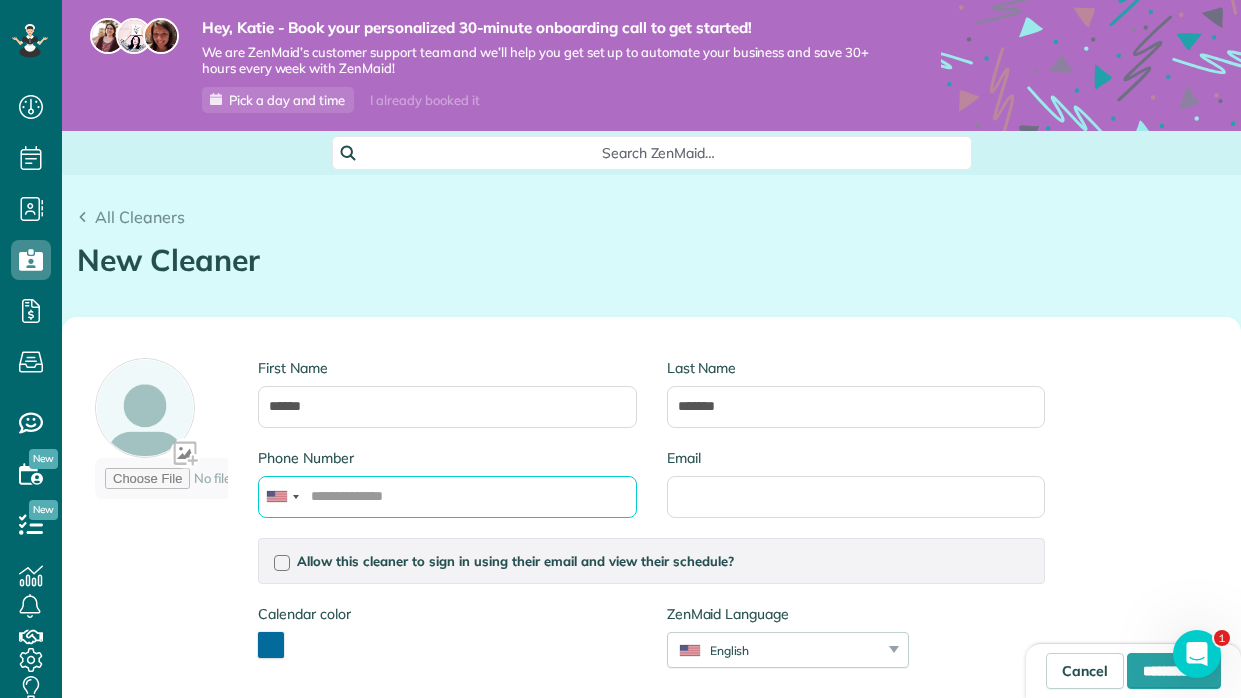 click on "Phone Number" at bounding box center (447, 497) 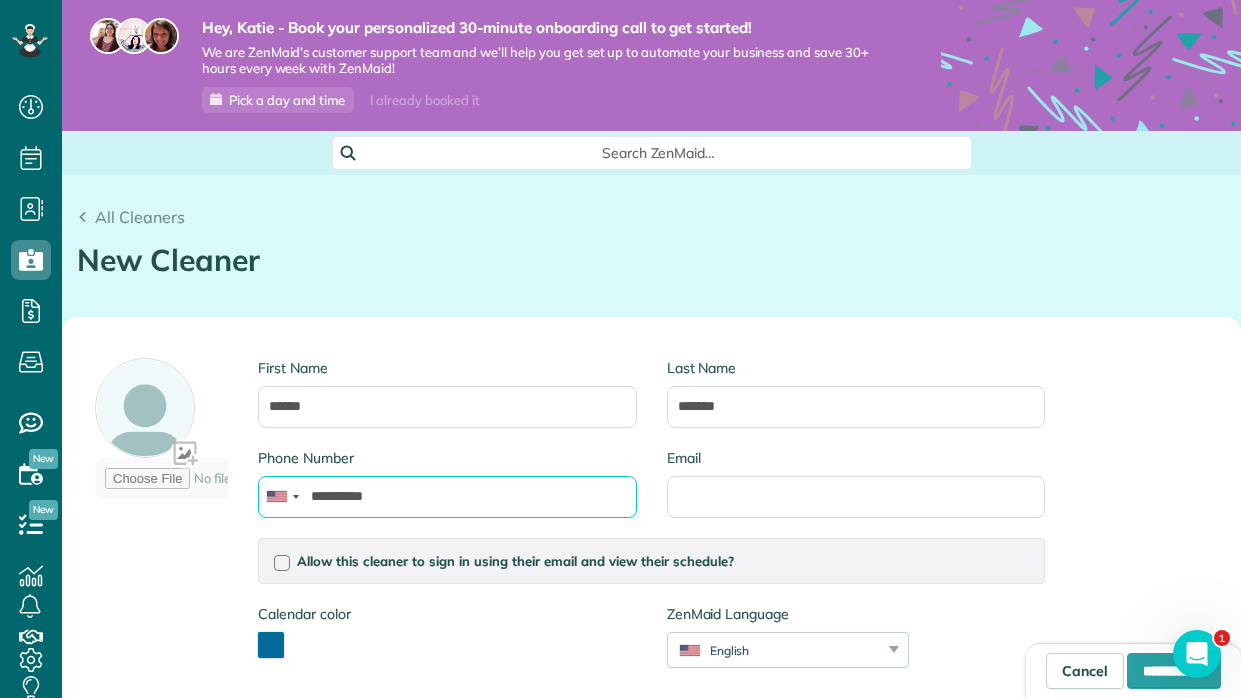 type on "**********" 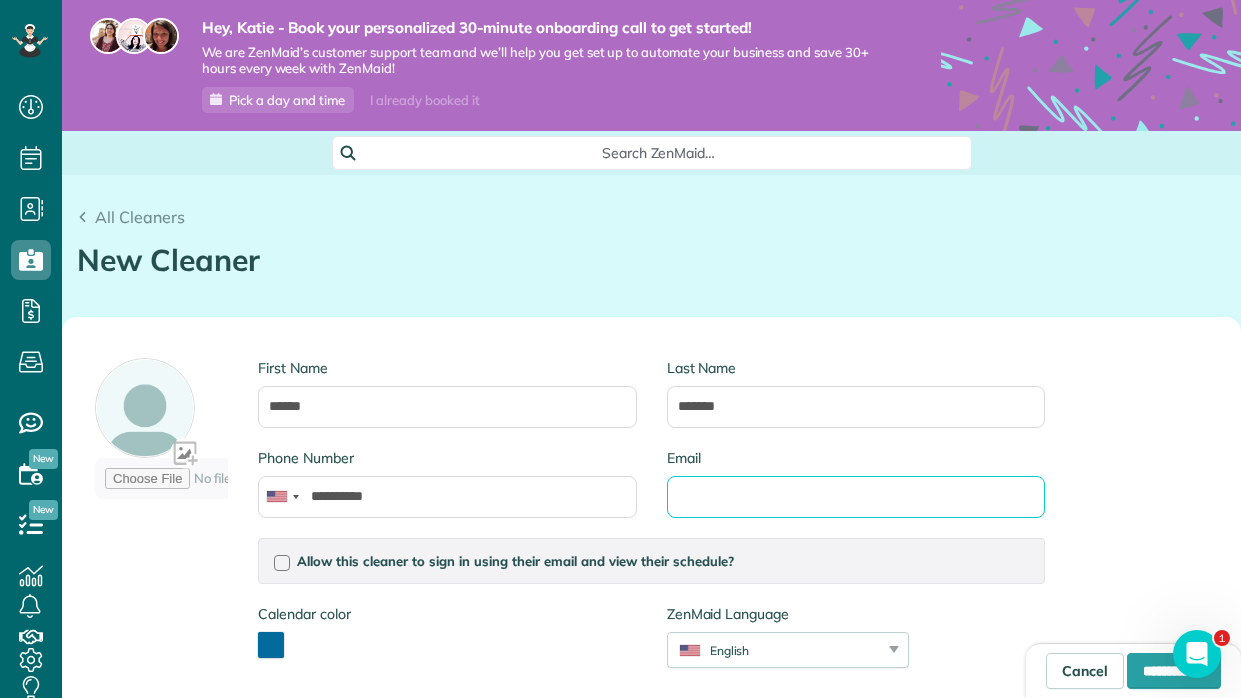click on "Email" at bounding box center (856, 497) 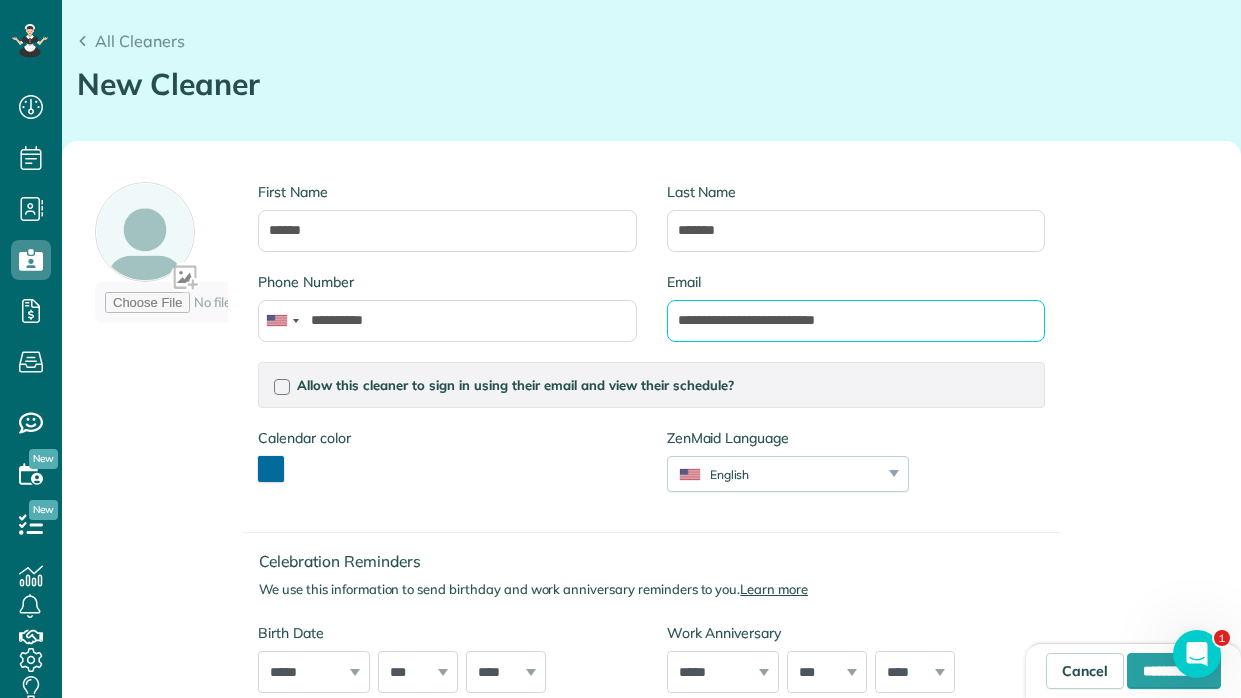scroll, scrollTop: 176, scrollLeft: 0, axis: vertical 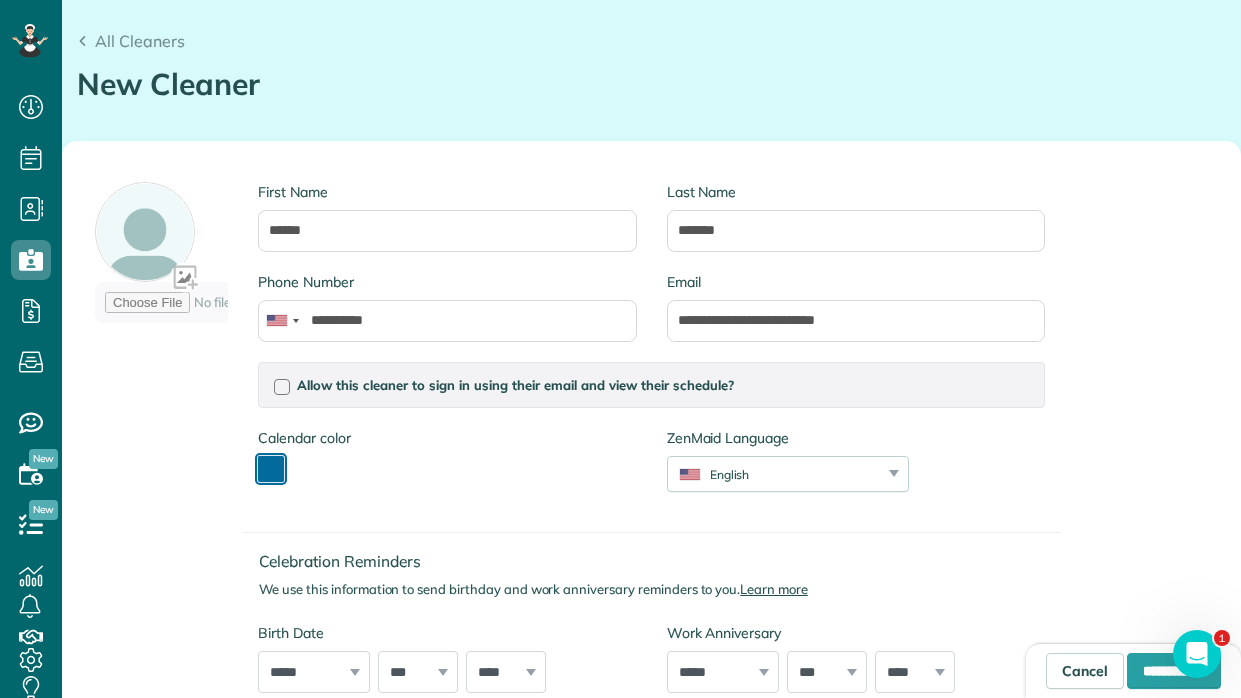 click at bounding box center [271, 469] 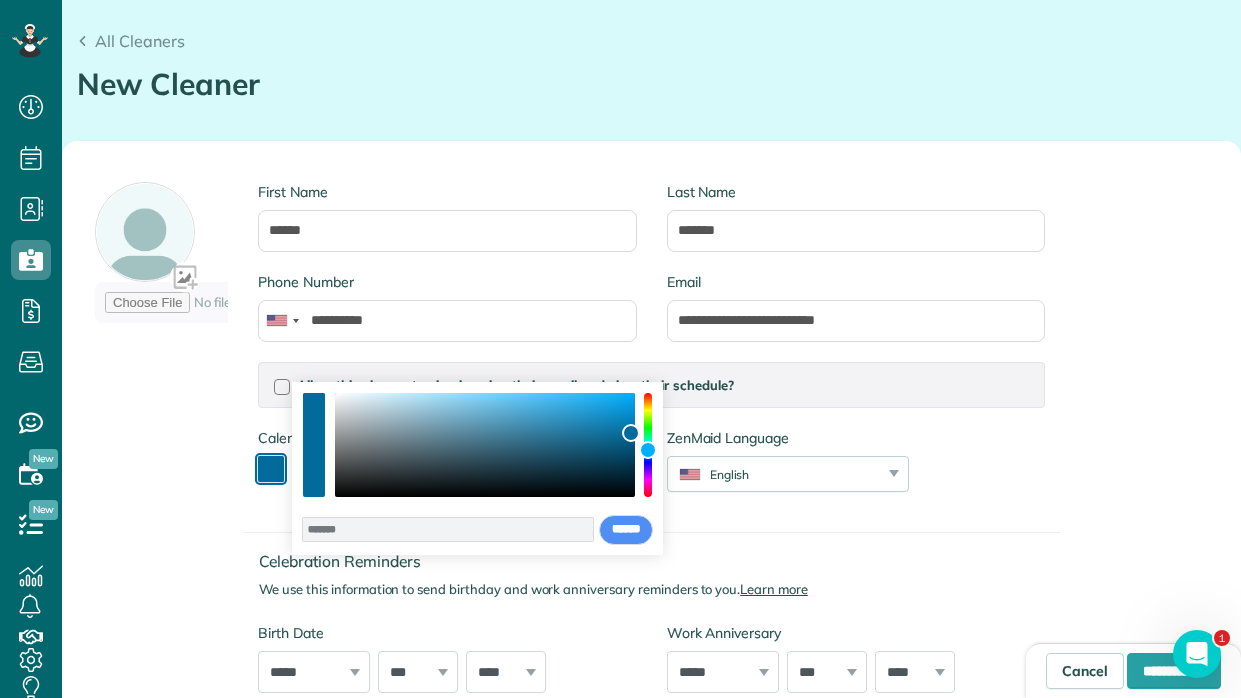 click at bounding box center (648, 445) 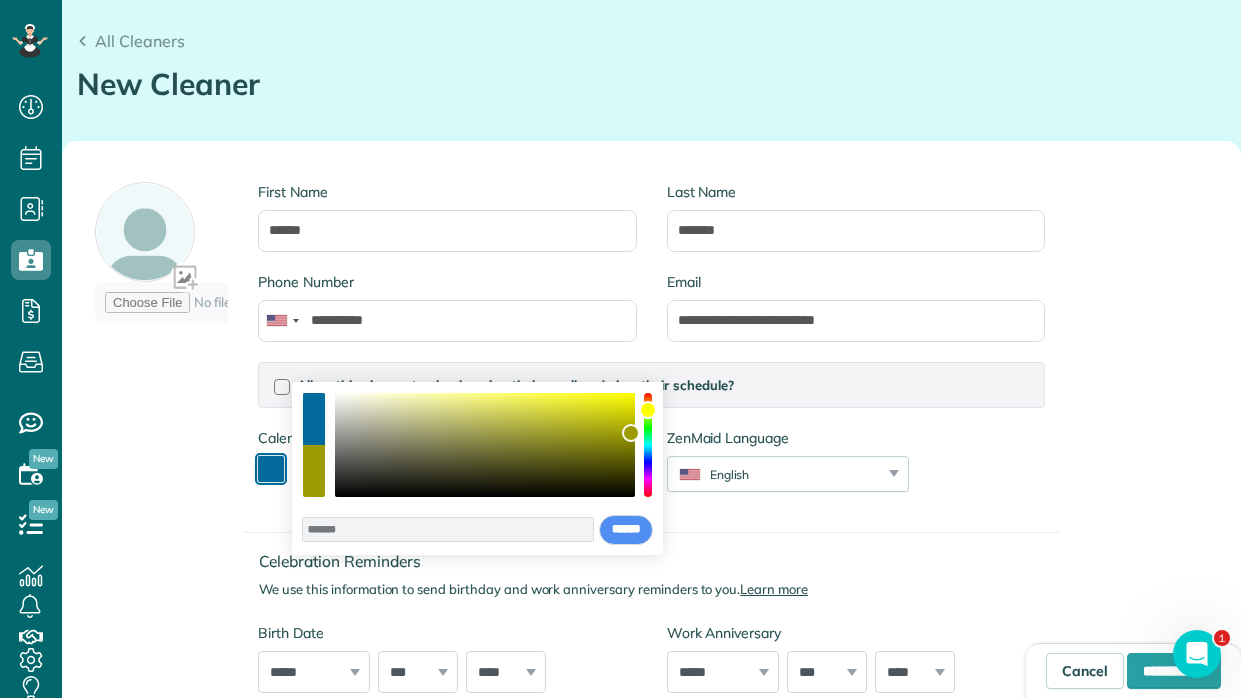 drag, startPoint x: 652, startPoint y: 420, endPoint x: 649, endPoint y: 410, distance: 10.440307 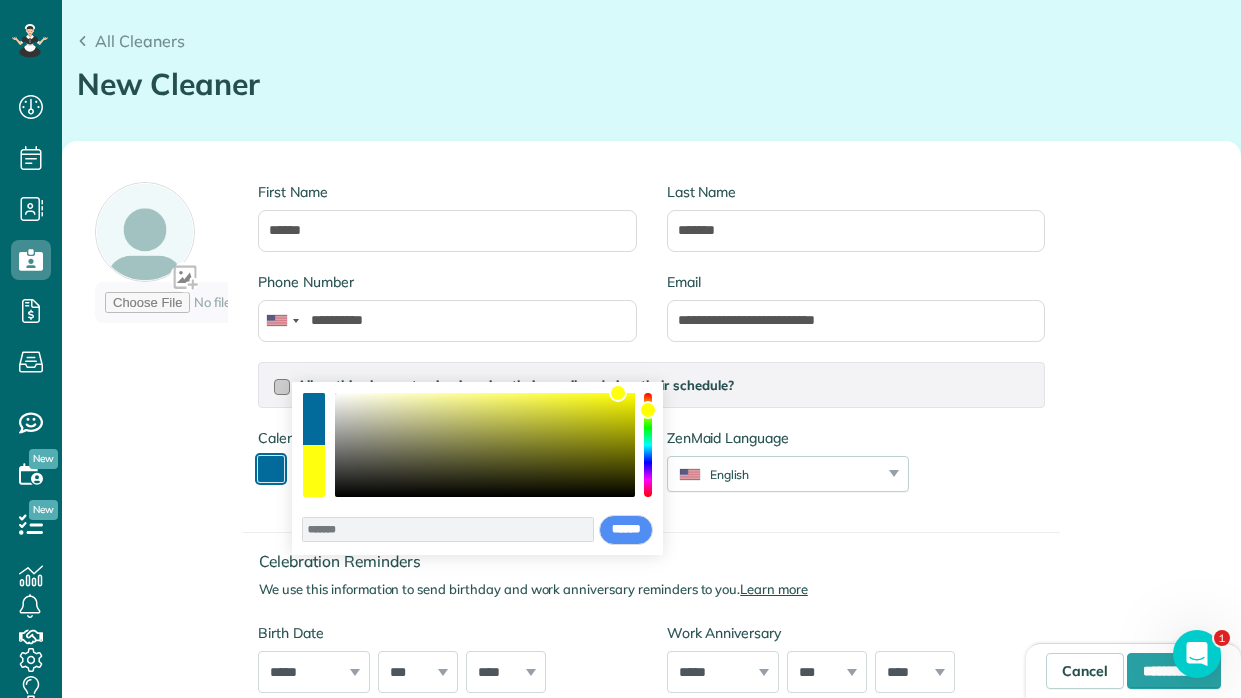 drag, startPoint x: 612, startPoint y: 405, endPoint x: 623, endPoint y: 380, distance: 27.313 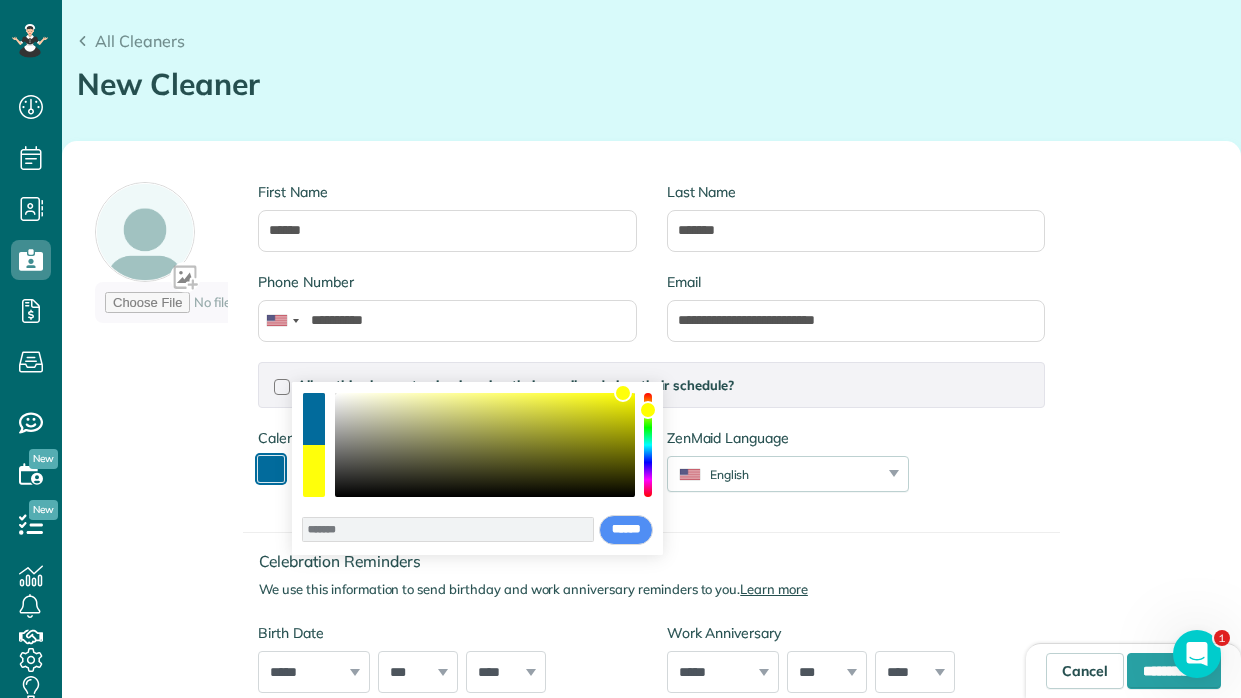 type on "*******" 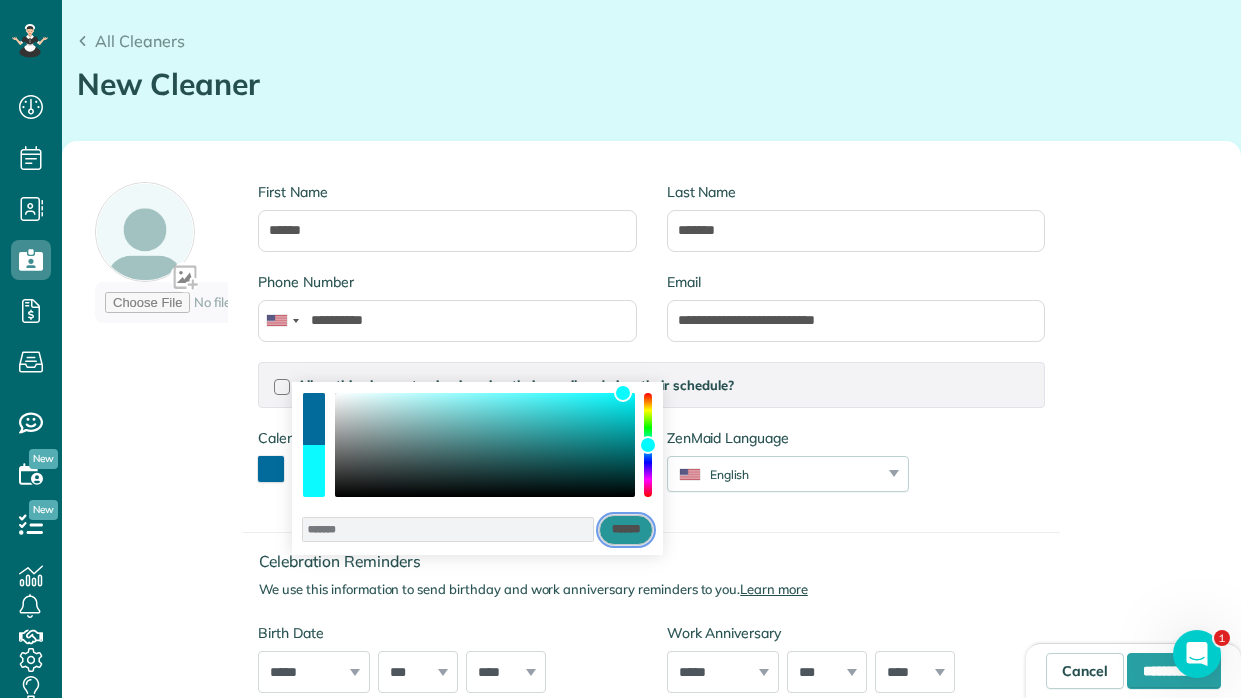 click on "******" at bounding box center [626, 530] 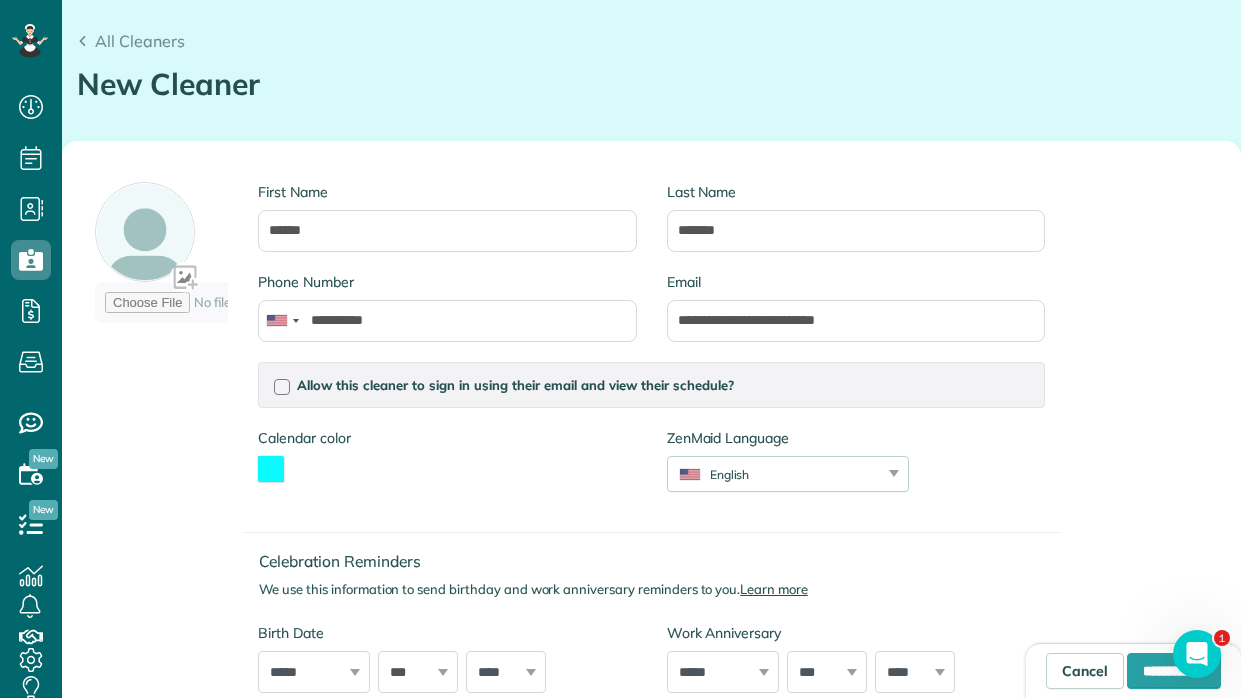 click on "Allow this cleaner to sign in using their email and view their schedule?
Password
Password Confirmation
Password Password should contain letters and numbers only and be at least 8 characters long
Password Confirmation
Is this cleaner an office manager? Office managers can create, view, and edit customers, appointments, and cleaners
Is this cleaner a contractor?
Allow this cleaner to log their time in the system? If you enable this option, this cleaner will be able to log their time in and time out when they sign in, saving you time on payroll and time tracking" at bounding box center [651, 385] 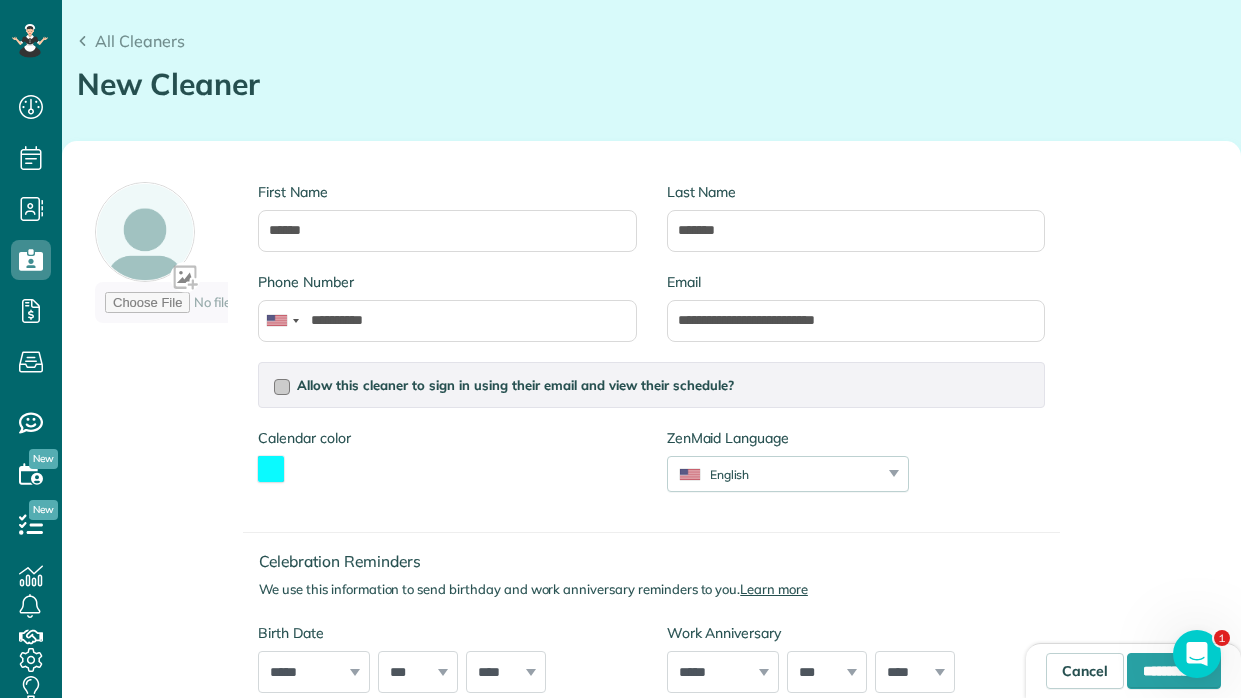click at bounding box center (282, 387) 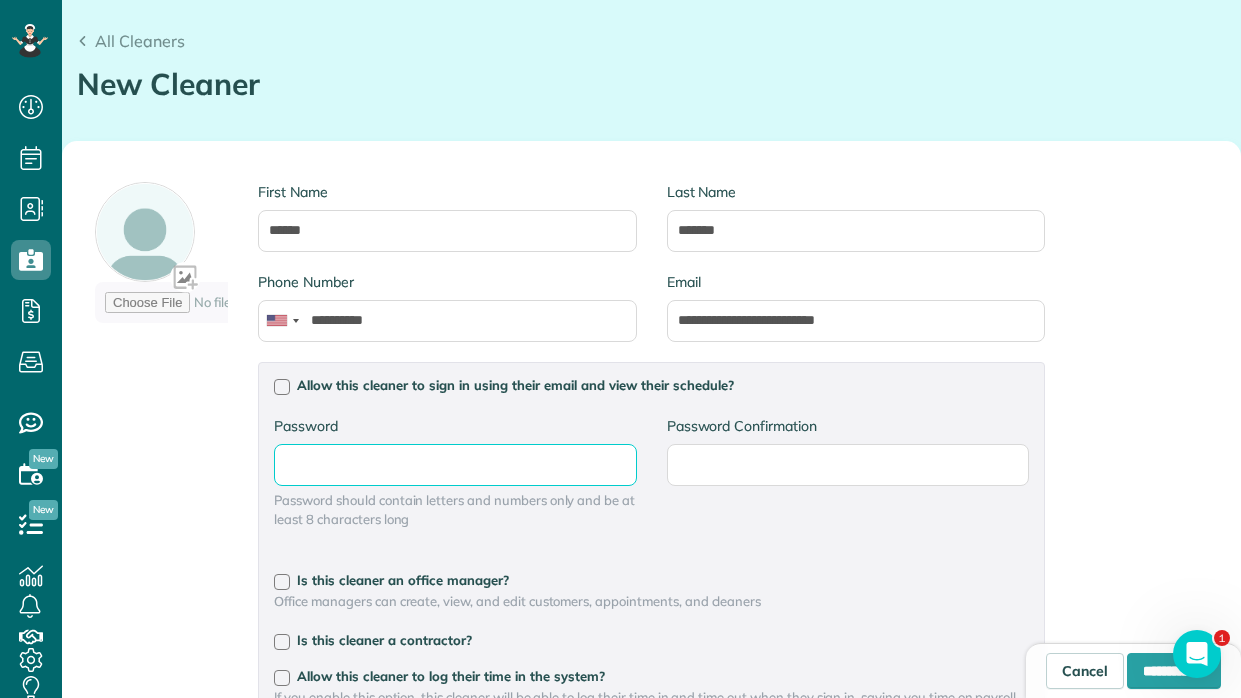 click on "Password" at bounding box center (0, 0) 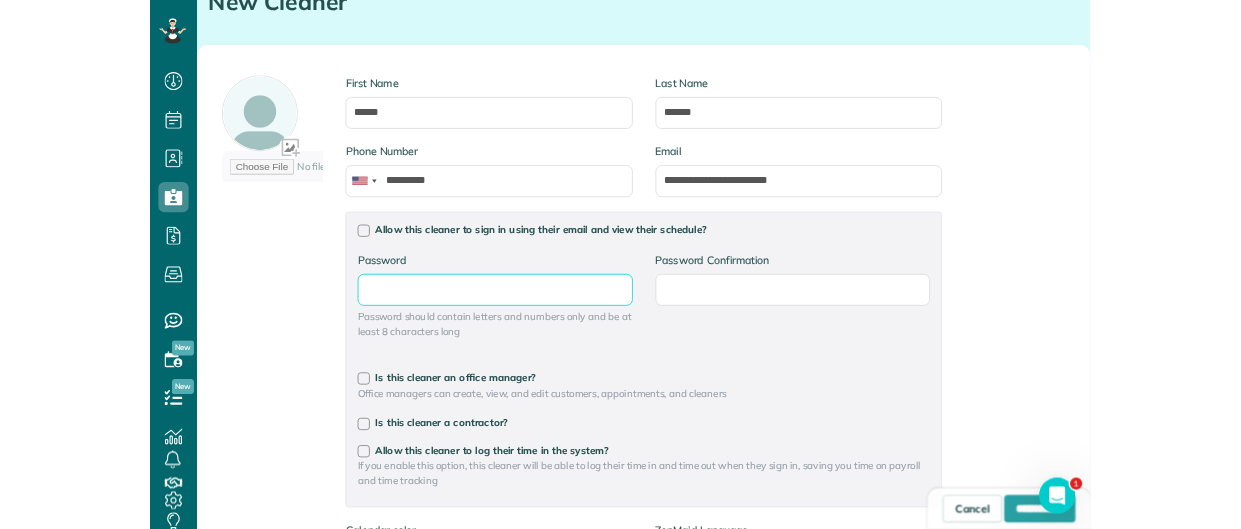 scroll, scrollTop: 288, scrollLeft: 0, axis: vertical 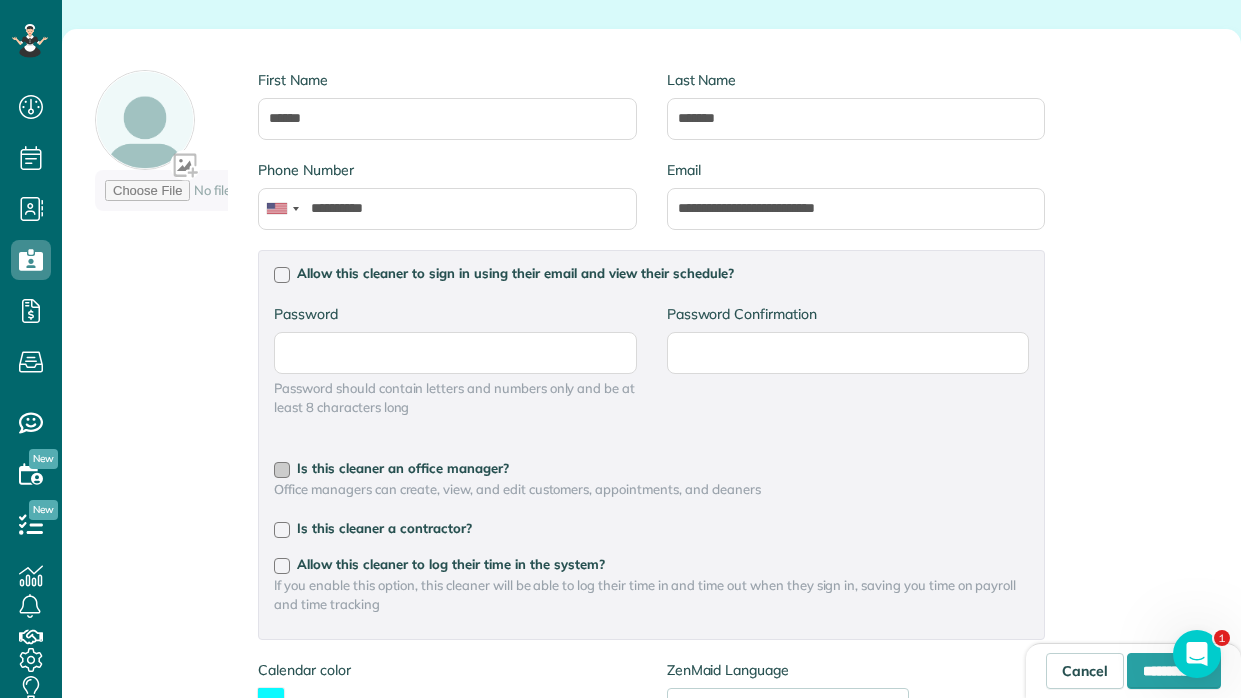 click on "Is this cleaner an office manager?" at bounding box center [651, 468] 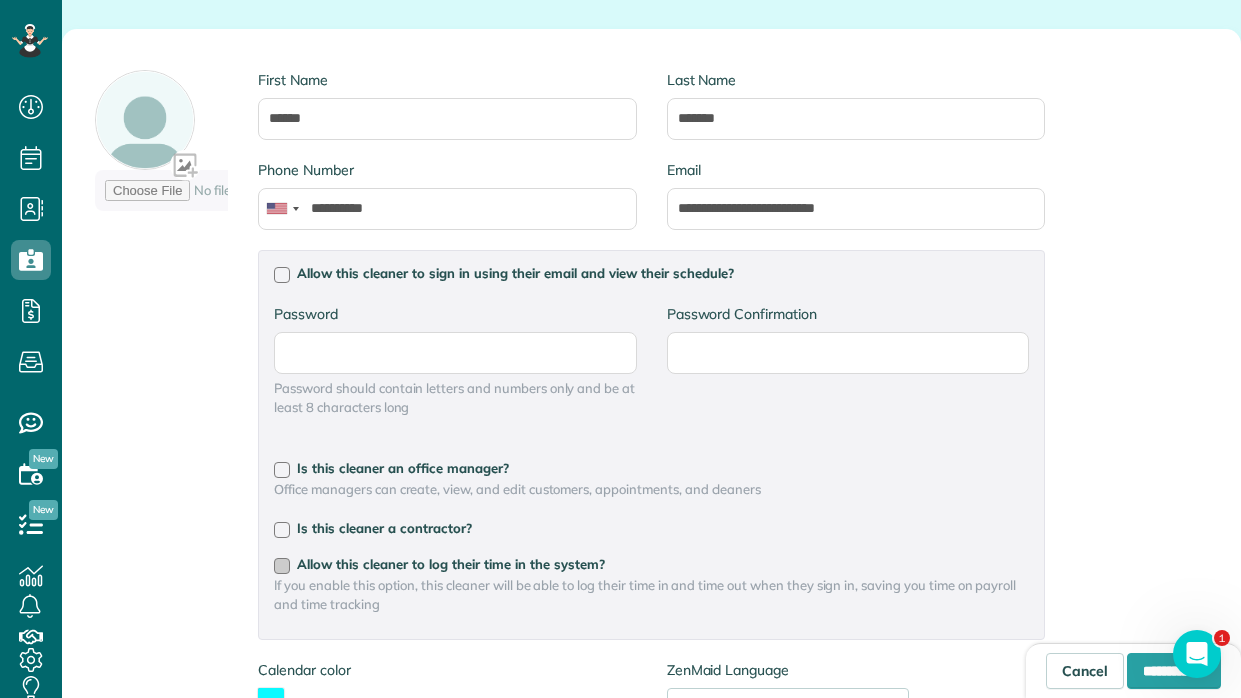 click at bounding box center [282, 566] 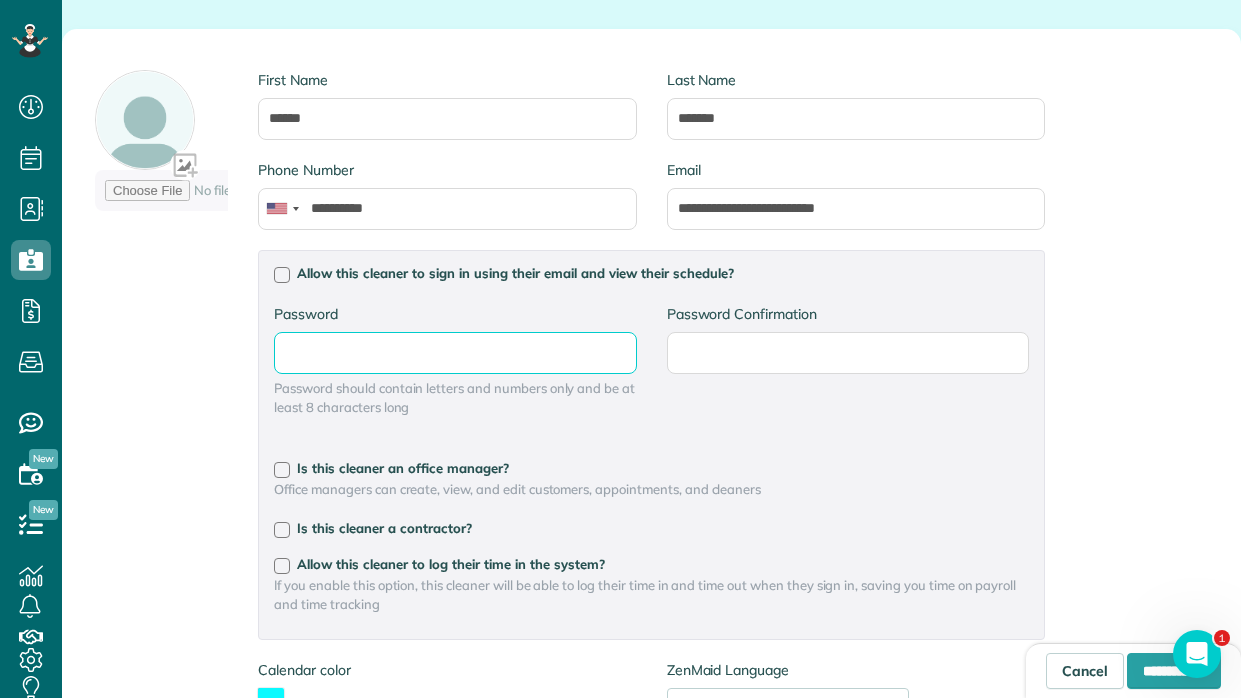 click on "Password" at bounding box center [0, 0] 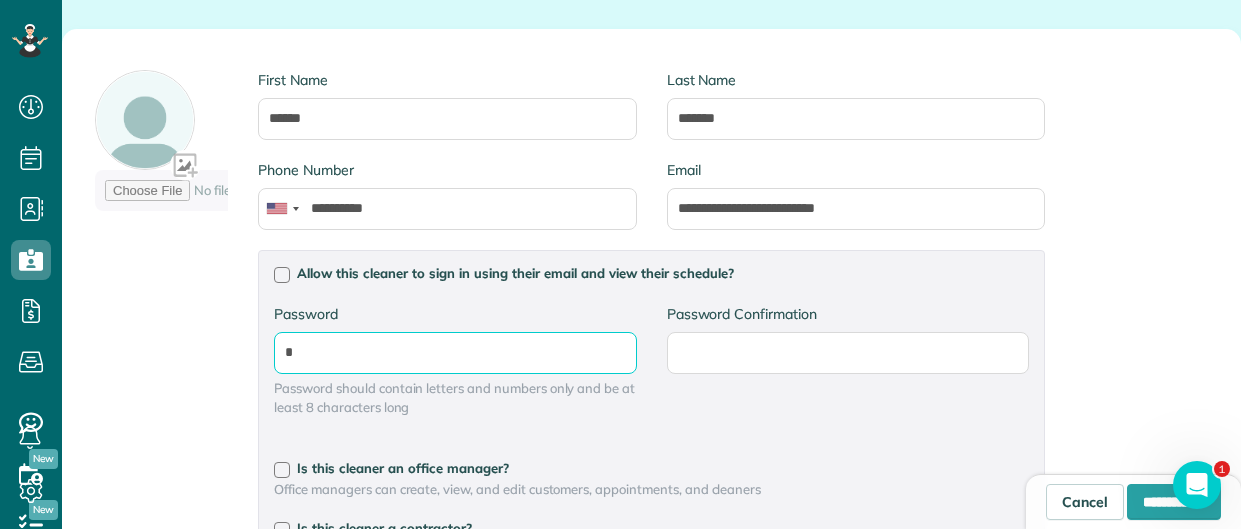 scroll, scrollTop: 528, scrollLeft: 61, axis: both 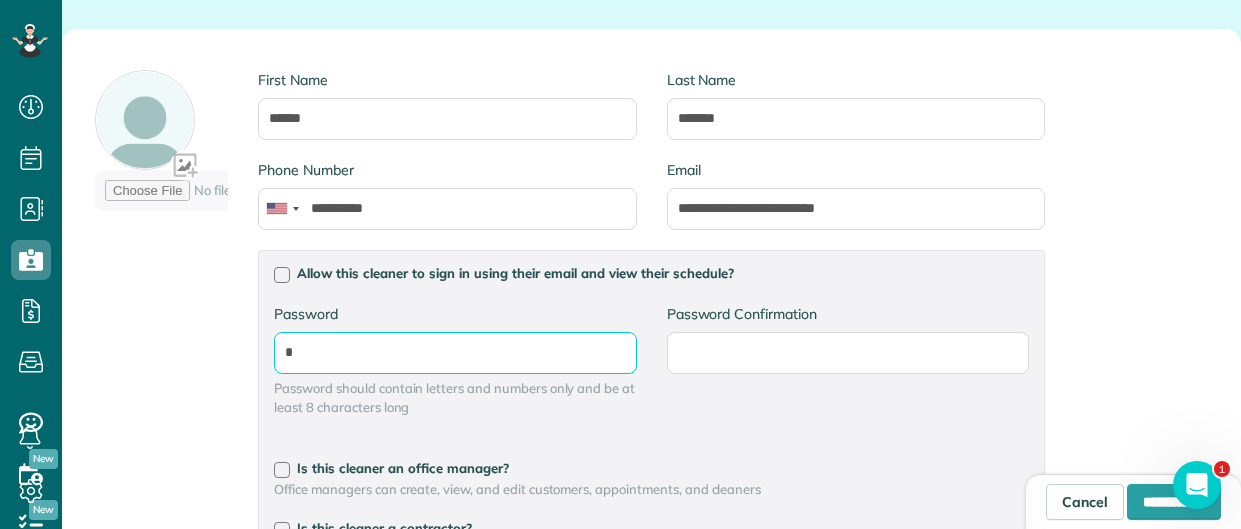 click on "*" at bounding box center (0, 0) 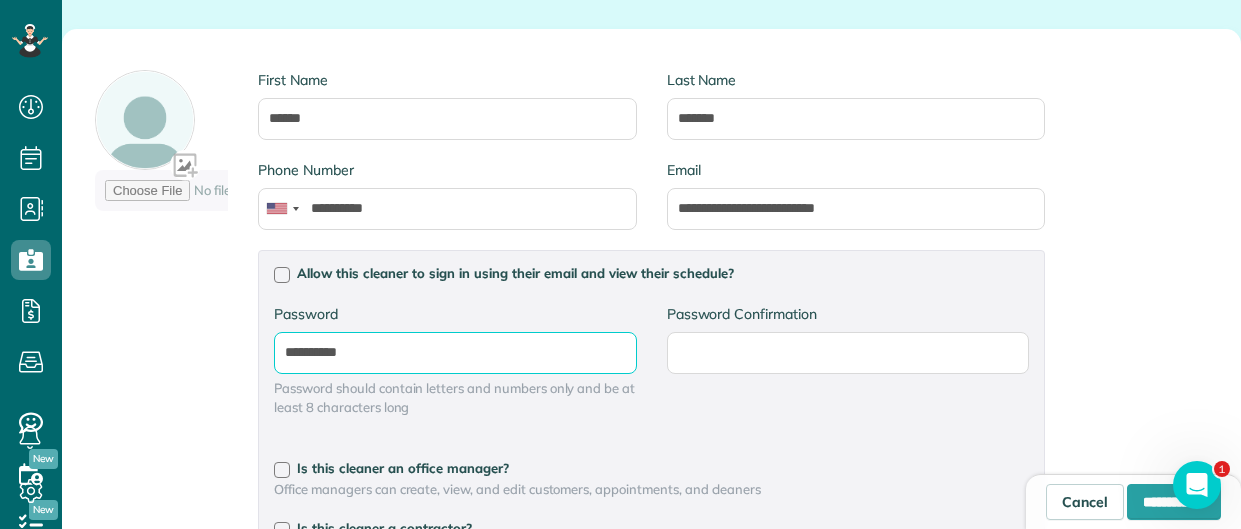 type on "**********" 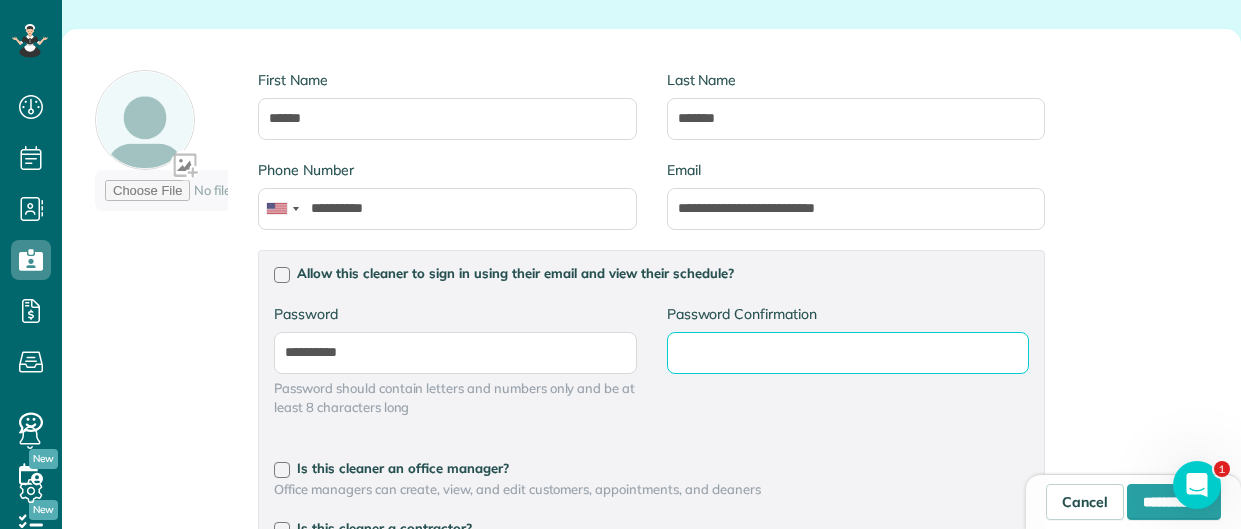 click on "Password Confirmation" at bounding box center (0, 0) 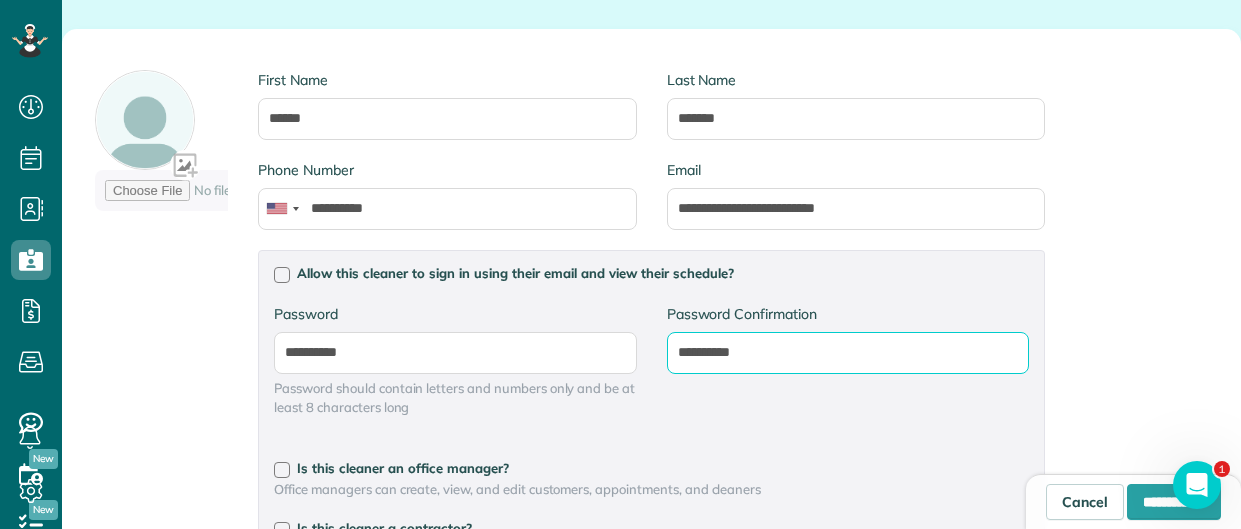 type on "**********" 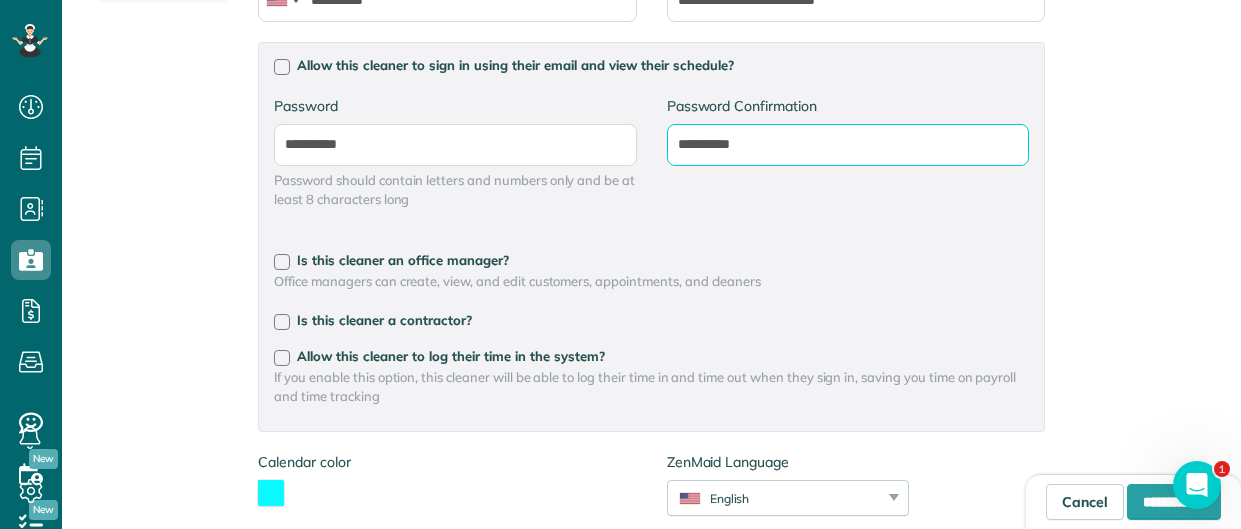 scroll, scrollTop: 503, scrollLeft: 0, axis: vertical 